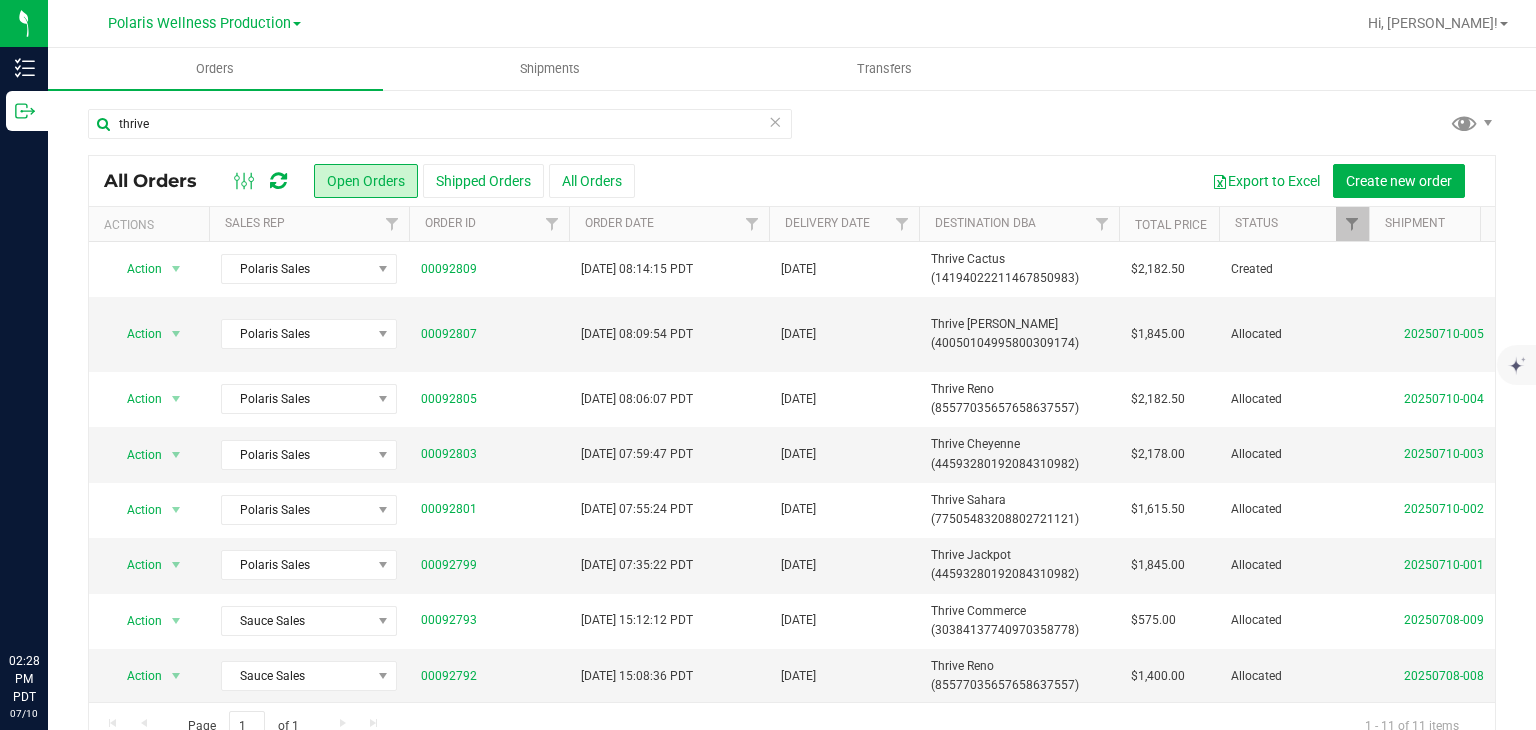 click on "Inventory" at bounding box center (27, 68) 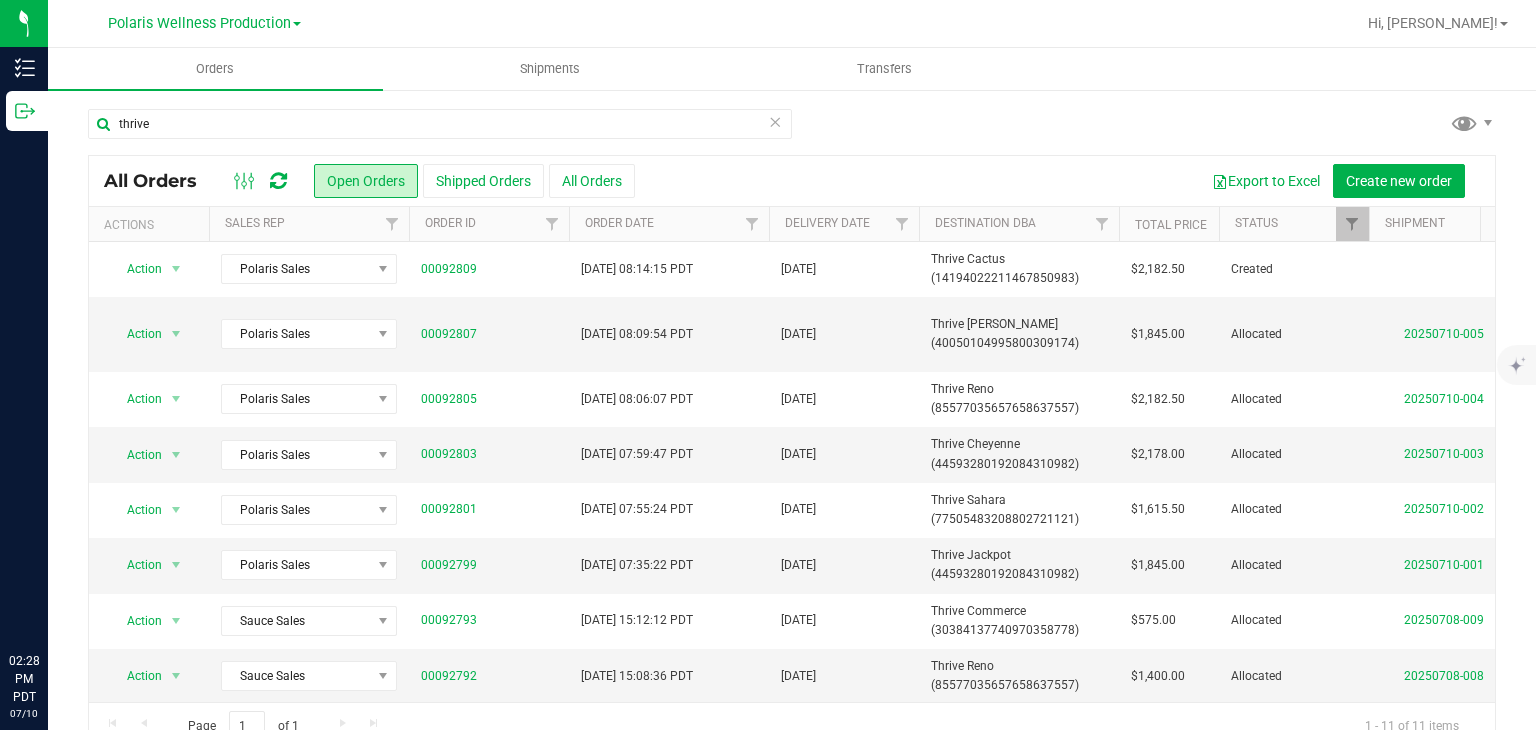 scroll, scrollTop: 0, scrollLeft: 0, axis: both 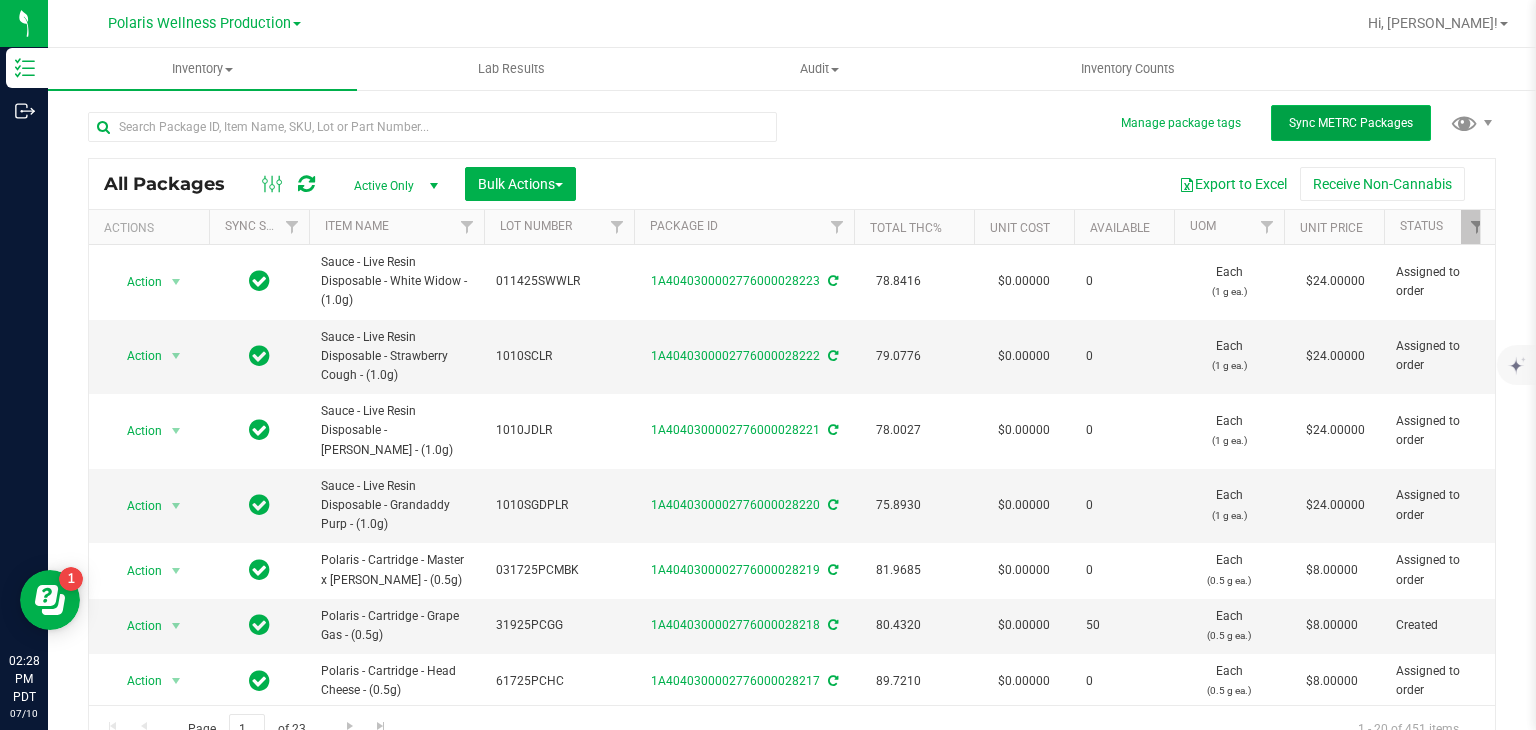 click on "Sync METRC Packages" at bounding box center (1351, 123) 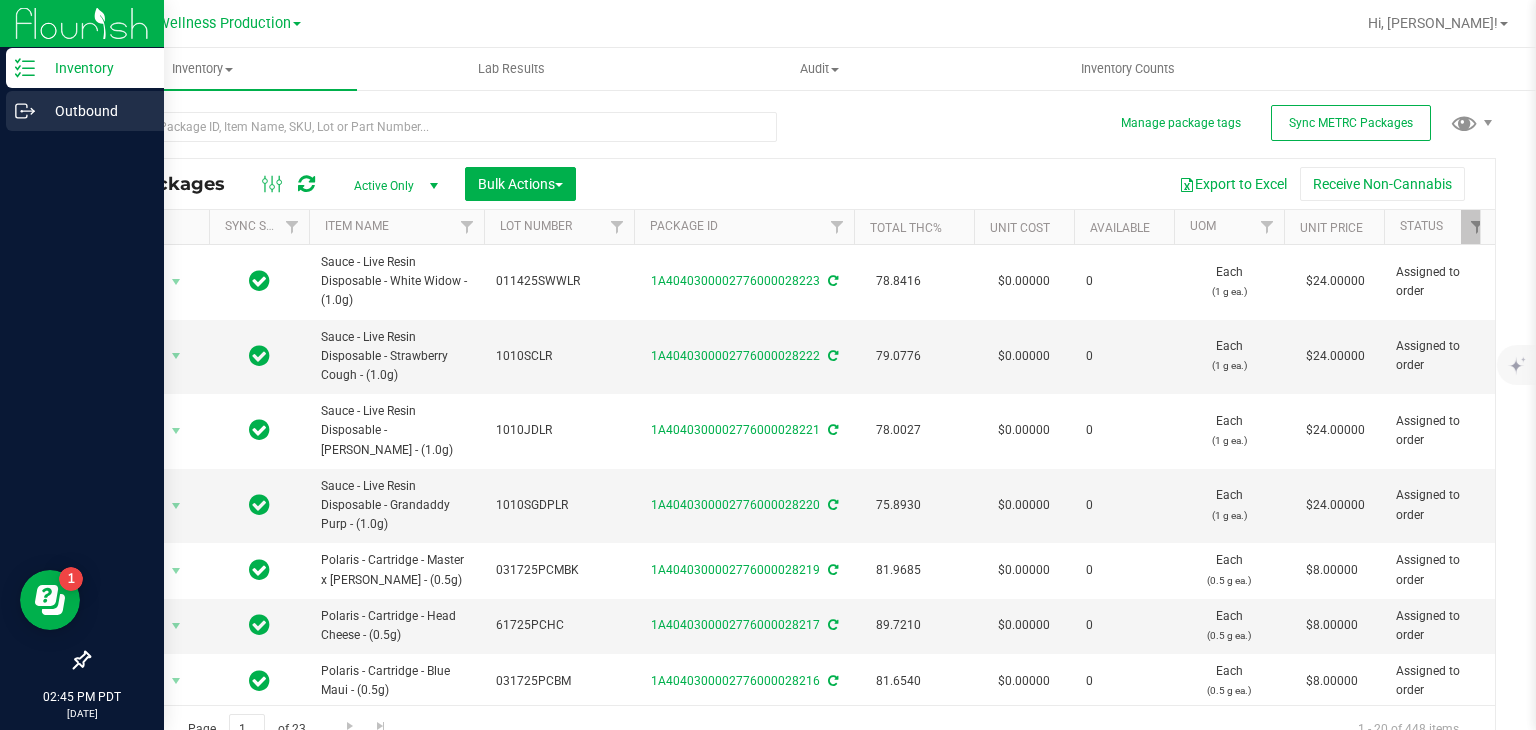 click 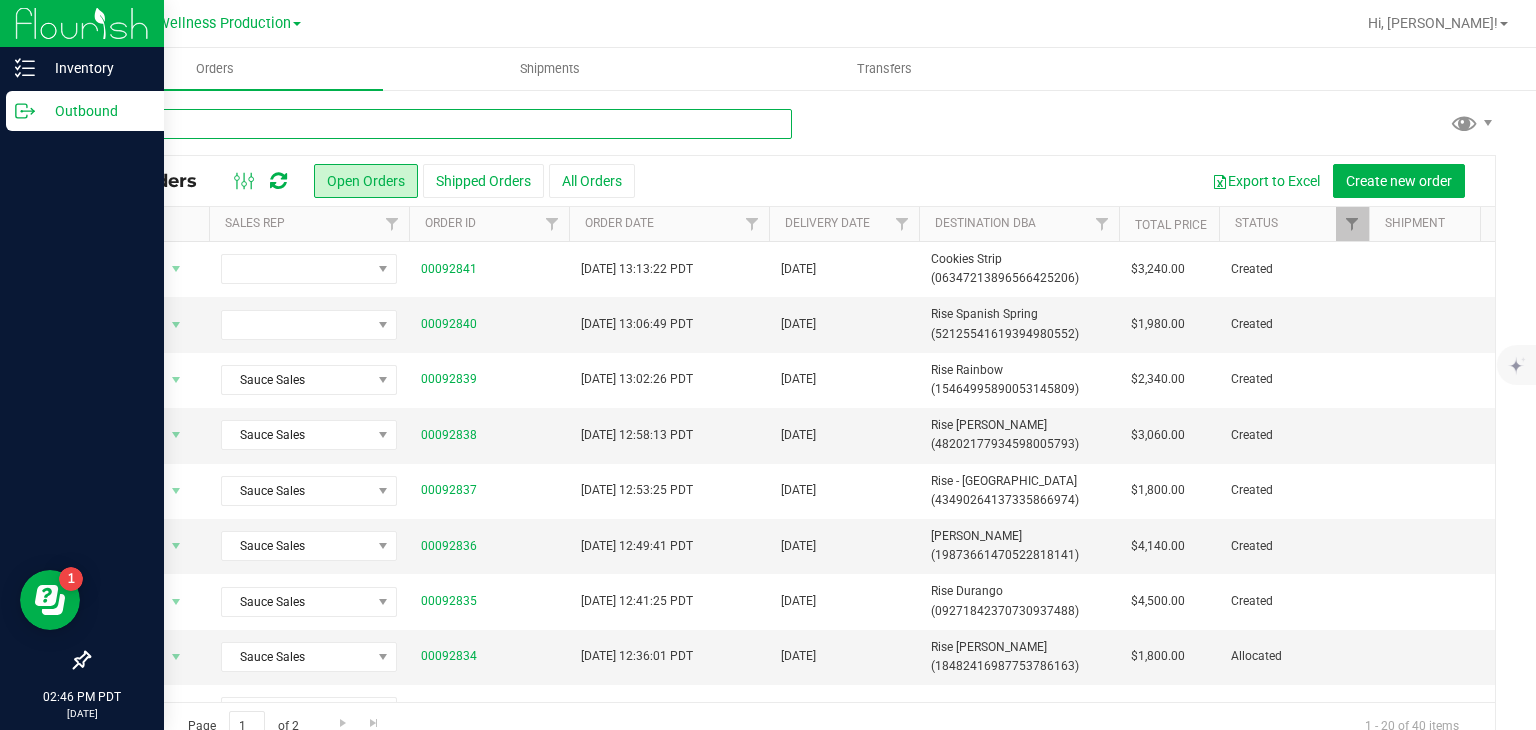 click at bounding box center (440, 124) 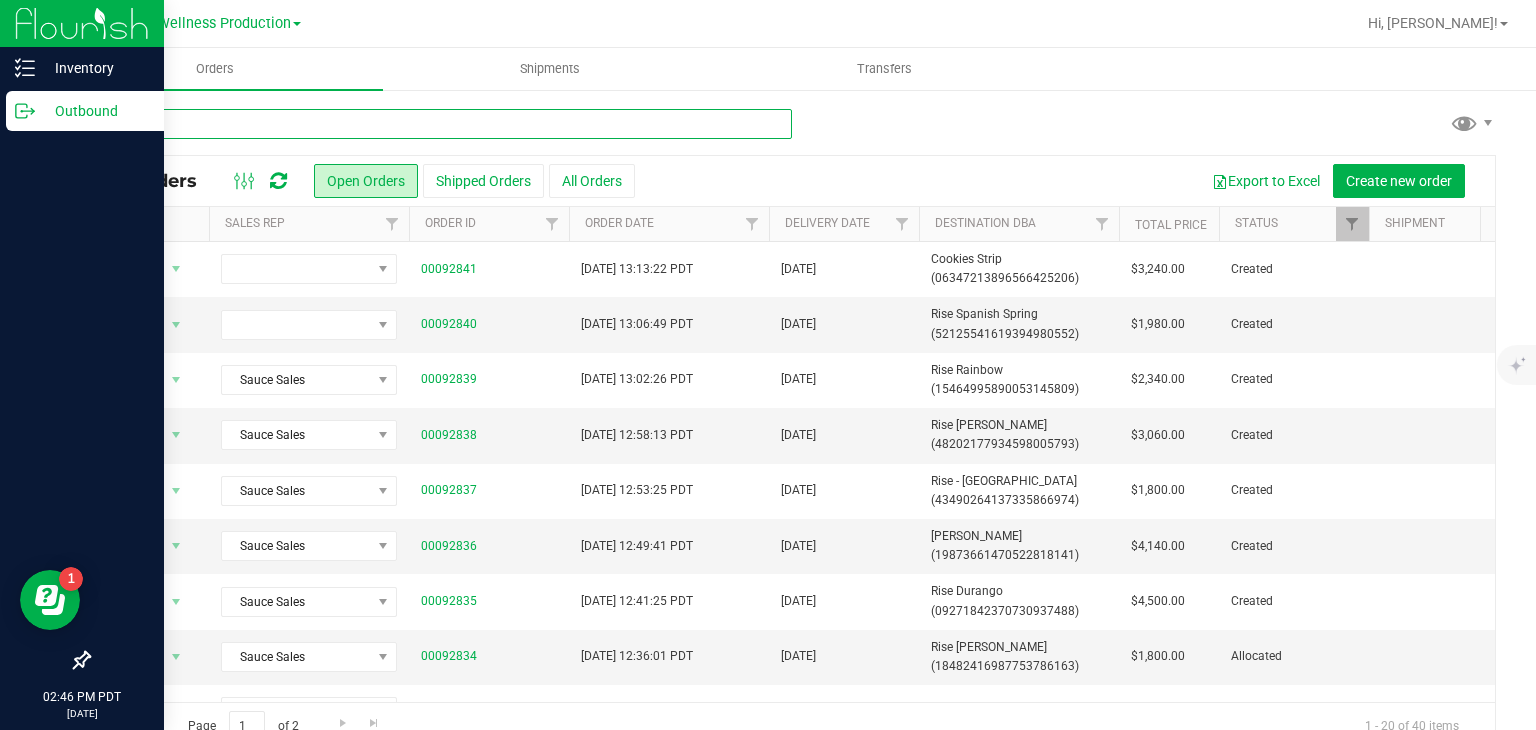type on "thrive" 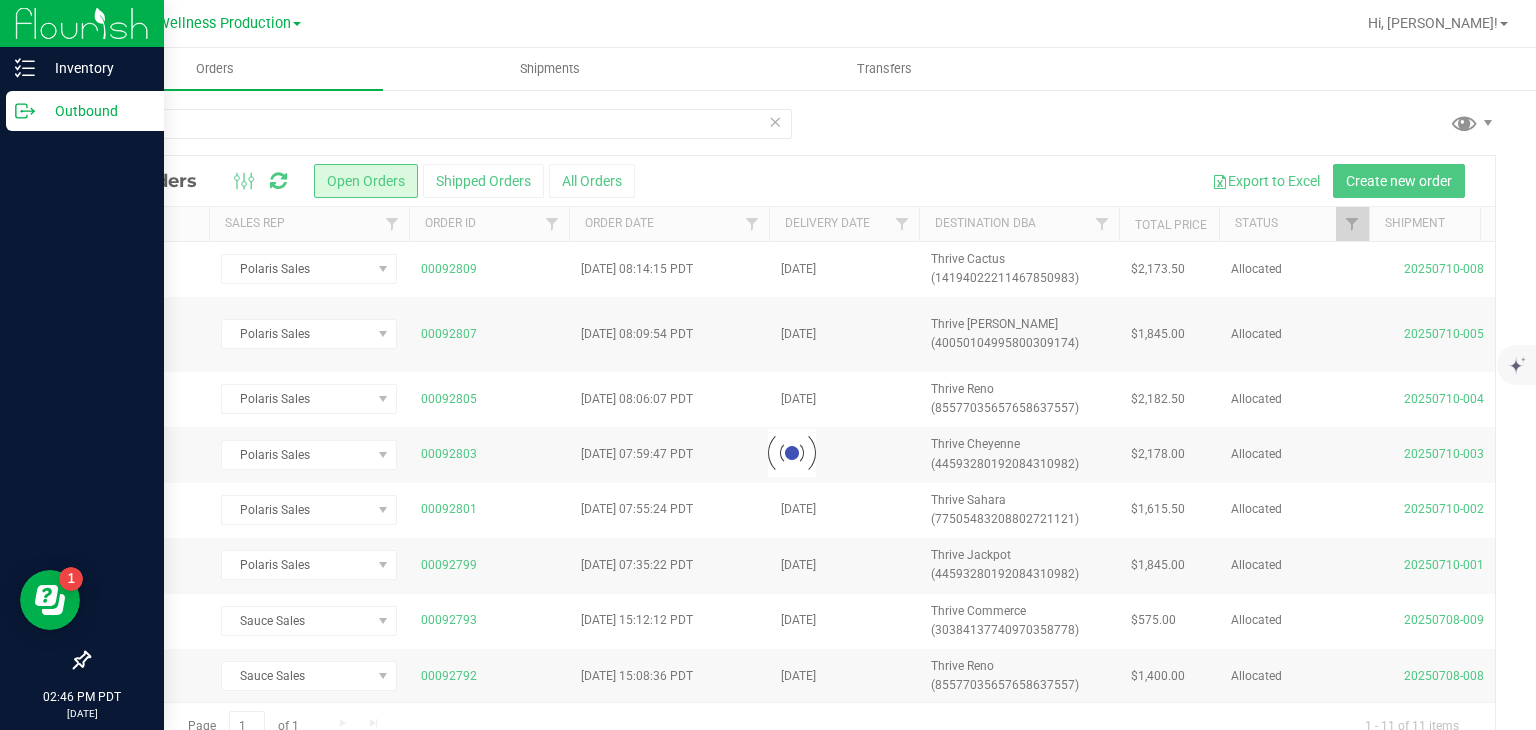 click on "Polaris Wellness Production" at bounding box center (199, 23) 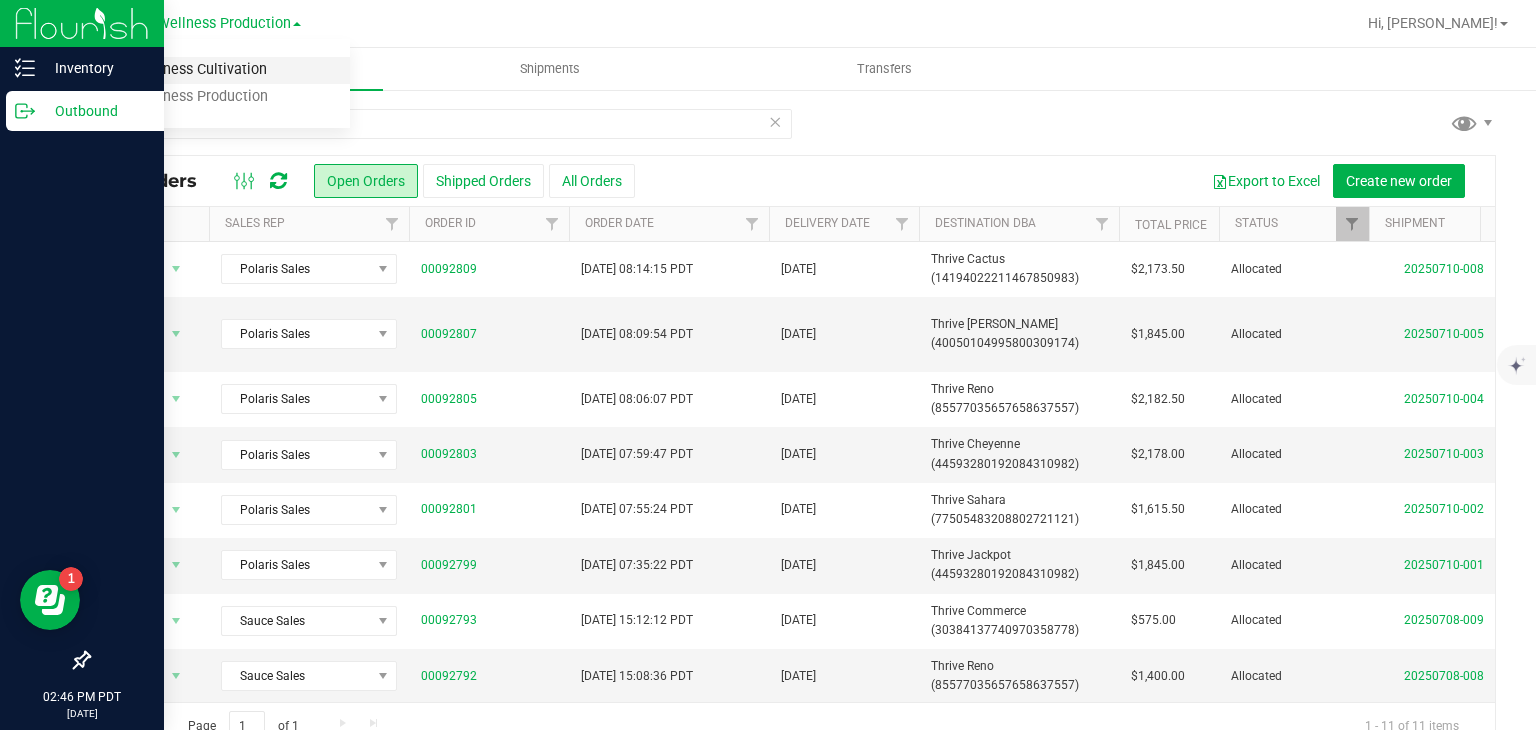 click on "Polaris Wellness Cultivation" at bounding box center (204, 70) 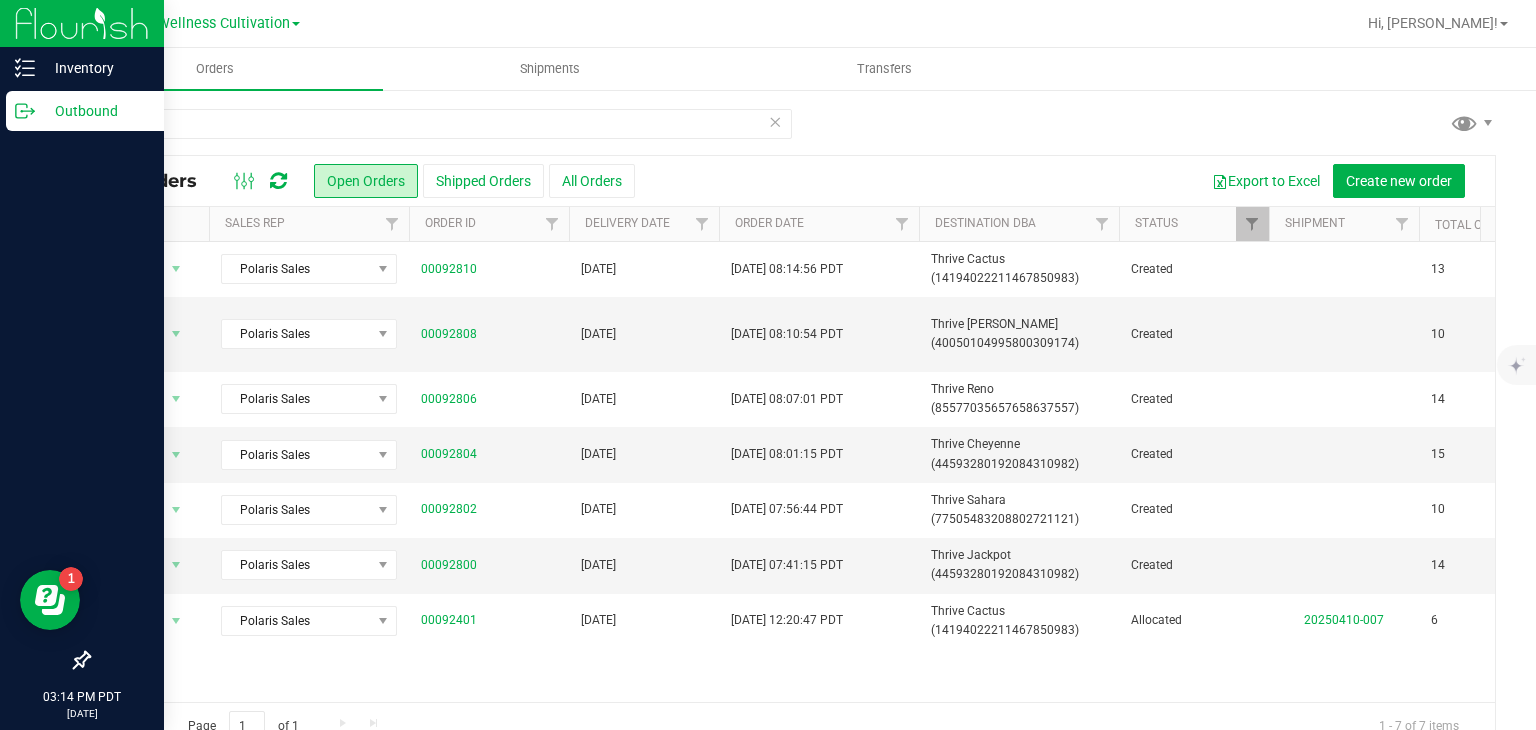 click at bounding box center (775, 121) 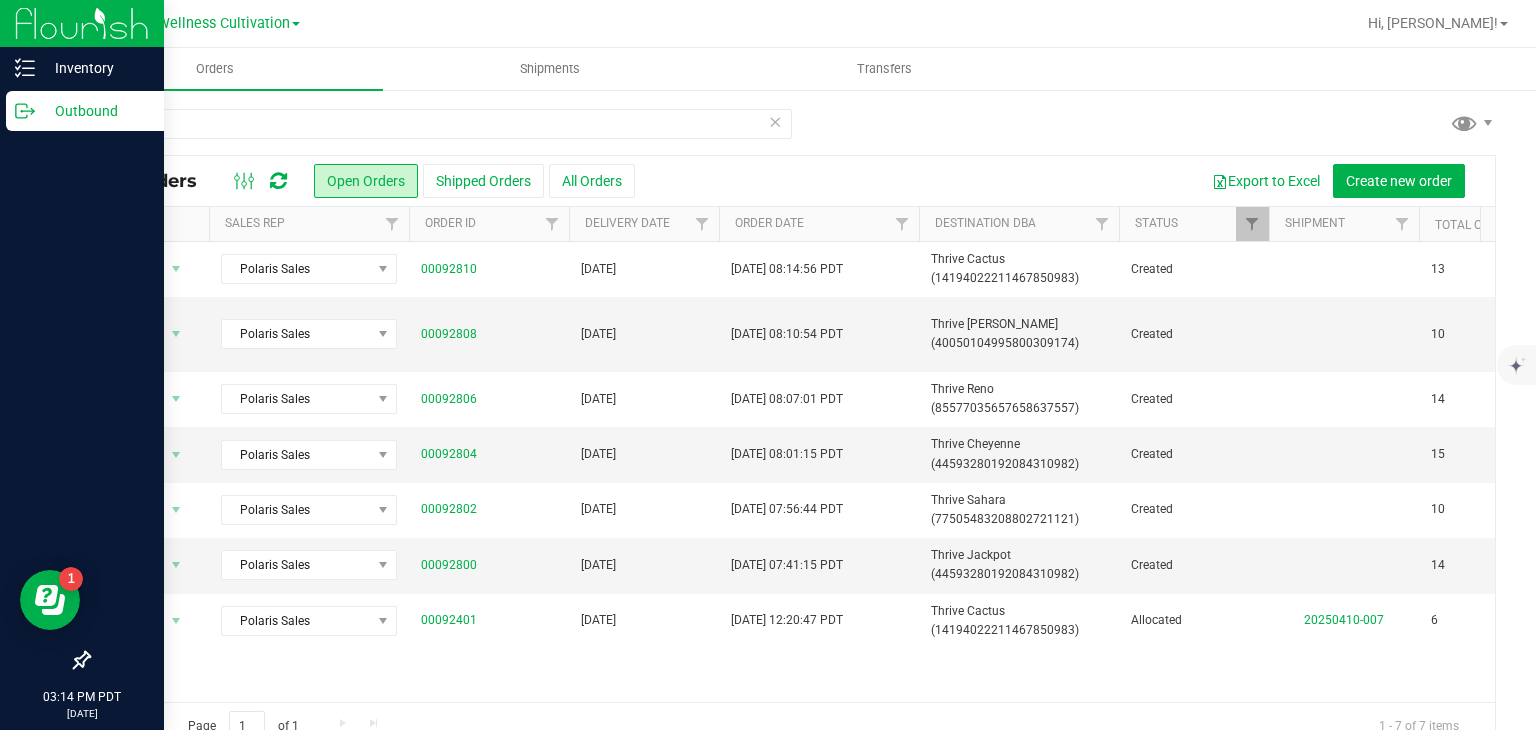 type 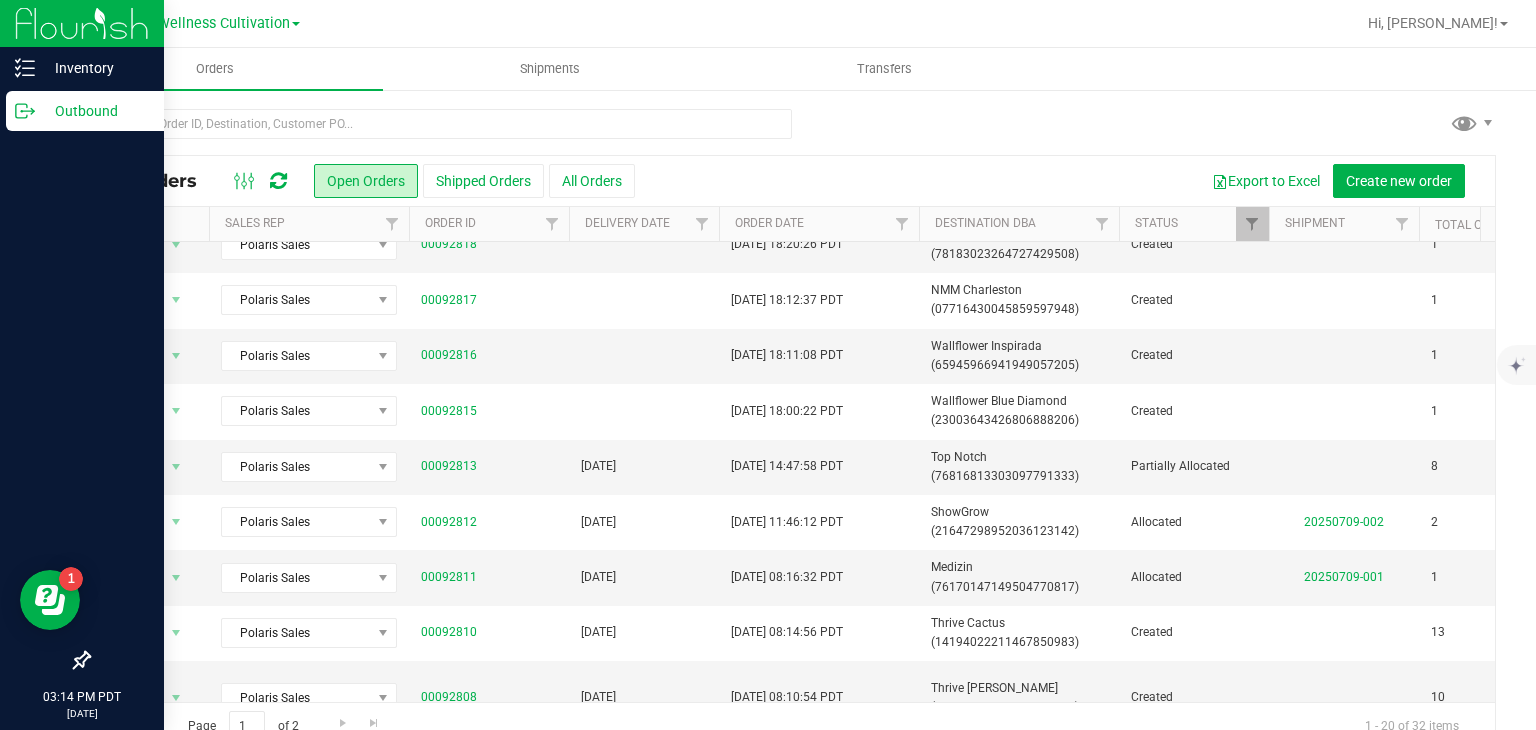 scroll, scrollTop: 546, scrollLeft: 0, axis: vertical 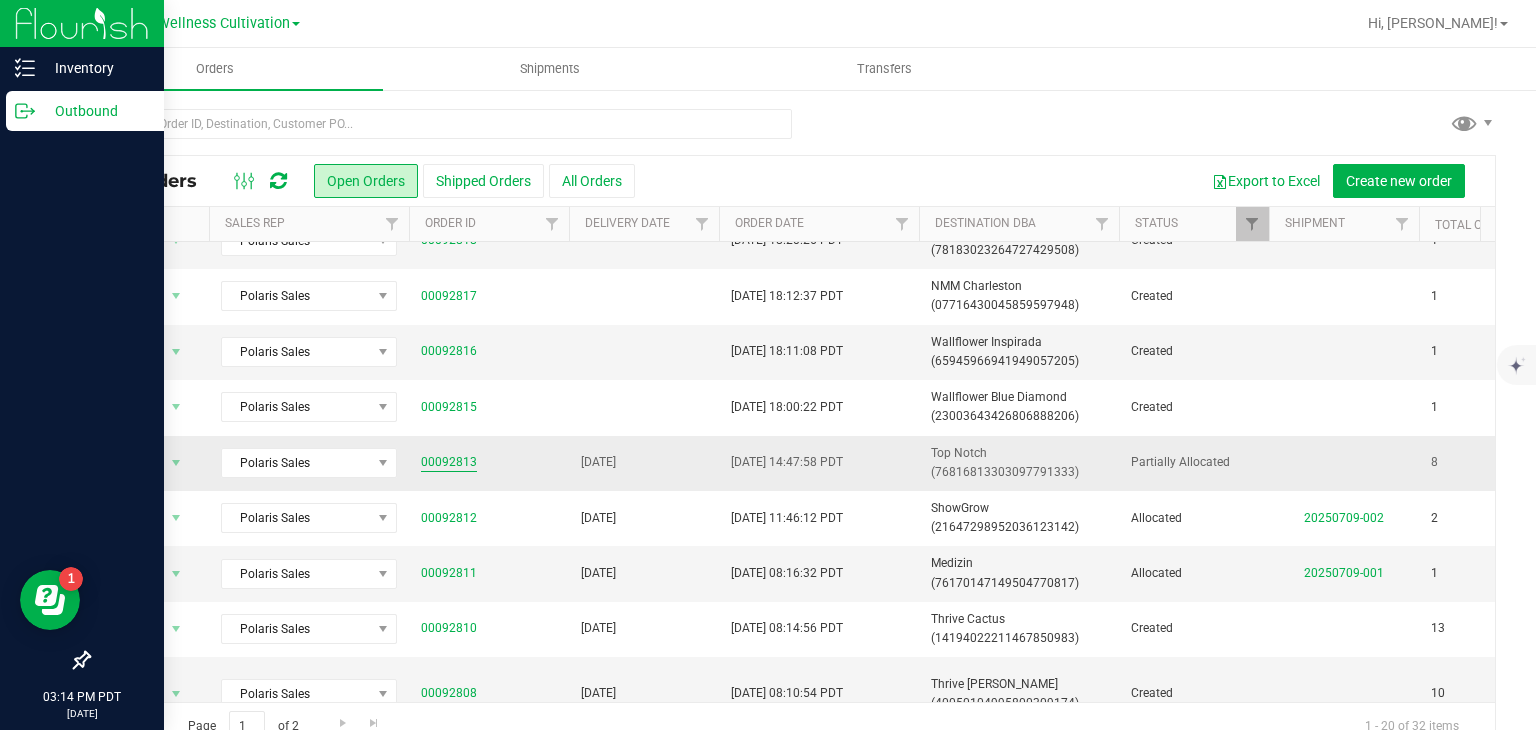 click on "00092813" at bounding box center (449, 462) 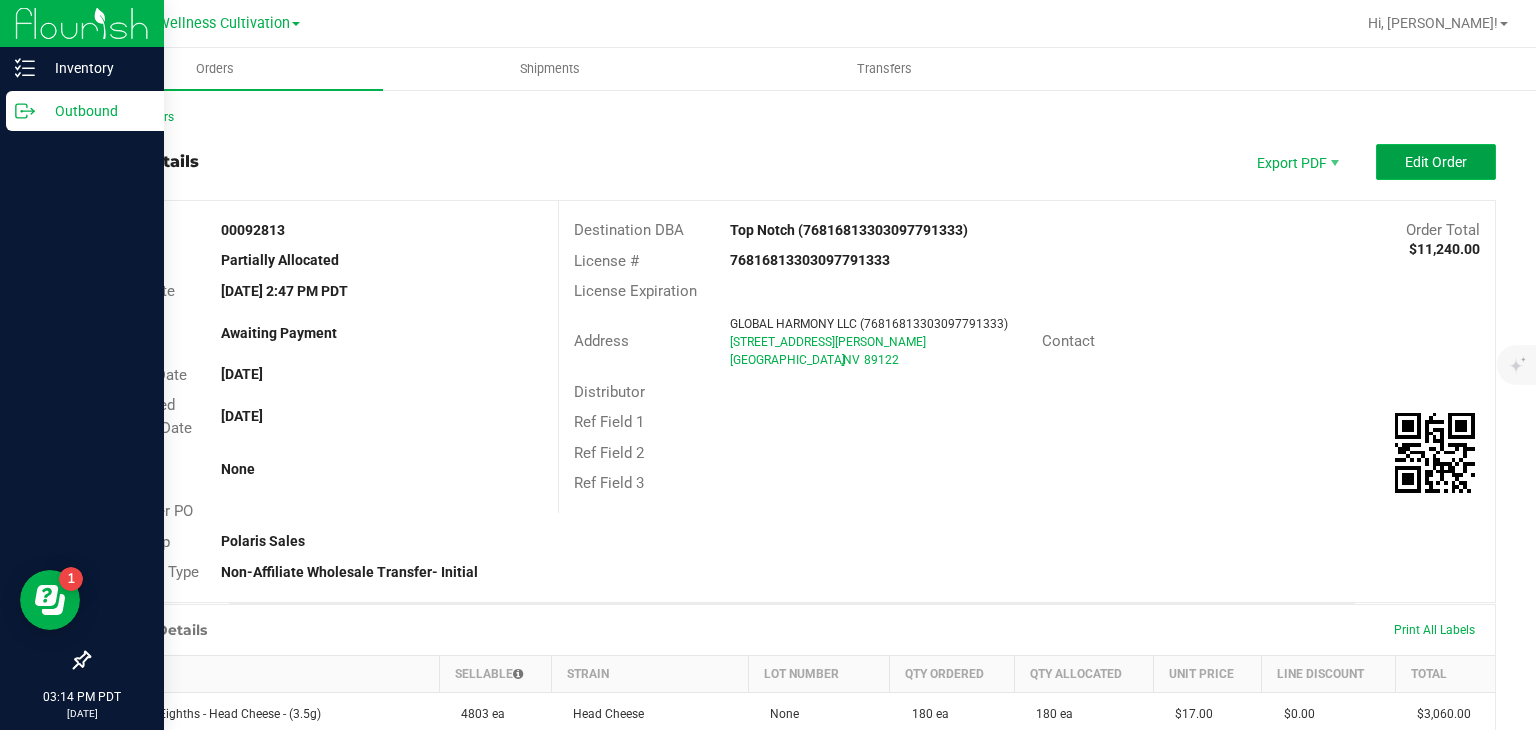 click on "Edit Order" at bounding box center [1436, 162] 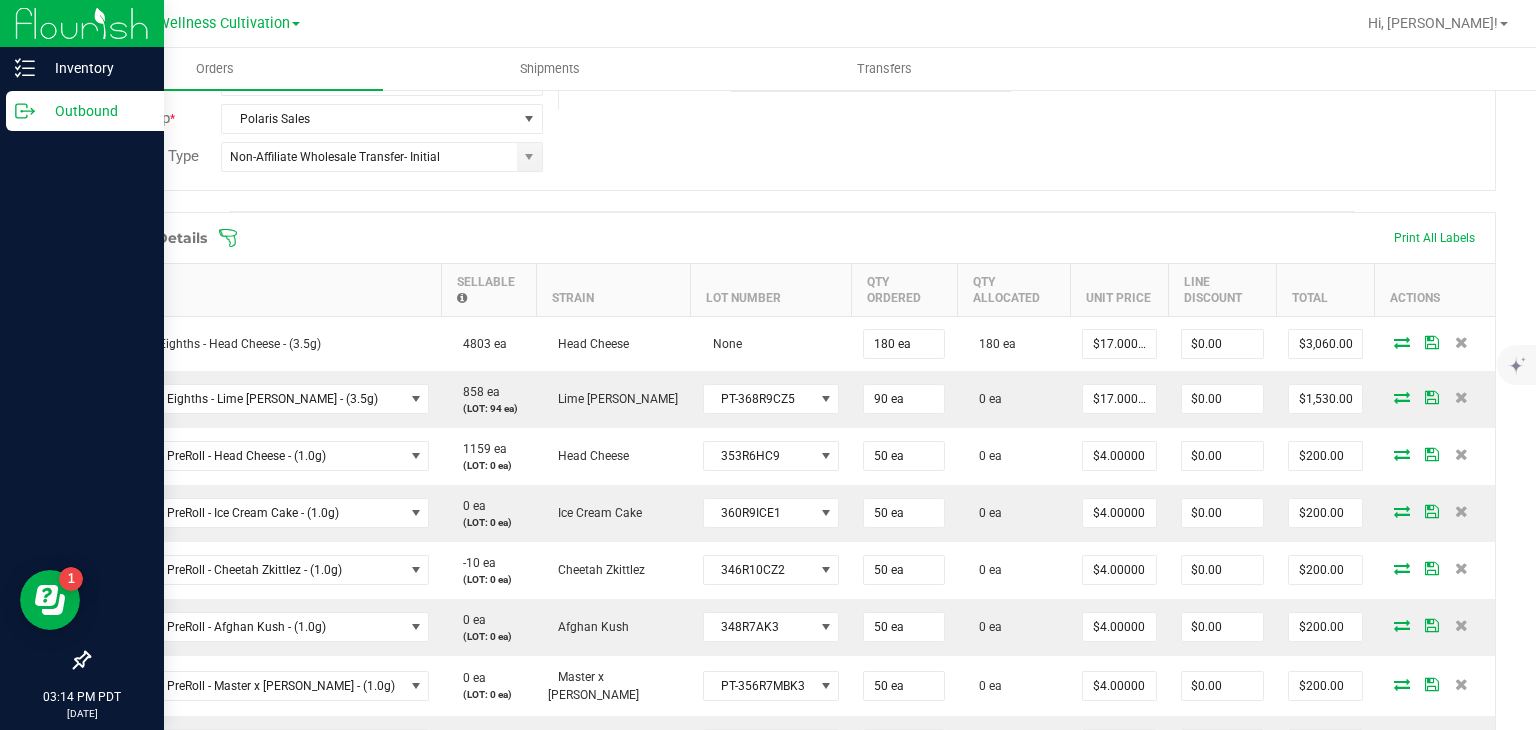 scroll, scrollTop: 467, scrollLeft: 0, axis: vertical 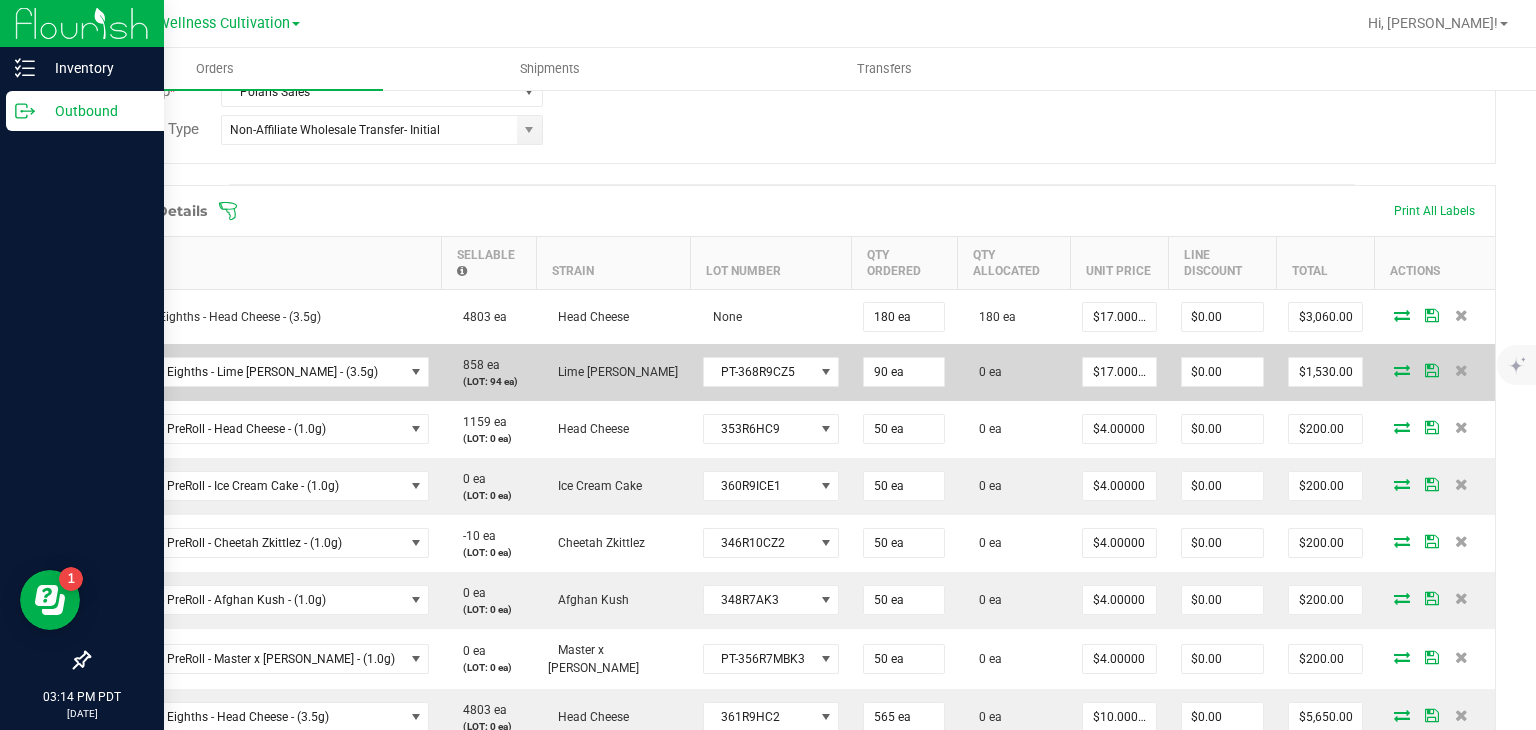 click at bounding box center [1402, 370] 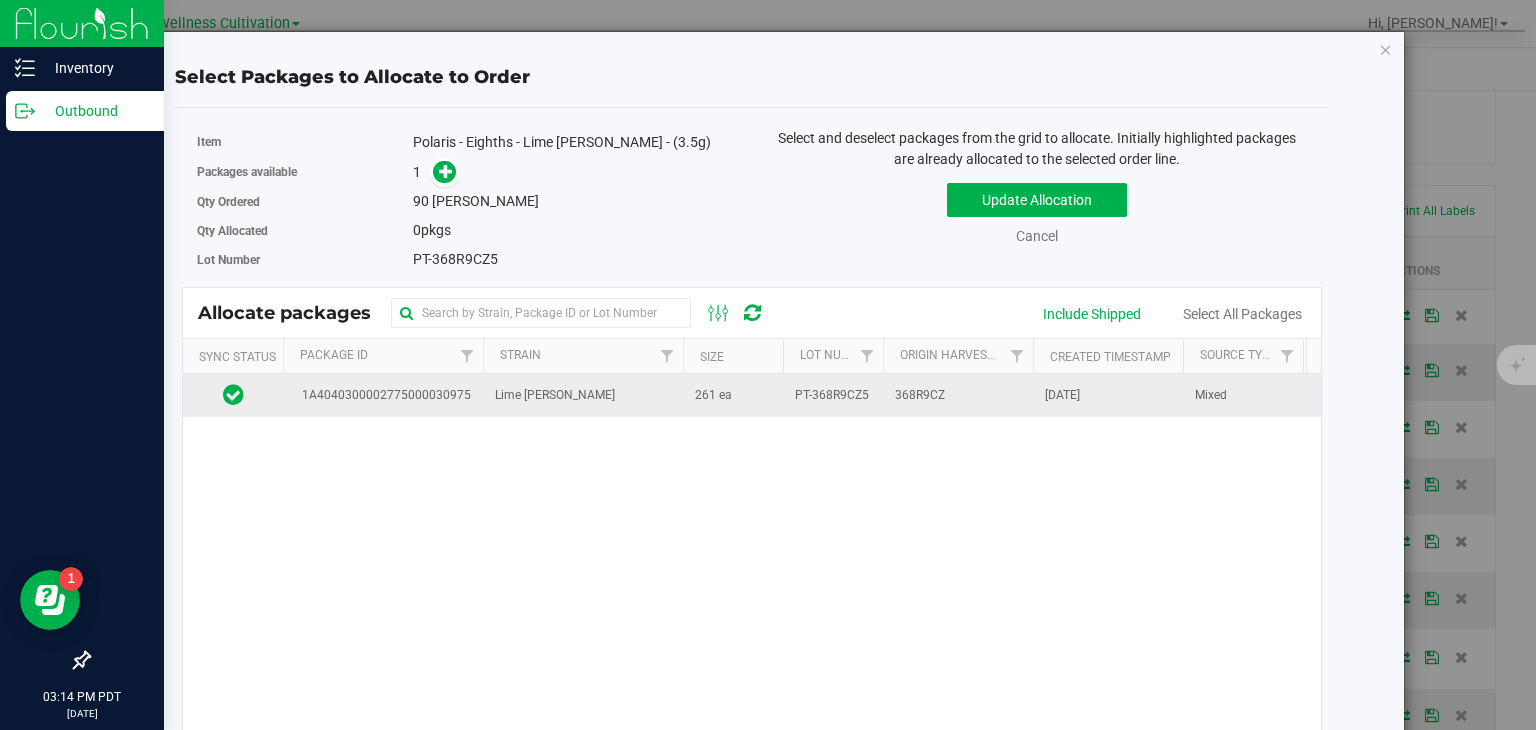 click on "1A4040300002775000030975  Lime Runtz
261 ea
PT-368R9CZ5  368R9CZ May 29, 2025  Mixed            Final Storage     $0.00 $0.00" at bounding box center (752, 624) 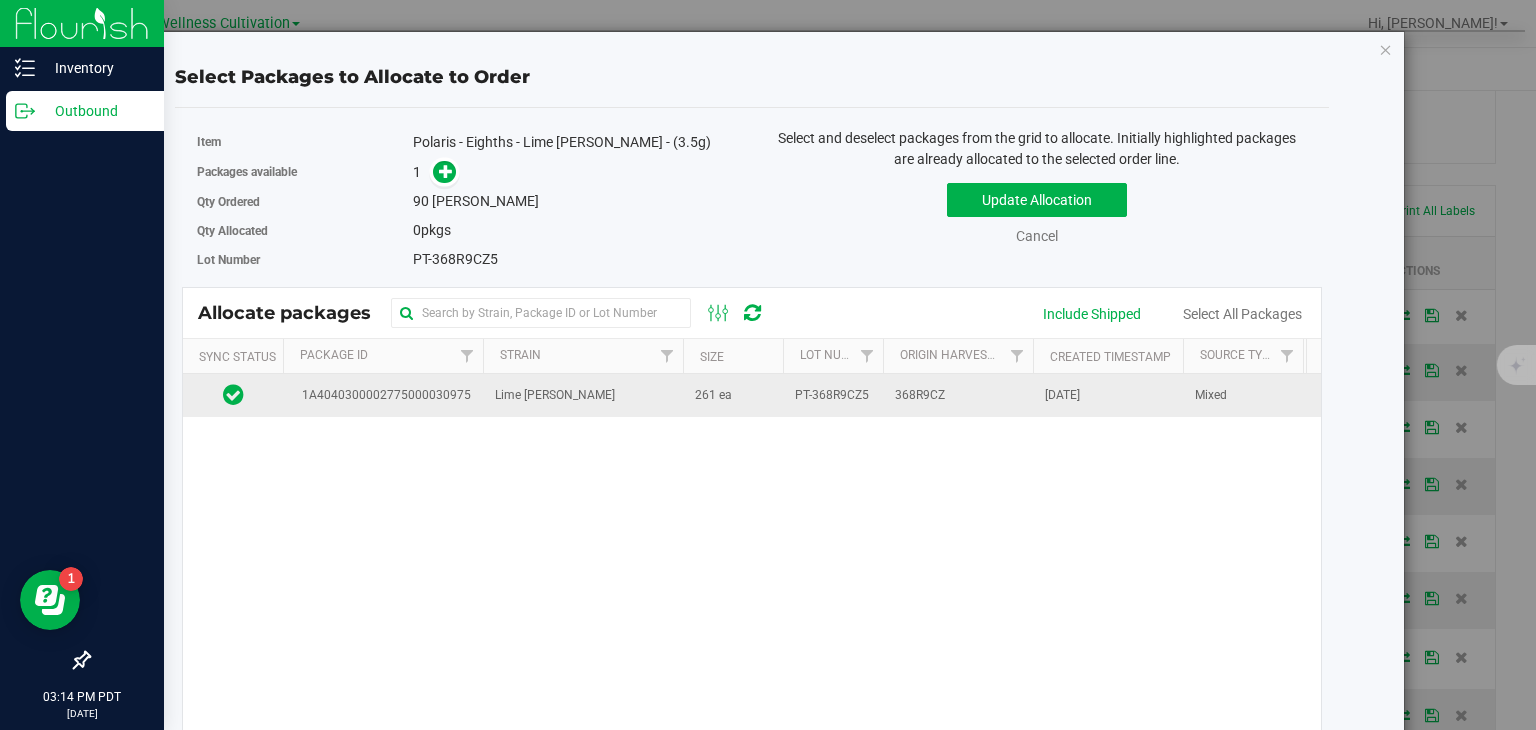 click on "261 ea" at bounding box center [733, 395] 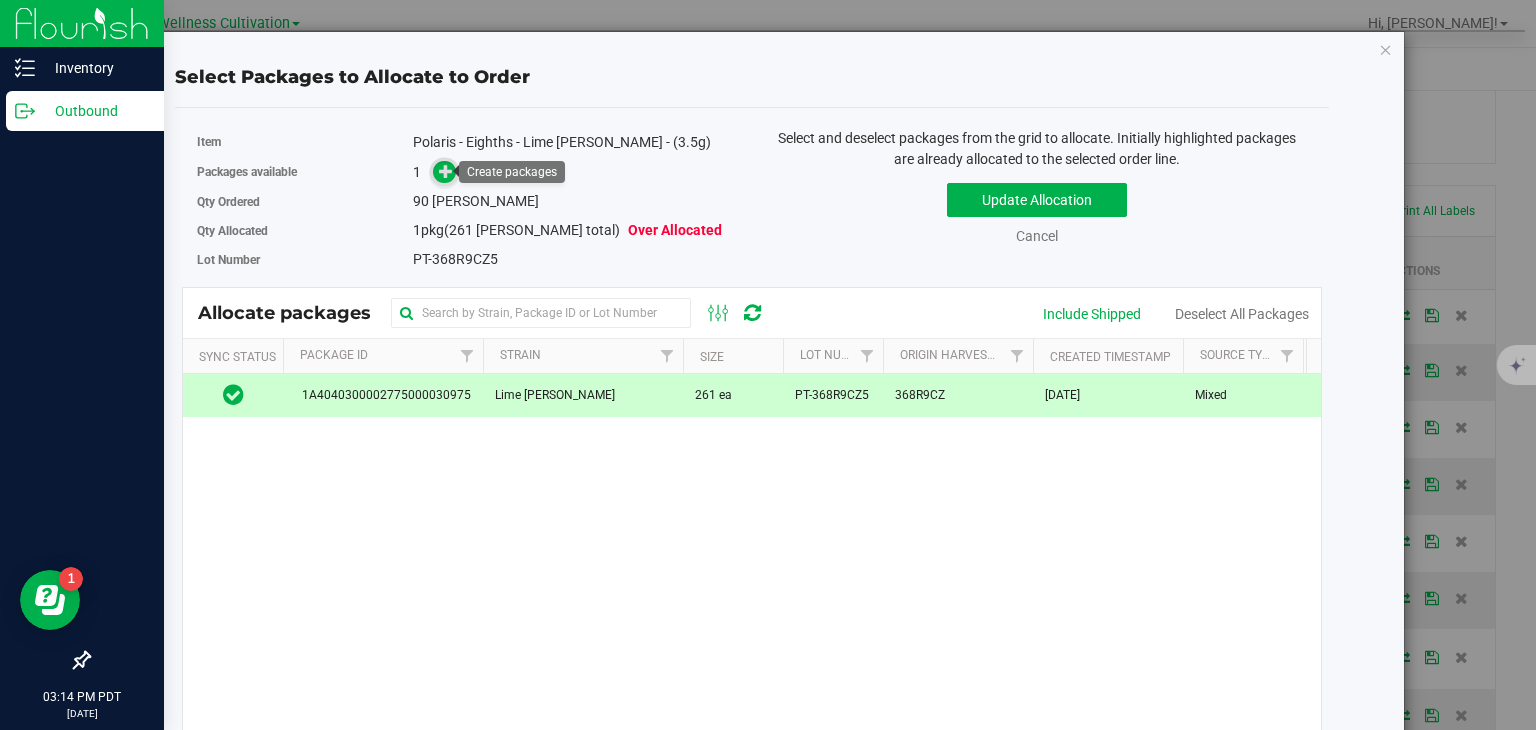 click at bounding box center [446, 171] 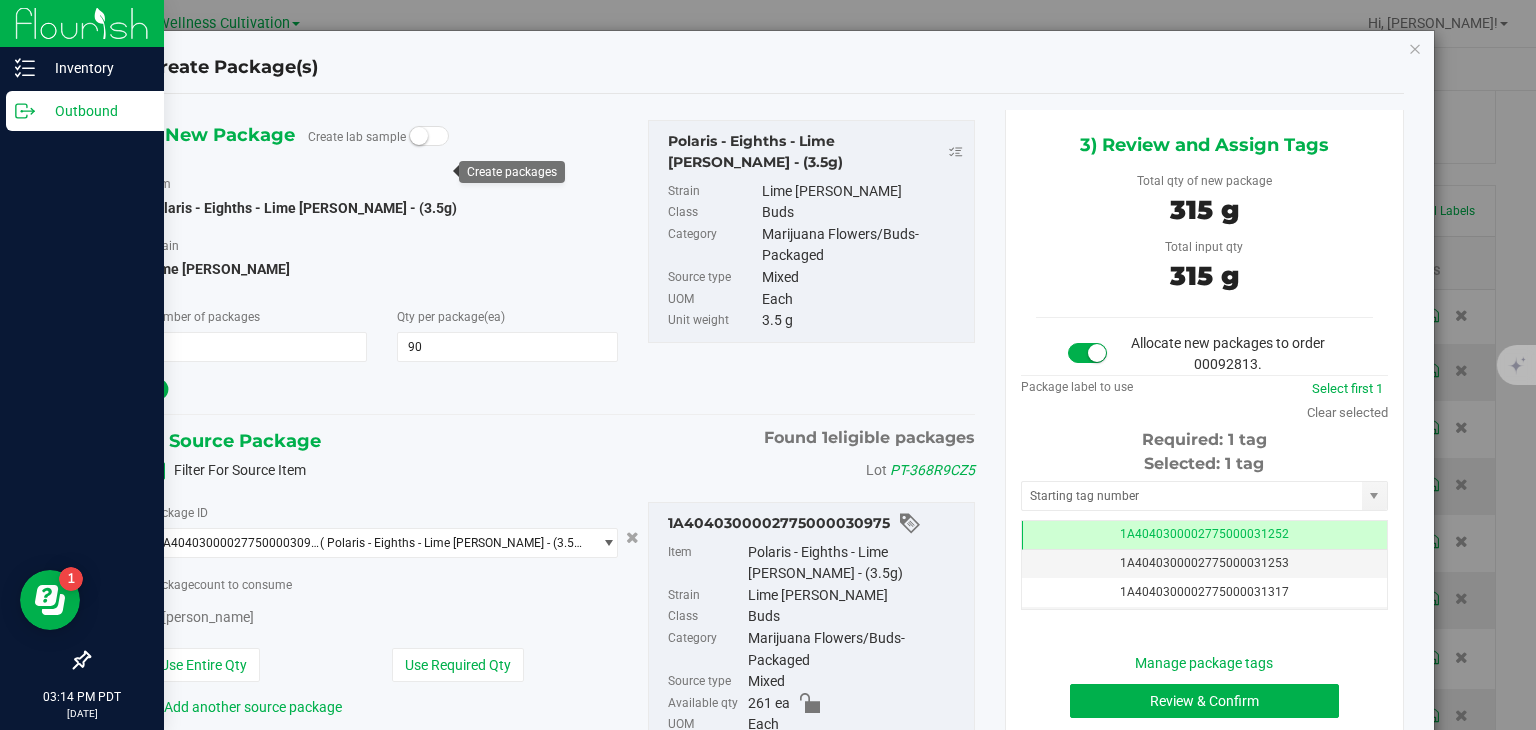 type on "90" 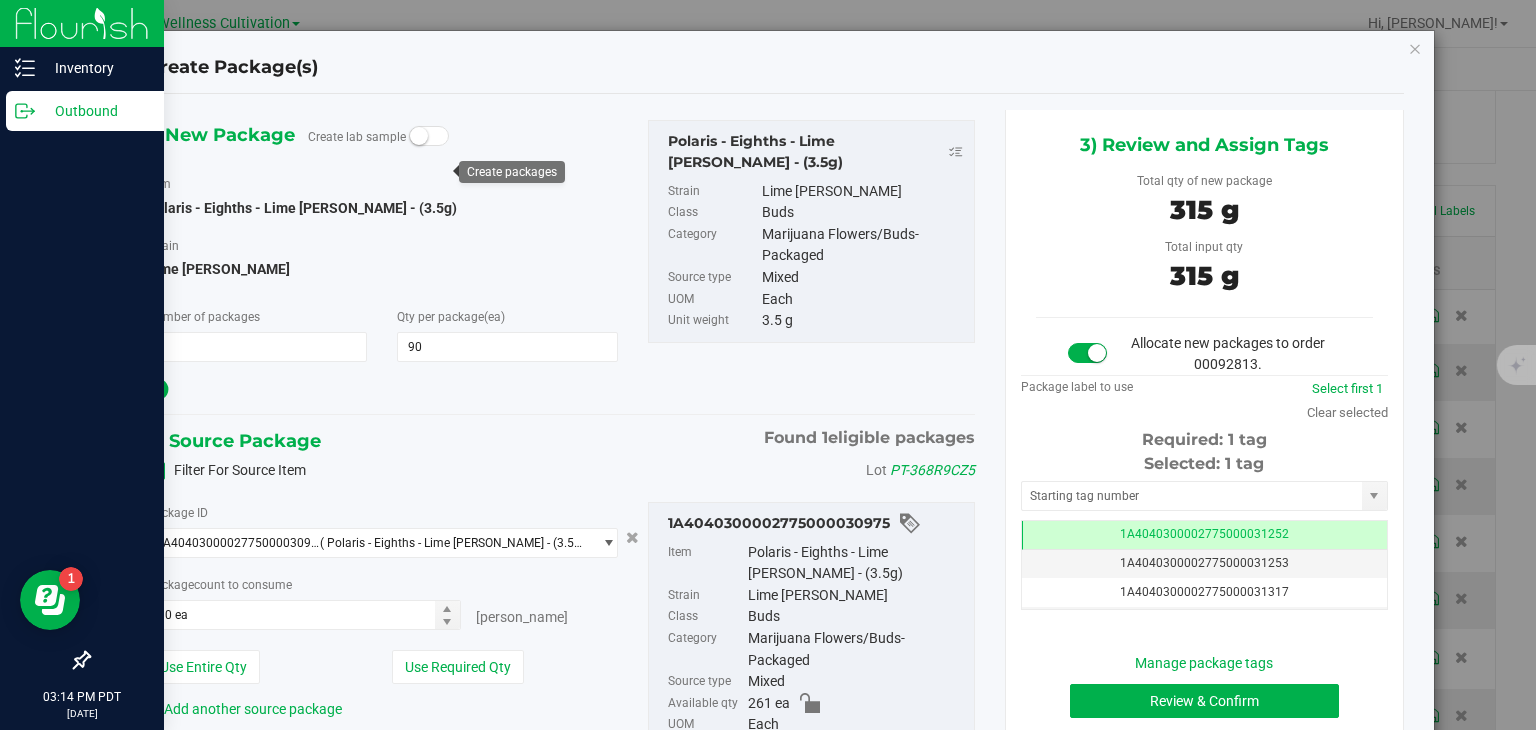 scroll, scrollTop: 0, scrollLeft: 0, axis: both 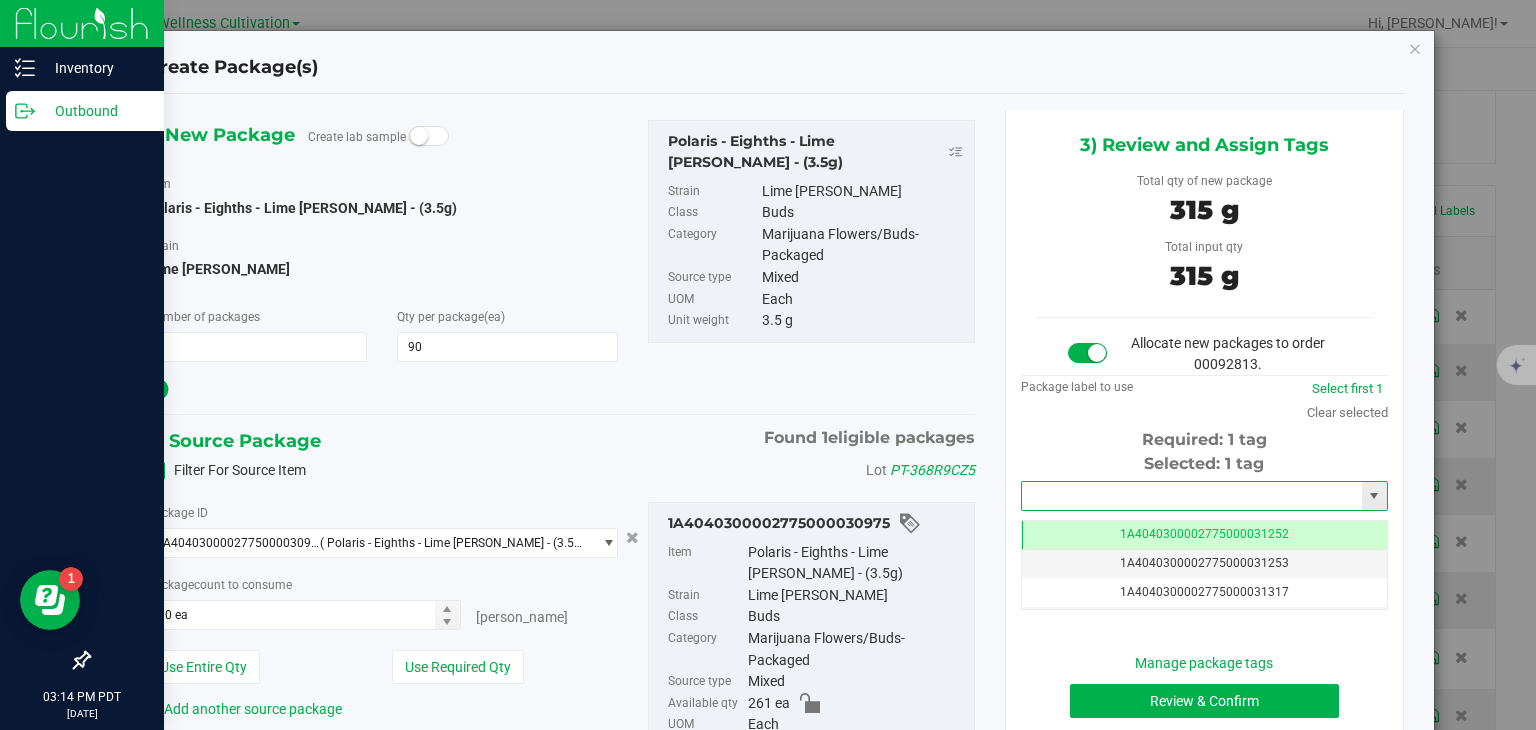 click at bounding box center [1192, 496] 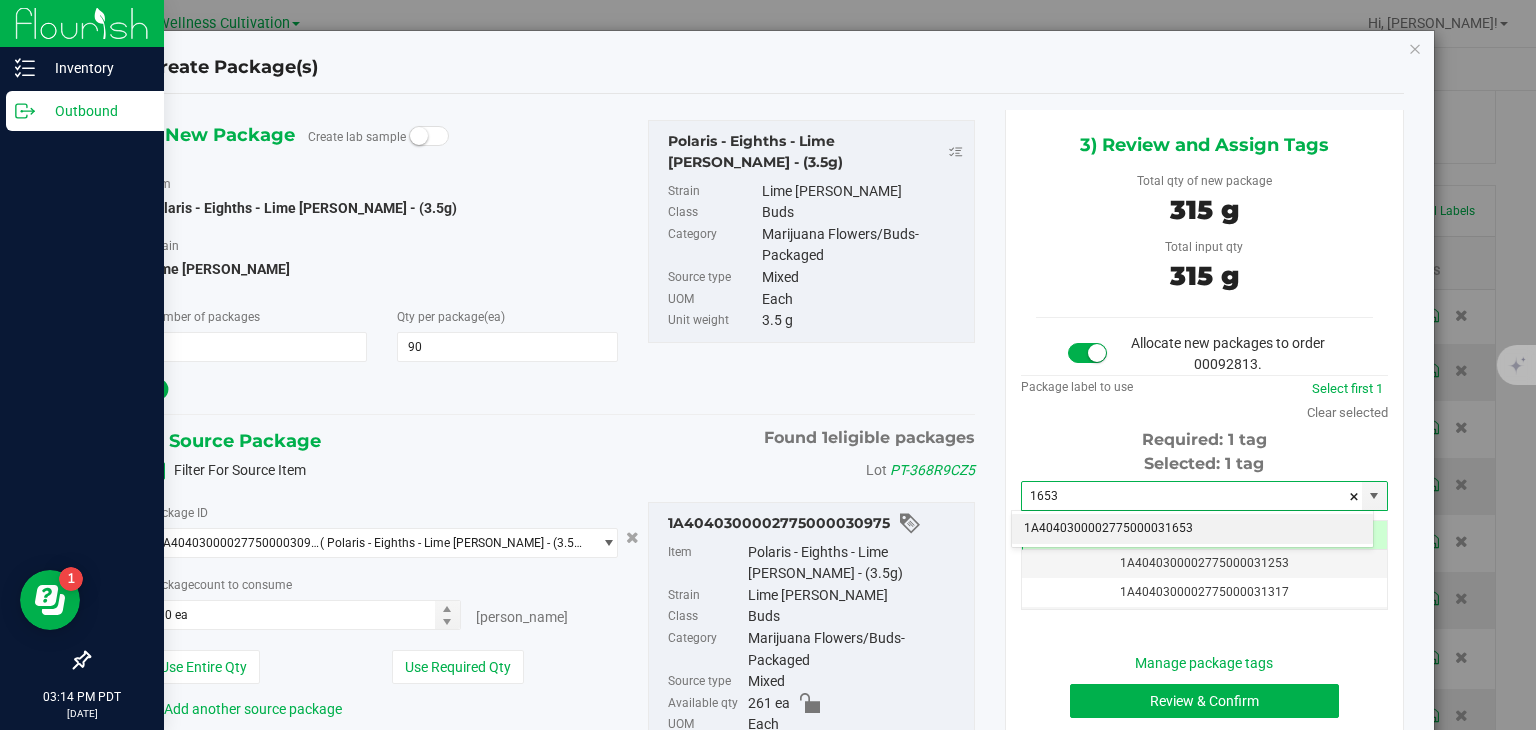 click on "1A4040300002775000031653" at bounding box center (1192, 529) 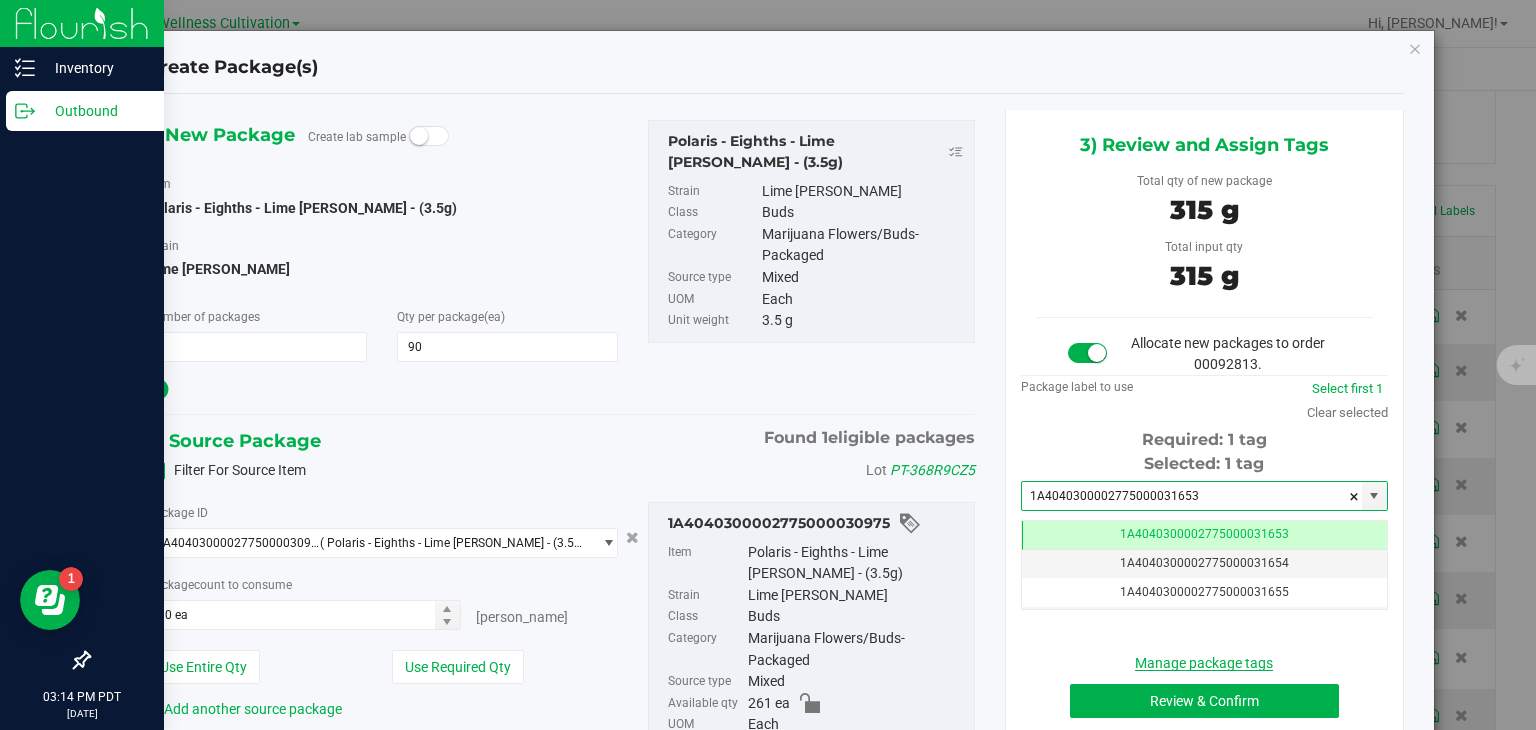 scroll, scrollTop: 0, scrollLeft: 0, axis: both 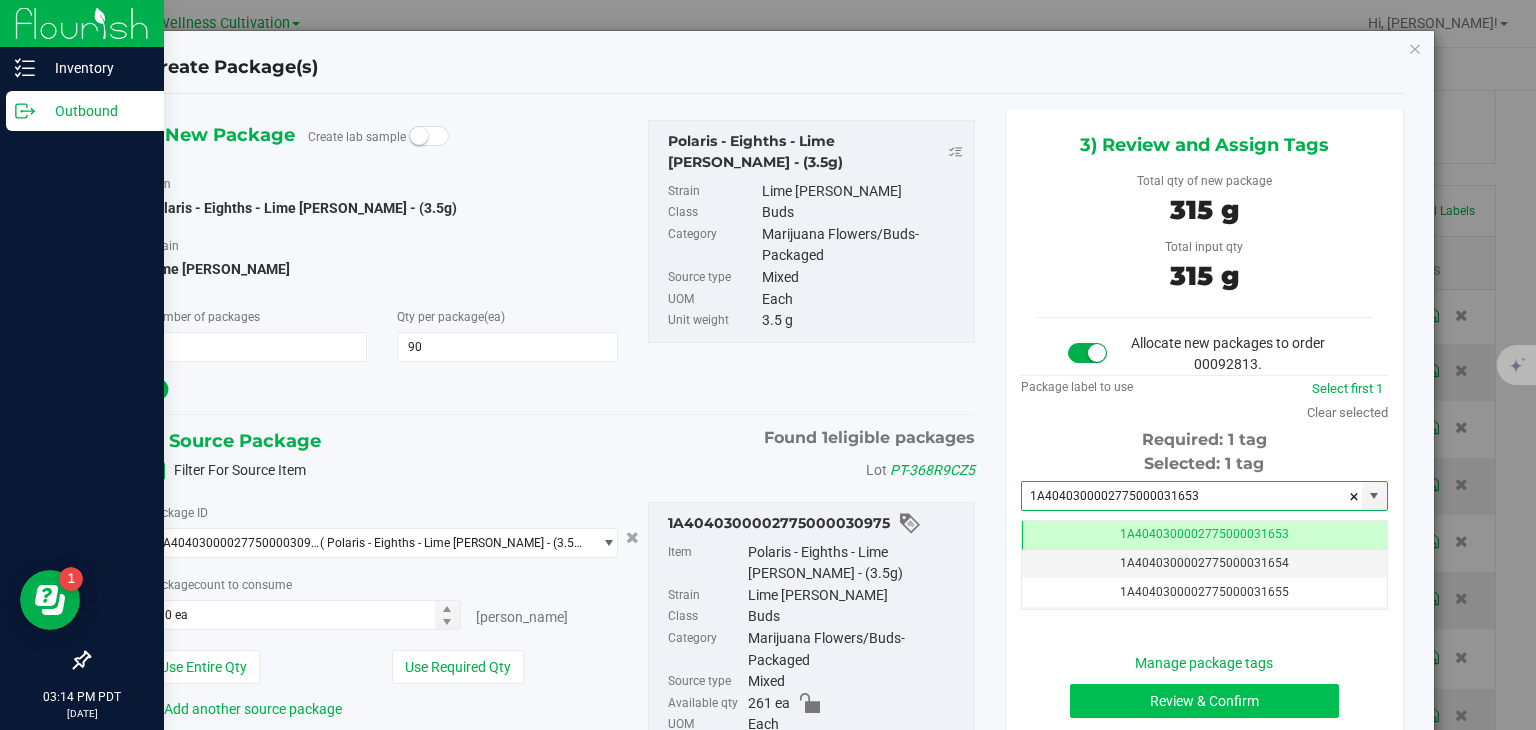 type on "1A4040300002775000031653" 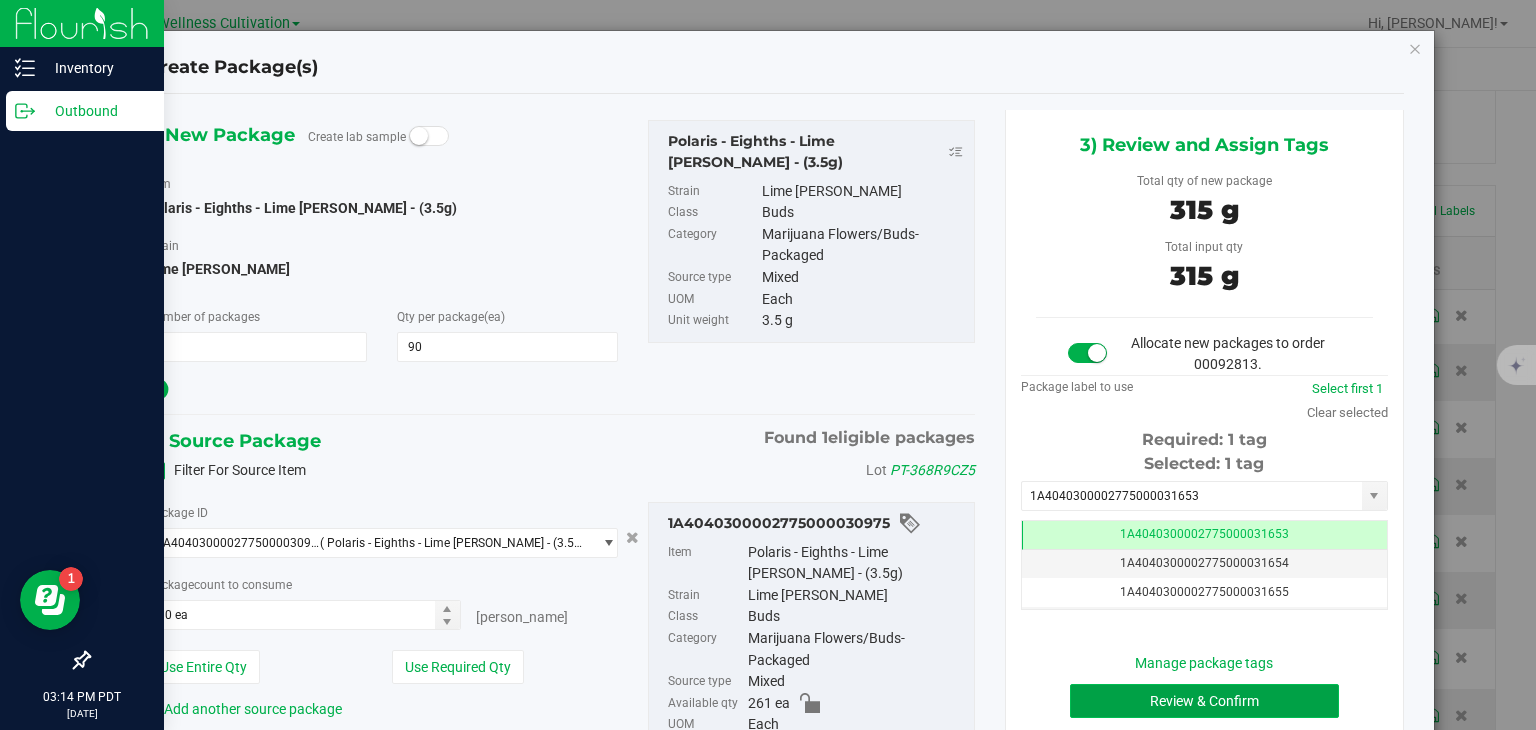 click on "Review & Confirm" at bounding box center (1204, 701) 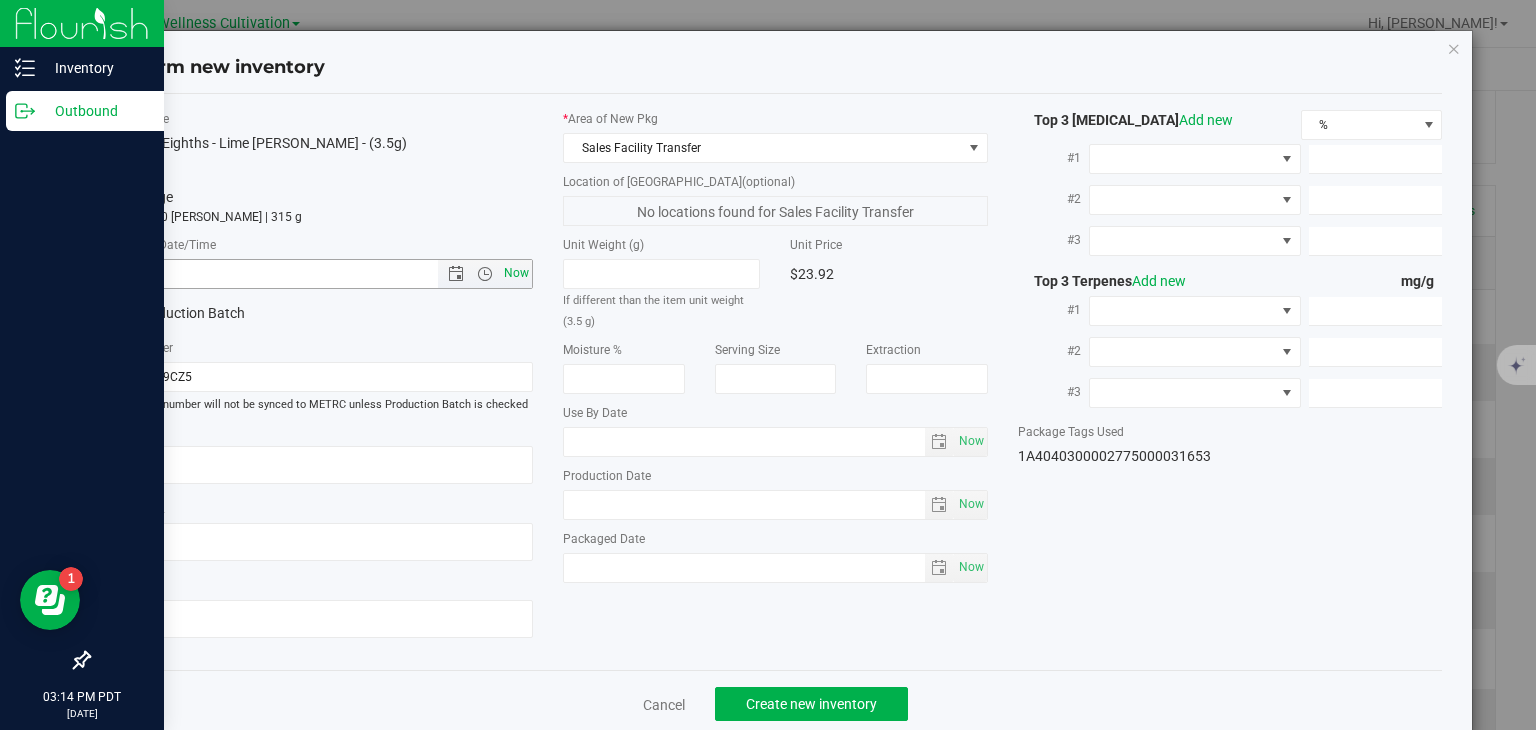 click on "Now" at bounding box center (517, 273) 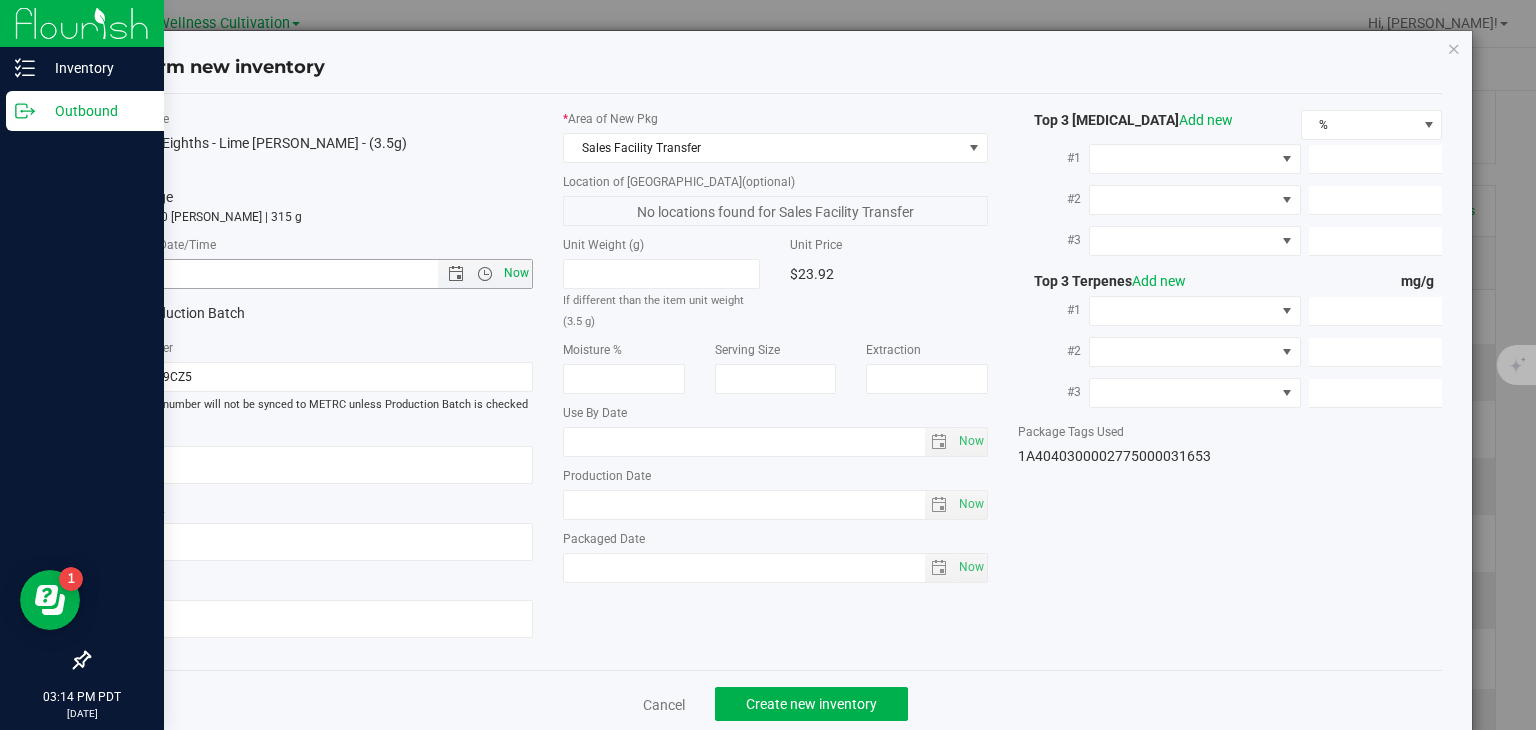 type on "7/10/2025 3:14 PM" 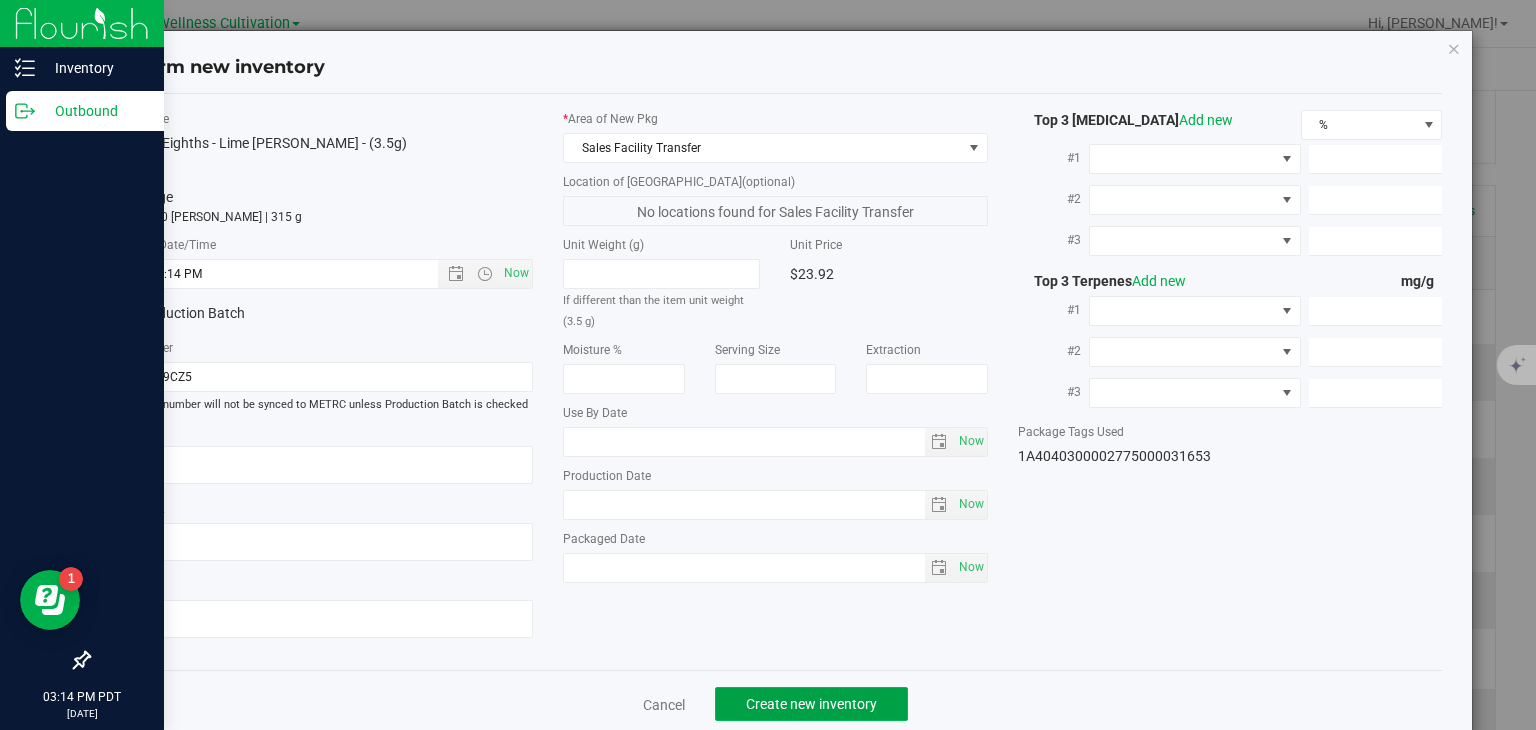 click on "Create new inventory" 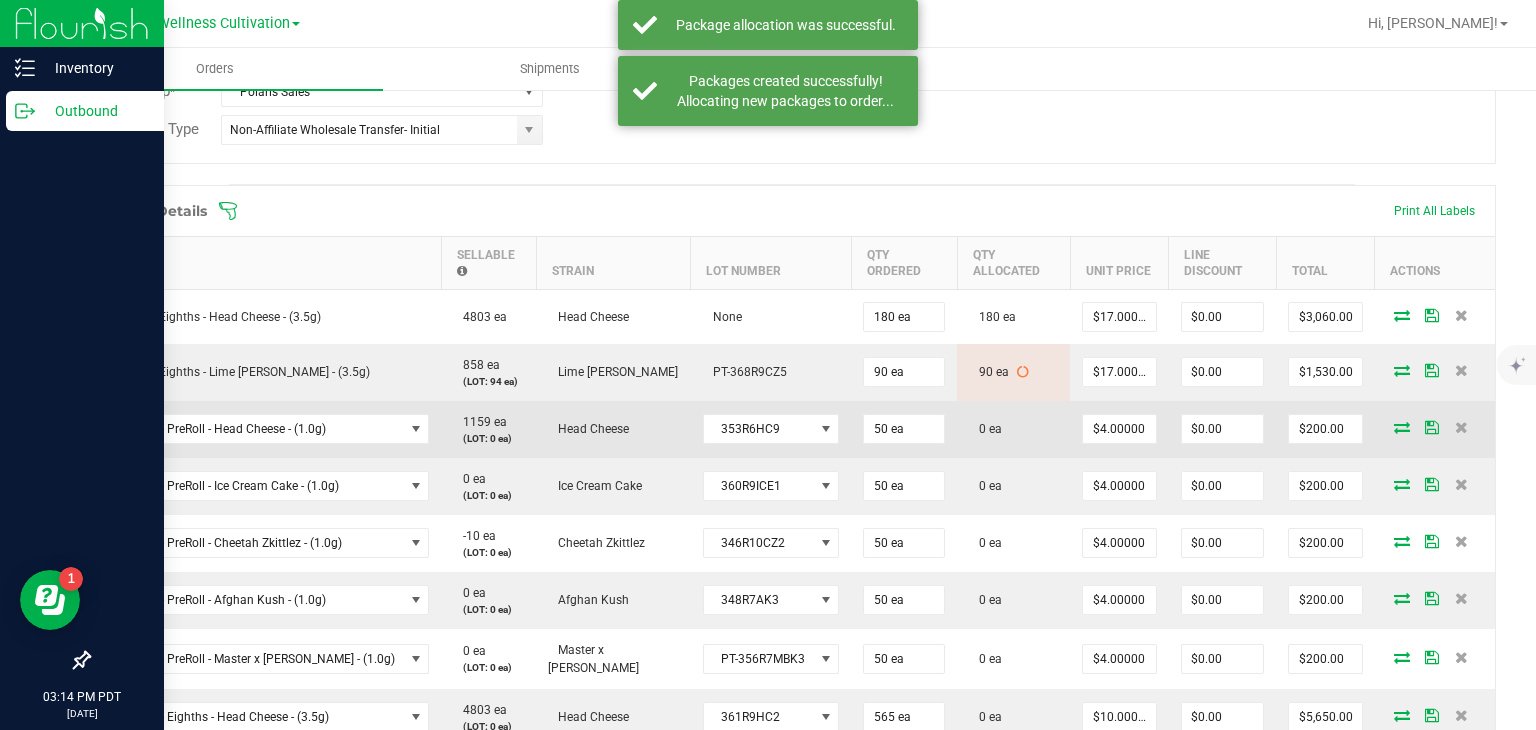 click at bounding box center (1402, 427) 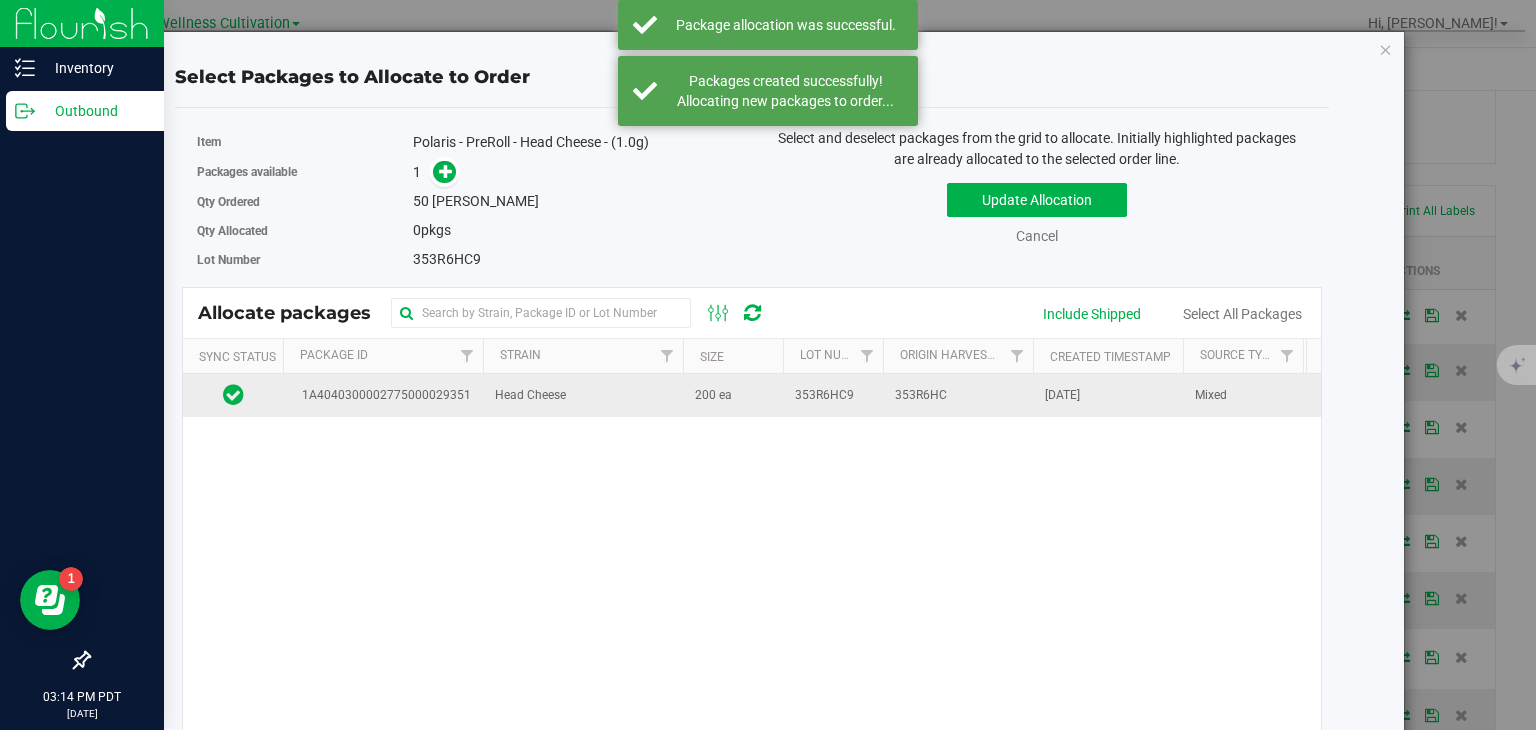 click on "353R6HC9" at bounding box center (833, 395) 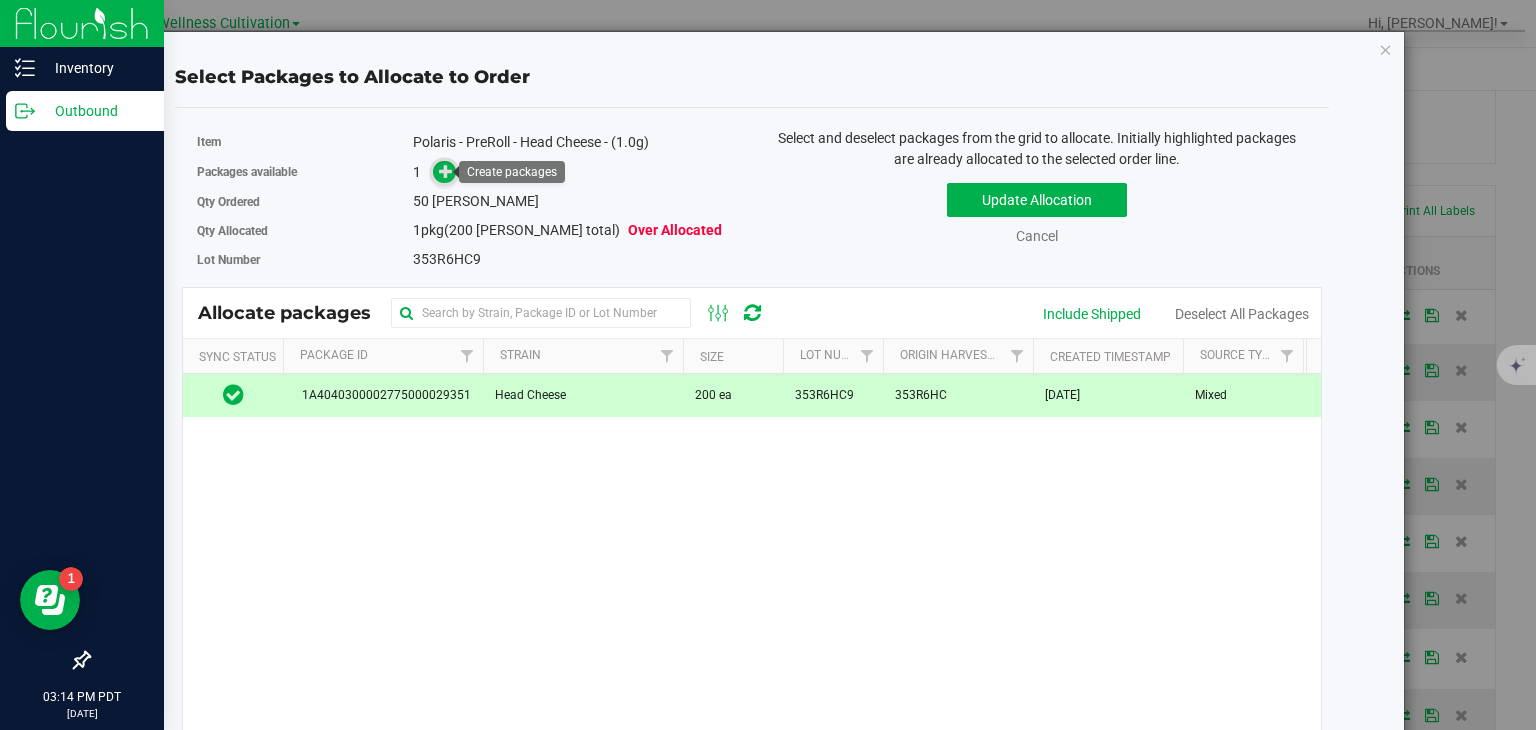 click at bounding box center (446, 170) 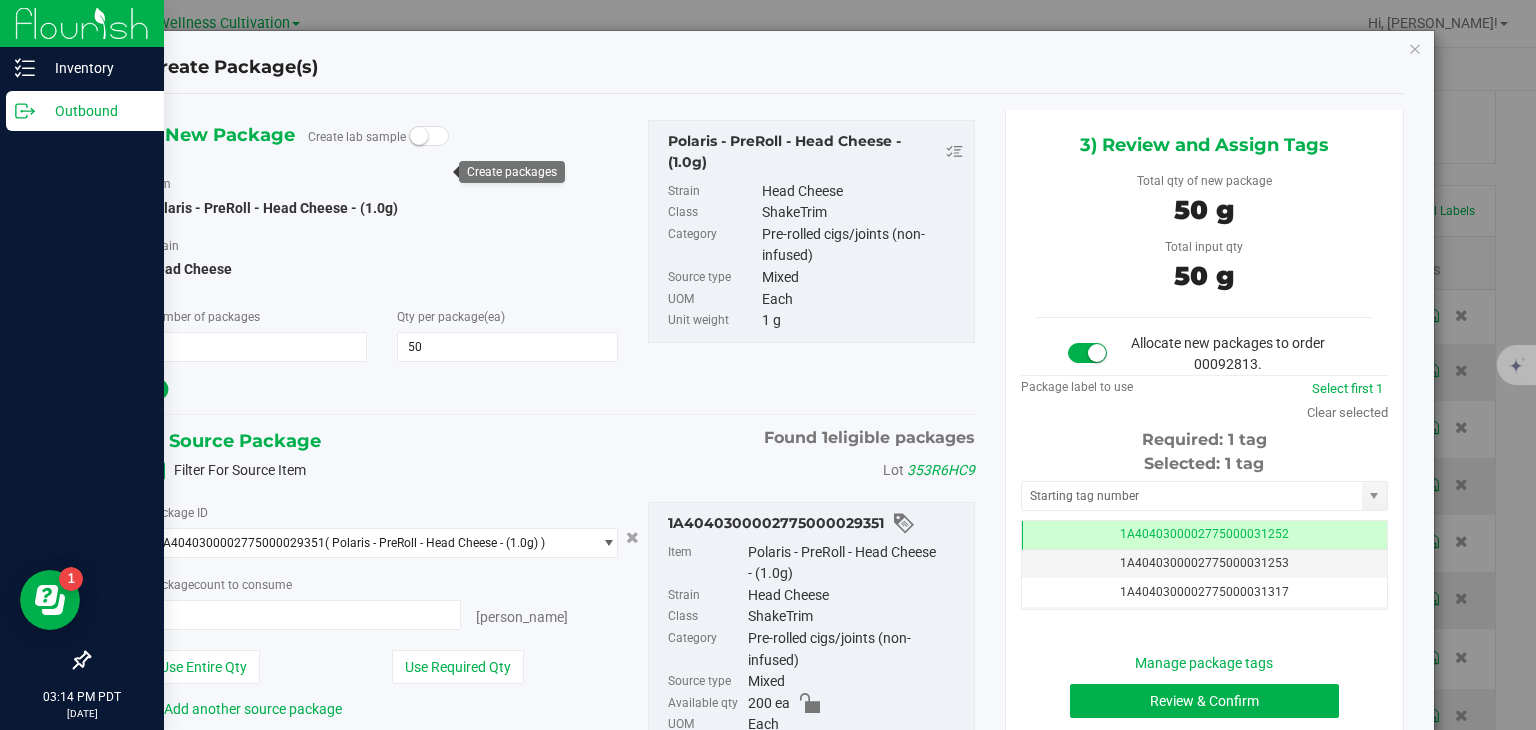 type on "50 ea" 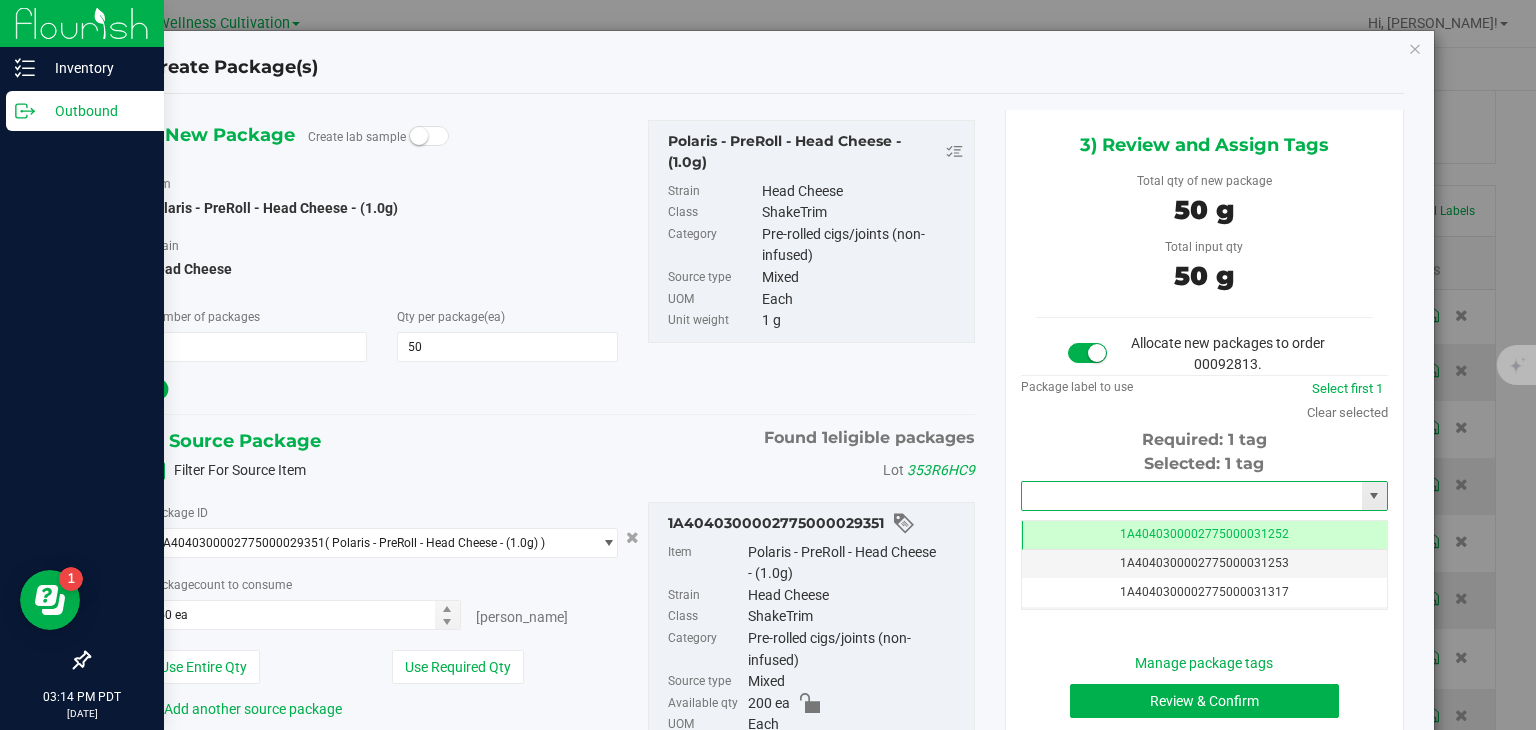 click at bounding box center (1192, 496) 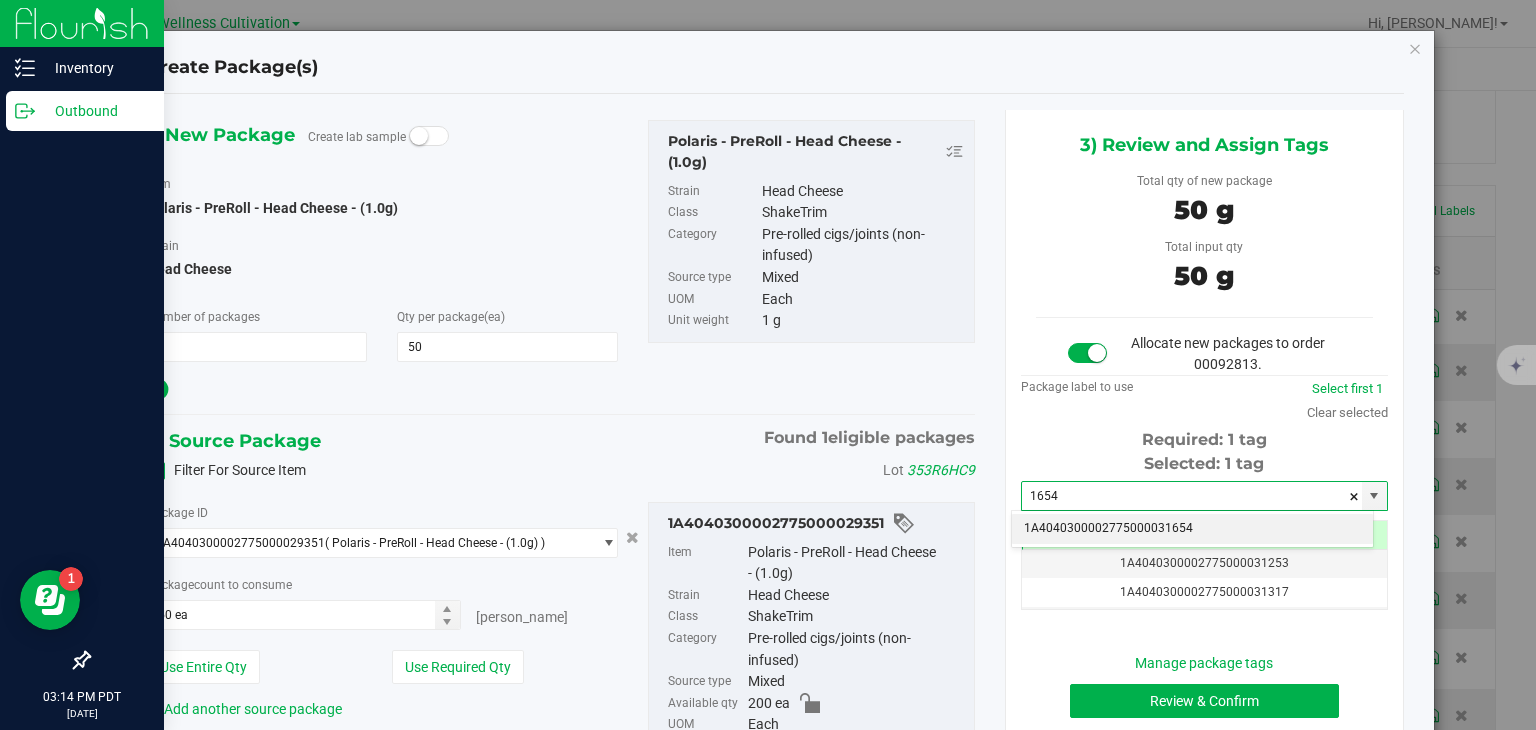 click on "1A4040300002775000031654" at bounding box center (1192, 529) 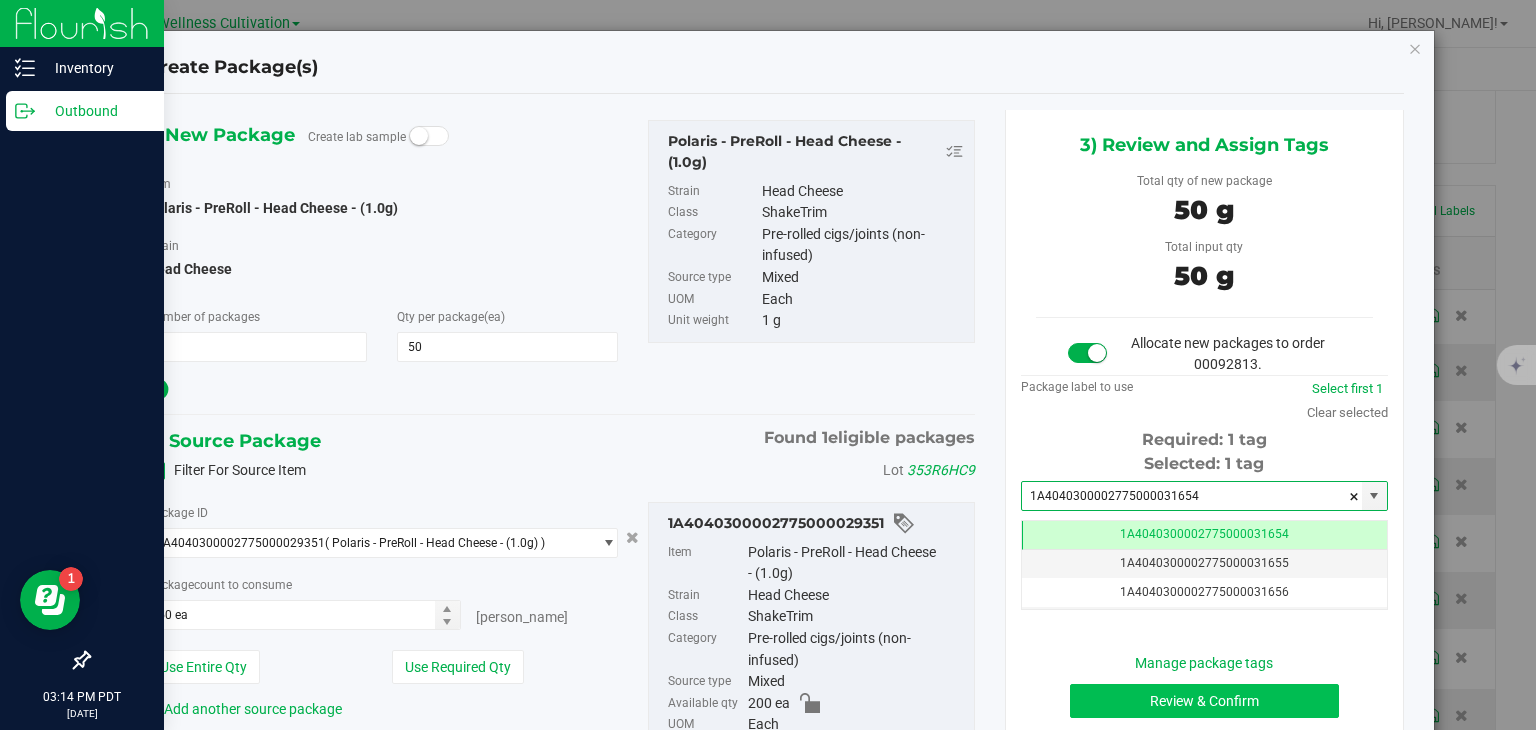 type on "1A4040300002775000031654" 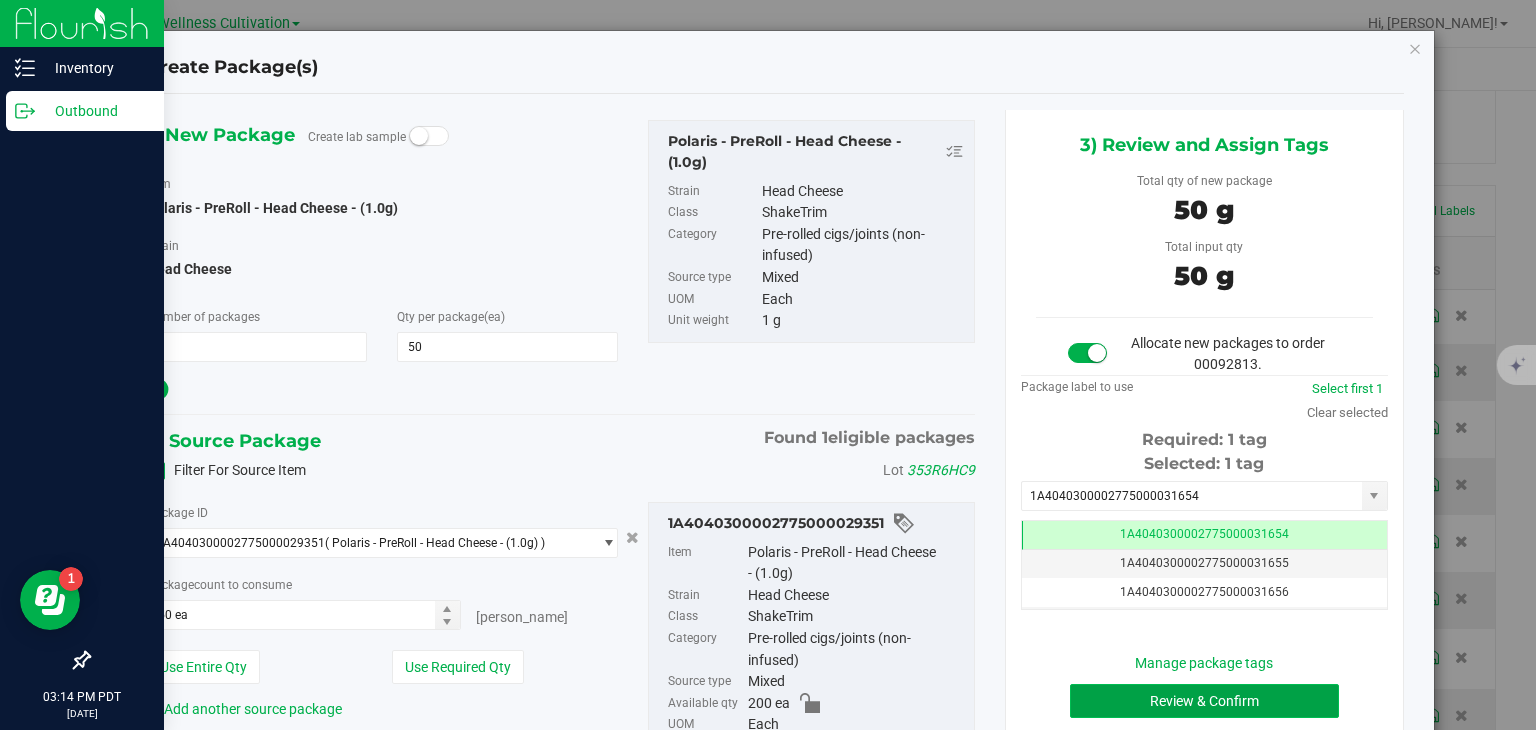 click on "Review & Confirm" at bounding box center [1204, 701] 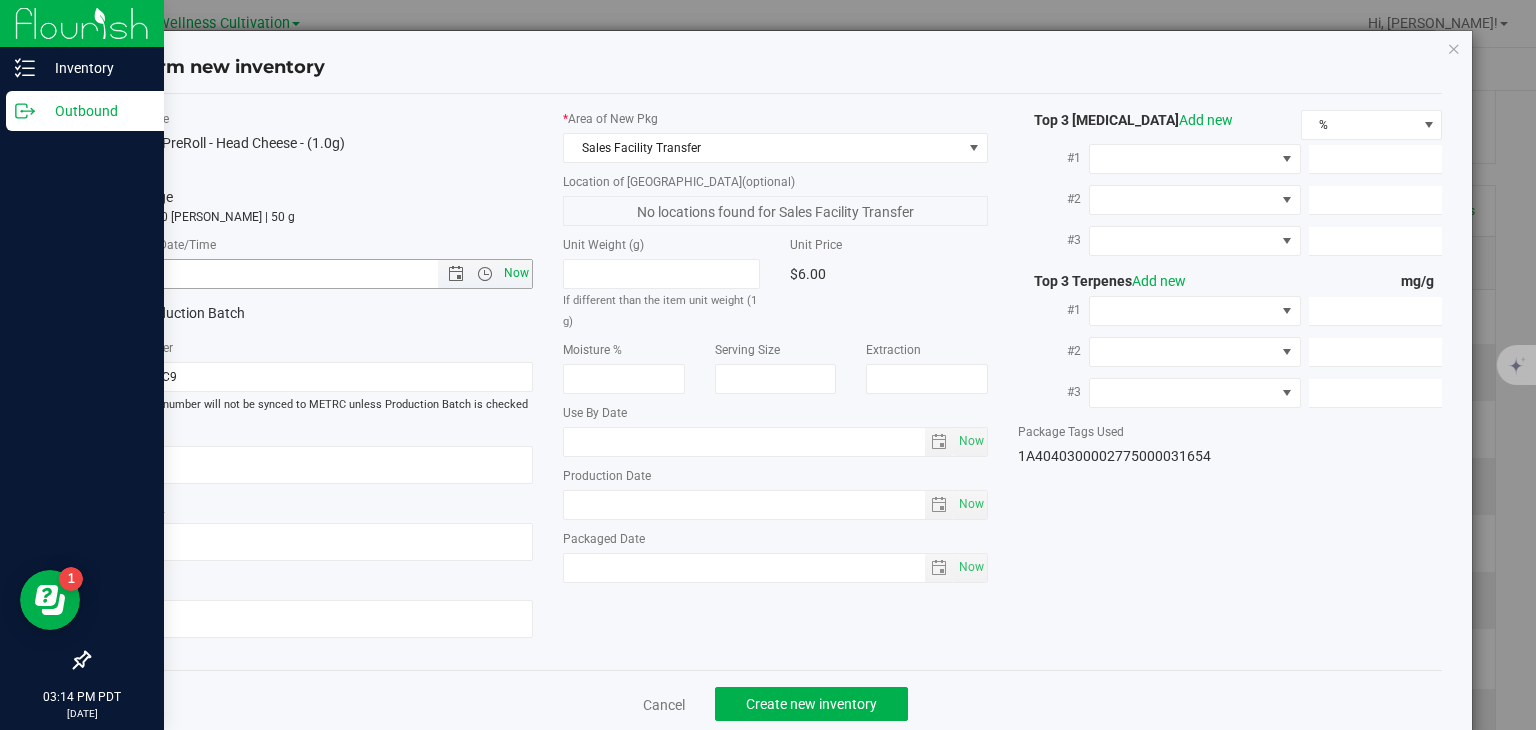 click on "Now" at bounding box center (517, 273) 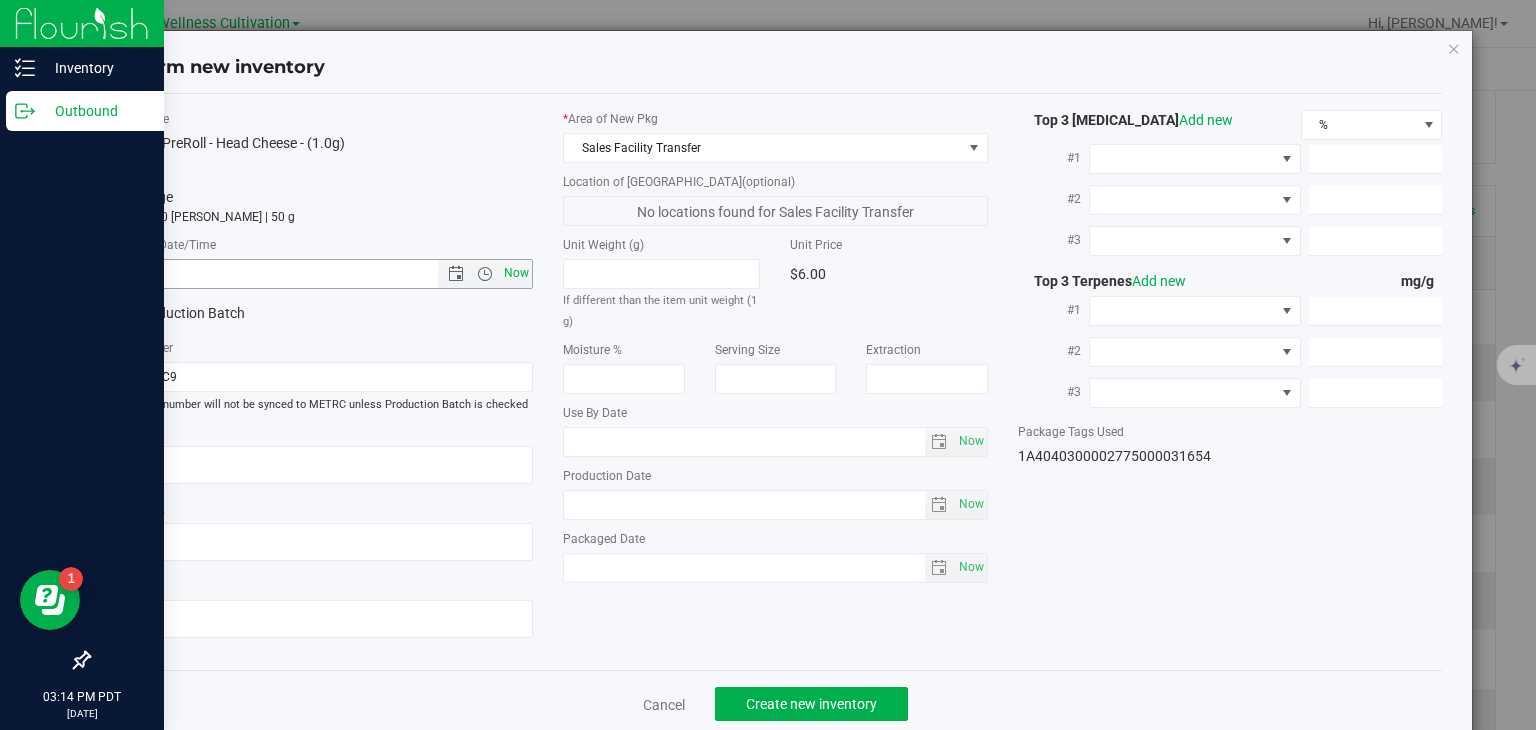 type on "7/10/2025 3:15 PM" 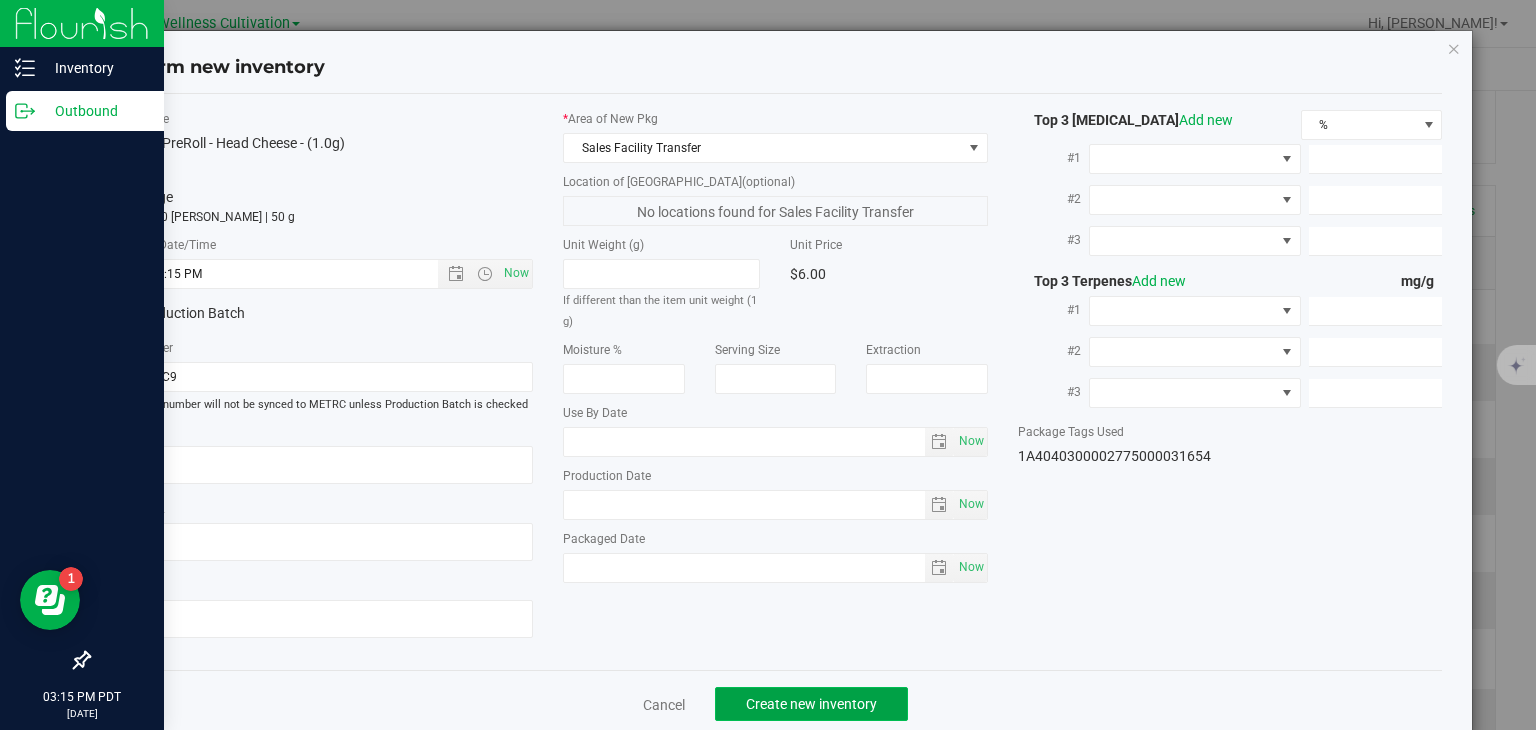 click on "Create new inventory" 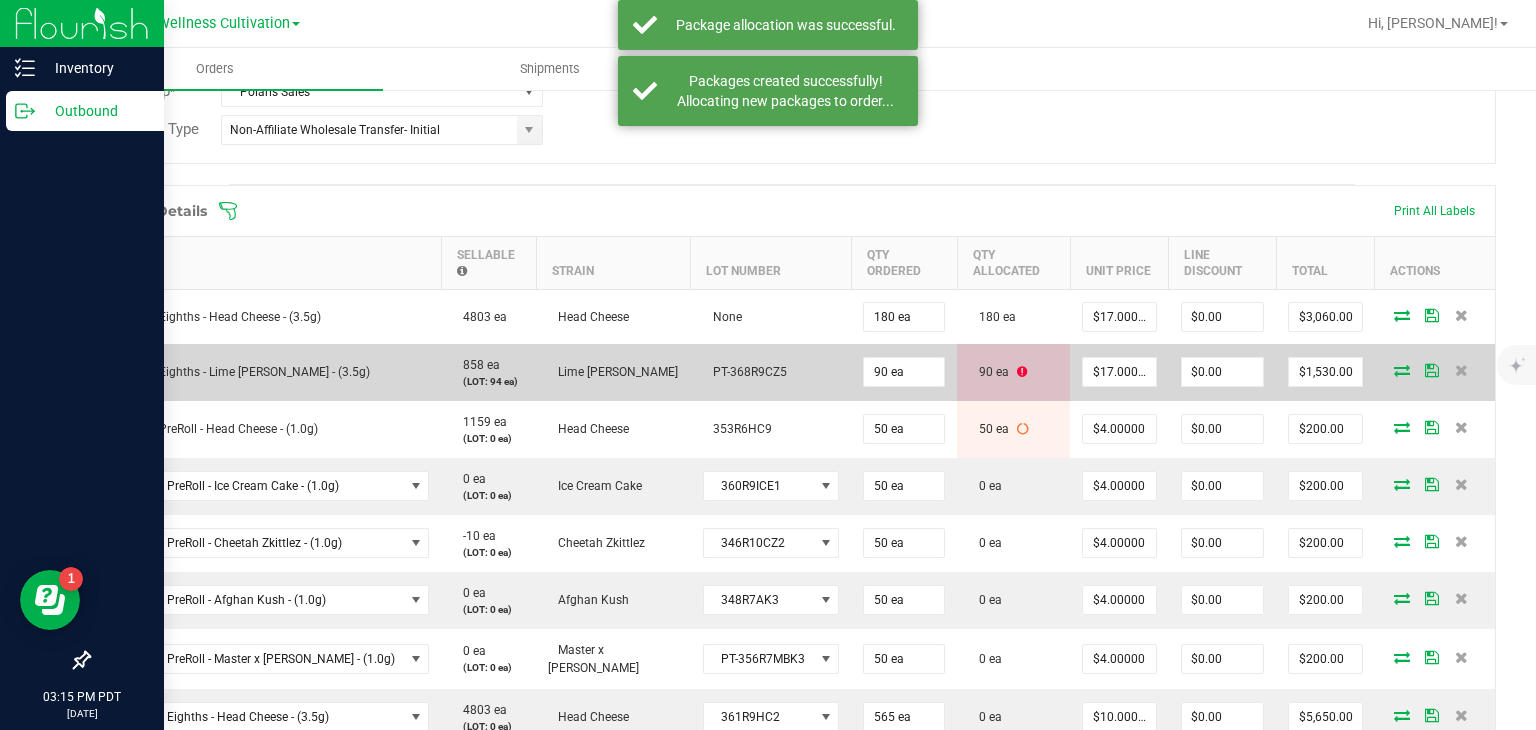 click on "90 ea" at bounding box center (1013, 372) 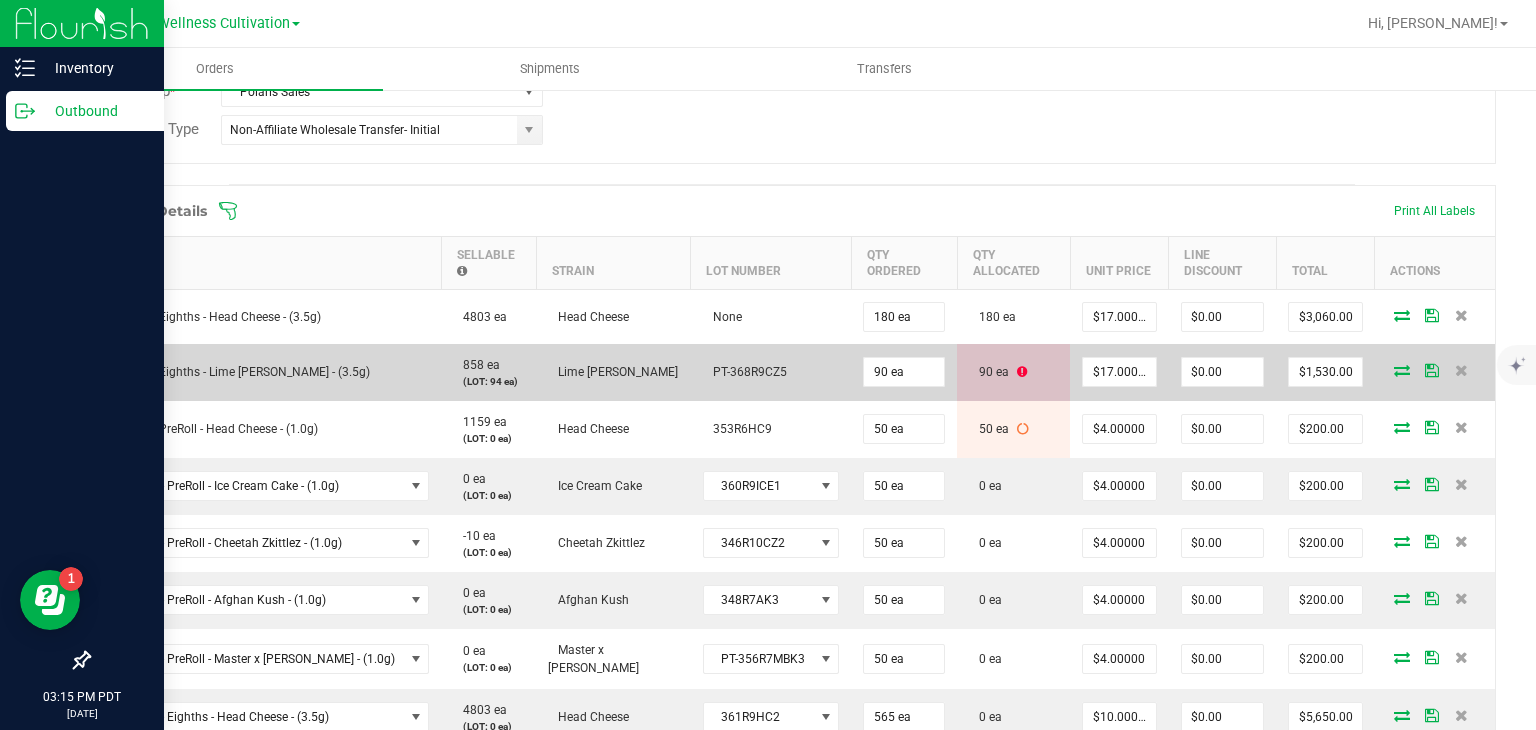click on "90 ea" at bounding box center [1013, 372] 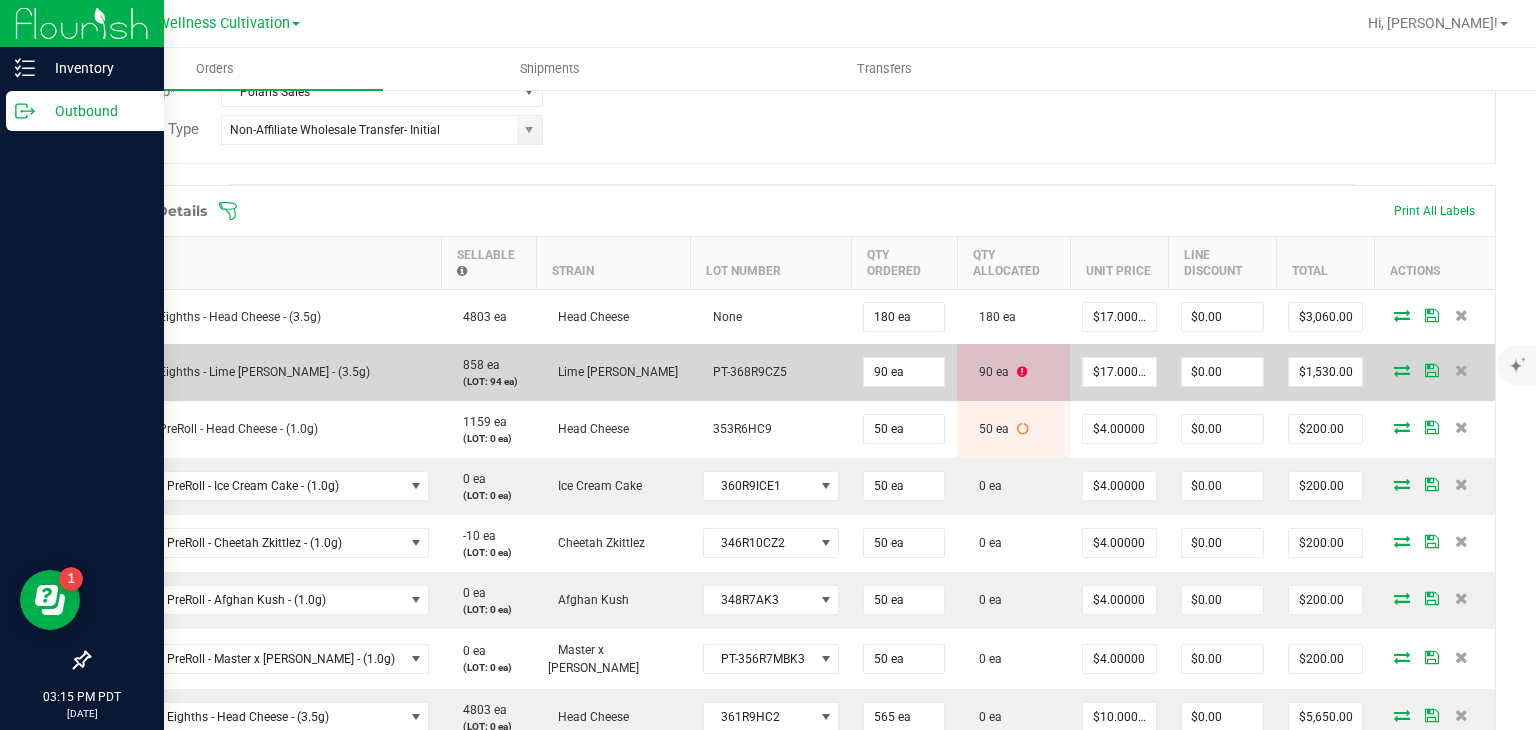 click at bounding box center (1022, 372) 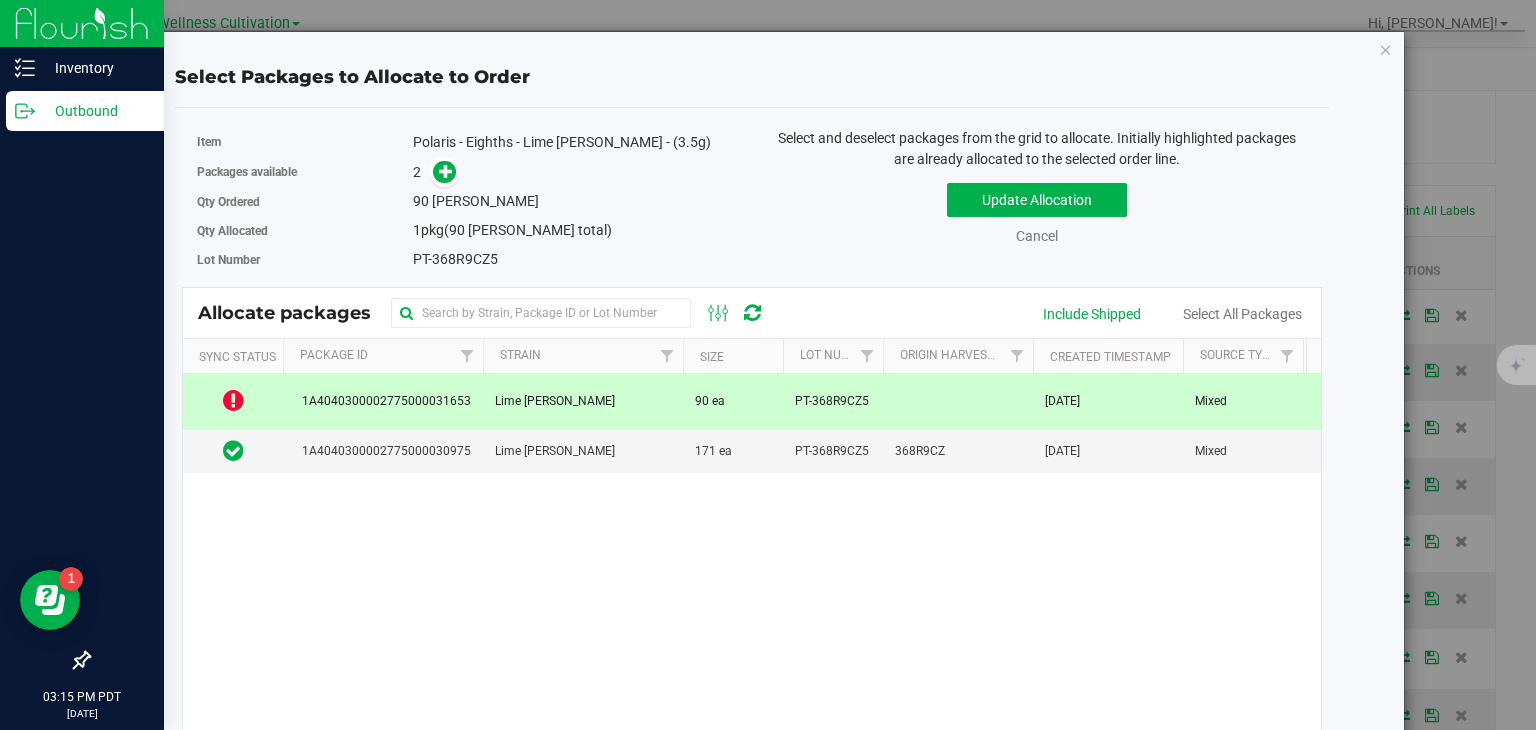 click at bounding box center [233, 400] 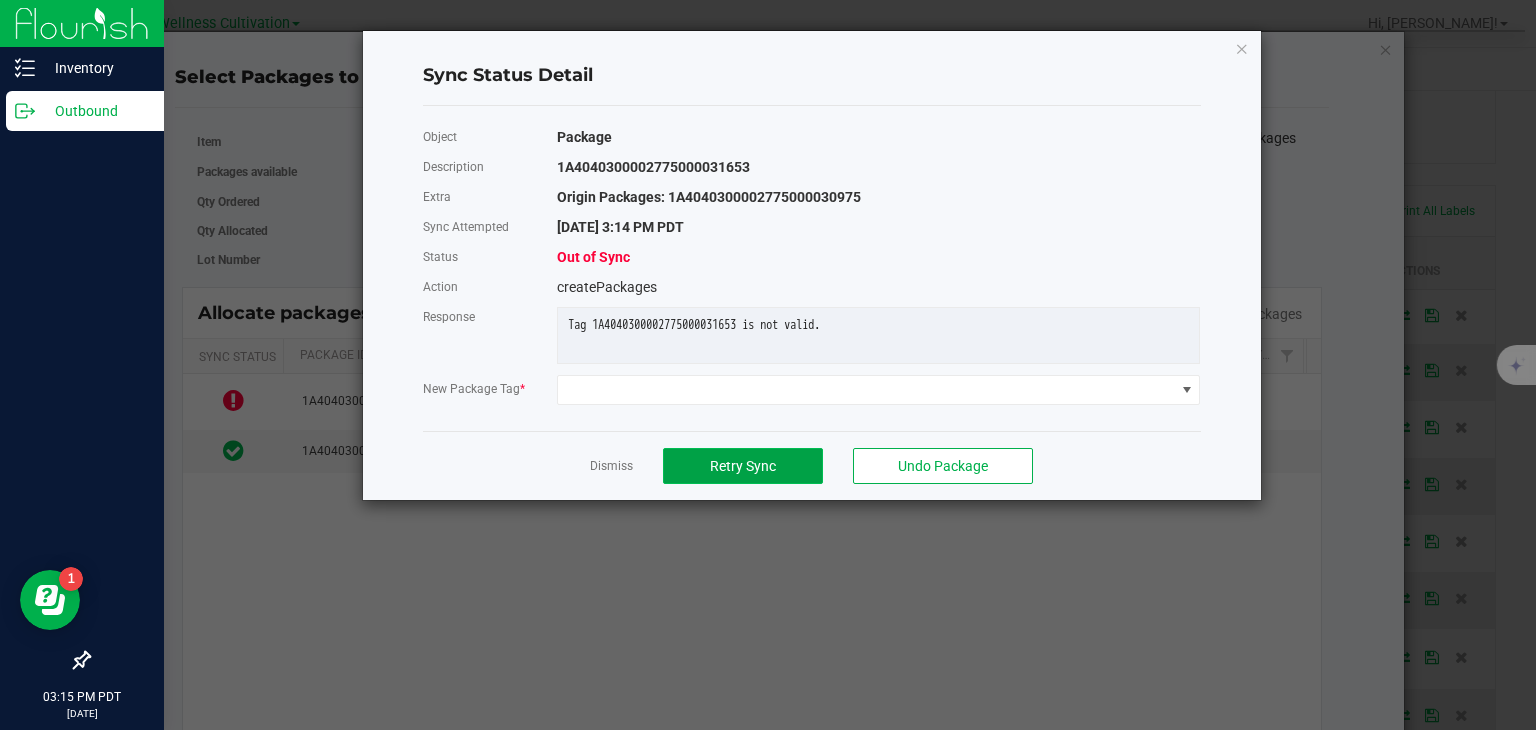 click on "Retry Sync" 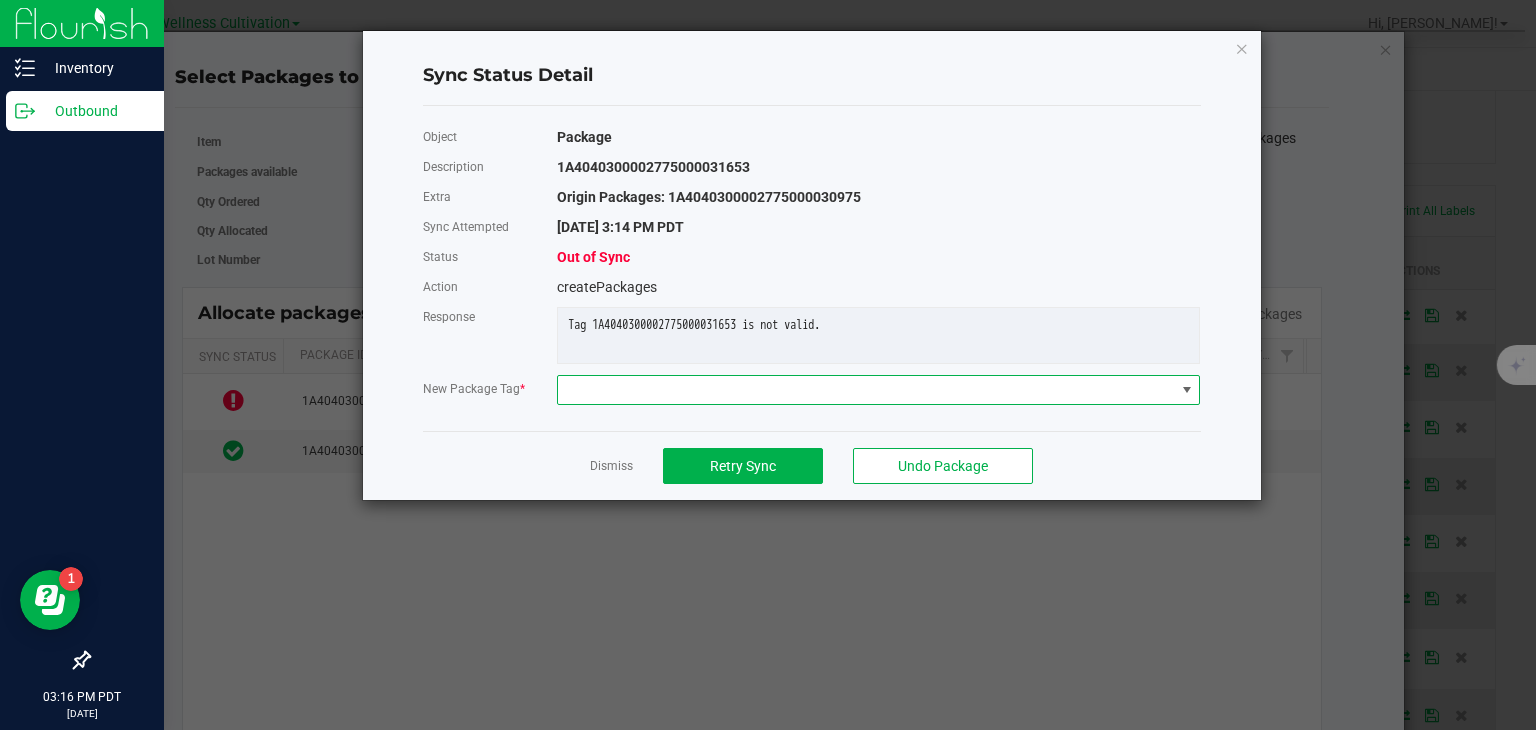 click at bounding box center (866, 390) 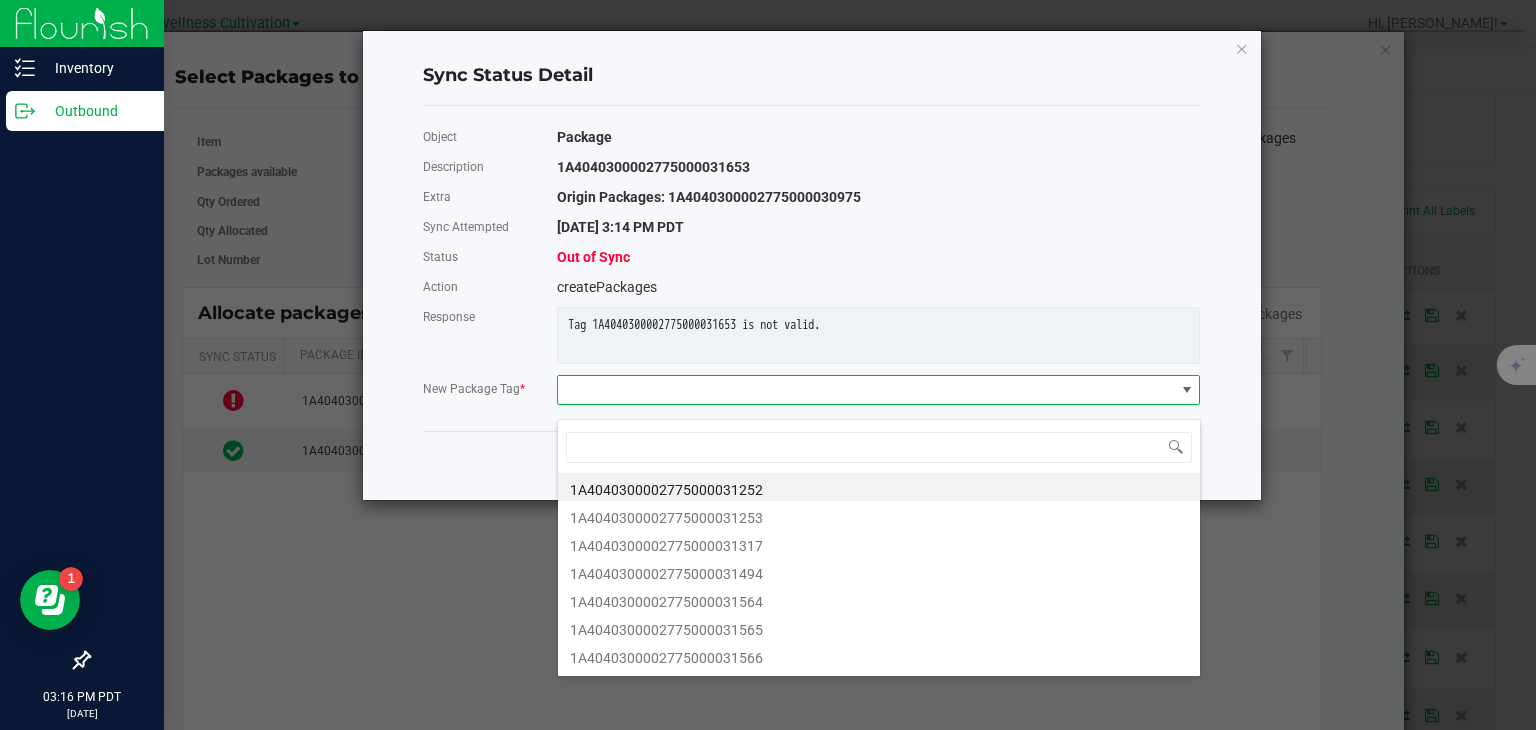 scroll, scrollTop: 99970, scrollLeft: 99356, axis: both 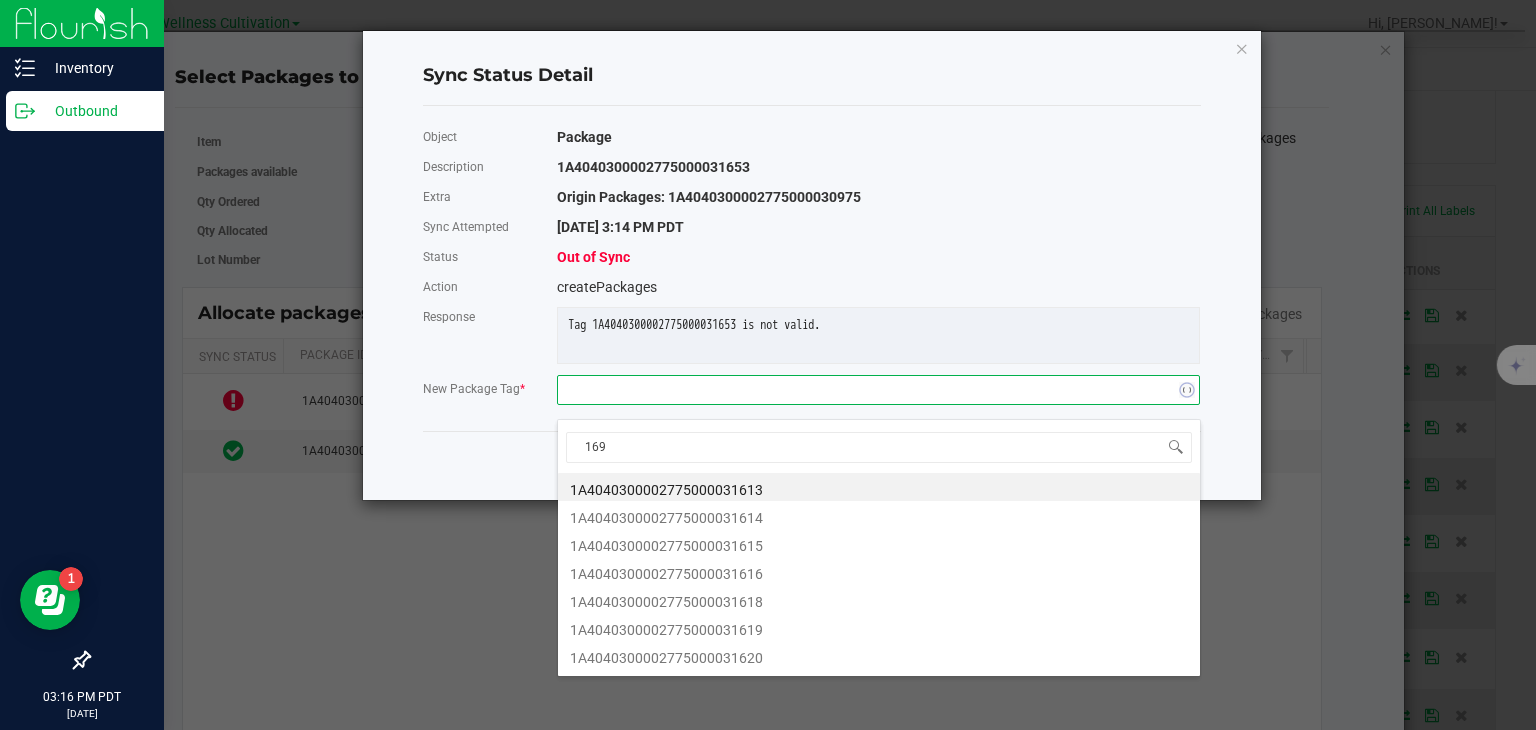 type on "1692" 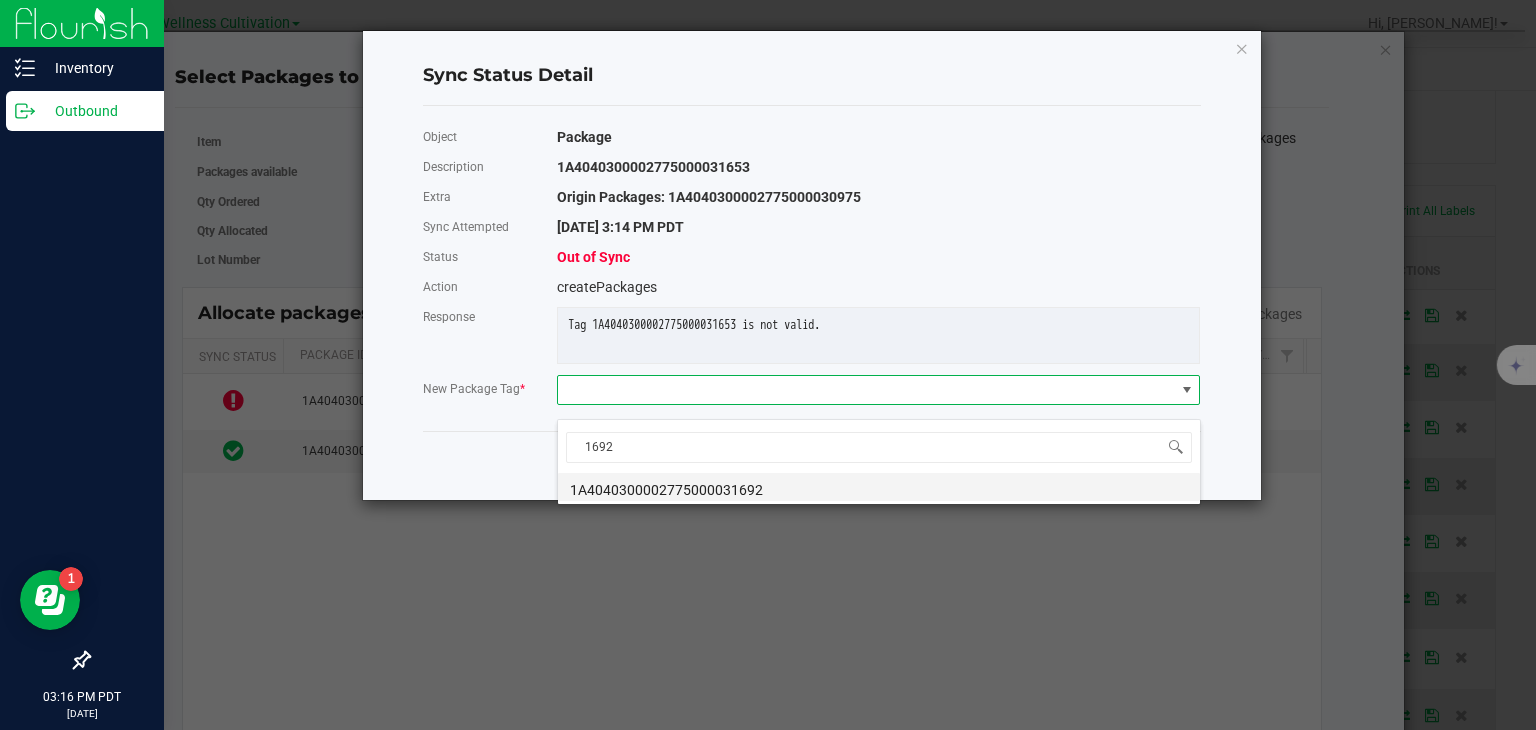 click on "1A4040300002775000031692" at bounding box center [879, 487] 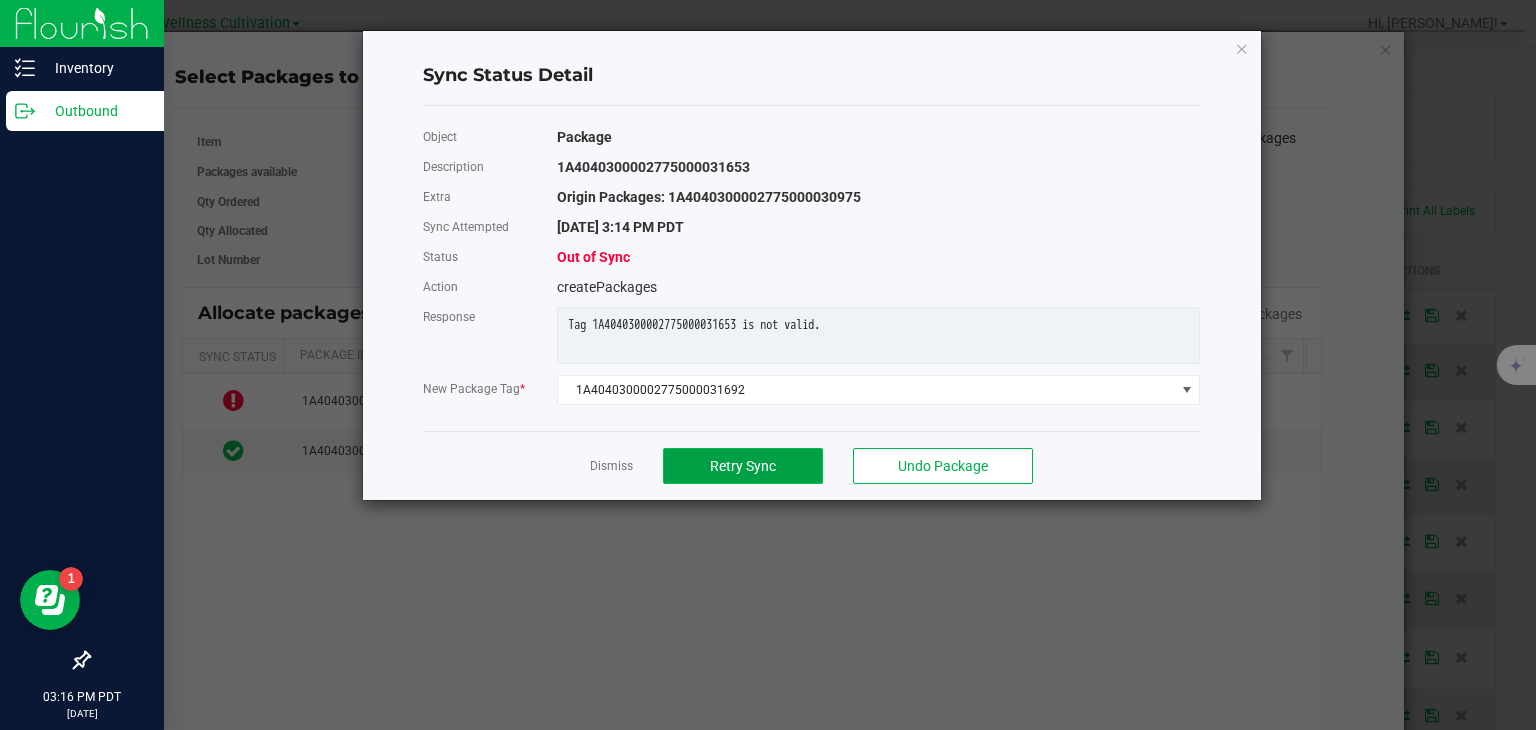 click on "Retry Sync" 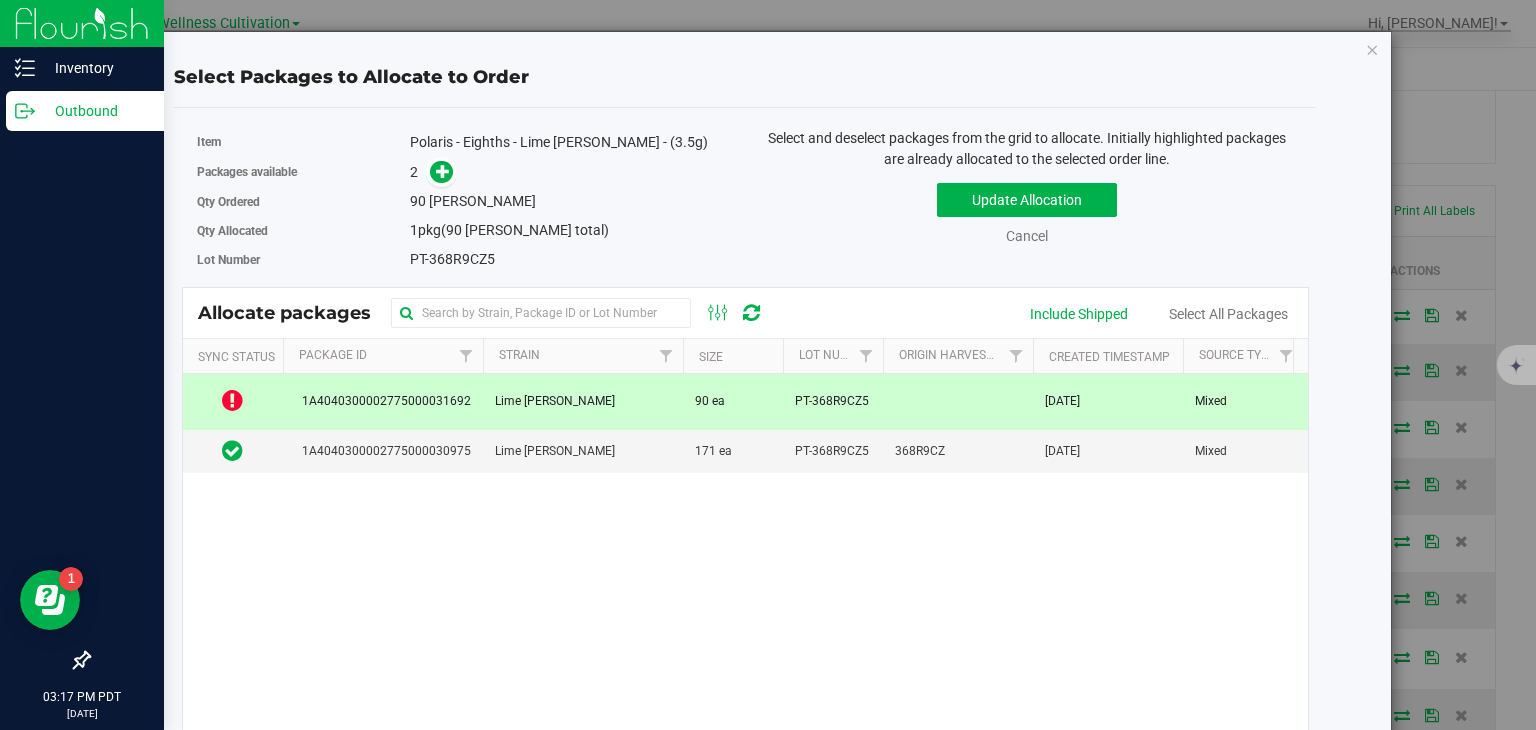 click at bounding box center [232, 400] 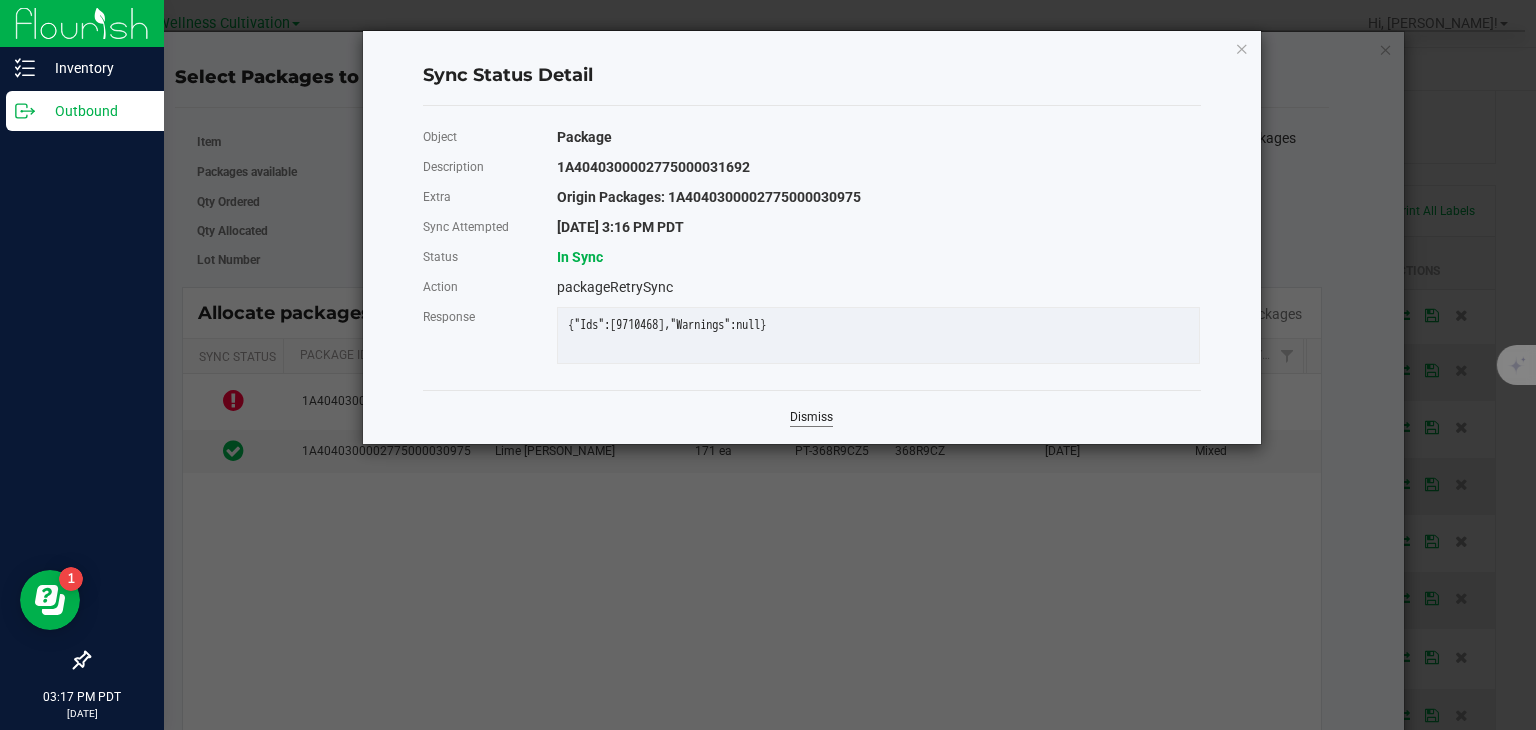 click on "Dismiss" 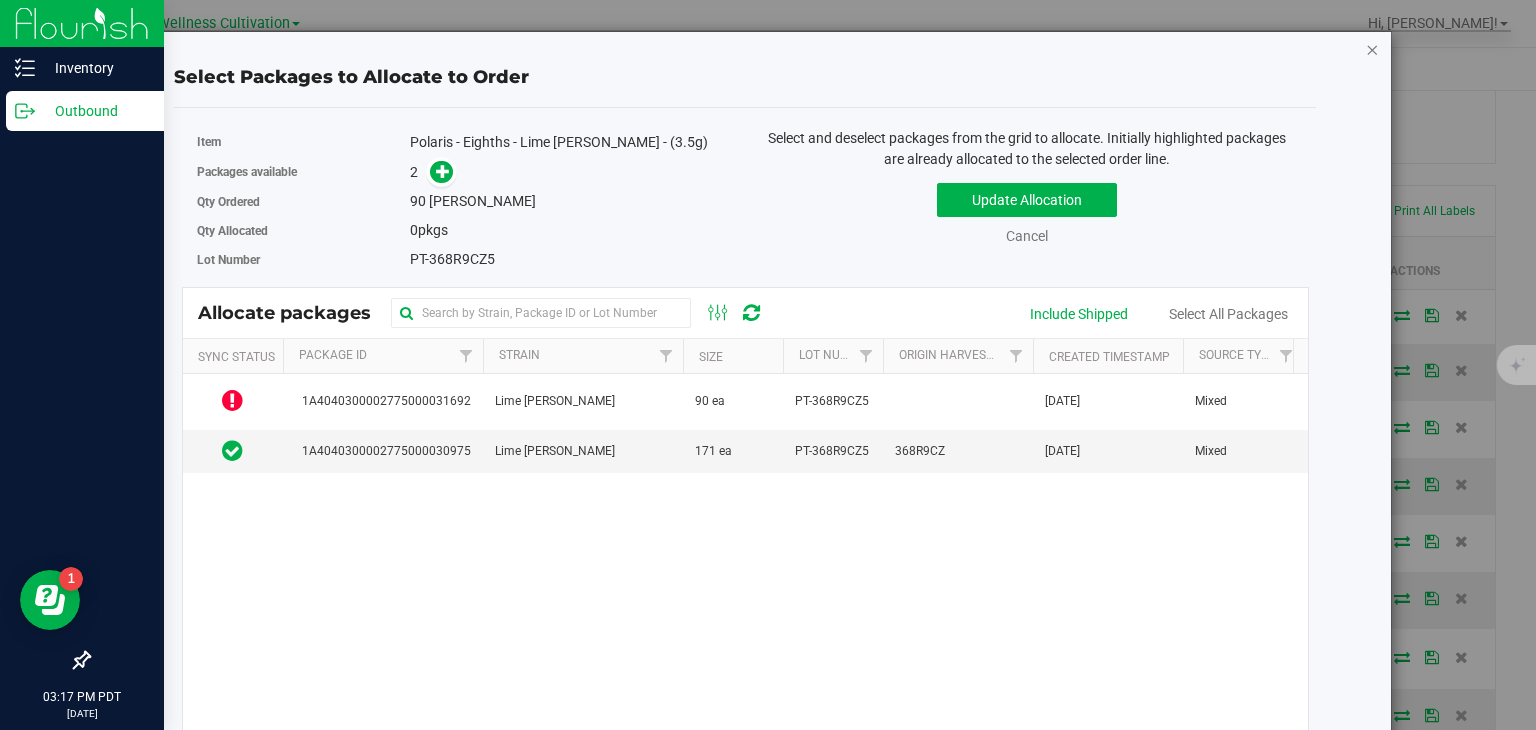 click at bounding box center [1372, 49] 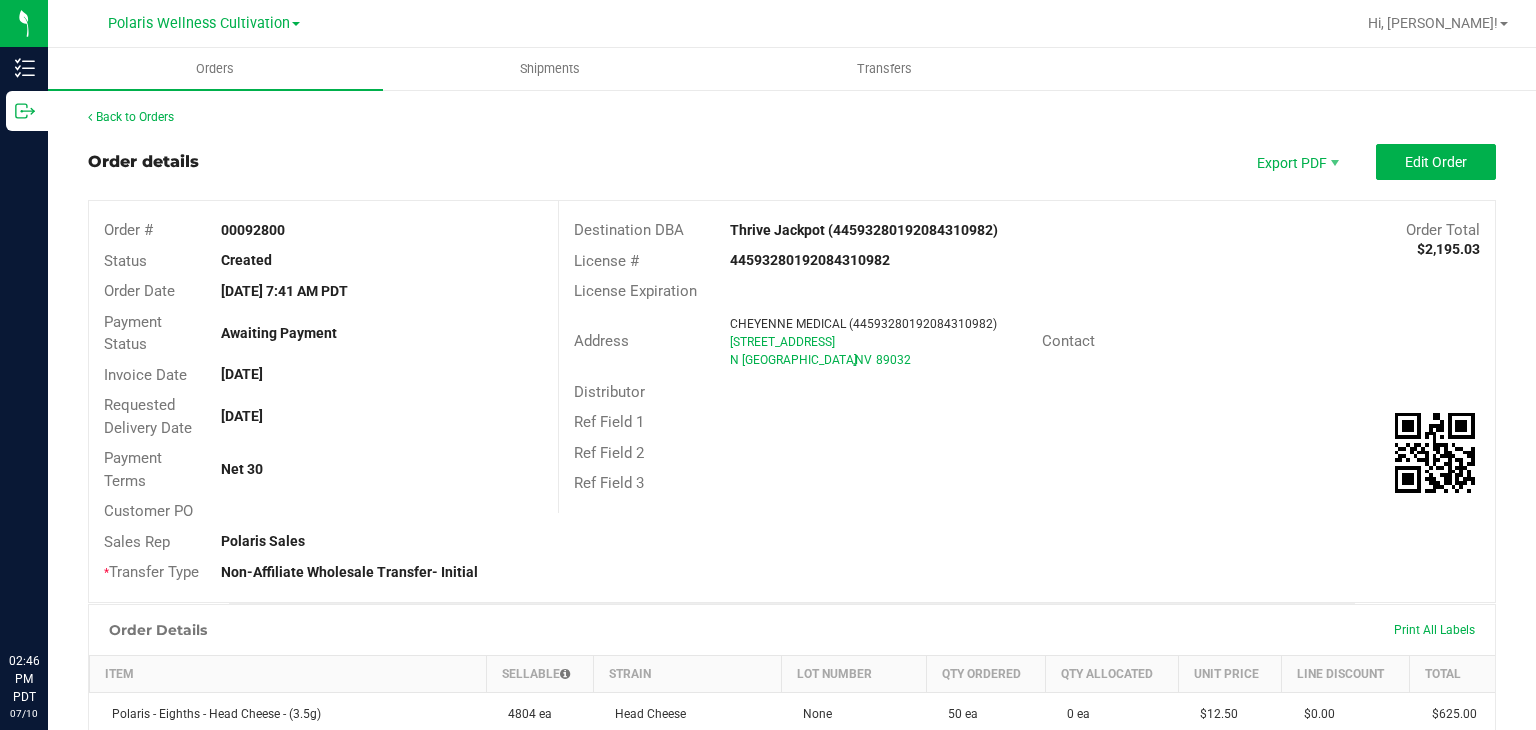 scroll, scrollTop: 0, scrollLeft: 0, axis: both 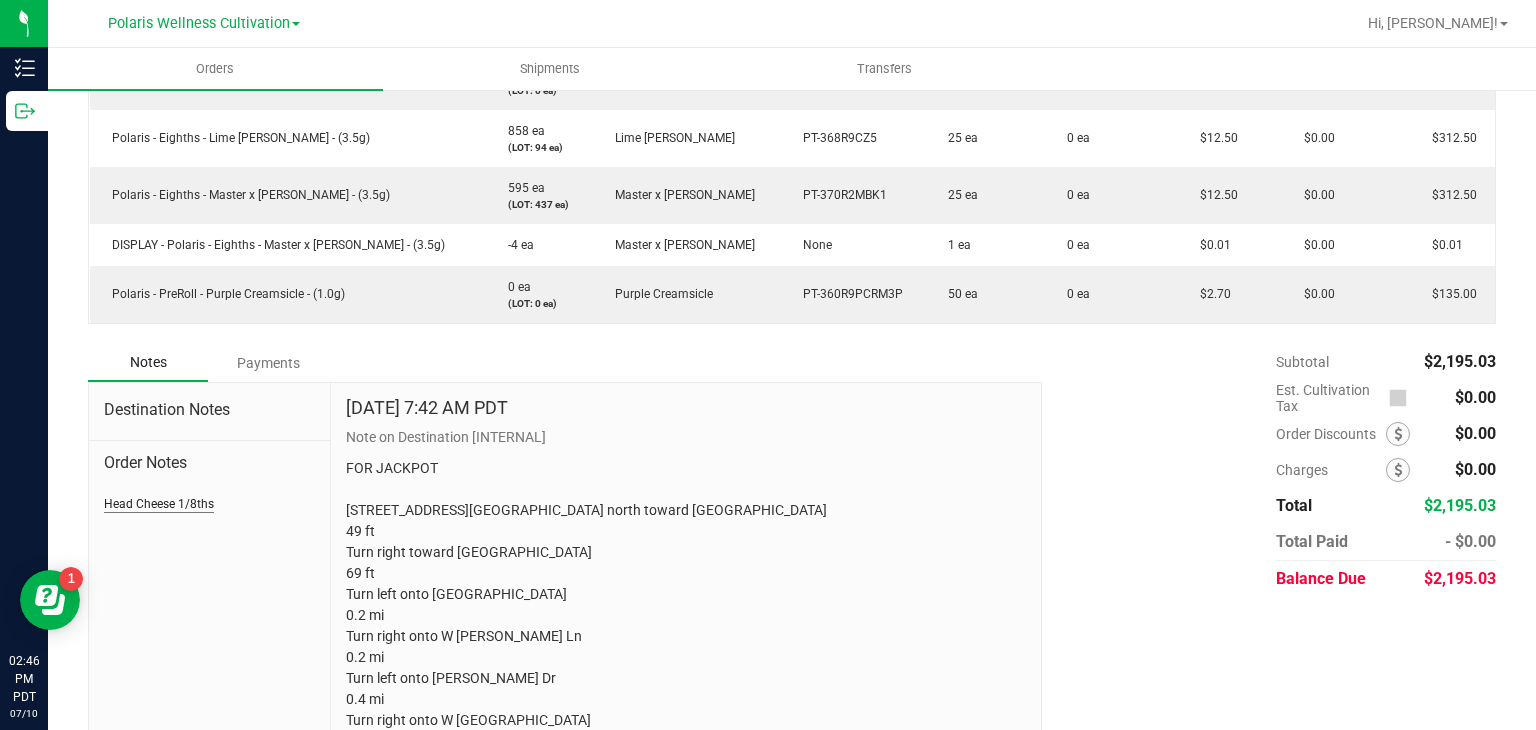click on "Head Cheese 1/8ths" at bounding box center [159, 504] 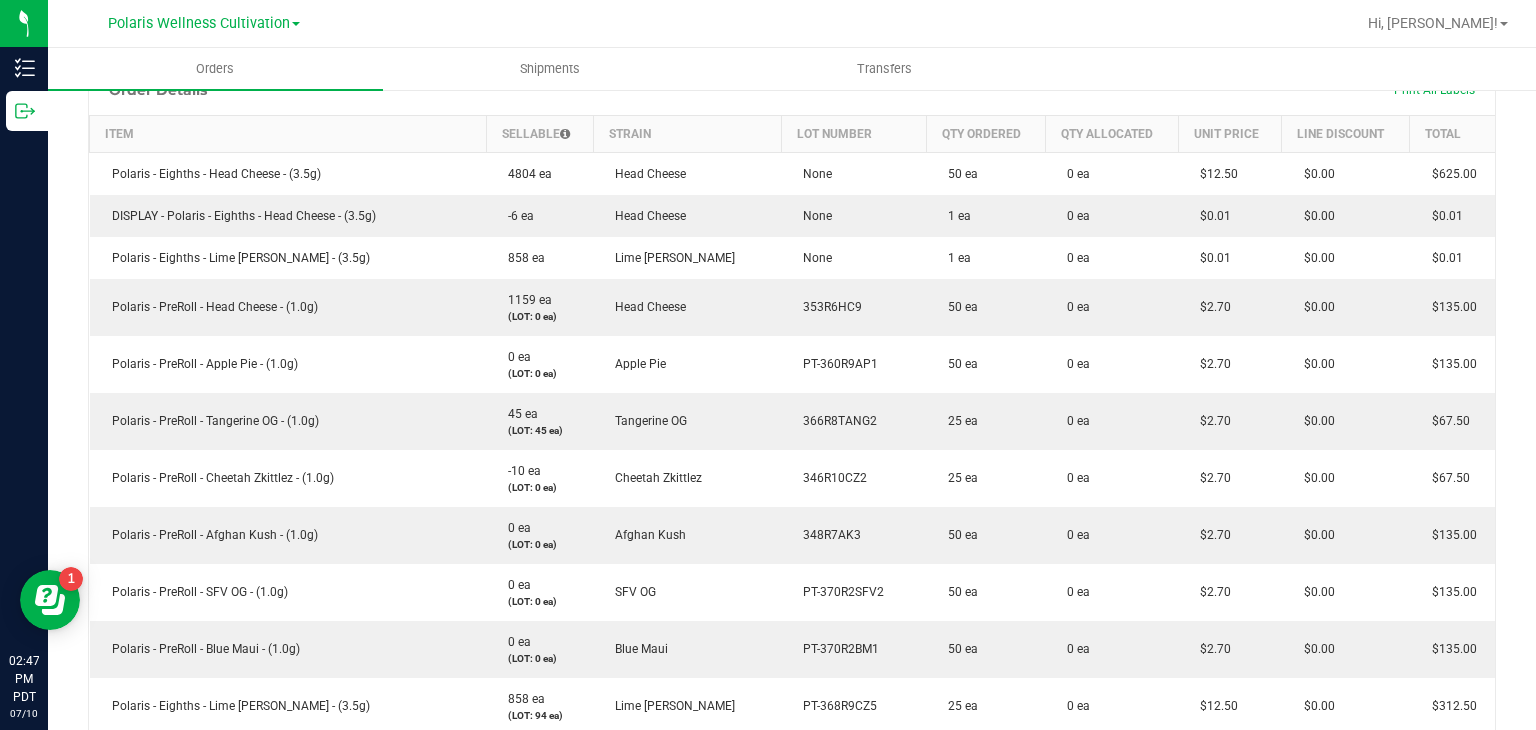 scroll, scrollTop: 539, scrollLeft: 0, axis: vertical 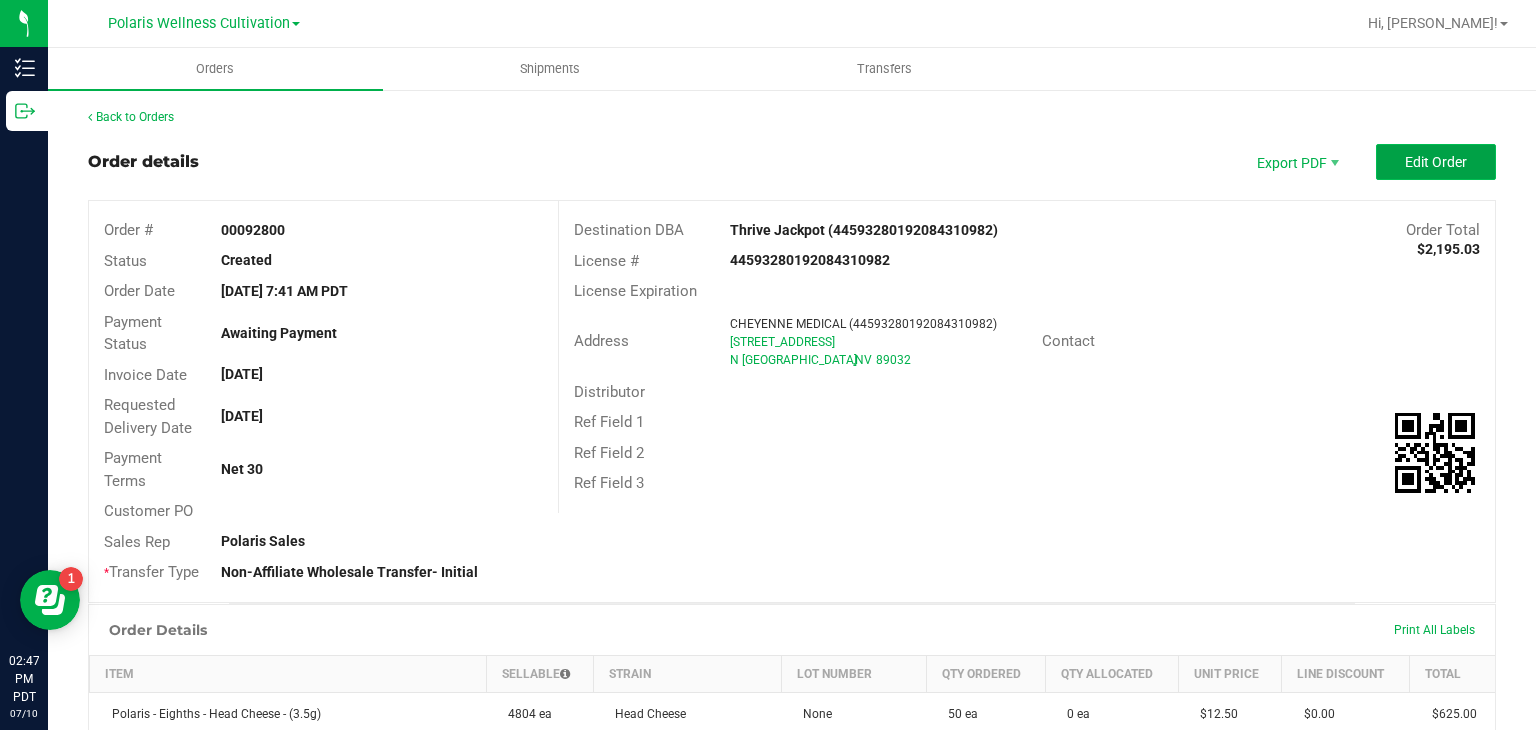 click on "Edit Order" at bounding box center [1436, 162] 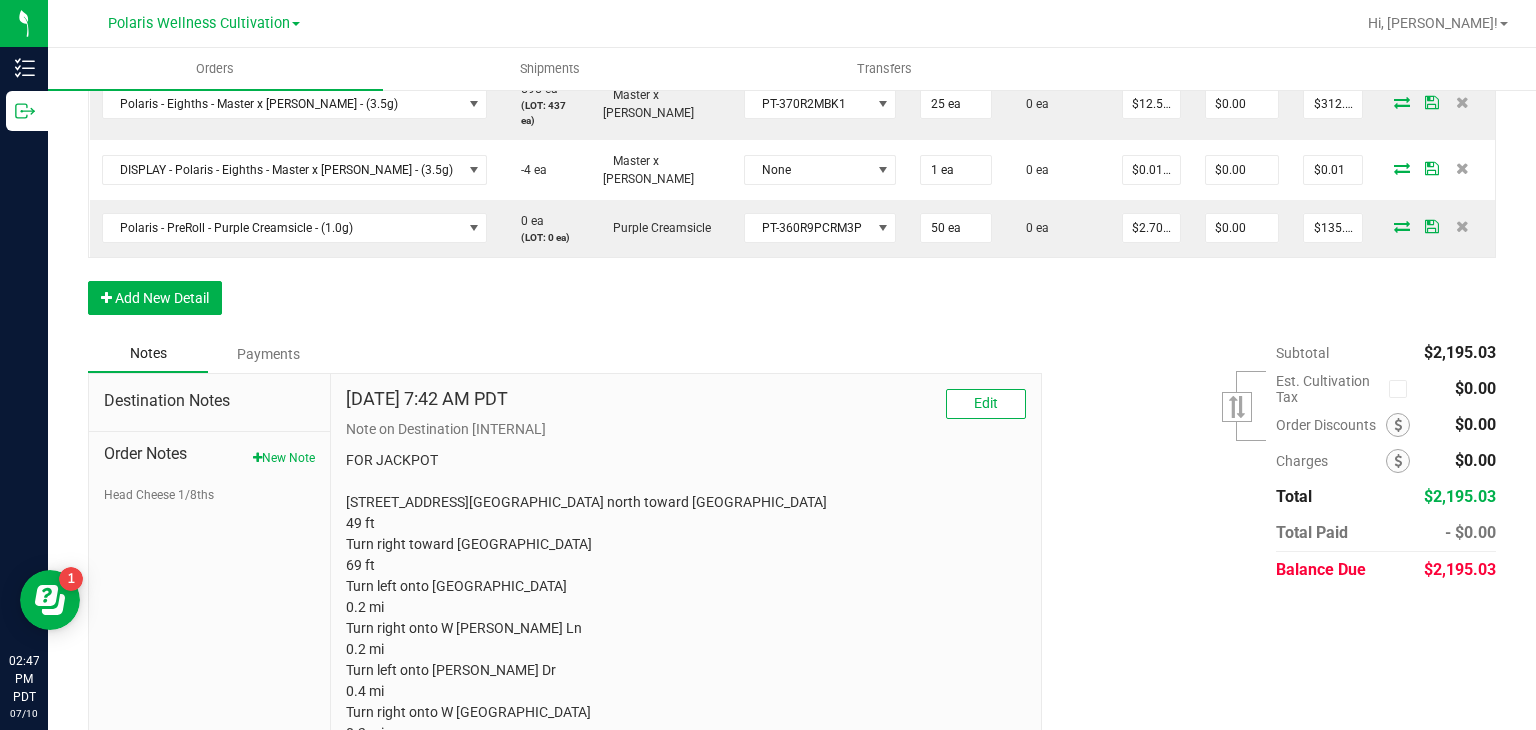 scroll, scrollTop: 1364, scrollLeft: 0, axis: vertical 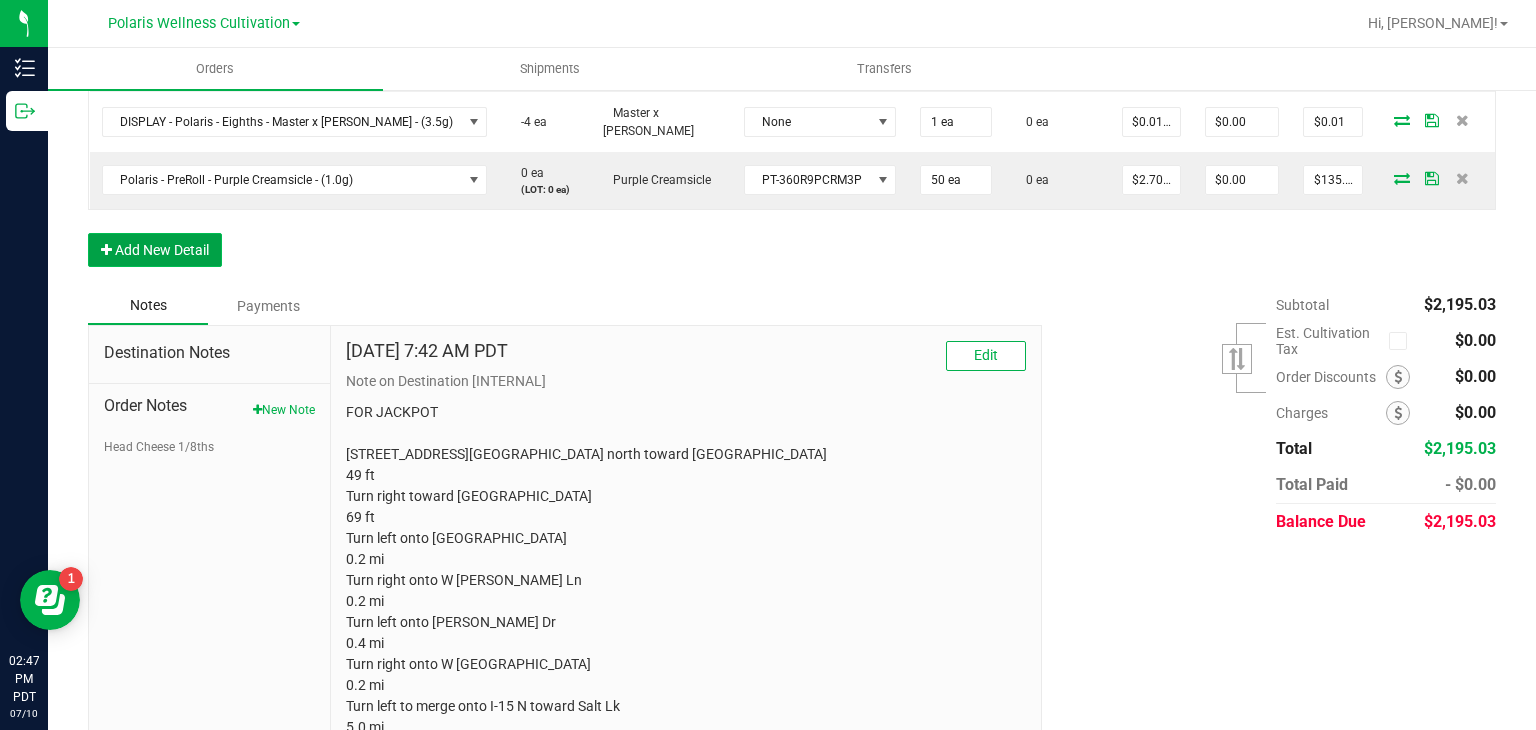 click on "Add New Detail" at bounding box center [155, 250] 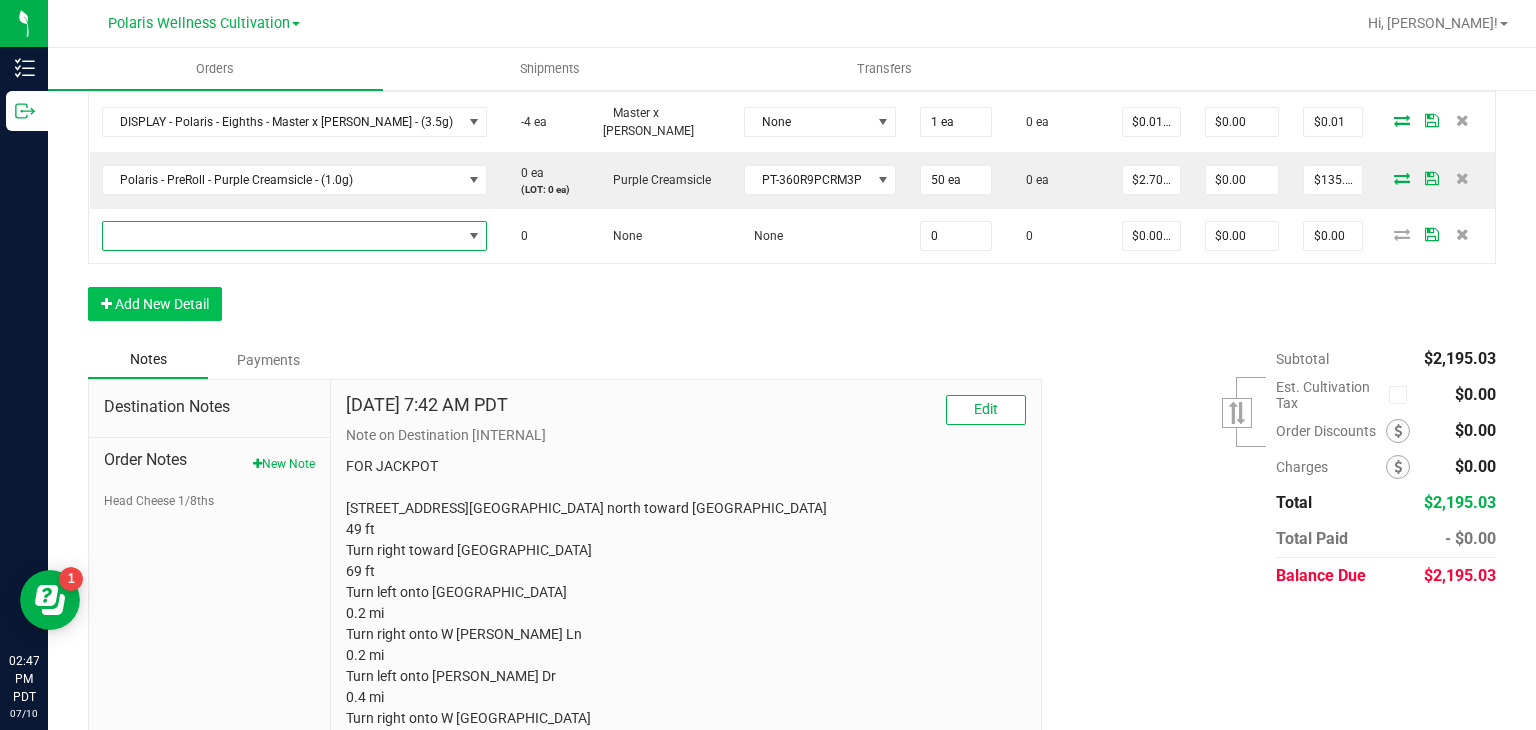 click at bounding box center [282, 236] 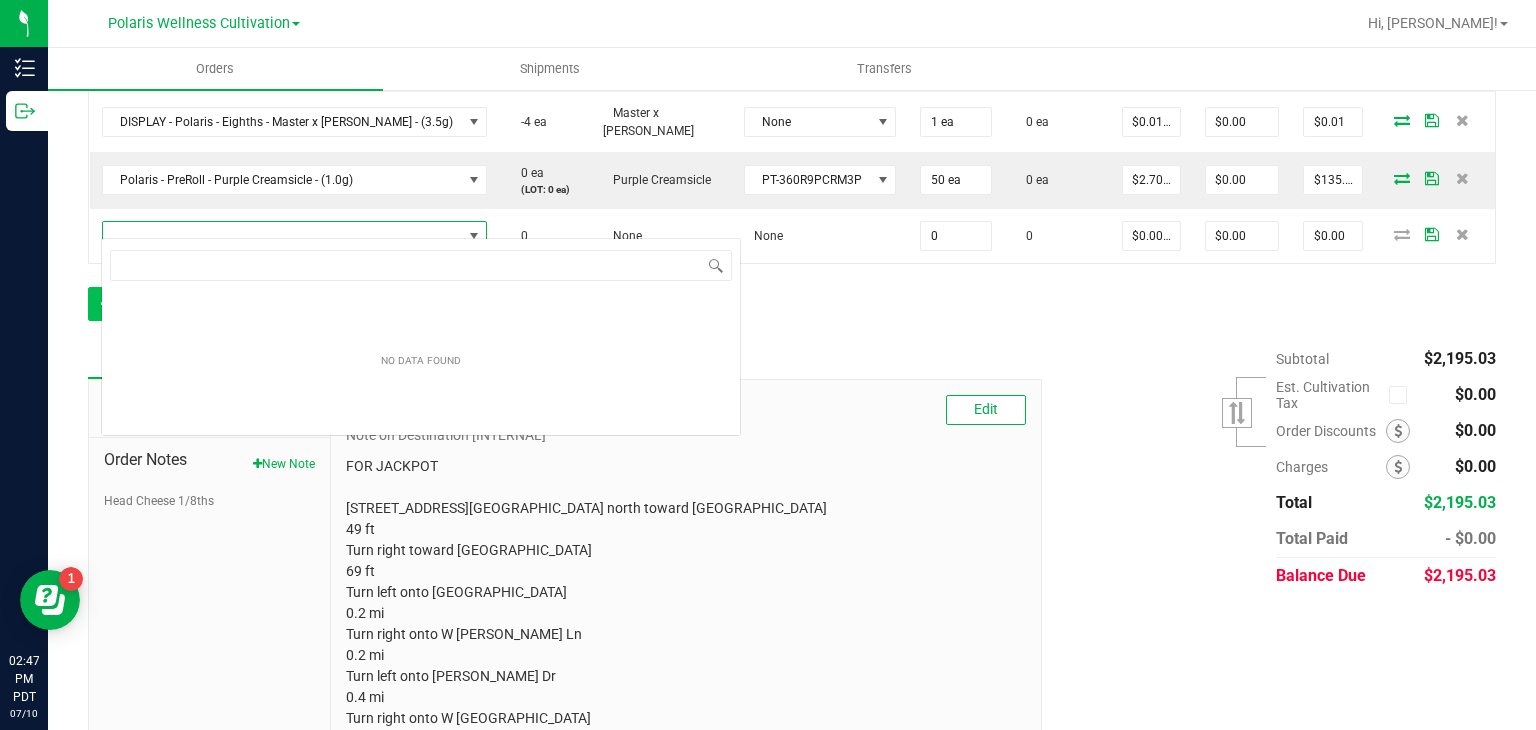 scroll, scrollTop: 99970, scrollLeft: 99642, axis: both 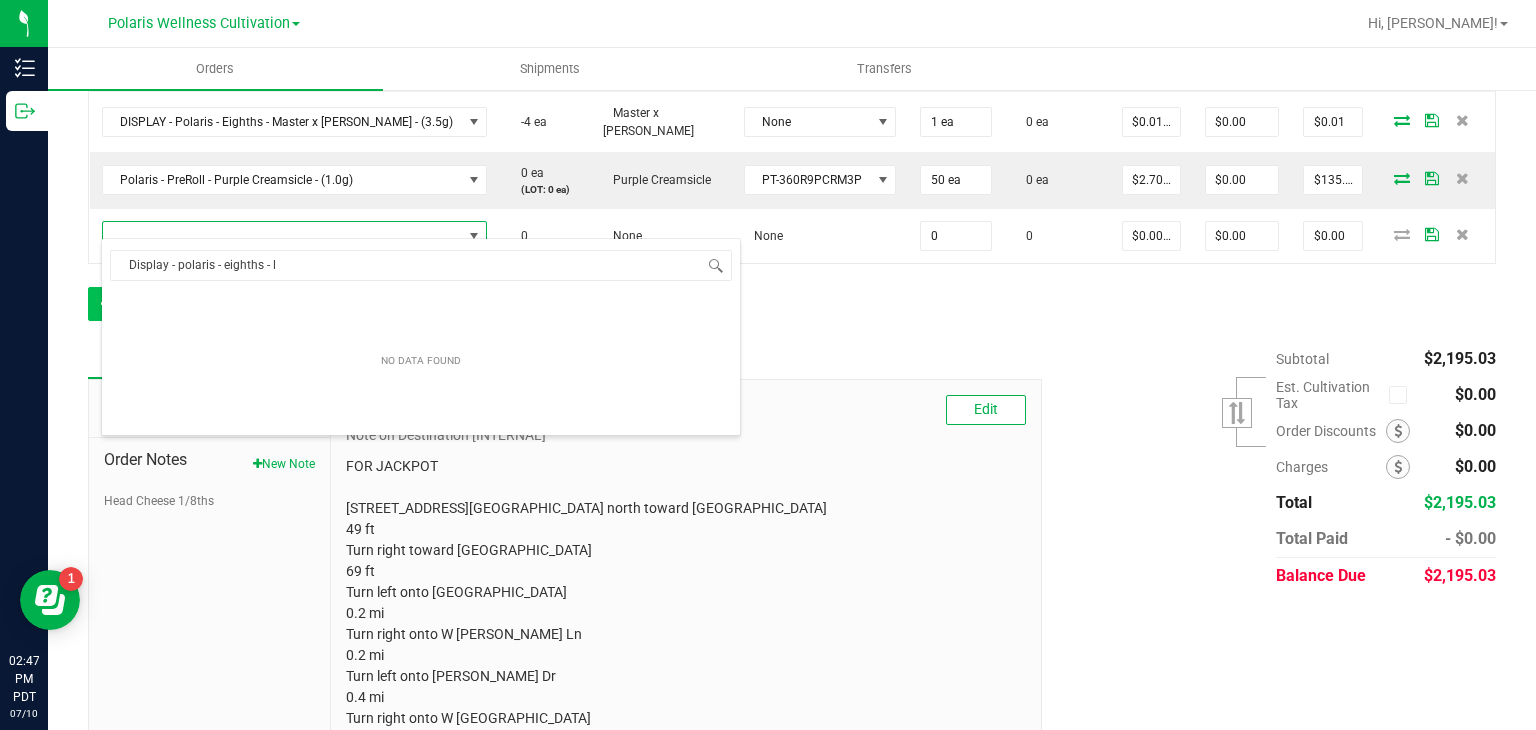 type on "Display - polaris - eighths -" 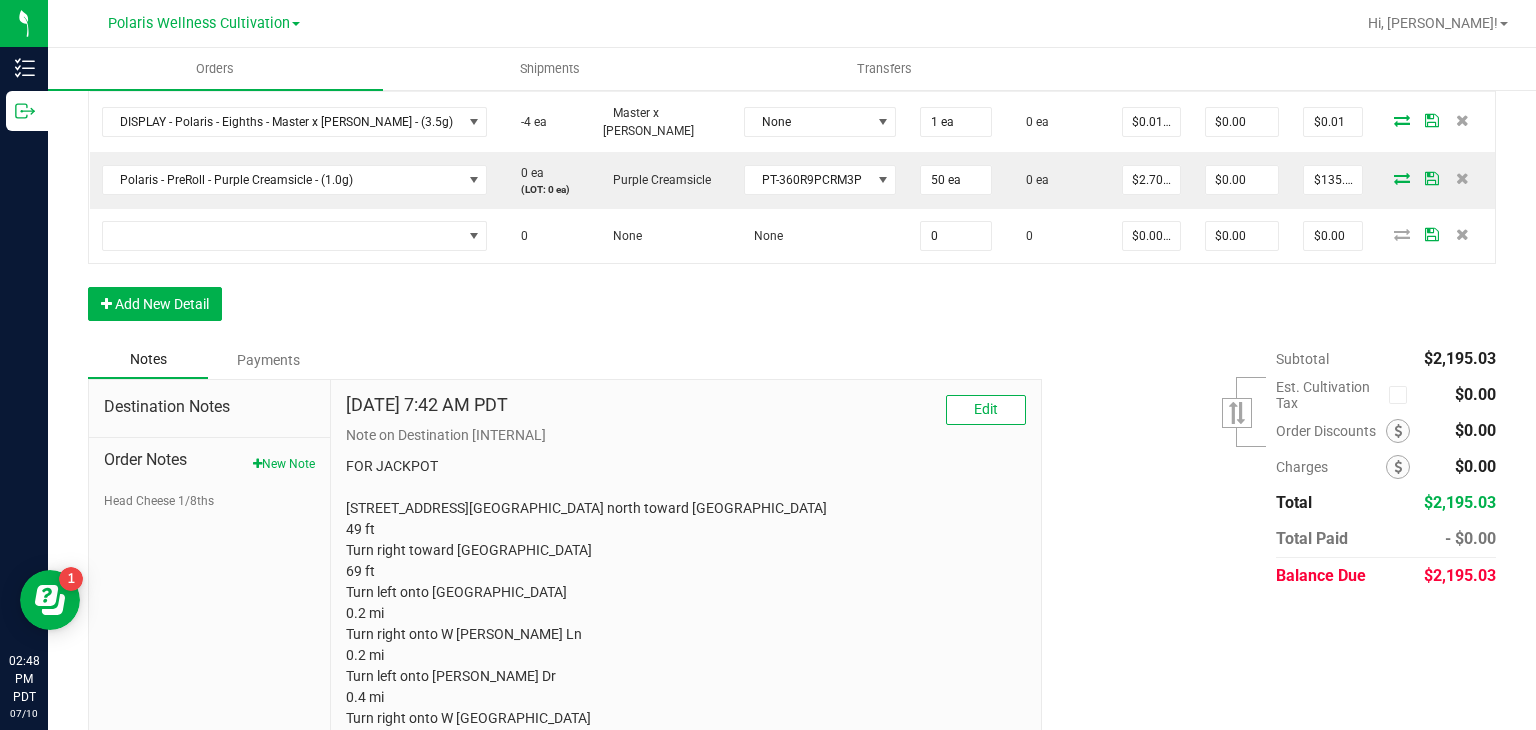 click on "Notes
Payments" at bounding box center (557, 360) 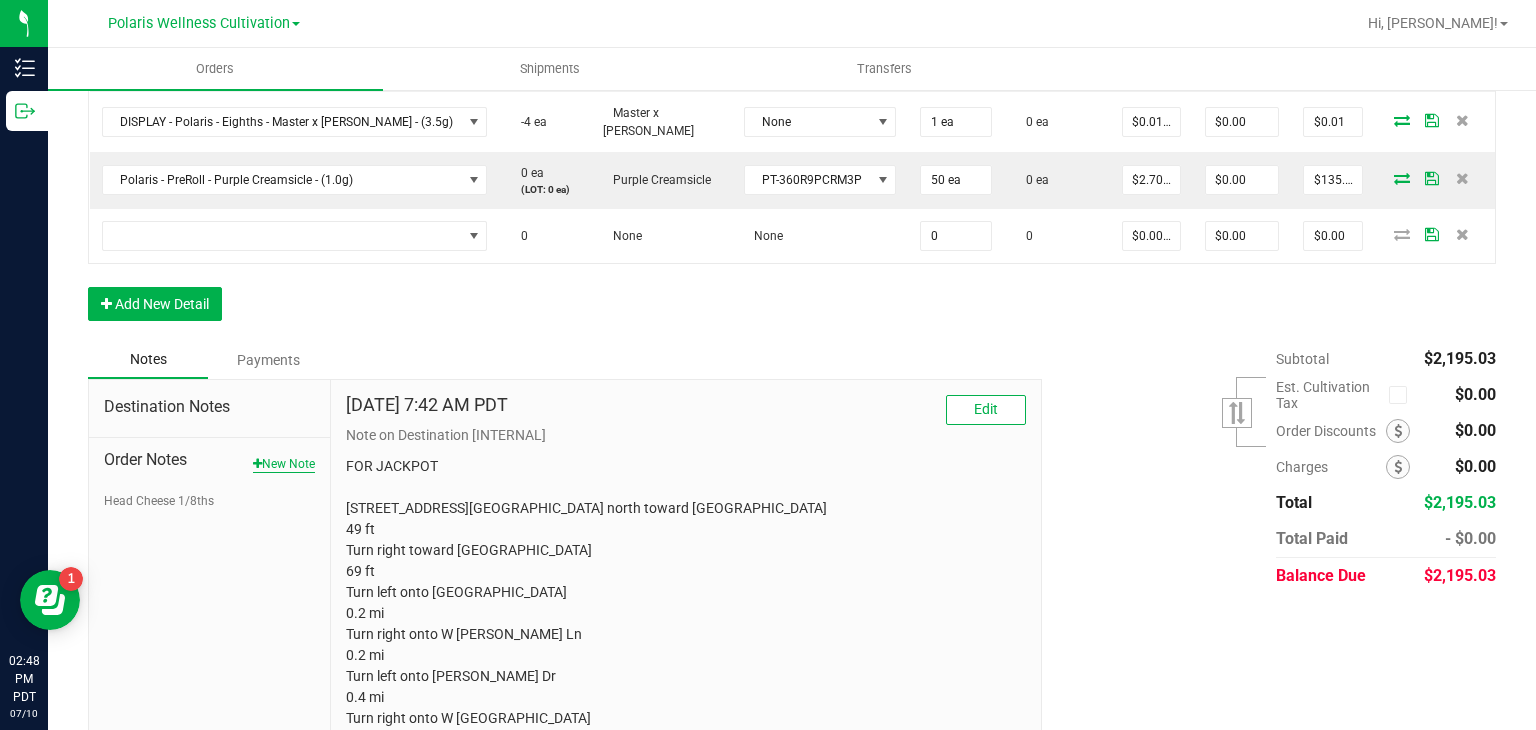 click on "New Note" at bounding box center [284, 464] 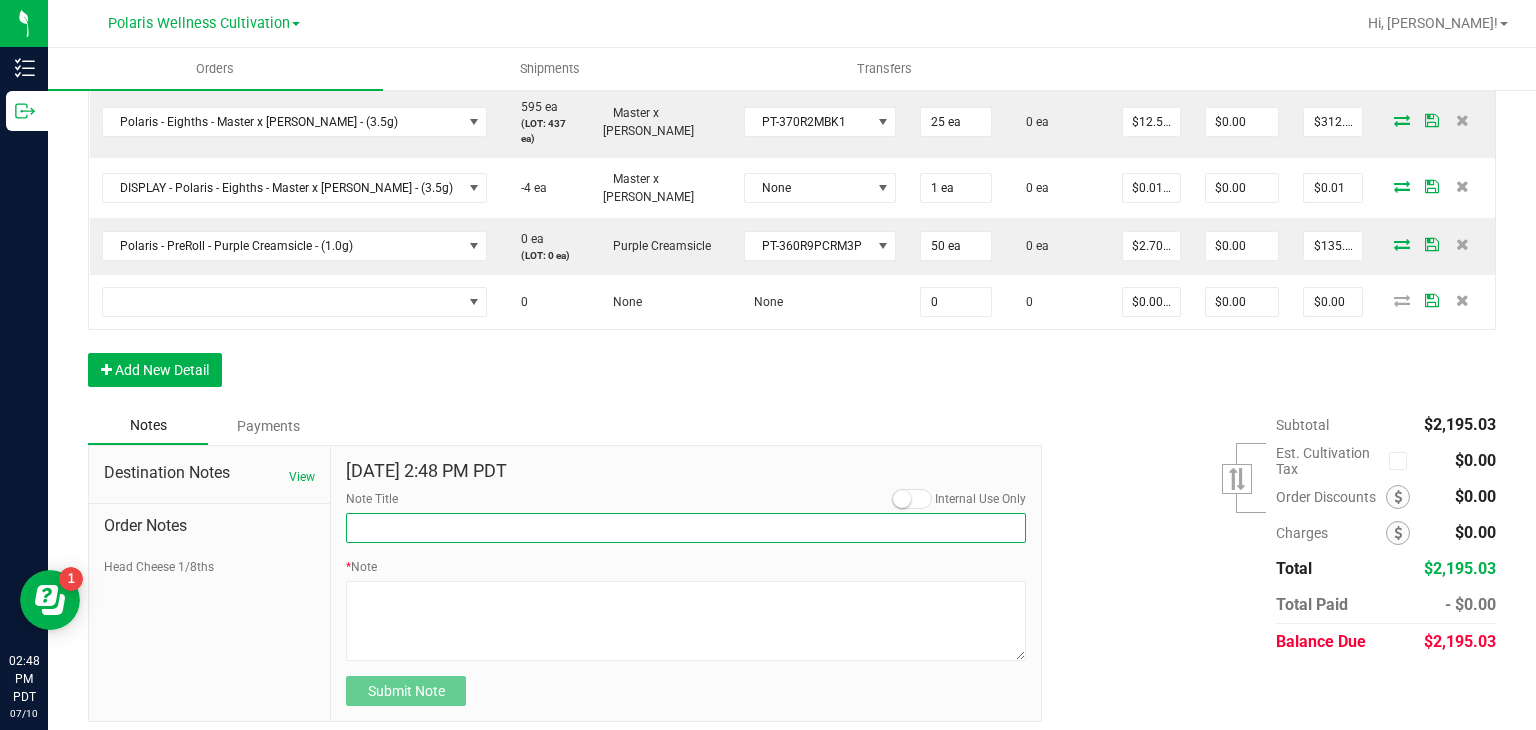 click on "Note Title" at bounding box center [686, 528] 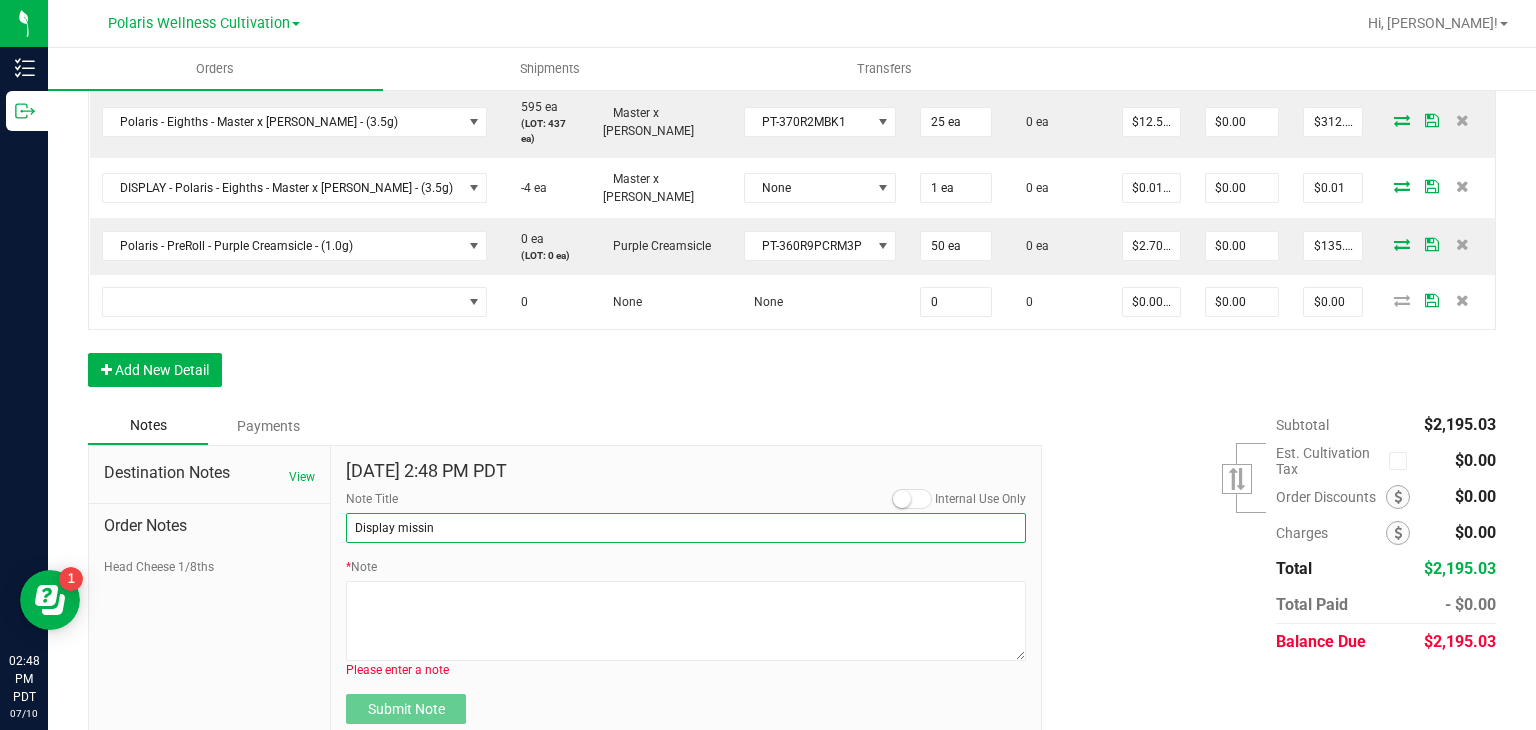 click on "Display missin" at bounding box center [686, 528] 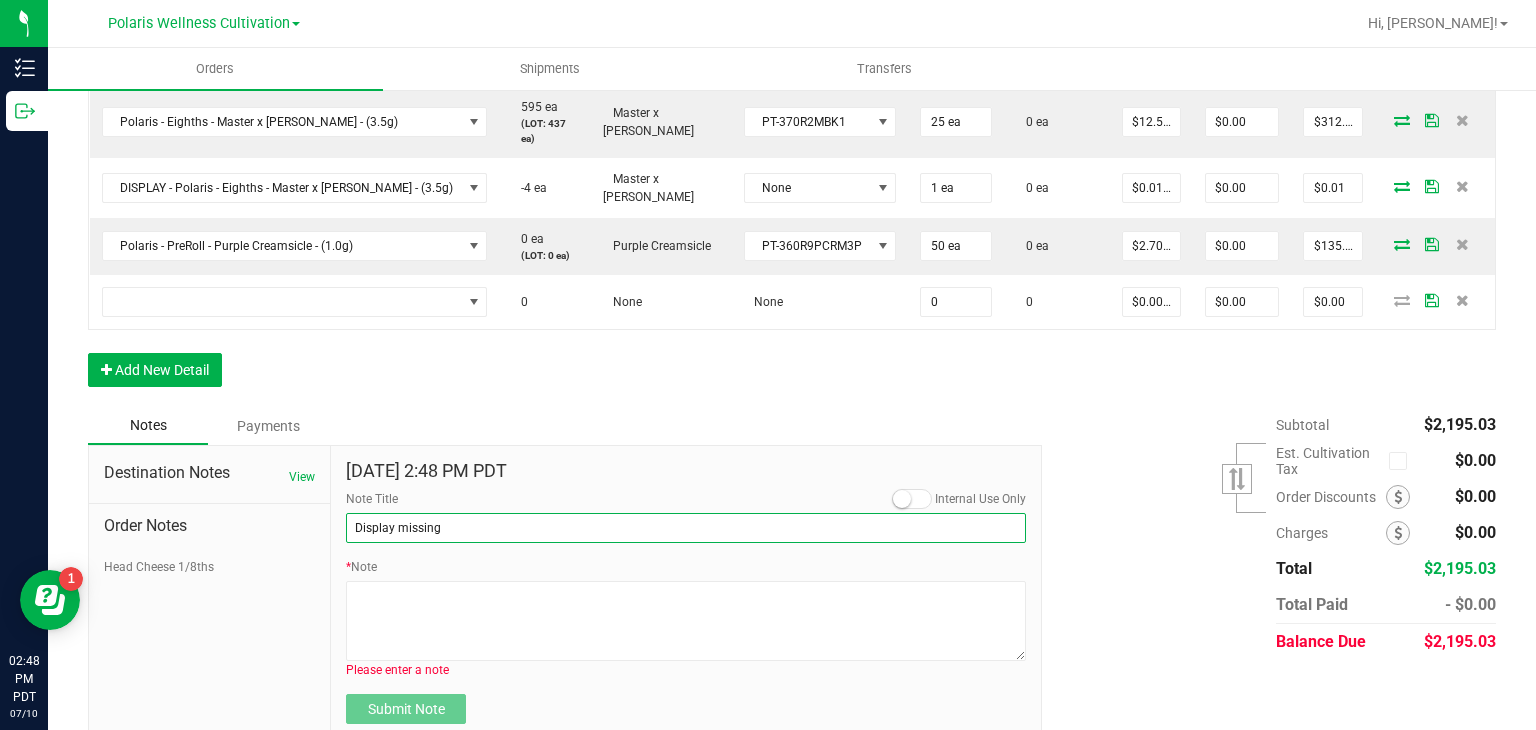 type on "Display missing" 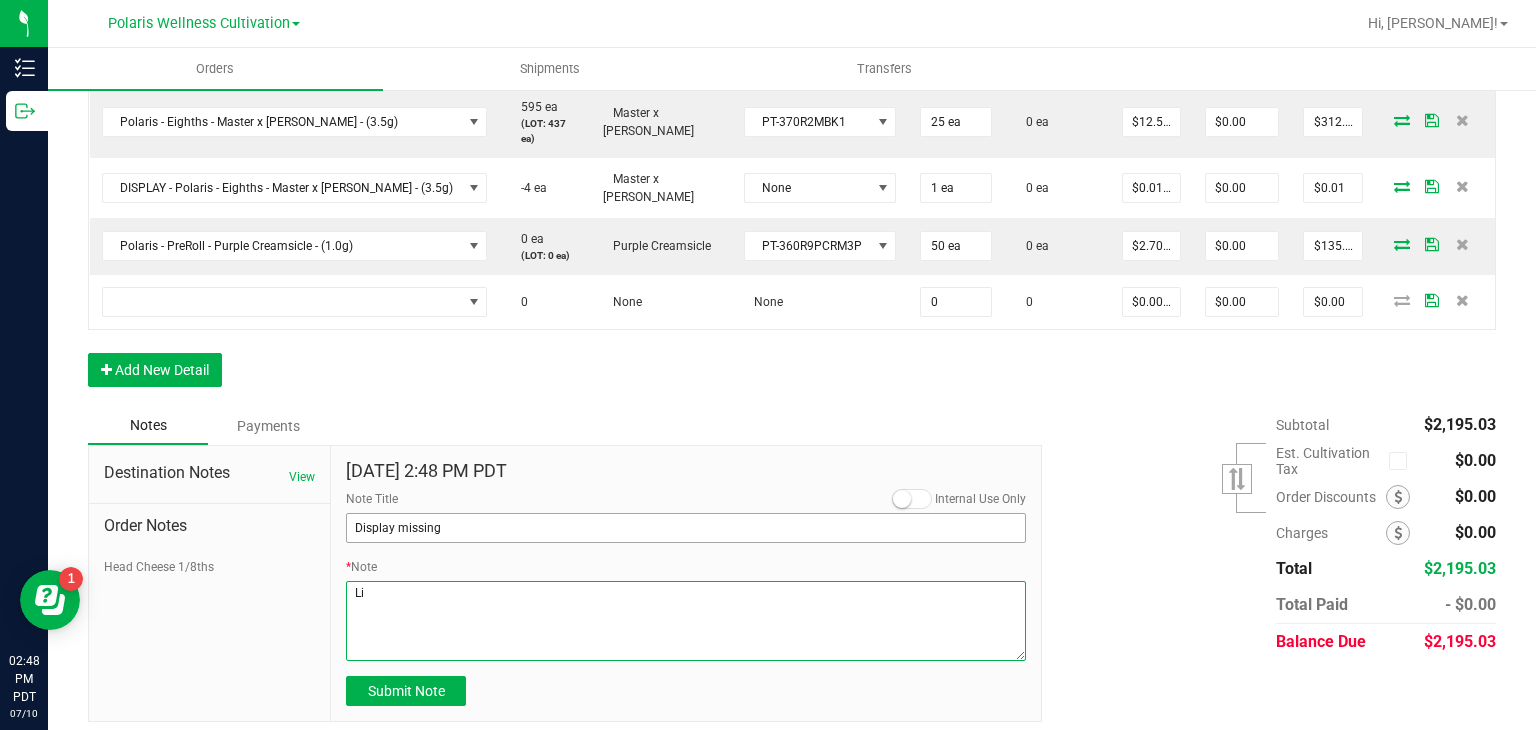 type on "L" 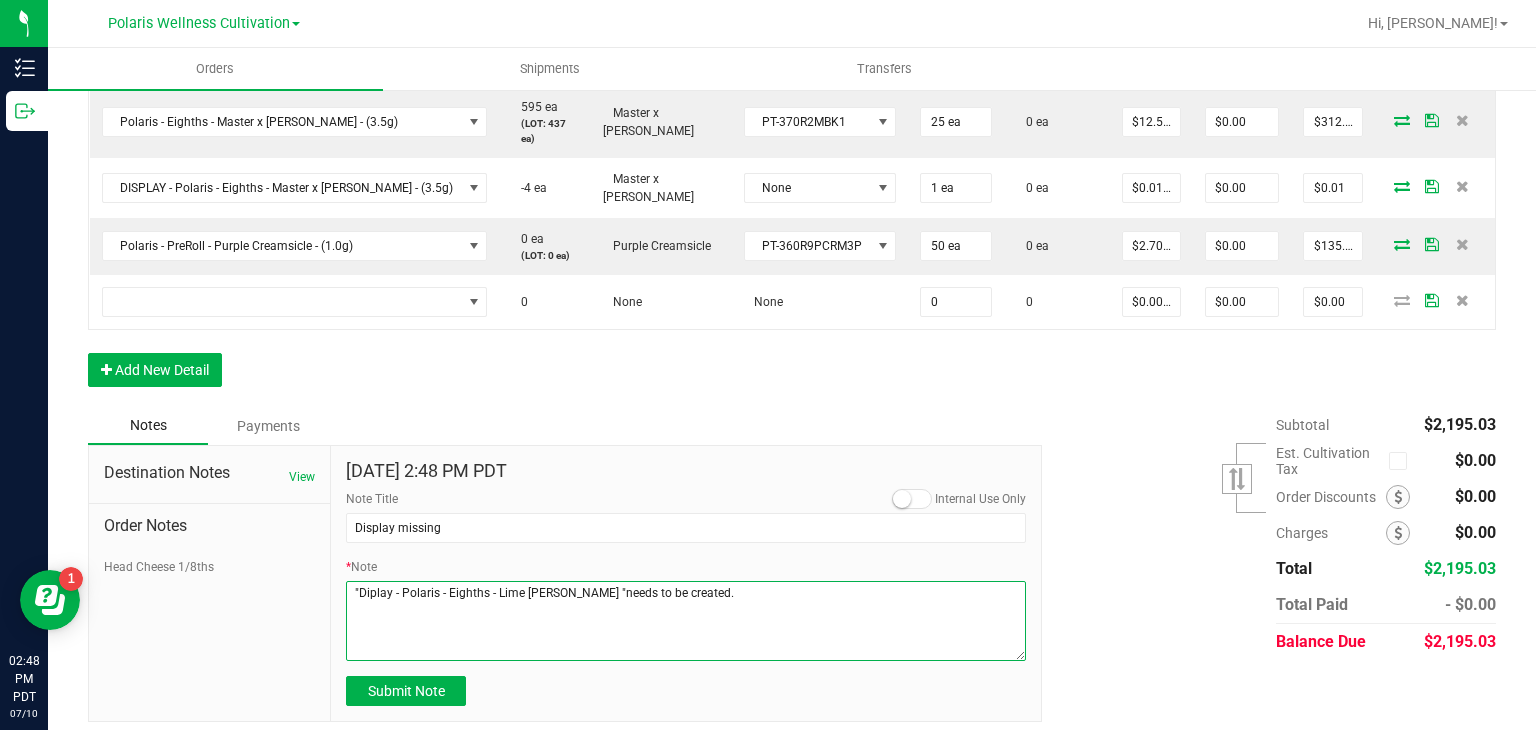 click on "*
Note" at bounding box center (686, 621) 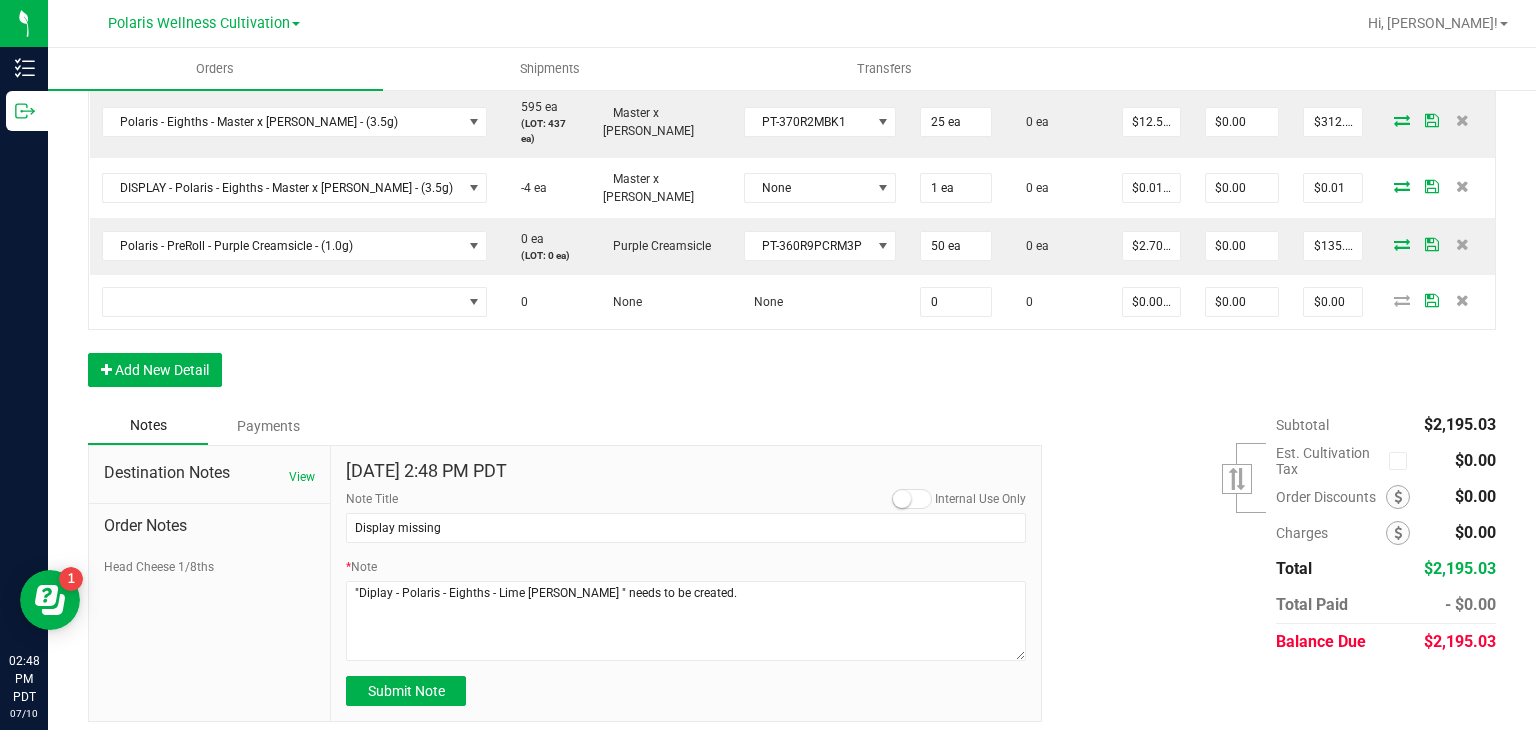 click at bounding box center [912, 499] 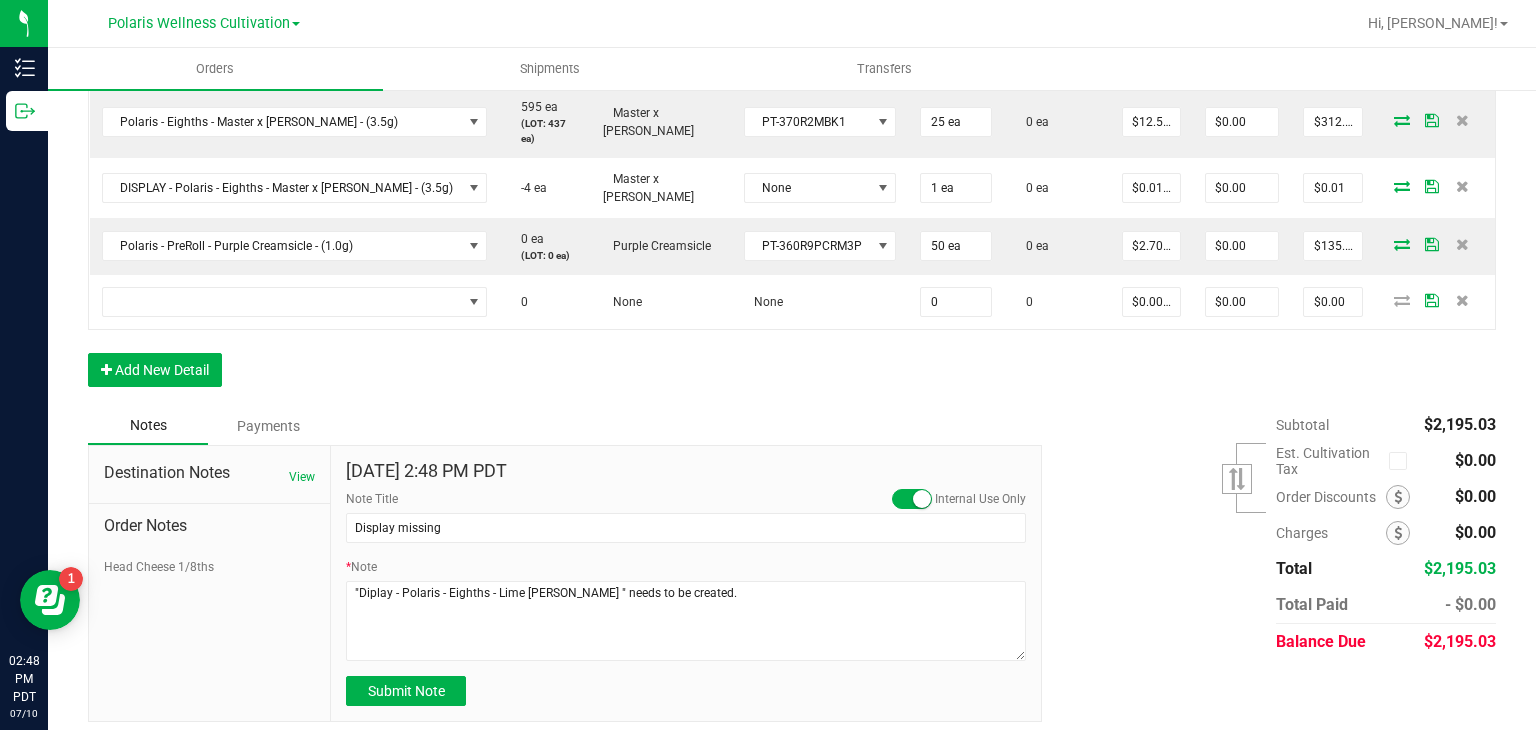 scroll, scrollTop: 1270, scrollLeft: 0, axis: vertical 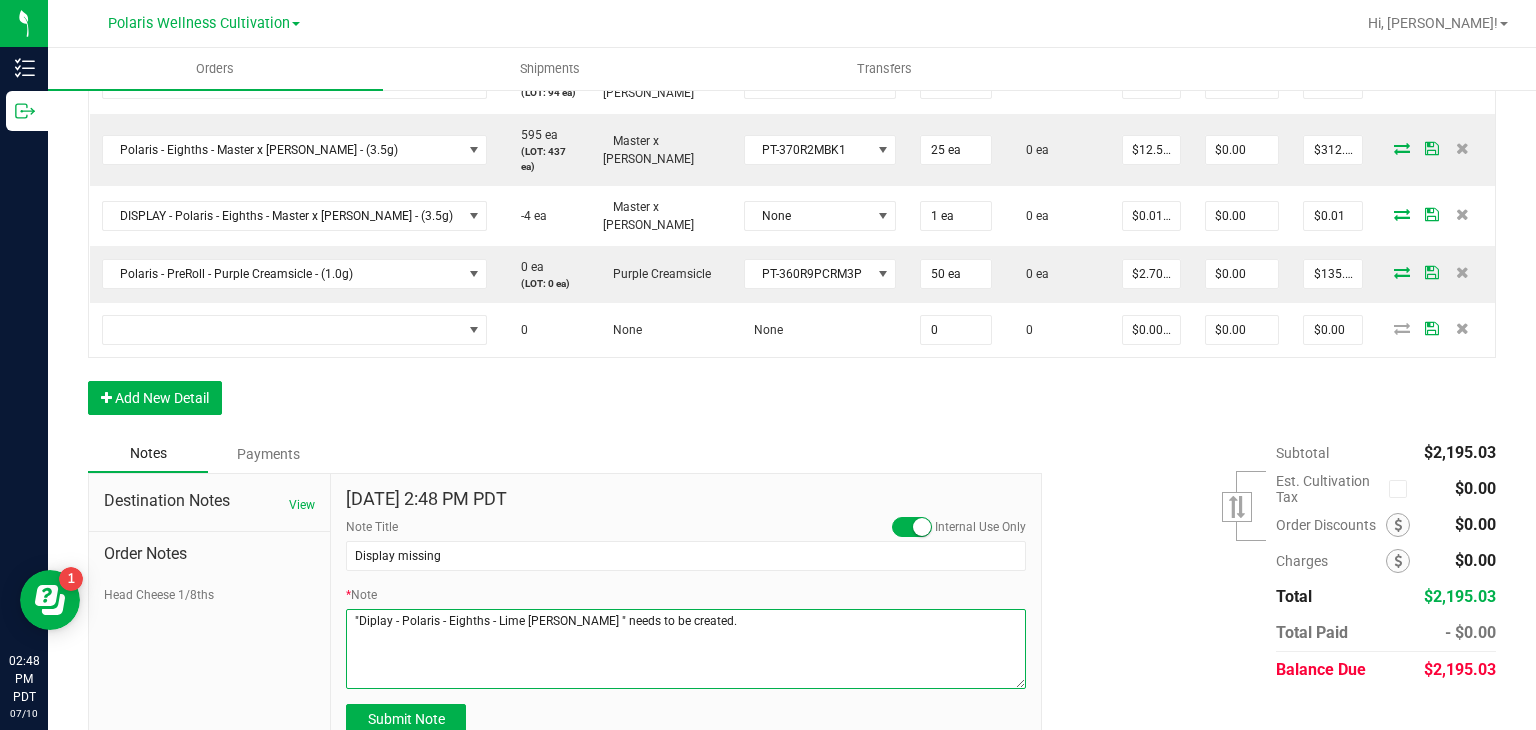 click on "*
Note" at bounding box center [686, 649] 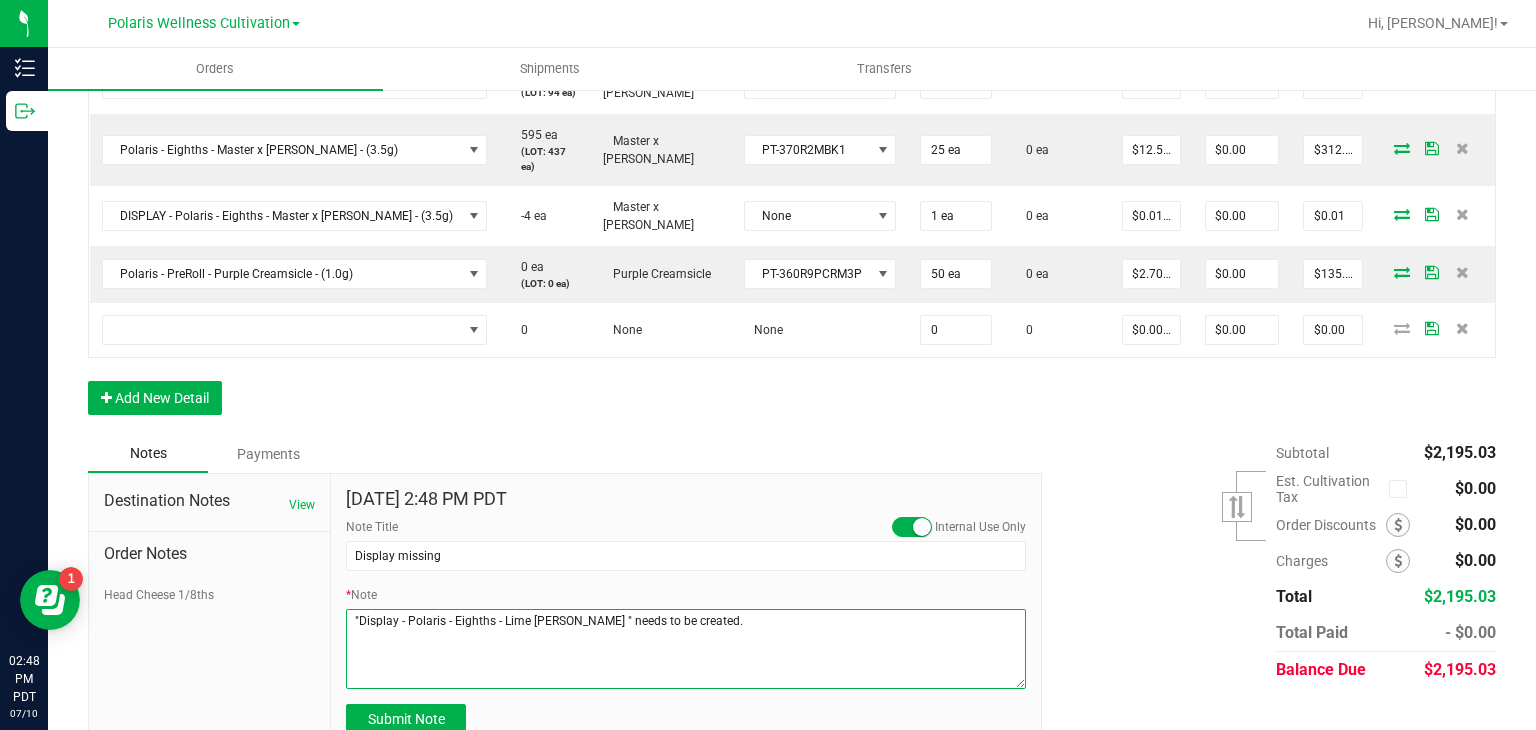 click on "*
Note" at bounding box center (686, 649) 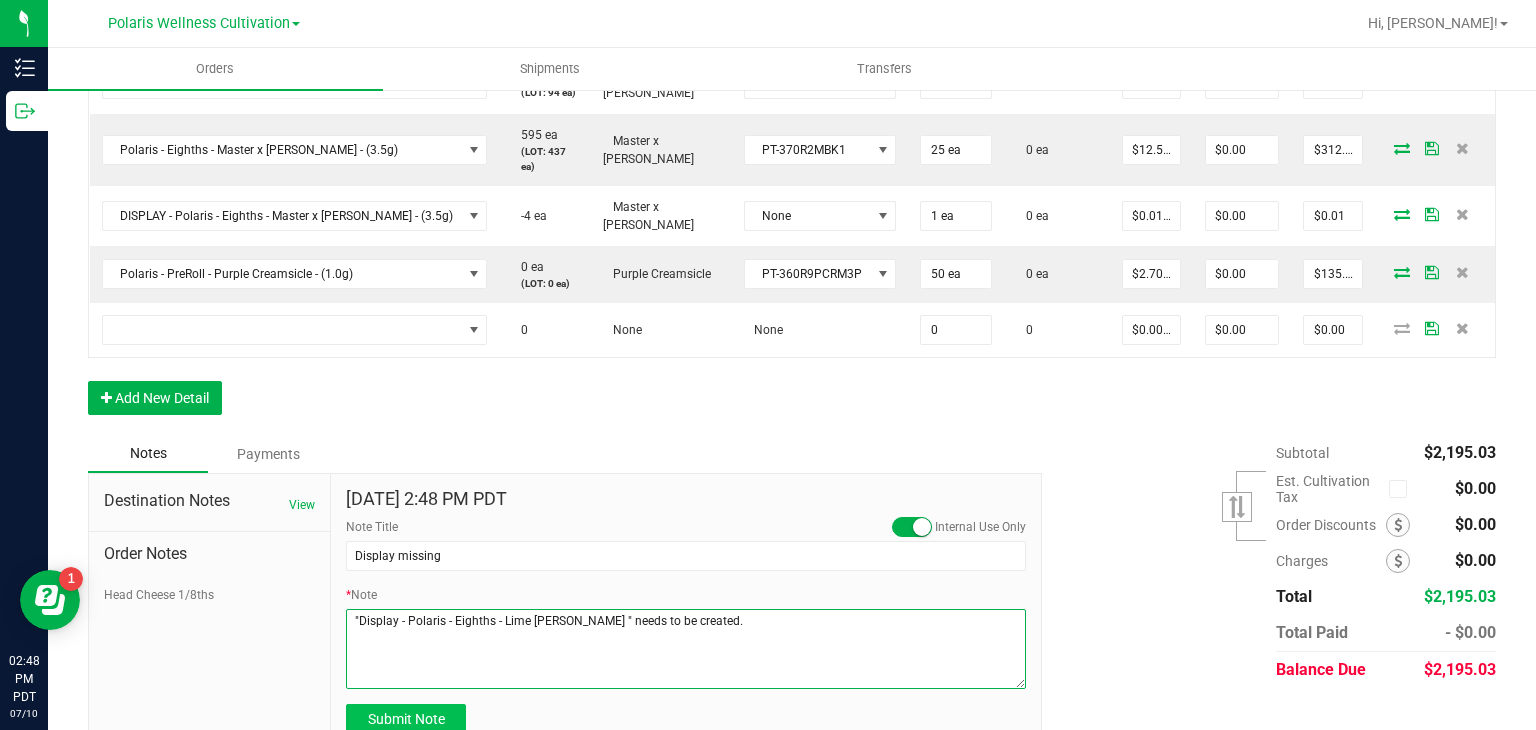 type on ""Display - Polaris - Eighths - Lime [PERSON_NAME] " needs to be created." 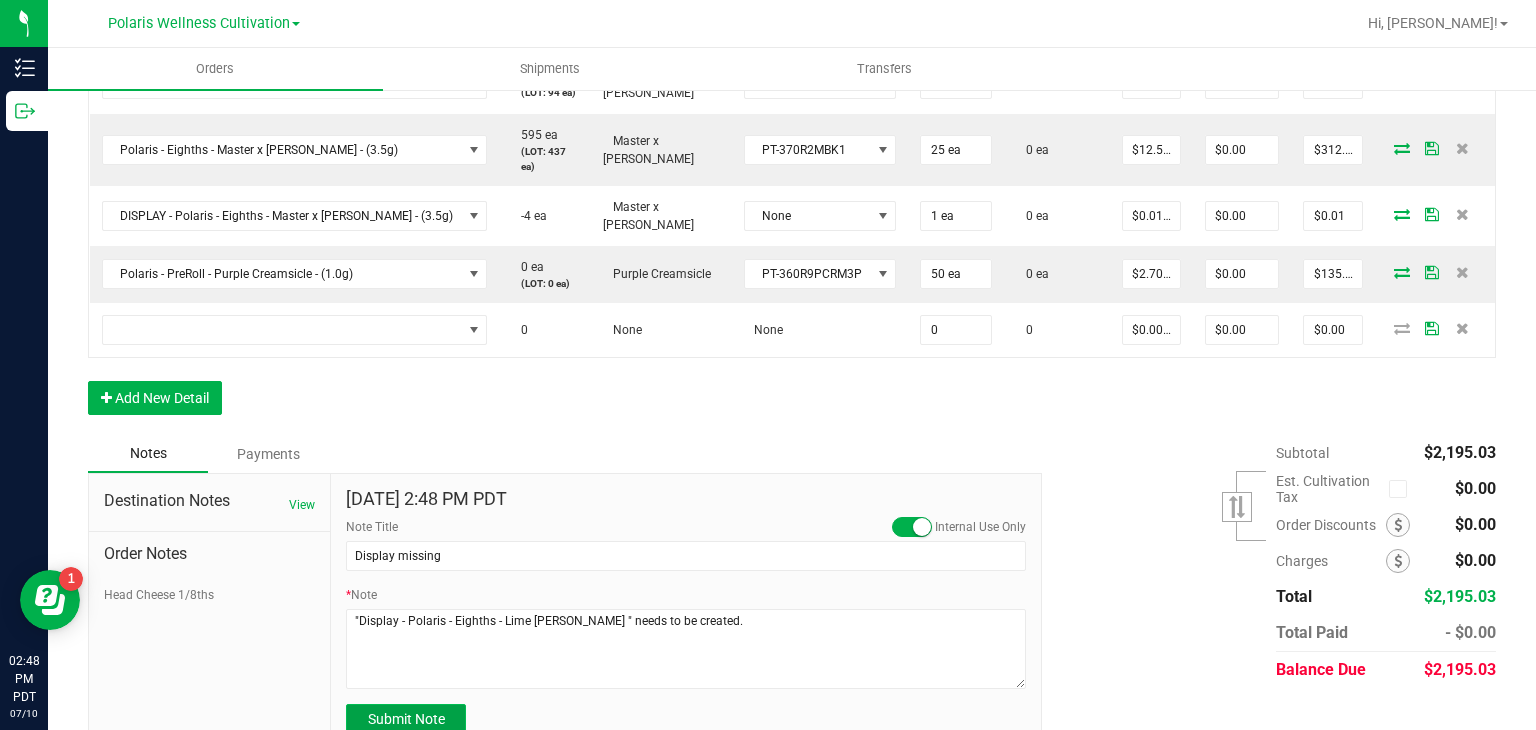 click on "Submit Note" at bounding box center (406, 719) 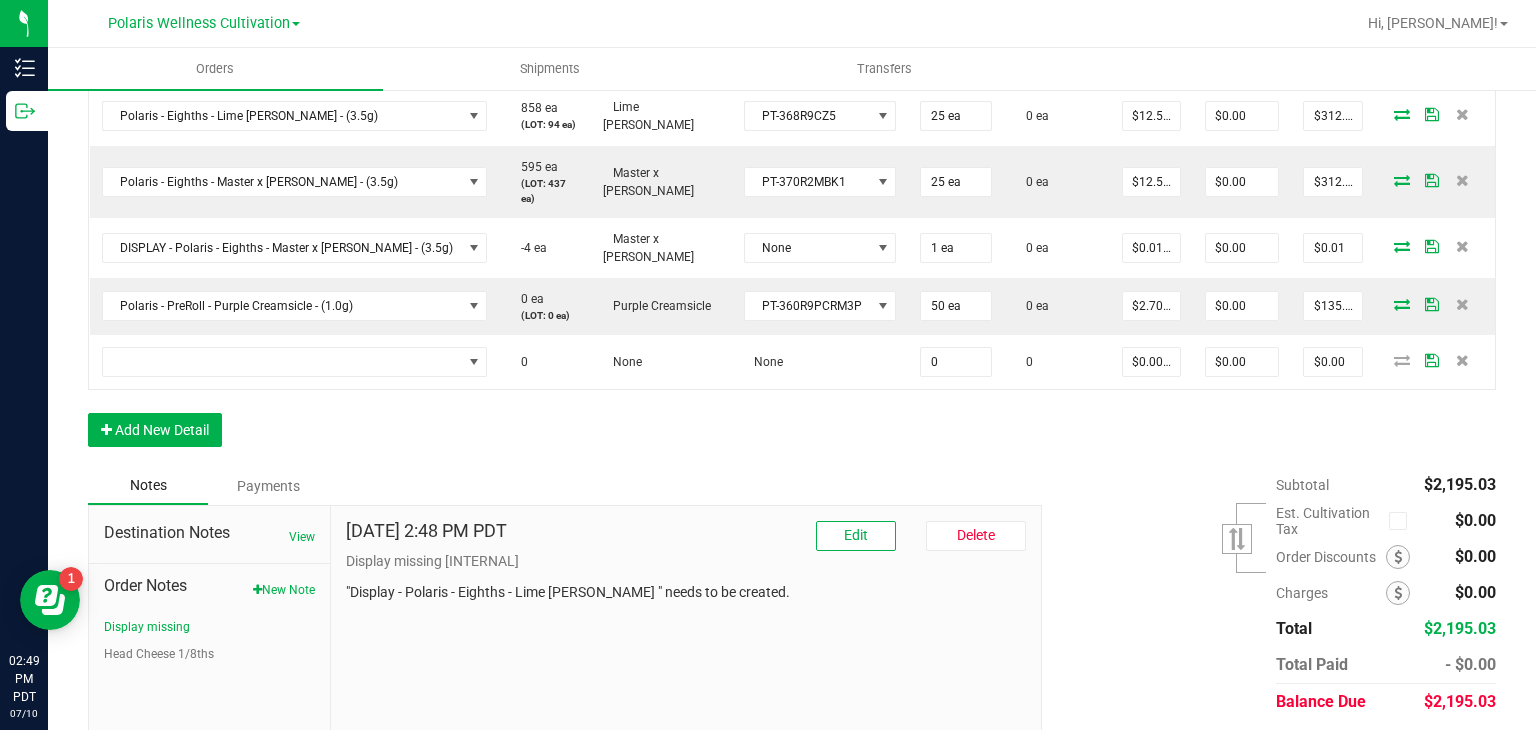 scroll, scrollTop: 1289, scrollLeft: 0, axis: vertical 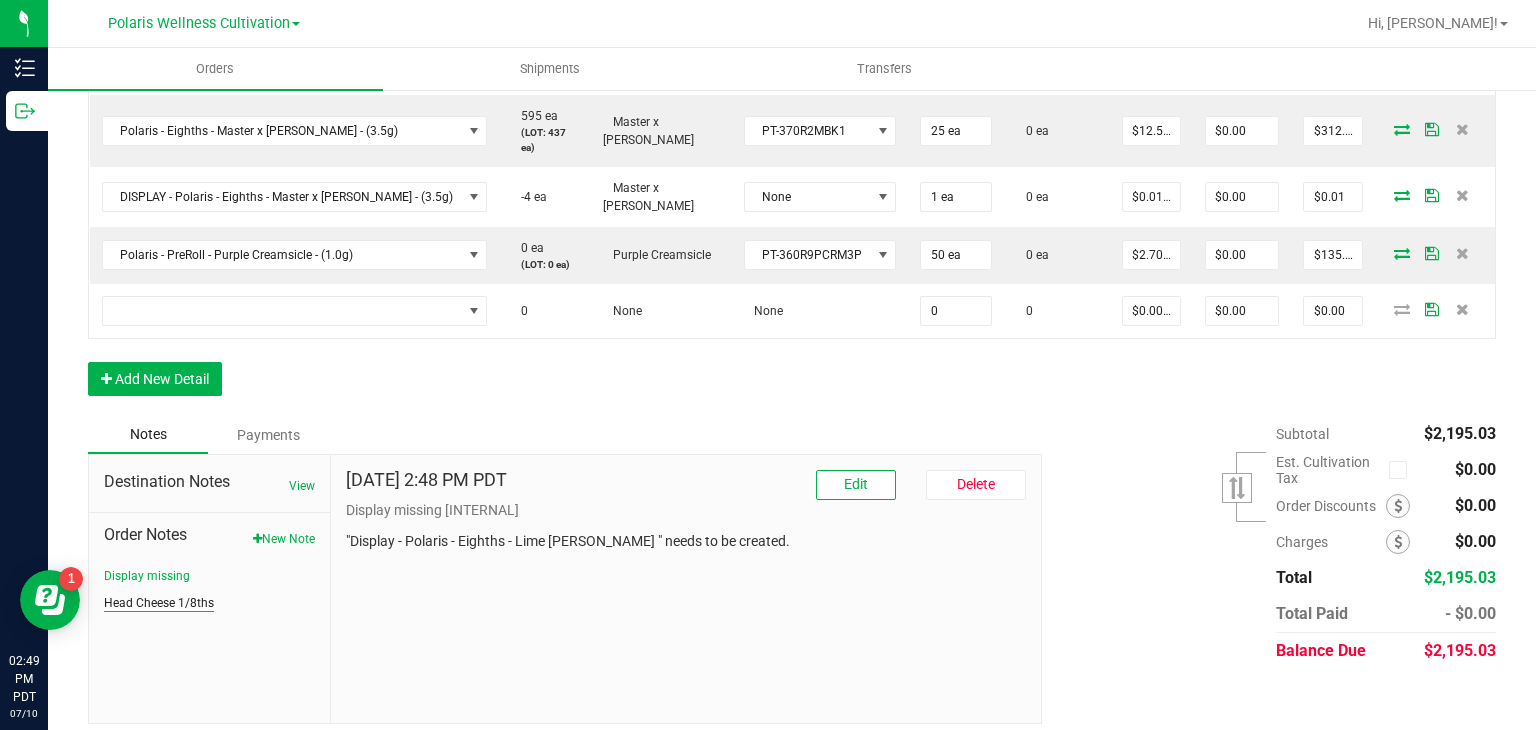 click on "Head Cheese 1/8ths" at bounding box center [159, 603] 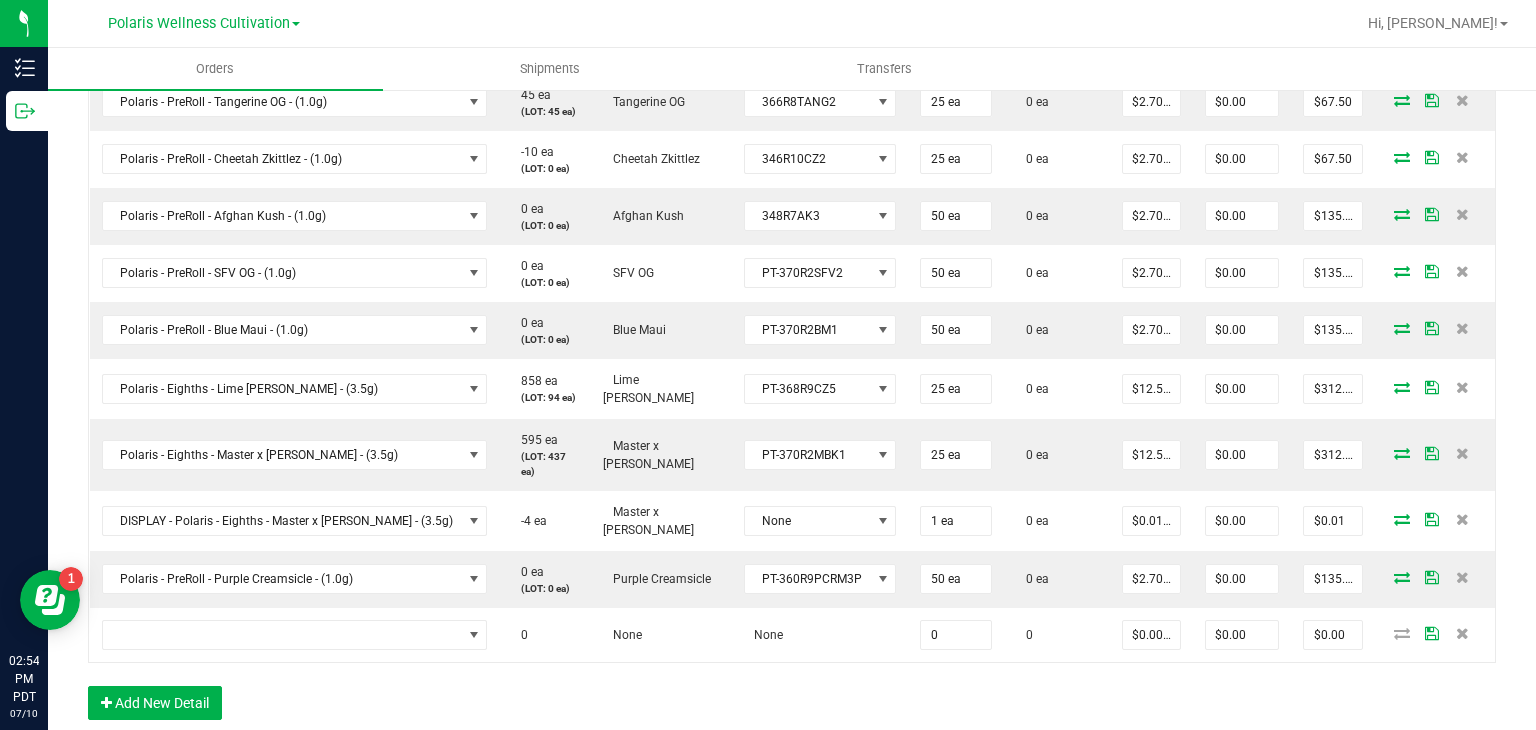 scroll, scrollTop: 1068, scrollLeft: 0, axis: vertical 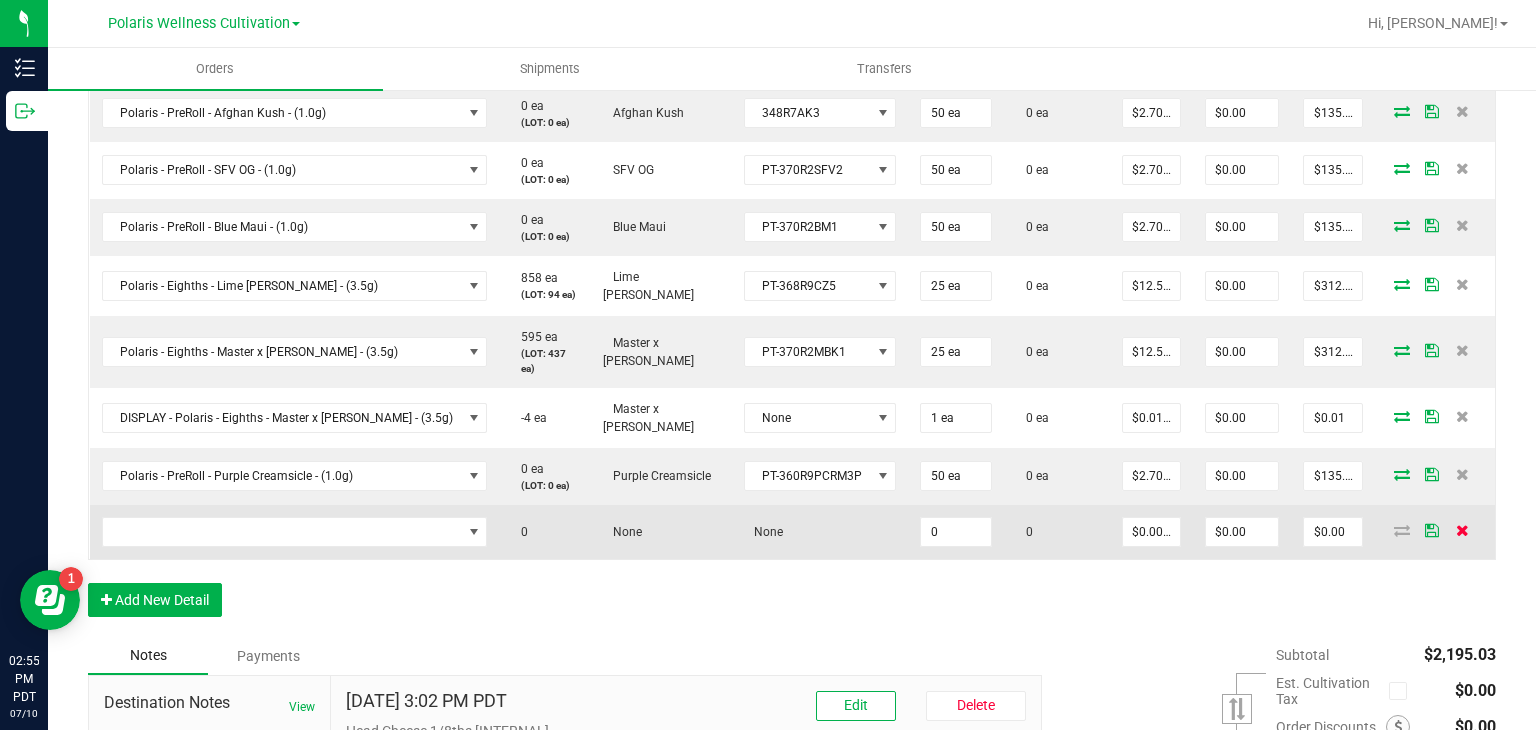 click at bounding box center [1462, 530] 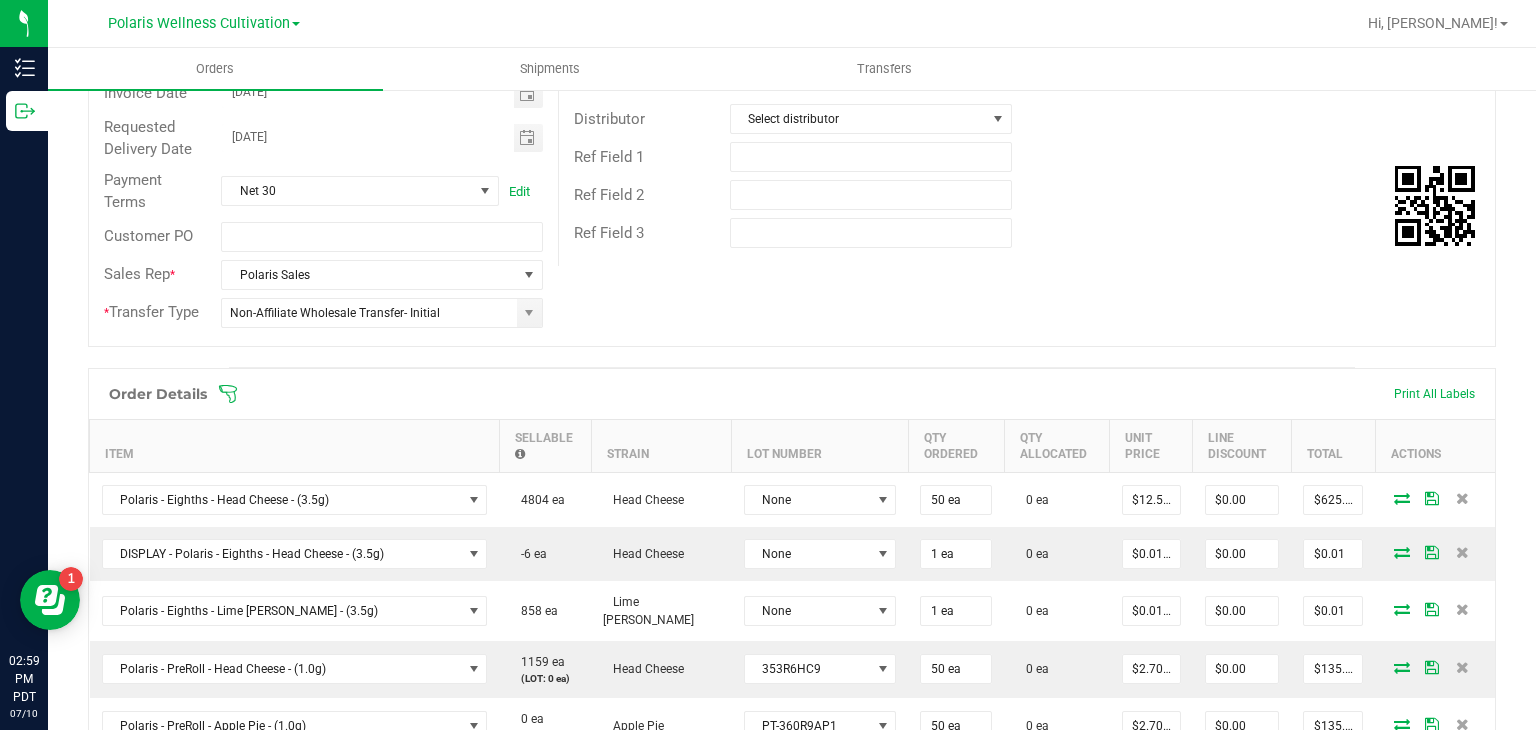 scroll, scrollTop: 280, scrollLeft: 0, axis: vertical 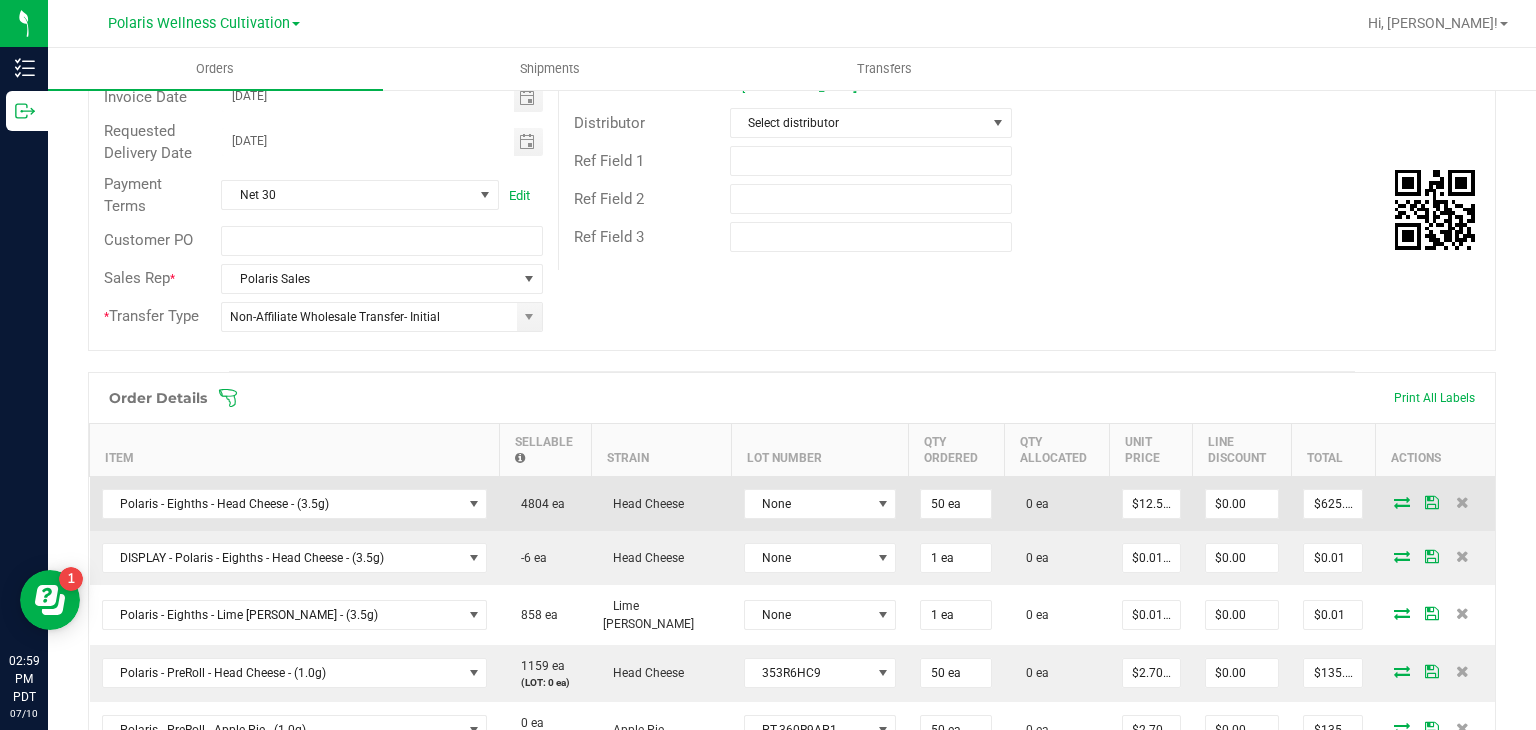 click at bounding box center [1402, 502] 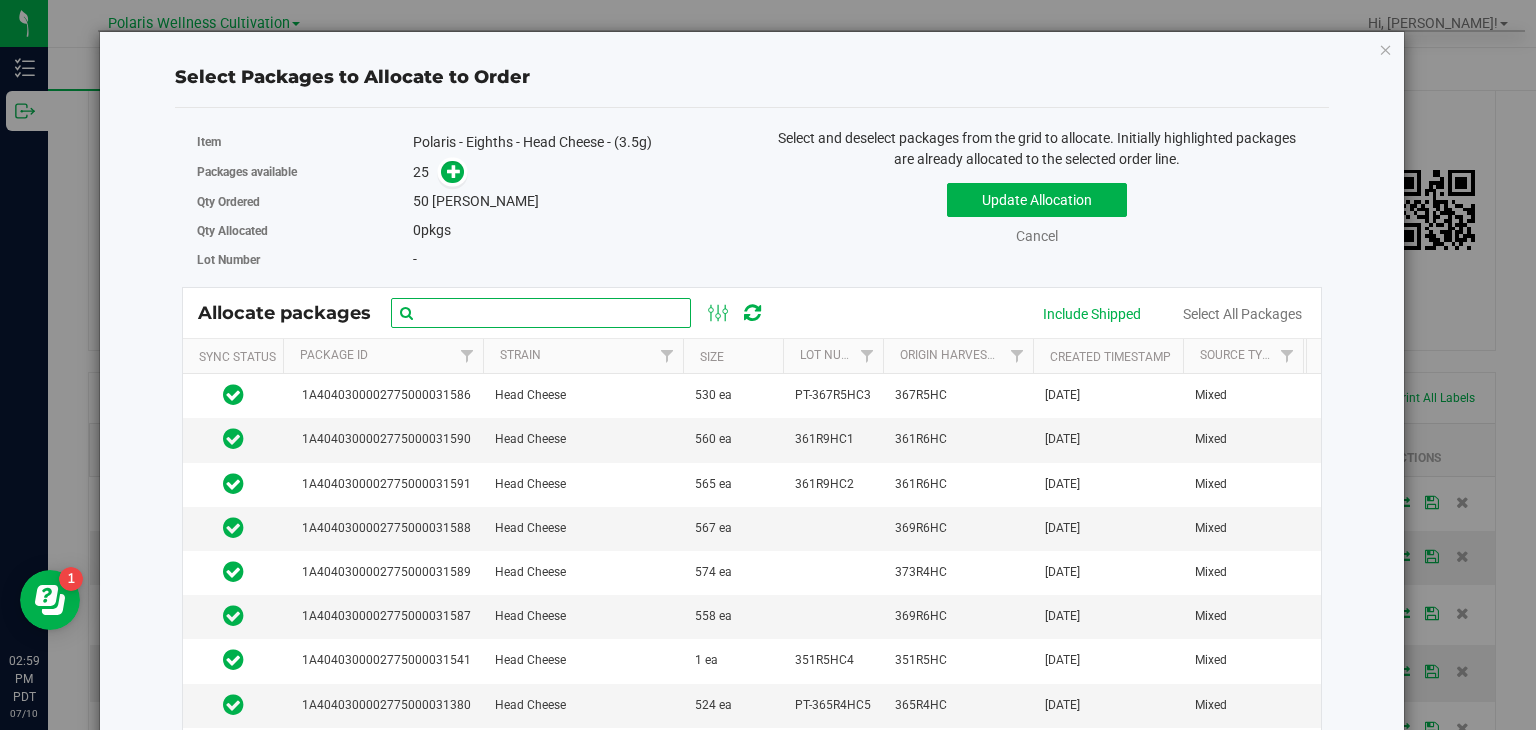 click at bounding box center [541, 313] 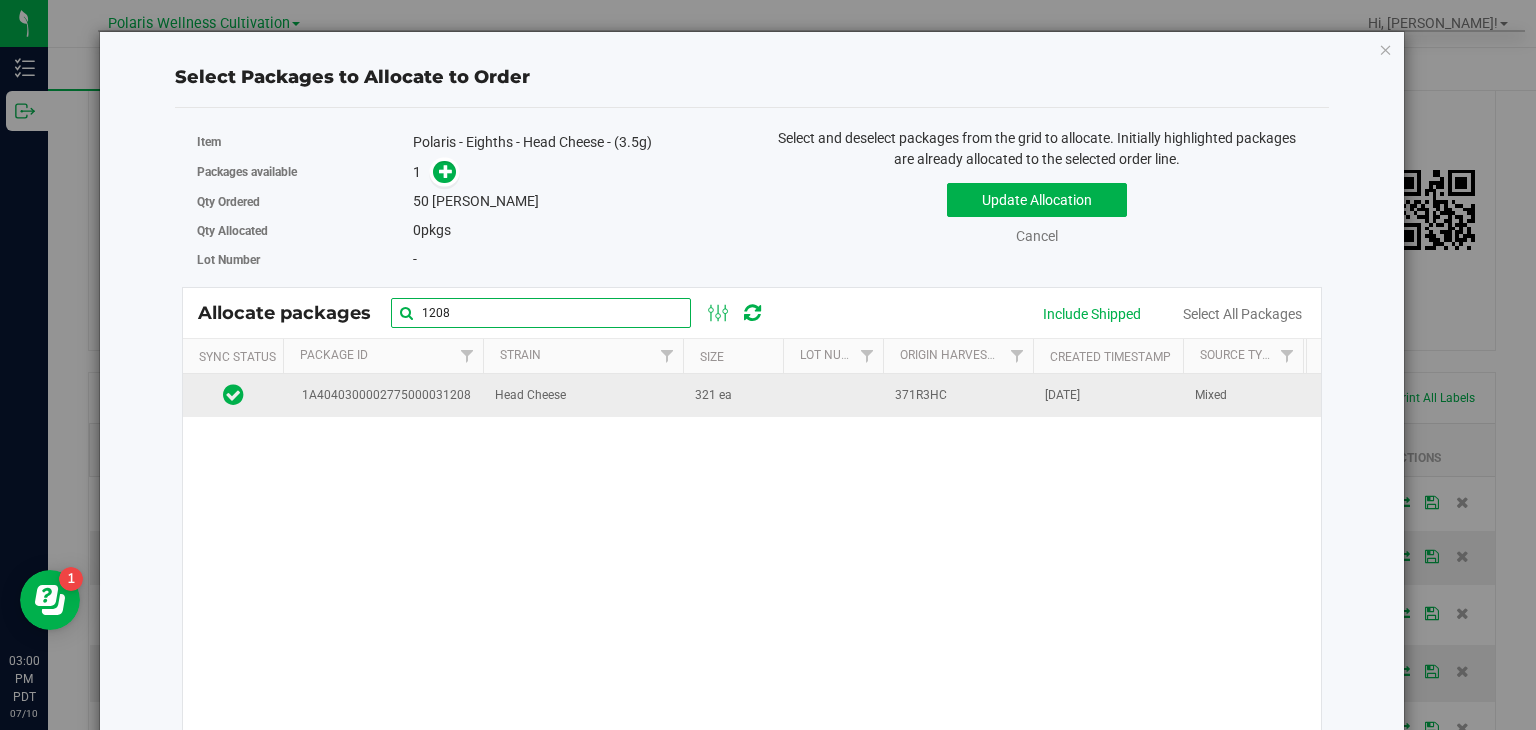 type on "1208" 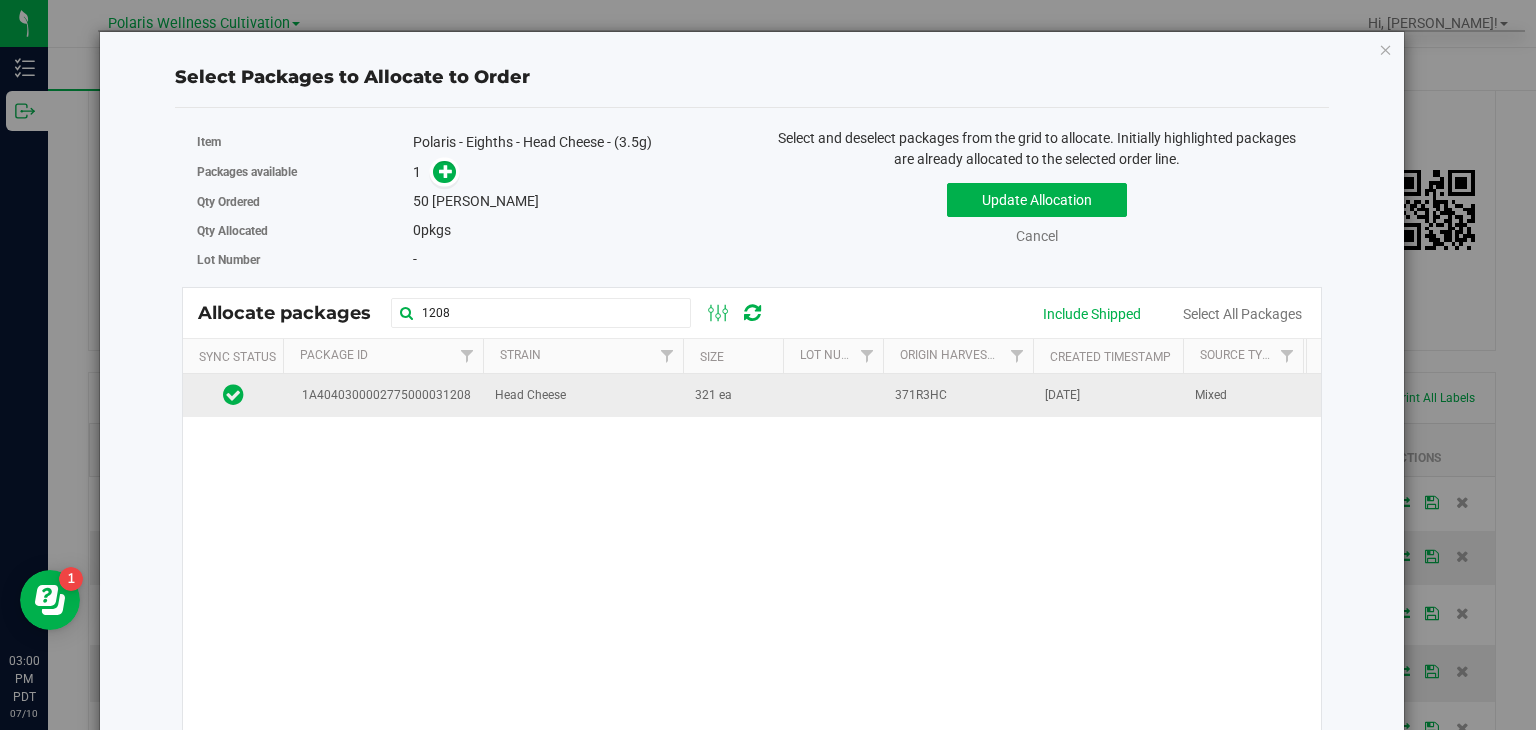 click on "Head Cheese" at bounding box center [583, 395] 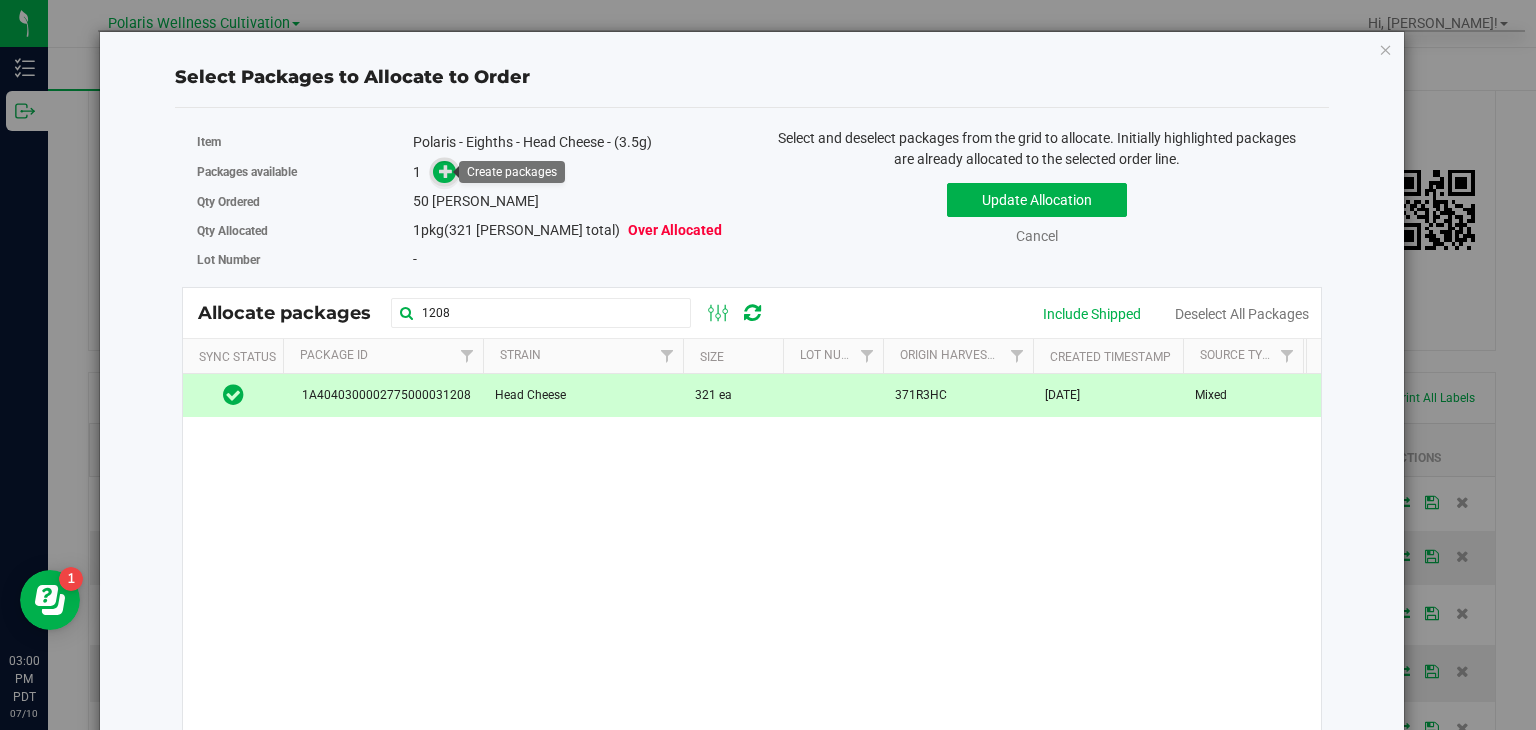 click at bounding box center (444, 172) 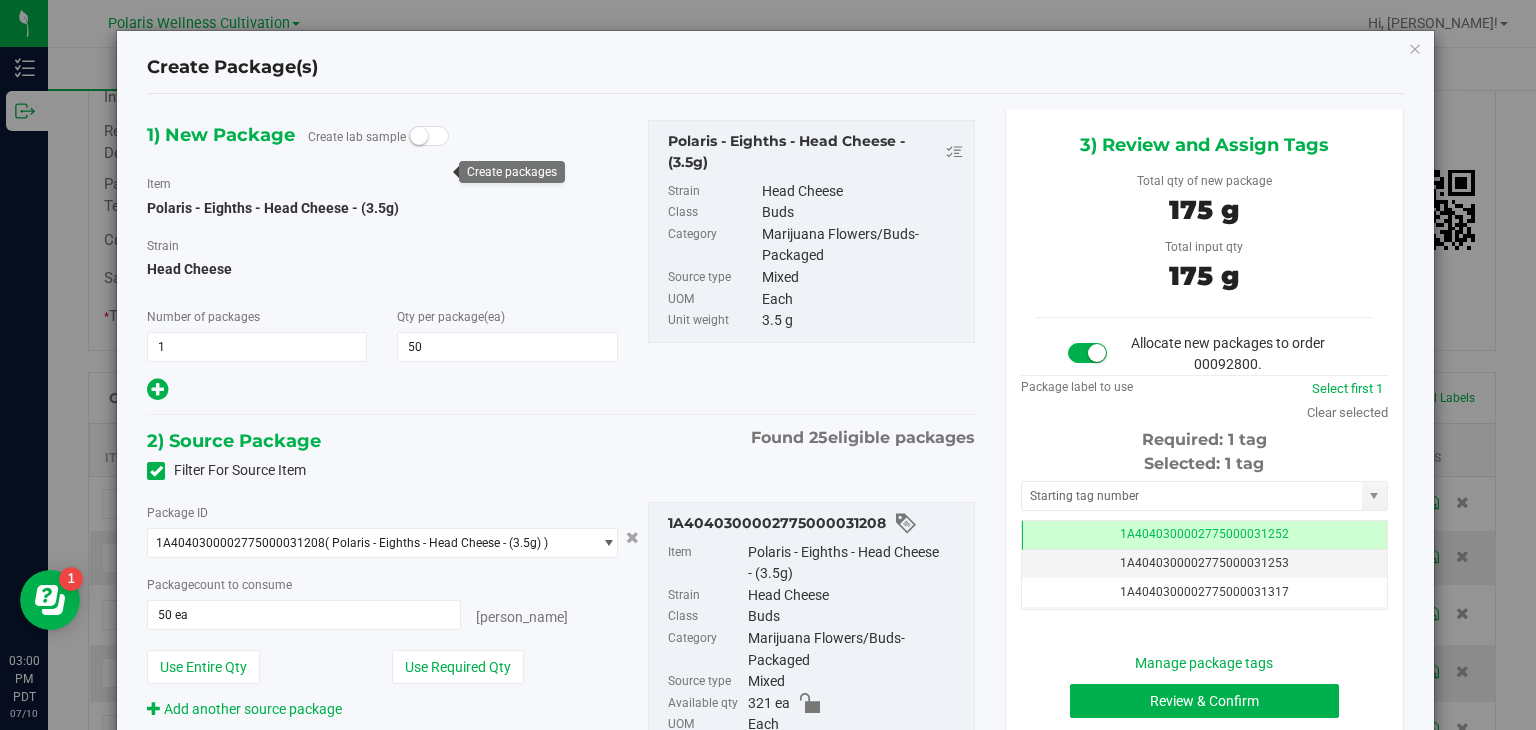 scroll, scrollTop: 0, scrollLeft: 0, axis: both 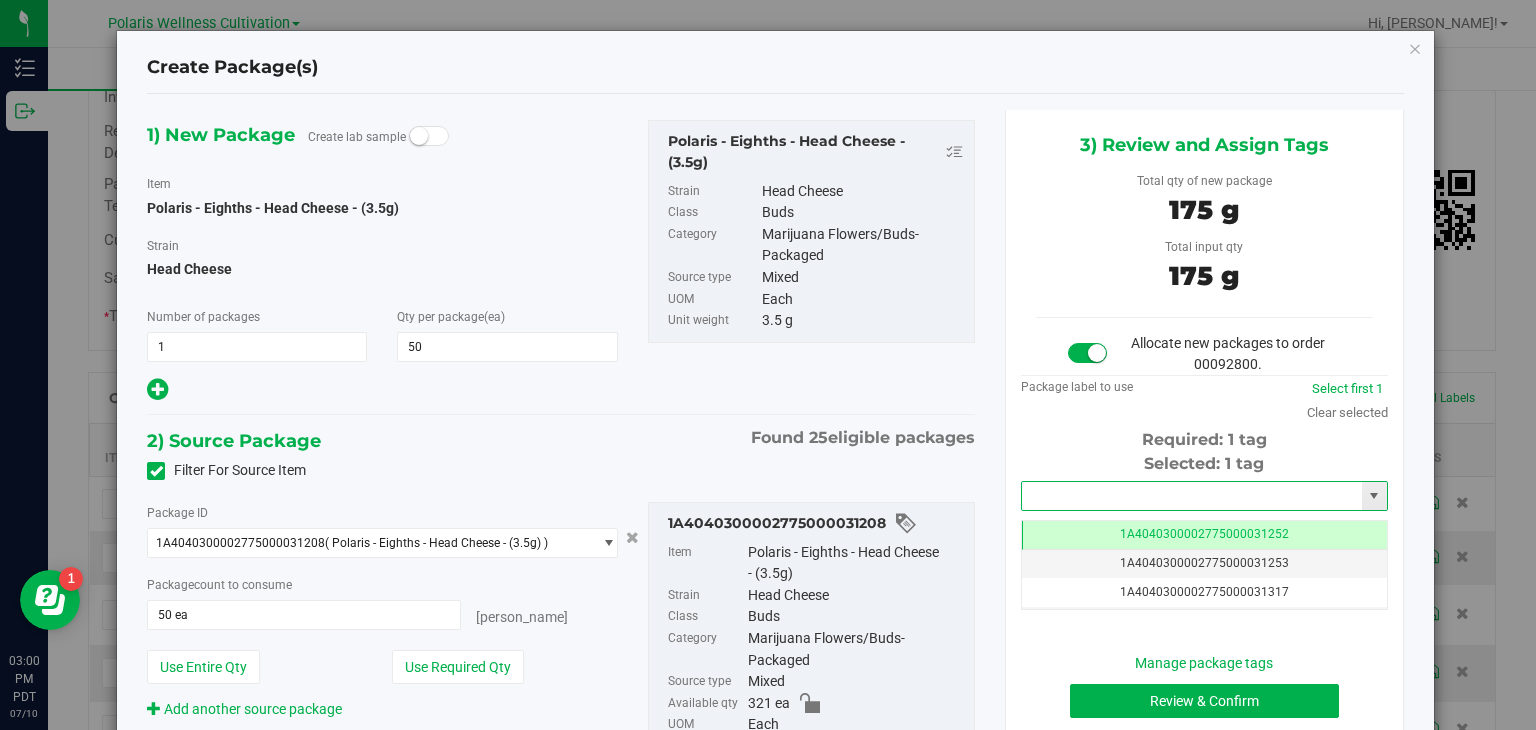 click at bounding box center [1192, 496] 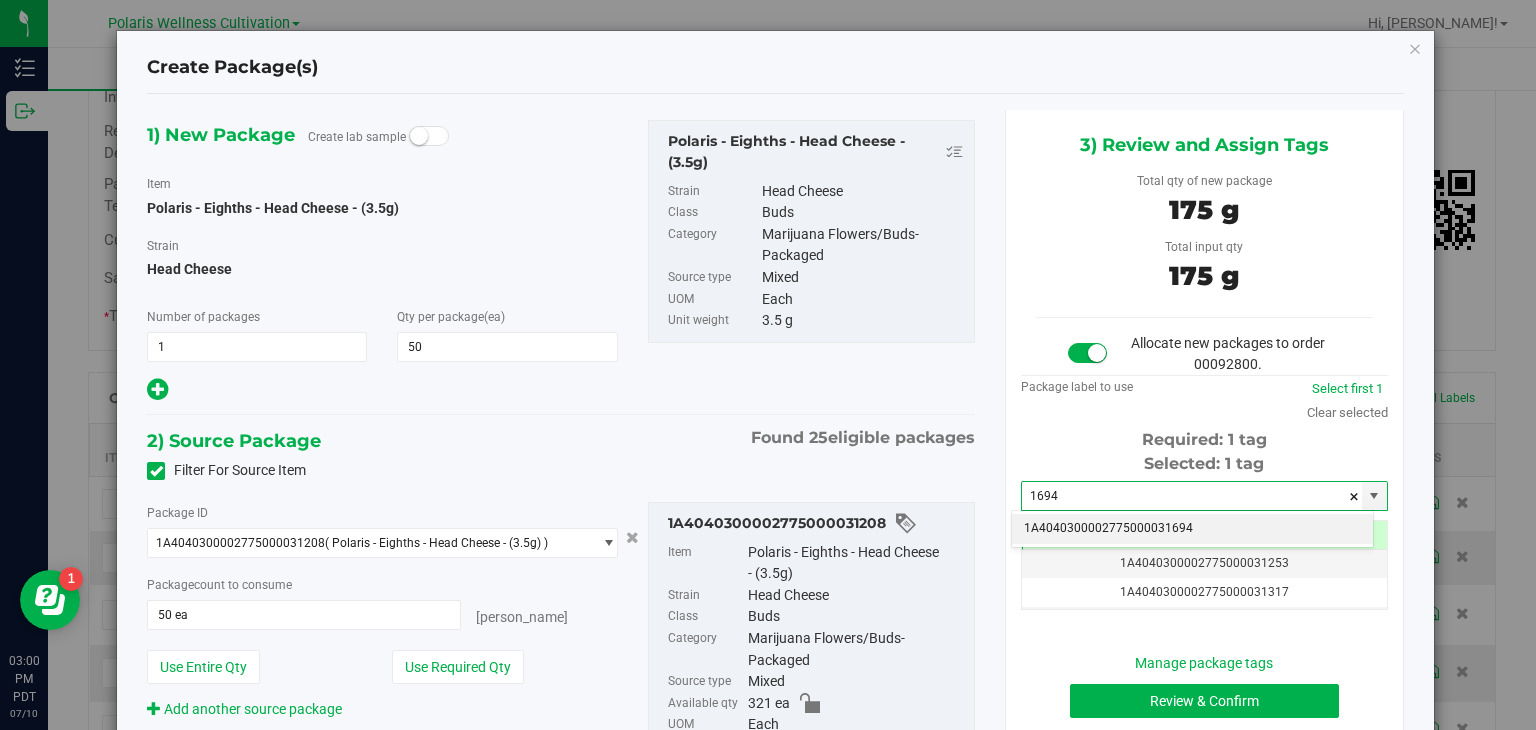 click on "1A4040300002775000031694" at bounding box center [1192, 529] 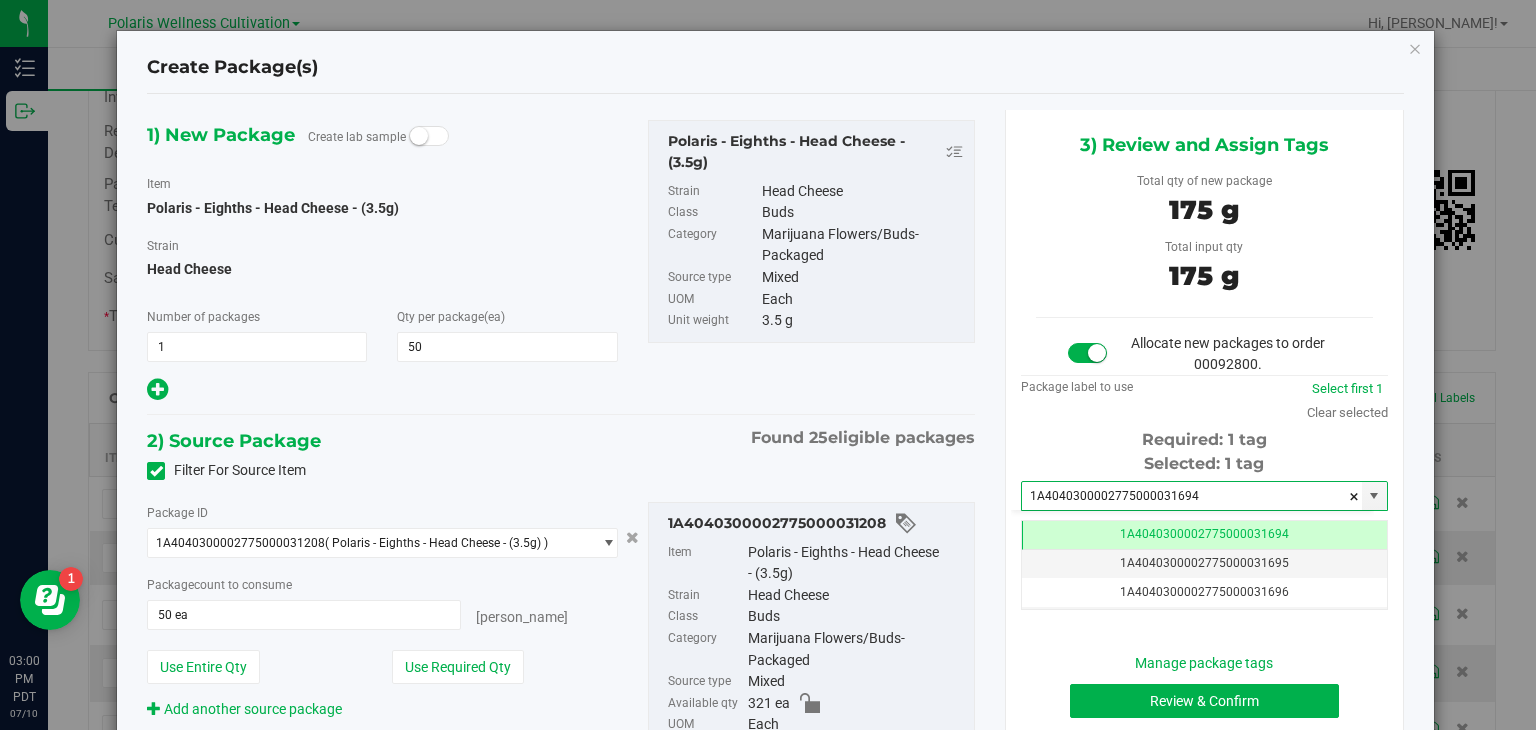 scroll, scrollTop: 0, scrollLeft: 0, axis: both 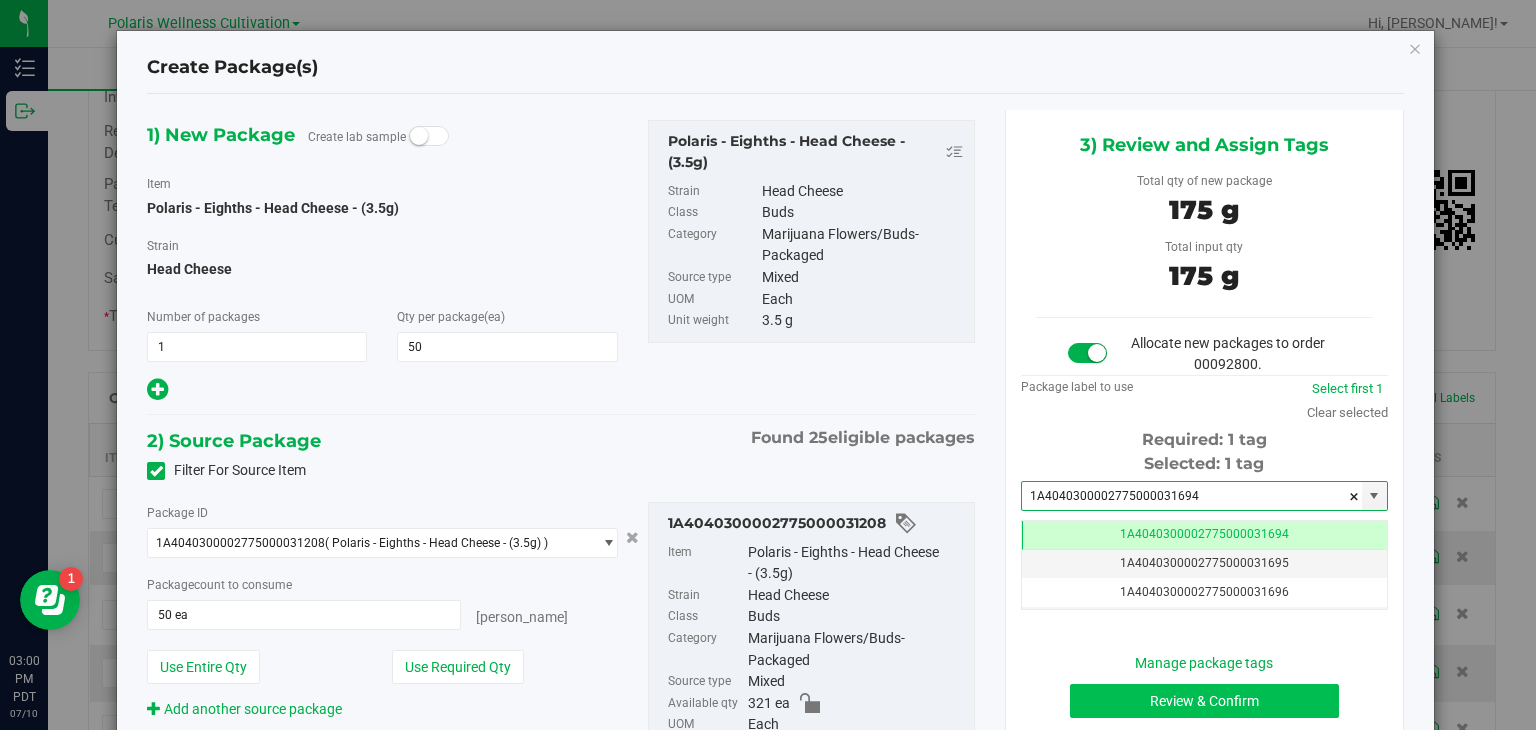 type on "1A4040300002775000031694" 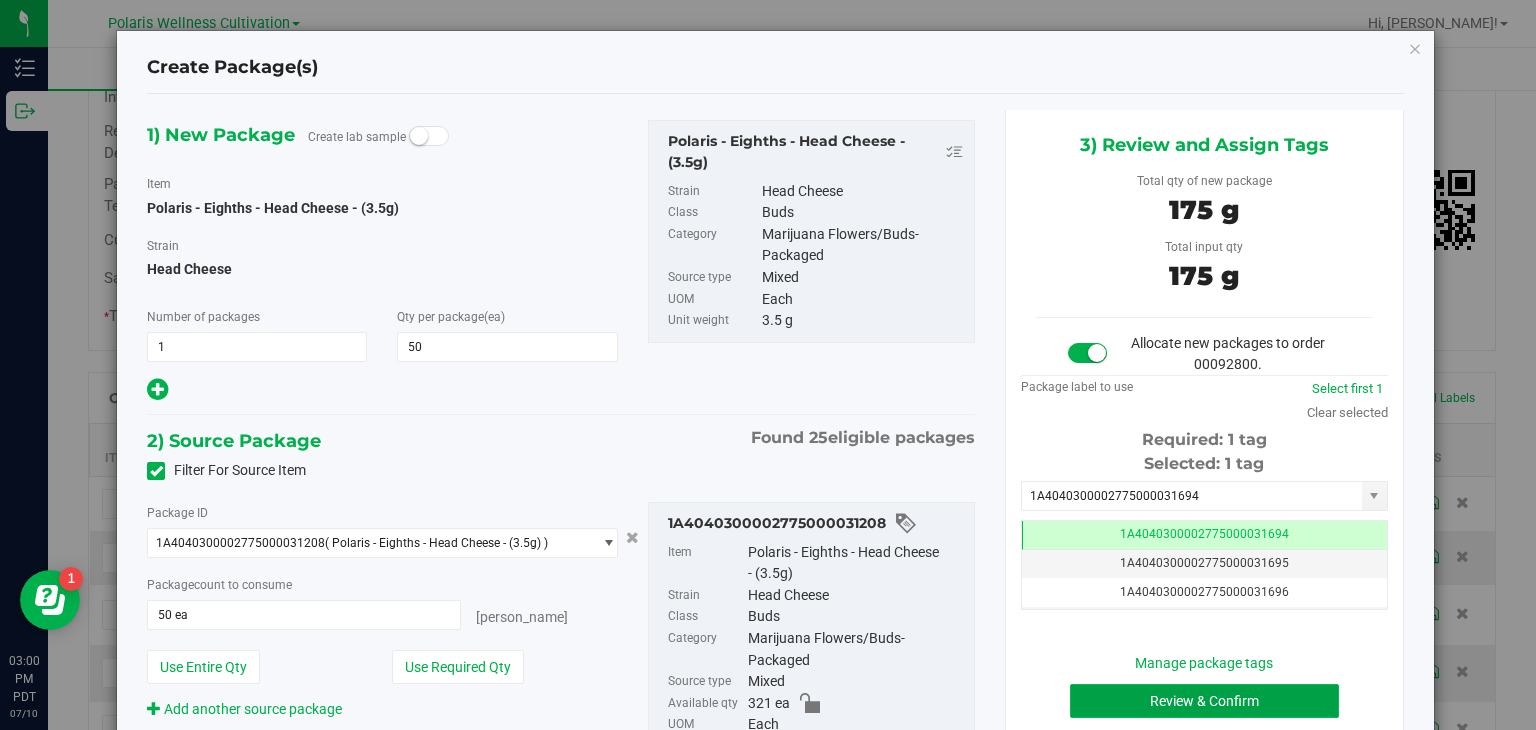 click on "Review & Confirm" at bounding box center (1204, 701) 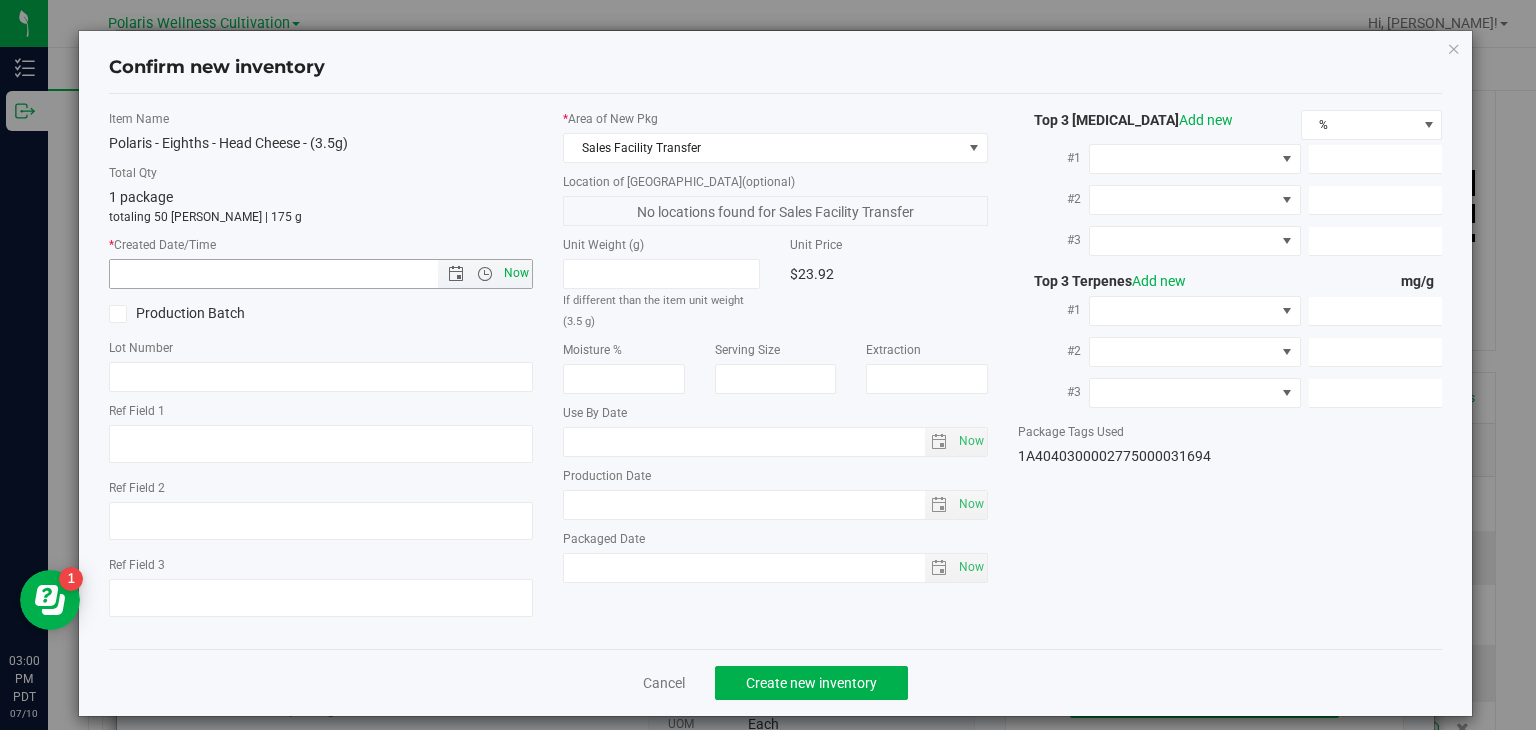 click on "Now" at bounding box center [517, 273] 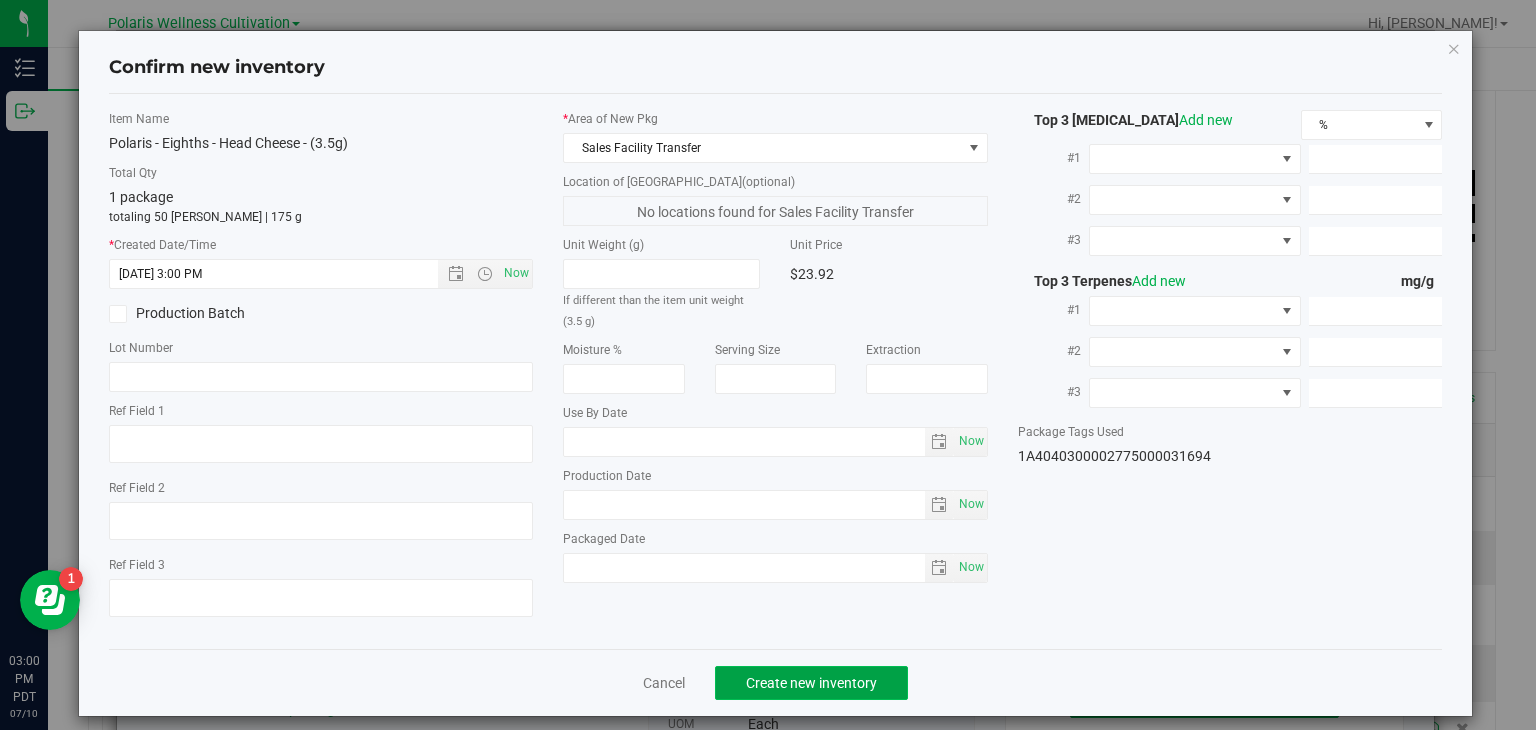 click on "Create new inventory" 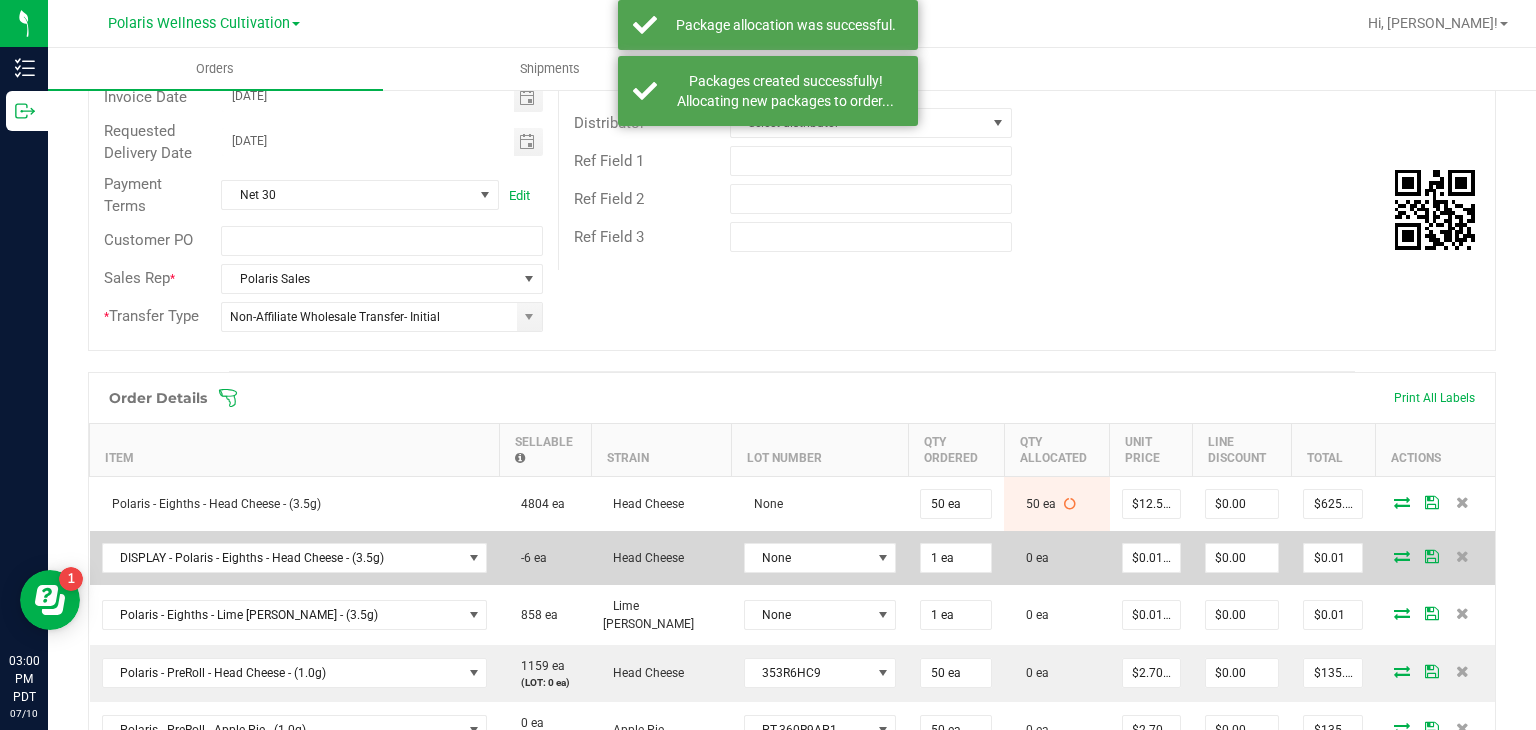 click at bounding box center [1402, 556] 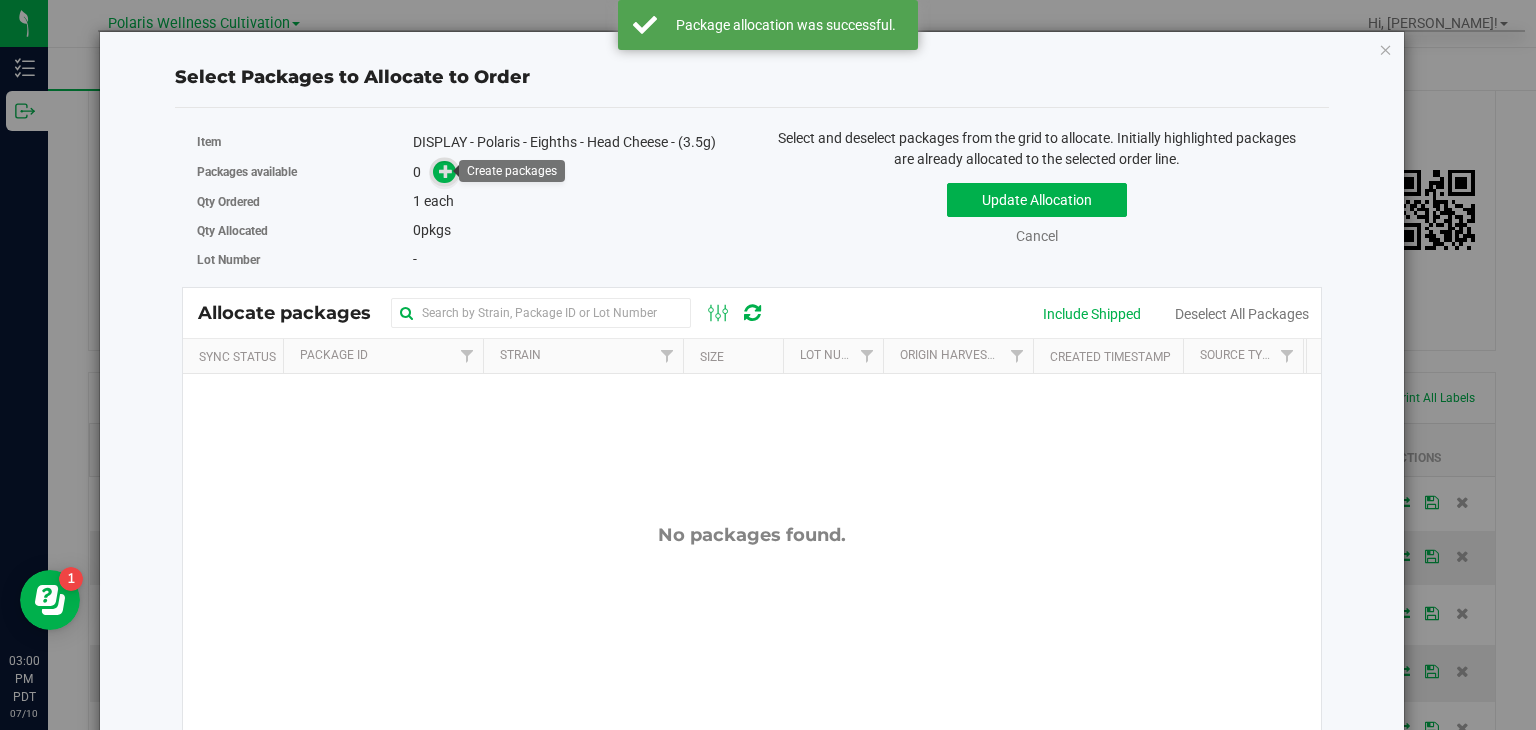 click at bounding box center (444, 172) 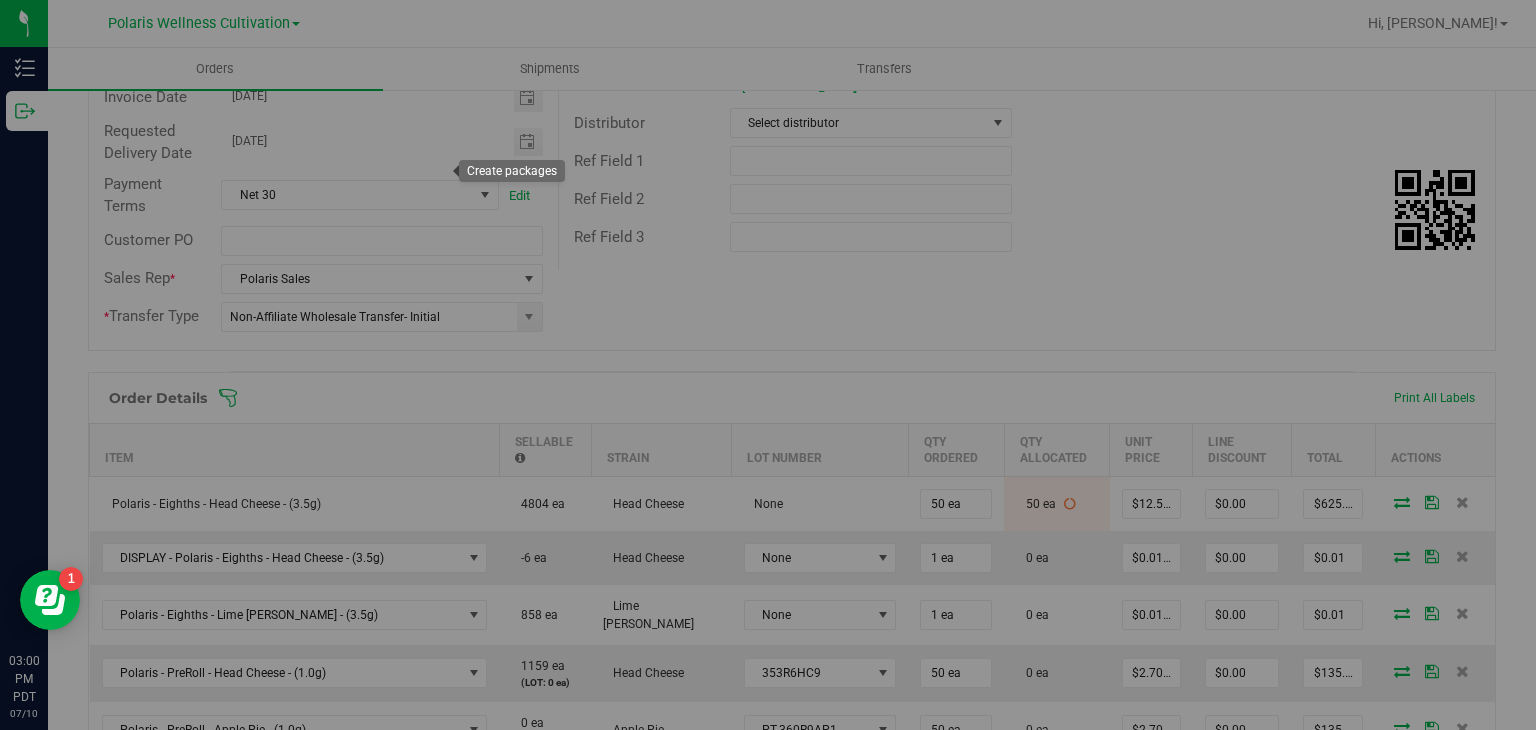 type on "1" 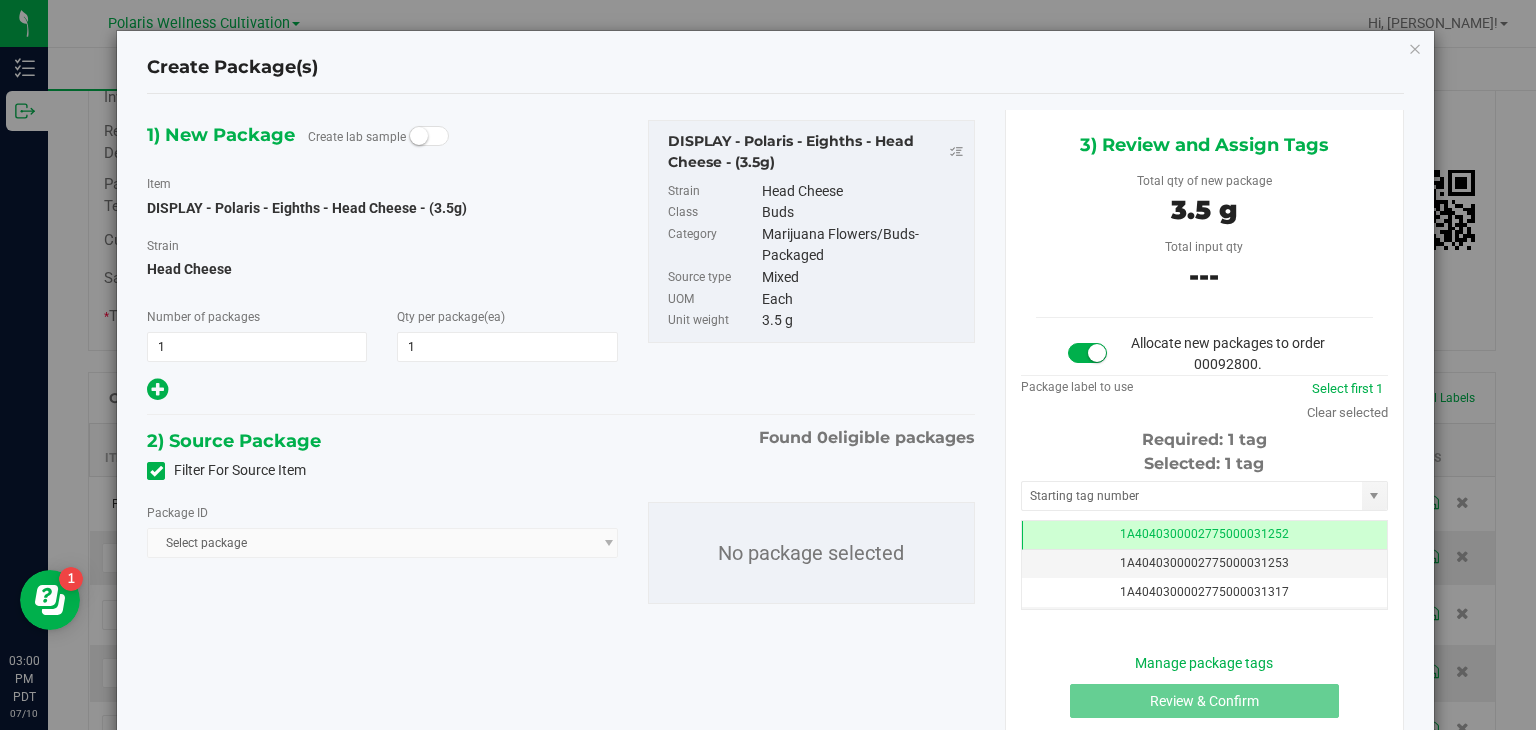 click on "Filter For Source Item" at bounding box center [226, 470] 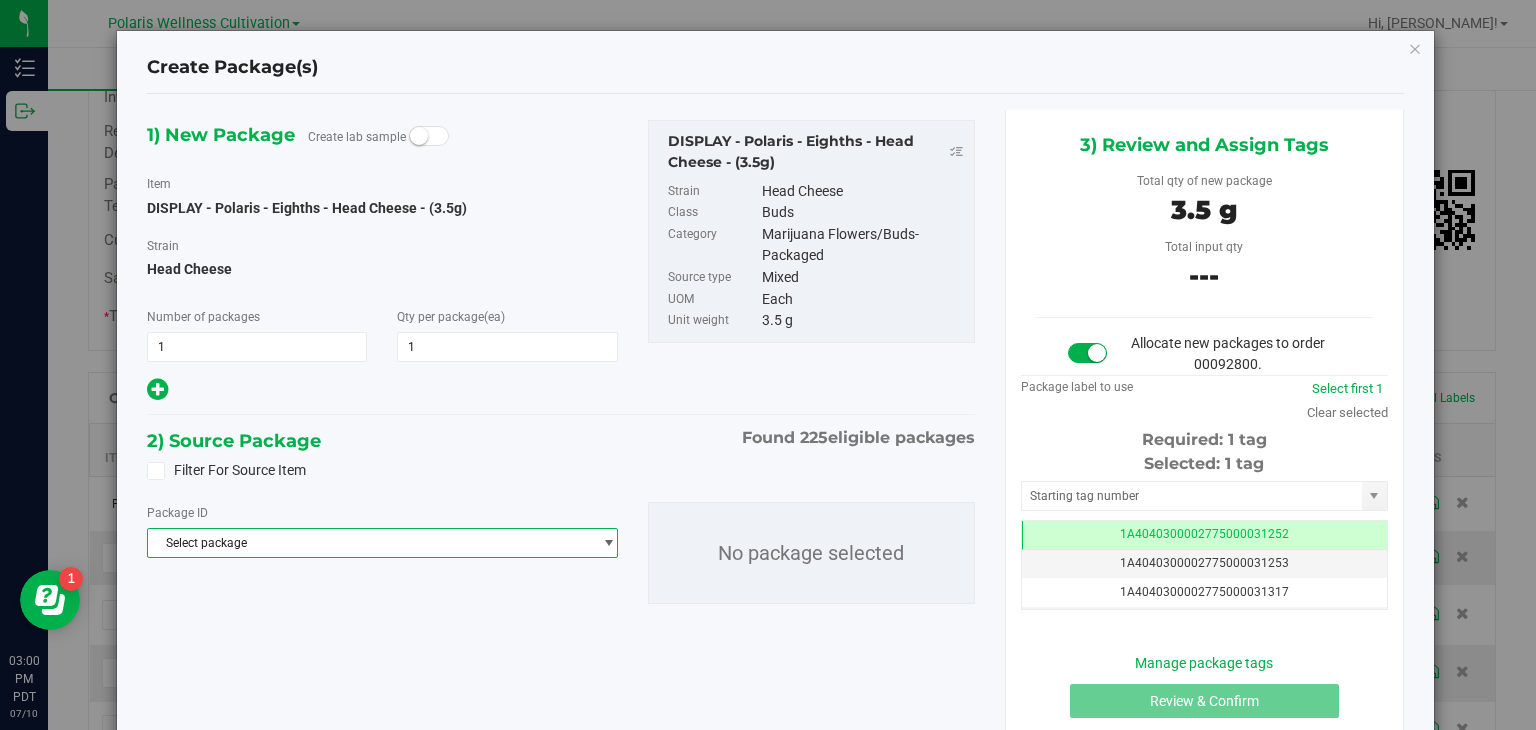 click on "Select package" at bounding box center [369, 543] 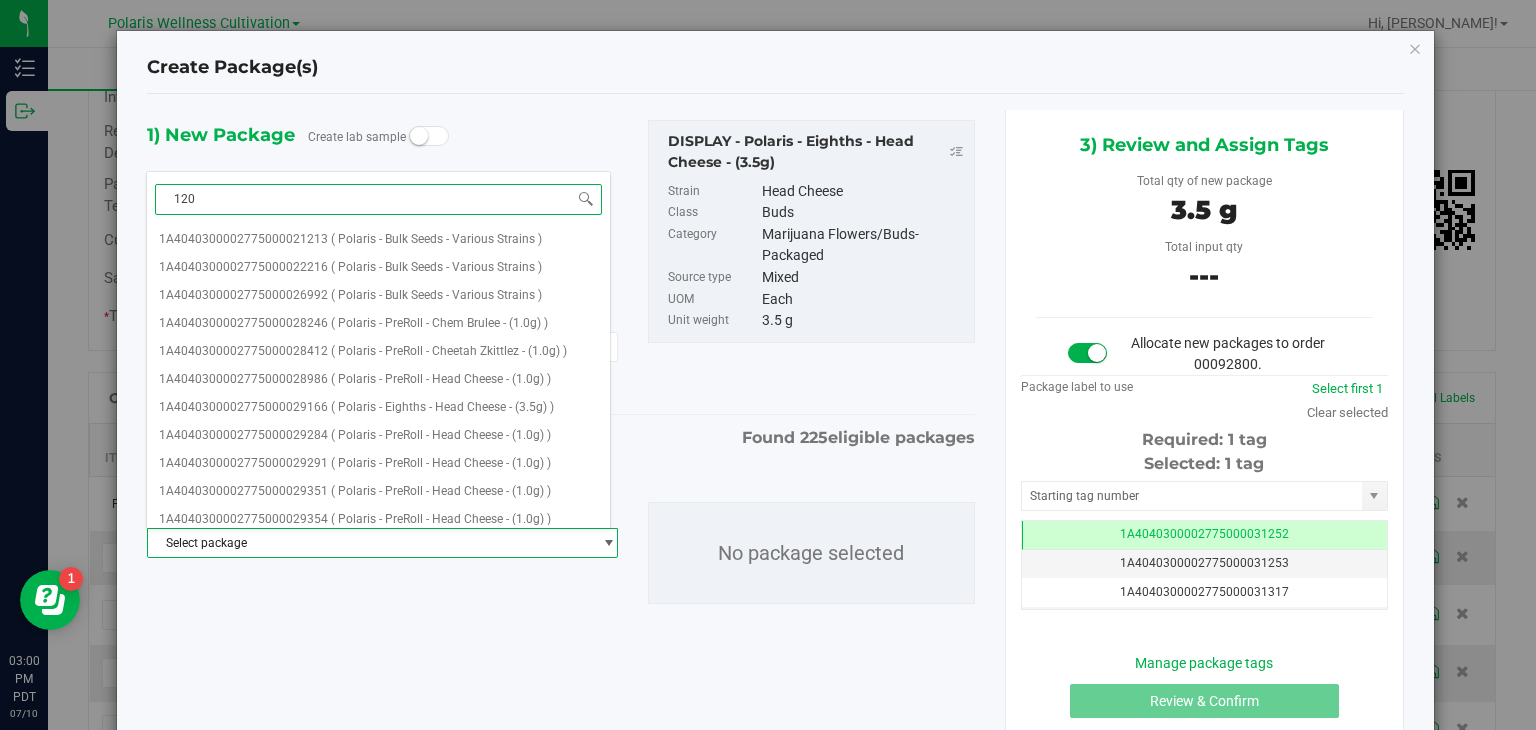 type on "1208" 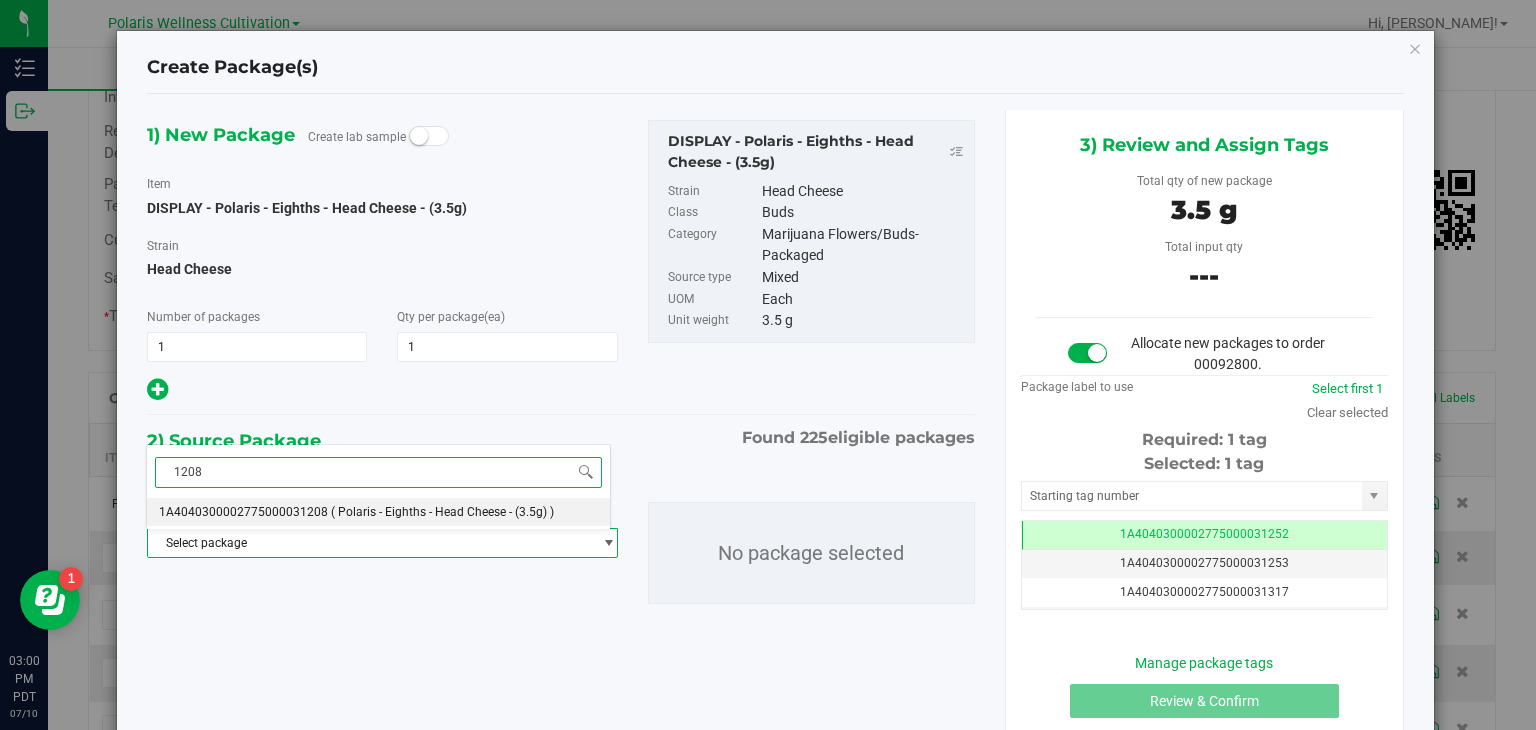 click on "1A4040300002775000031208
(
Polaris - Eighths - Head Cheese - (3.5g)
)" at bounding box center (378, 512) 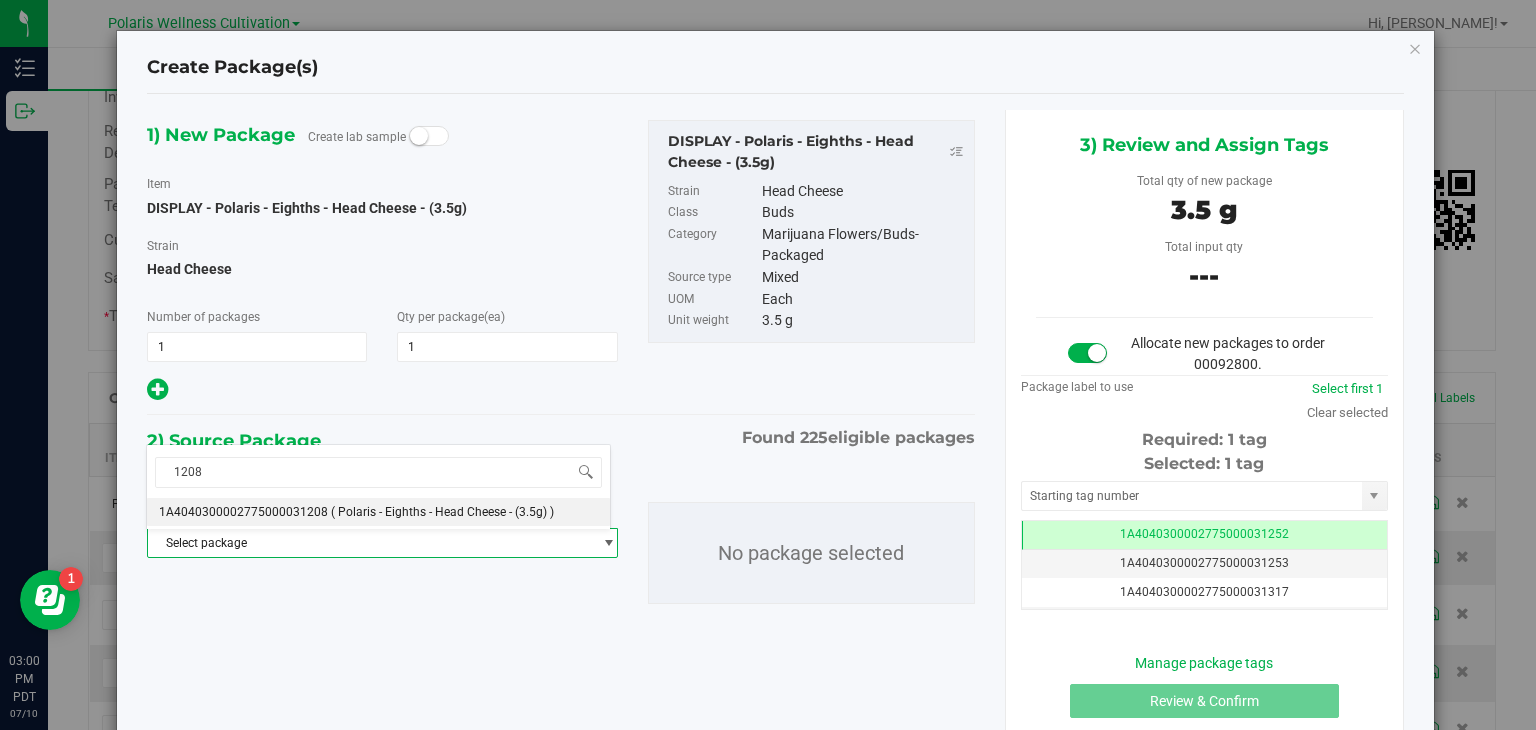 type 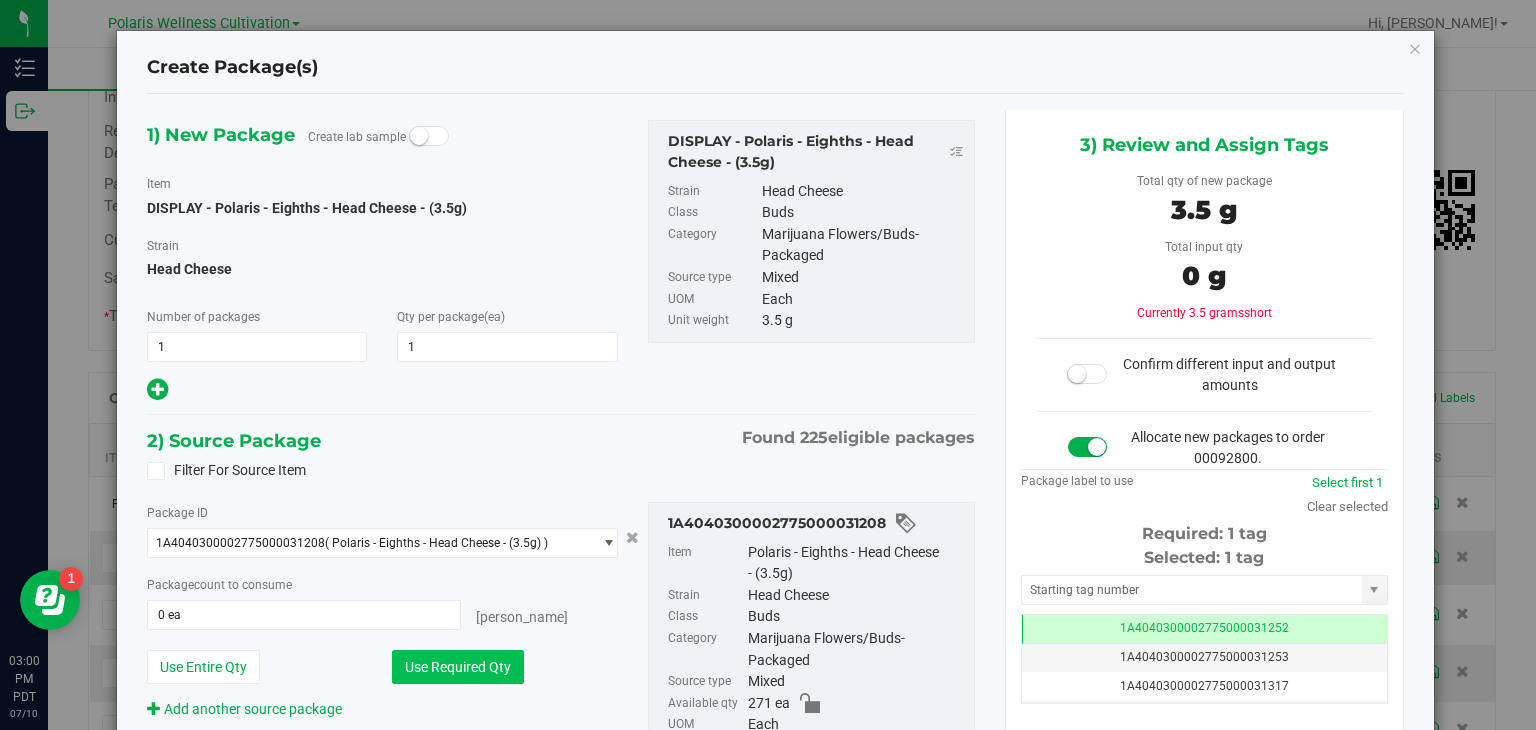 click on "Use Required Qty" at bounding box center [458, 667] 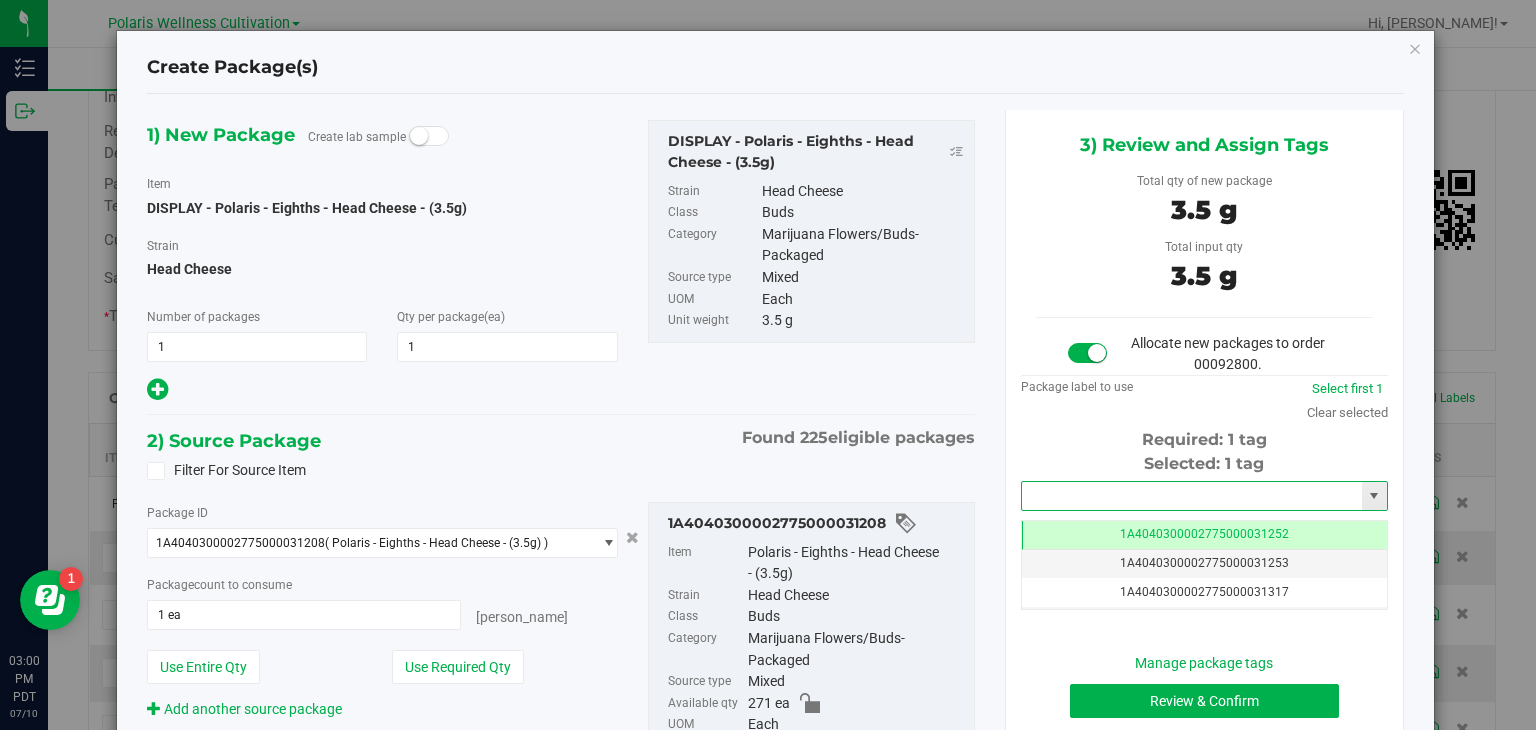 click at bounding box center [1192, 496] 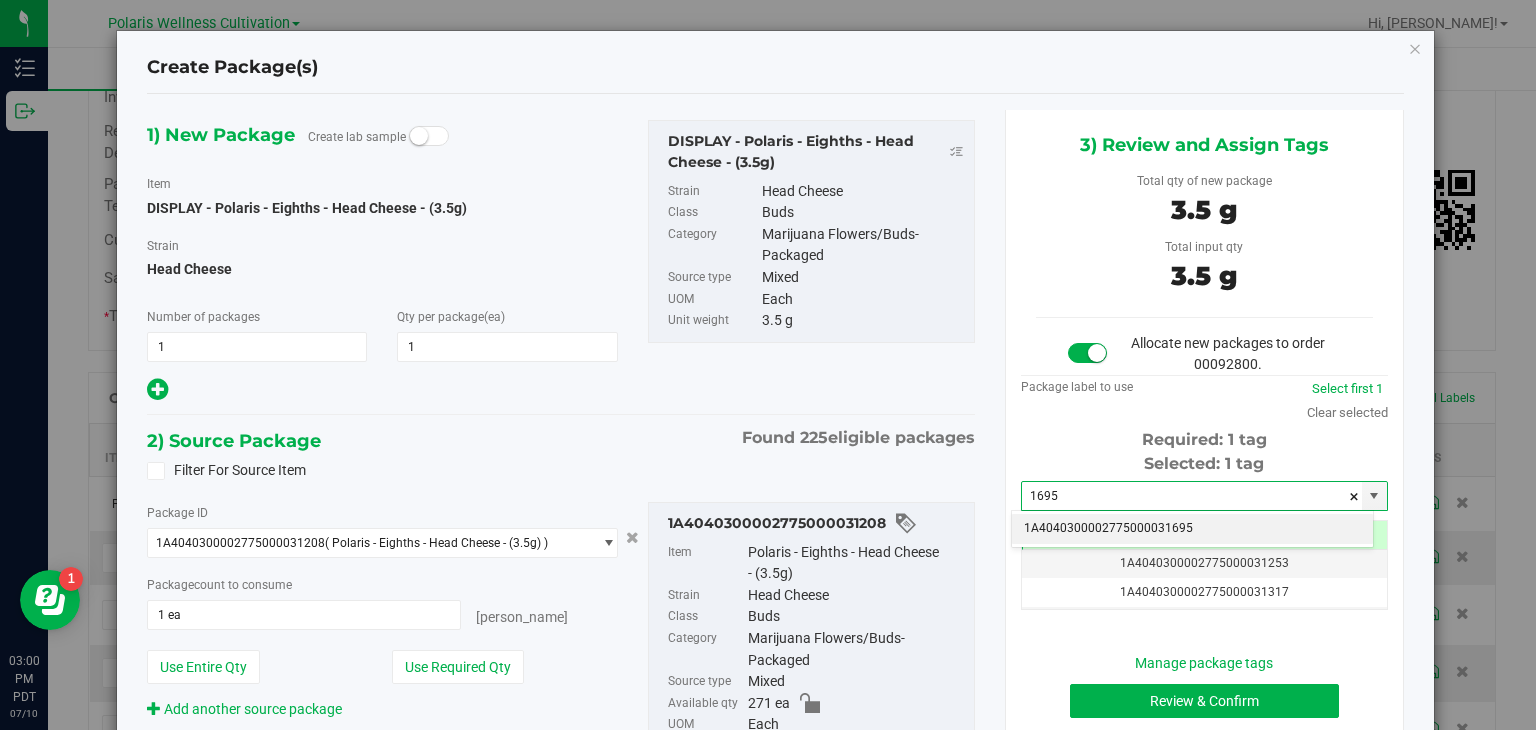 click on "1A4040300002775000031695" at bounding box center [1192, 529] 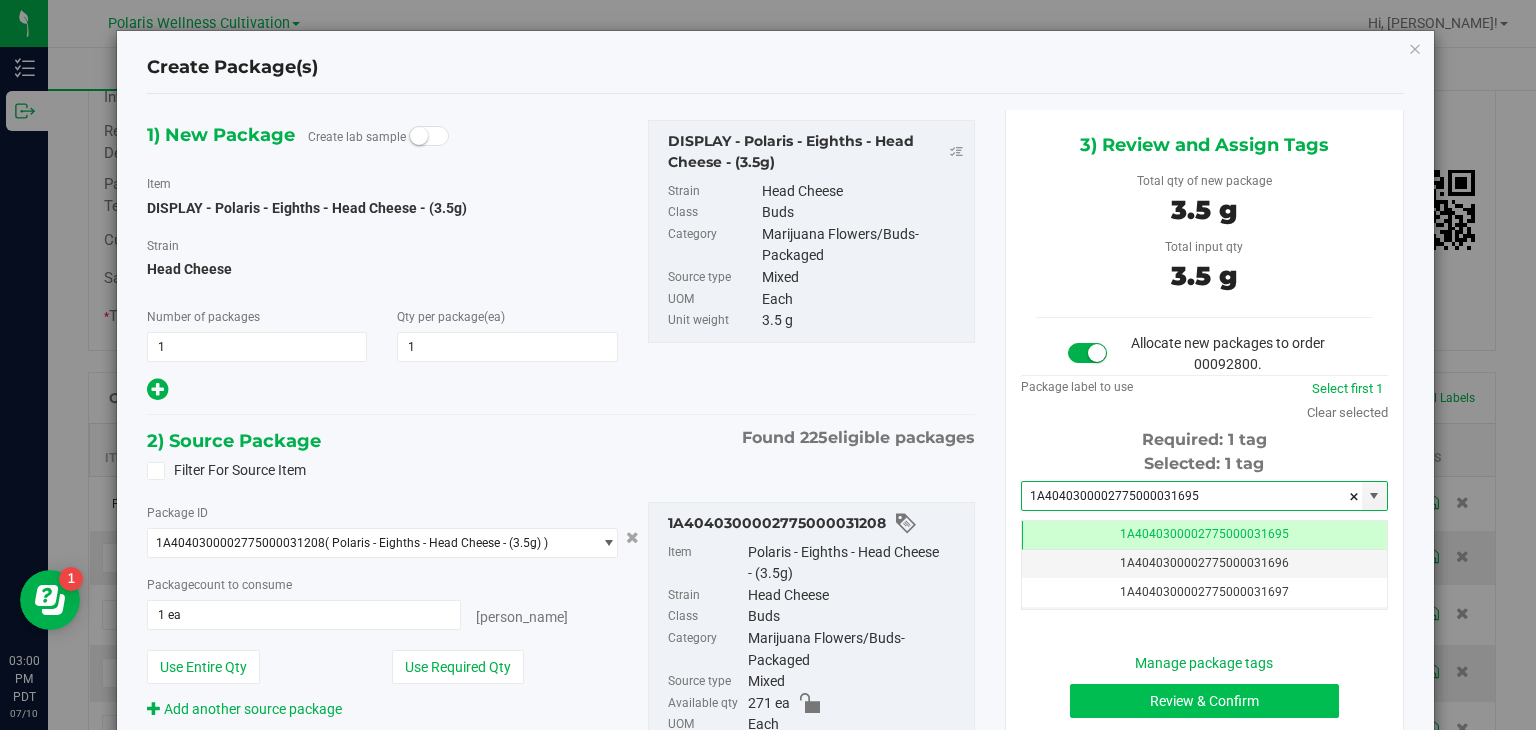 type on "1A4040300002775000031695" 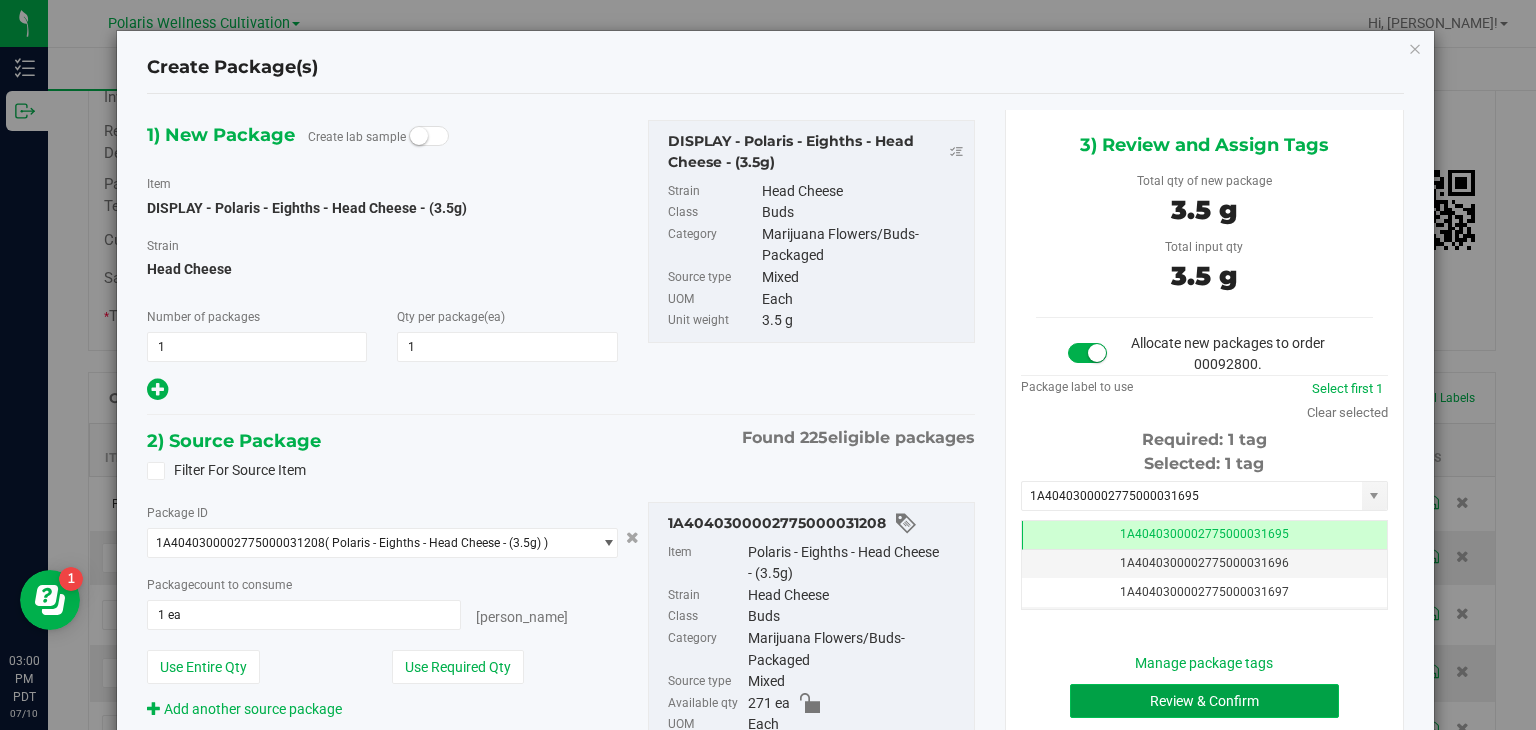 click on "Review & Confirm" at bounding box center [1204, 701] 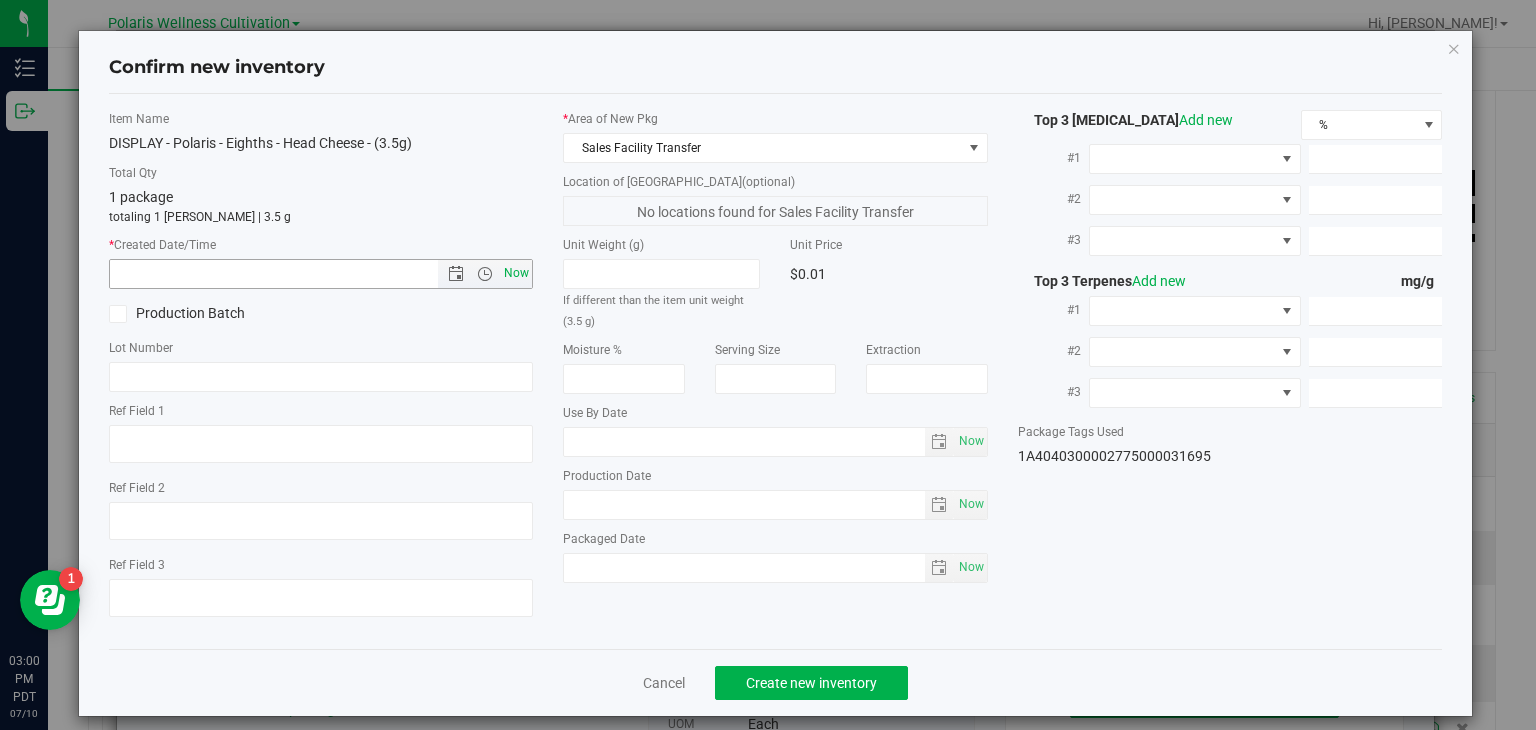 click on "Now" at bounding box center [517, 273] 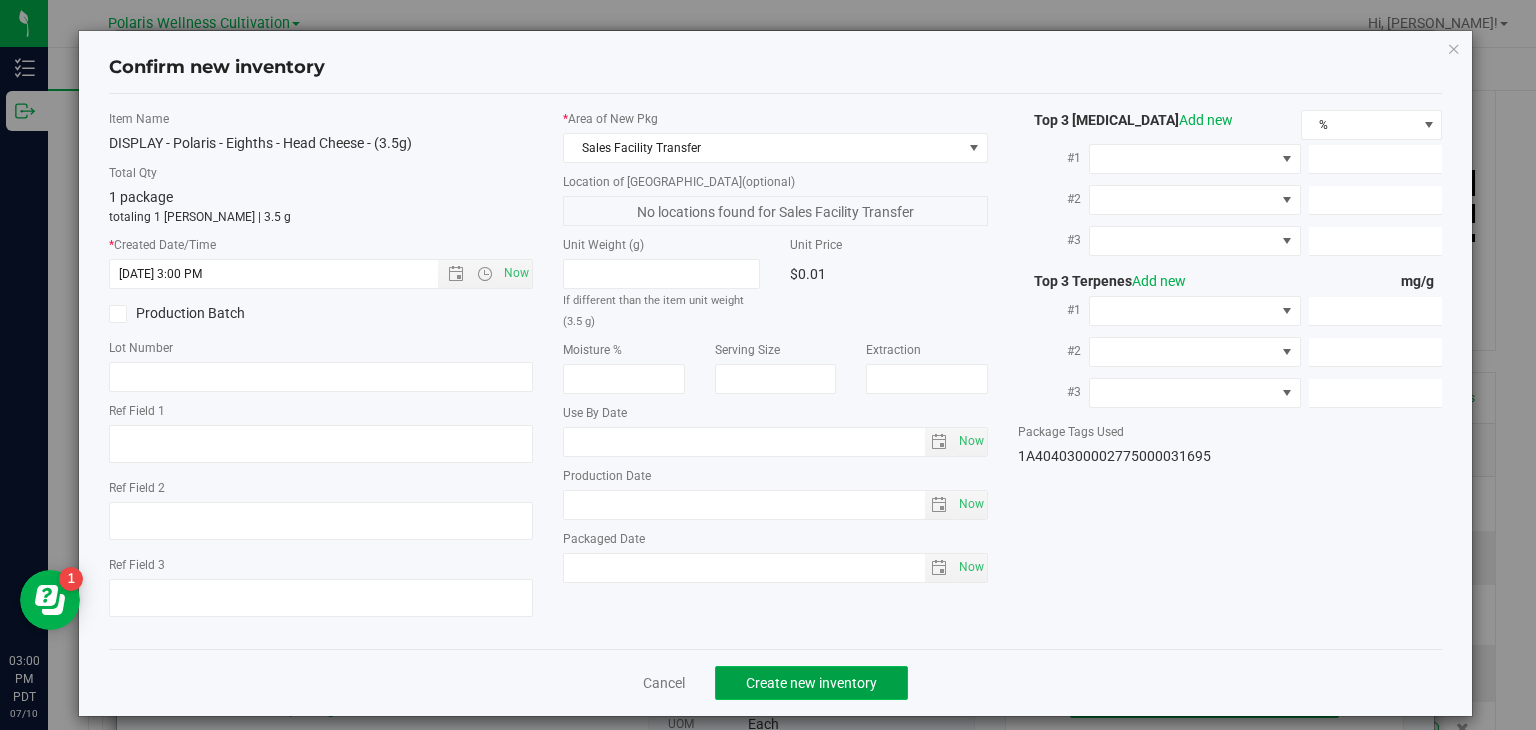 click on "Create new inventory" 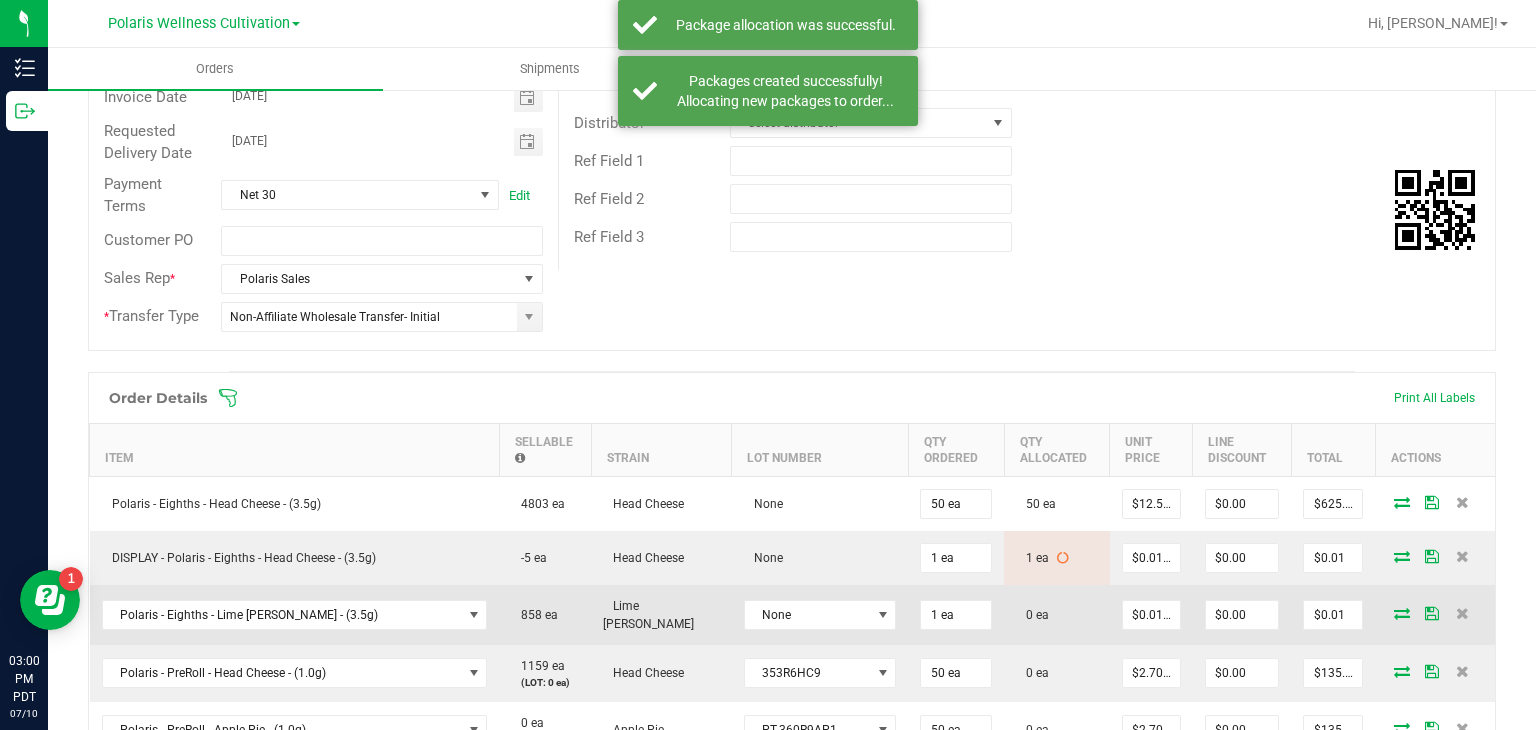 click at bounding box center [1402, 613] 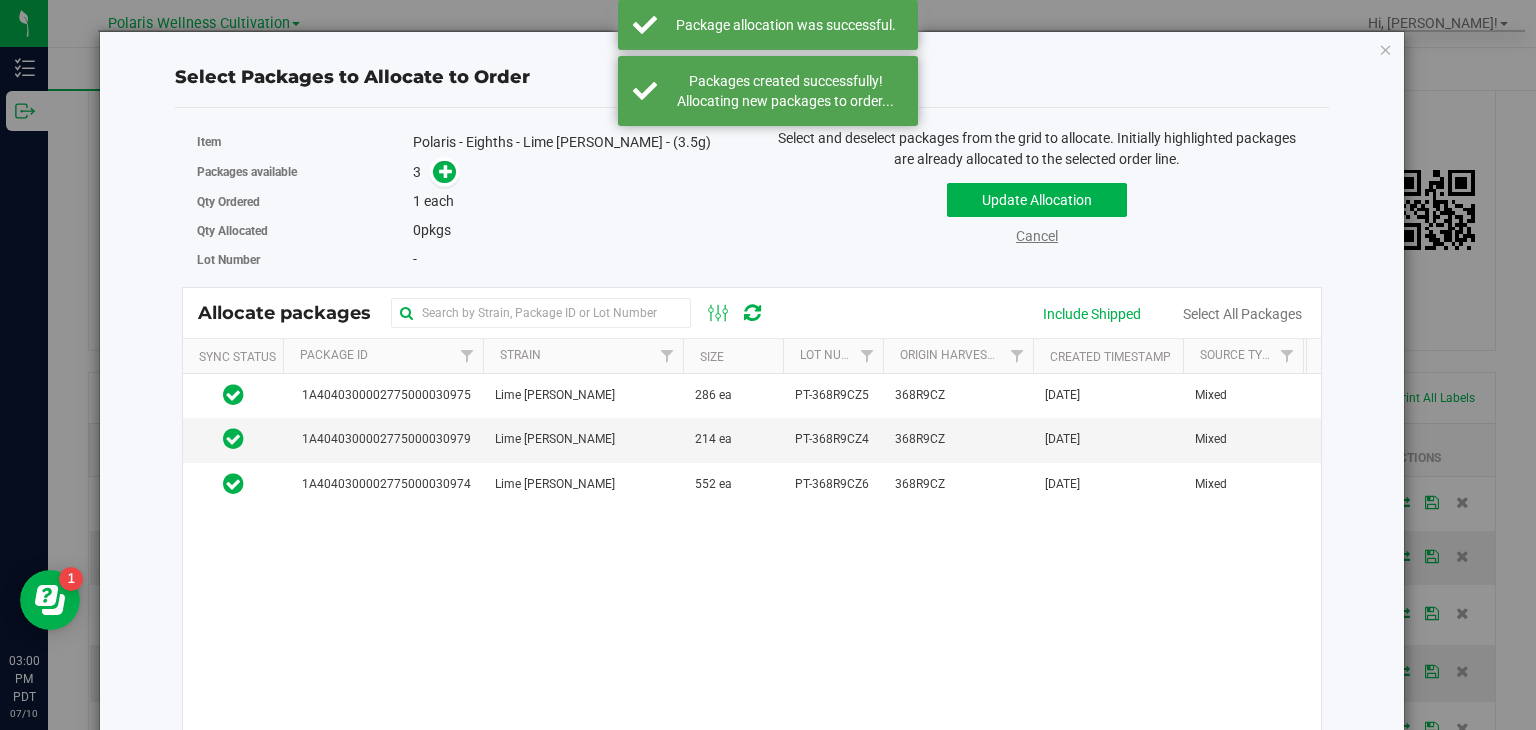 click on "Cancel" at bounding box center [1037, 236] 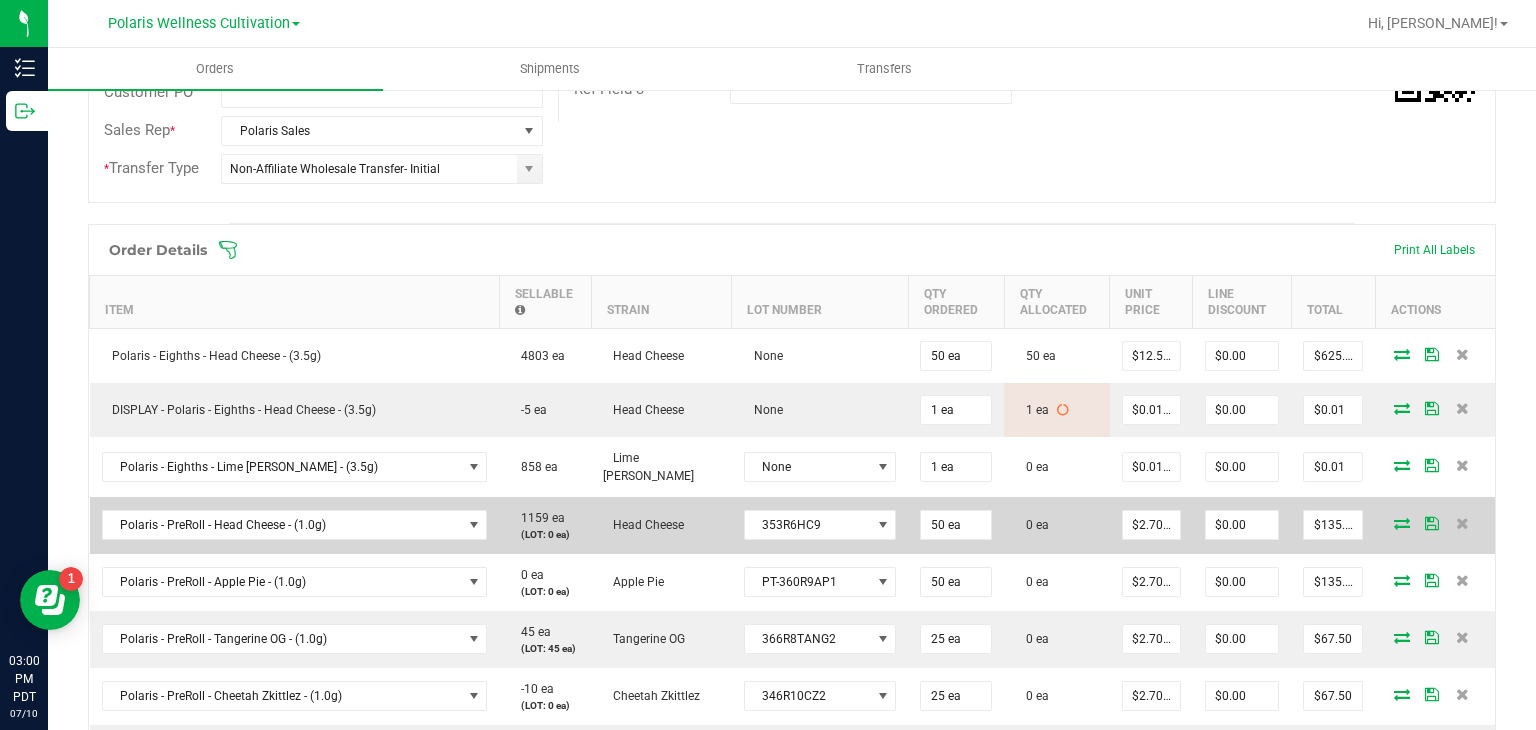 click at bounding box center [1402, 523] 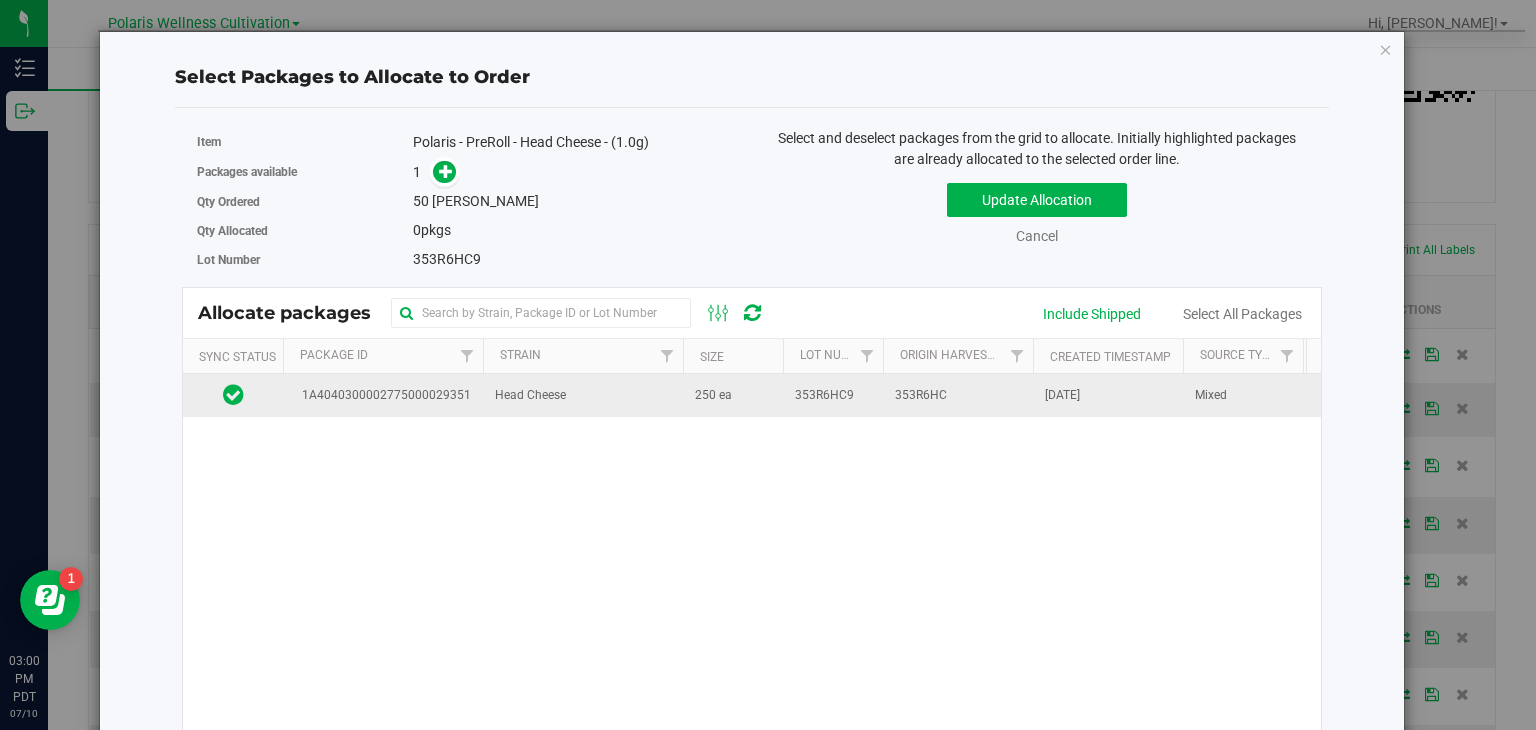 click on "353R6HC9" at bounding box center (833, 395) 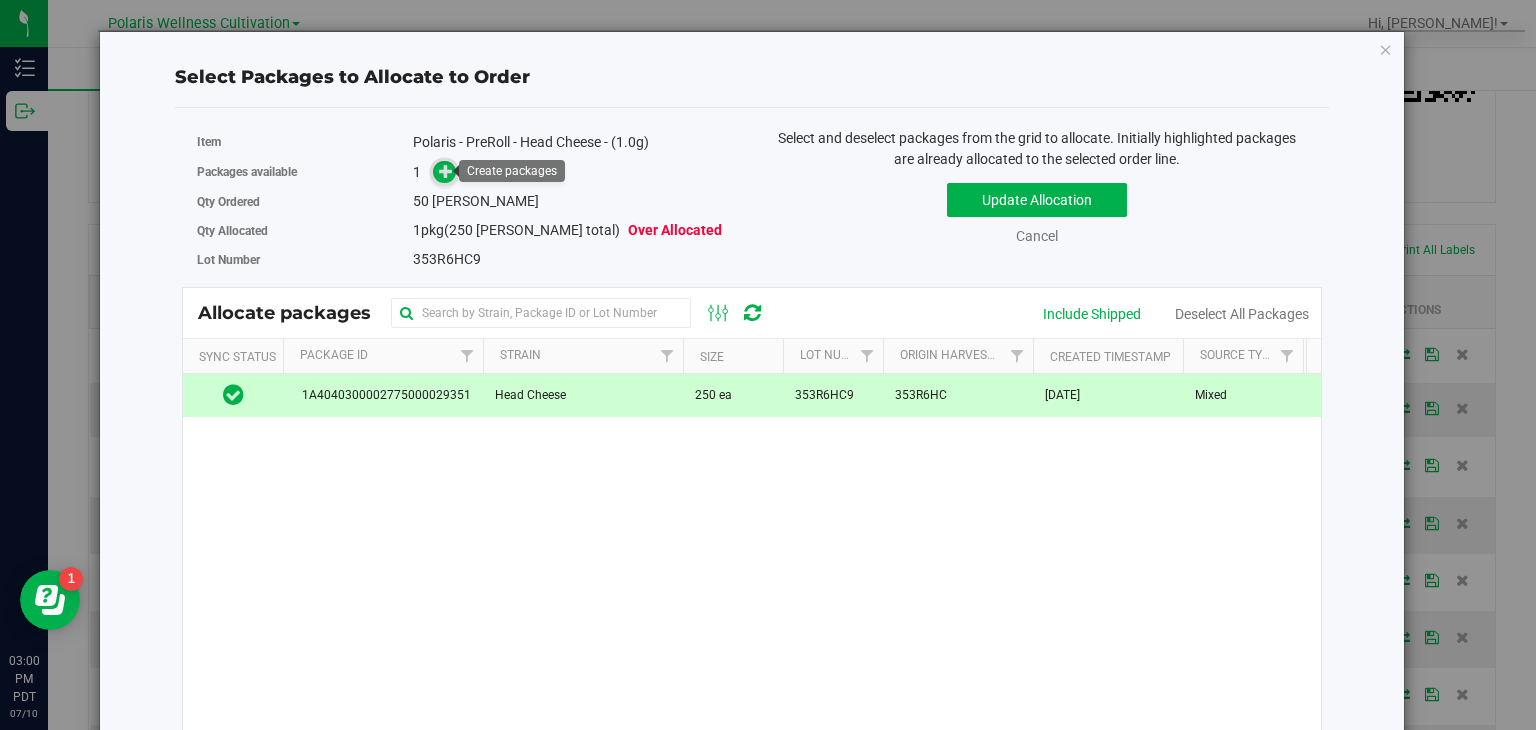 click at bounding box center [446, 171] 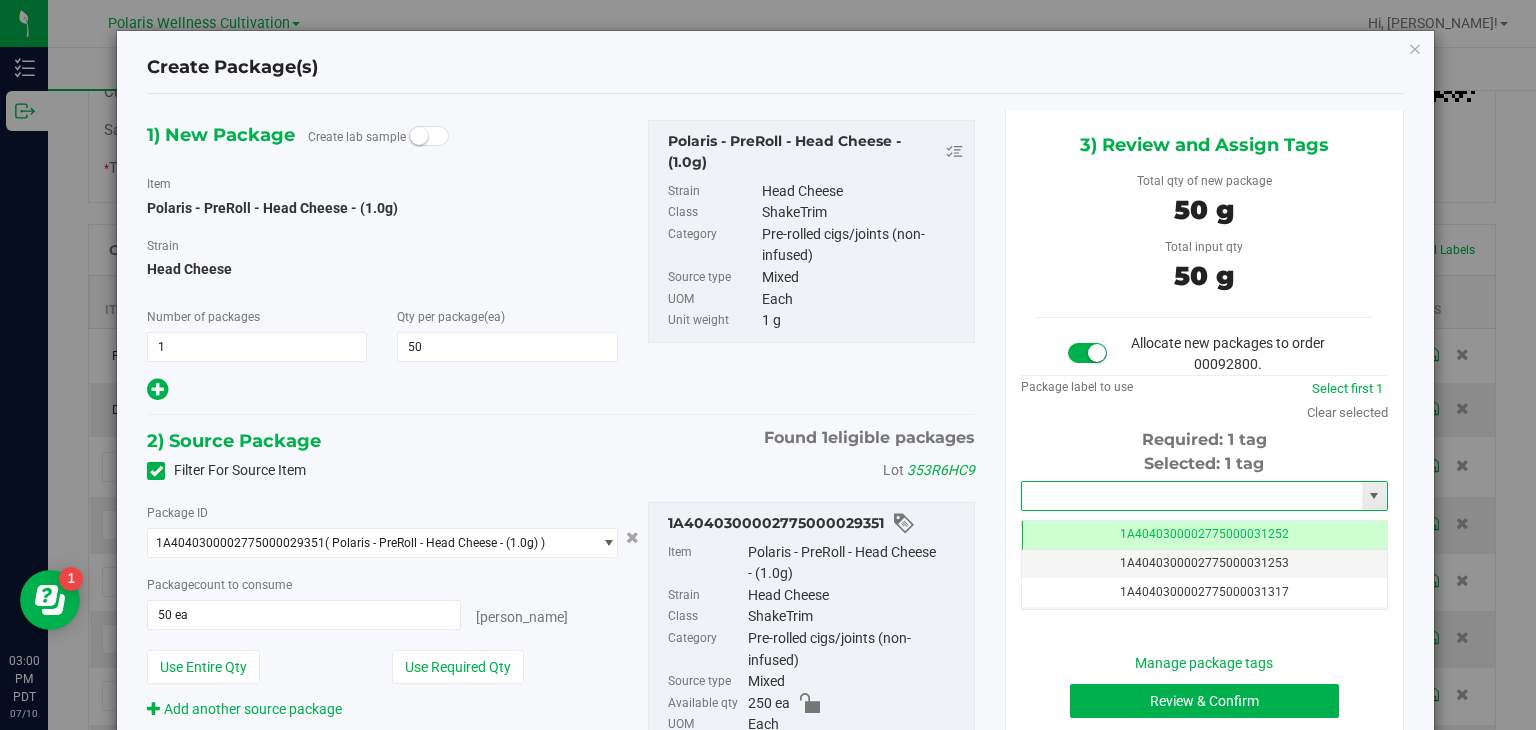 click at bounding box center [1192, 496] 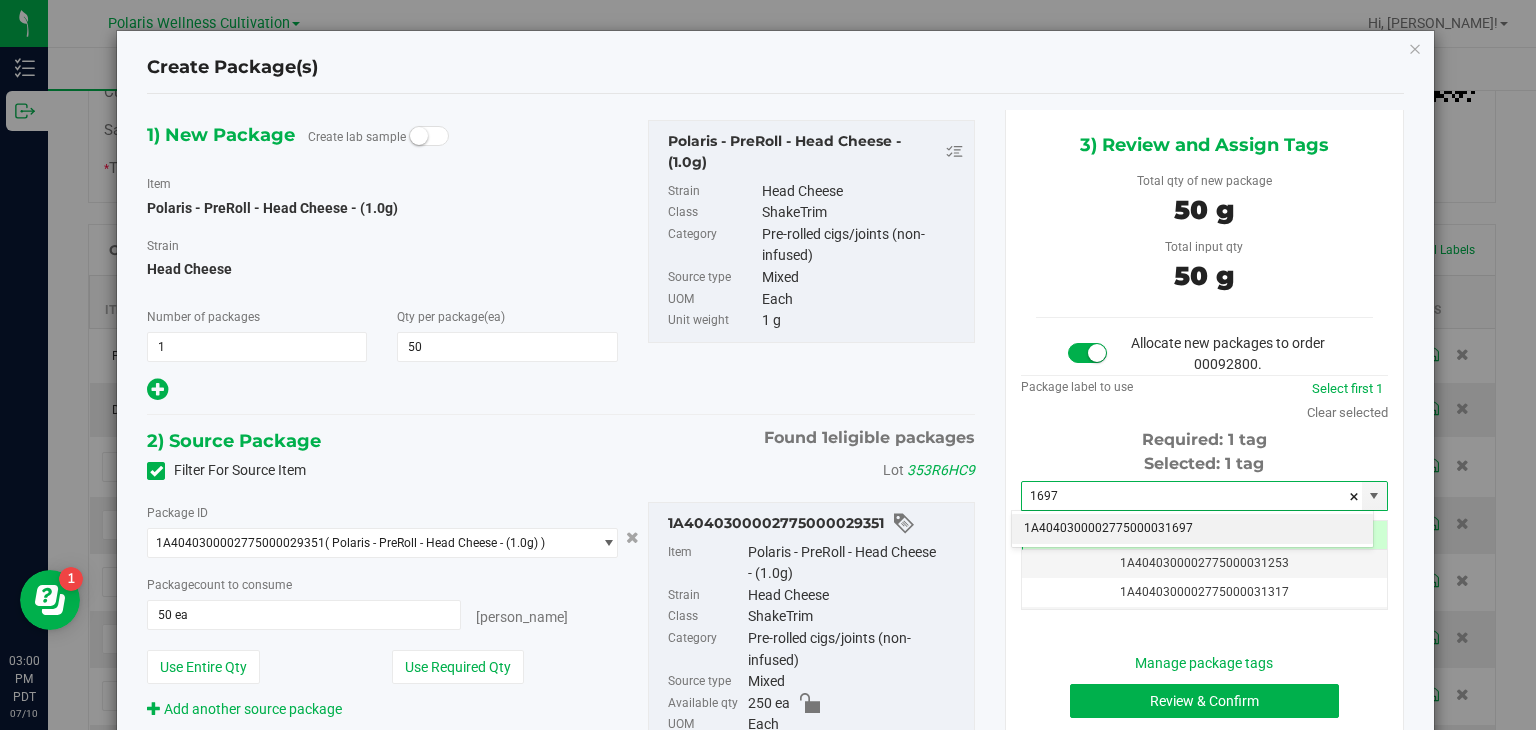 click on "1A4040300002775000031697" at bounding box center [1192, 529] 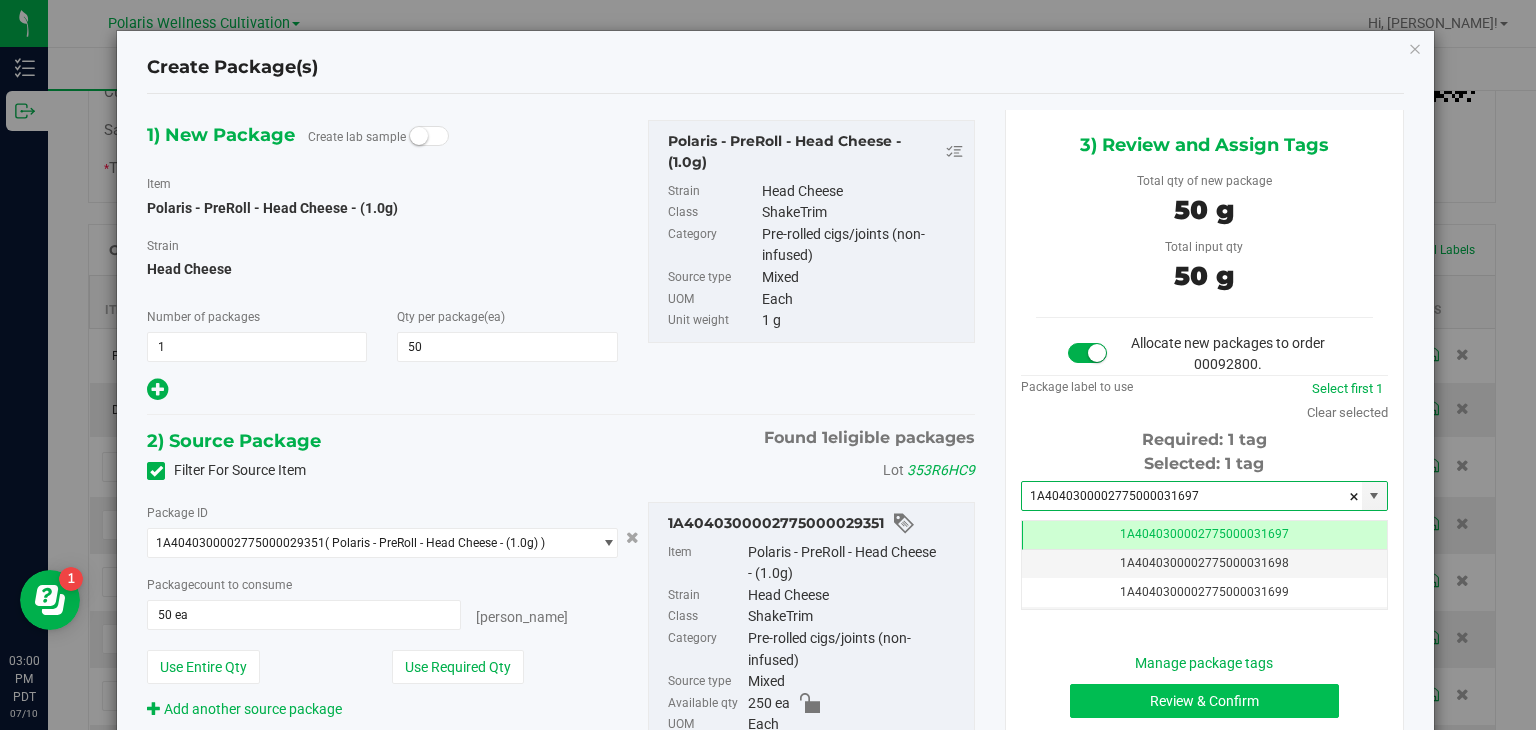 type on "1A4040300002775000031697" 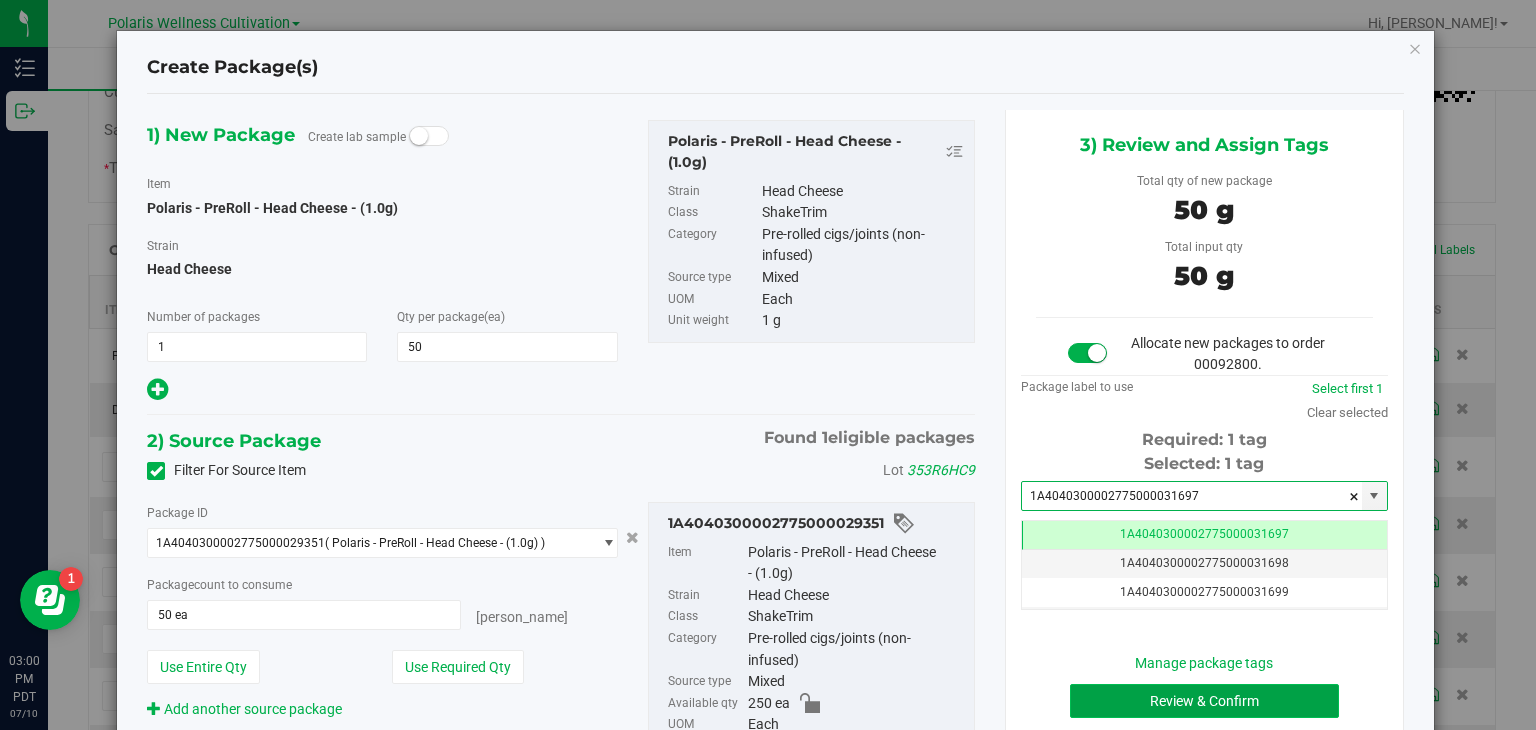 click on "Review & Confirm" at bounding box center (1204, 701) 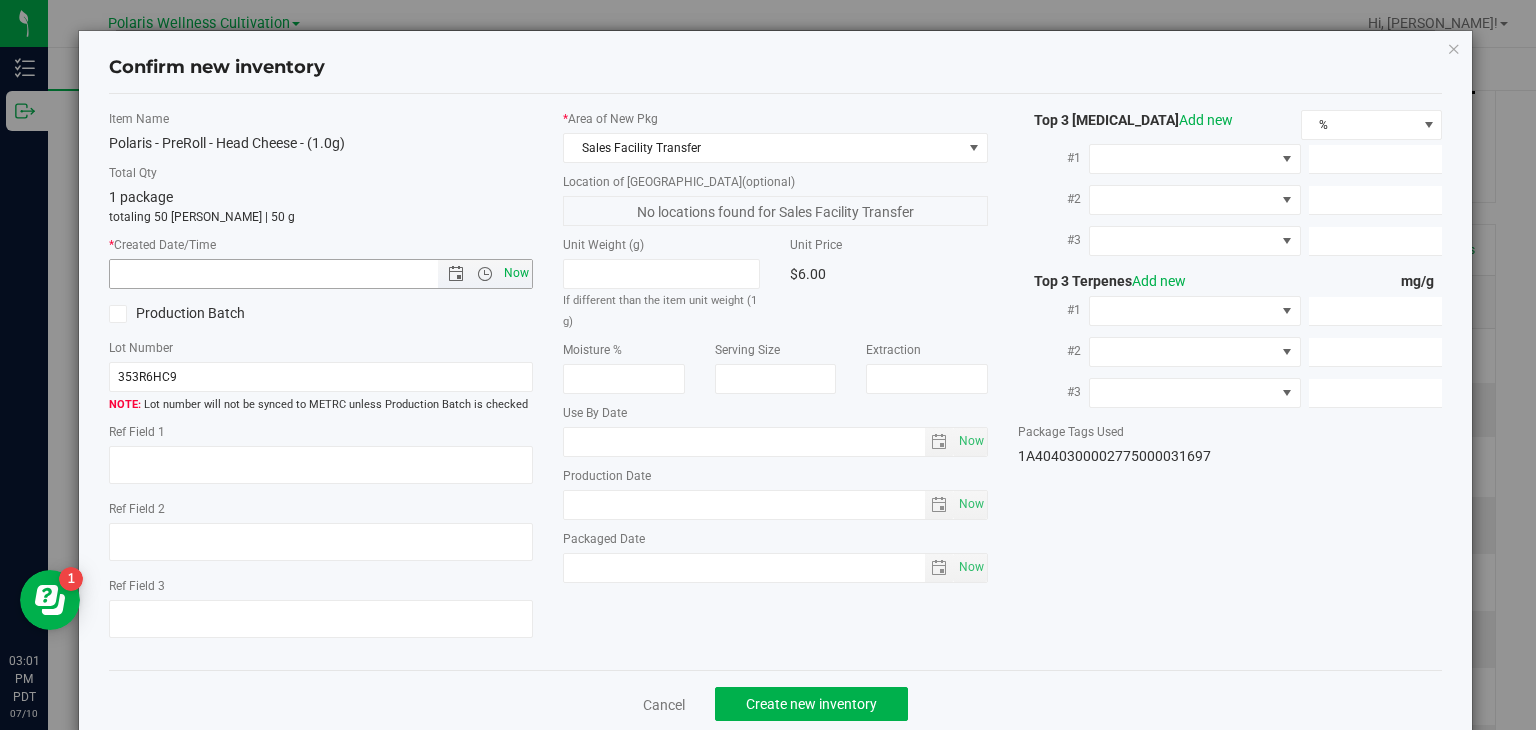 click on "Now" at bounding box center [517, 273] 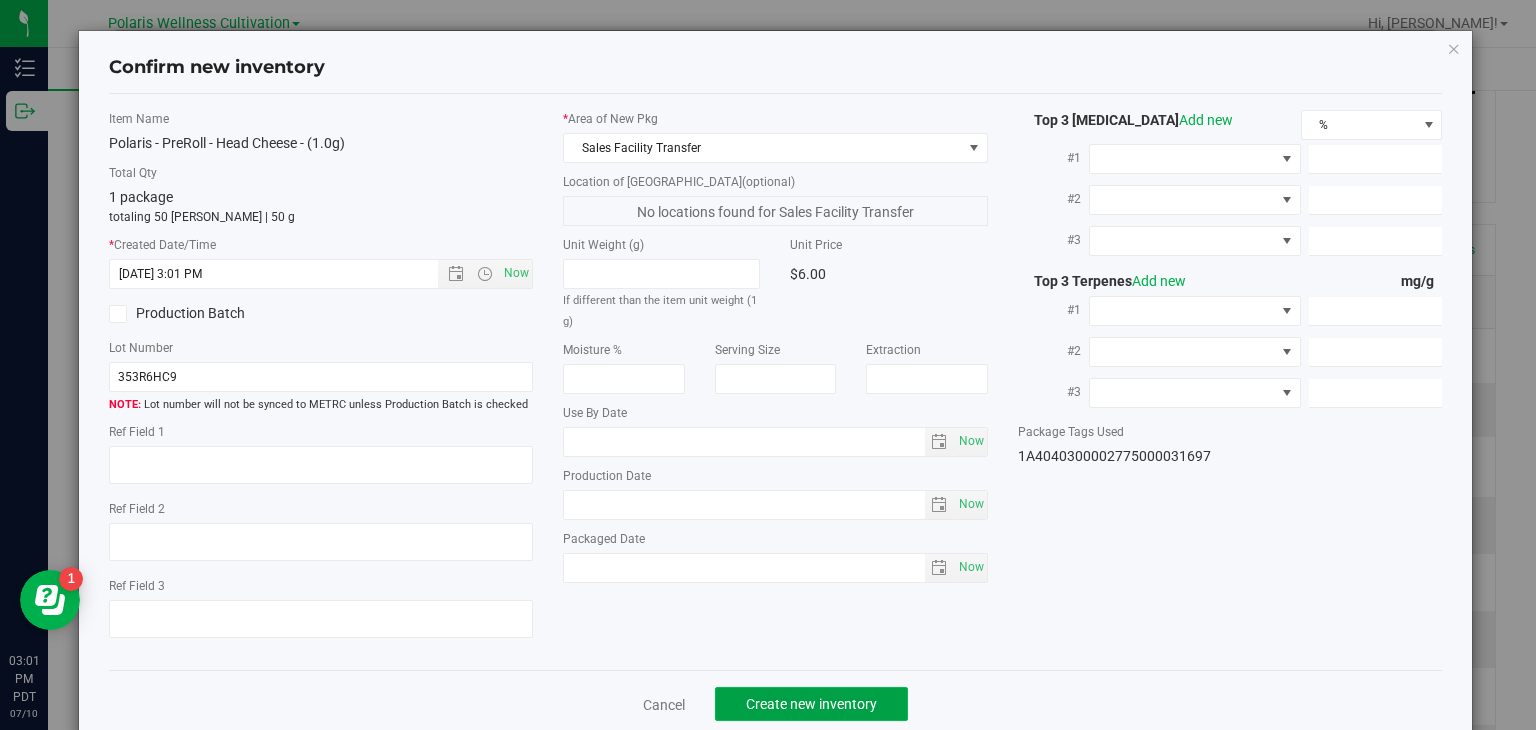 click on "Create new inventory" 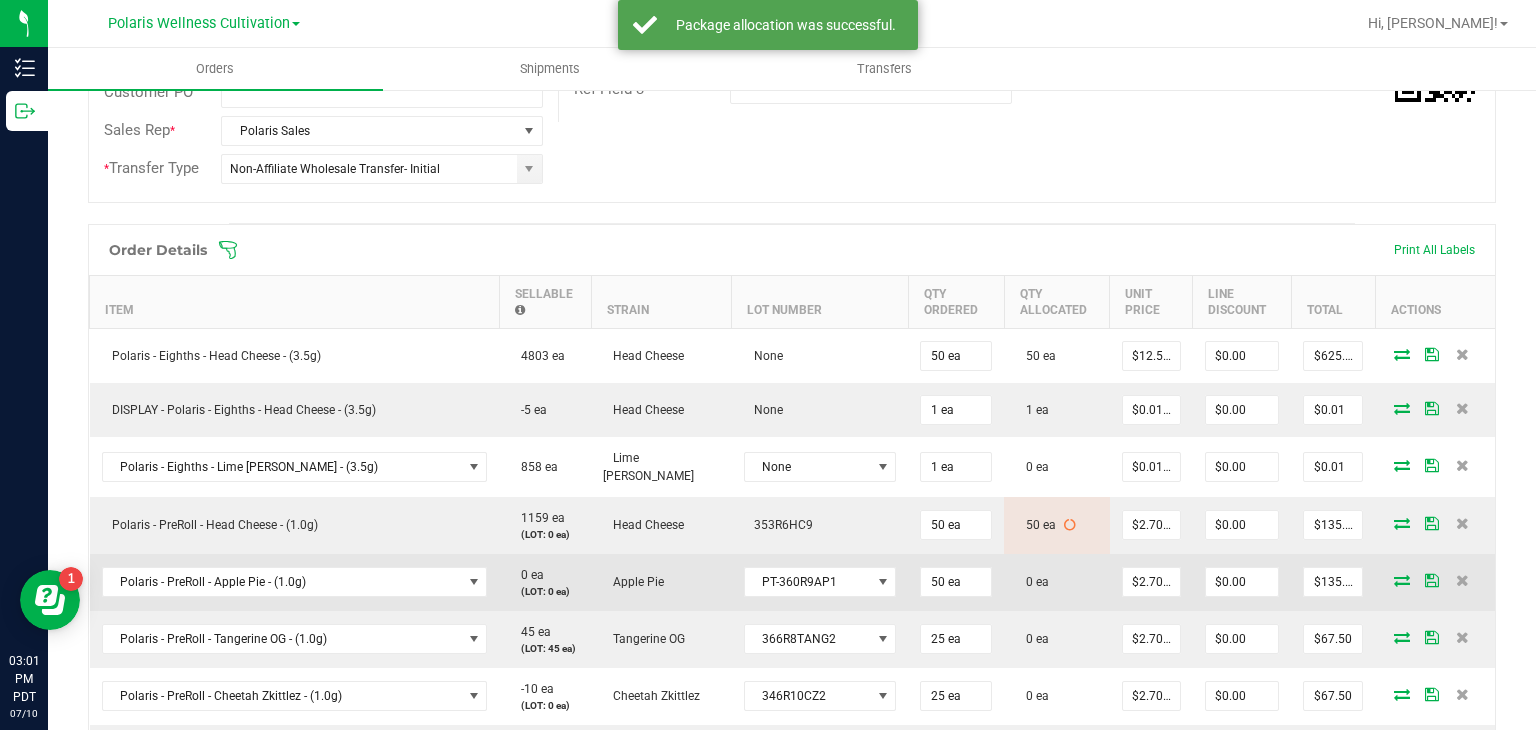 click at bounding box center (1402, 580) 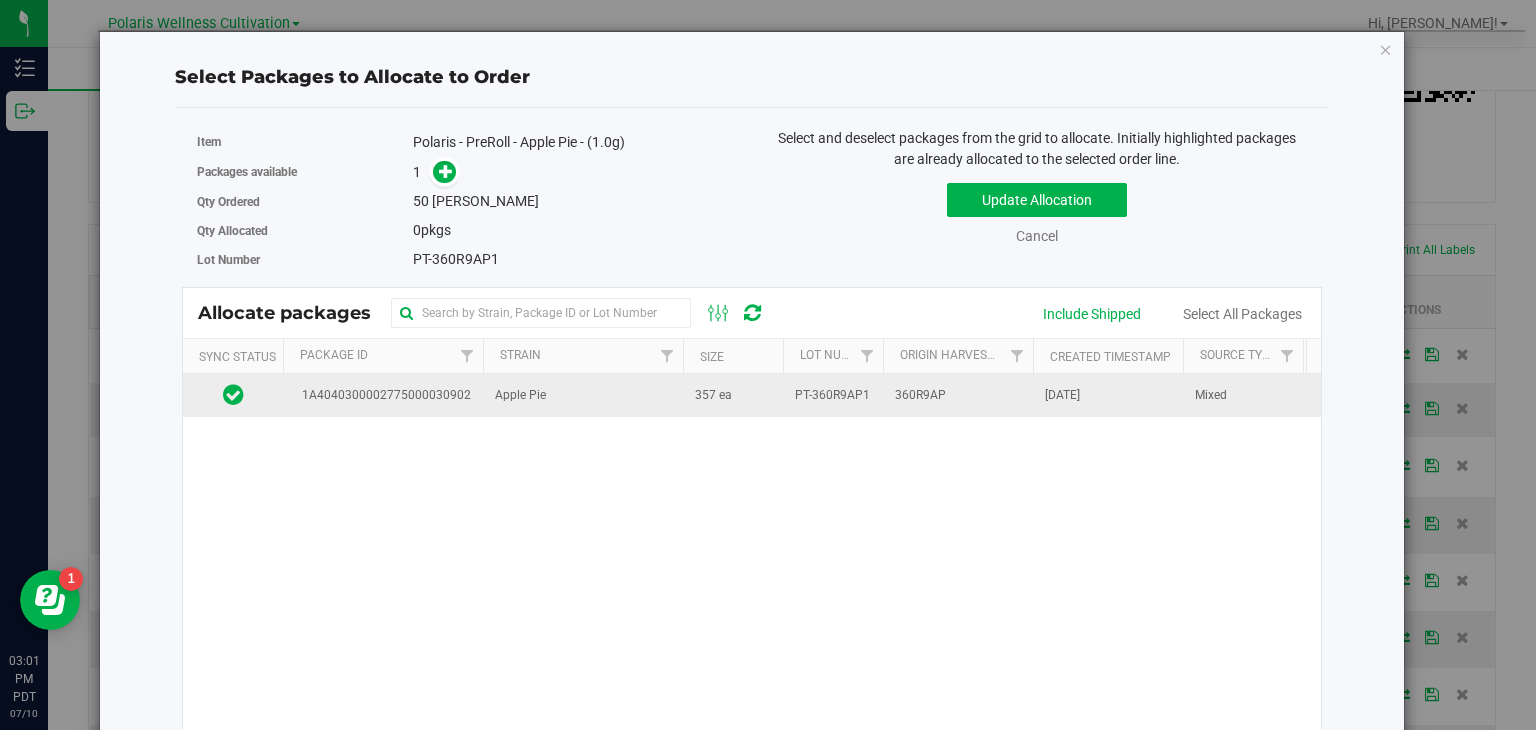 click on "360R9AP" at bounding box center [958, 395] 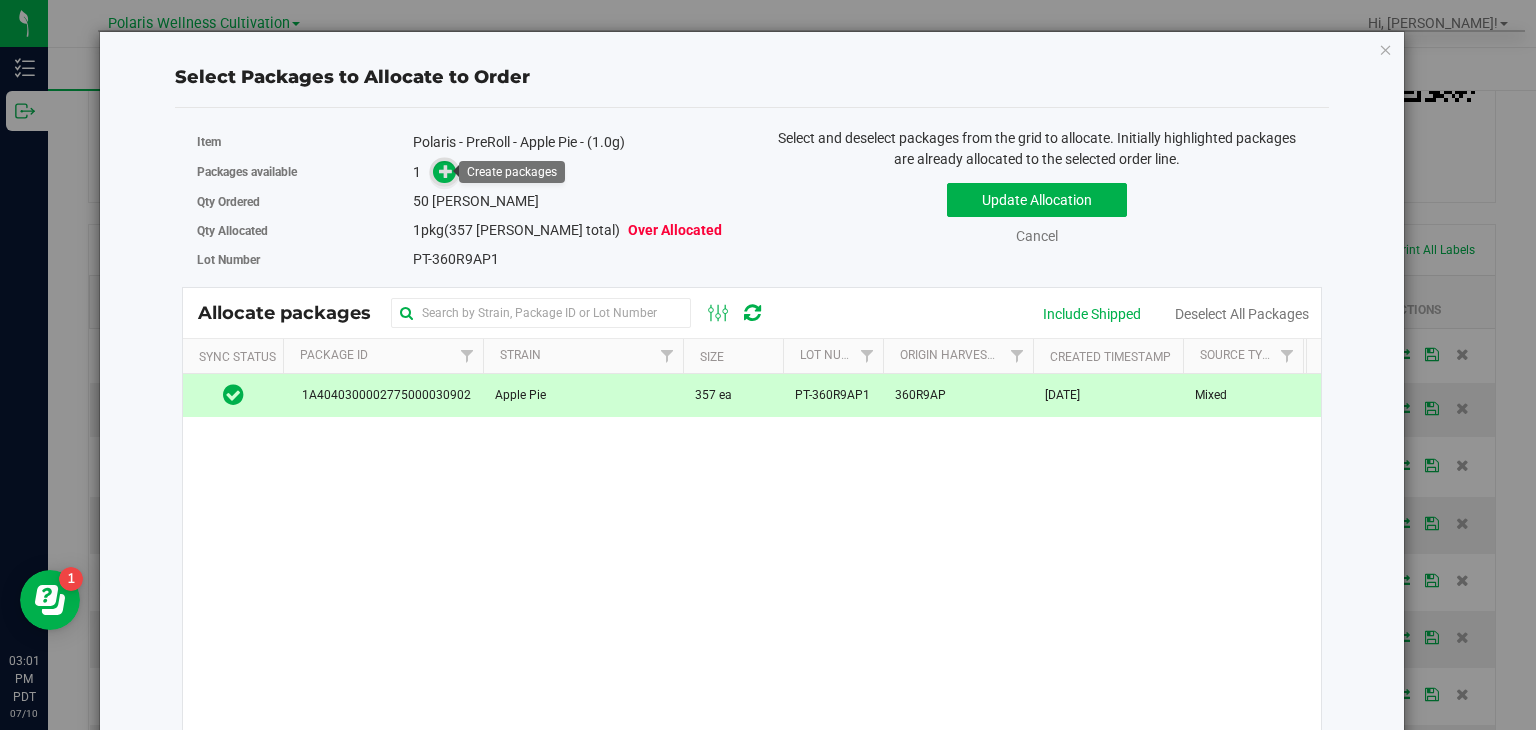 click at bounding box center (446, 171) 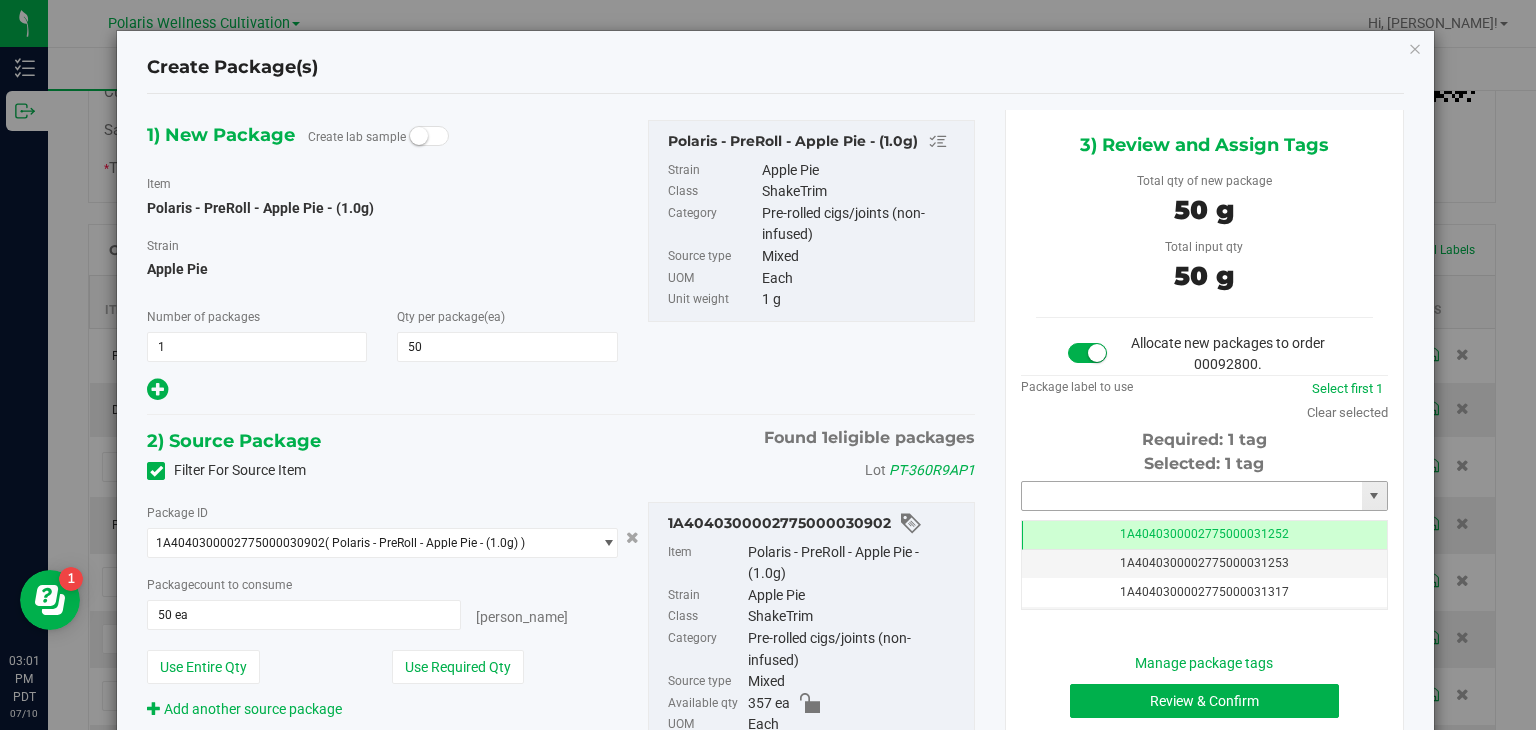 click at bounding box center (1192, 496) 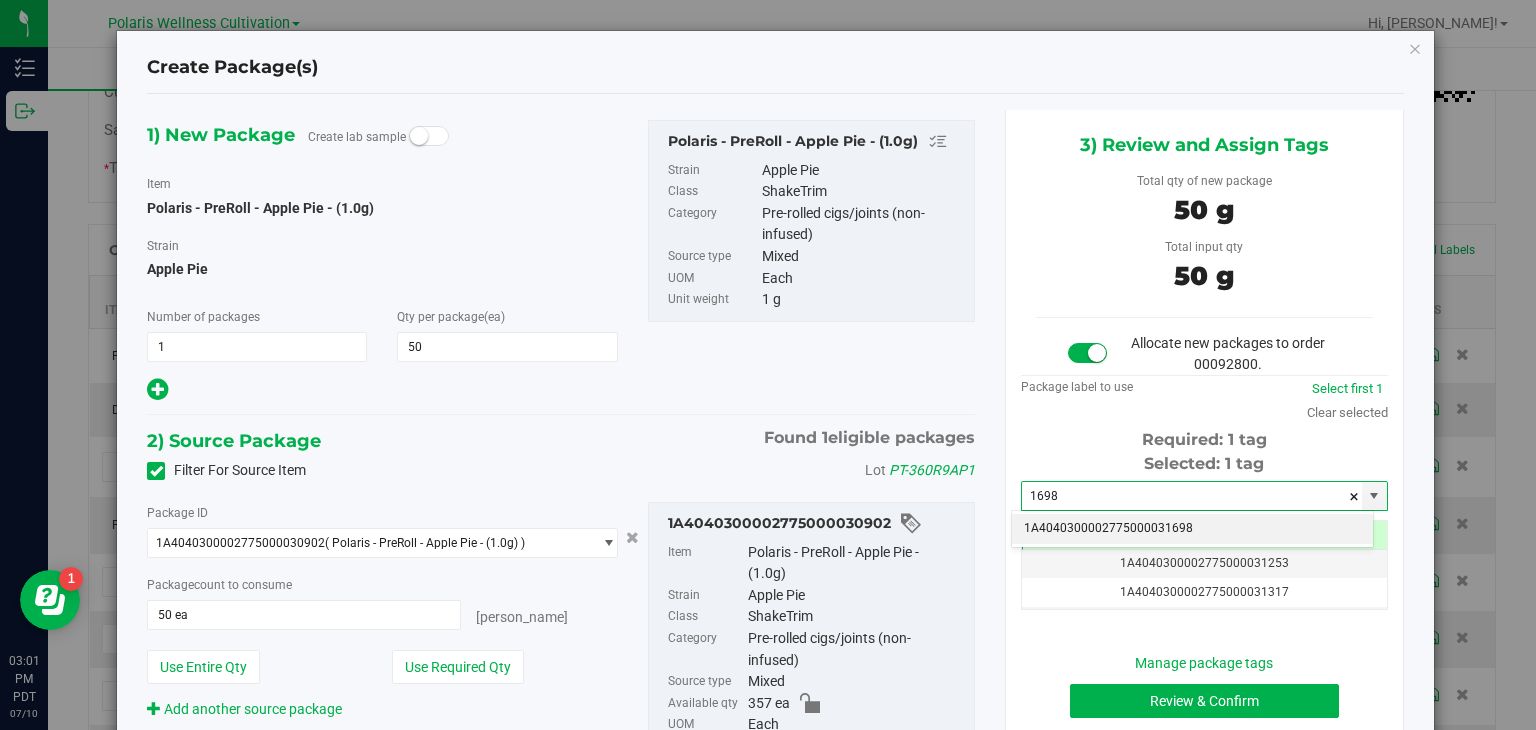 click on "1A4040300002775000031698" at bounding box center [1192, 529] 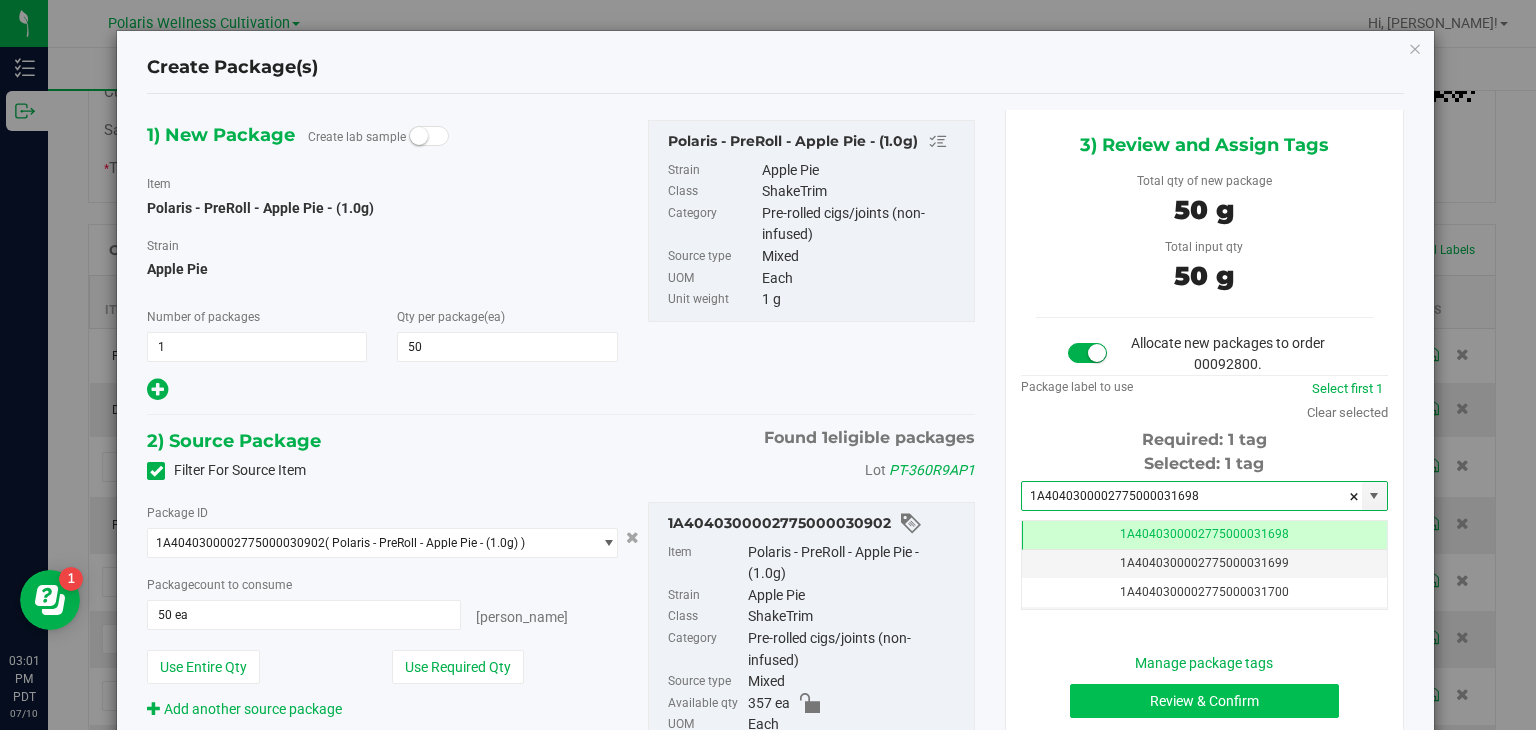 type on "1A4040300002775000031698" 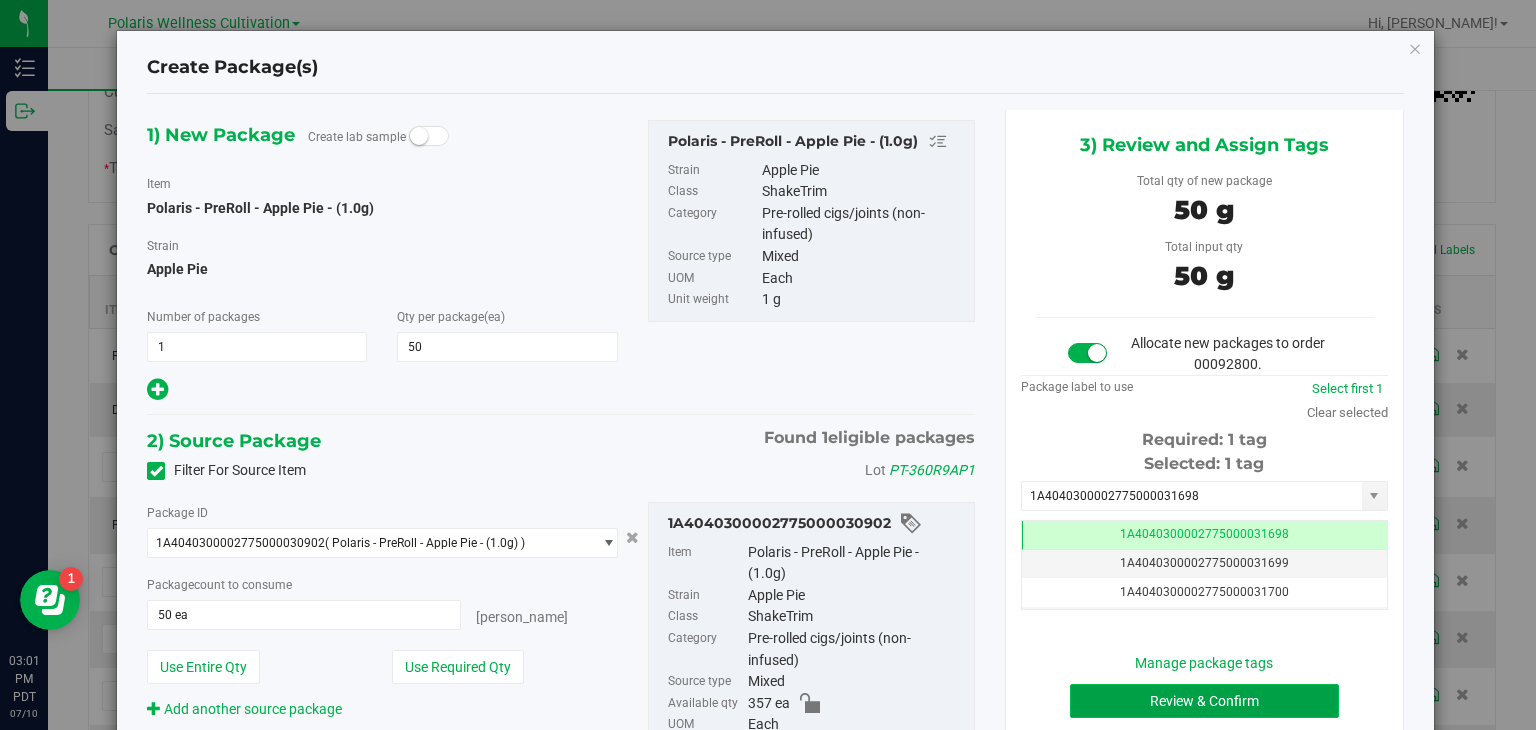 click on "Review & Confirm" at bounding box center [1204, 701] 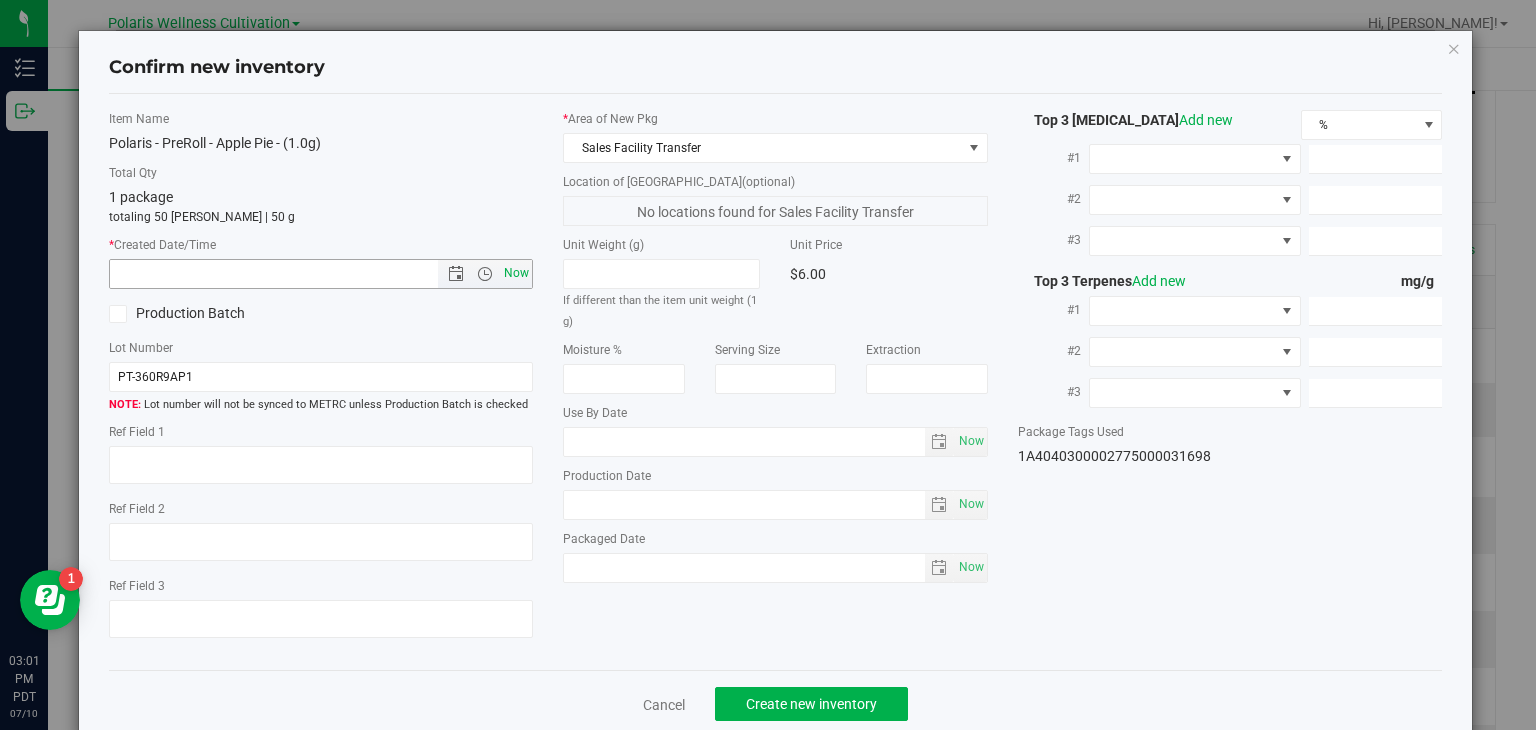 click on "Now" at bounding box center (517, 273) 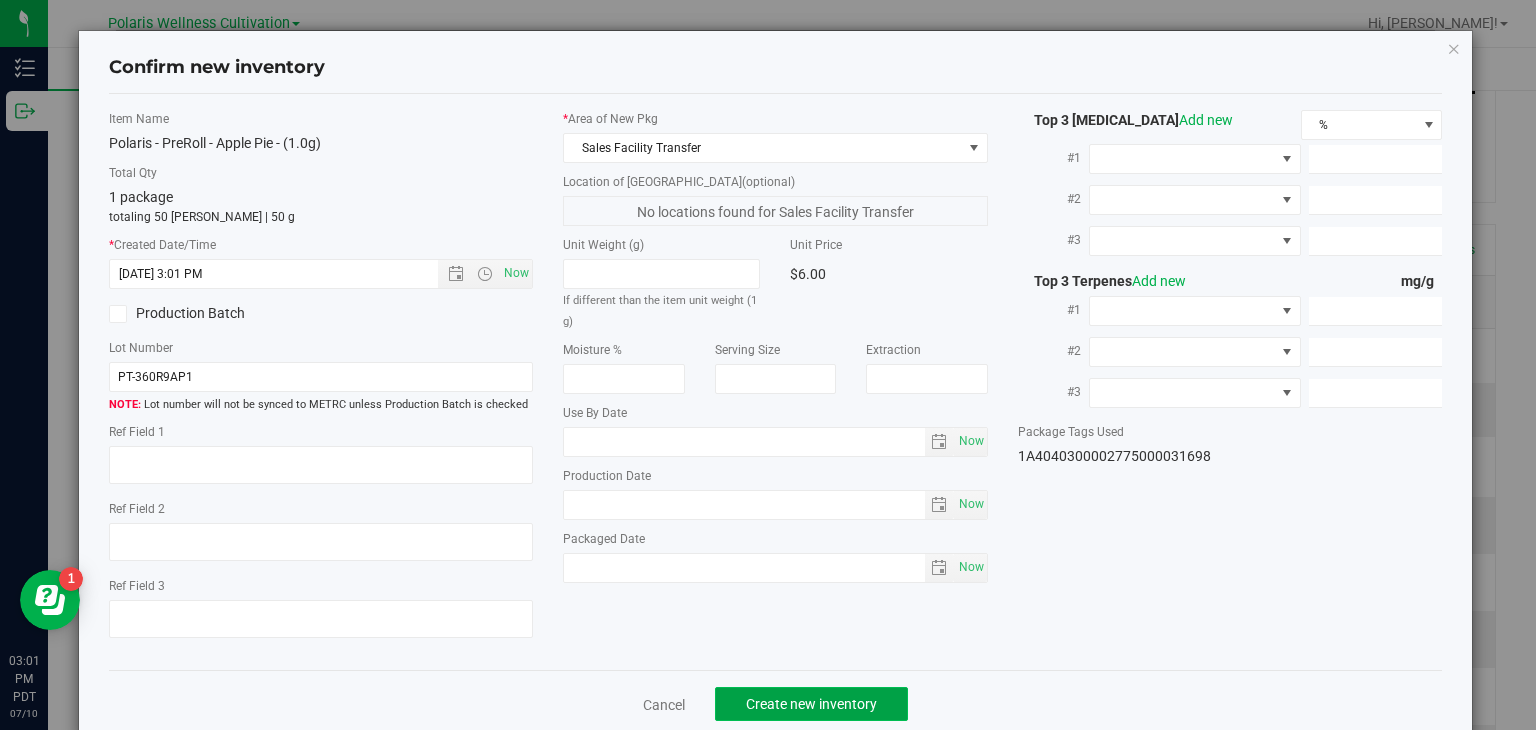click on "Create new inventory" 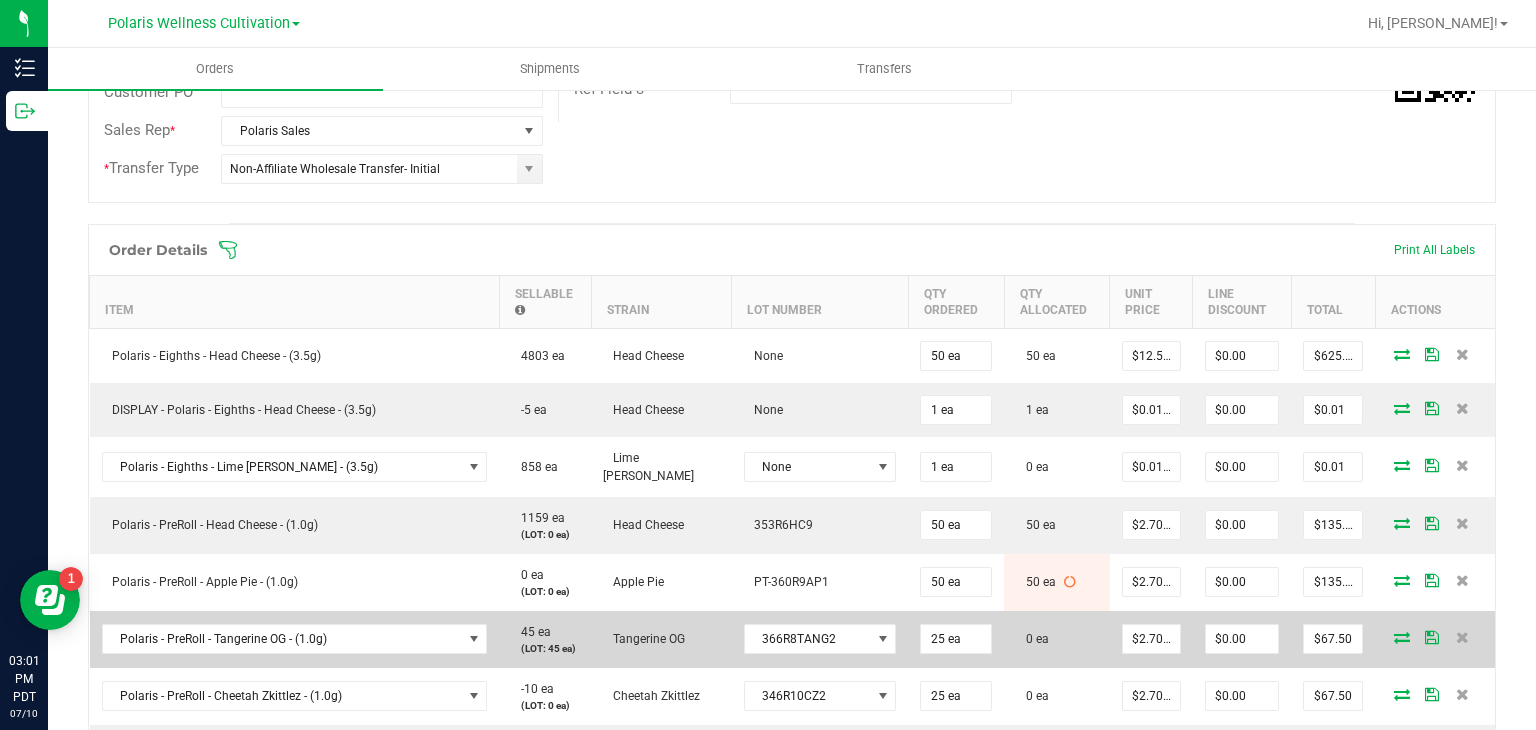 click at bounding box center [1402, 637] 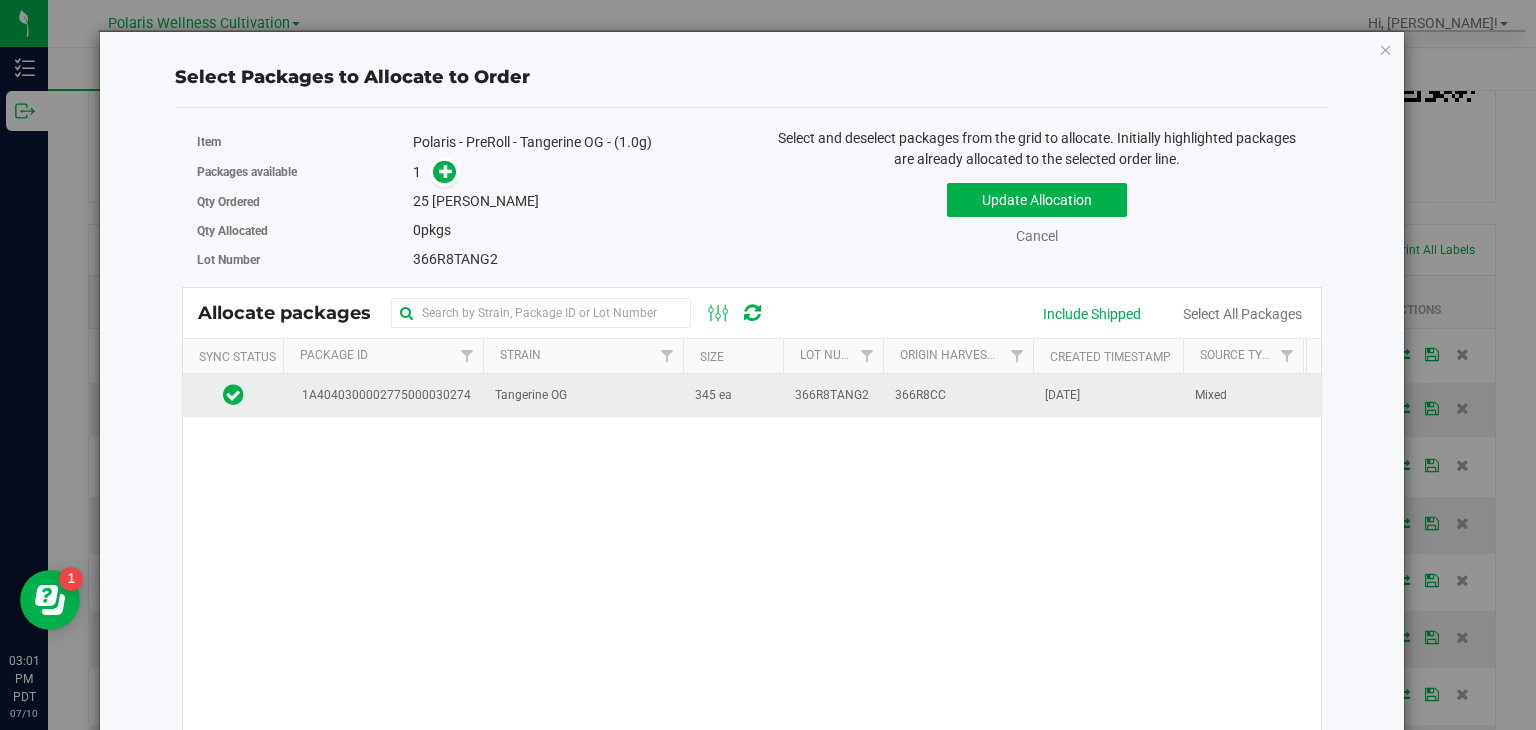 click on "366R8CC" at bounding box center (958, 395) 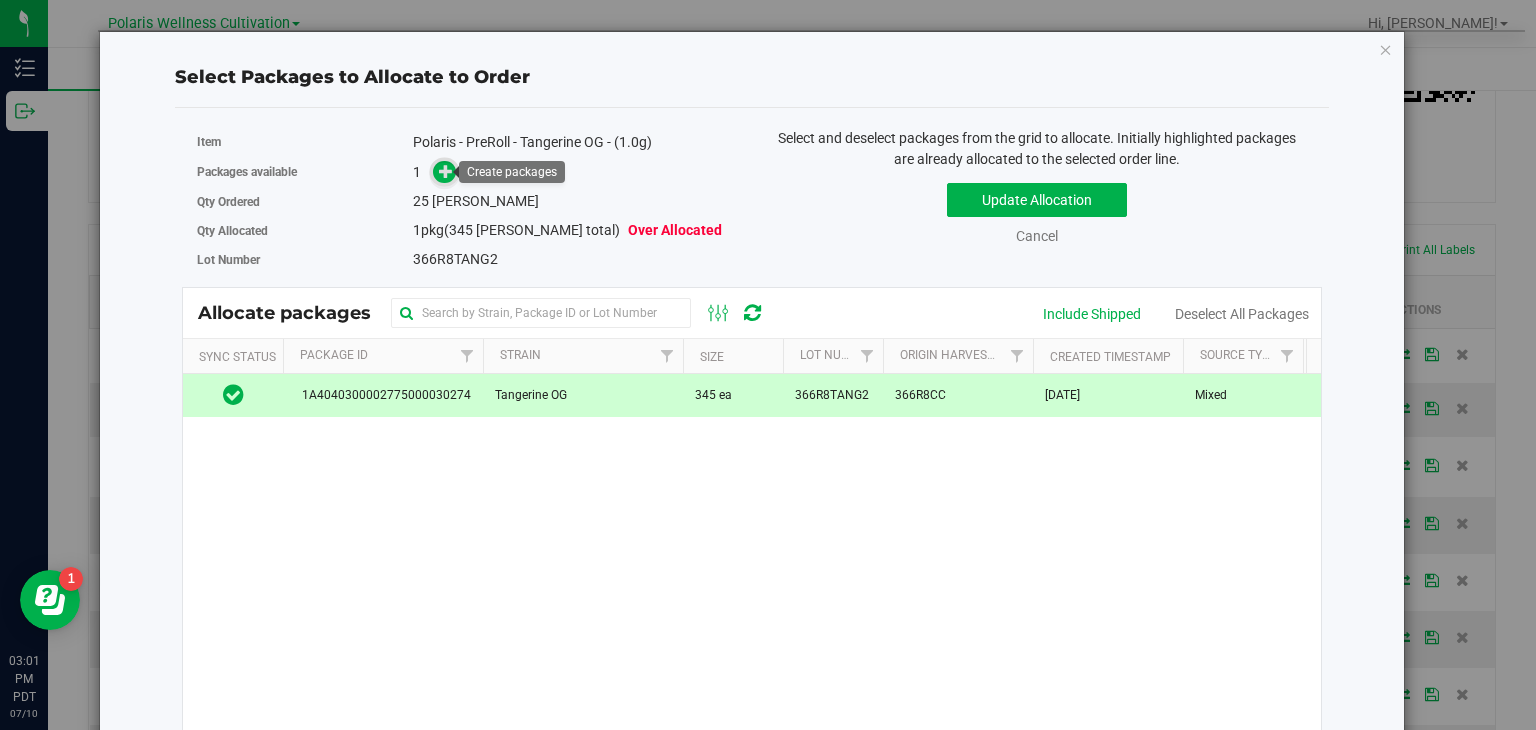 click at bounding box center [446, 171] 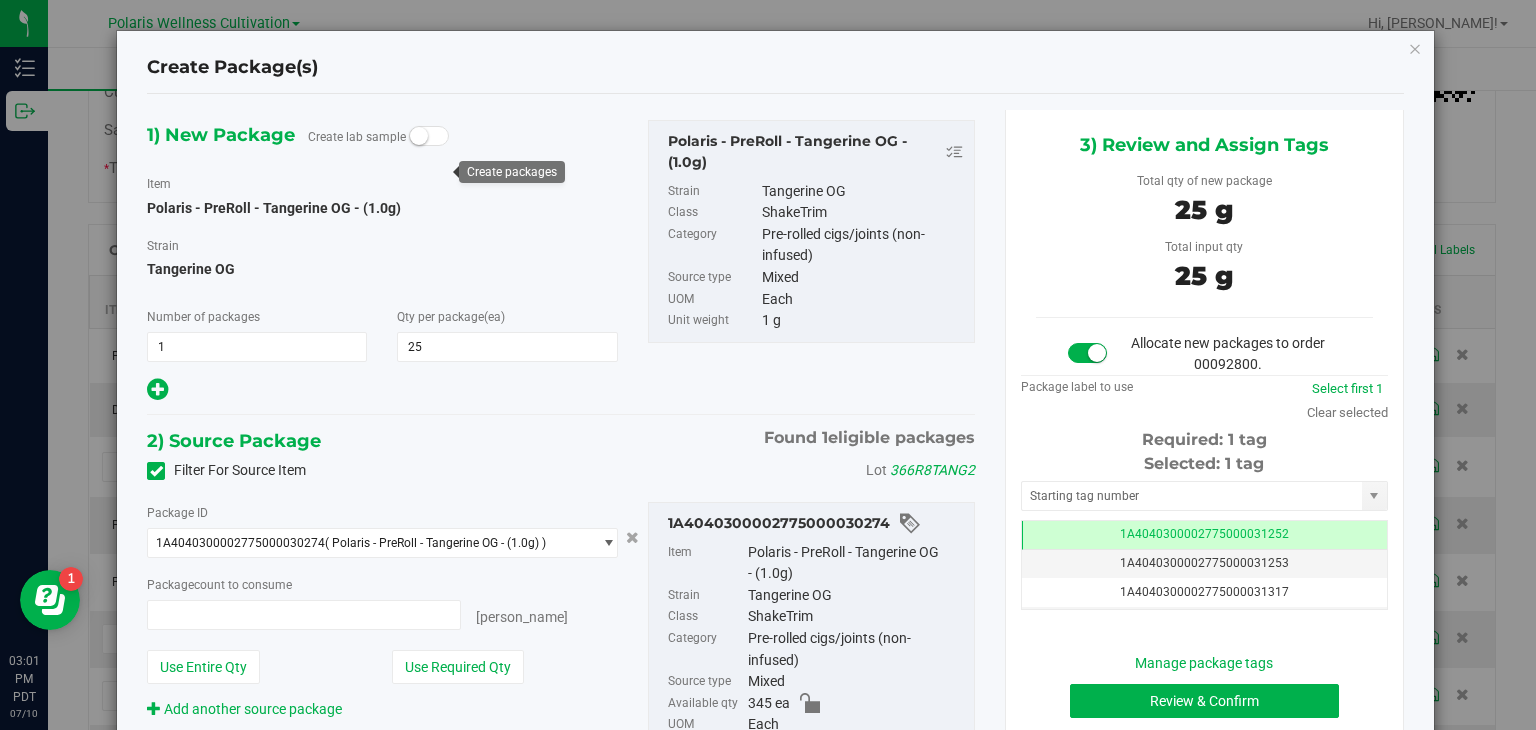 type on "25 ea" 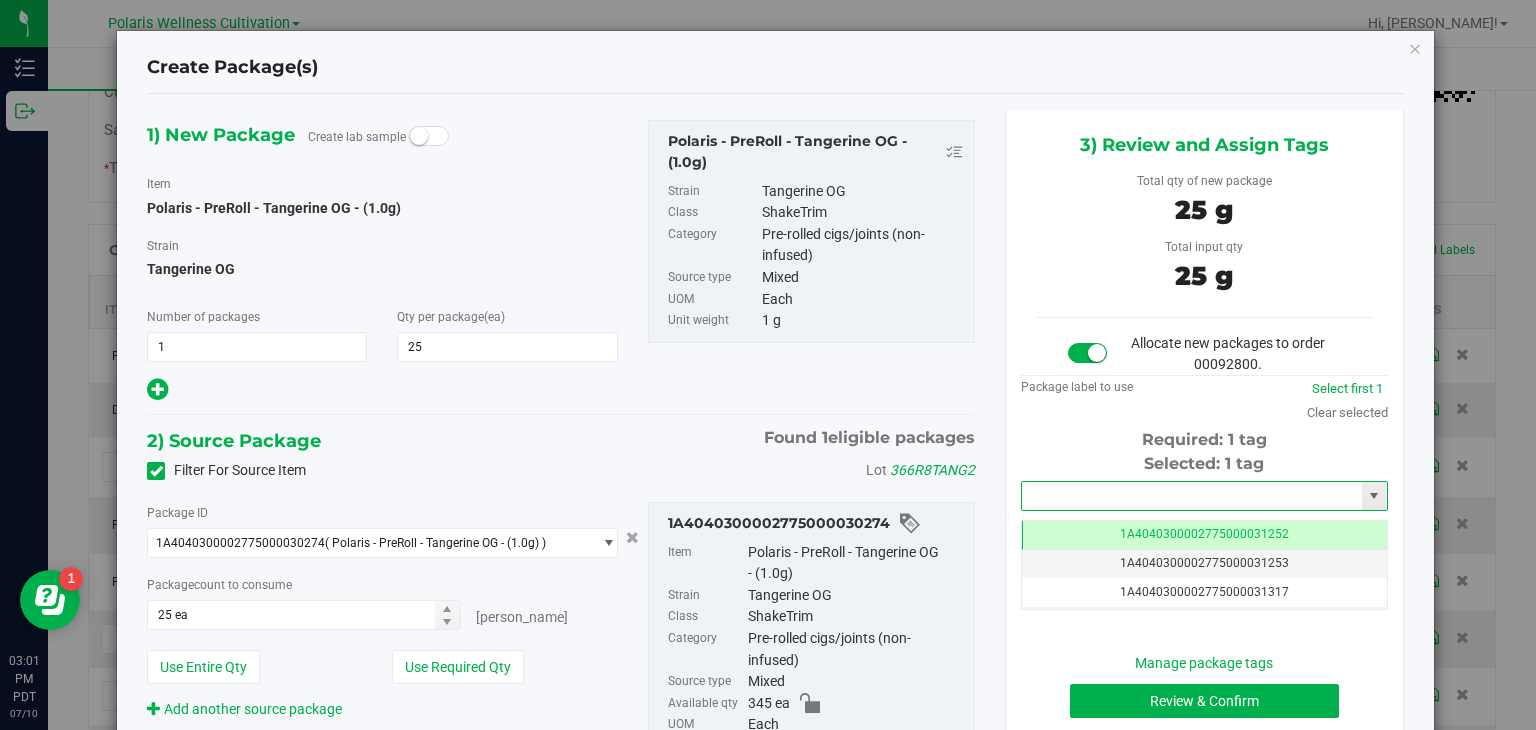 click at bounding box center (1192, 496) 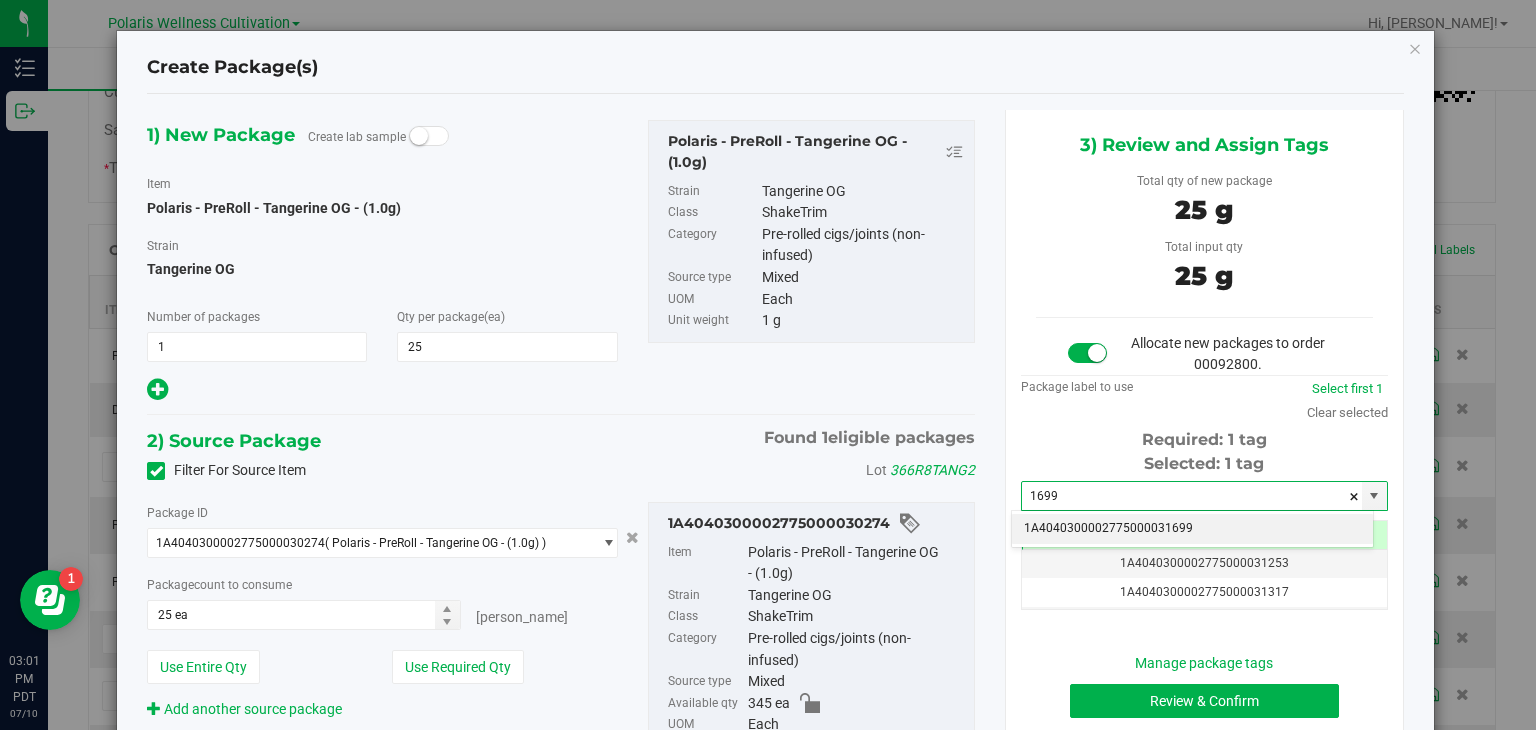 click on "1A4040300002775000031699" at bounding box center [1192, 529] 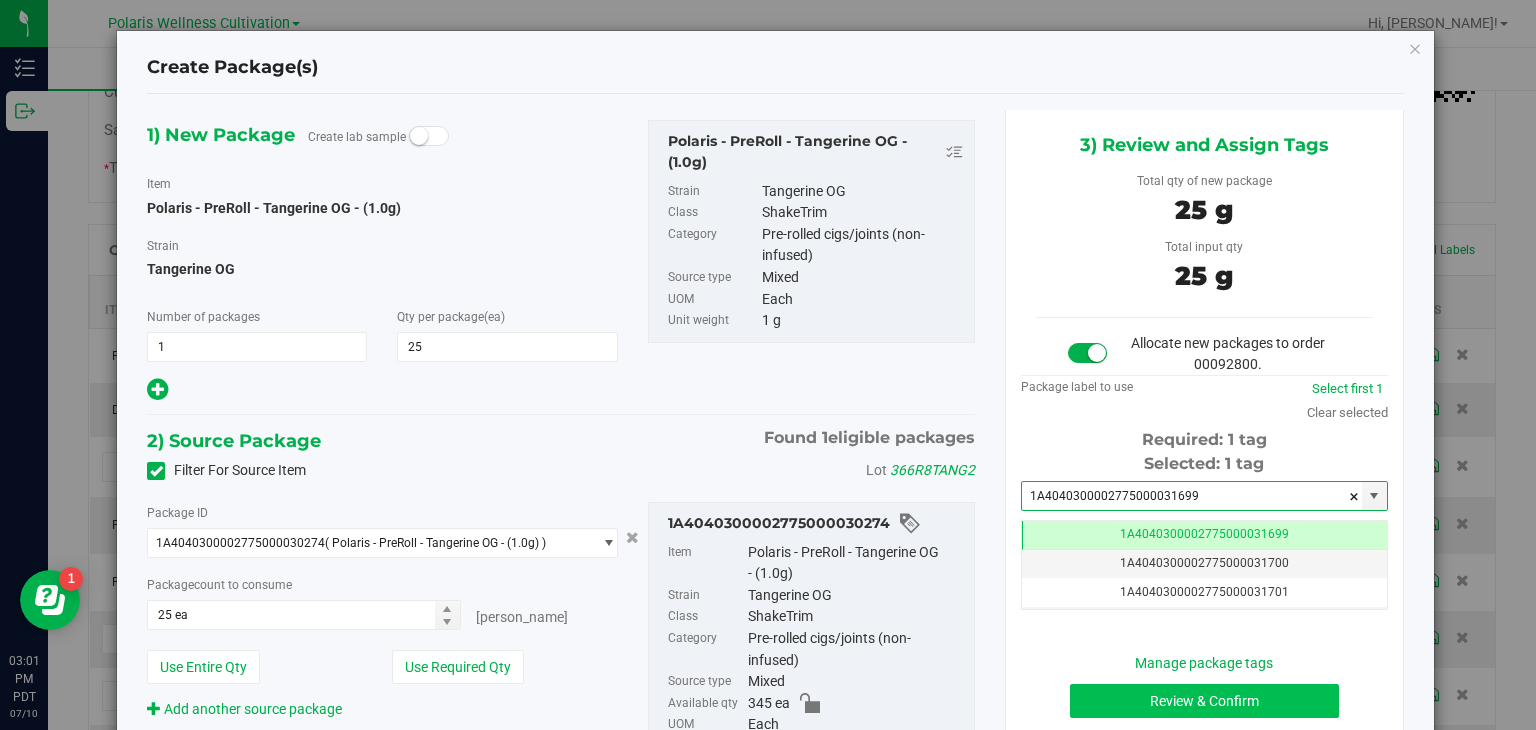 type on "1A4040300002775000031699" 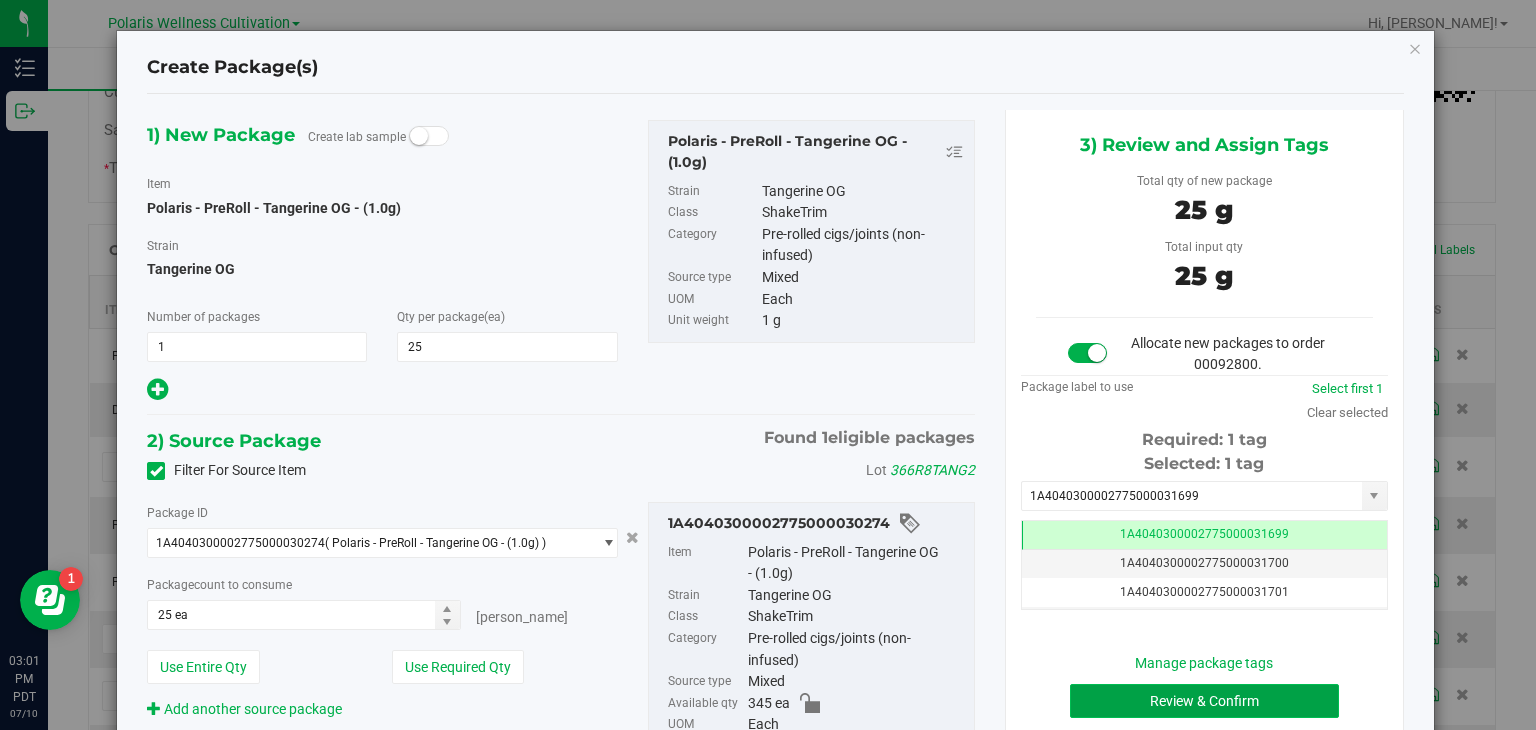 click on "Review & Confirm" at bounding box center [1204, 701] 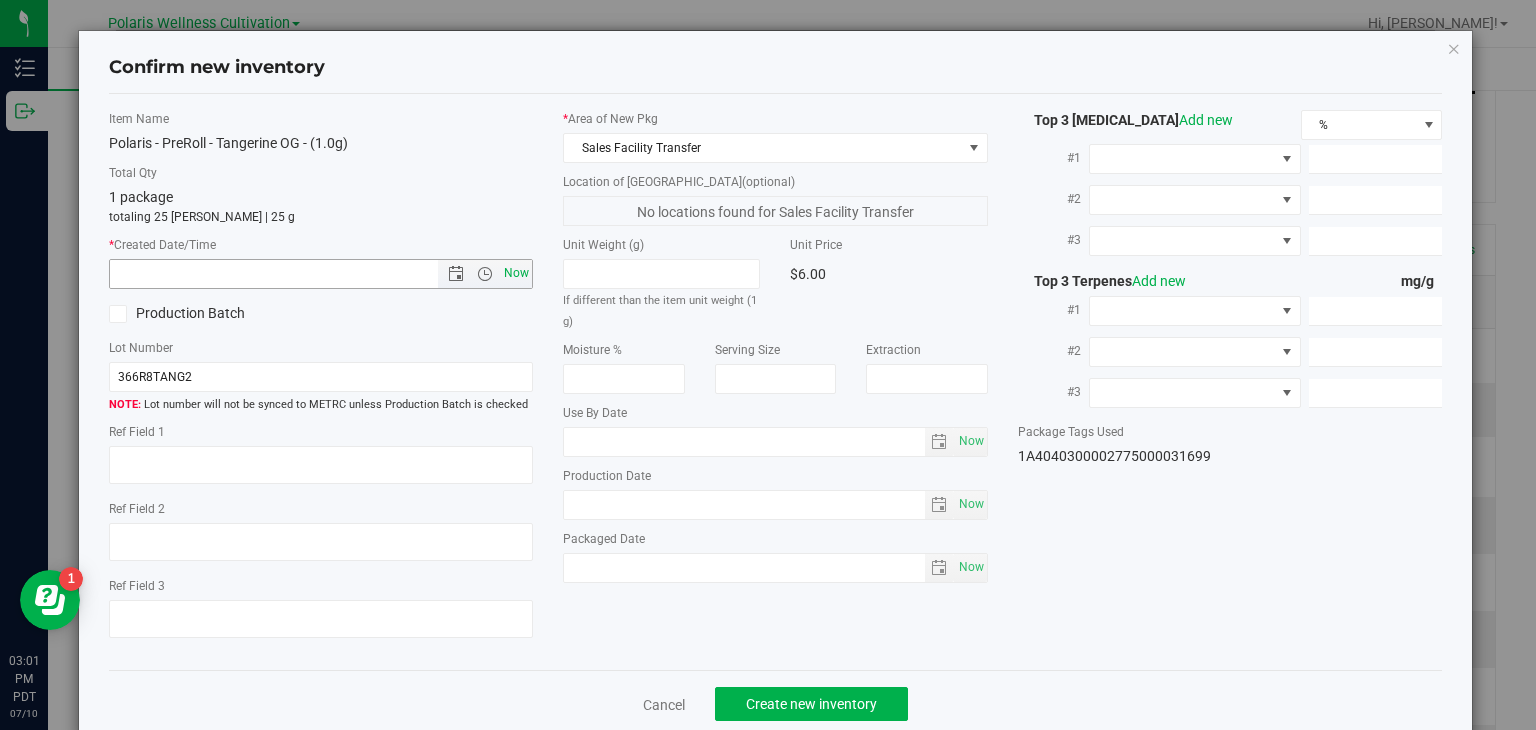 click on "Now" at bounding box center (517, 273) 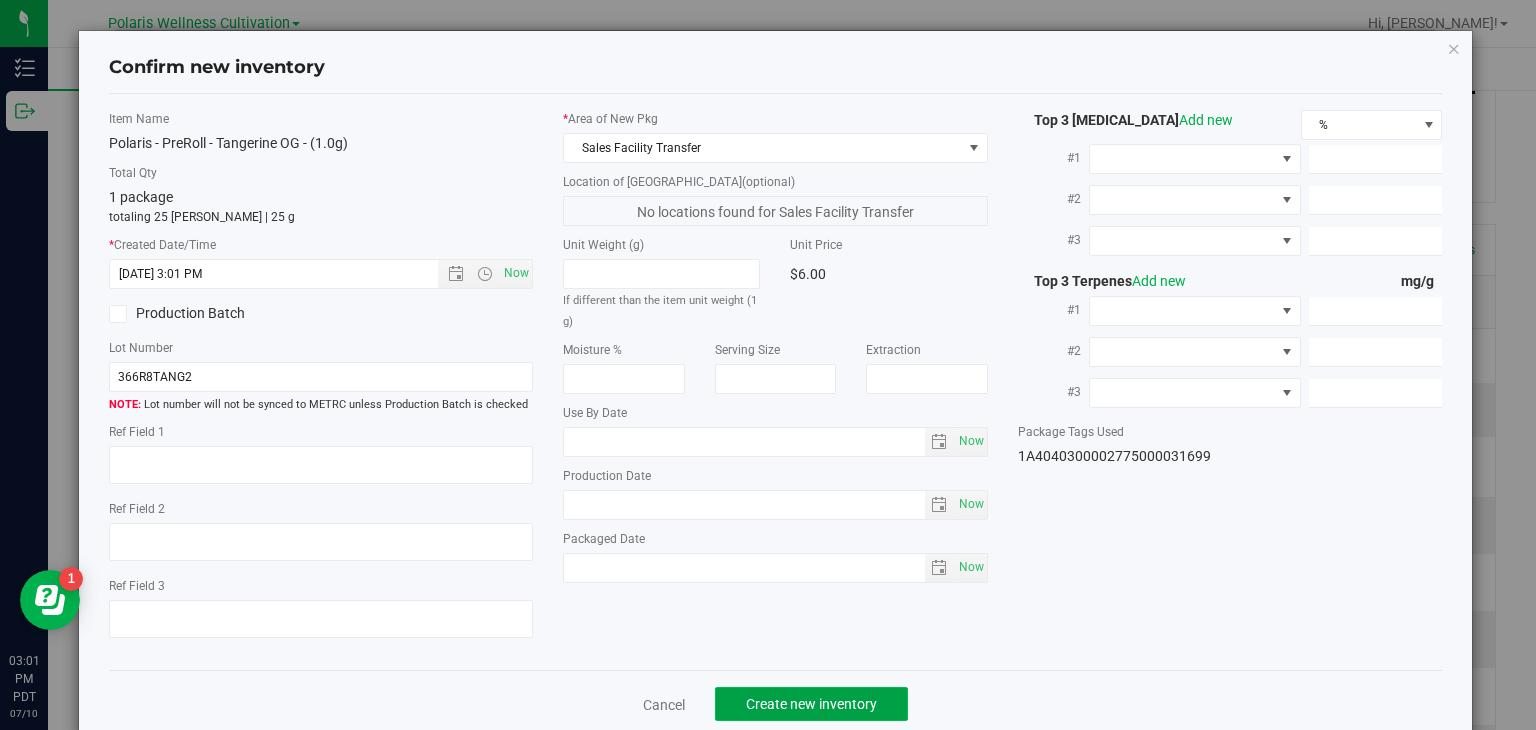 click on "Create new inventory" 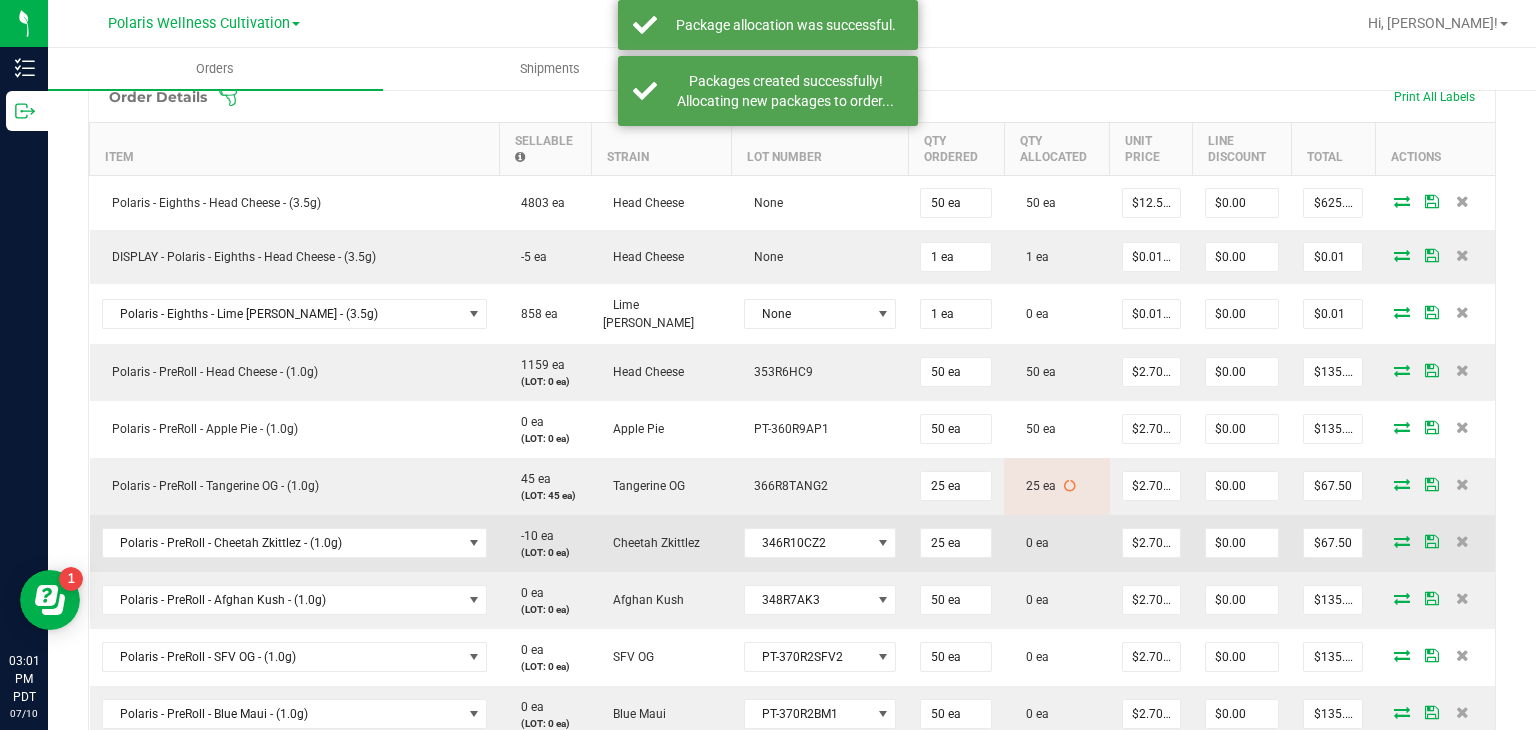 click at bounding box center [1402, 541] 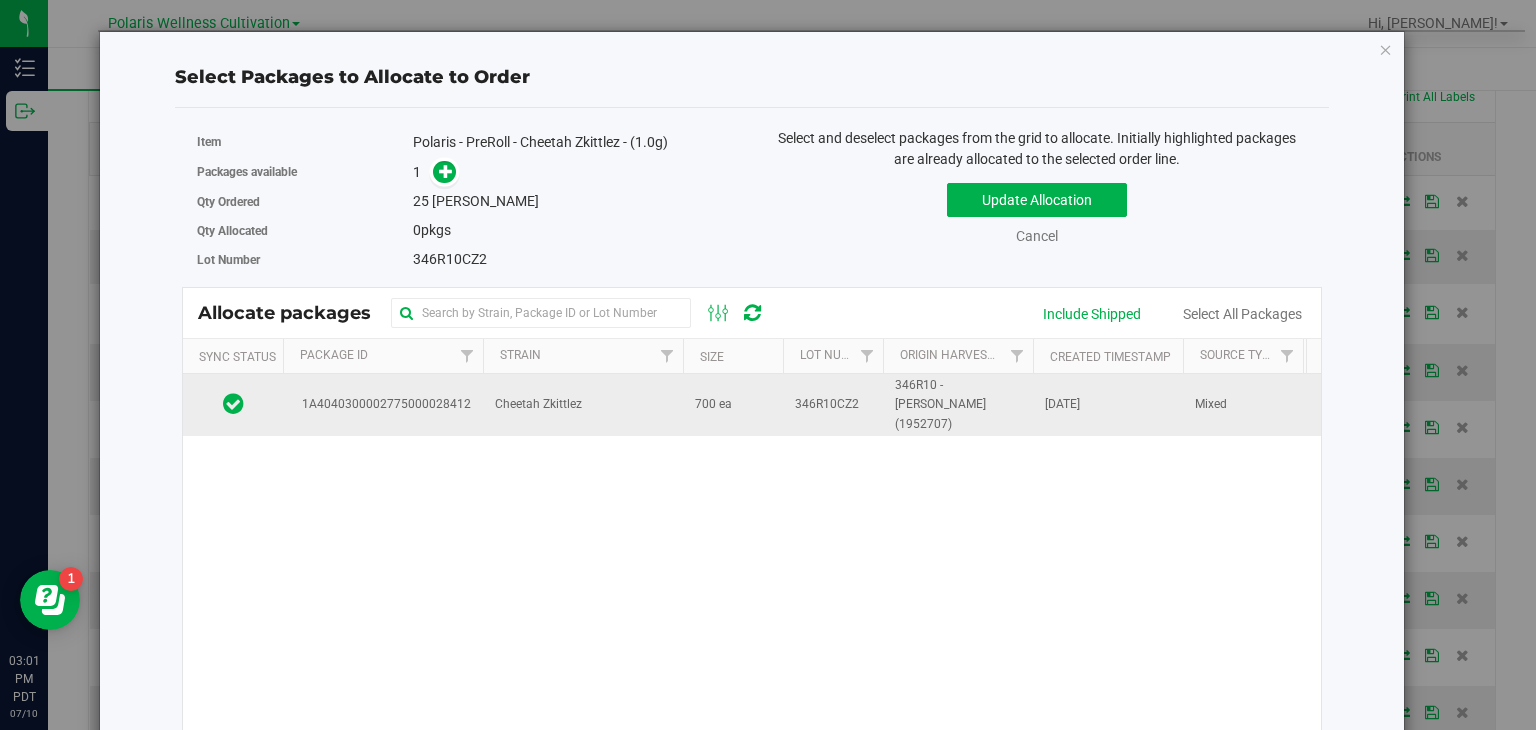 click on "346R10CZ2" at bounding box center (833, 405) 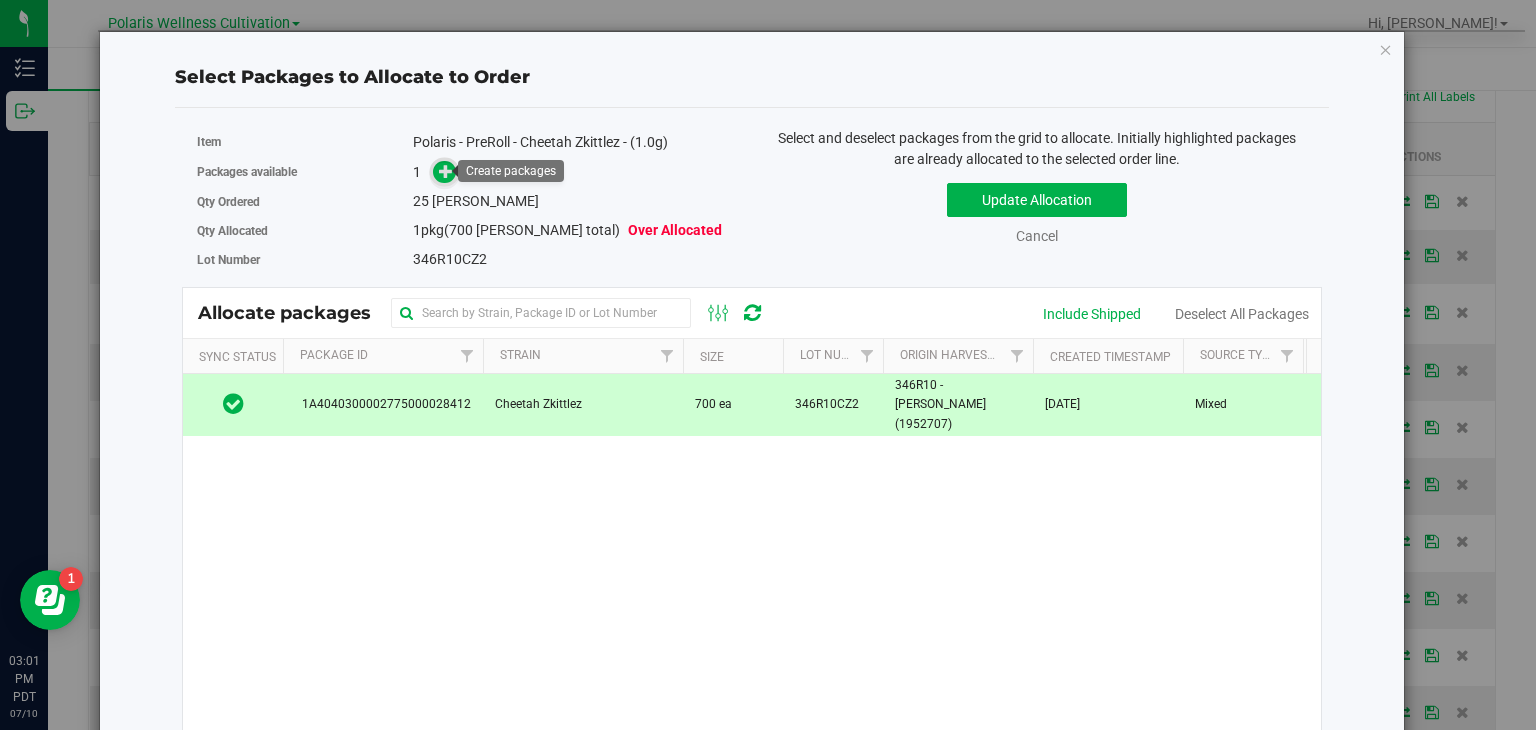 click at bounding box center (446, 171) 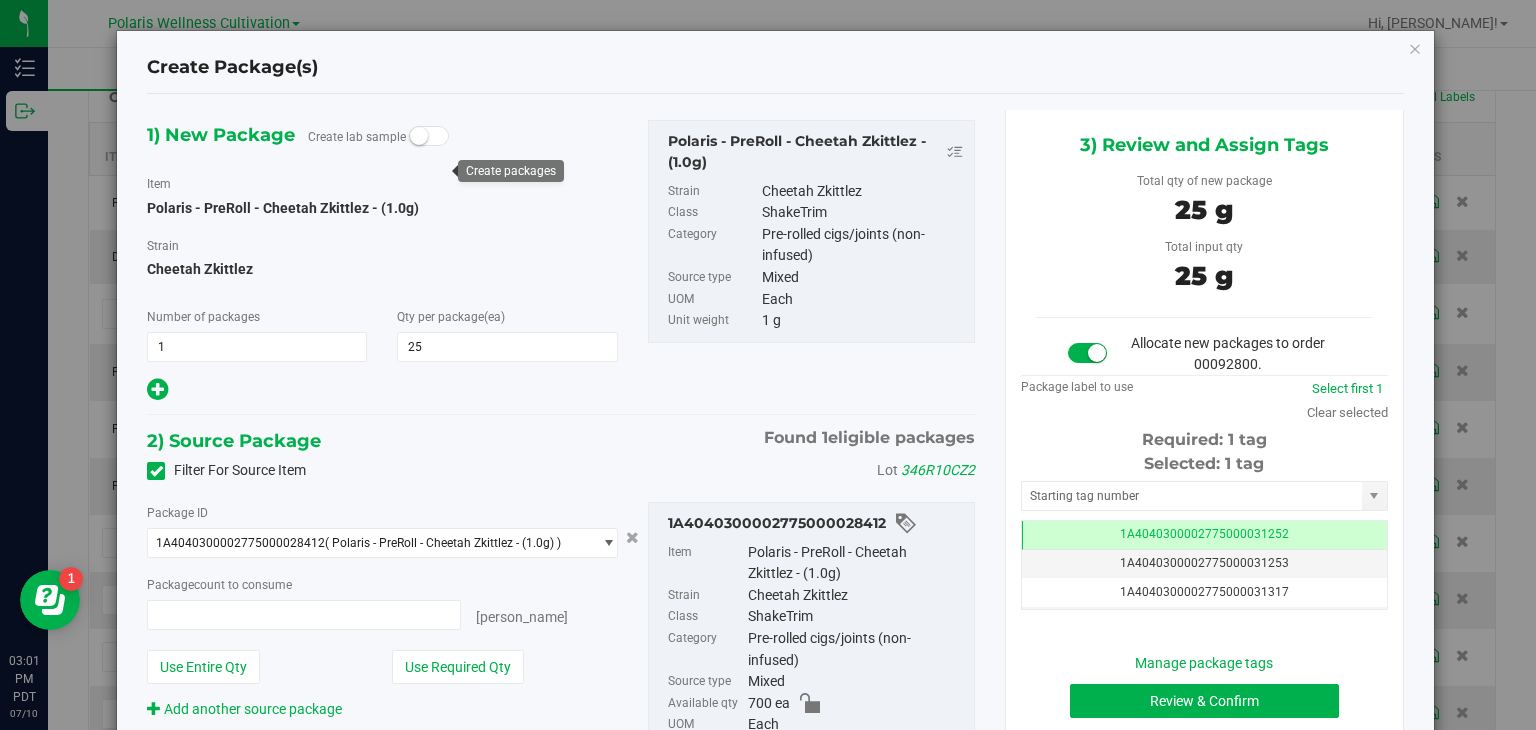 type on "25 ea" 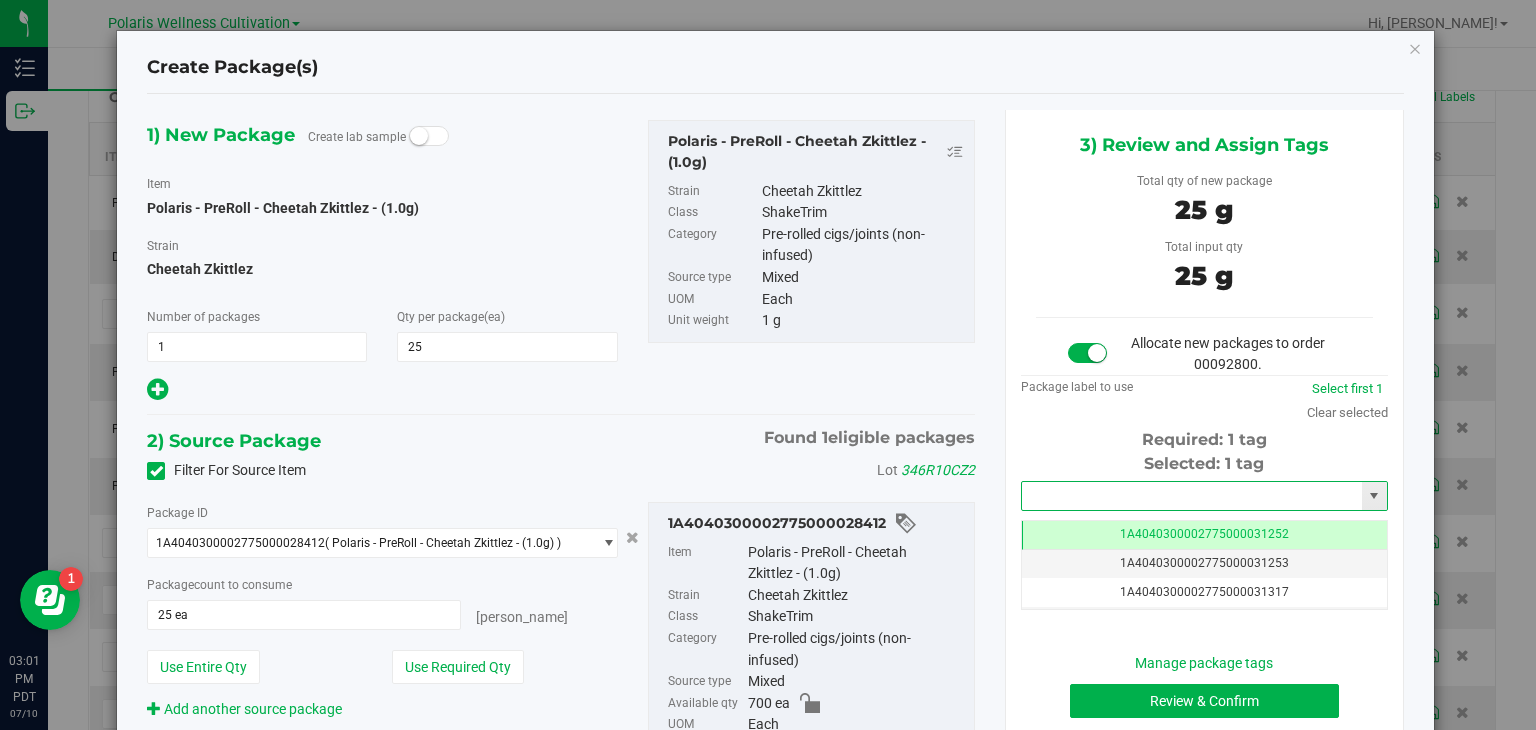 click at bounding box center (1192, 496) 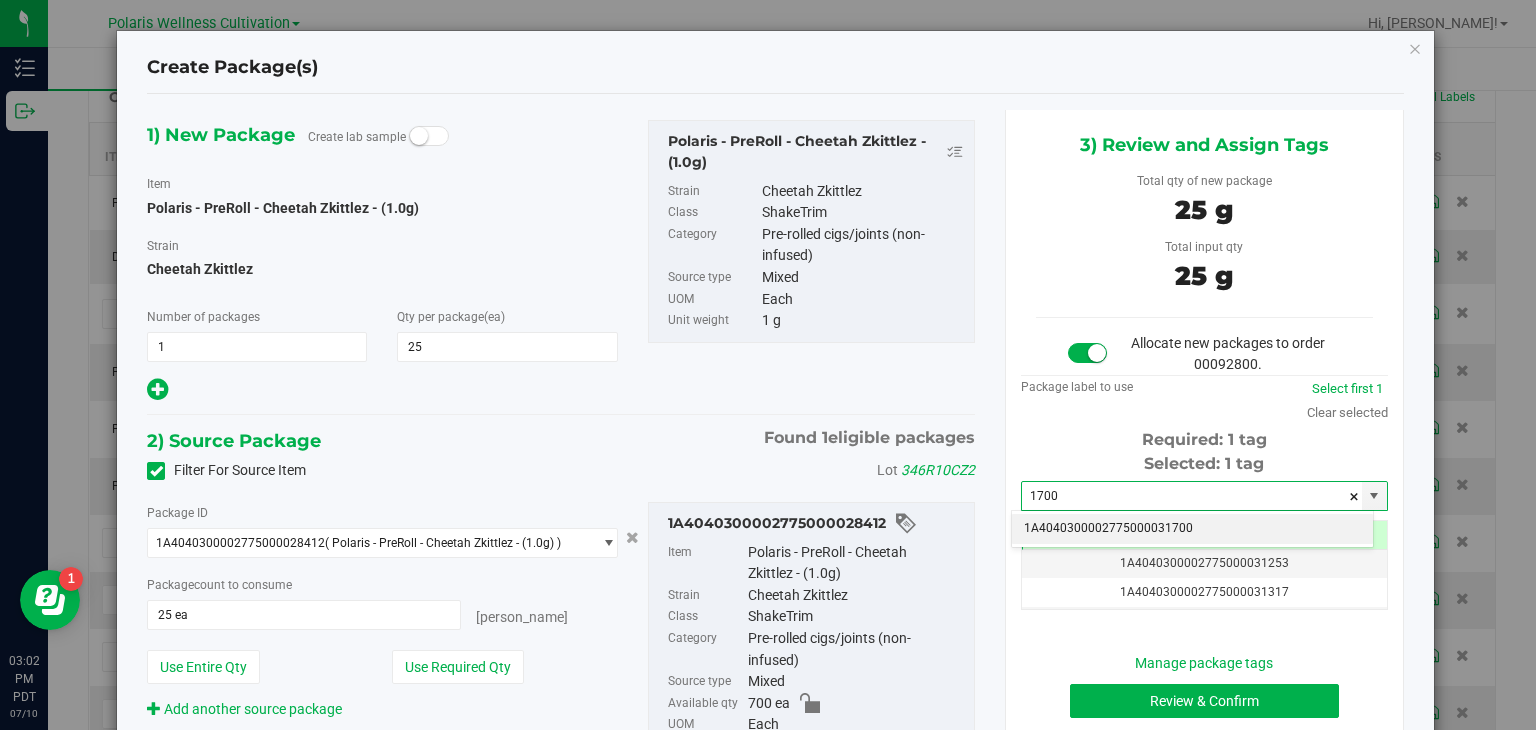 click on "1A4040300002775000031700" at bounding box center [1192, 529] 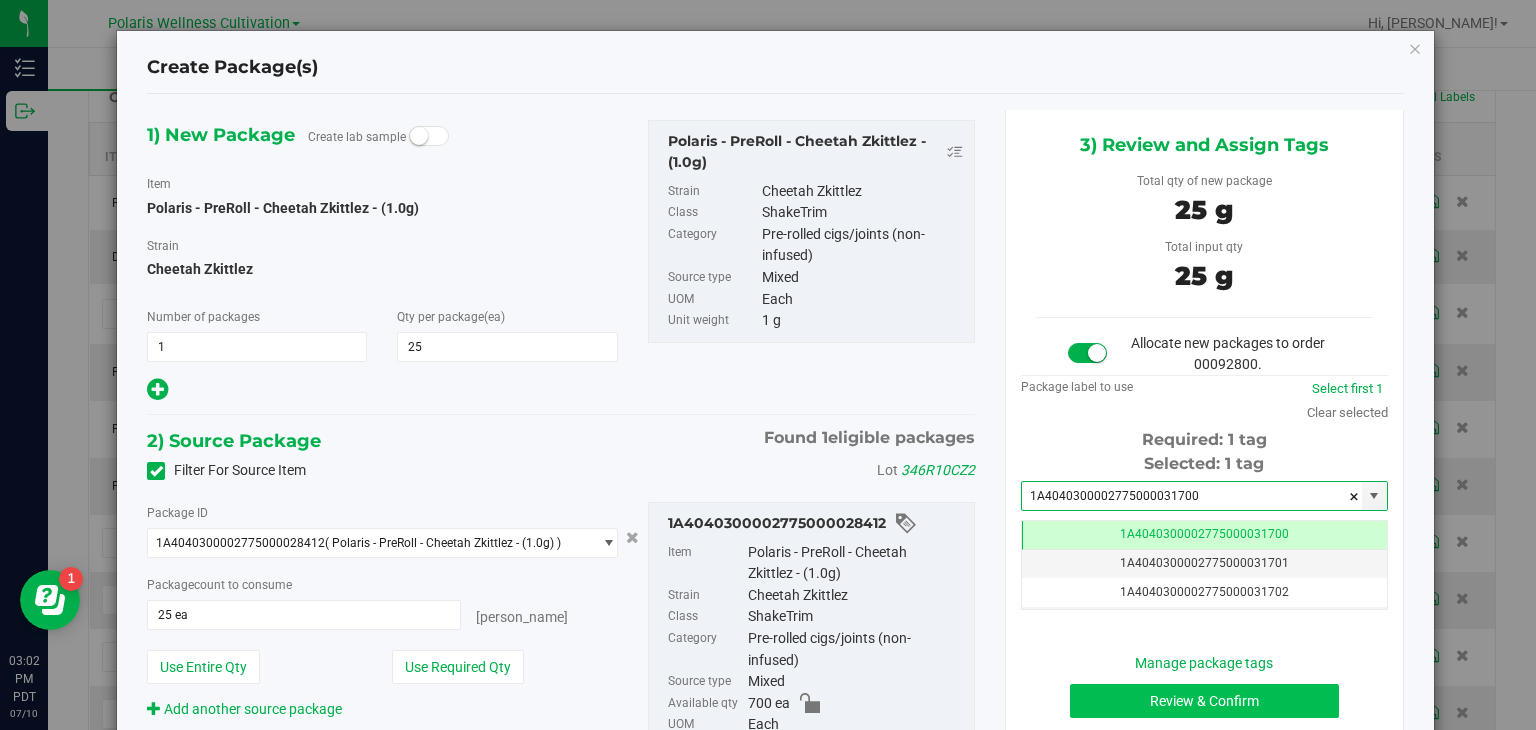 type on "1A4040300002775000031700" 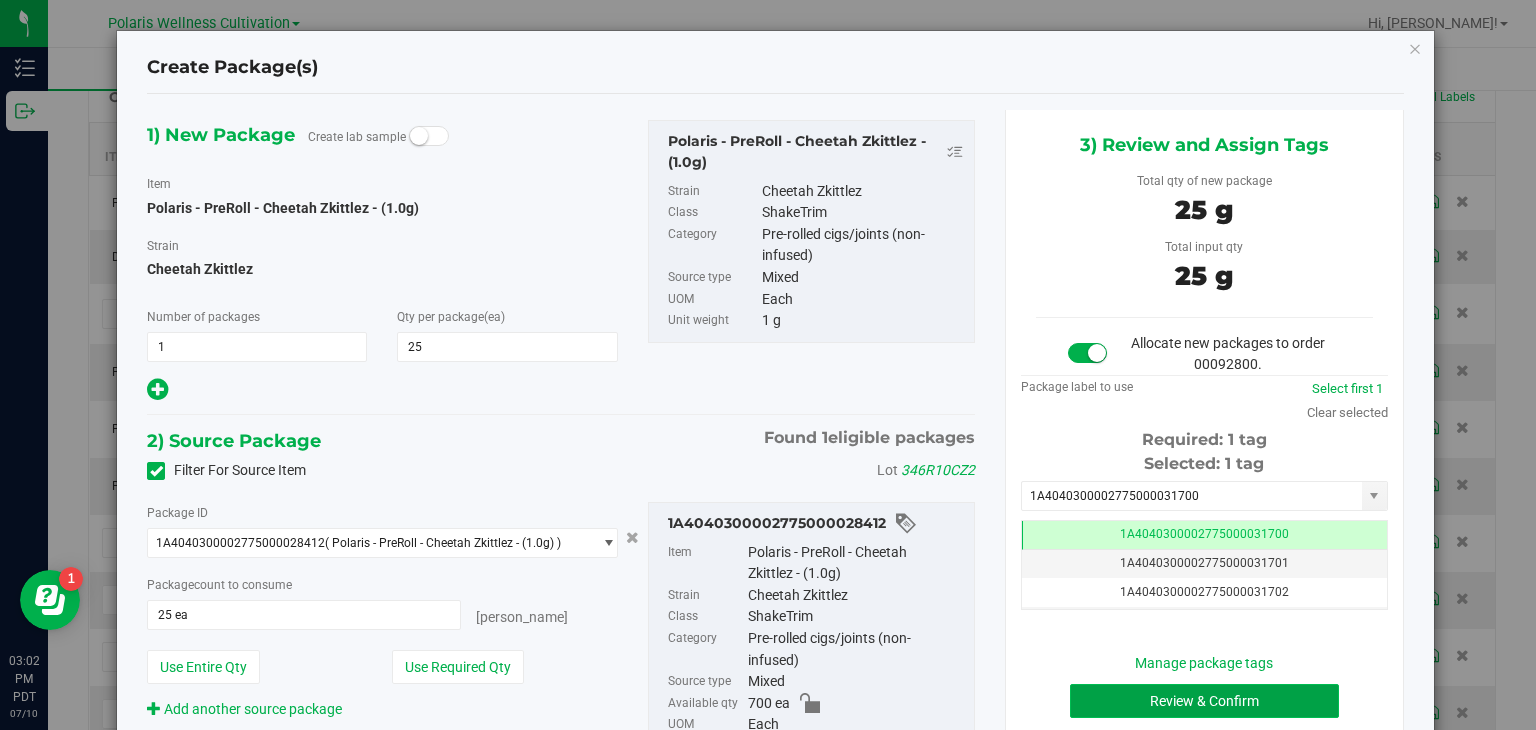 click on "Review & Confirm" at bounding box center [1204, 701] 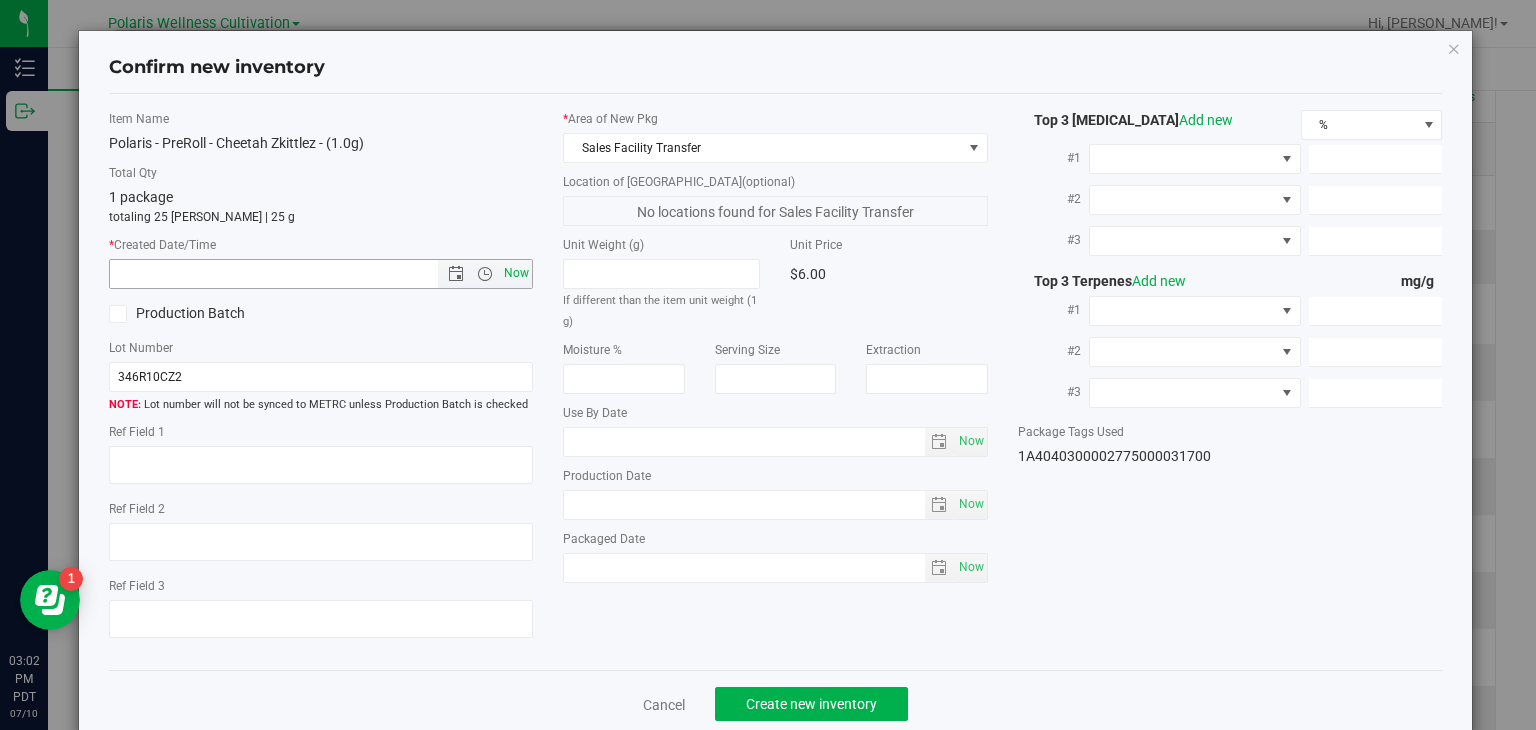 click on "Now" at bounding box center [517, 273] 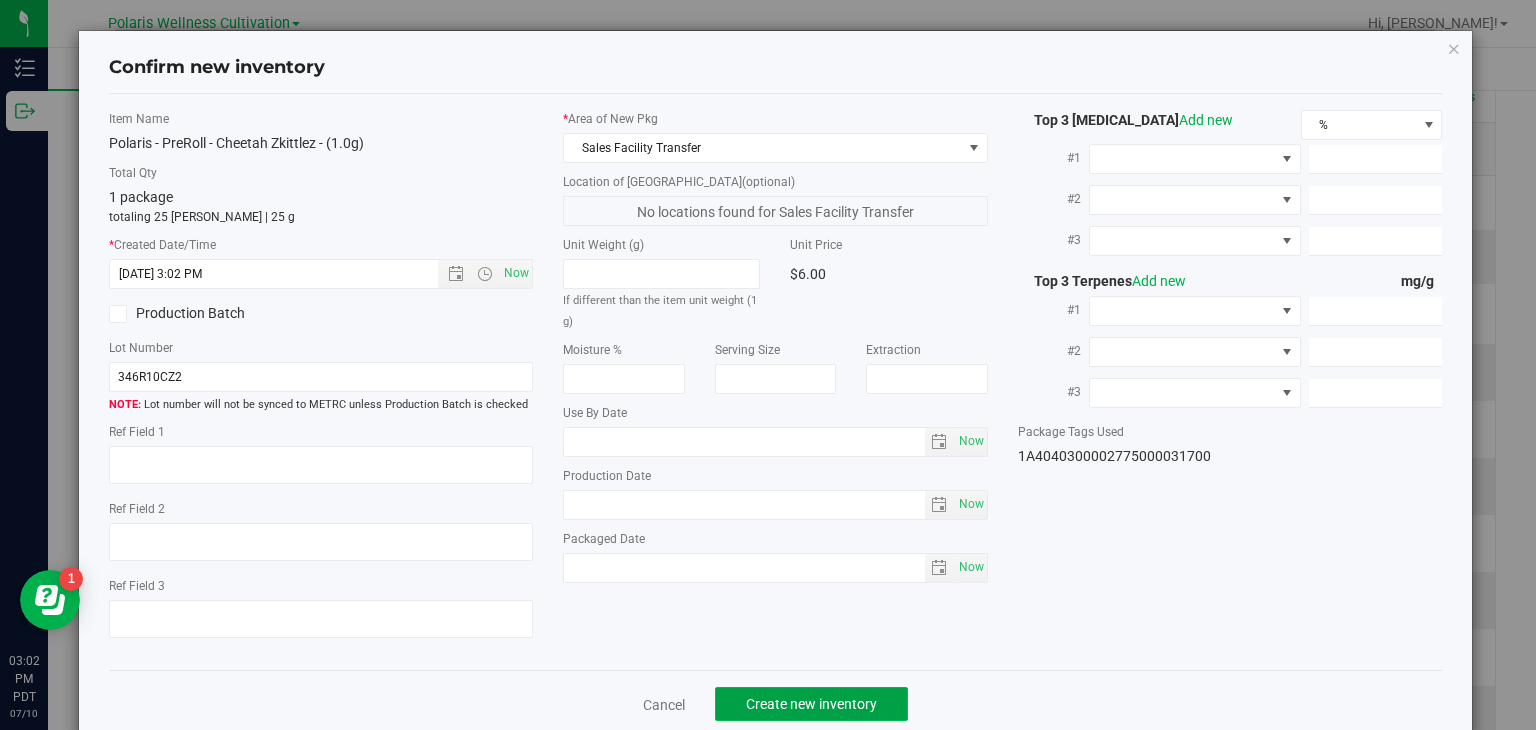 click on "Create new inventory" 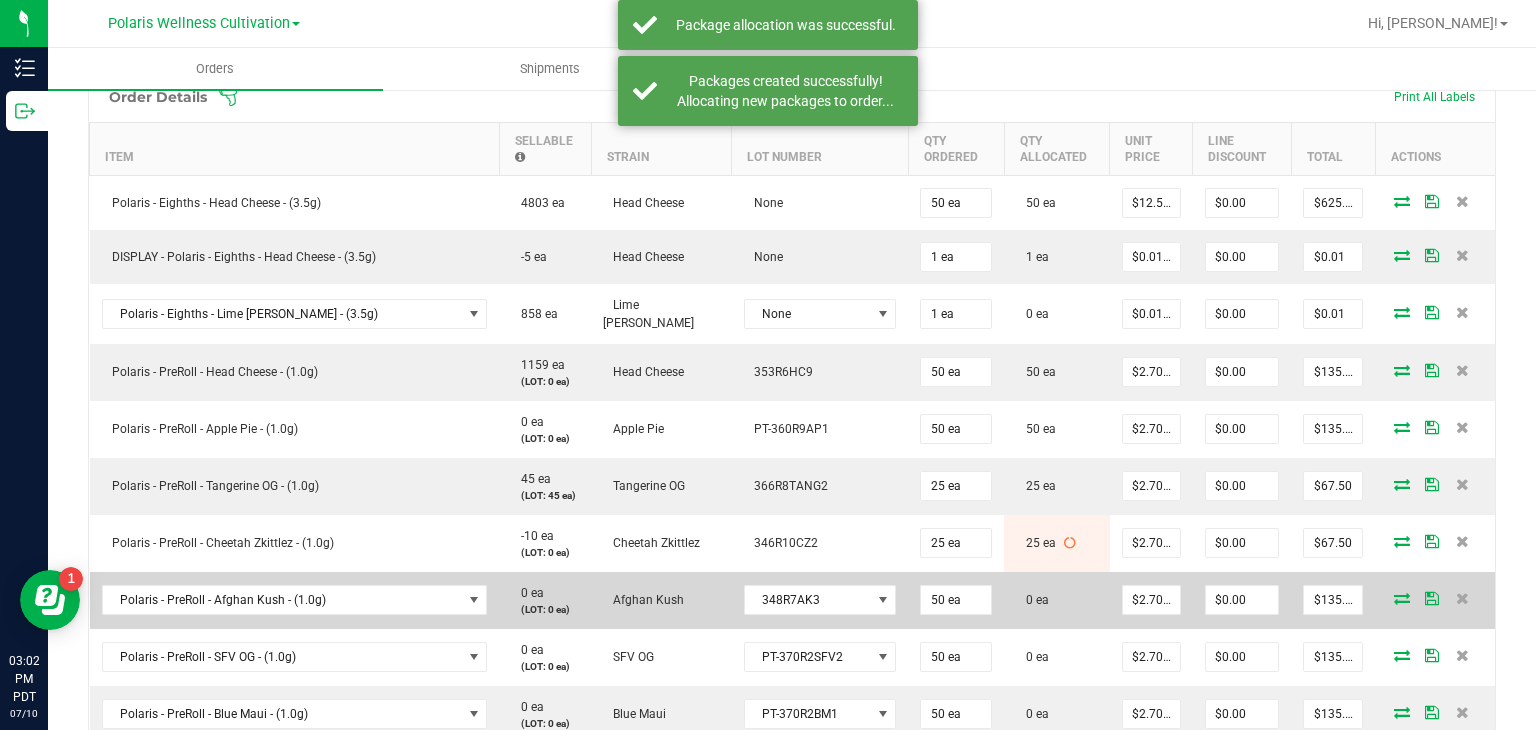 click at bounding box center [1402, 598] 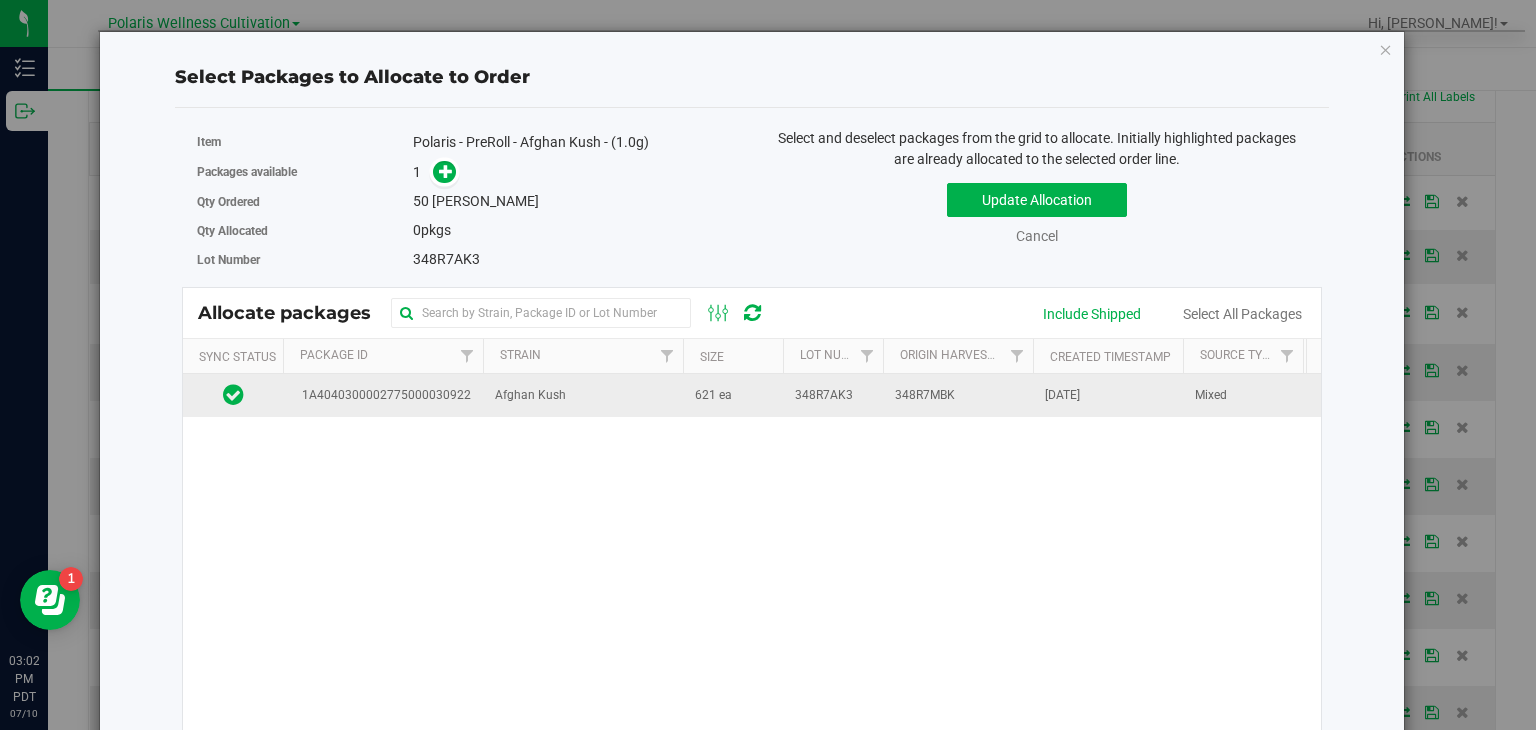 click on "348R7MBK" at bounding box center [958, 395] 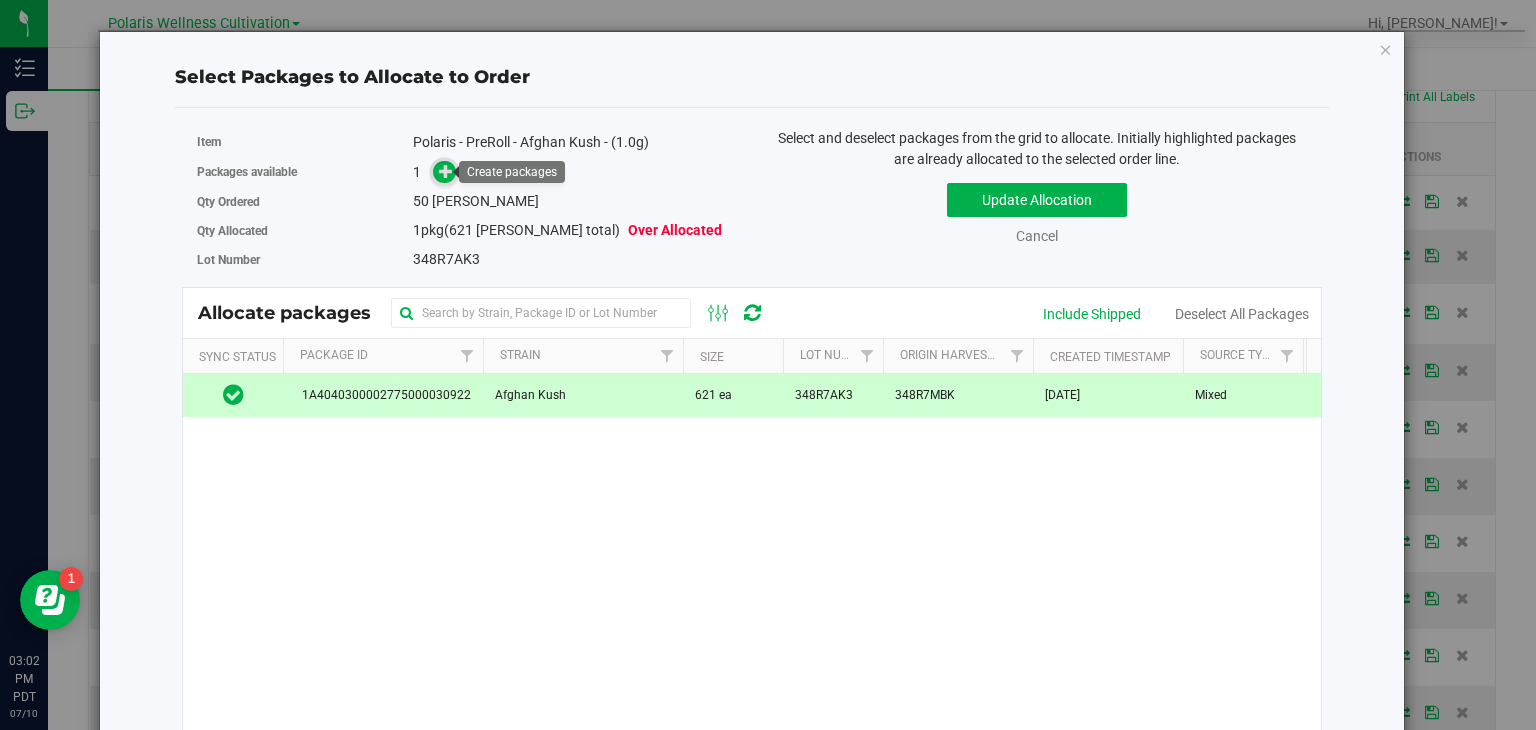 click at bounding box center (446, 171) 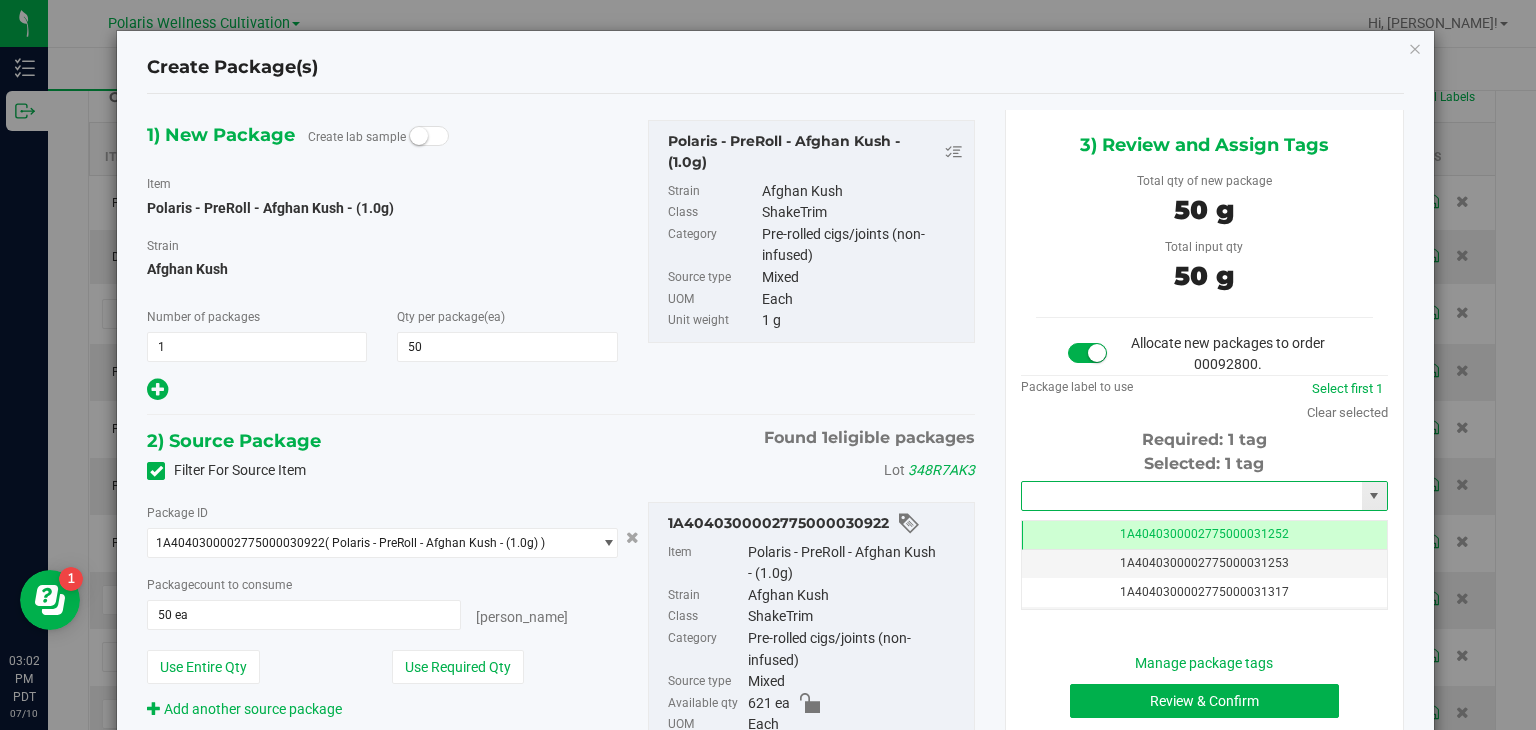 click at bounding box center [1192, 496] 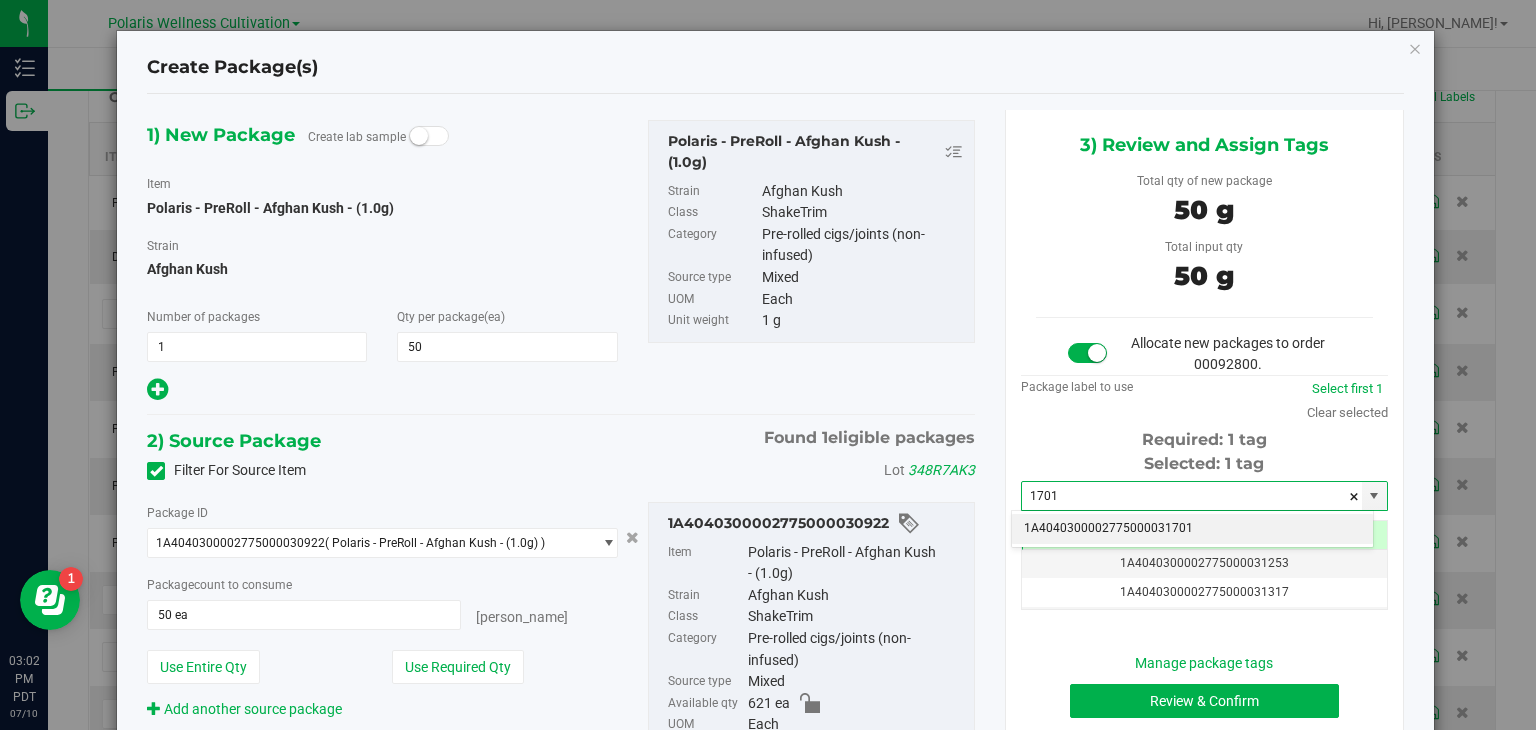 click on "1A4040300002775000031701" at bounding box center (1192, 529) 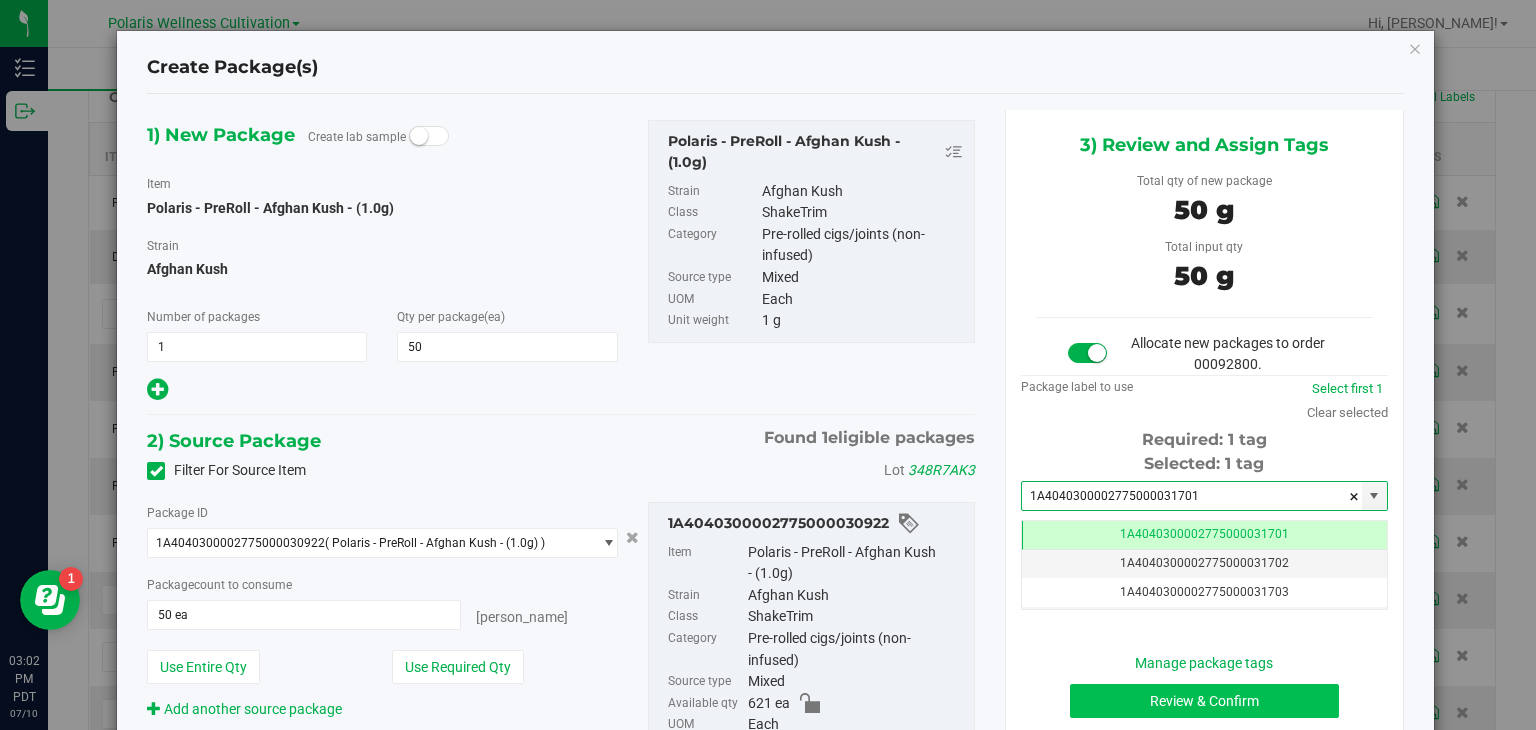 type on "1A4040300002775000031701" 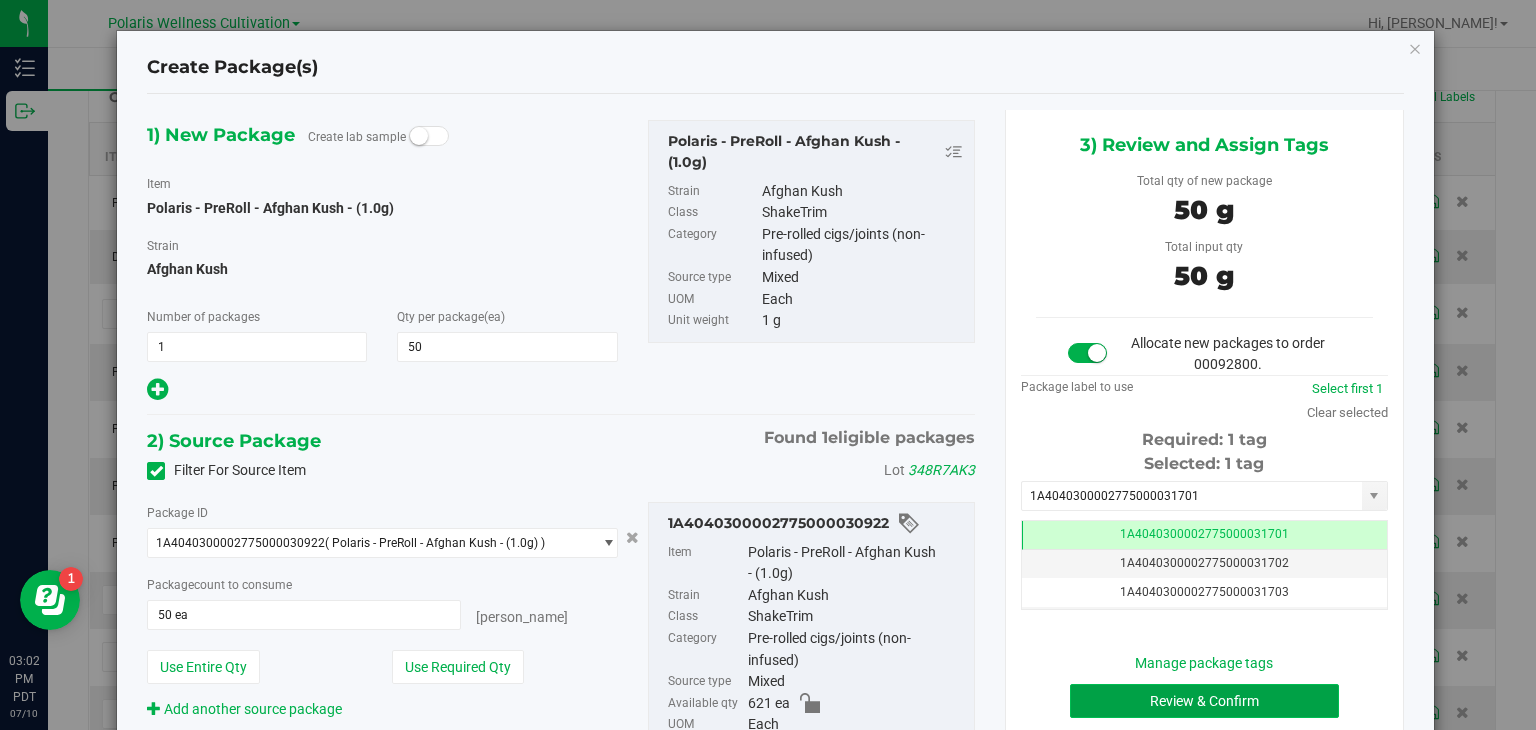 click on "Review & Confirm" at bounding box center (1204, 701) 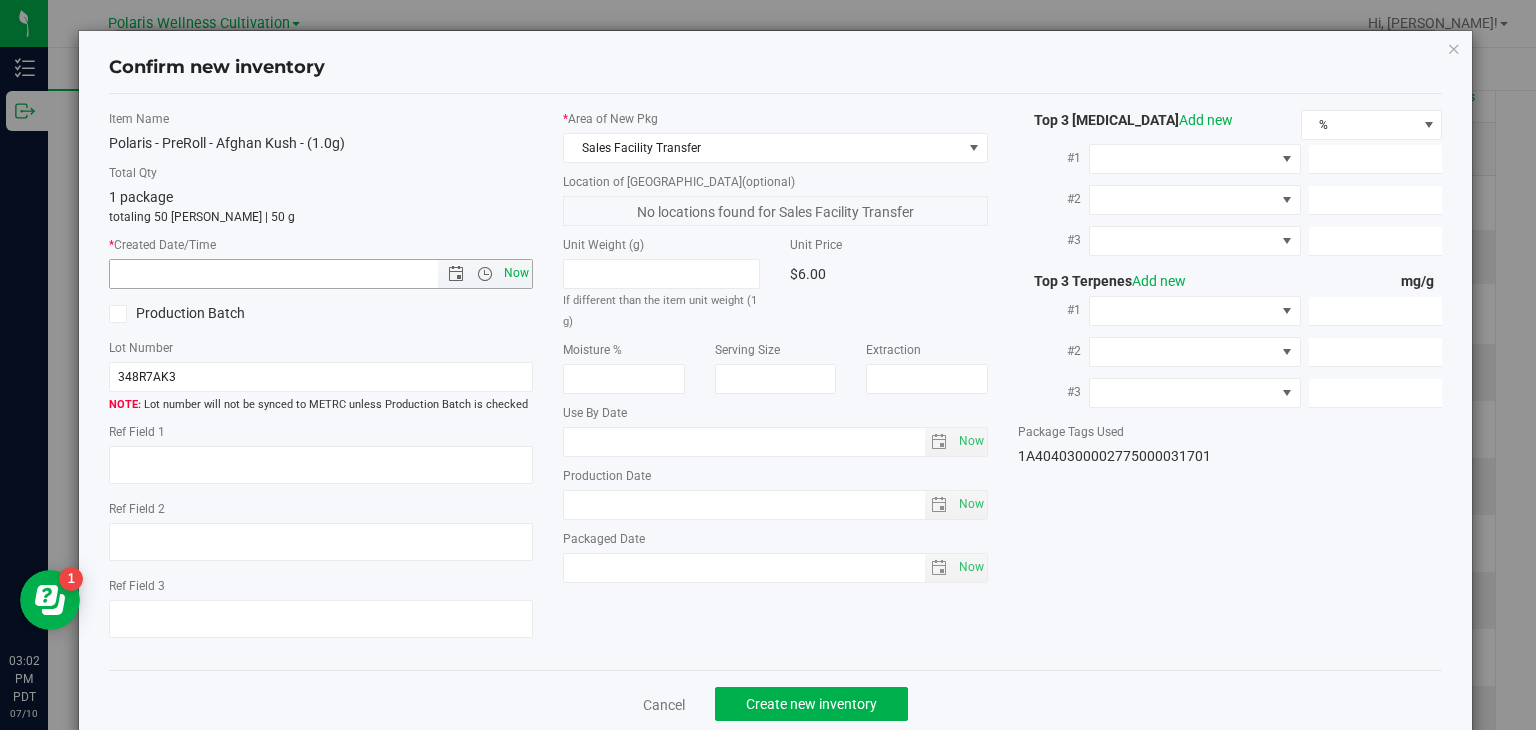 click on "Now" at bounding box center [517, 273] 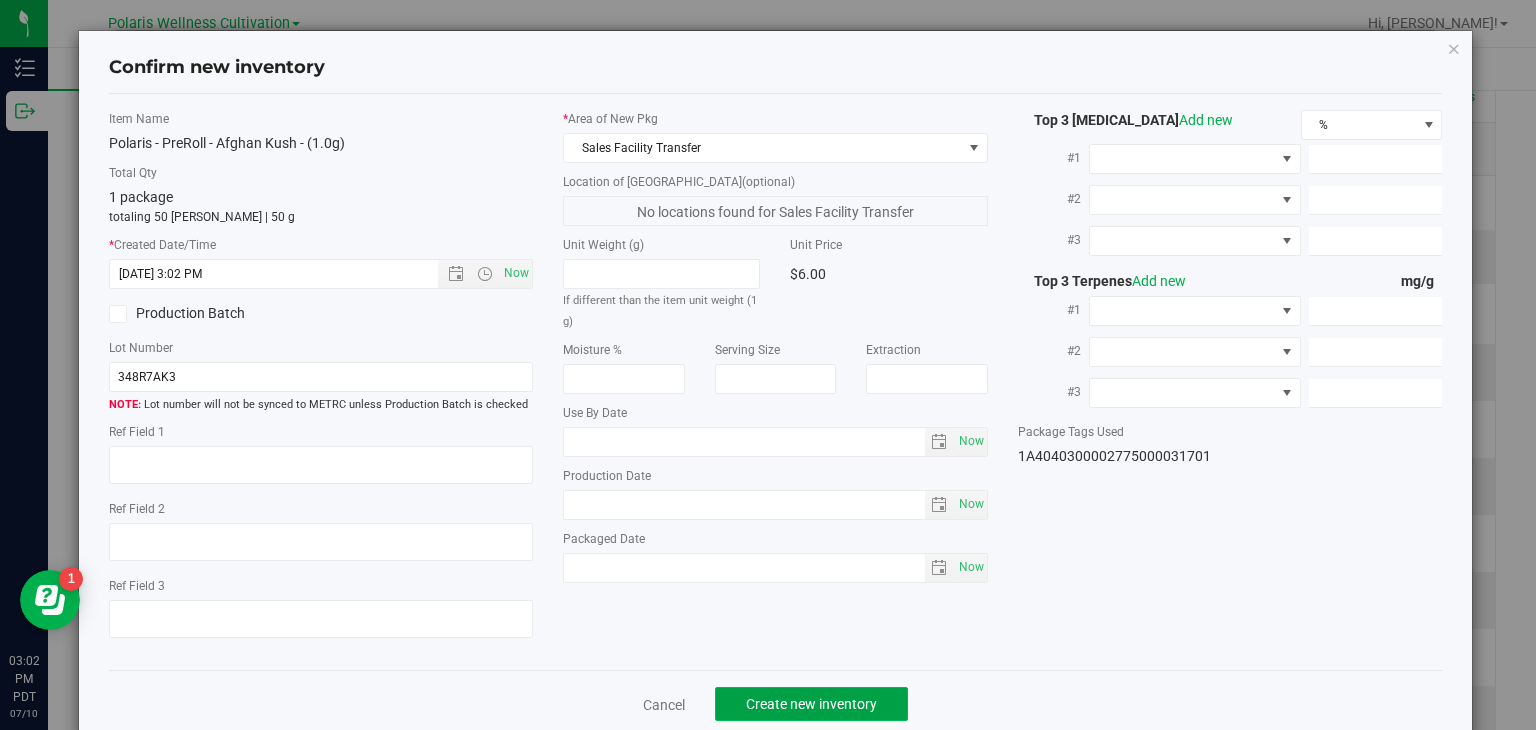 click on "Create new inventory" 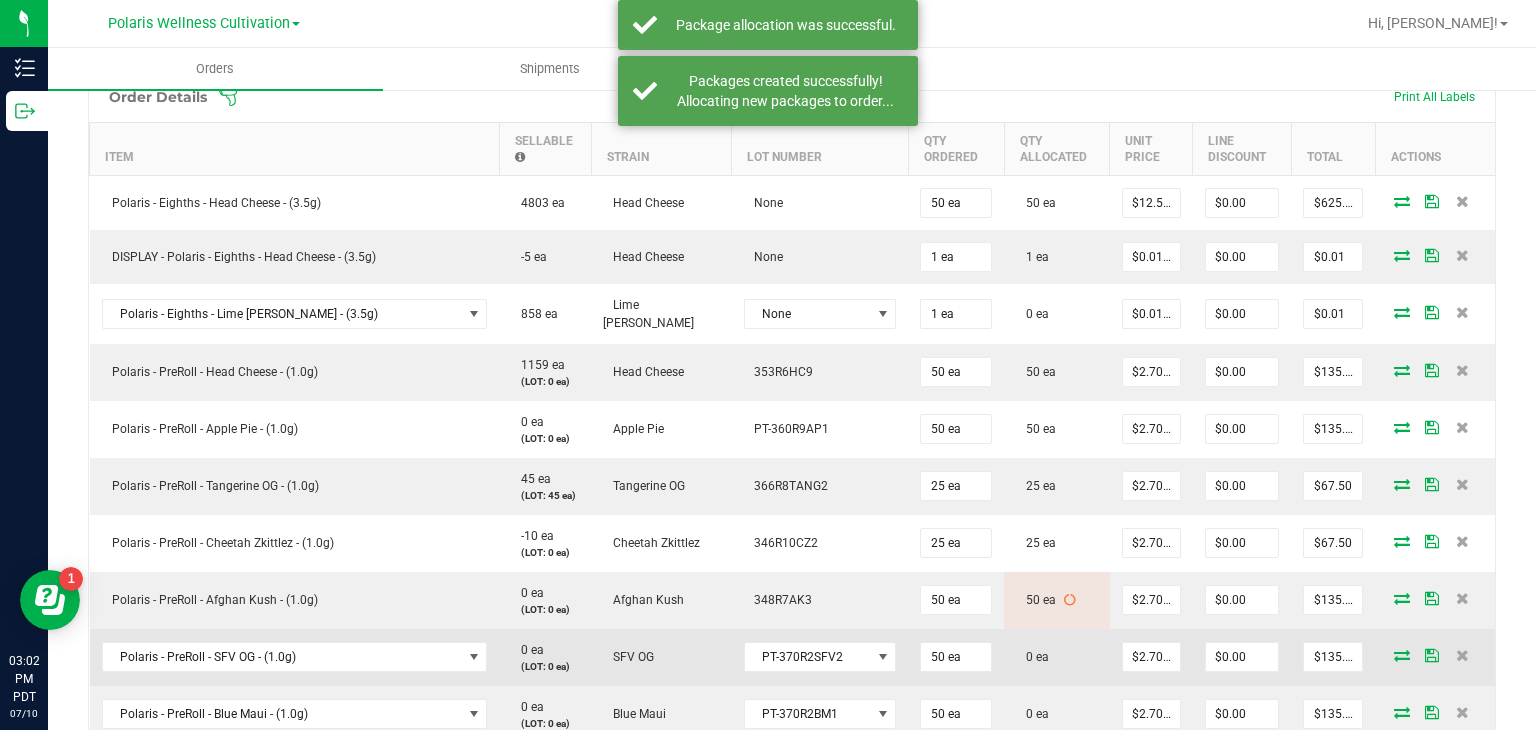 click at bounding box center (1402, 655) 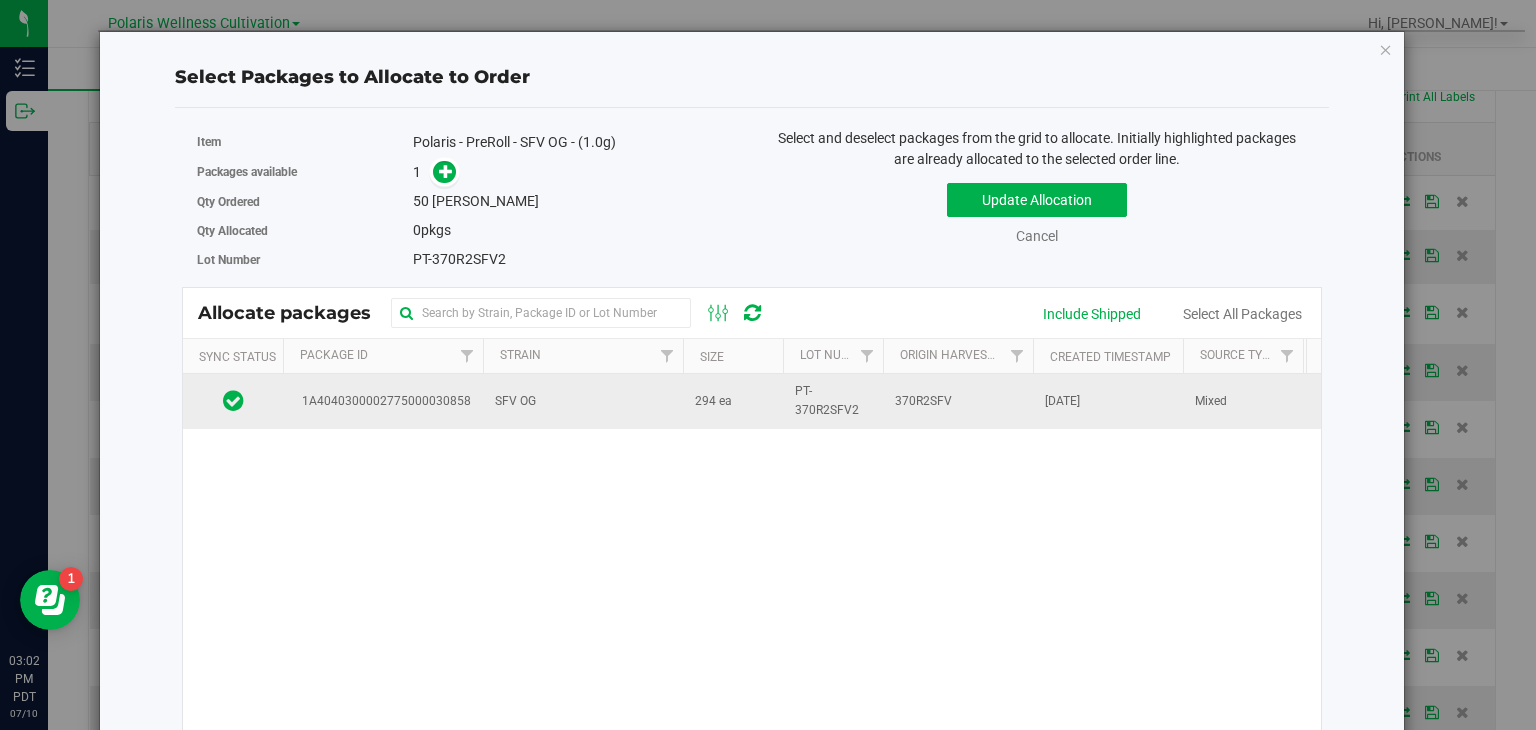 click on "370R2SFV" at bounding box center [958, 401] 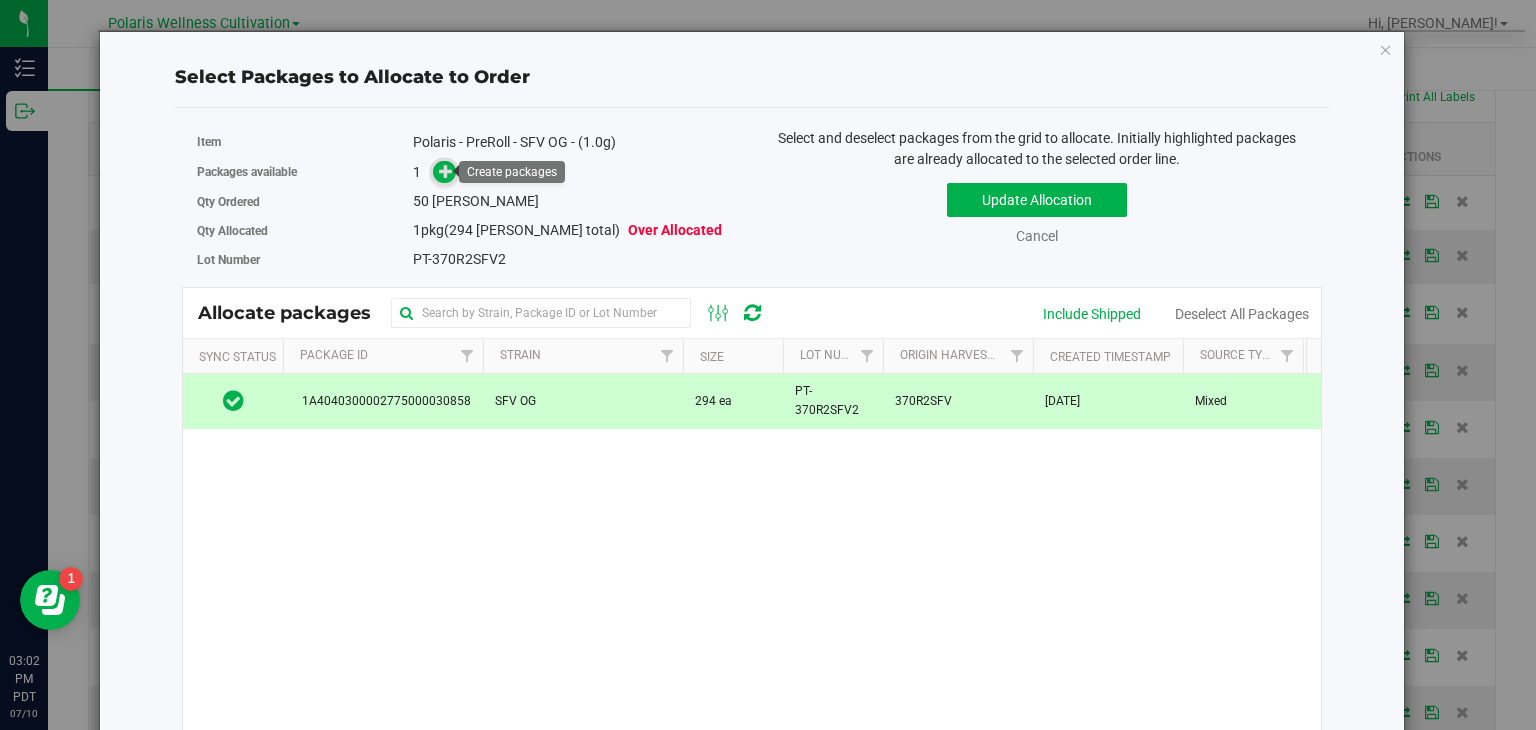 click at bounding box center (446, 171) 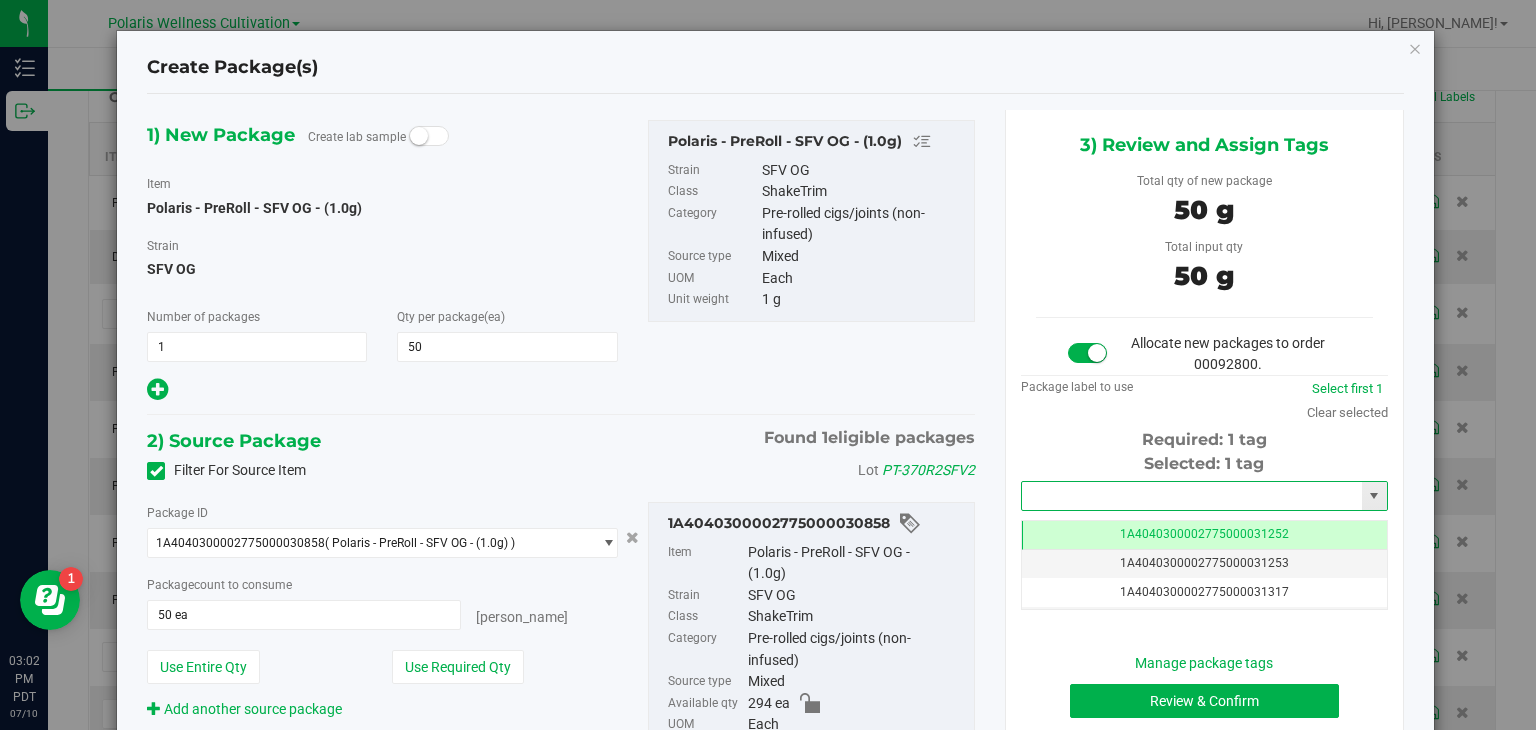 click at bounding box center (1192, 496) 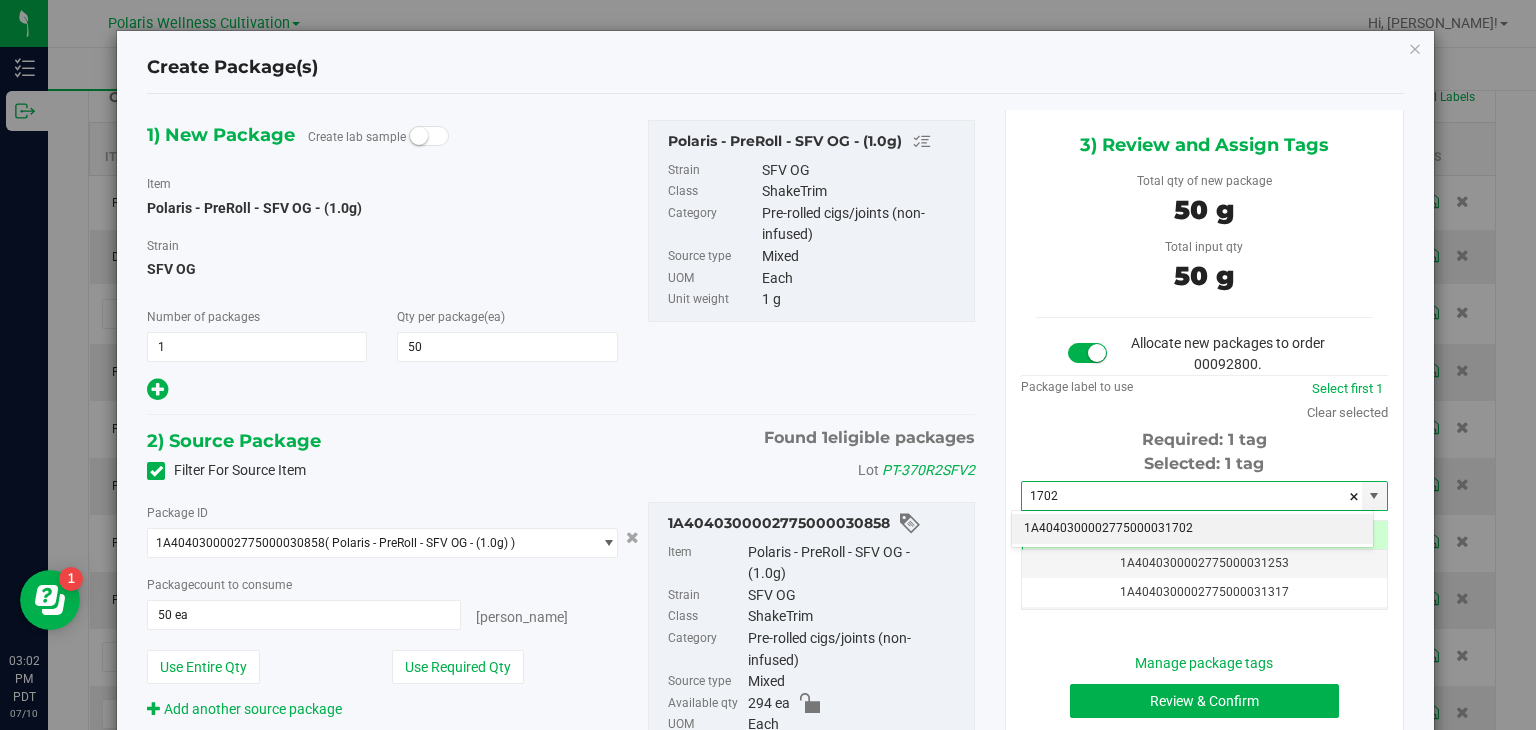 click on "1A4040300002775000031702" at bounding box center (1192, 529) 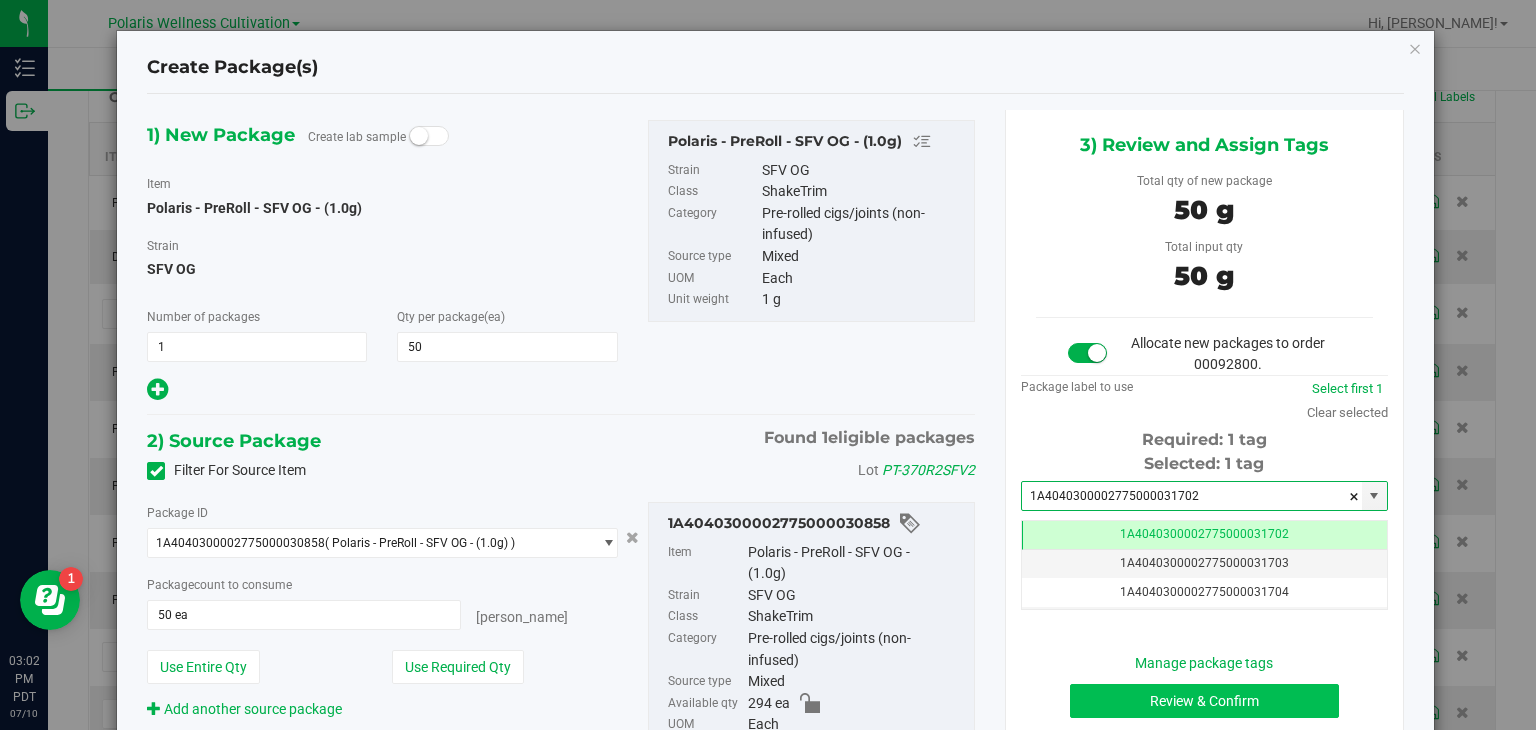 type on "1A4040300002775000031702" 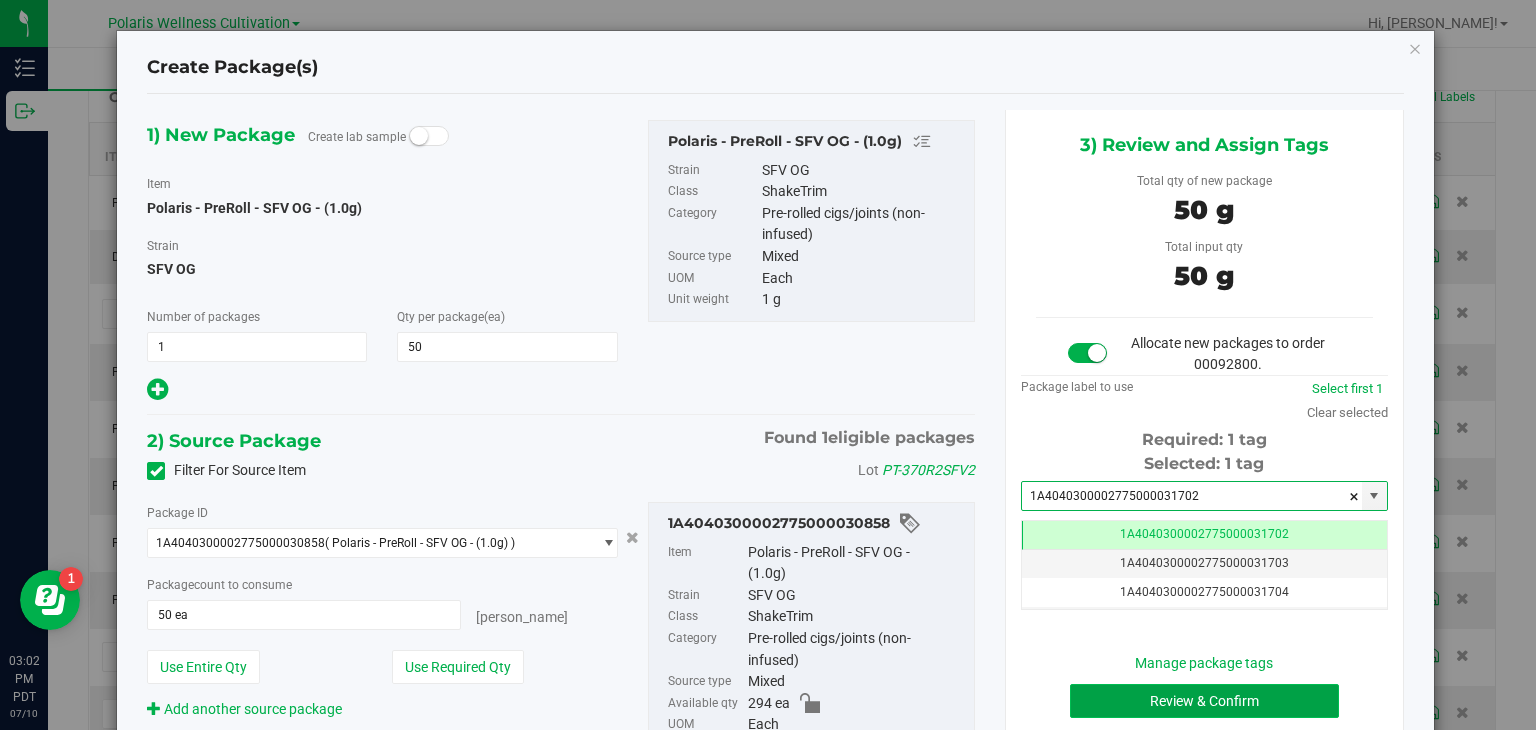 click on "Review & Confirm" at bounding box center [1204, 701] 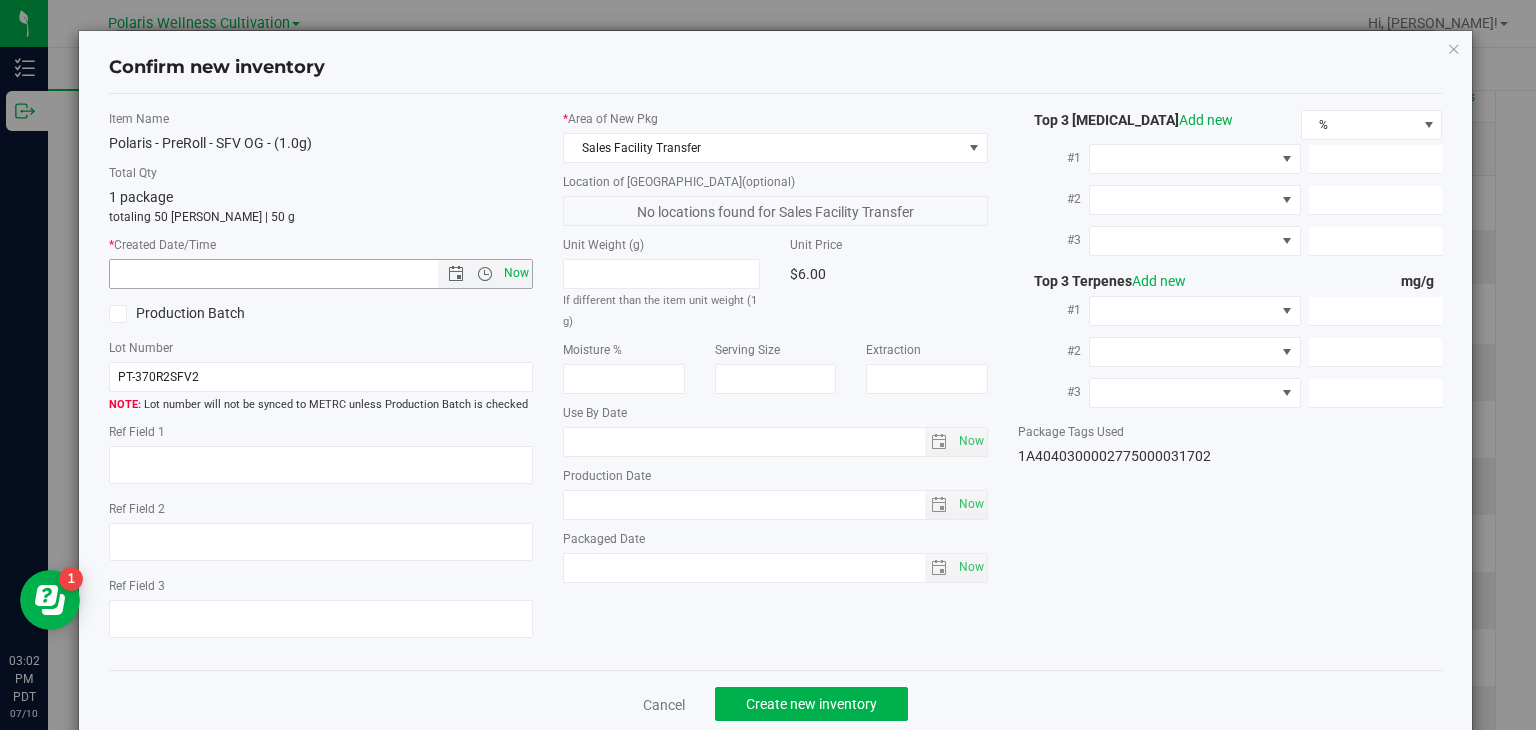 click on "Now" at bounding box center [517, 273] 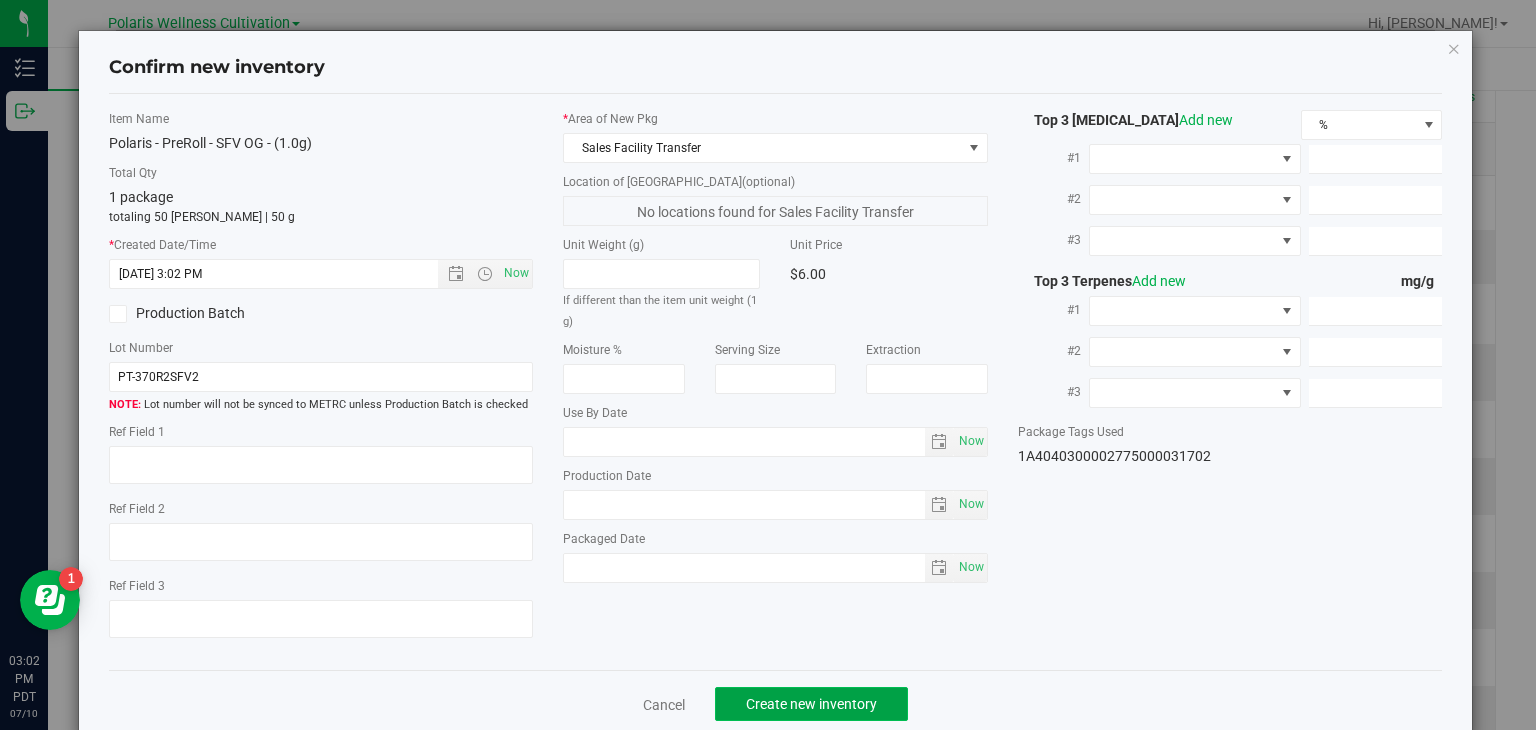 click on "Create new inventory" 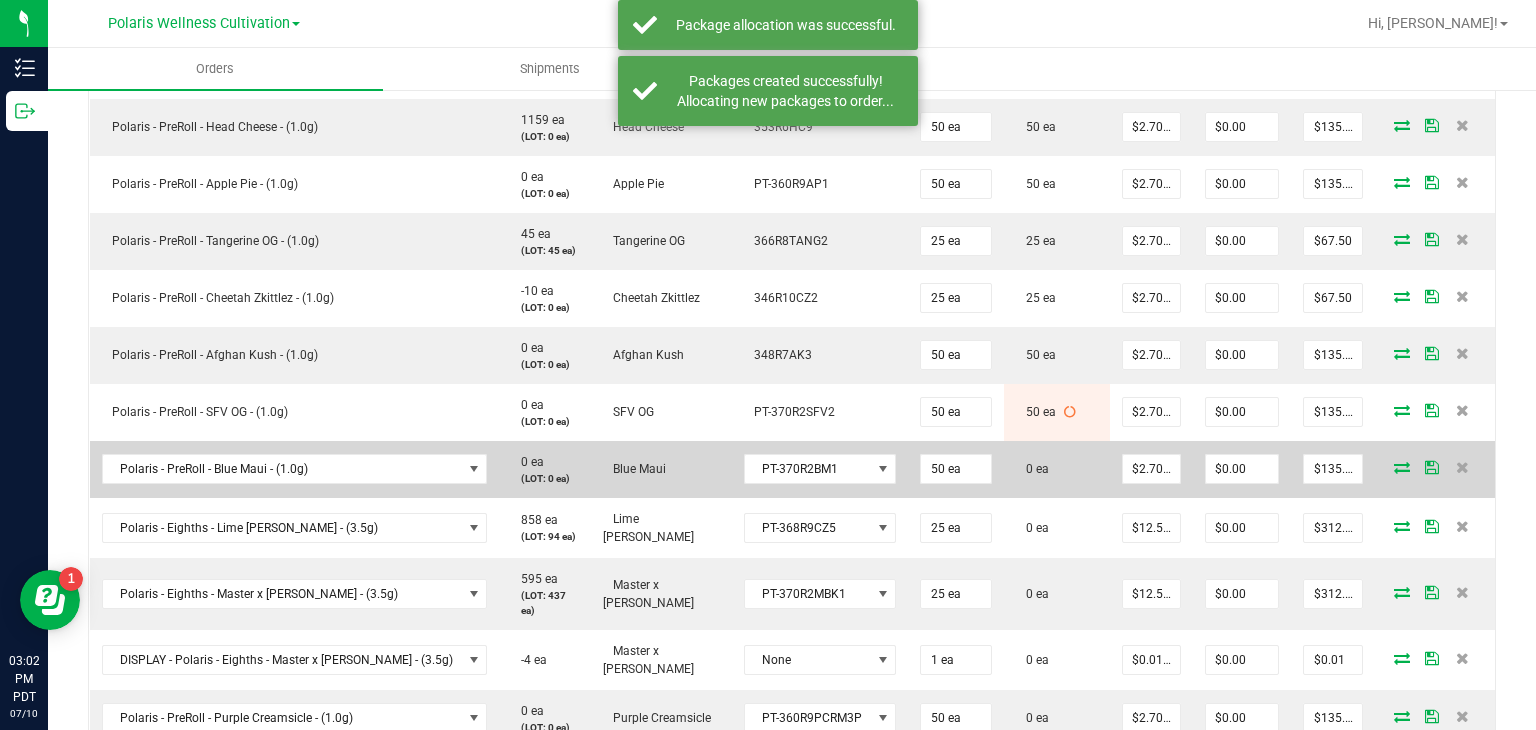 click at bounding box center (1402, 467) 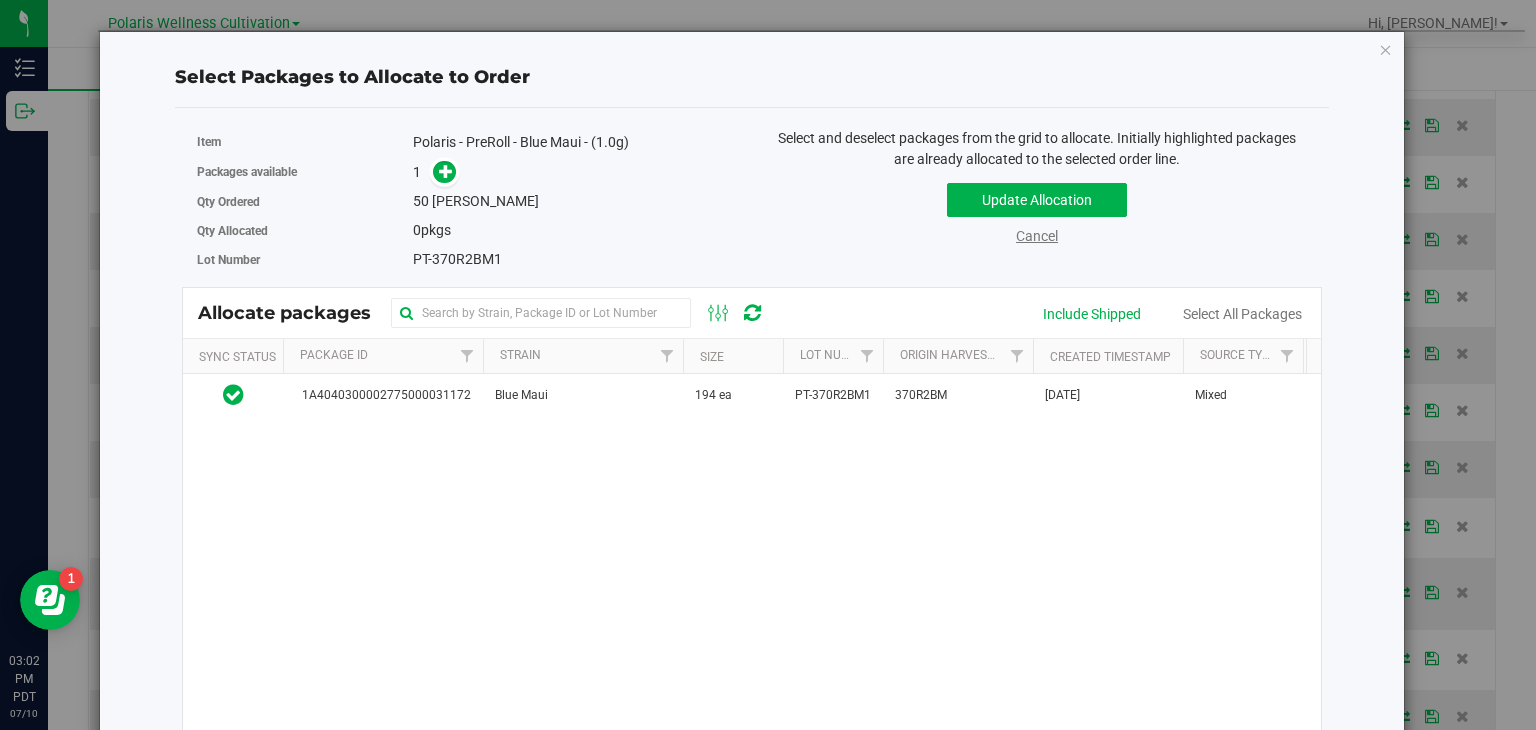 click on "Cancel" at bounding box center [1037, 236] 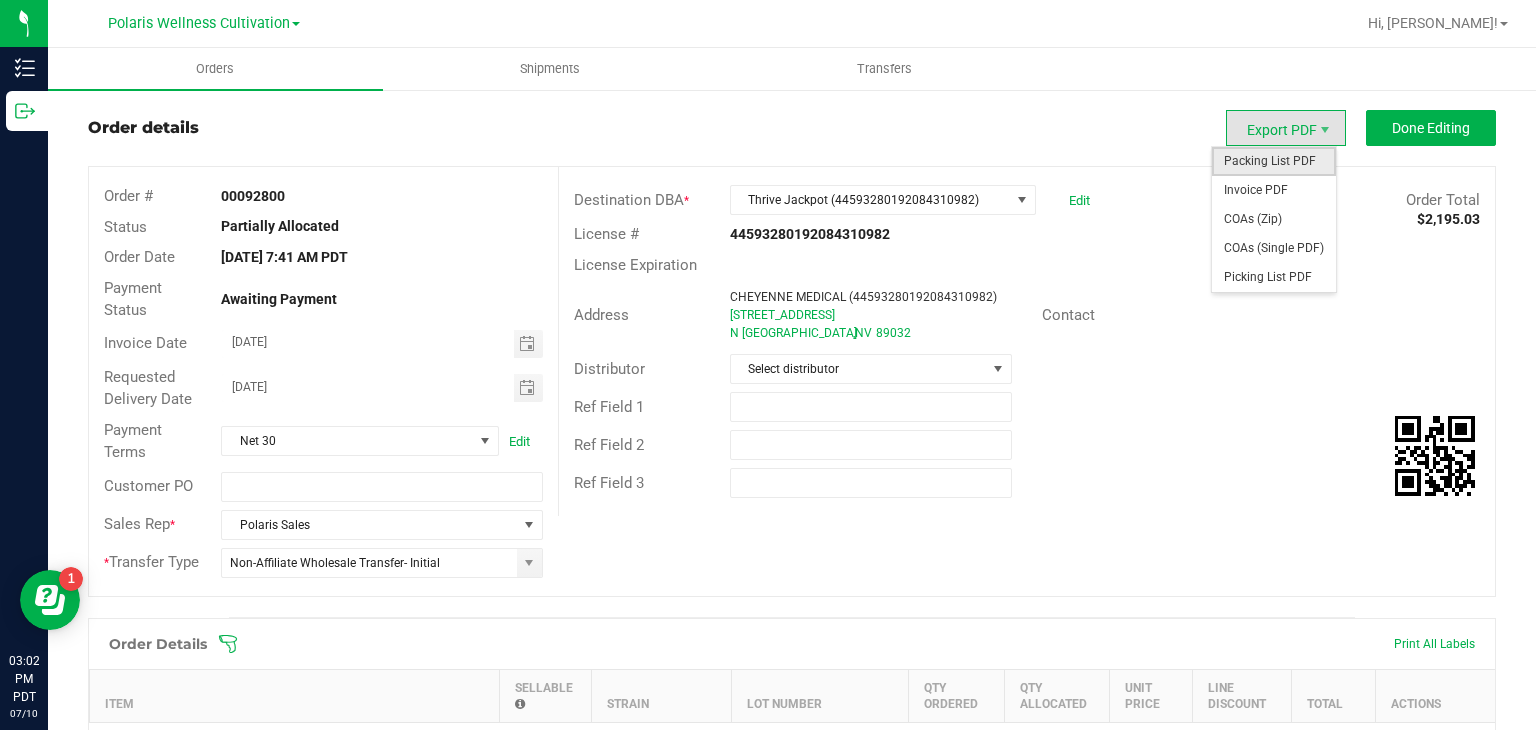 click on "Packing List PDF" at bounding box center [1274, 161] 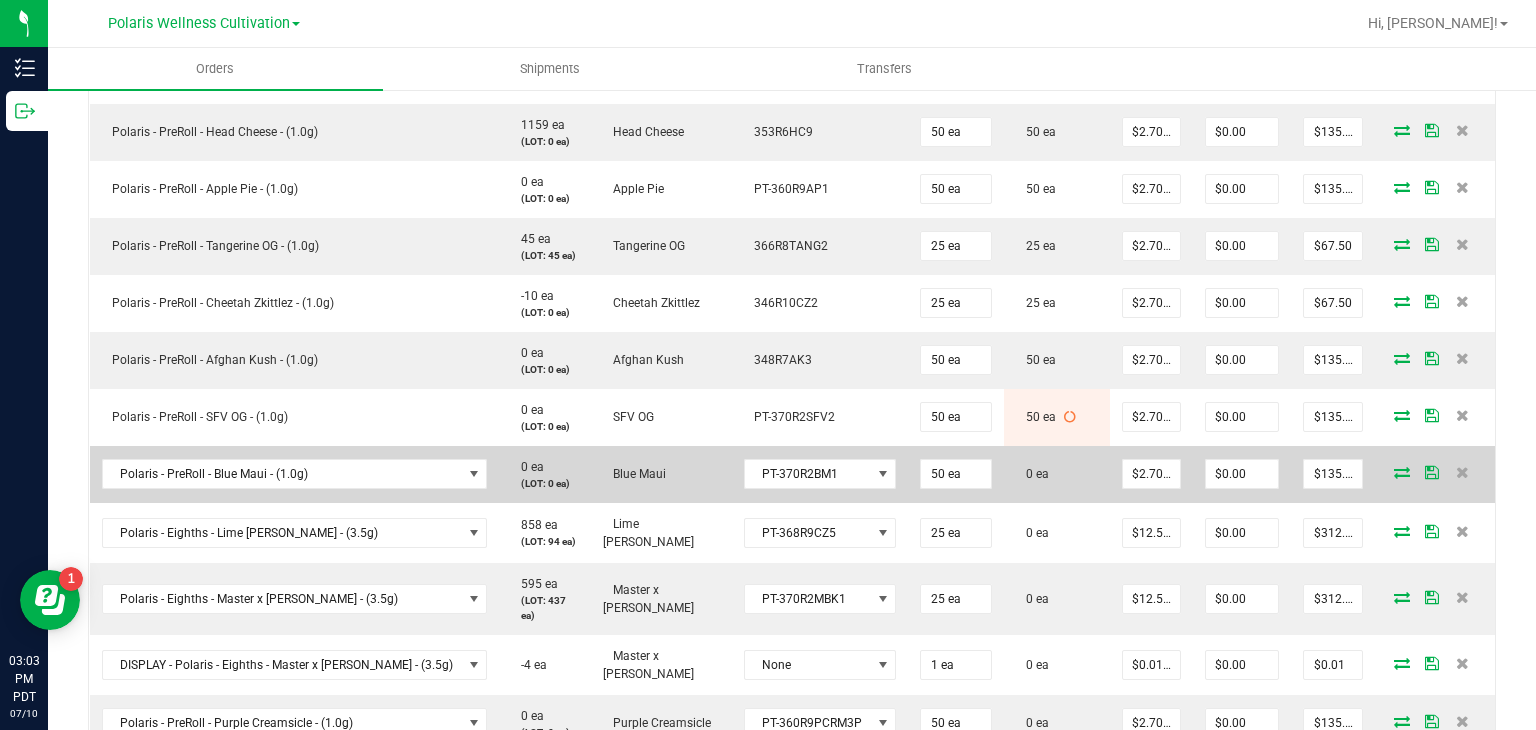 click at bounding box center [1402, 472] 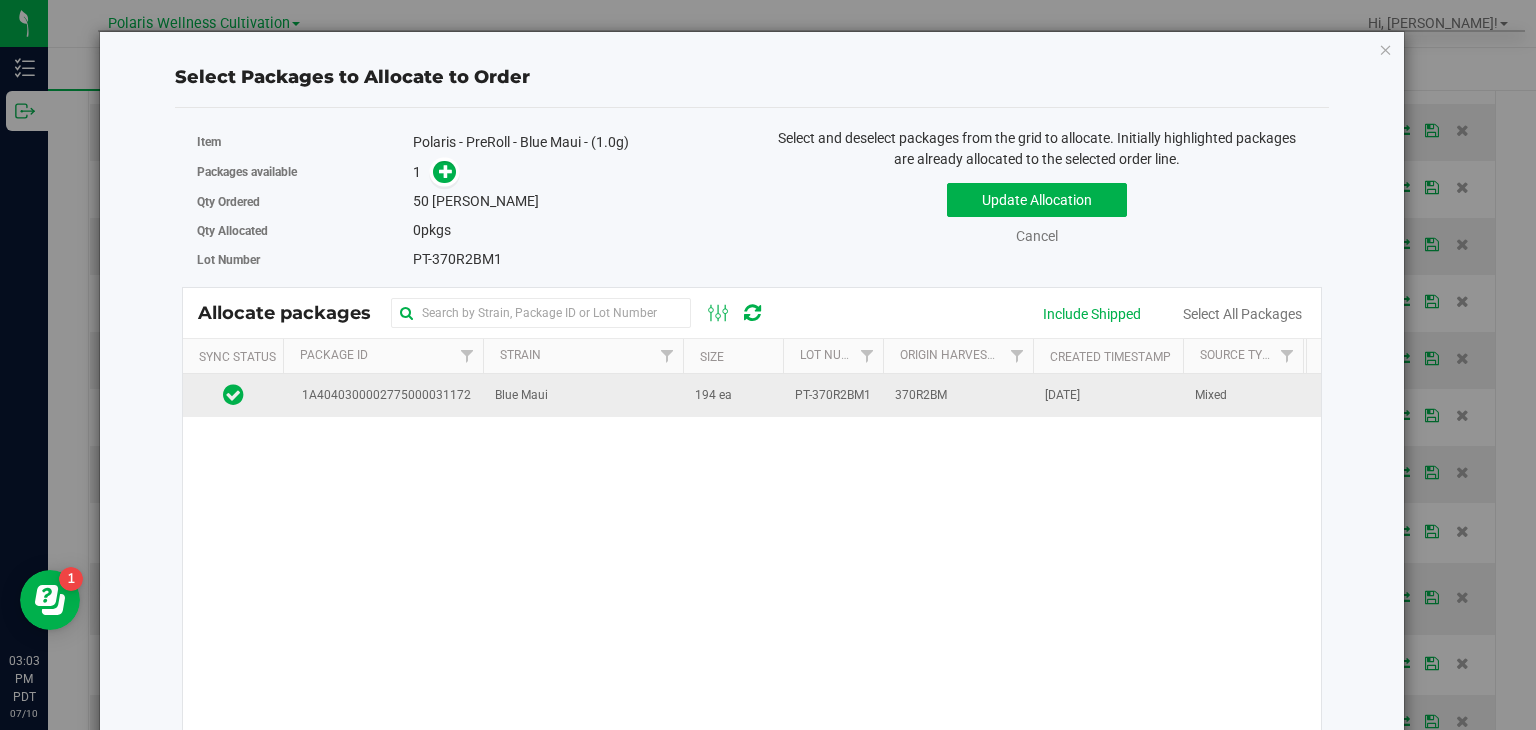 click on "370R2BM" at bounding box center (958, 395) 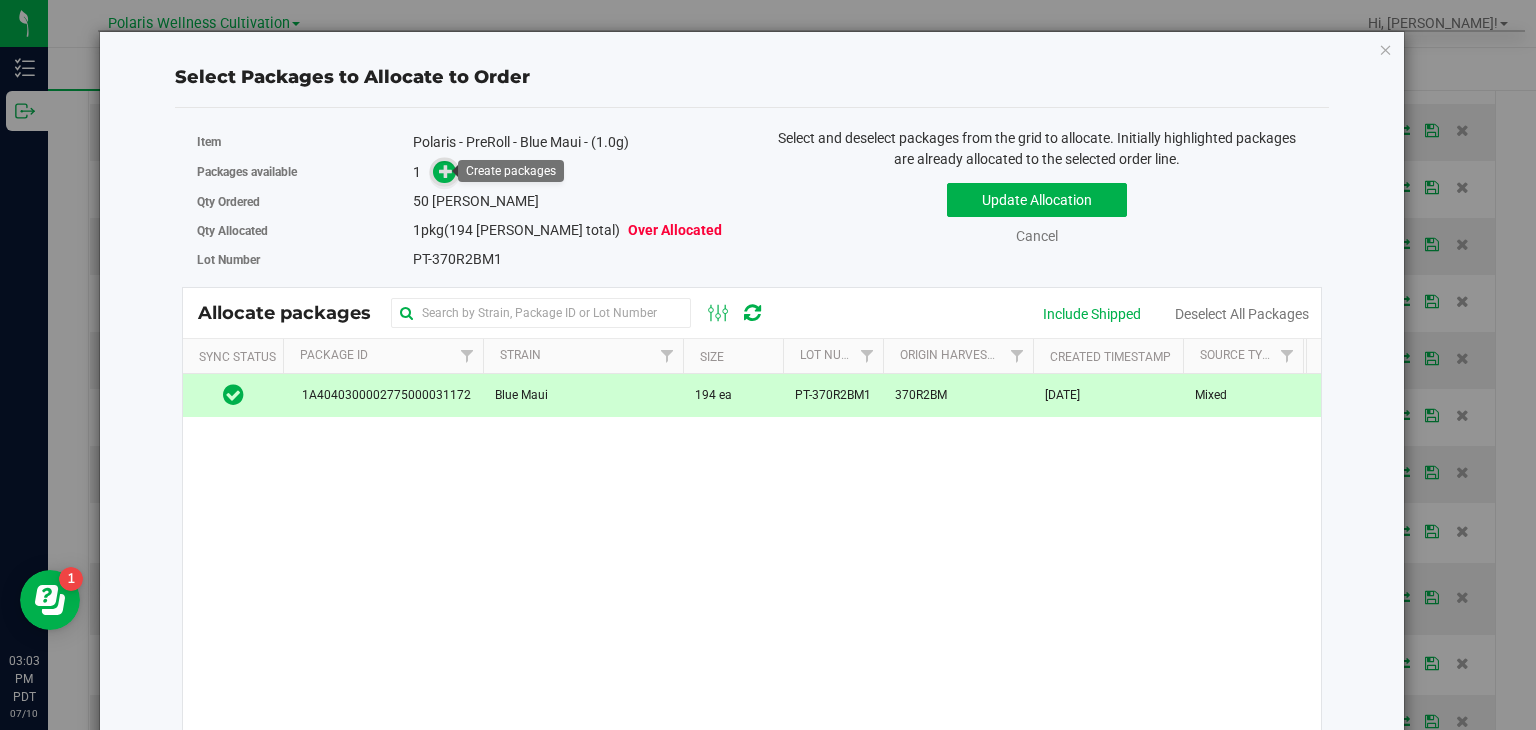 click at bounding box center [446, 171] 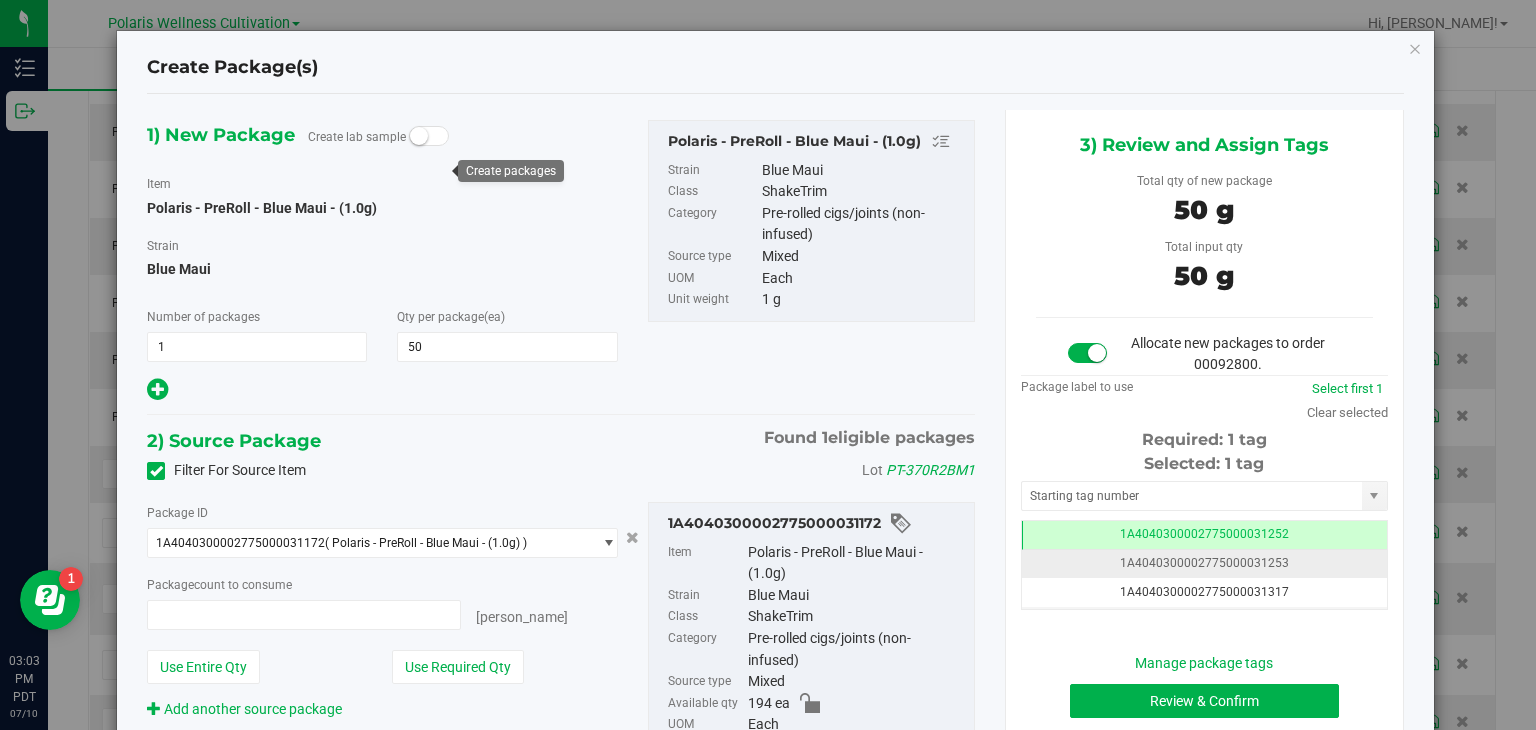 type on "50 ea" 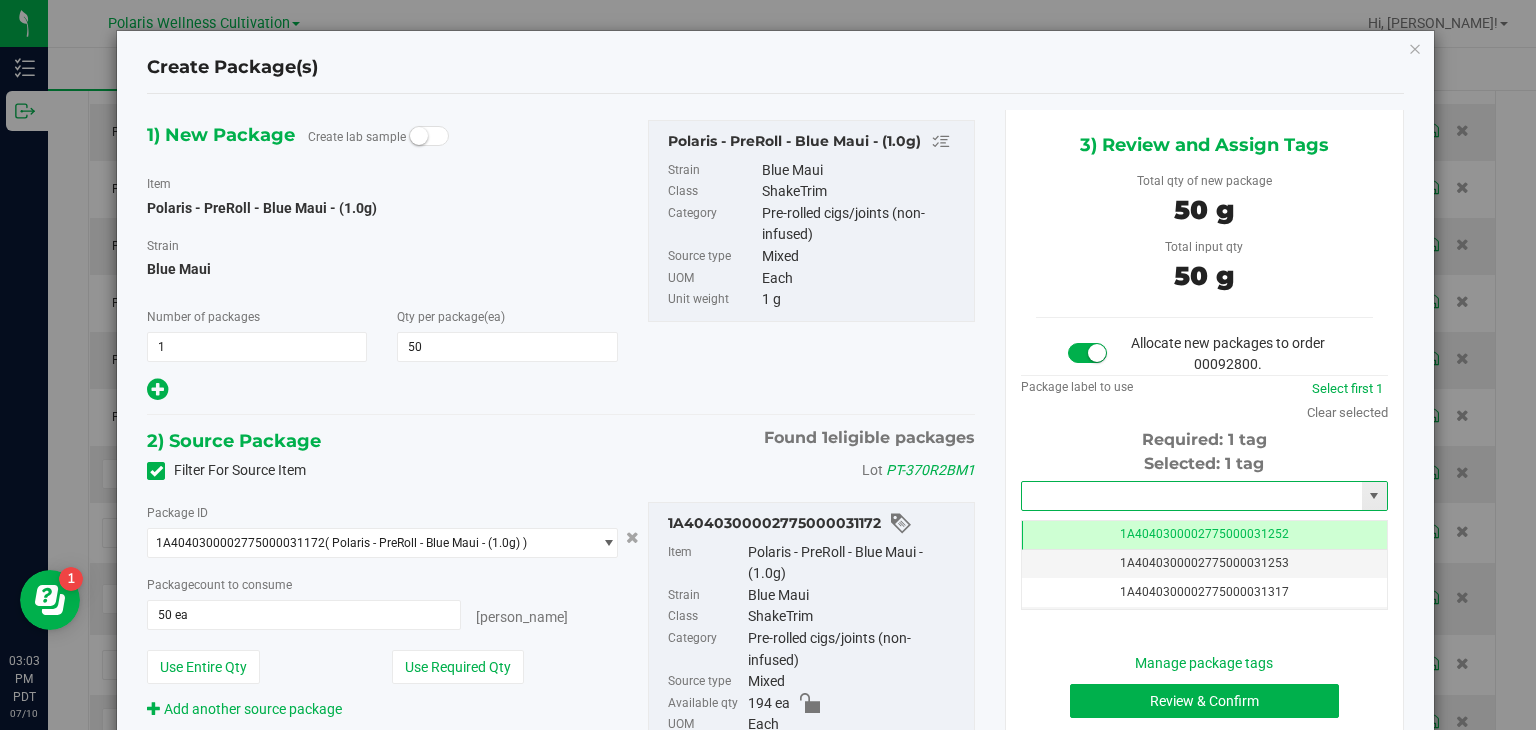 click at bounding box center [1192, 496] 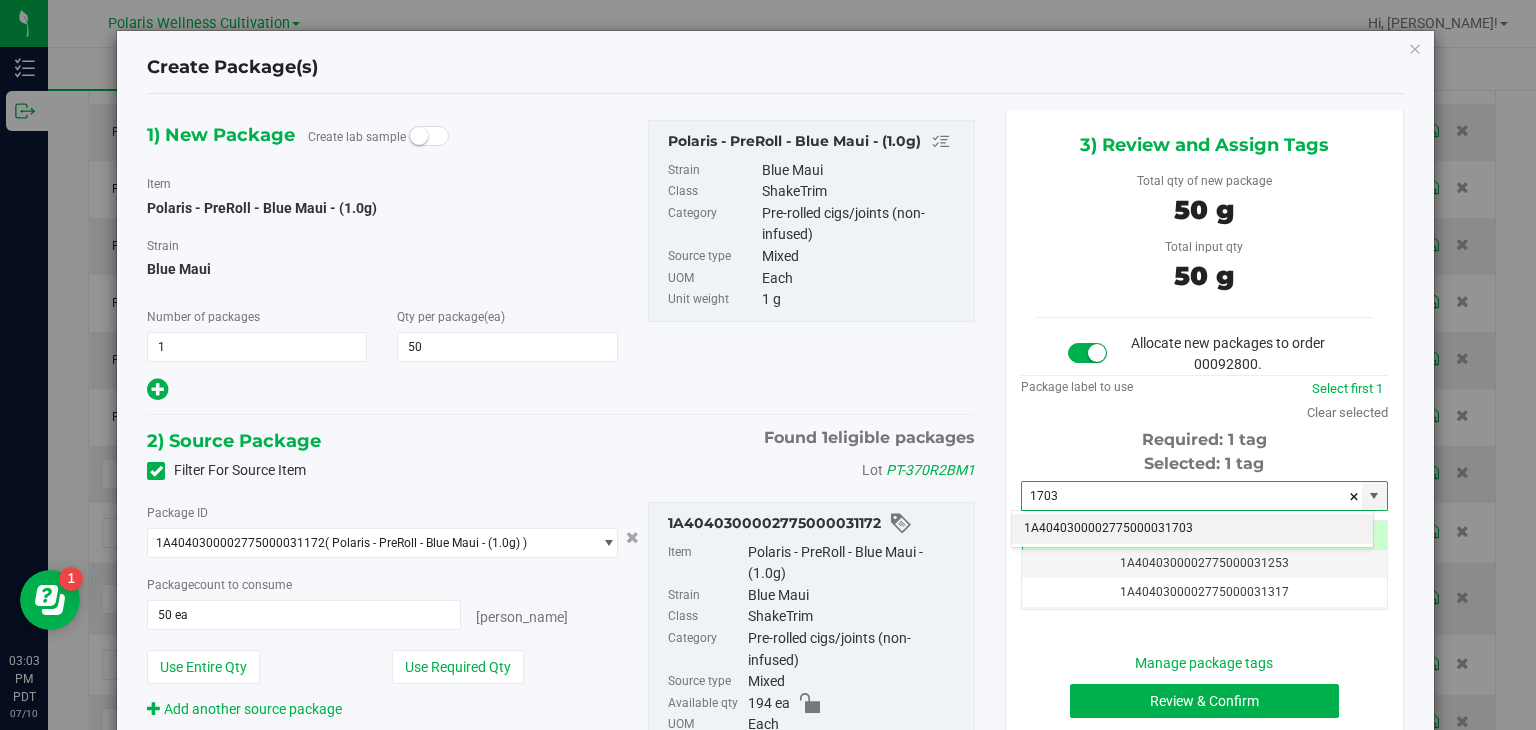 click on "1A4040300002775000031703" at bounding box center [1192, 529] 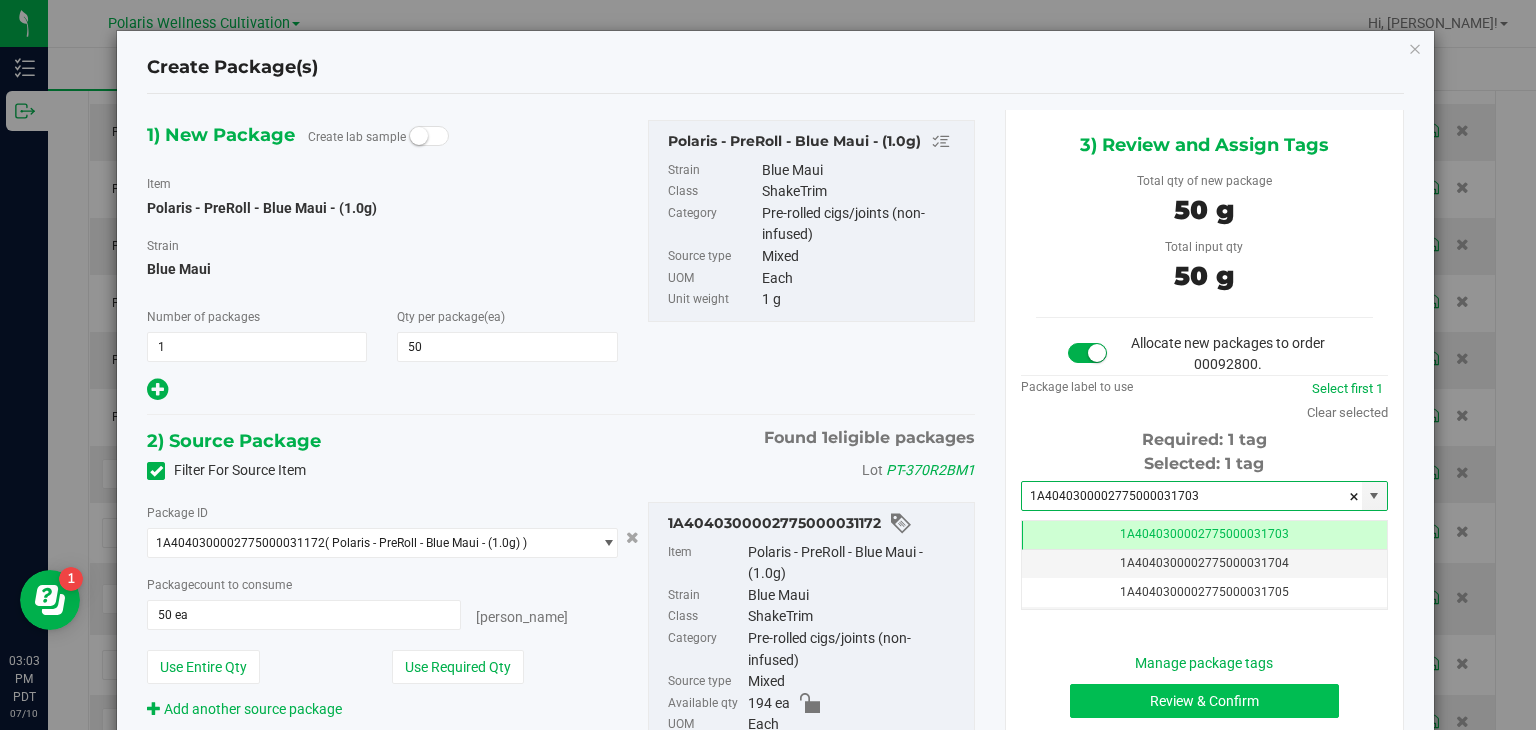 type on "1A4040300002775000031703" 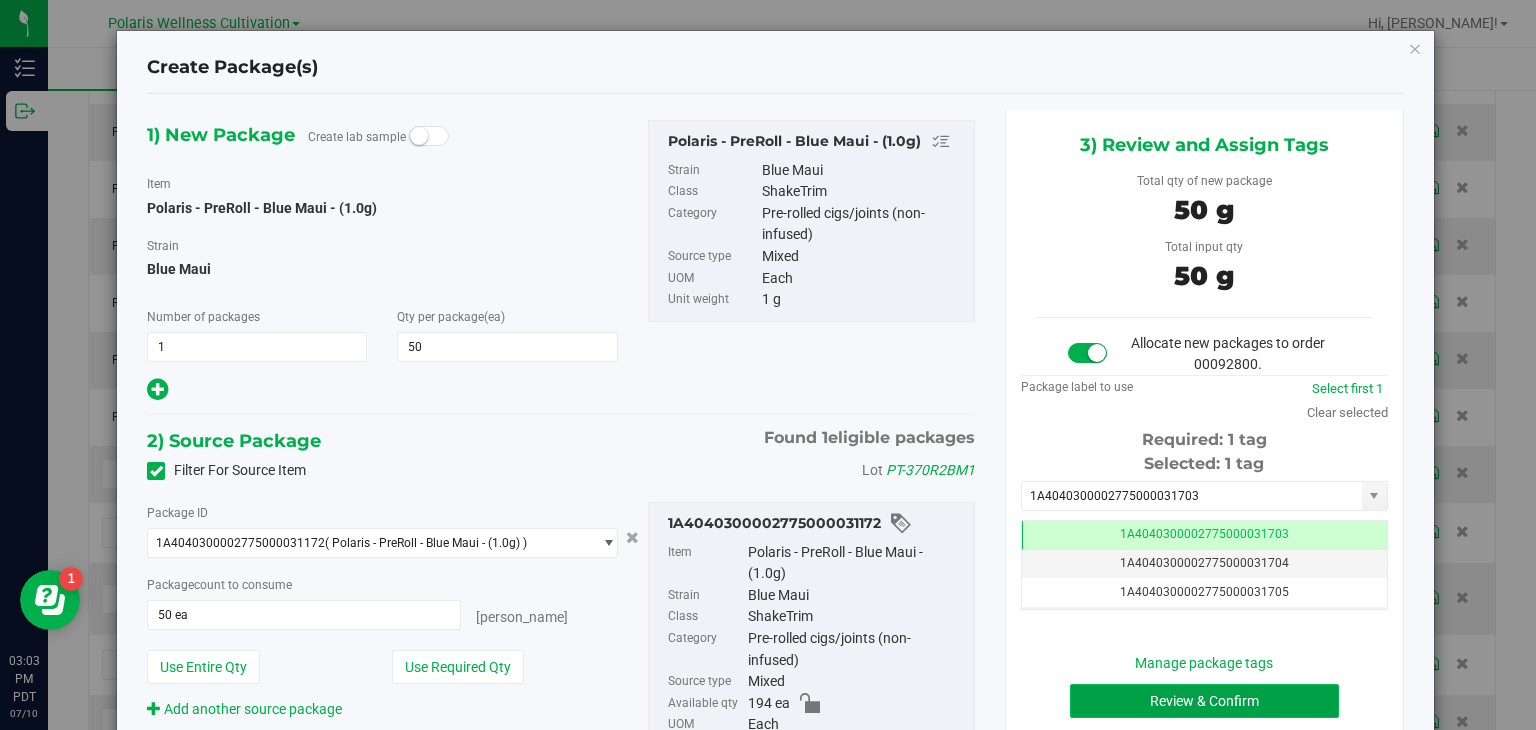click on "Review & Confirm" at bounding box center [1204, 701] 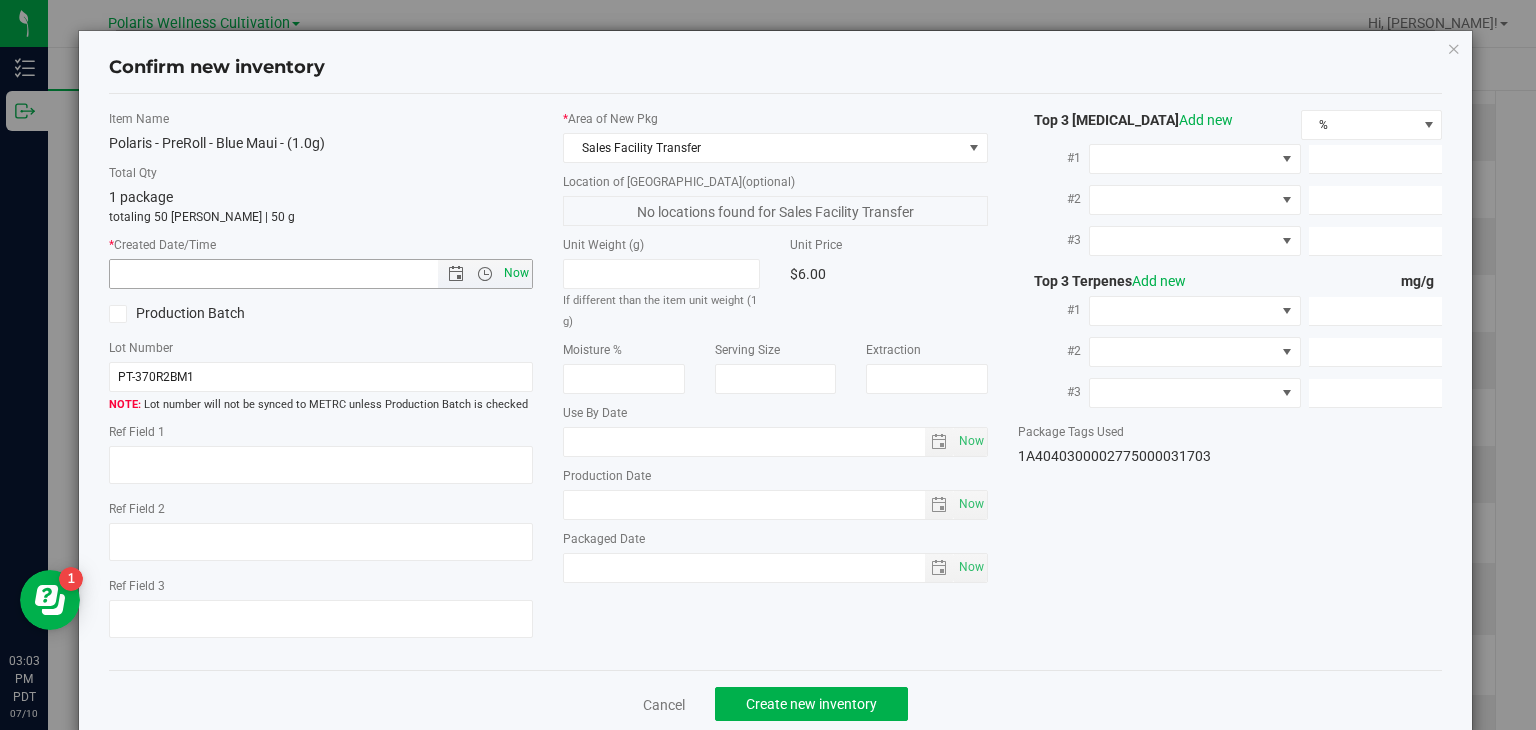 click on "Now" at bounding box center [517, 273] 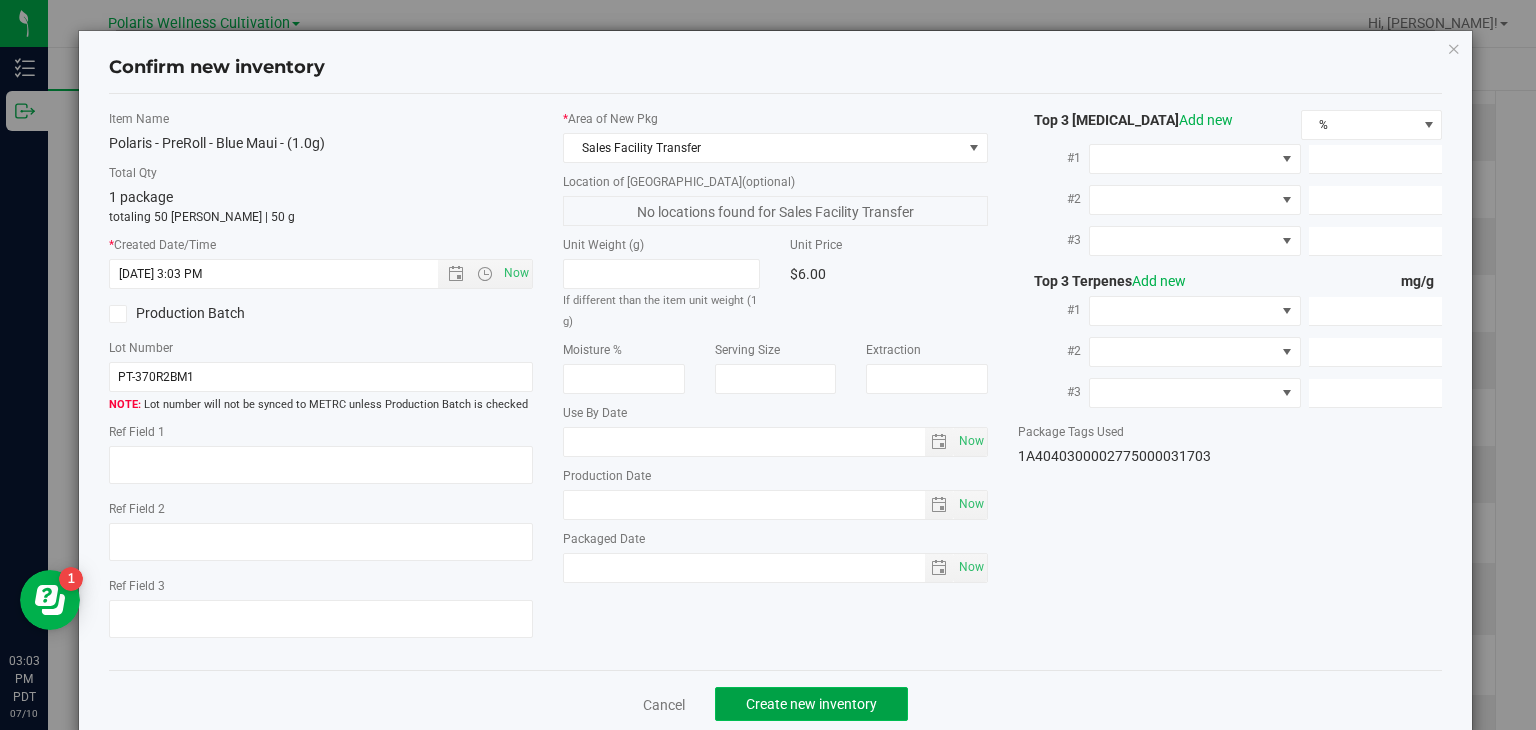 click on "Create new inventory" 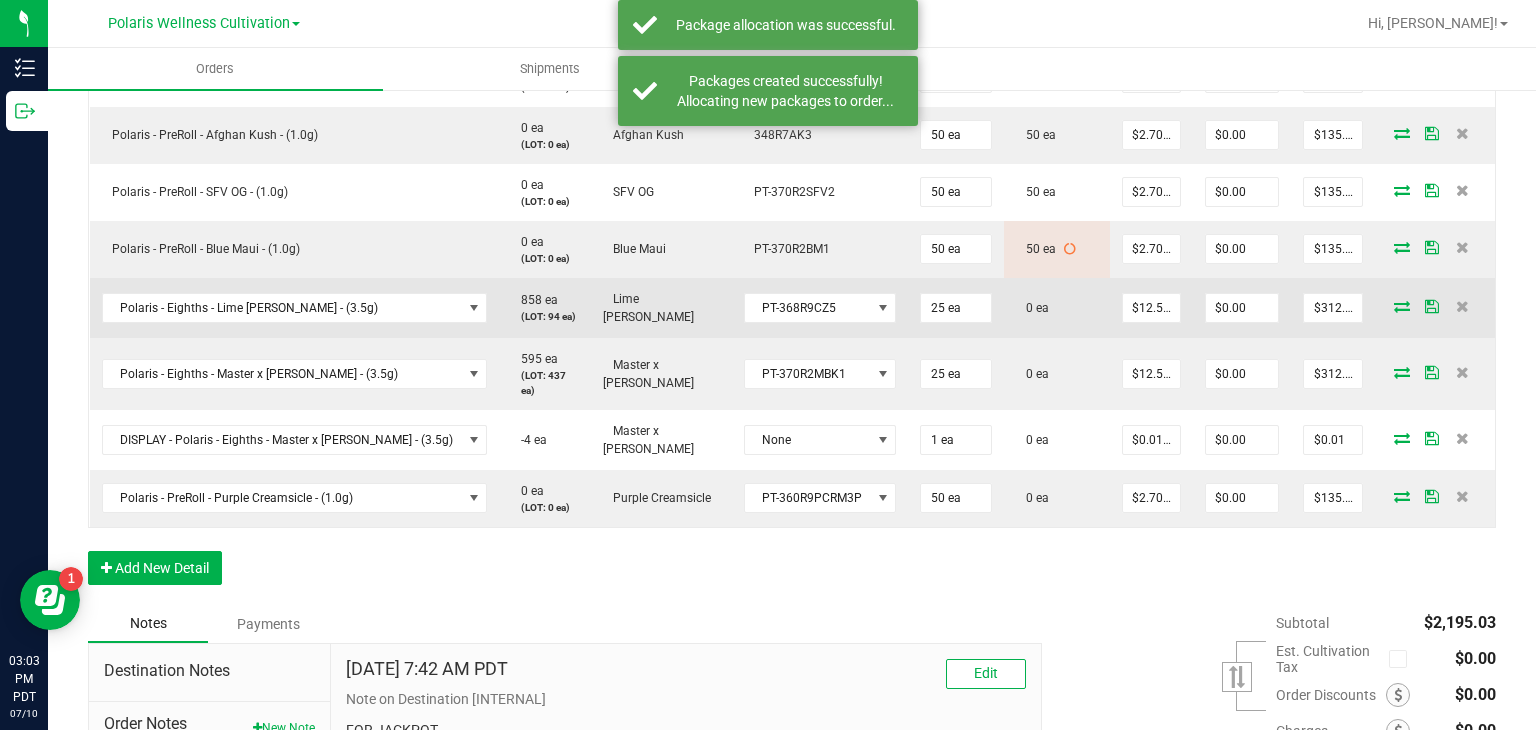 click at bounding box center [1402, 306] 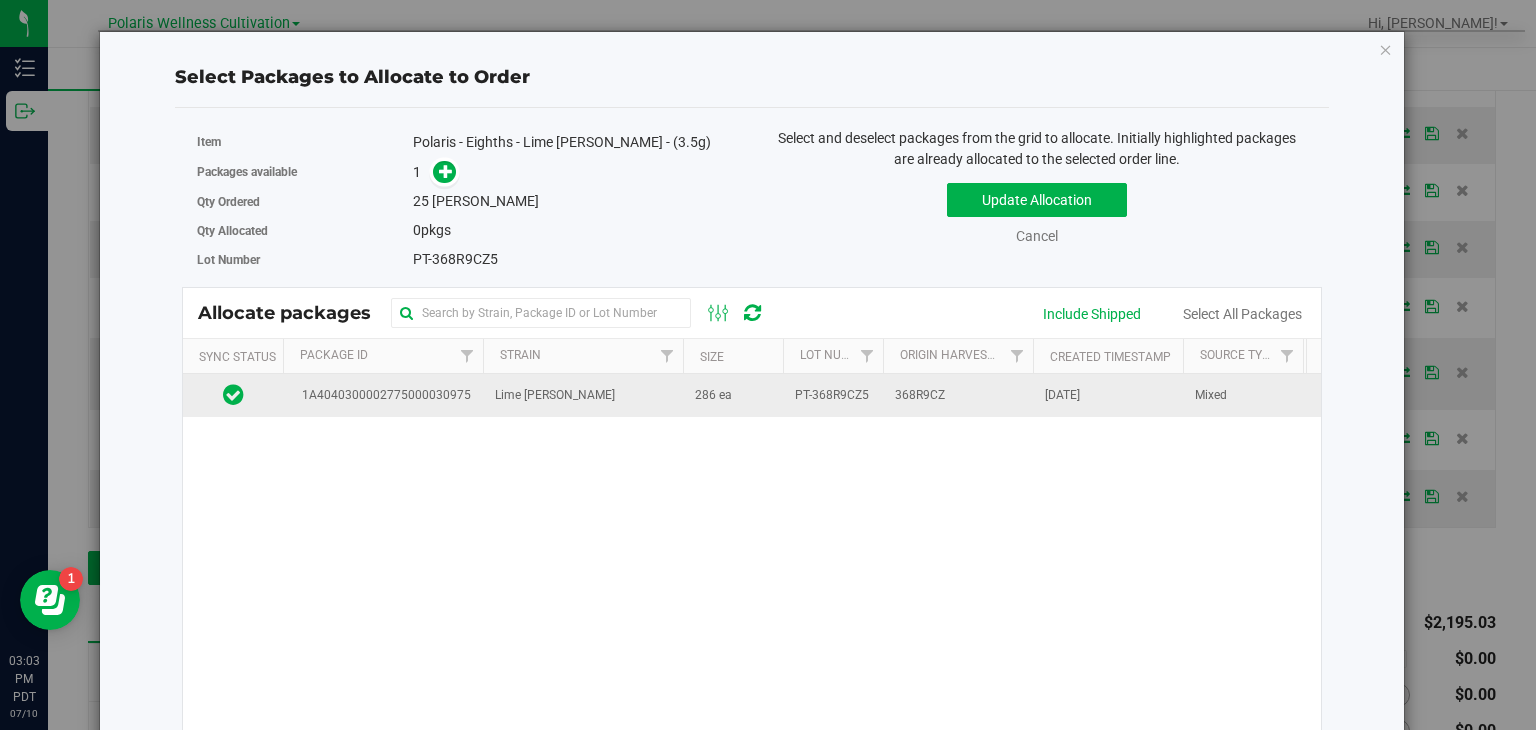 click on "368R9CZ" at bounding box center (958, 395) 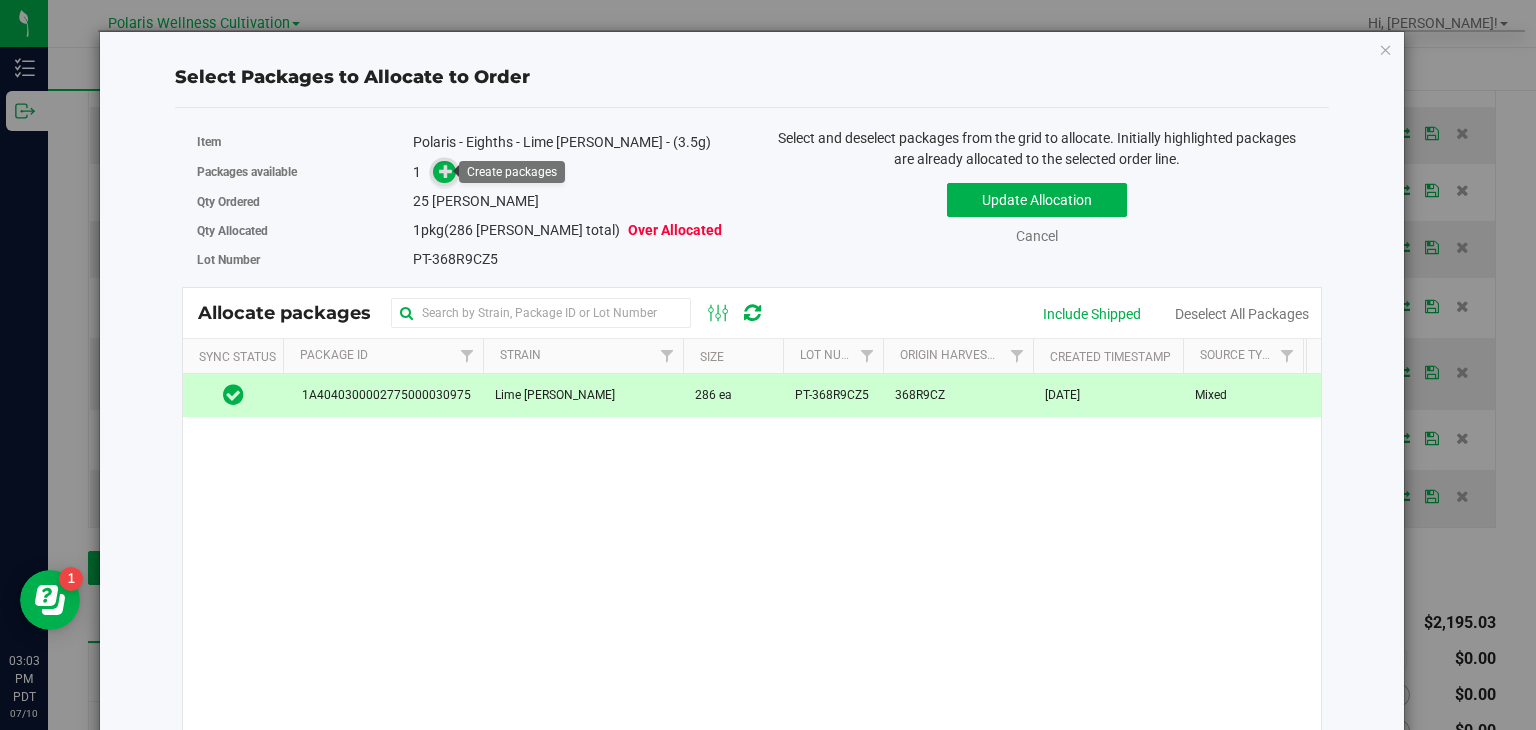 click at bounding box center (446, 171) 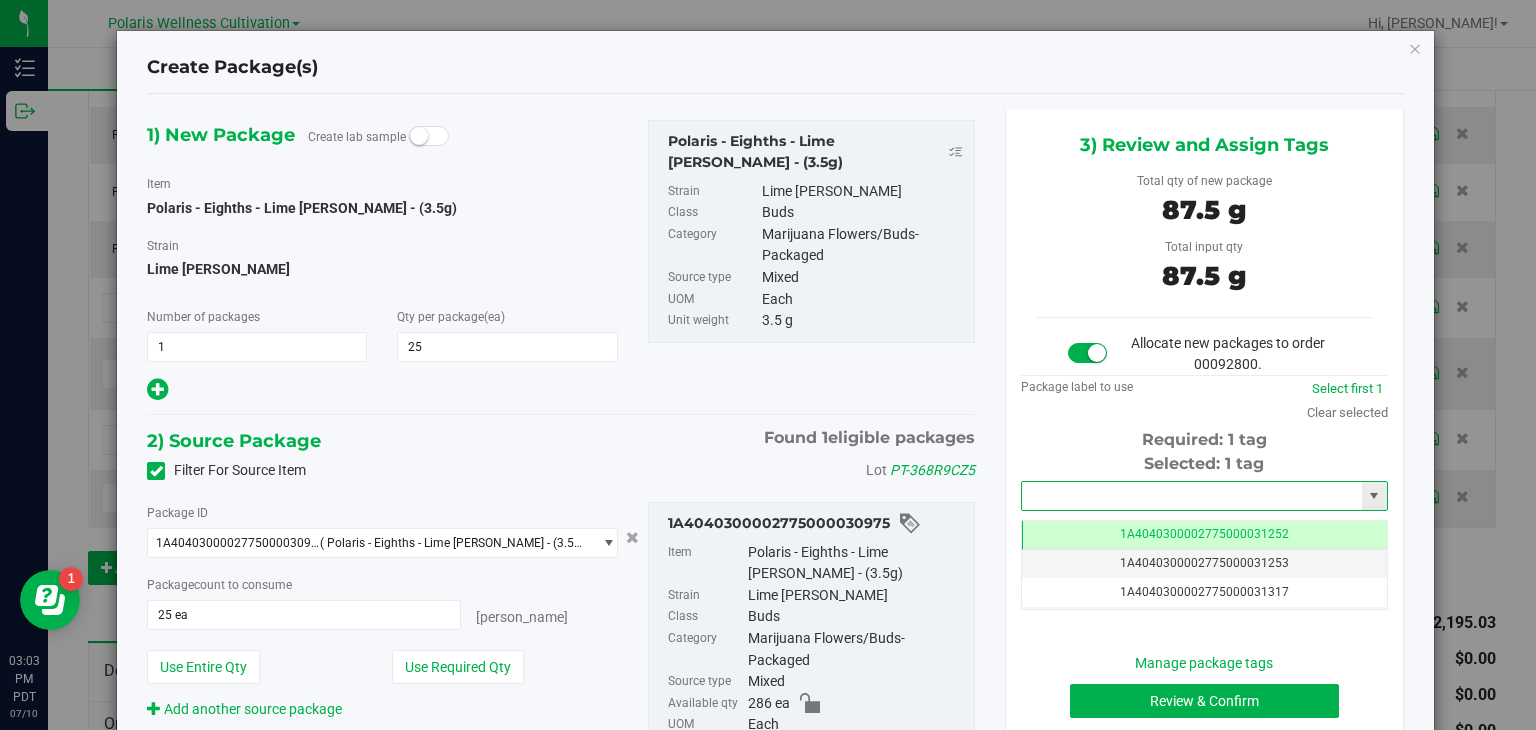 click at bounding box center (1192, 496) 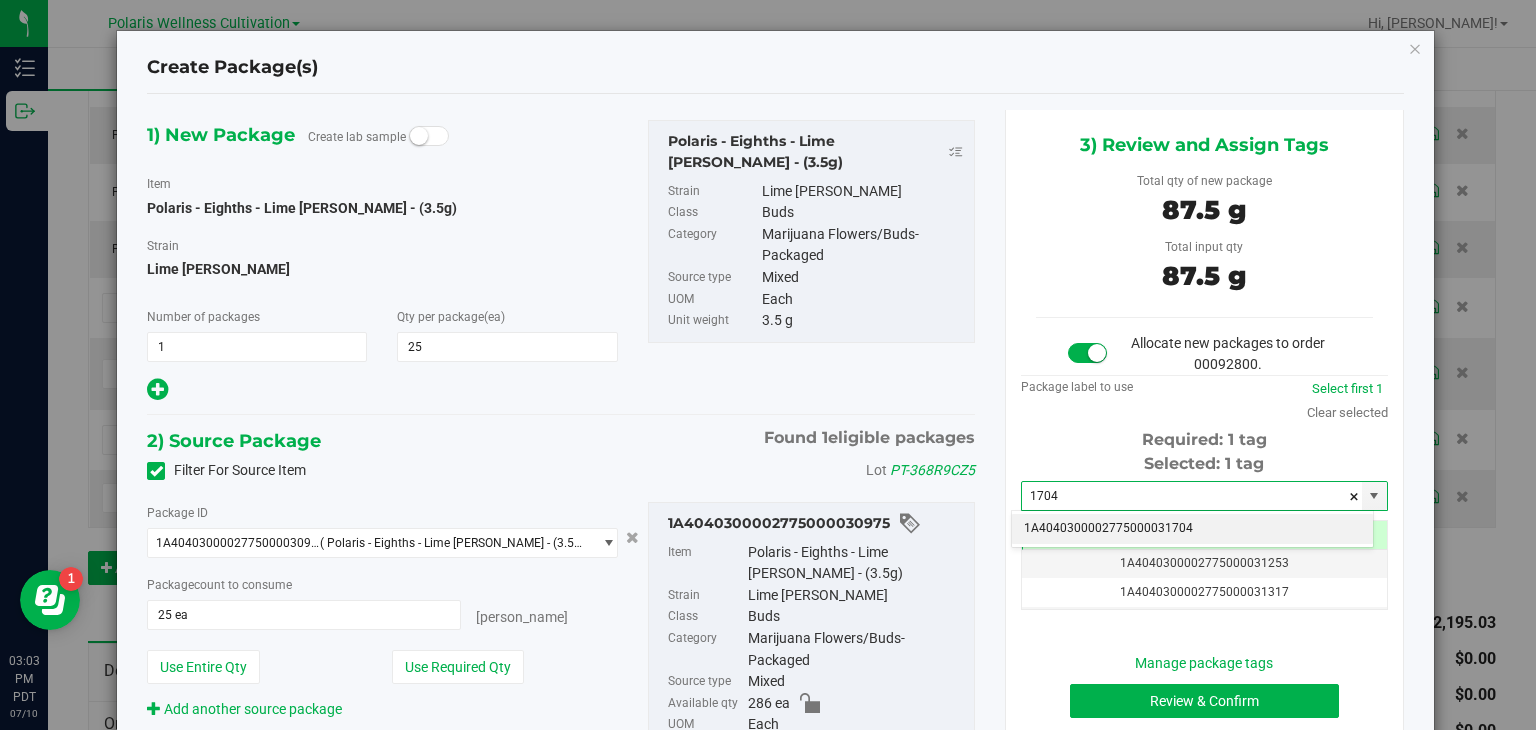 click on "1A4040300002775000031704" at bounding box center [1192, 529] 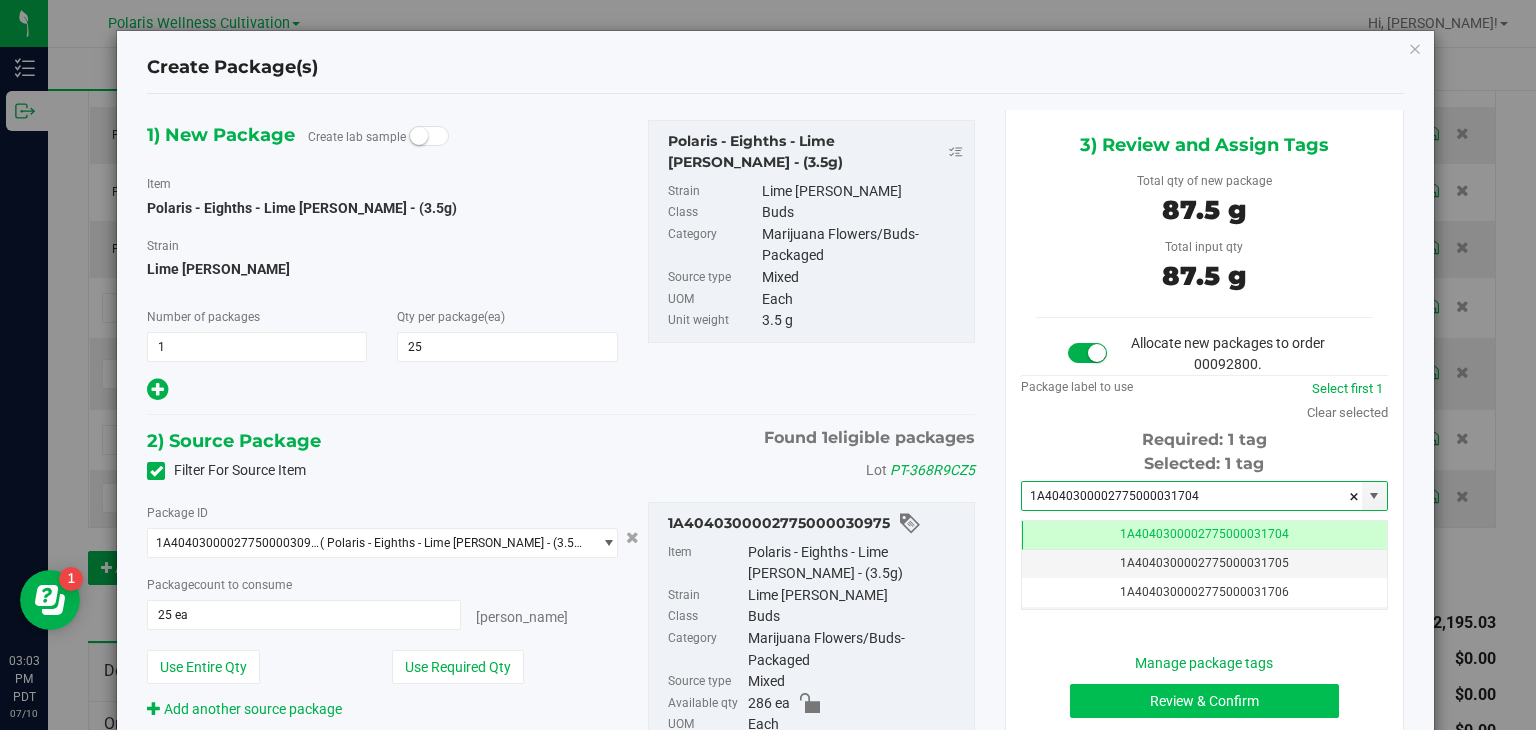 type on "1A4040300002775000031704" 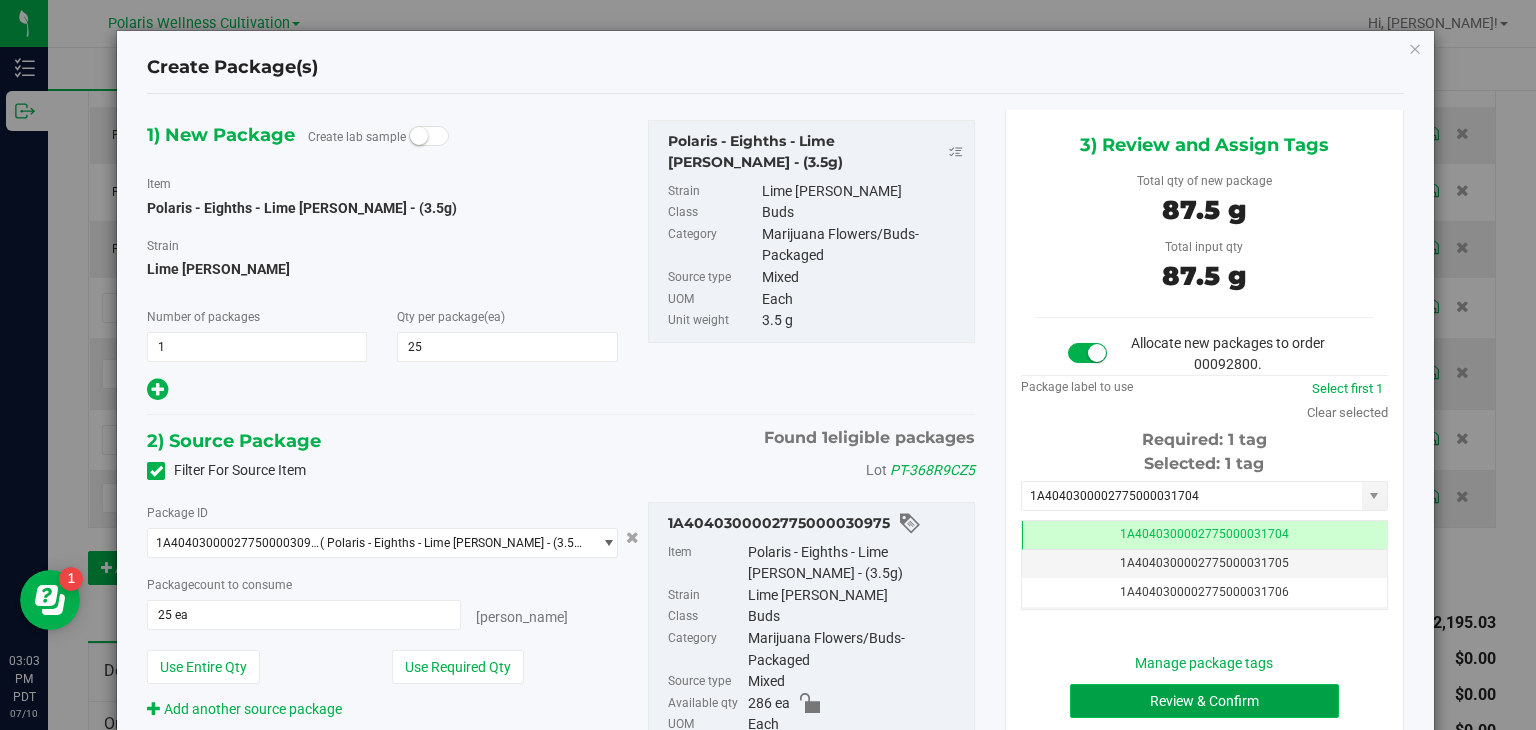 click on "Review & Confirm" at bounding box center [1204, 701] 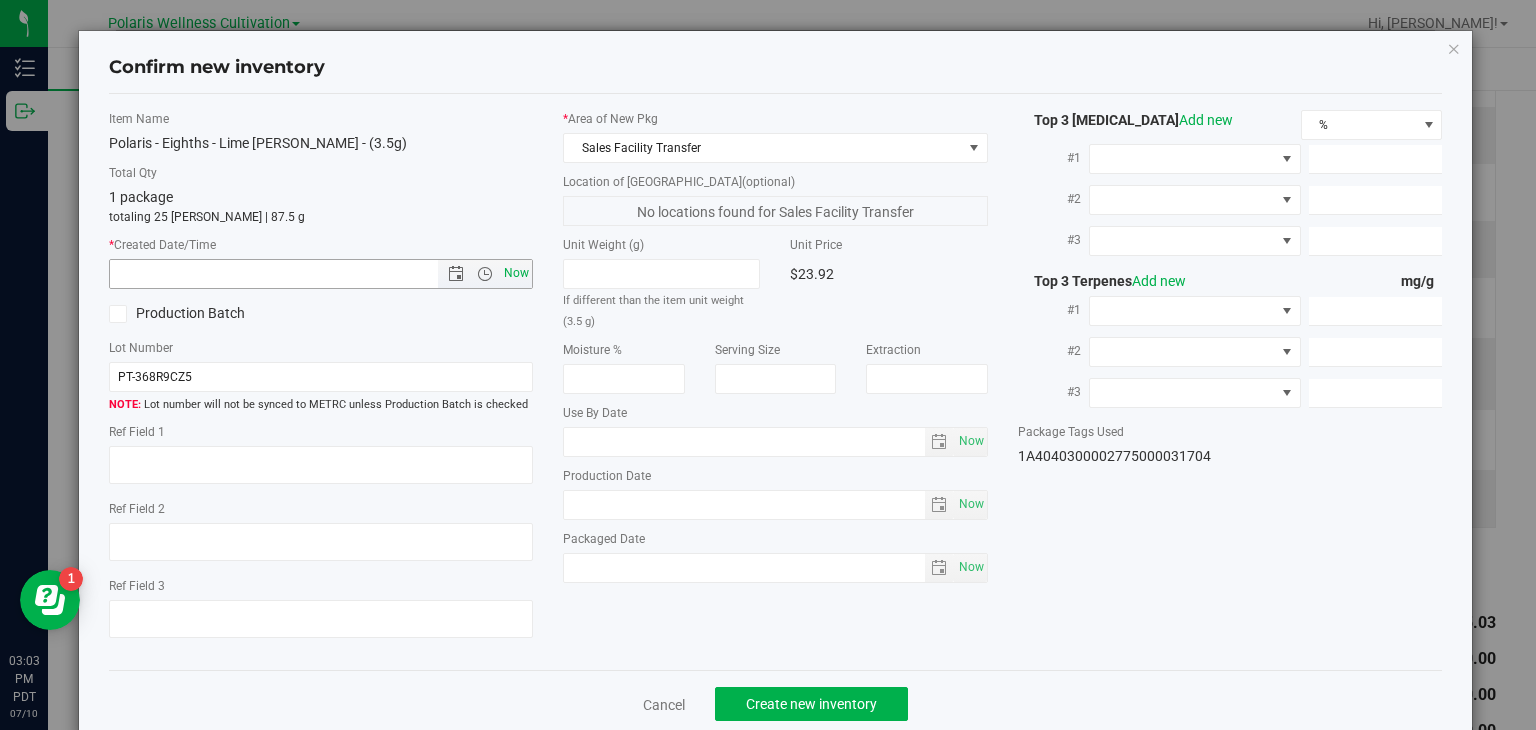 click on "Now" at bounding box center (517, 273) 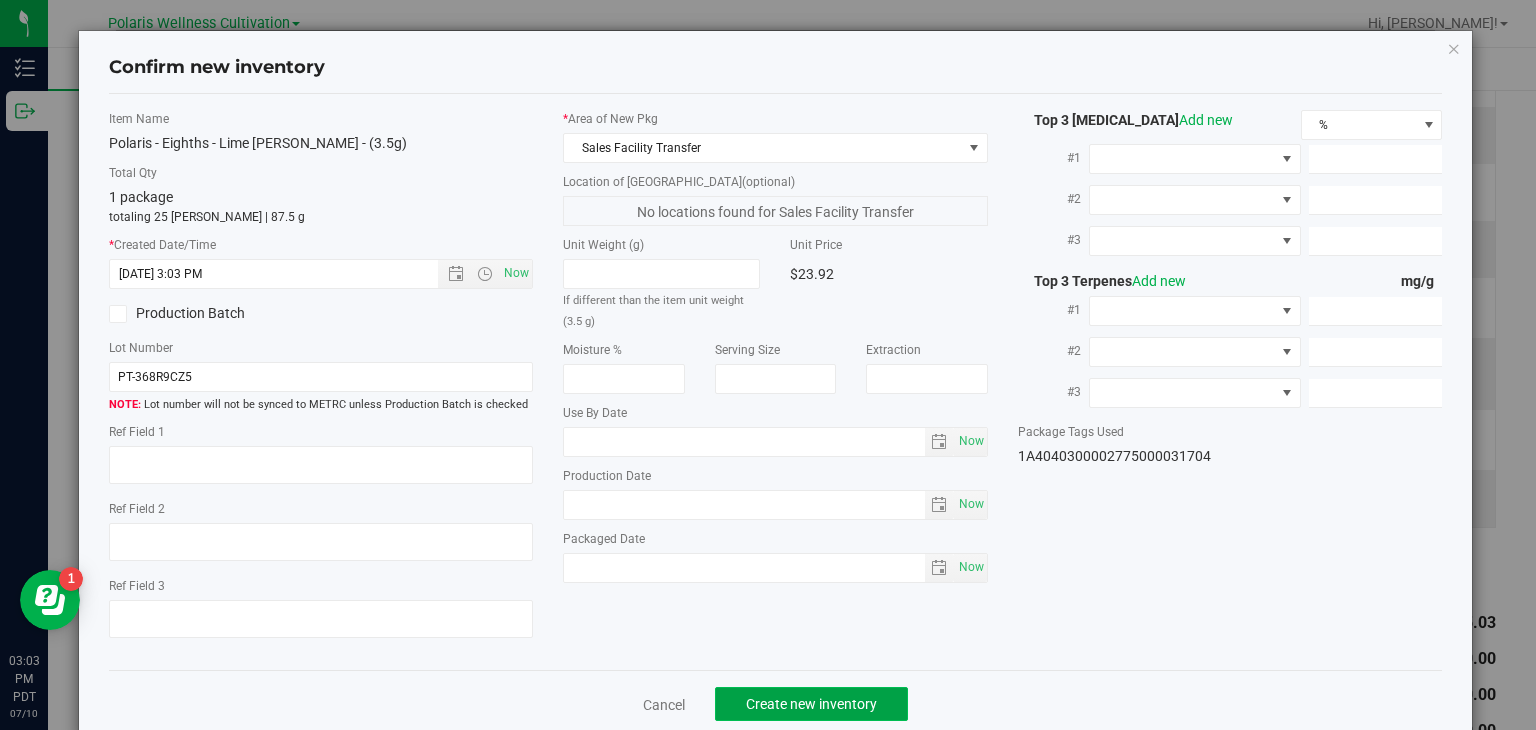 click on "Create new inventory" 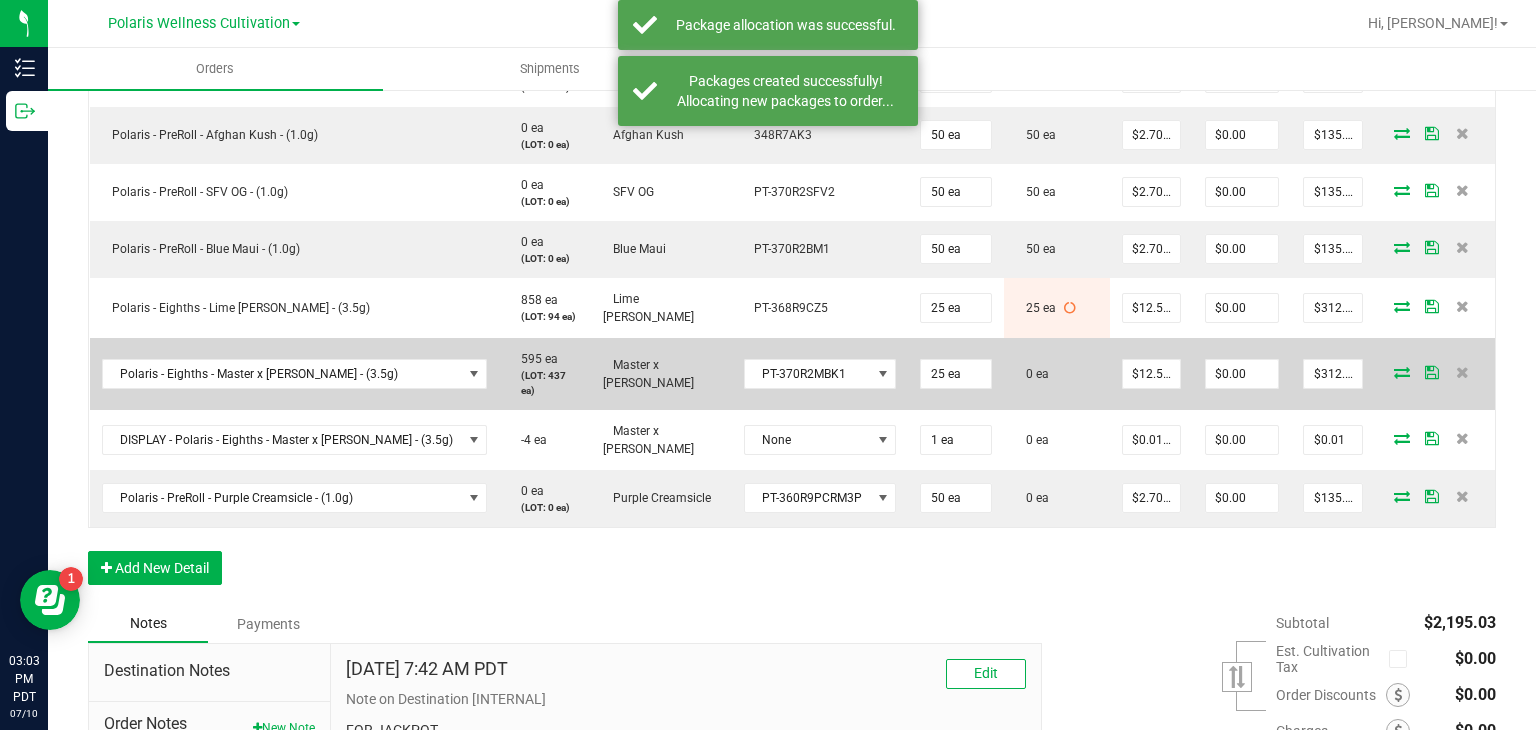 click at bounding box center [1402, 372] 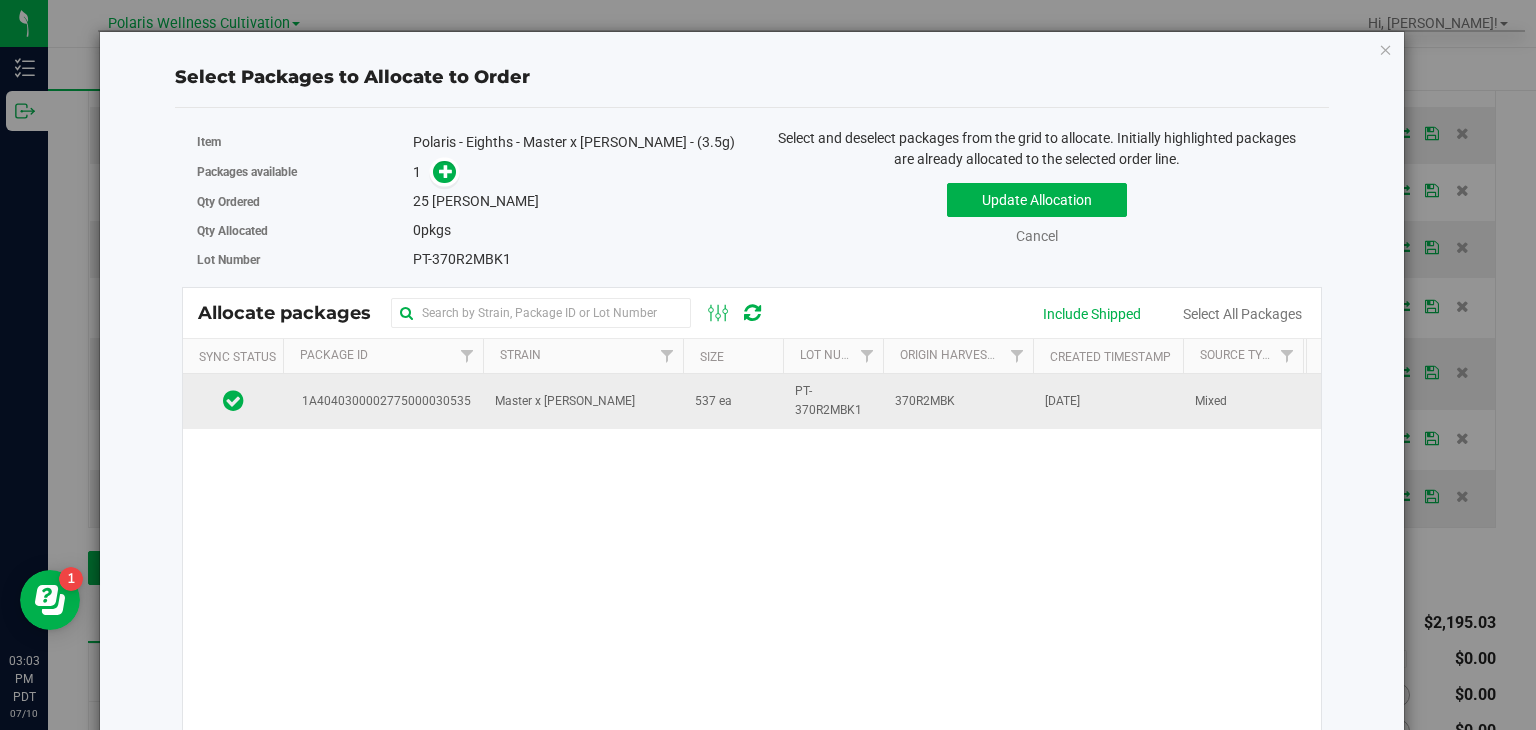 click on "PT-370R2MBK1" at bounding box center (833, 401) 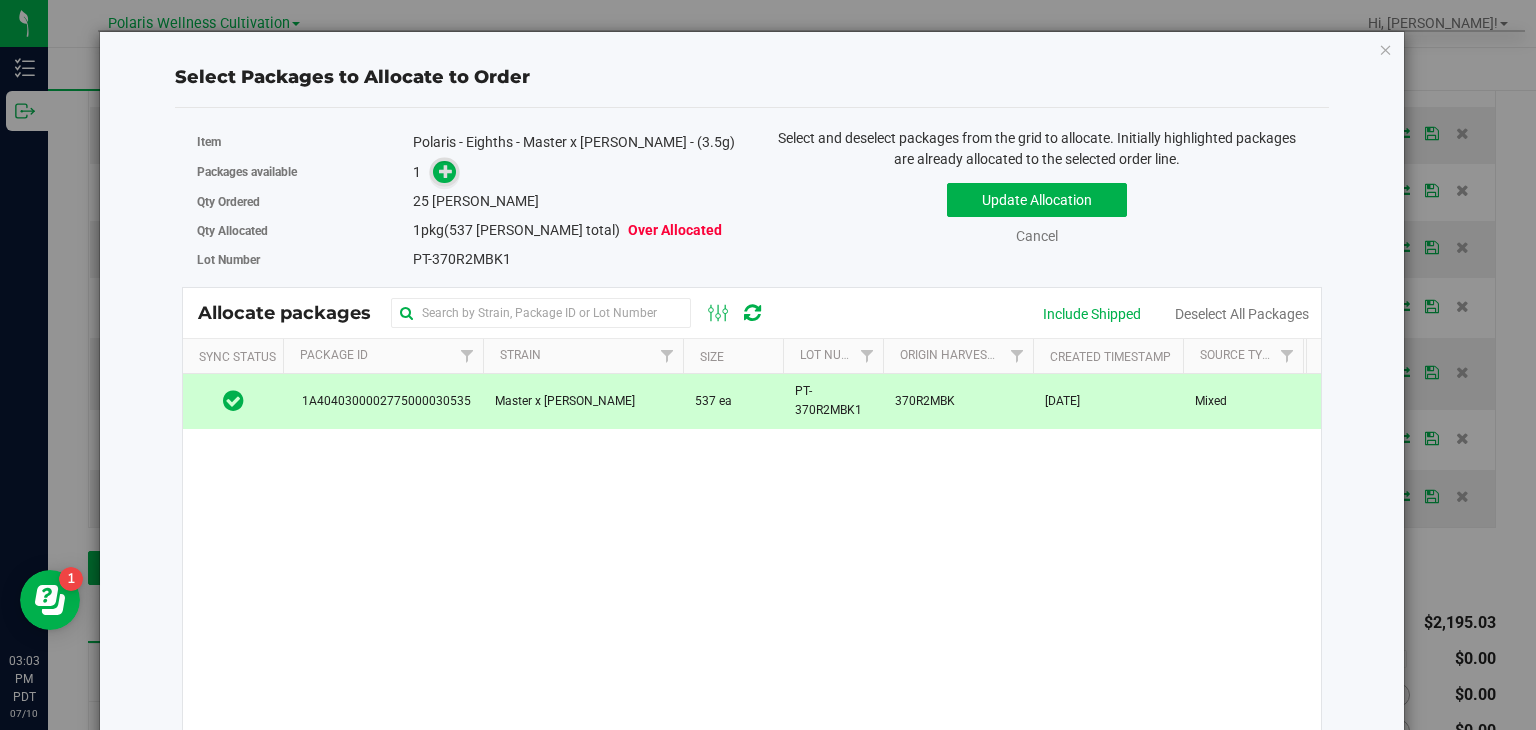 click at bounding box center (440, 172) 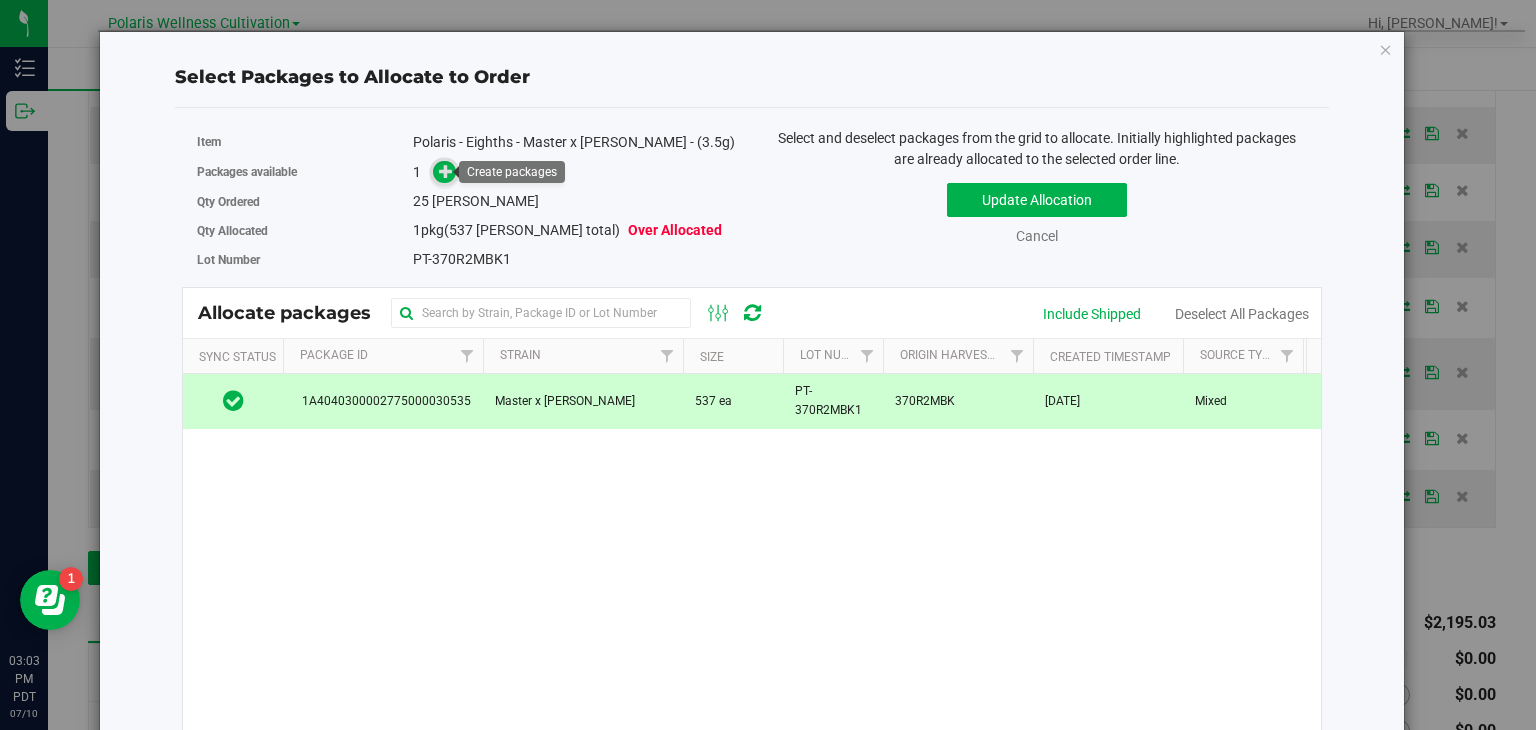 click at bounding box center [446, 171] 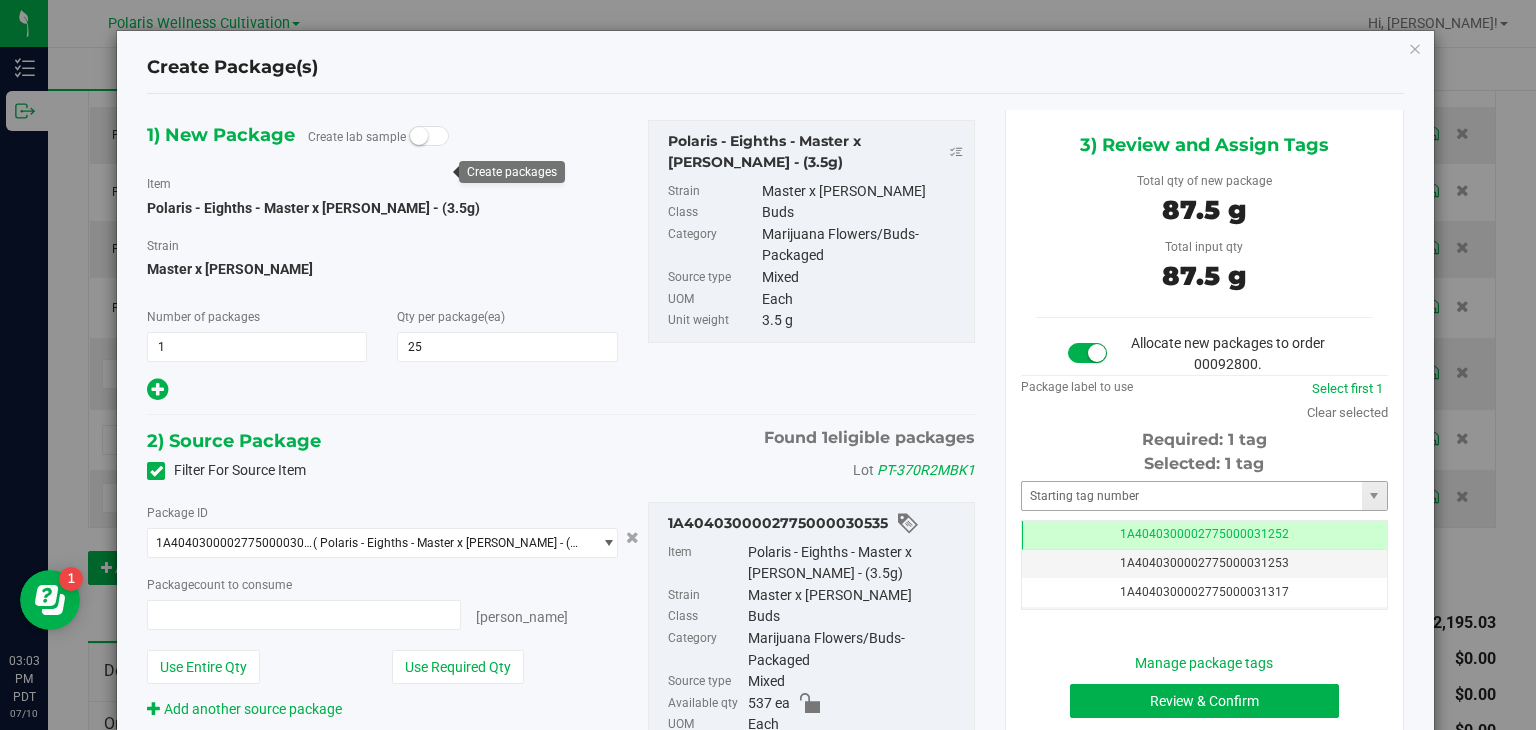 type on "25 ea" 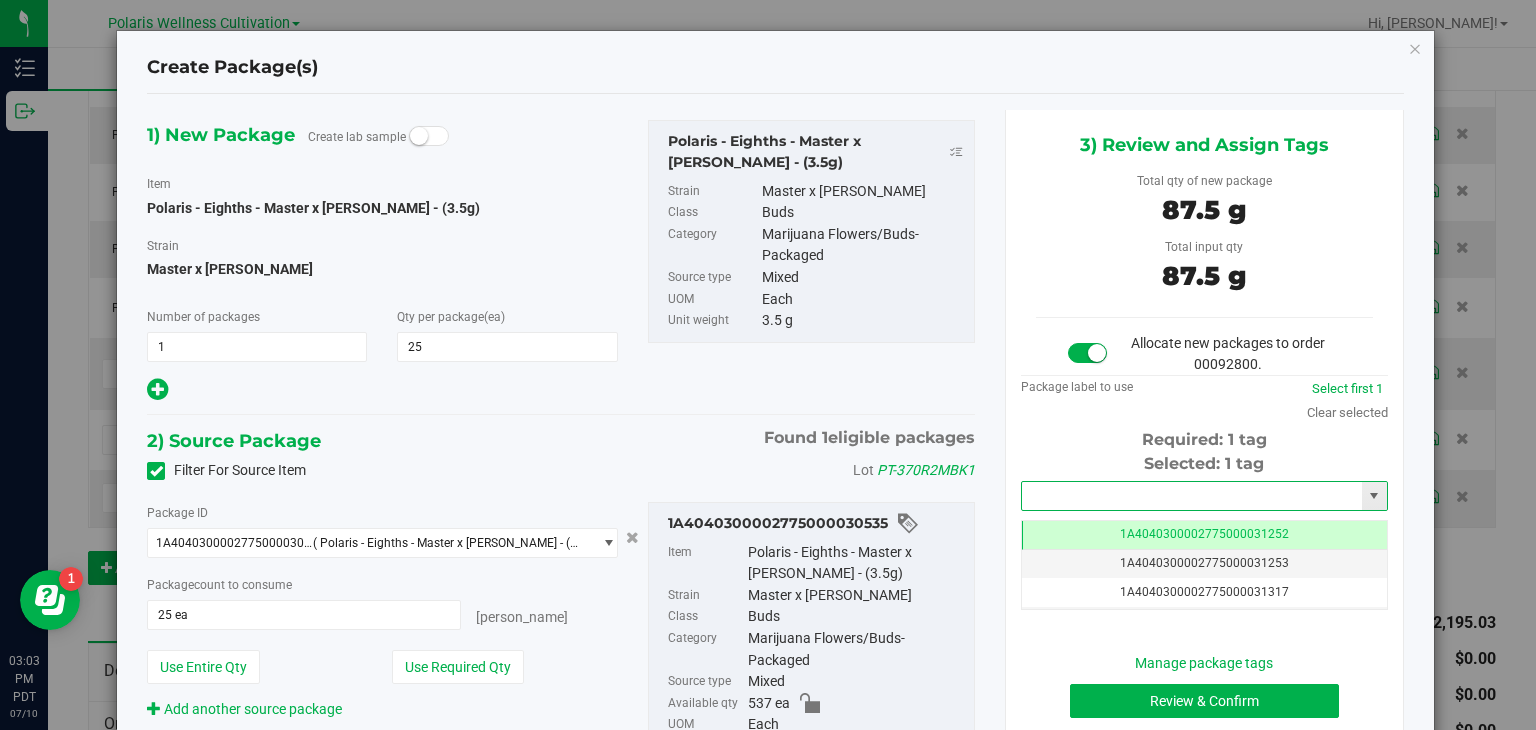 click at bounding box center (1192, 496) 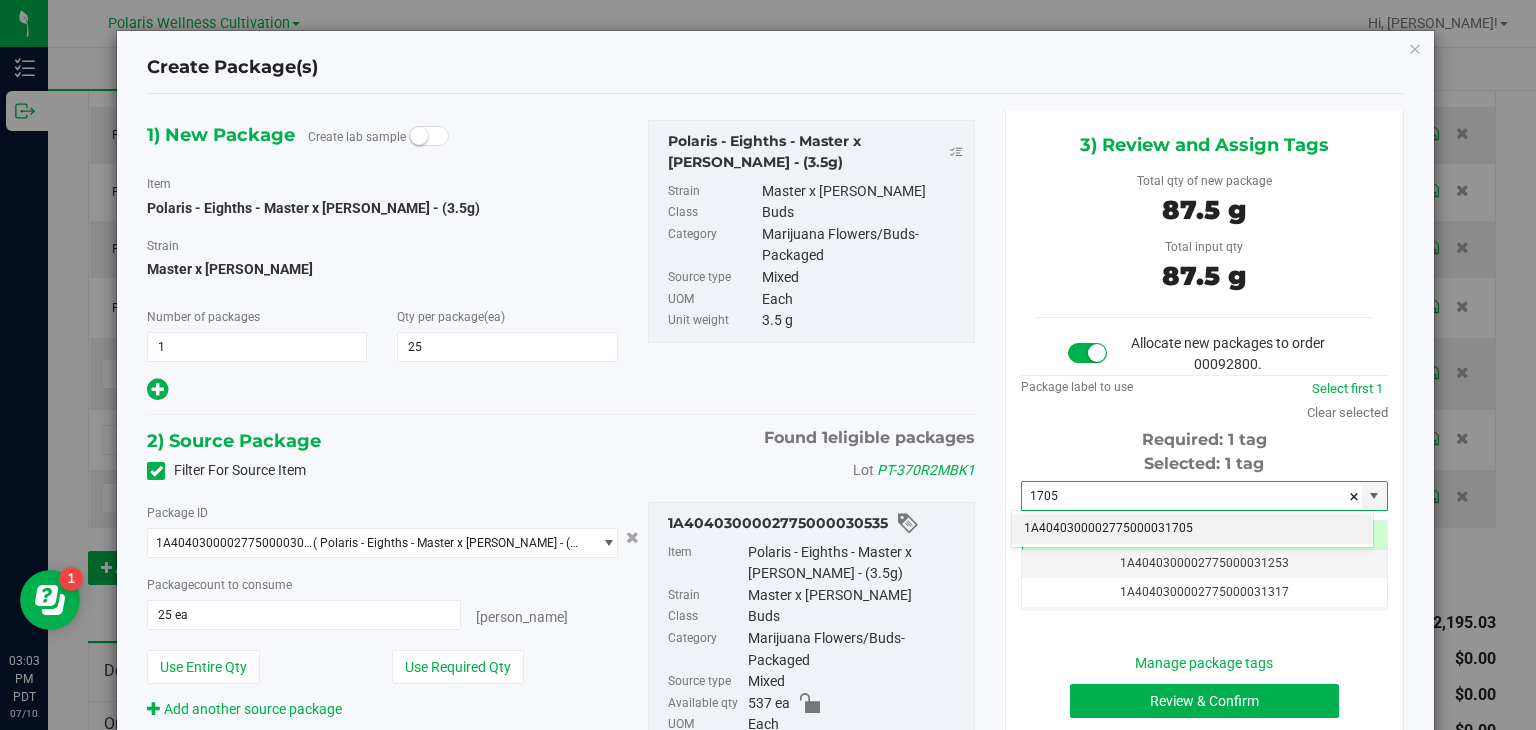 click on "1A4040300002775000031705" at bounding box center [1192, 529] 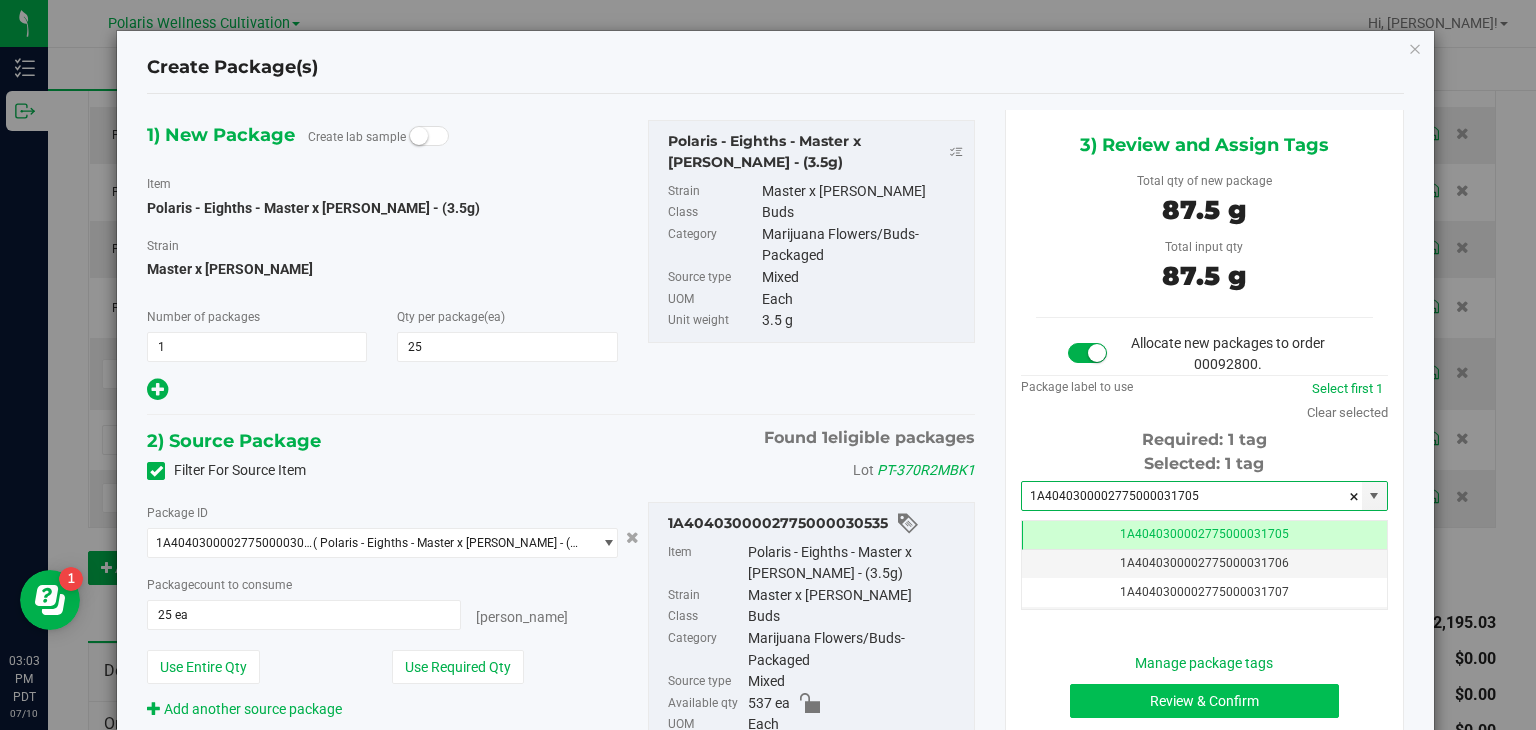 type on "1A4040300002775000031705" 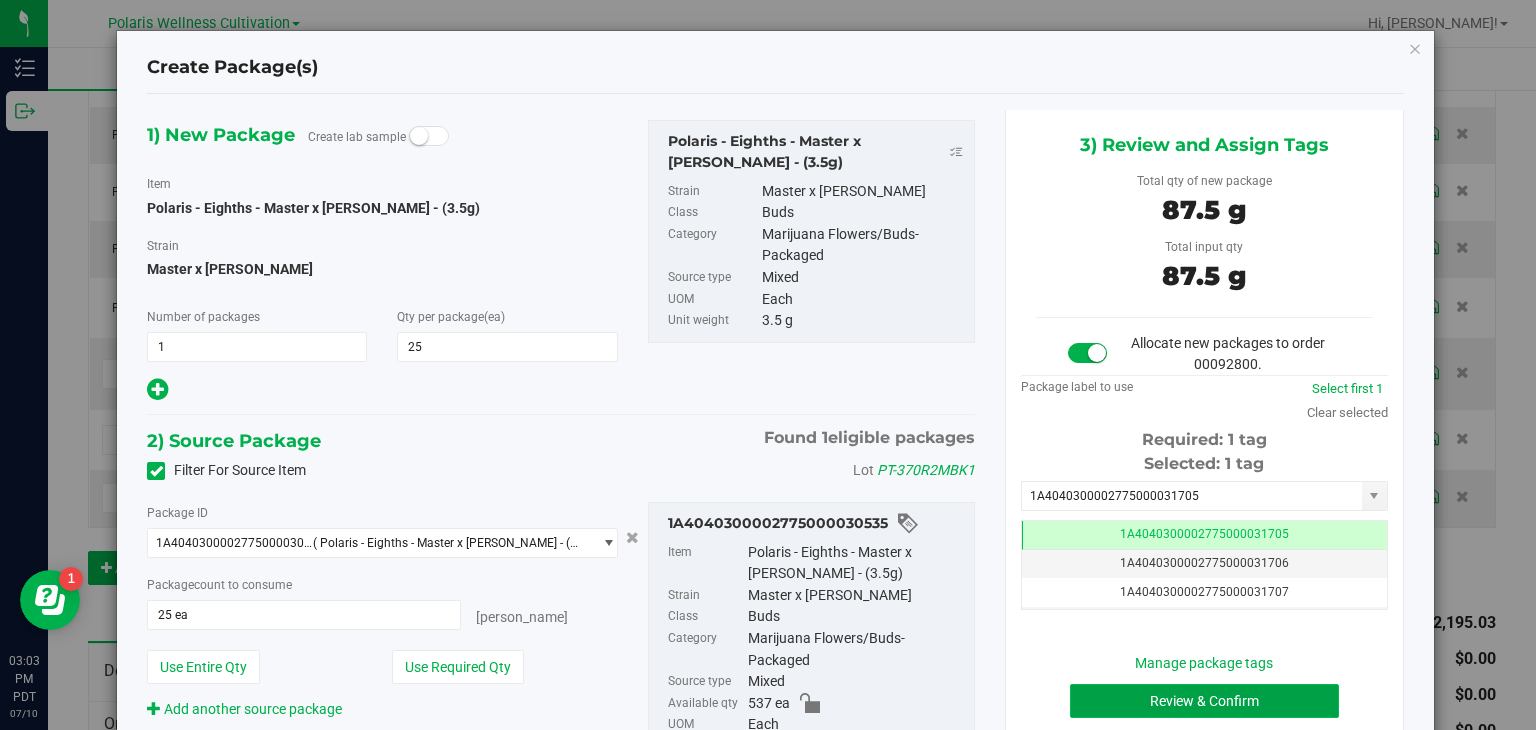 click on "Review & Confirm" at bounding box center [1204, 701] 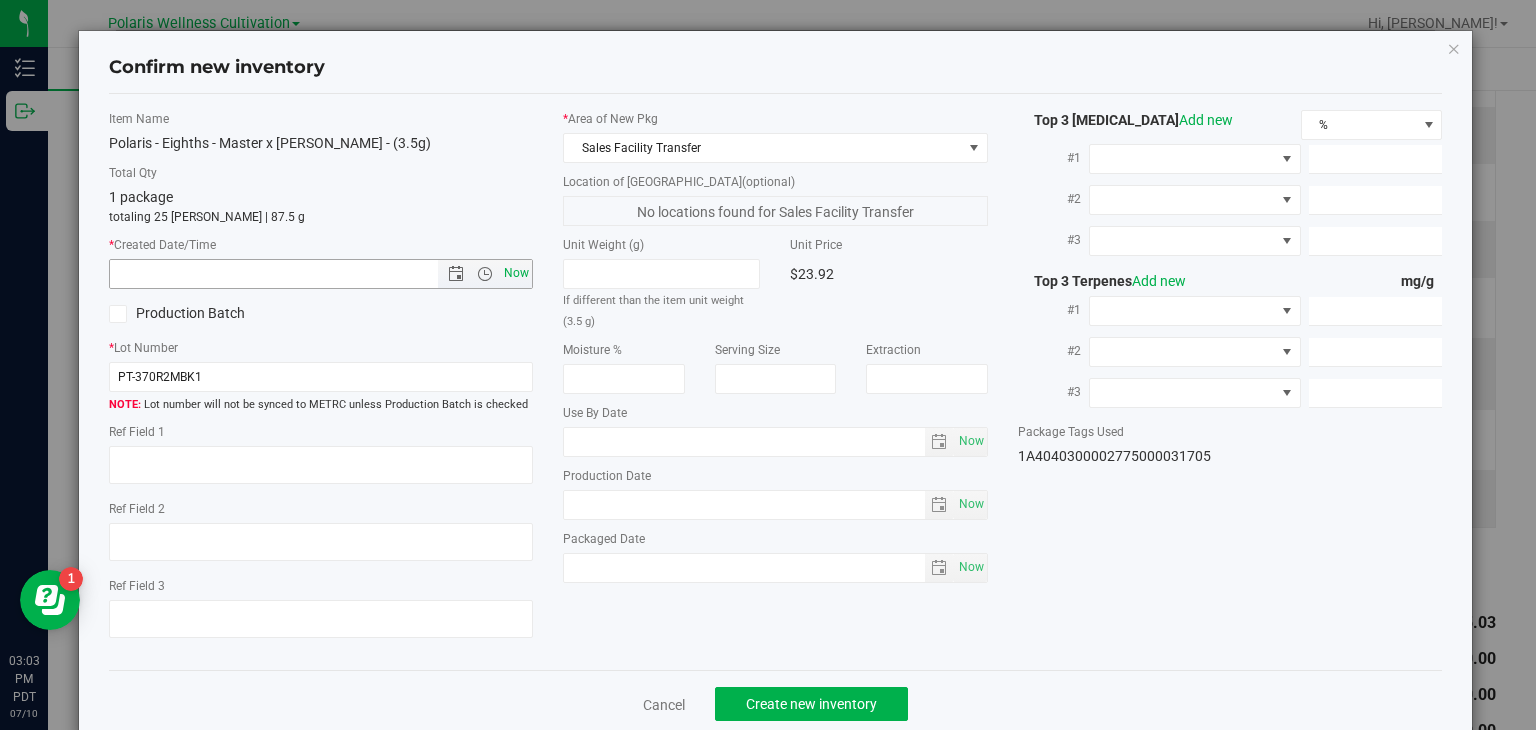 click on "Now" at bounding box center (517, 273) 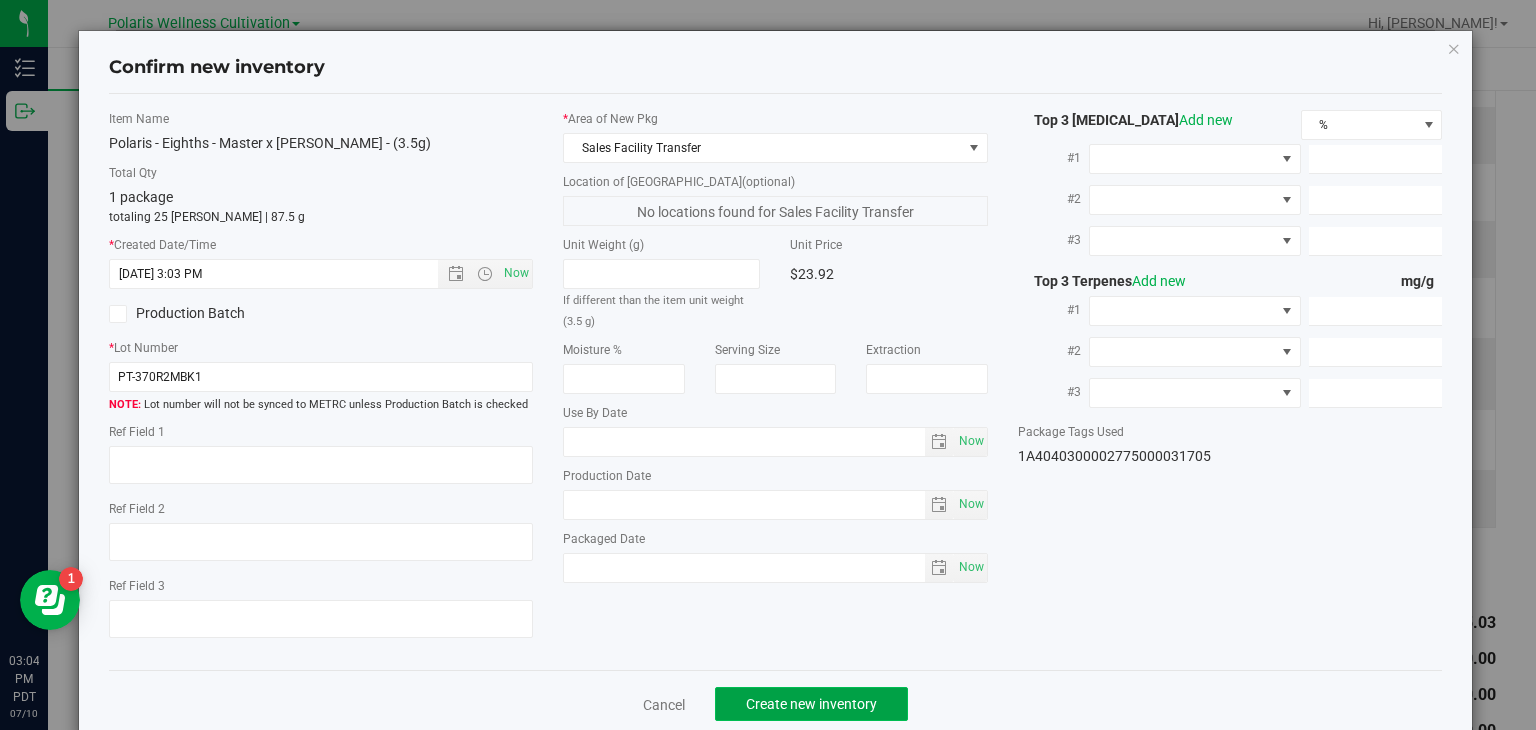 click on "Create new inventory" 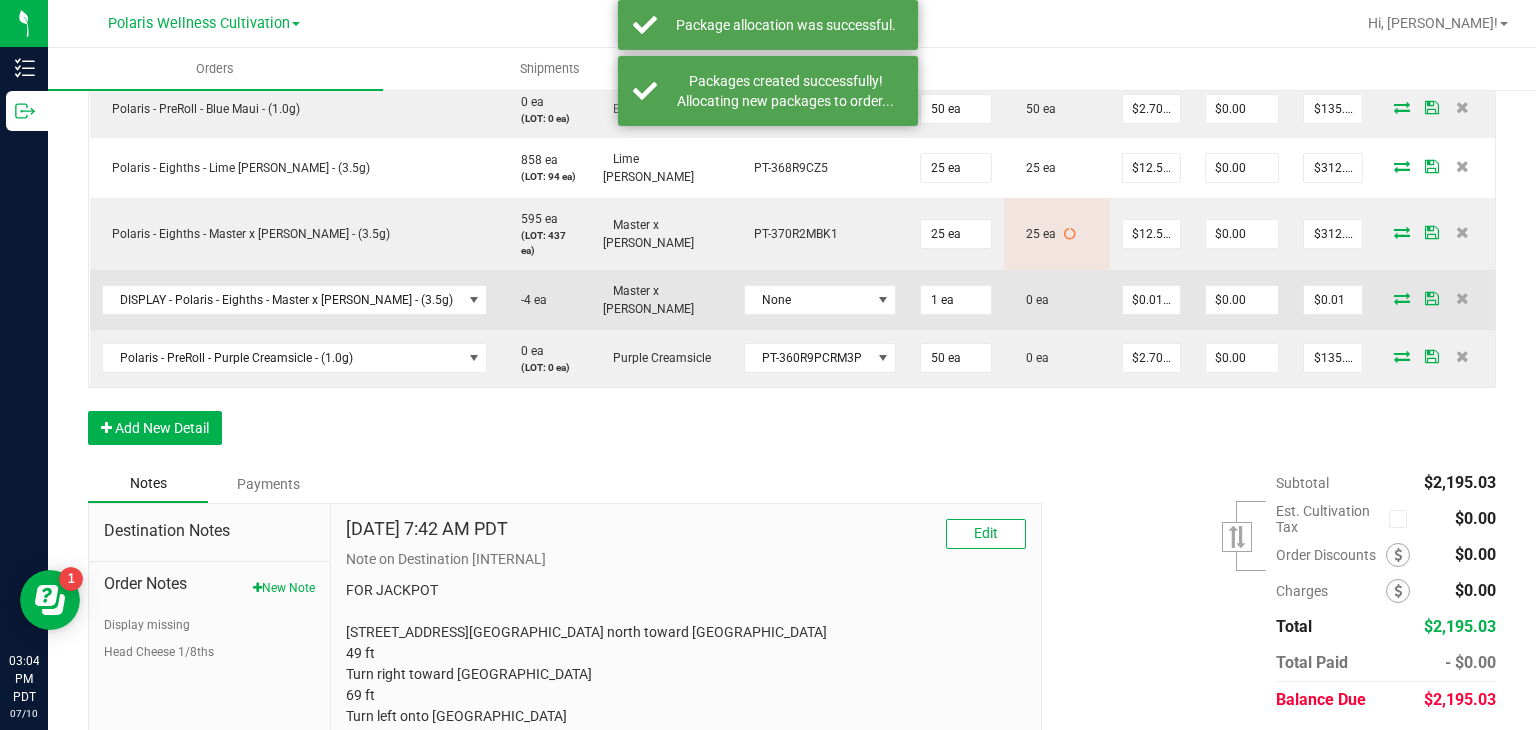 click at bounding box center (1402, 298) 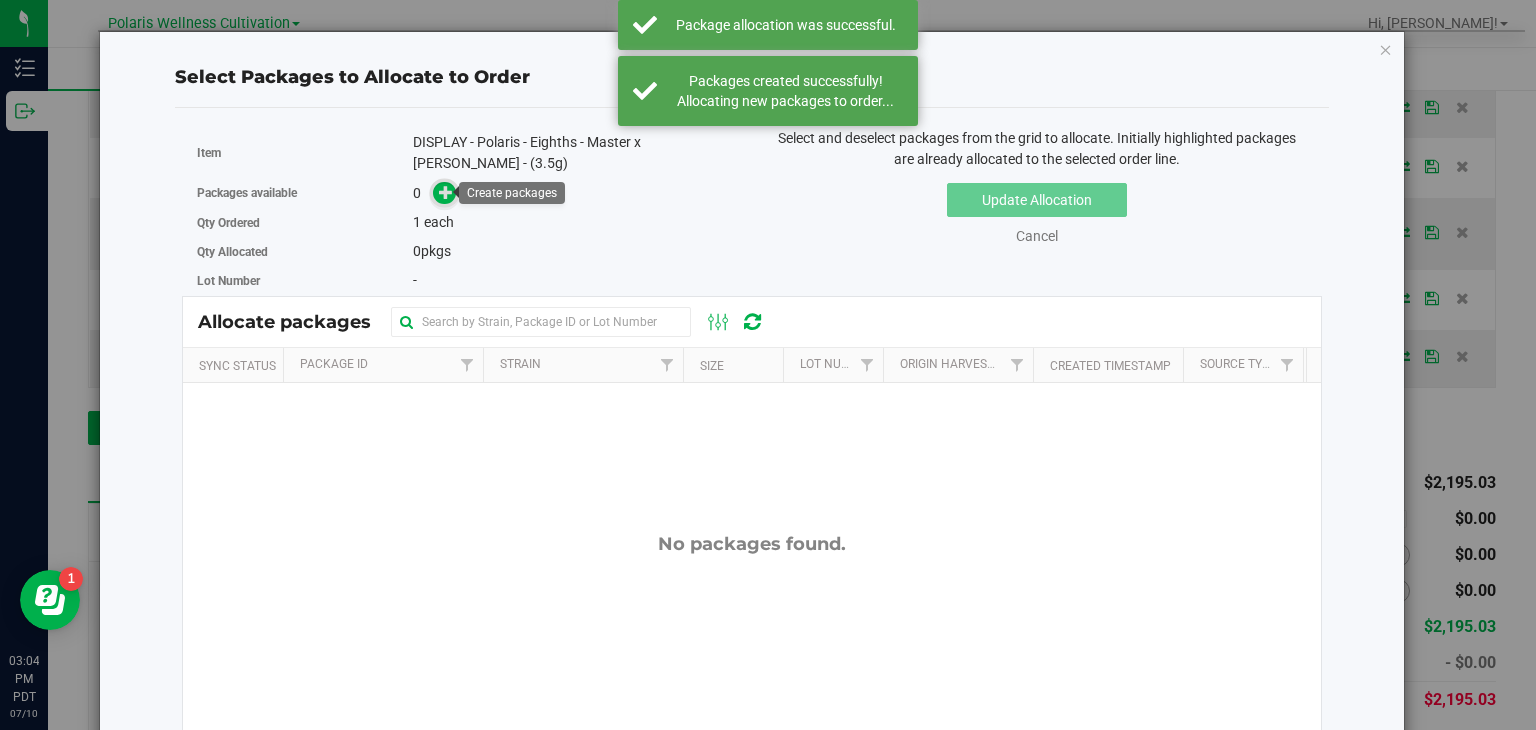 click at bounding box center [446, 192] 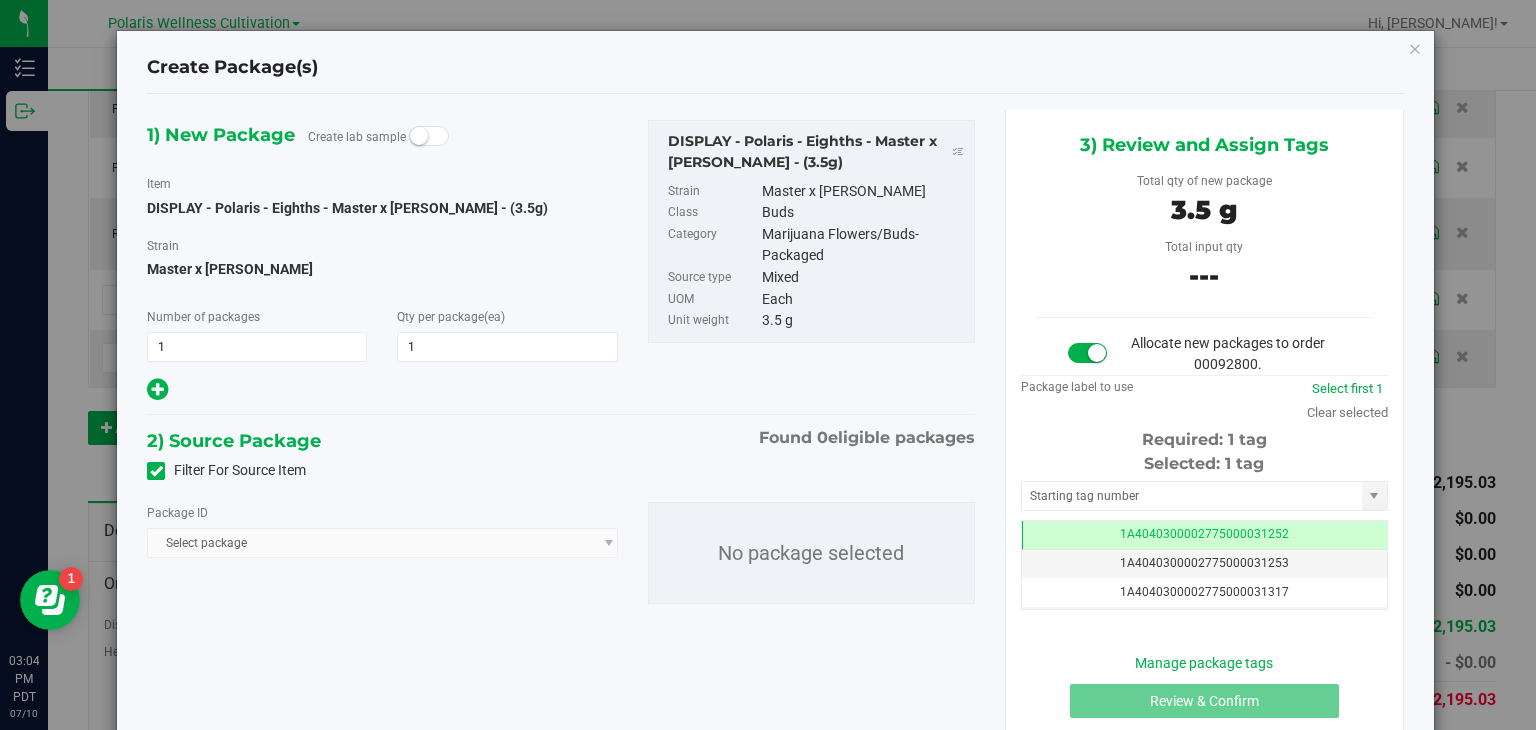 click at bounding box center (156, 471) 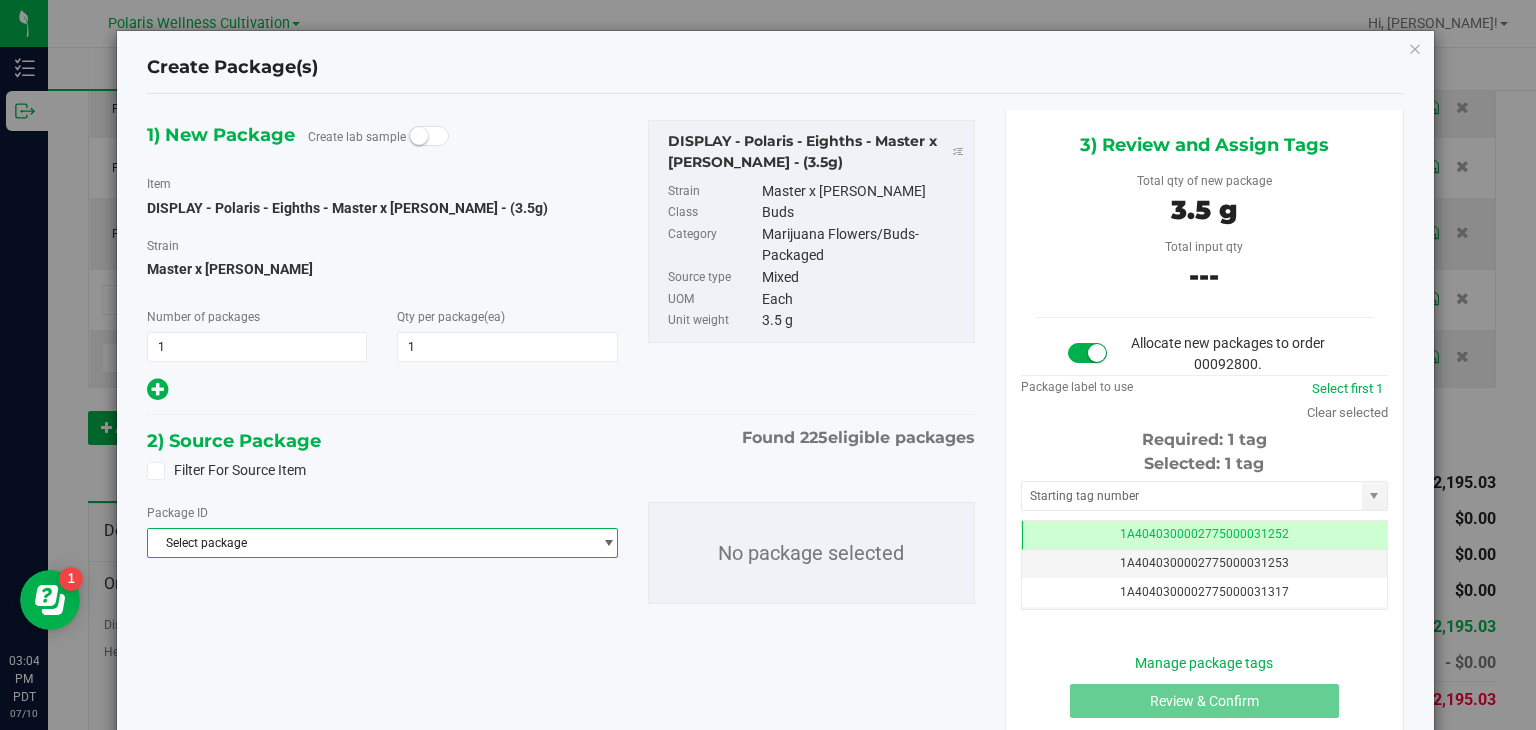 click on "Select package" at bounding box center (369, 543) 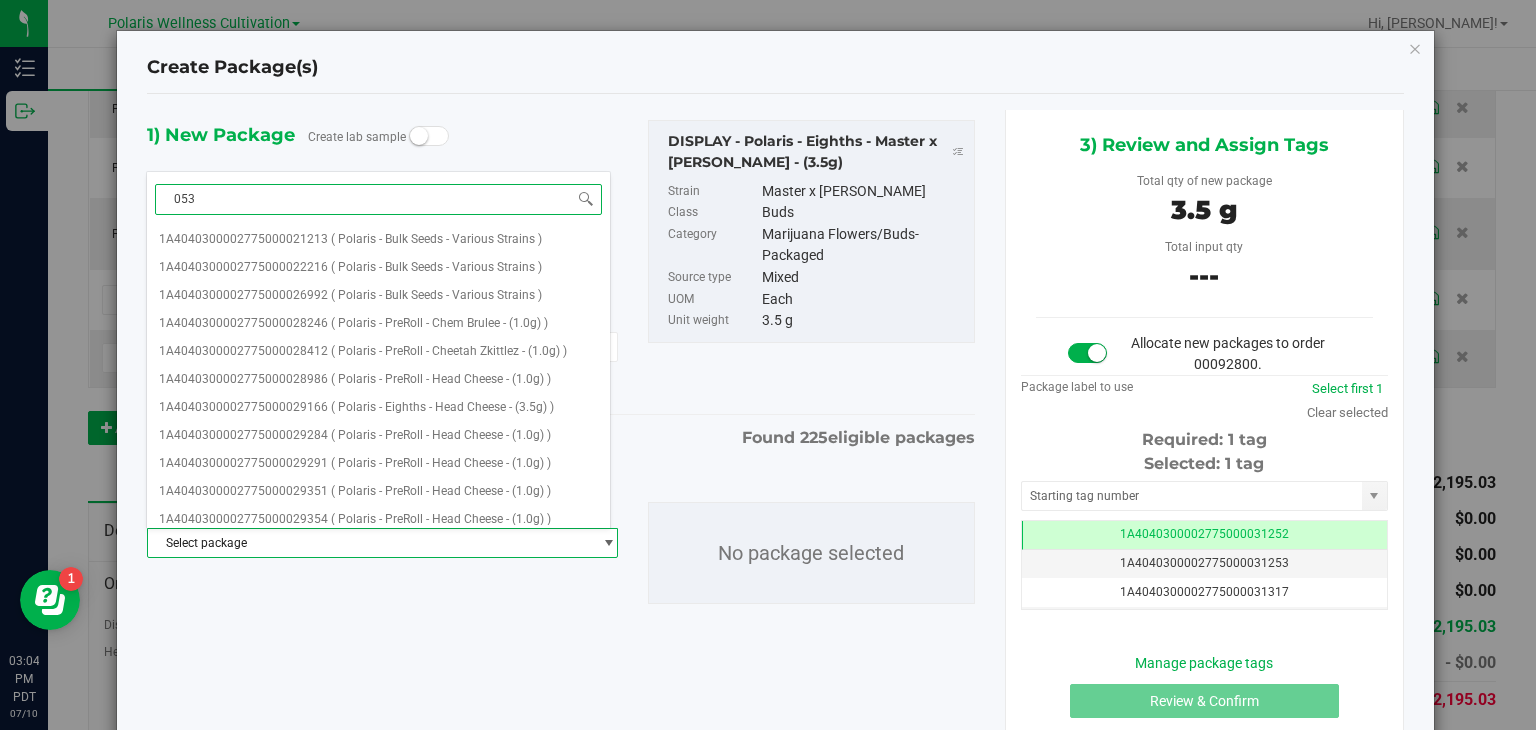 type on "0535" 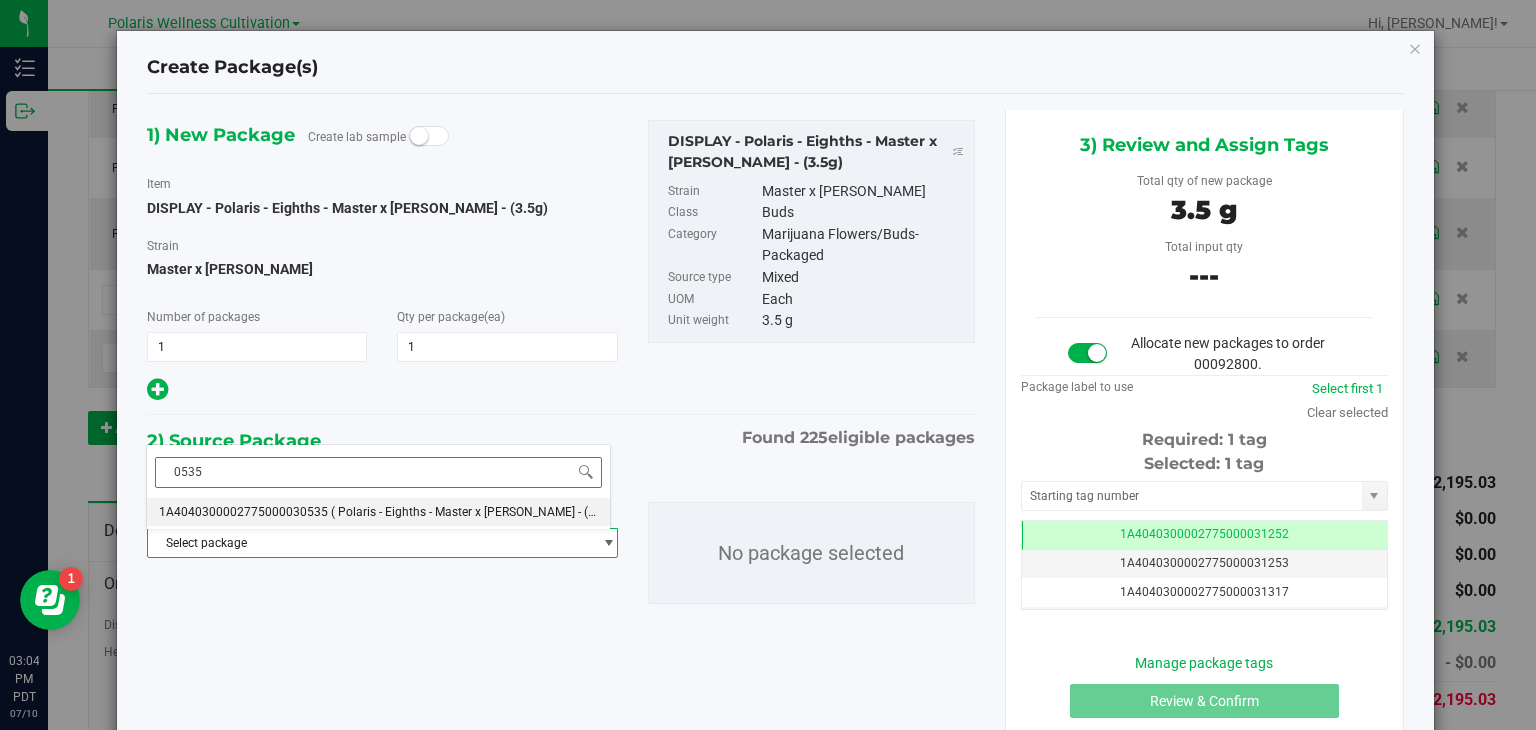 click on "1A4040300002775000030535
(
Polaris - Eighths - Master x [PERSON_NAME] - (3.5g)
)" at bounding box center (378, 512) 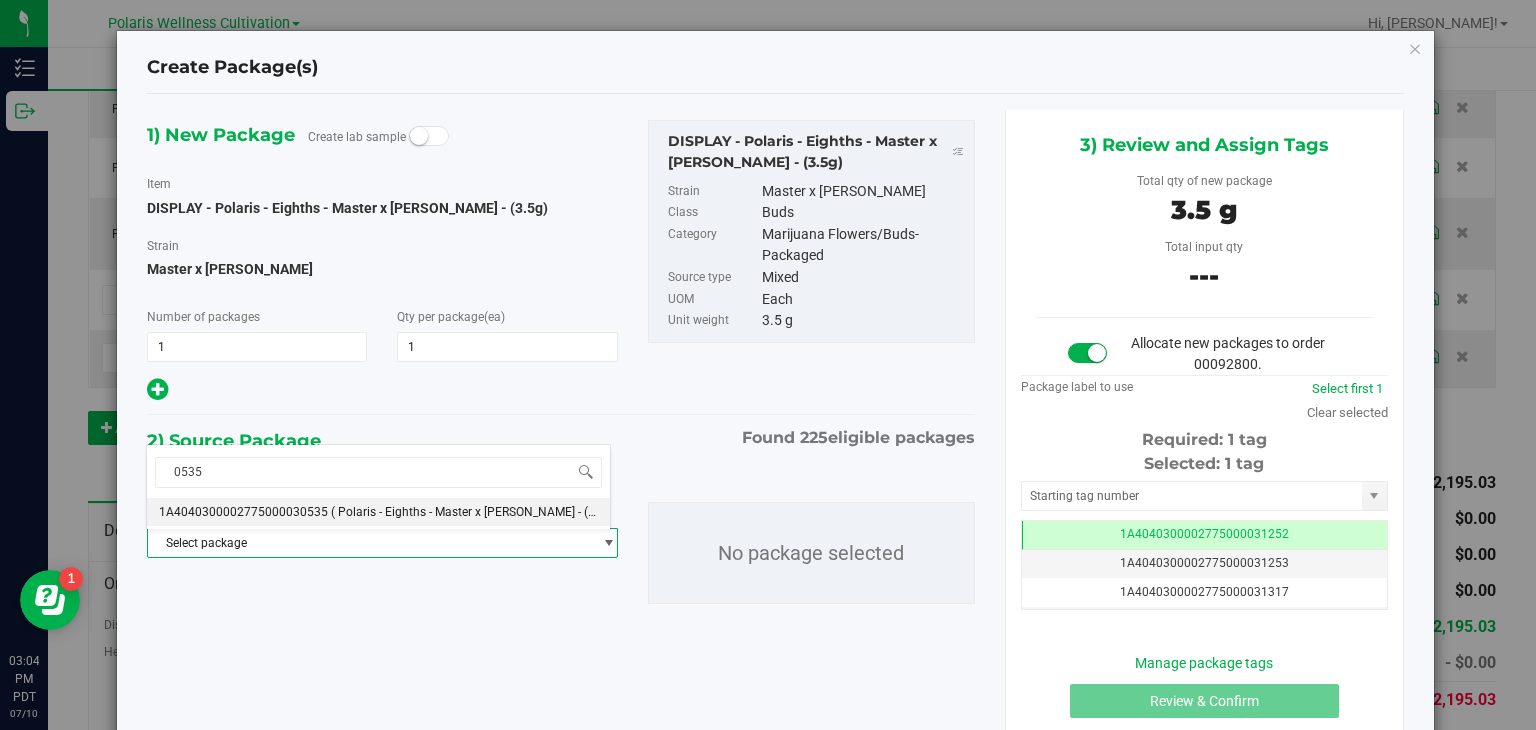 type 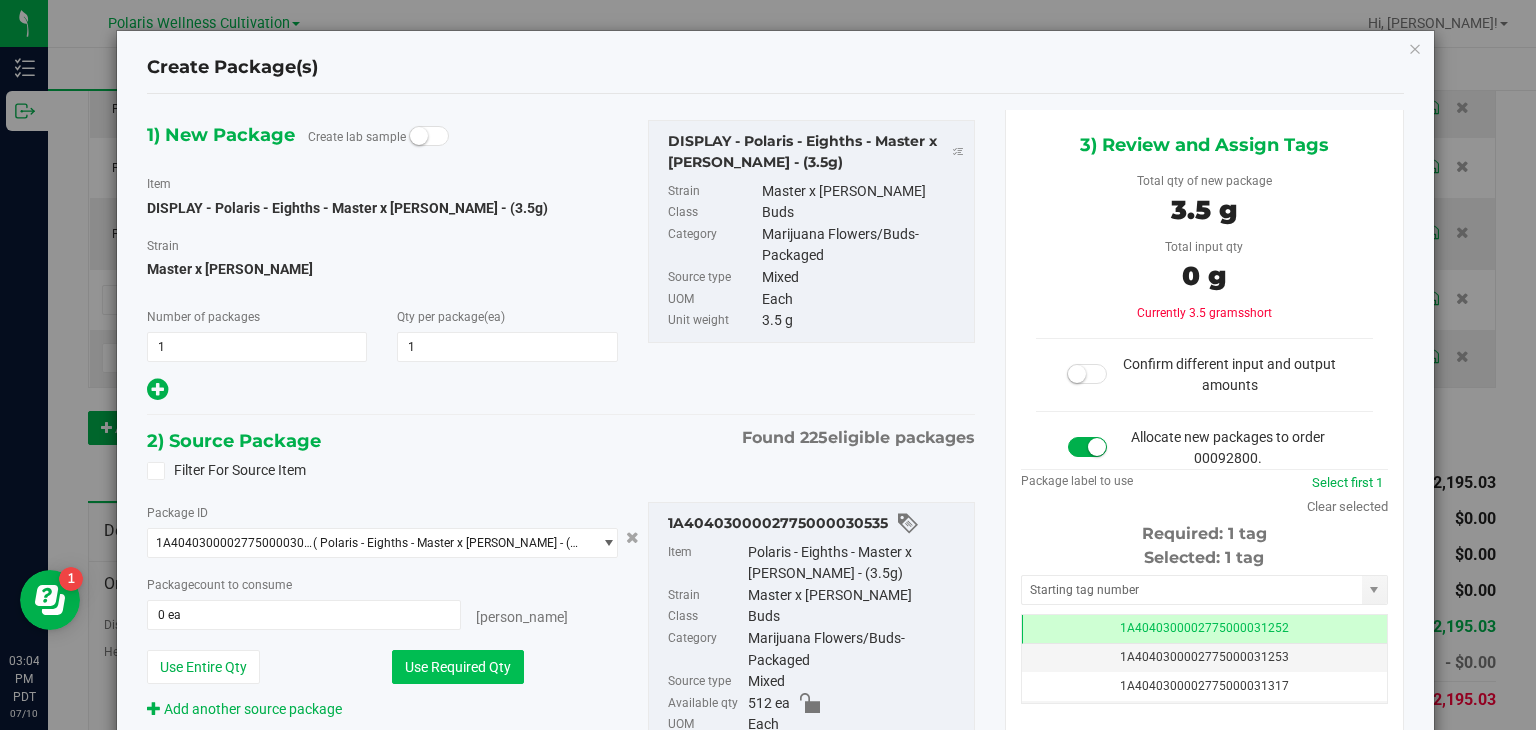 click on "Use Required Qty" at bounding box center (458, 667) 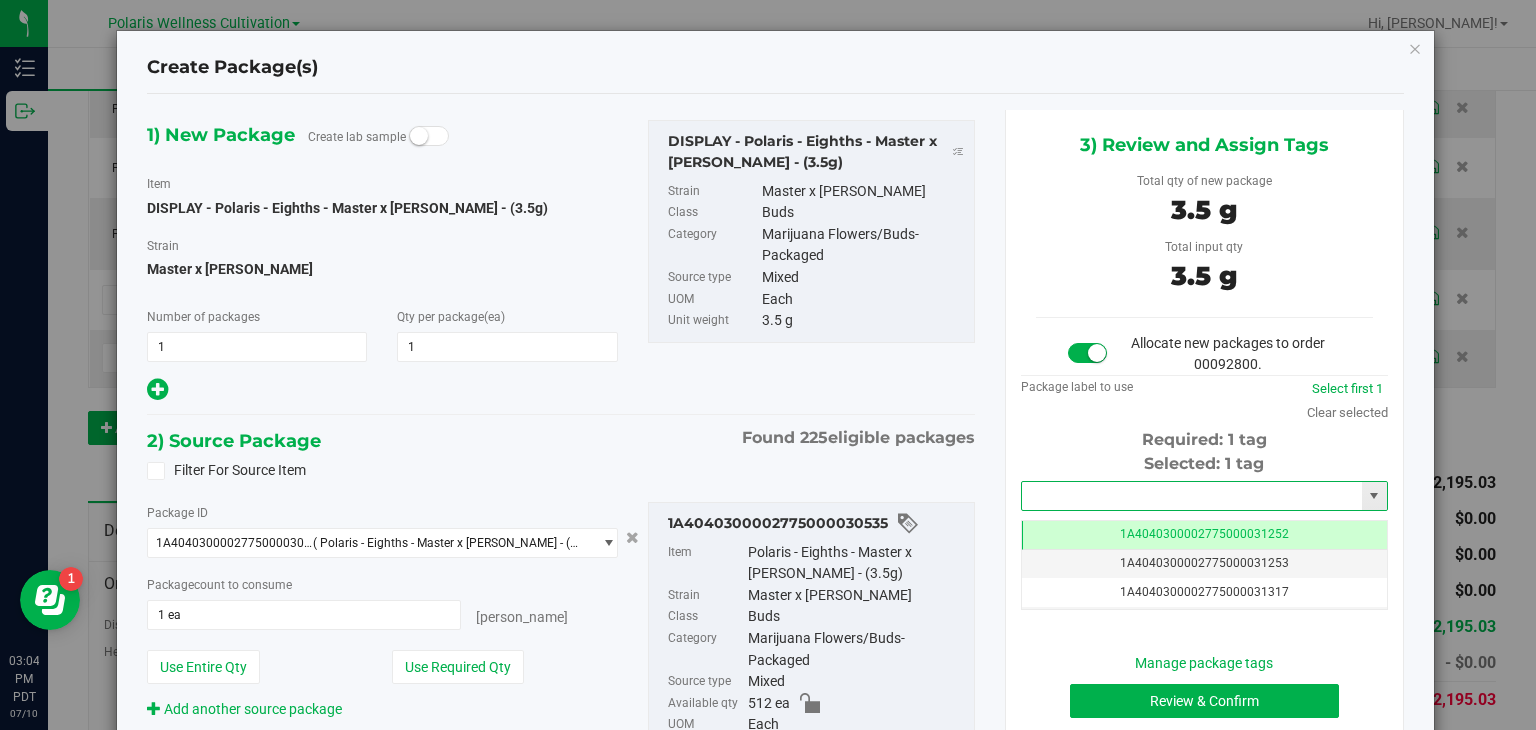 click at bounding box center [1192, 496] 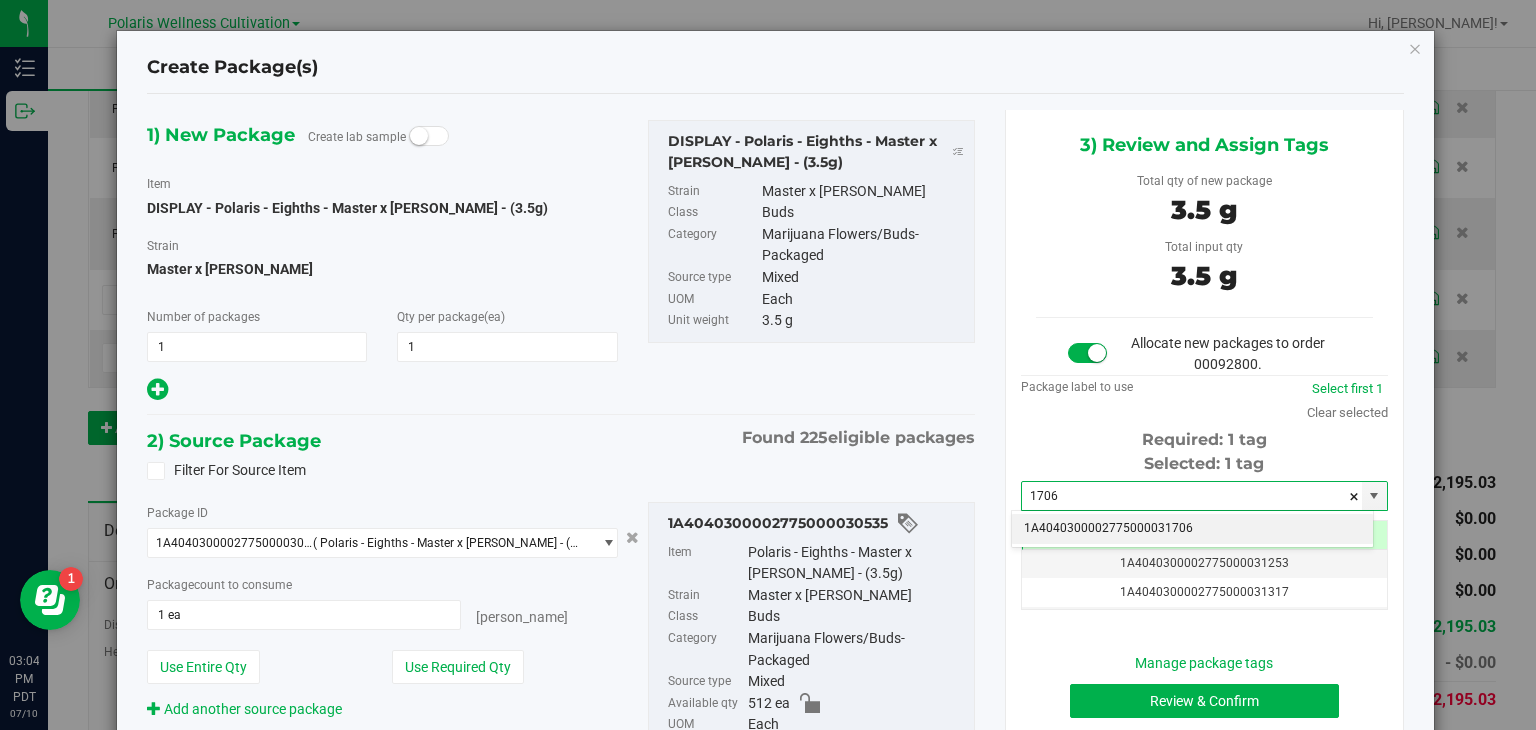 click on "1A4040300002775000031706" at bounding box center (1192, 529) 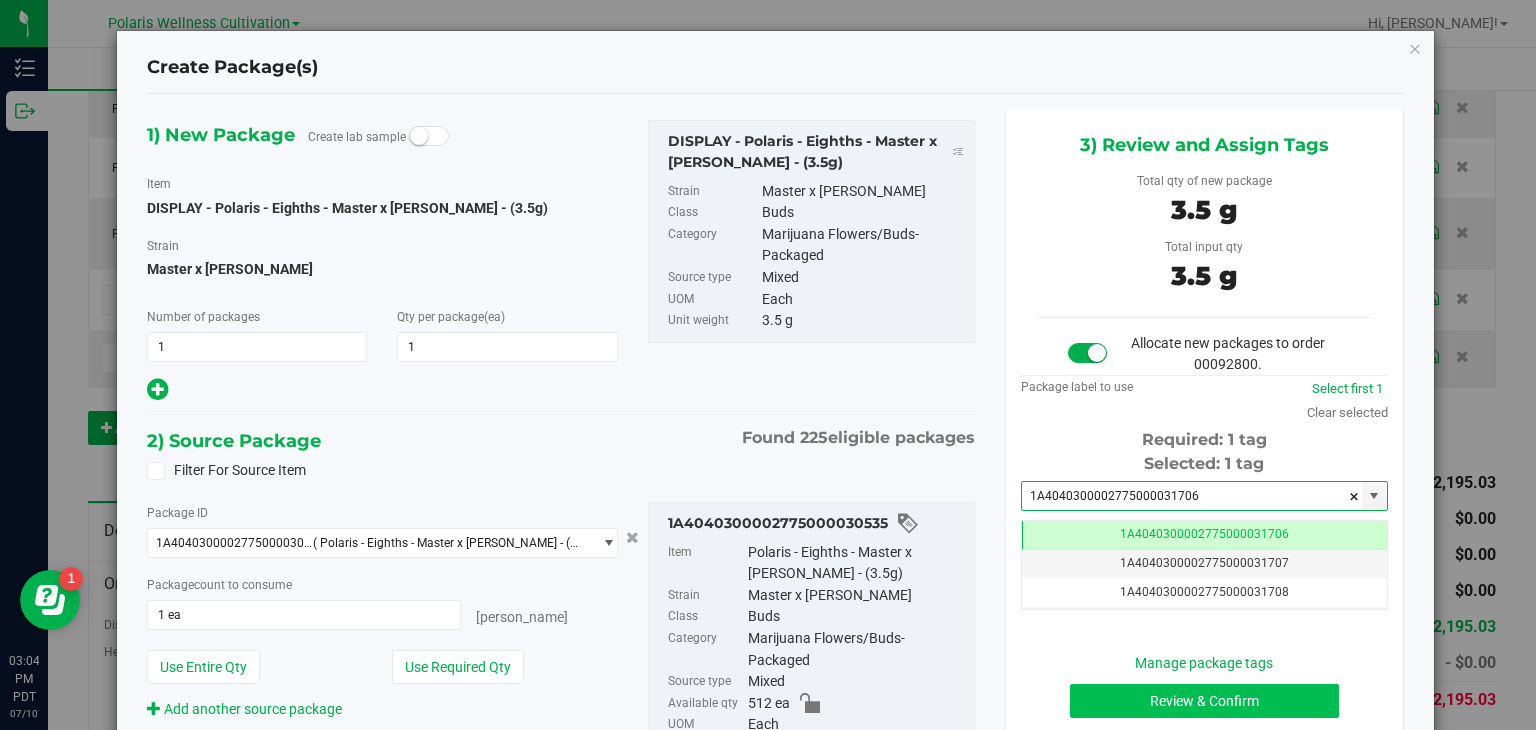 type on "1A4040300002775000031706" 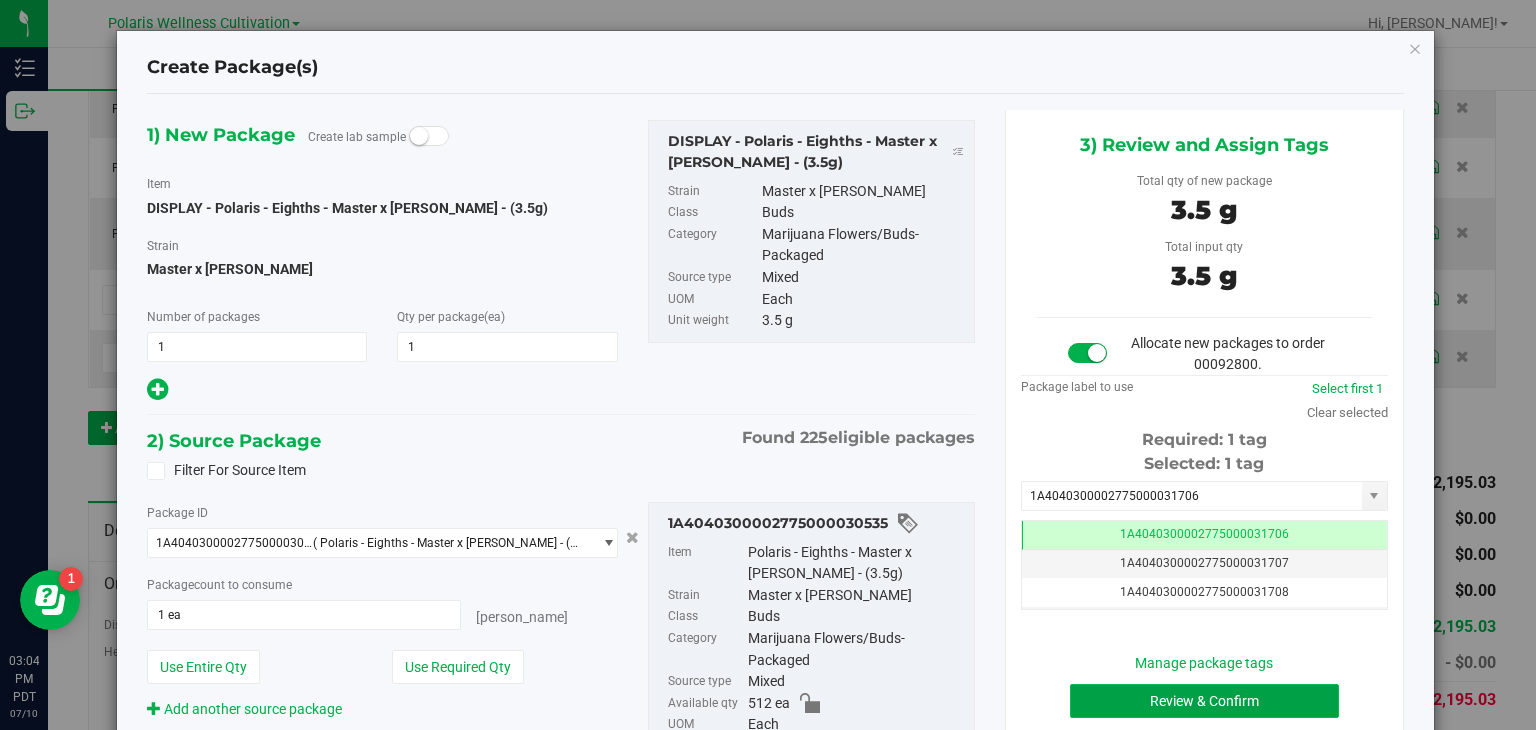 click on "Review & Confirm" at bounding box center [1204, 701] 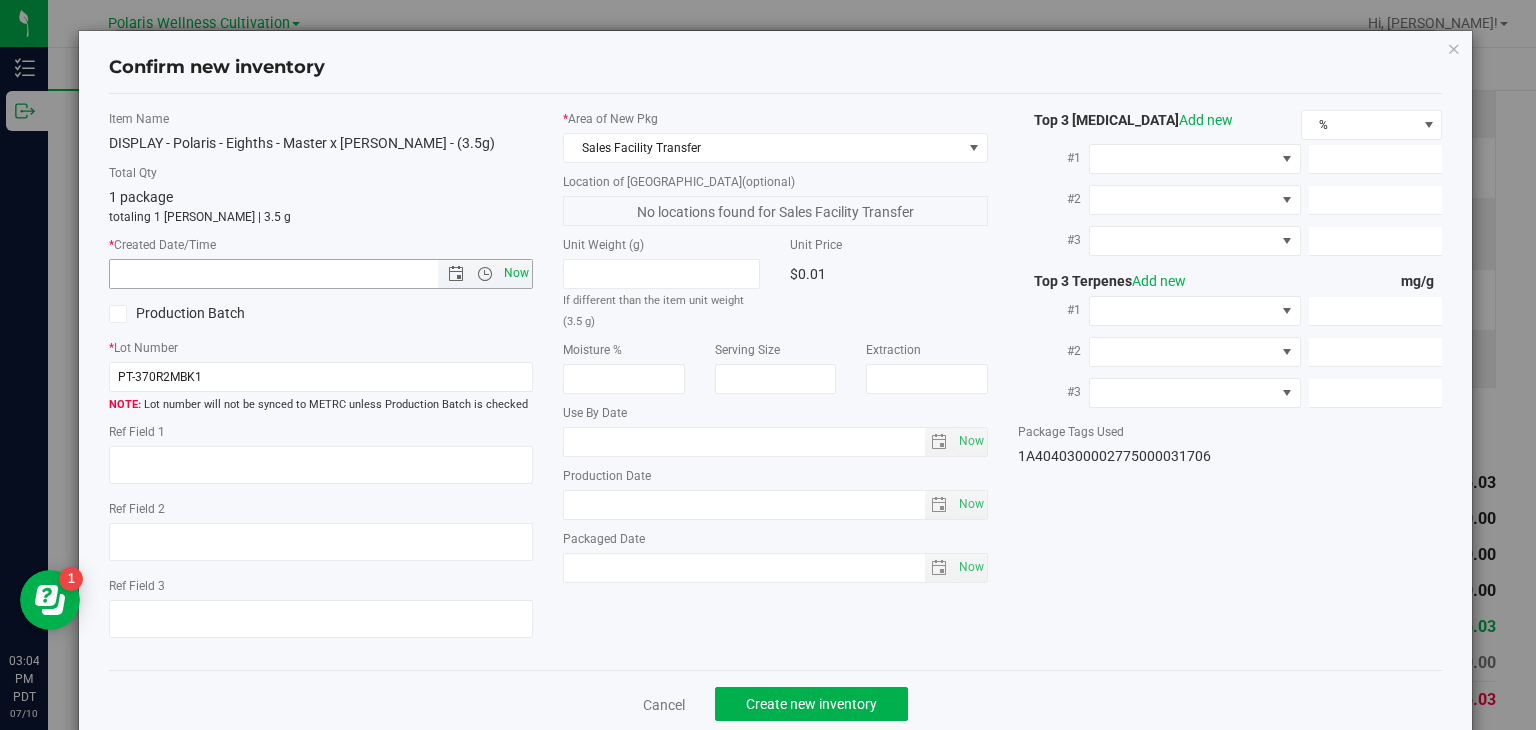 click on "Now" at bounding box center [517, 273] 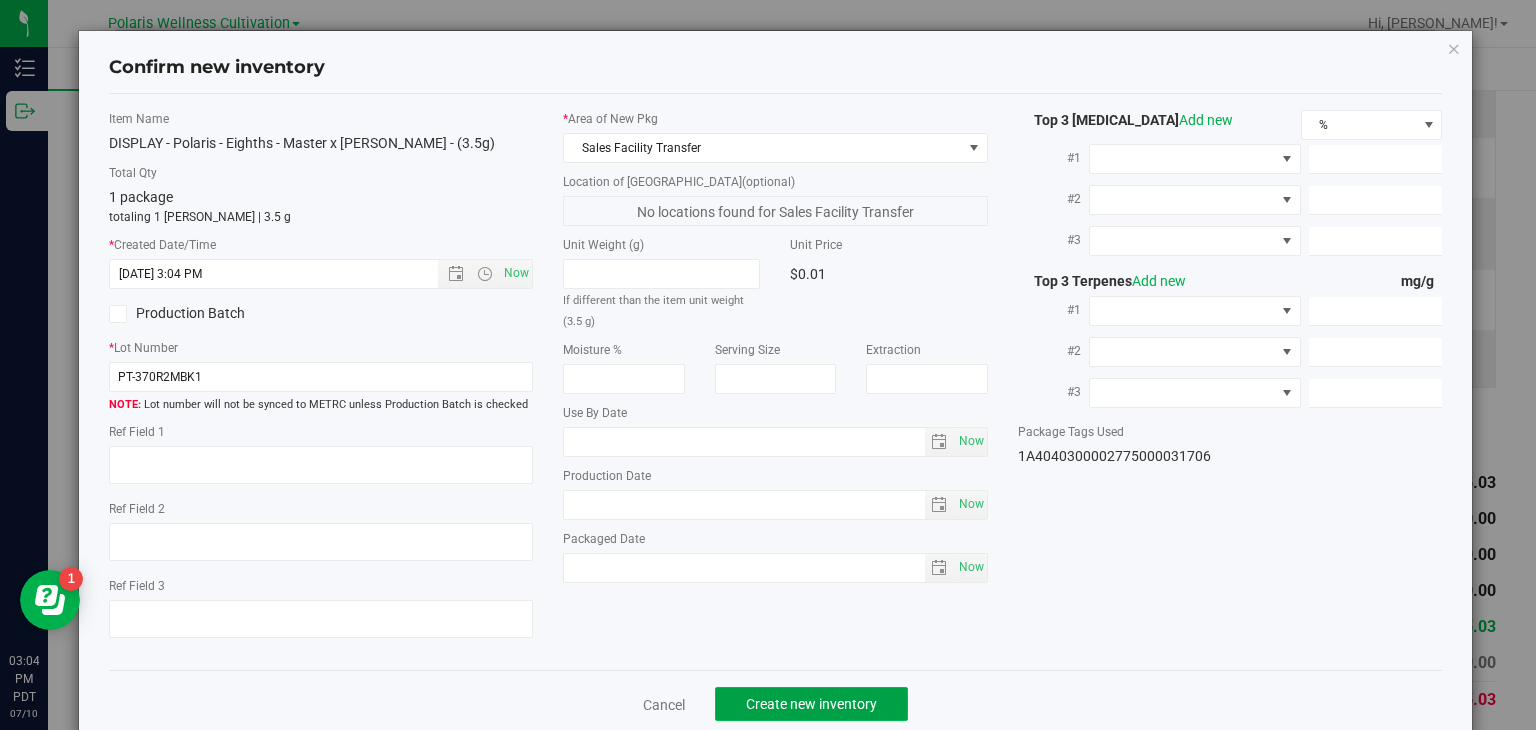 click on "Create new inventory" 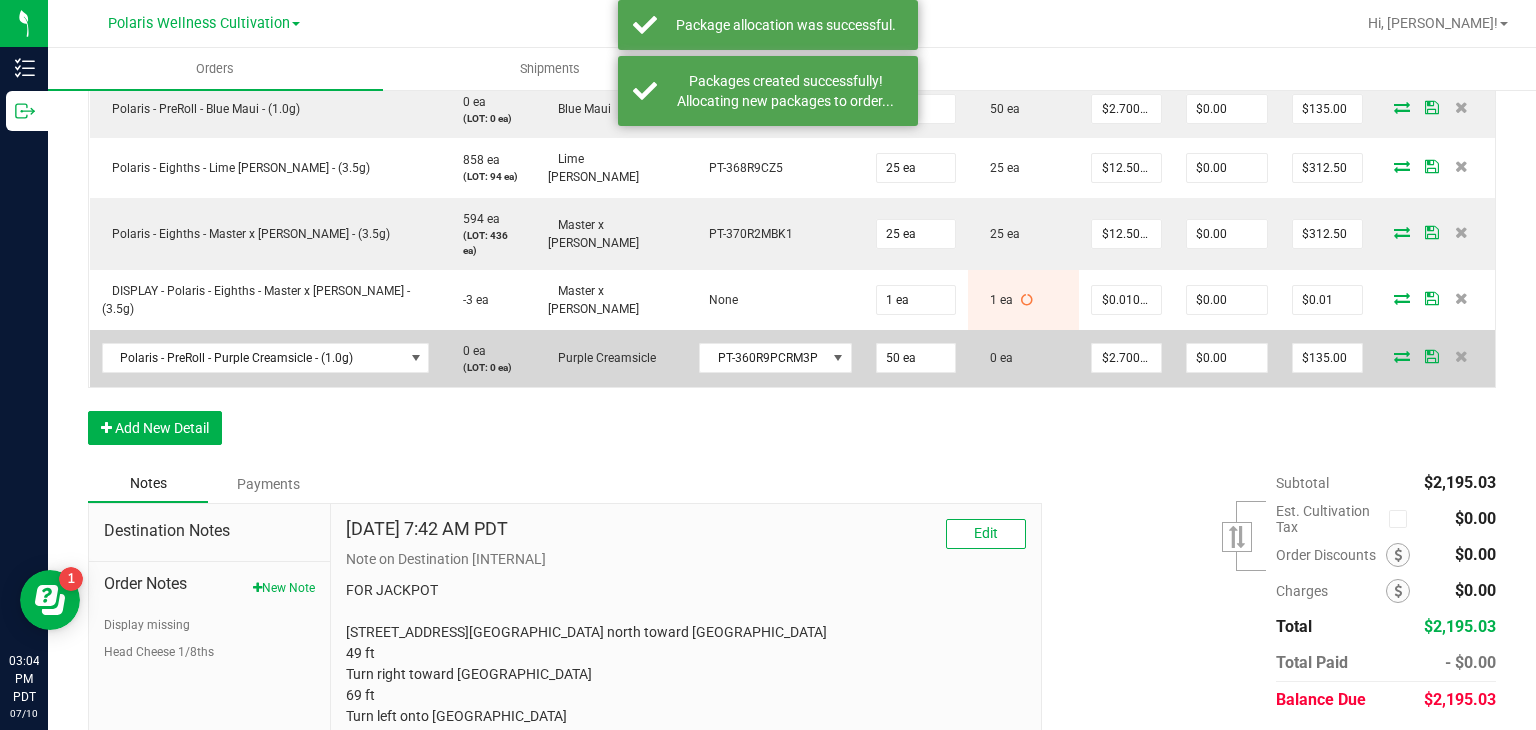 click at bounding box center [1402, 356] 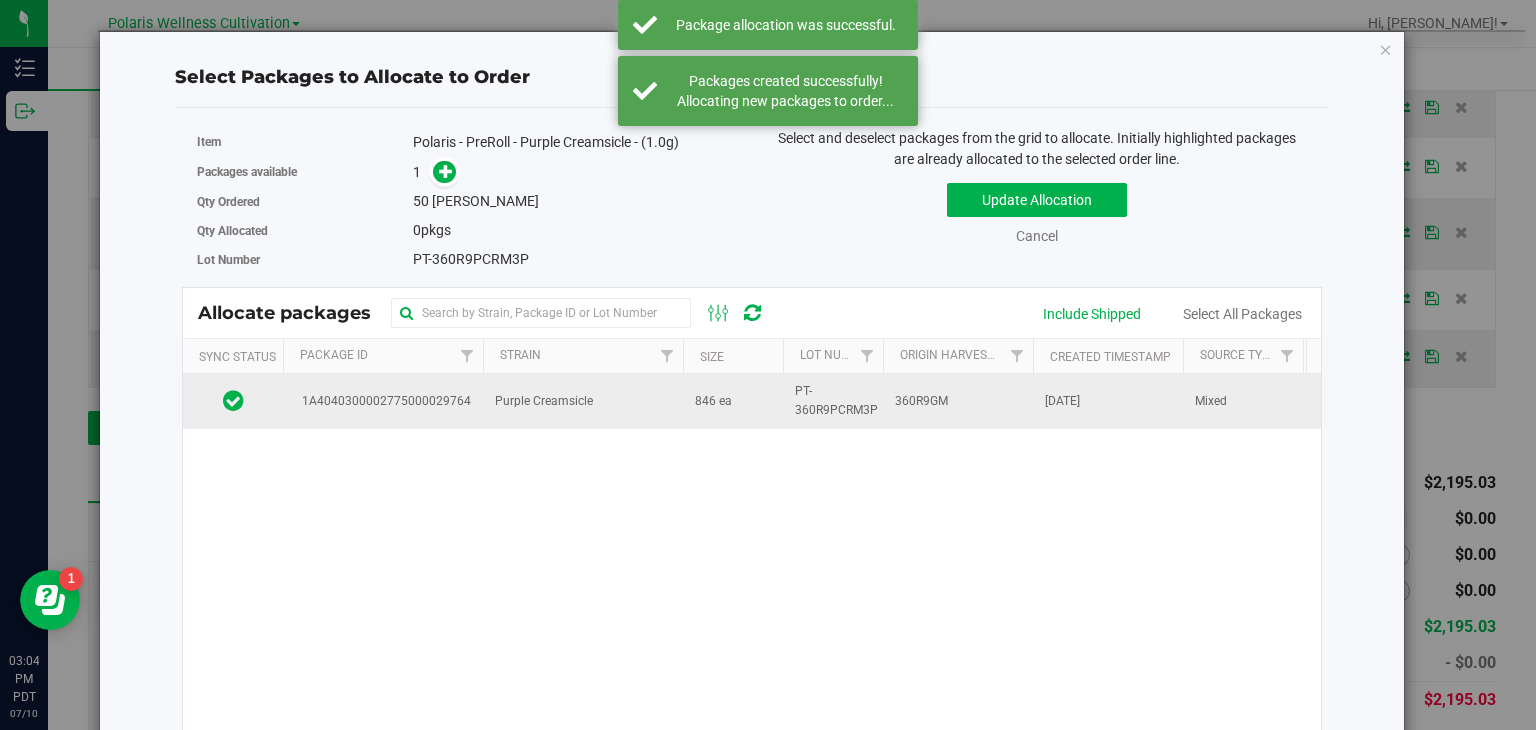 click on "846 ea" at bounding box center (733, 401) 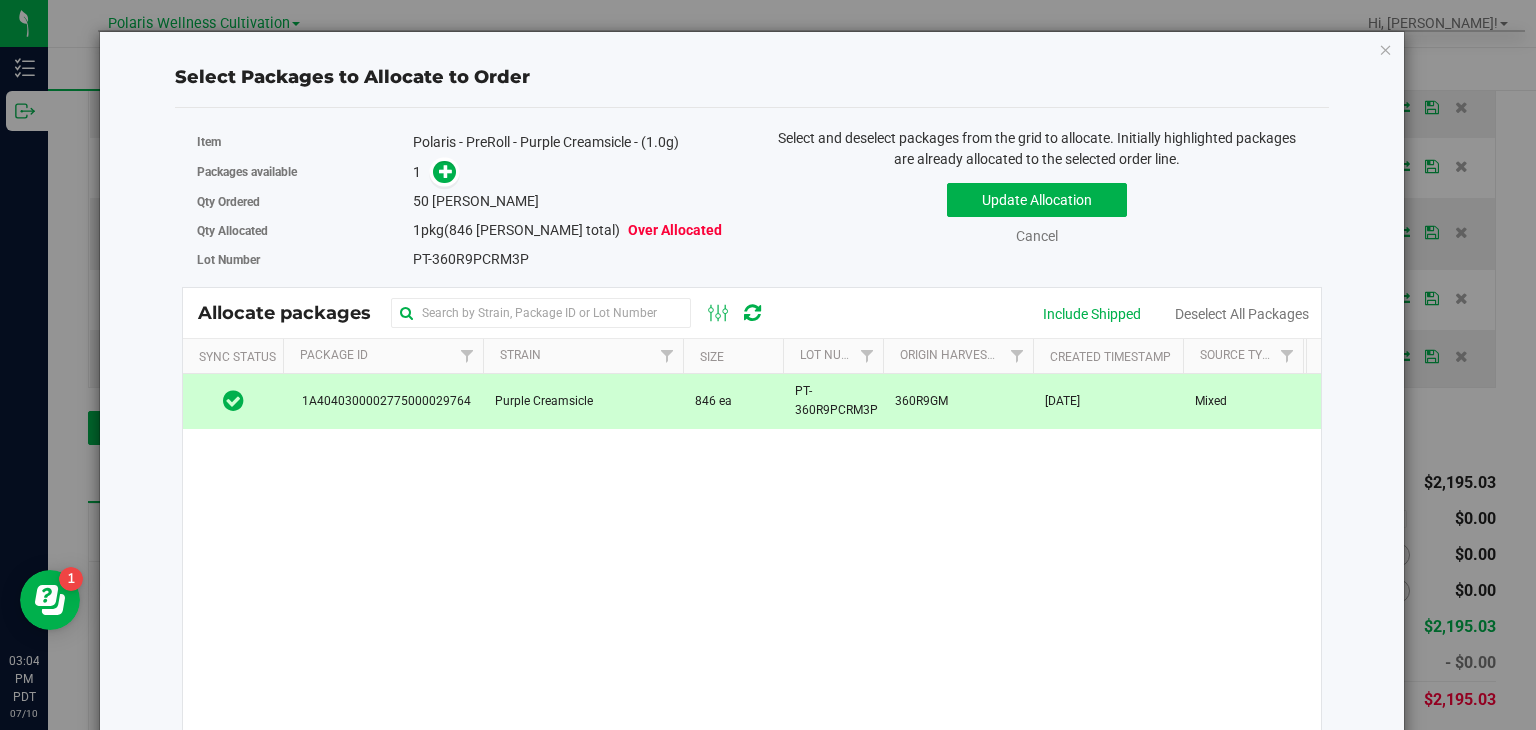 click at bounding box center (440, 172) 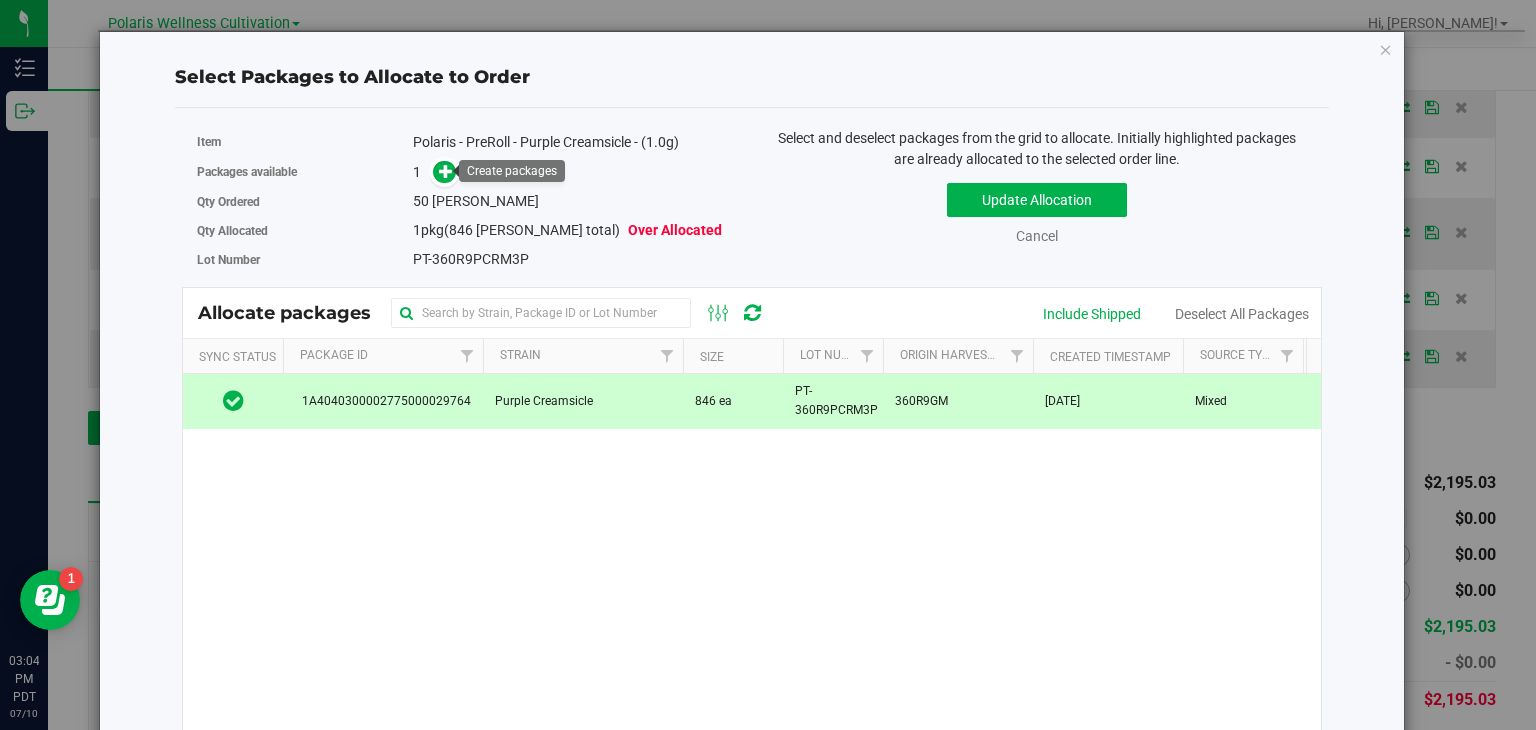 click at bounding box center (444, 172) 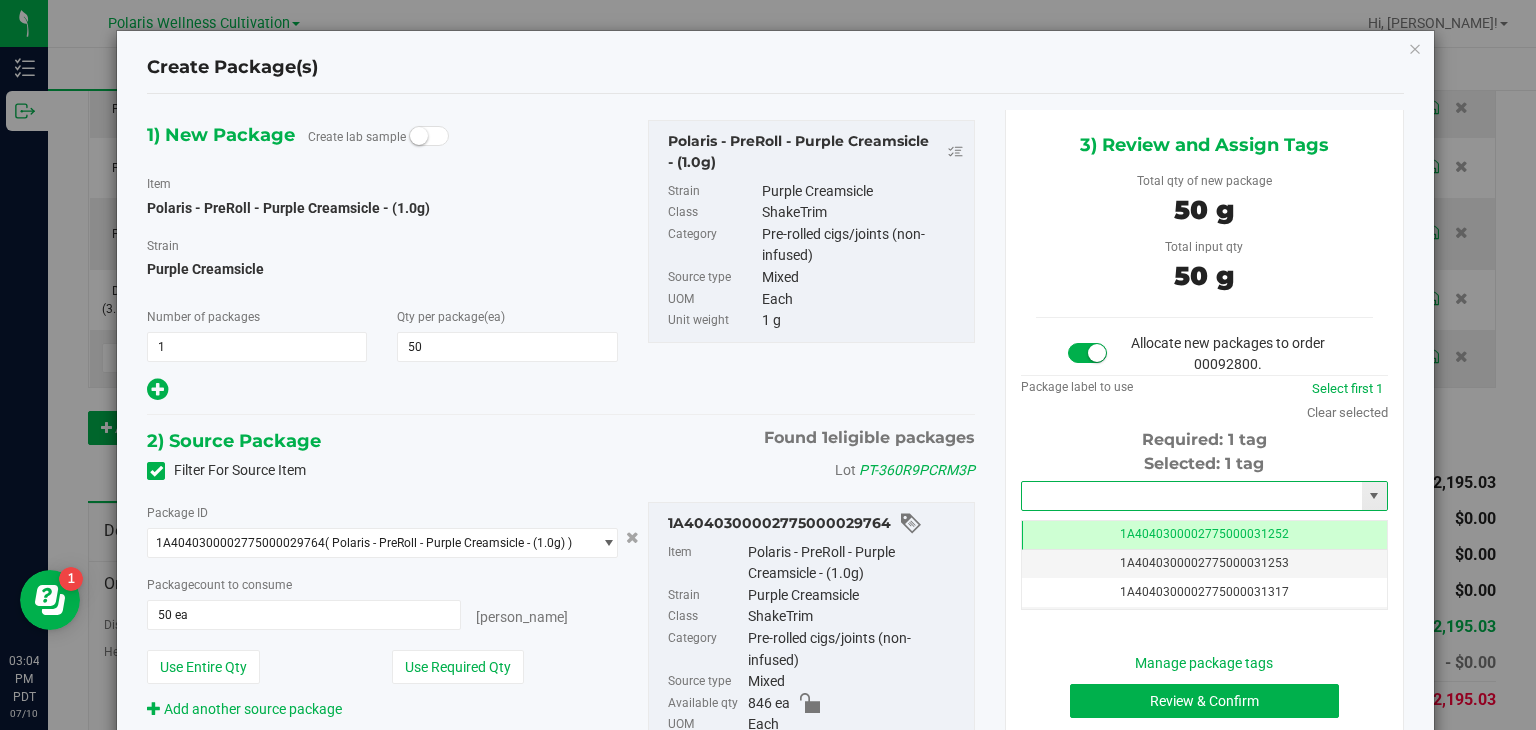 click at bounding box center [1192, 496] 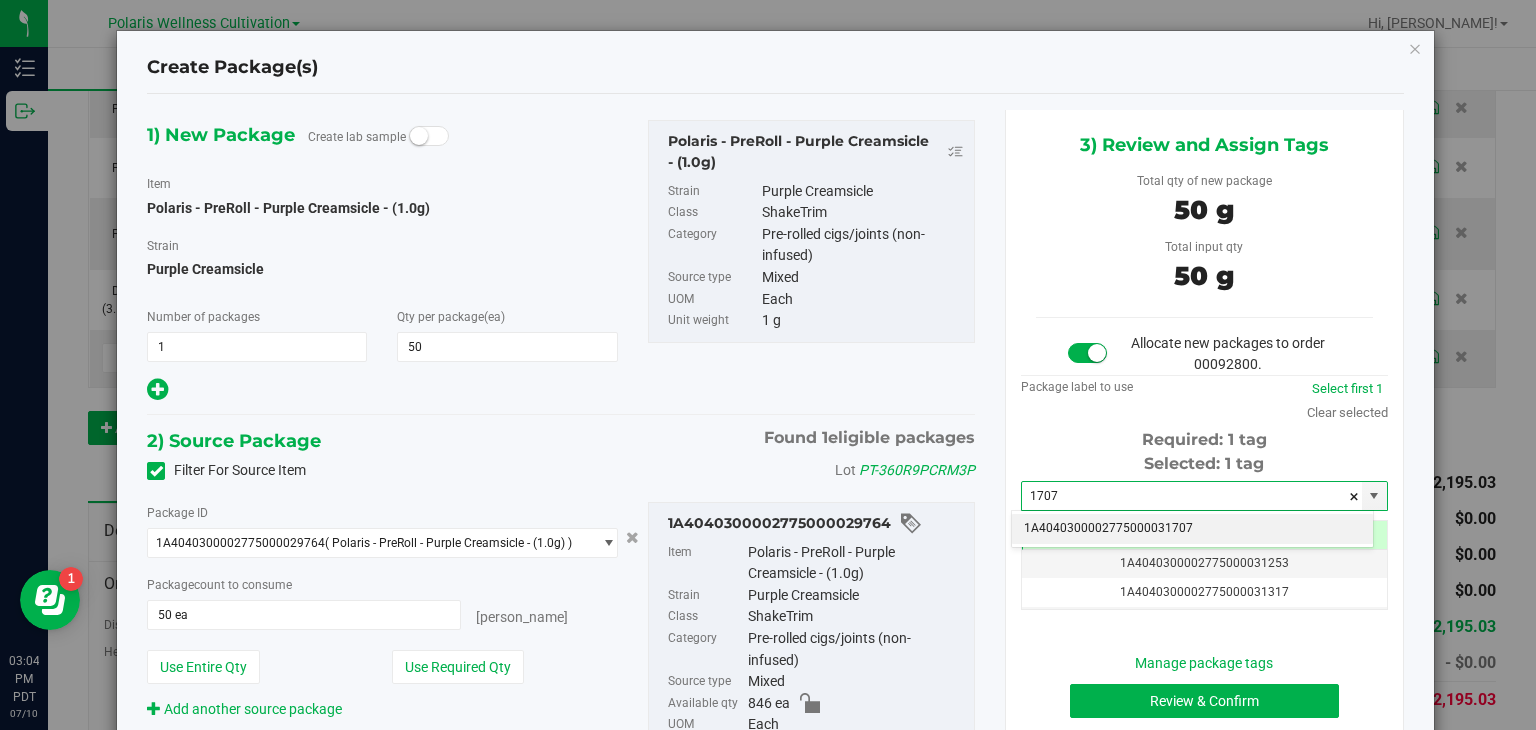 click on "1A4040300002775000031707" at bounding box center [1192, 529] 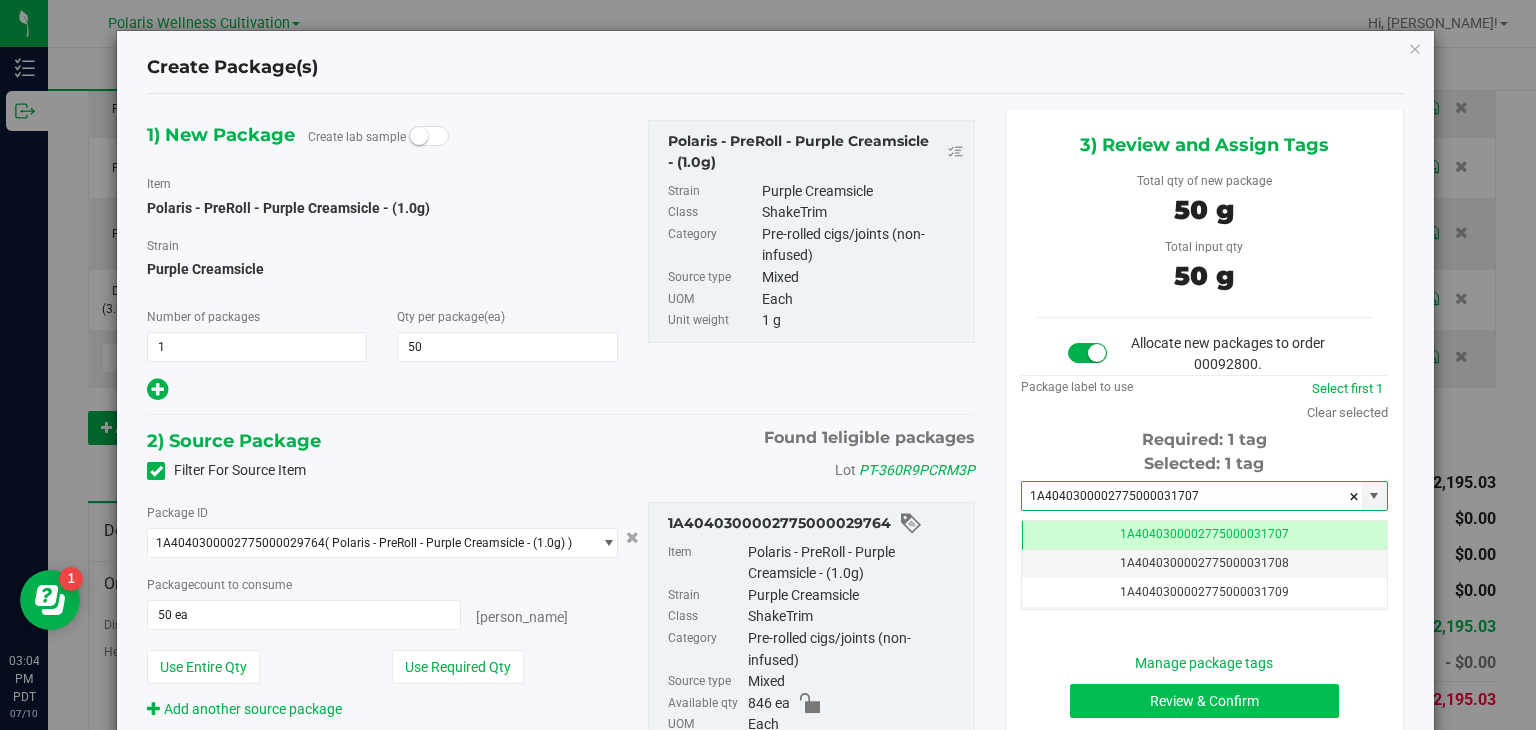type on "1A4040300002775000031707" 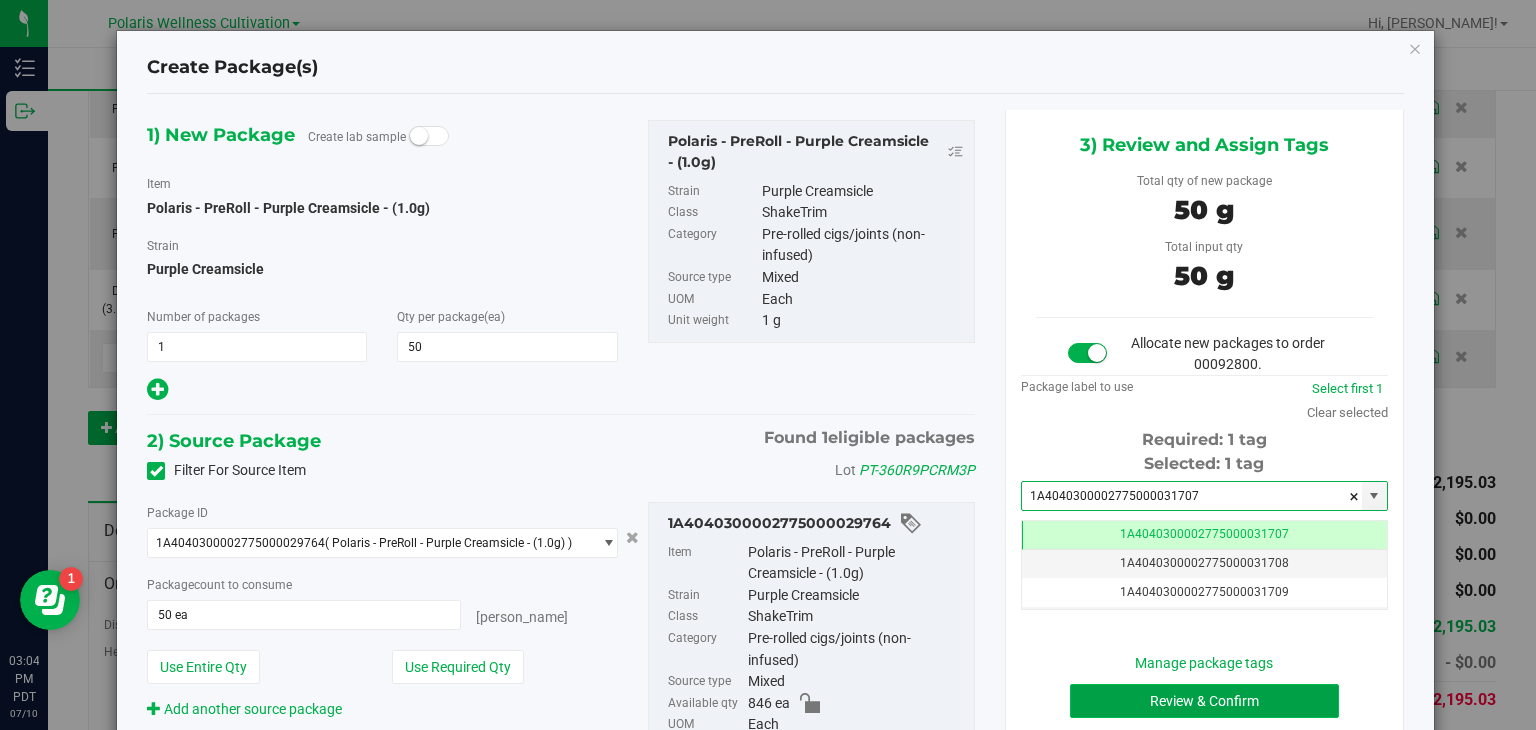 click on "Review & Confirm" at bounding box center (1204, 701) 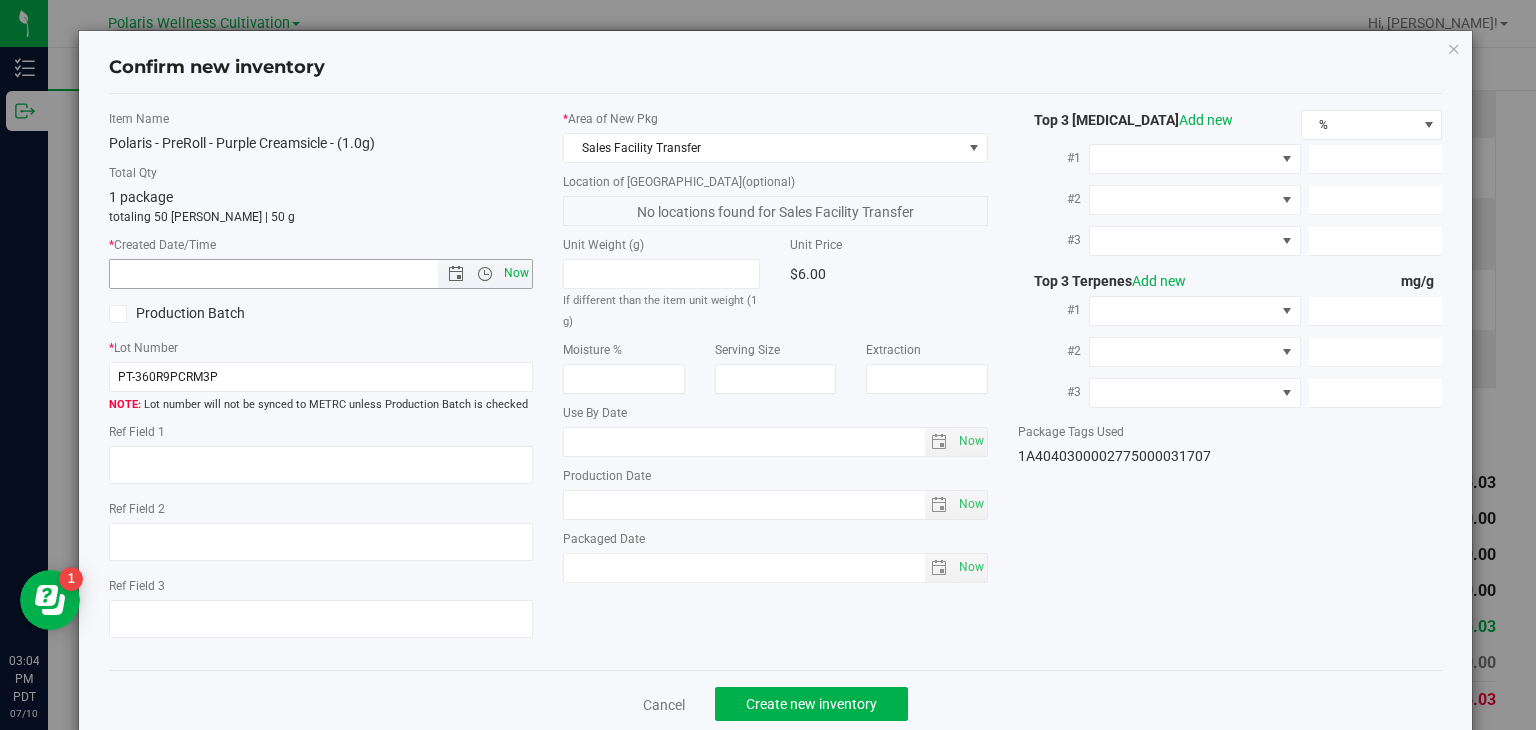 click on "Now" at bounding box center (517, 273) 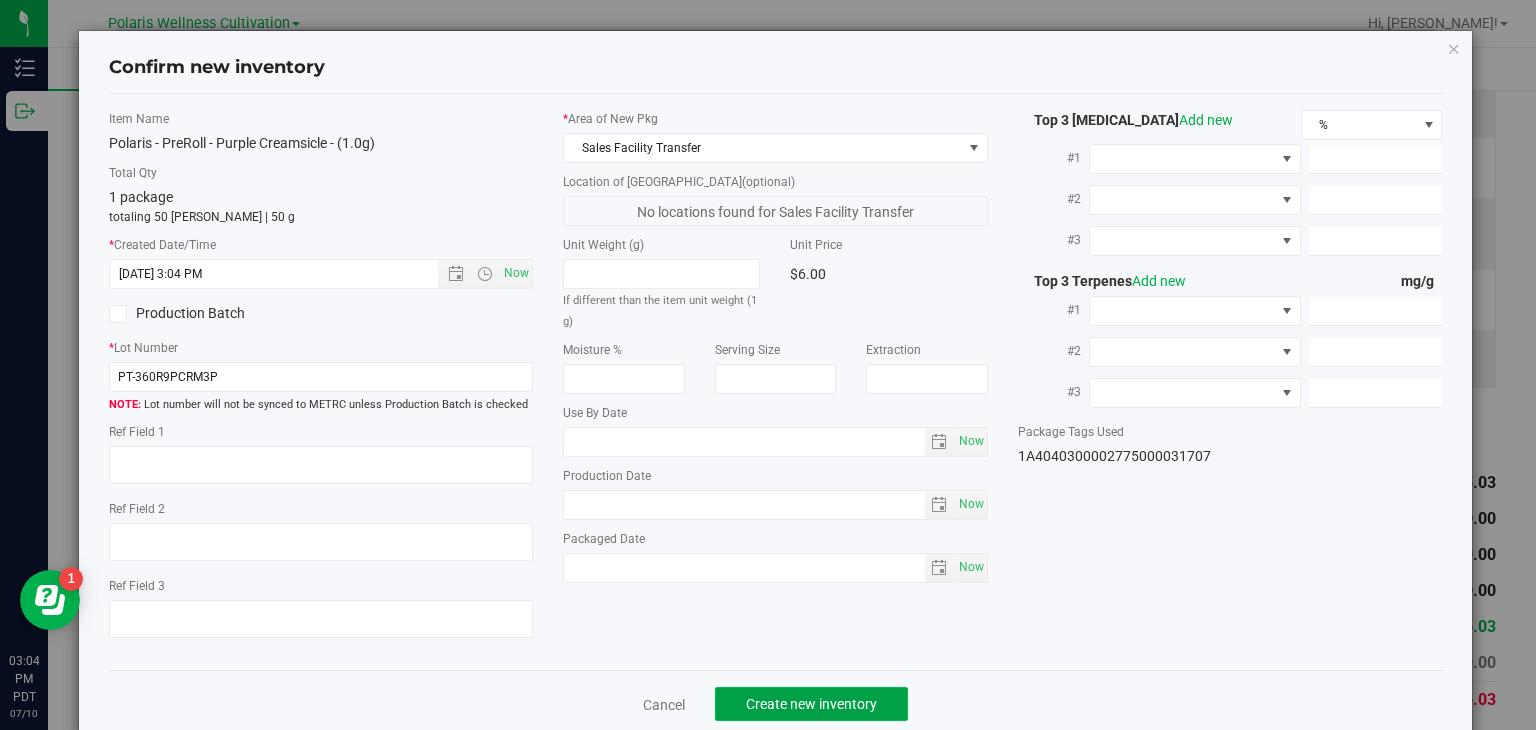 click on "Create new inventory" 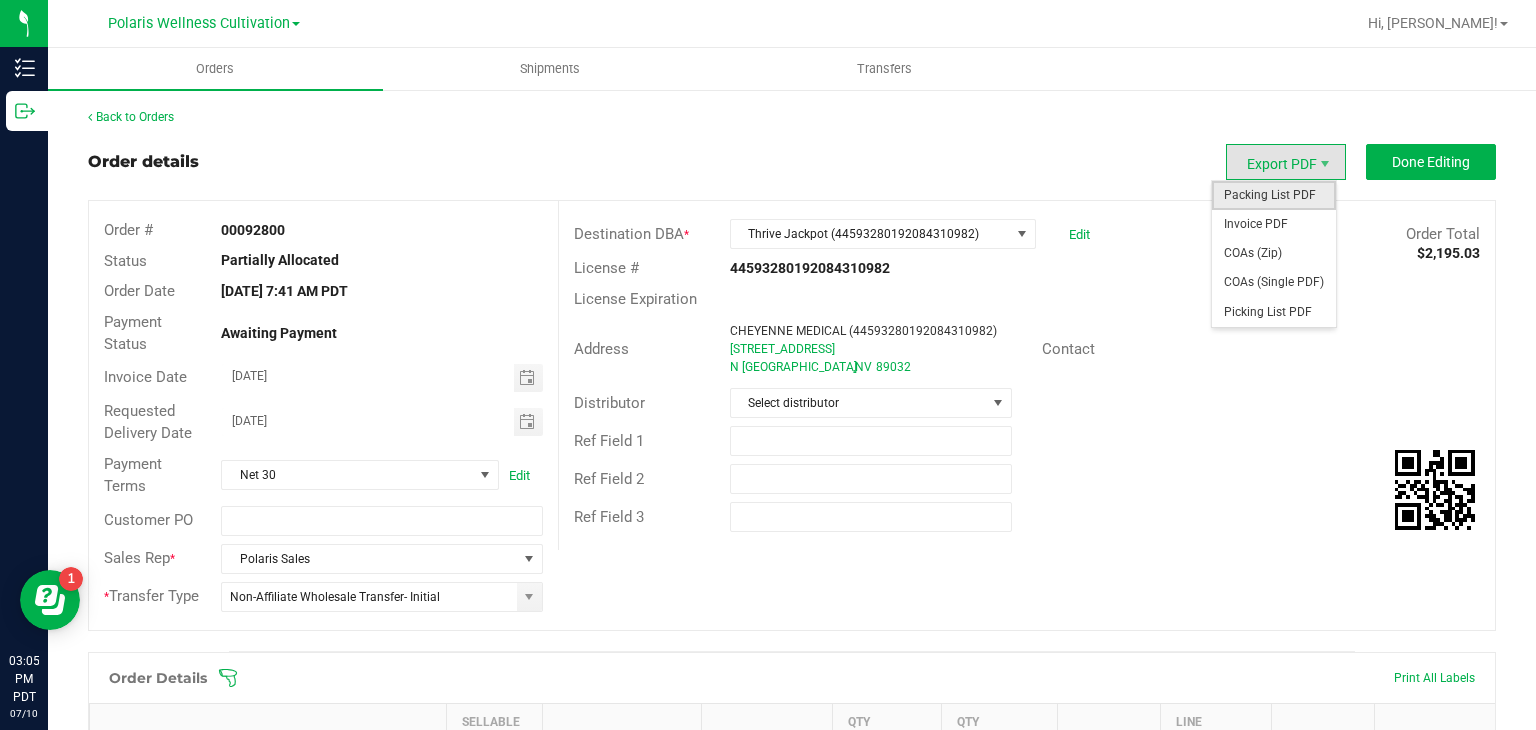 click on "Packing List PDF" at bounding box center [1274, 195] 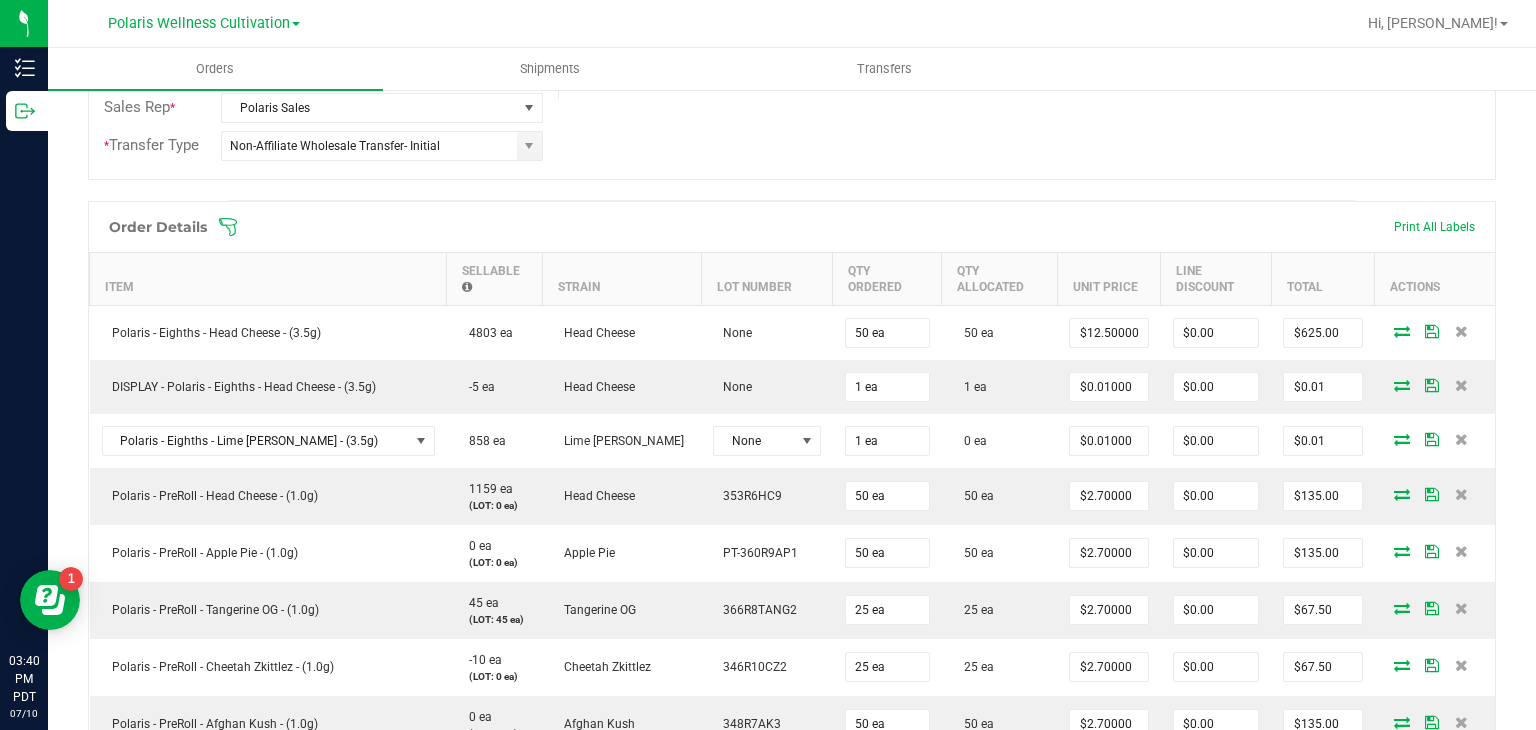 scroll, scrollTop: 452, scrollLeft: 0, axis: vertical 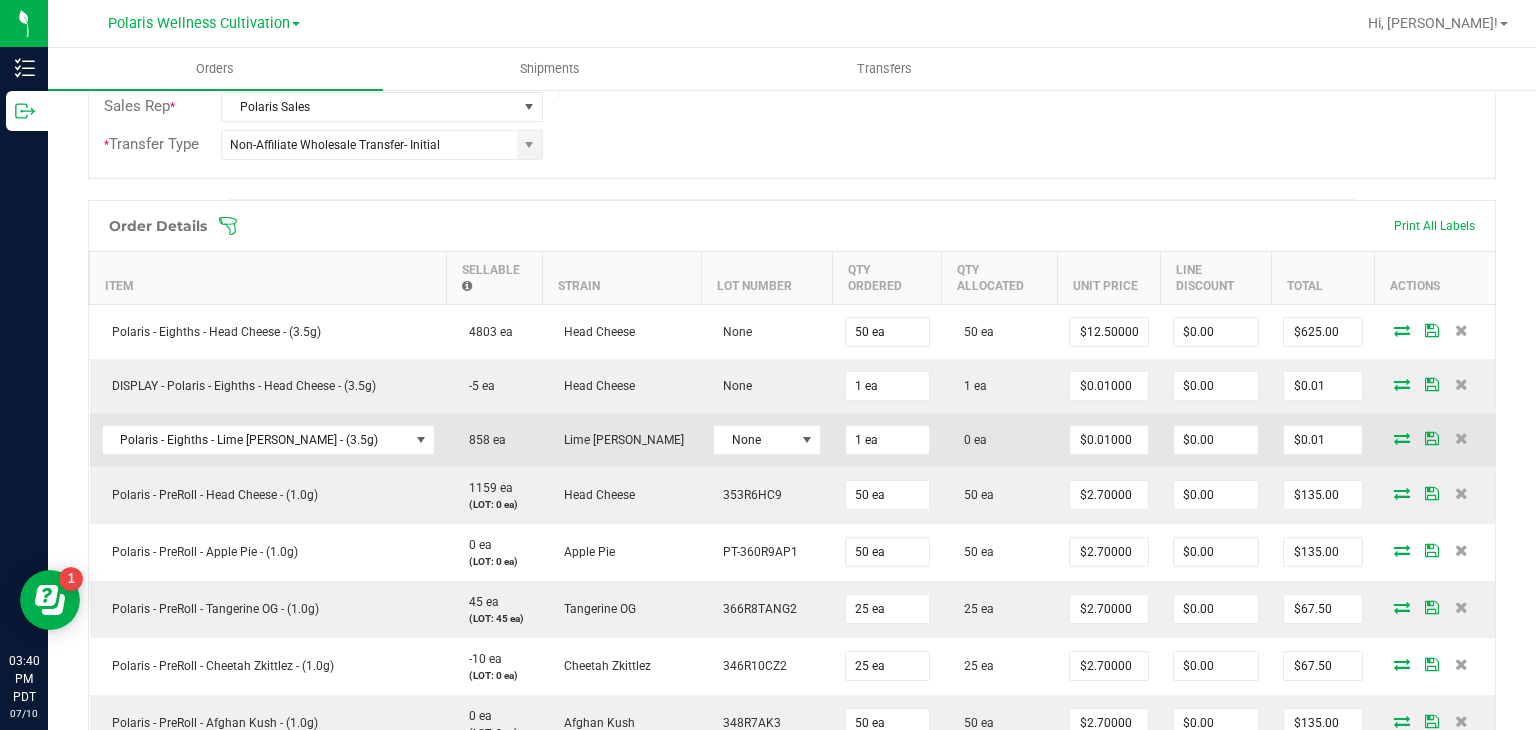 click at bounding box center (1402, 438) 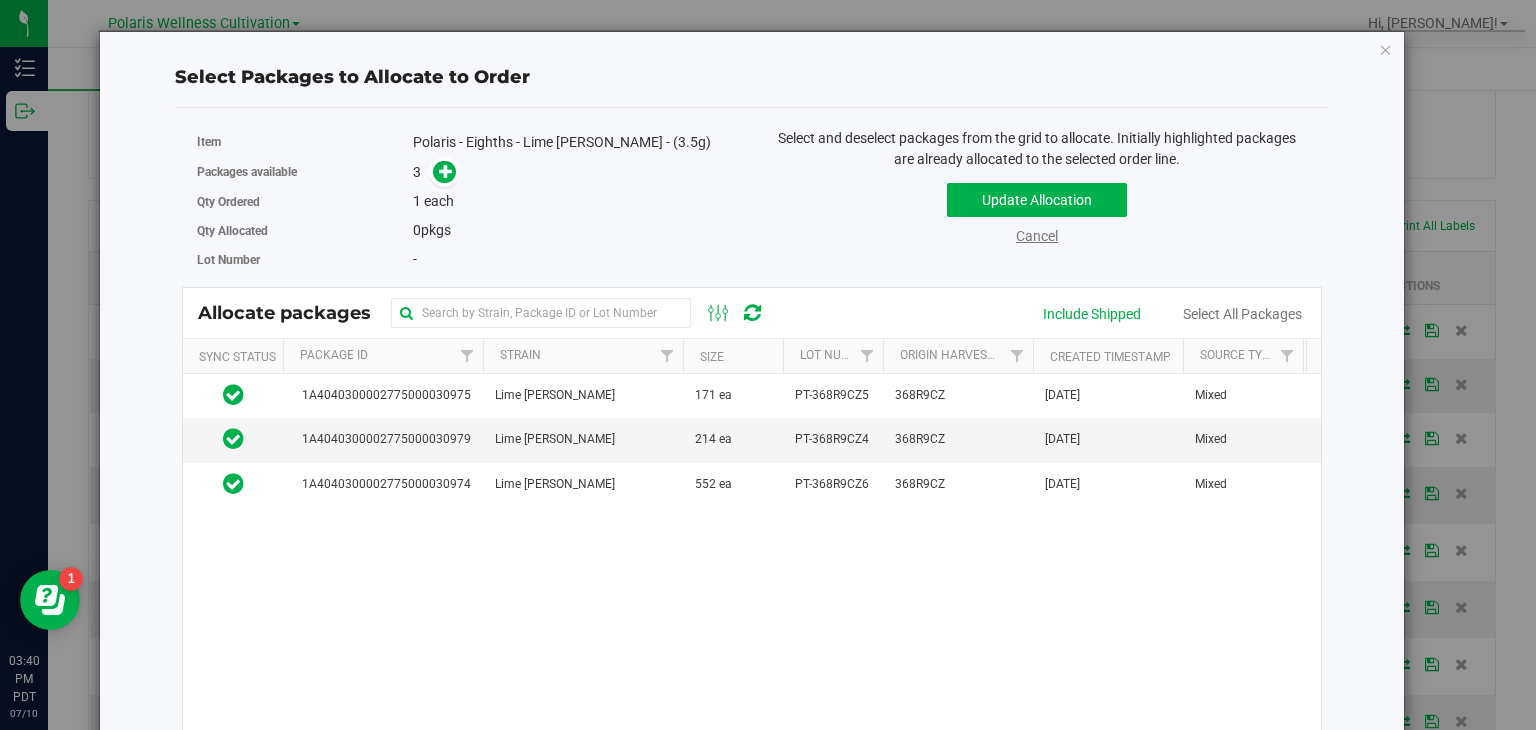 click on "Cancel" at bounding box center (1037, 236) 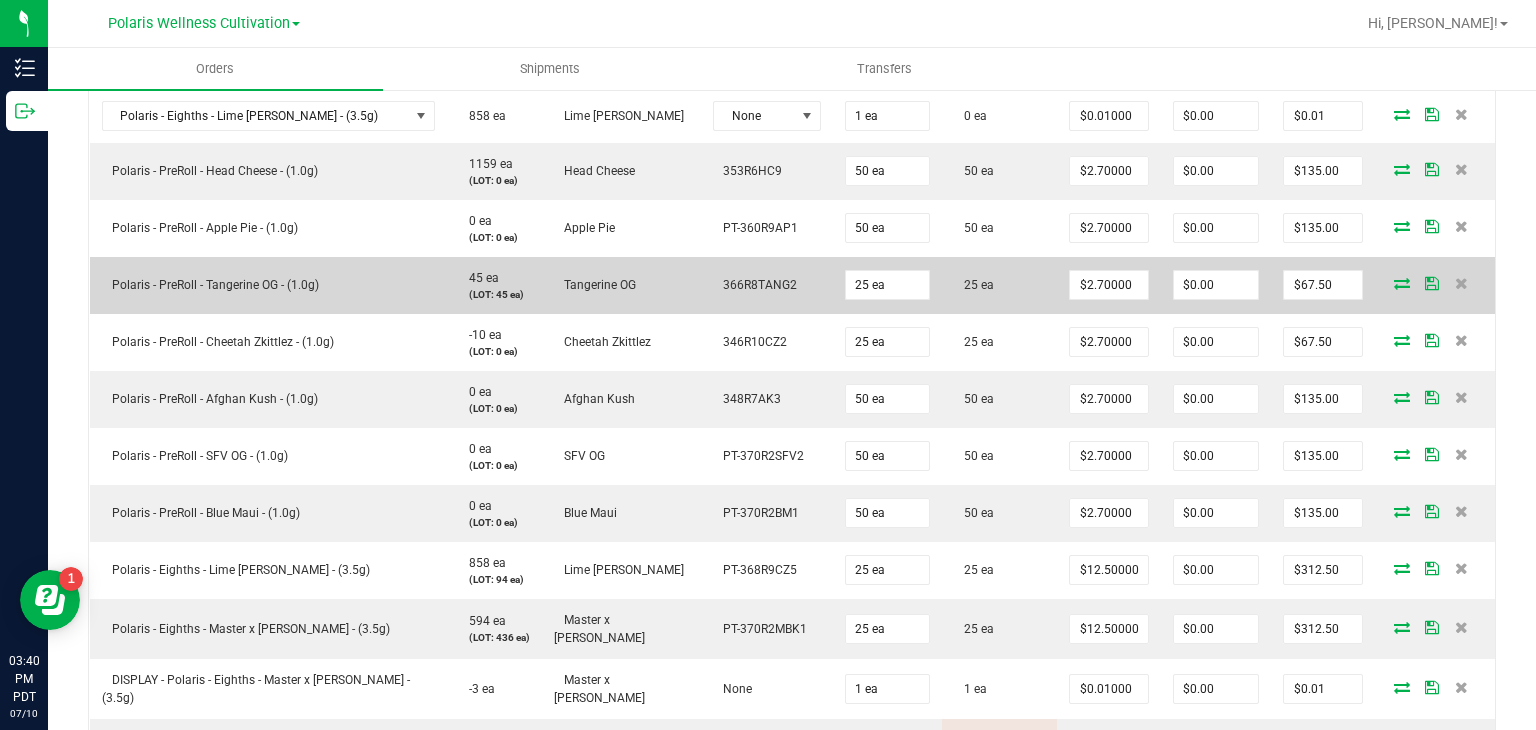 scroll, scrollTop: 784, scrollLeft: 0, axis: vertical 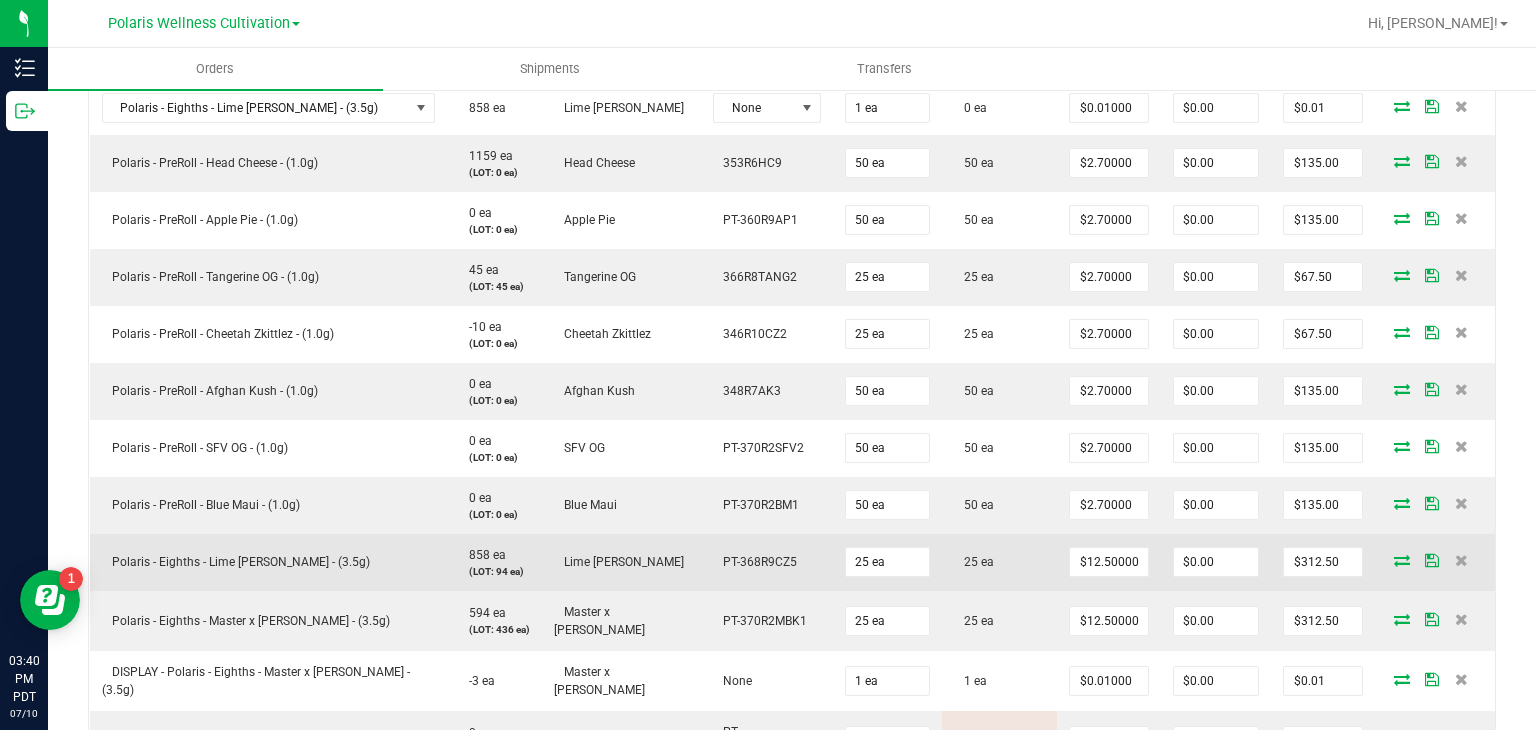 click at bounding box center [1402, 560] 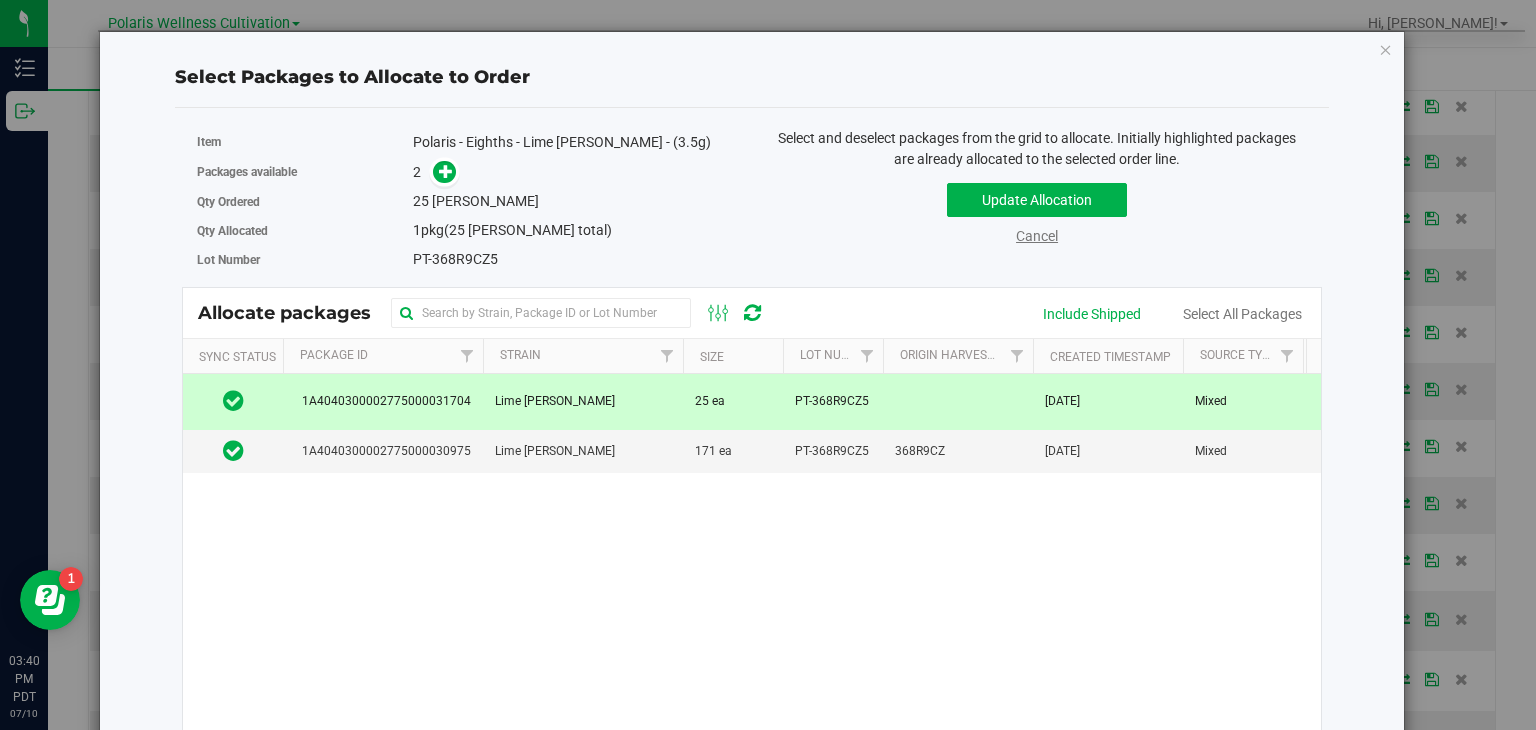 click on "Cancel" at bounding box center (1037, 236) 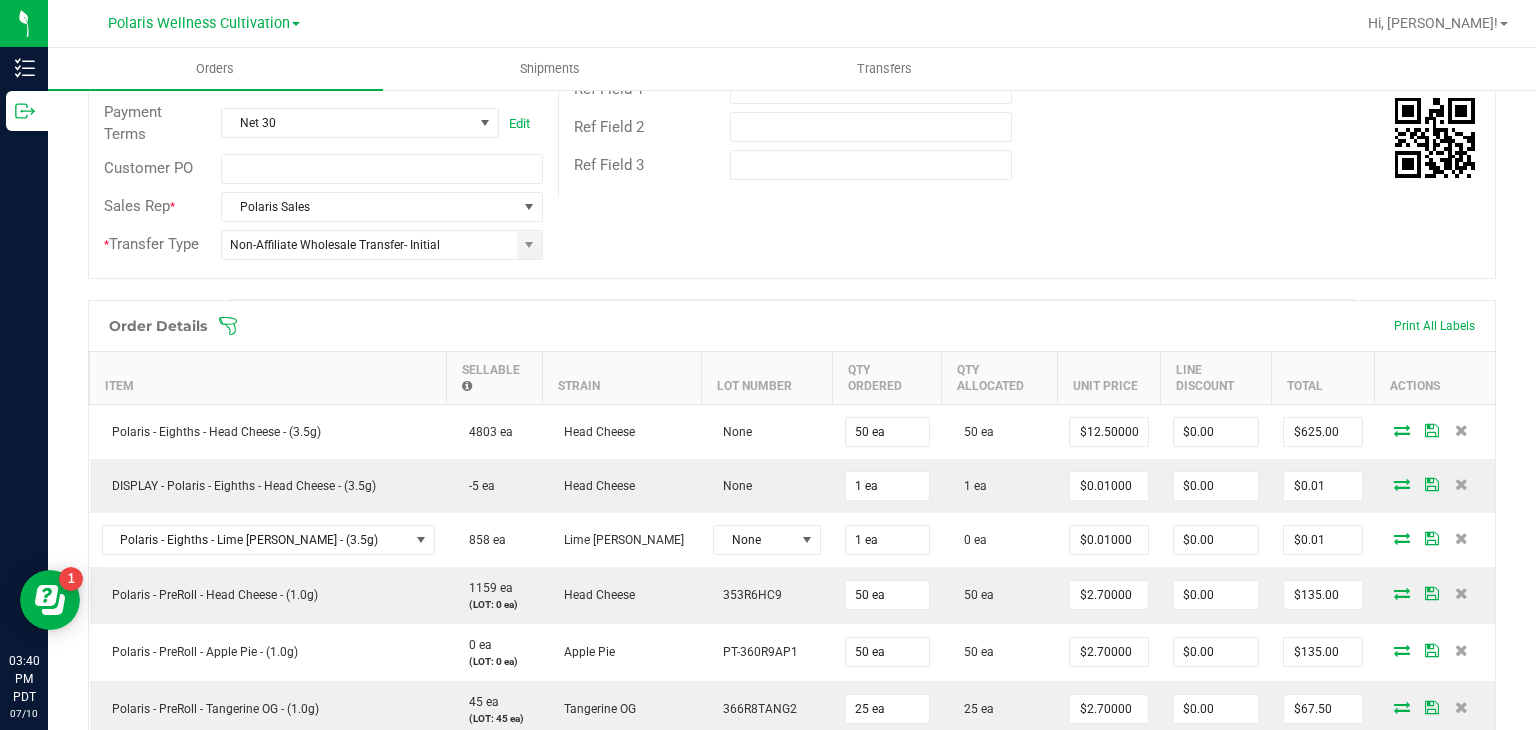 scroll, scrollTop: 350, scrollLeft: 0, axis: vertical 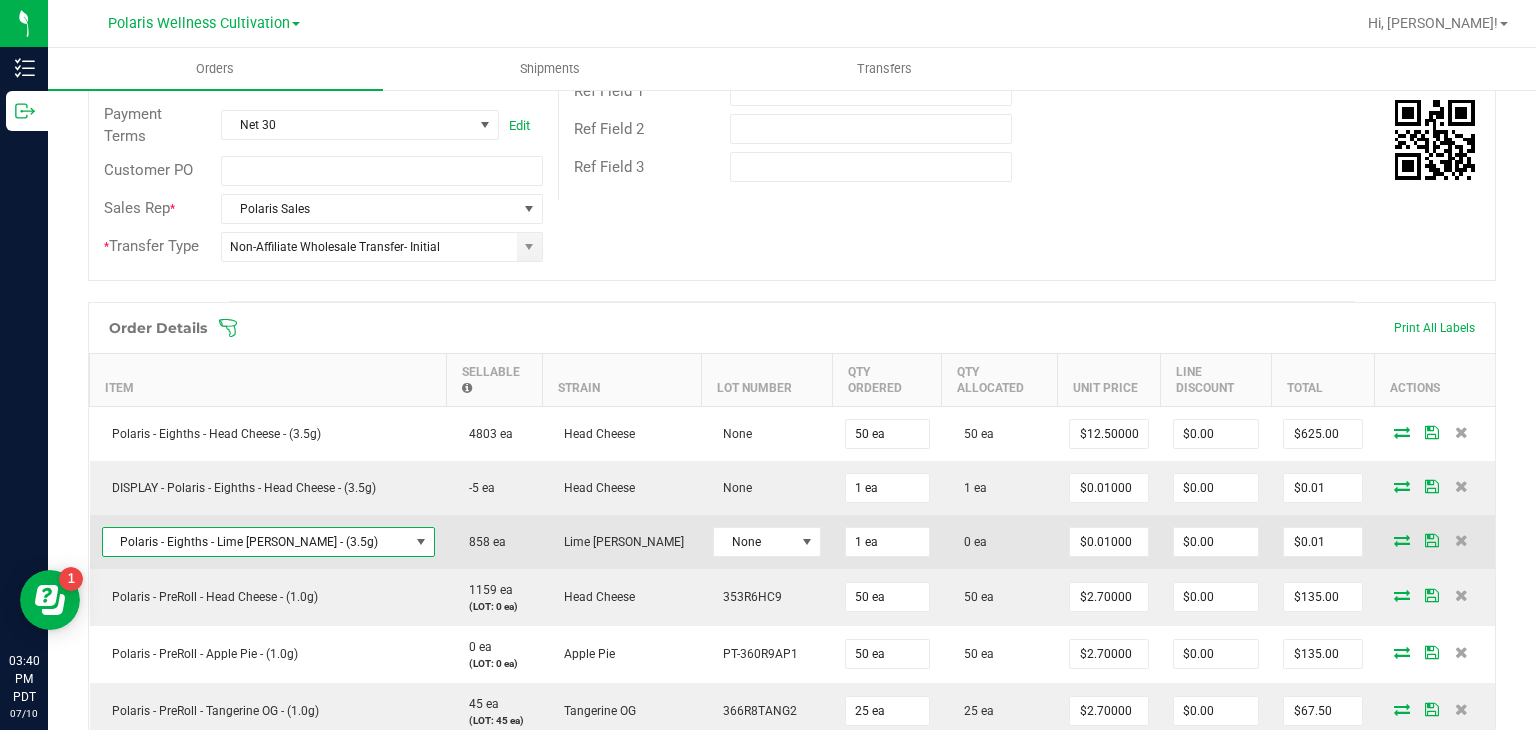 click on "Polaris - Eighths - Lime [PERSON_NAME] - (3.5g)" at bounding box center [256, 542] 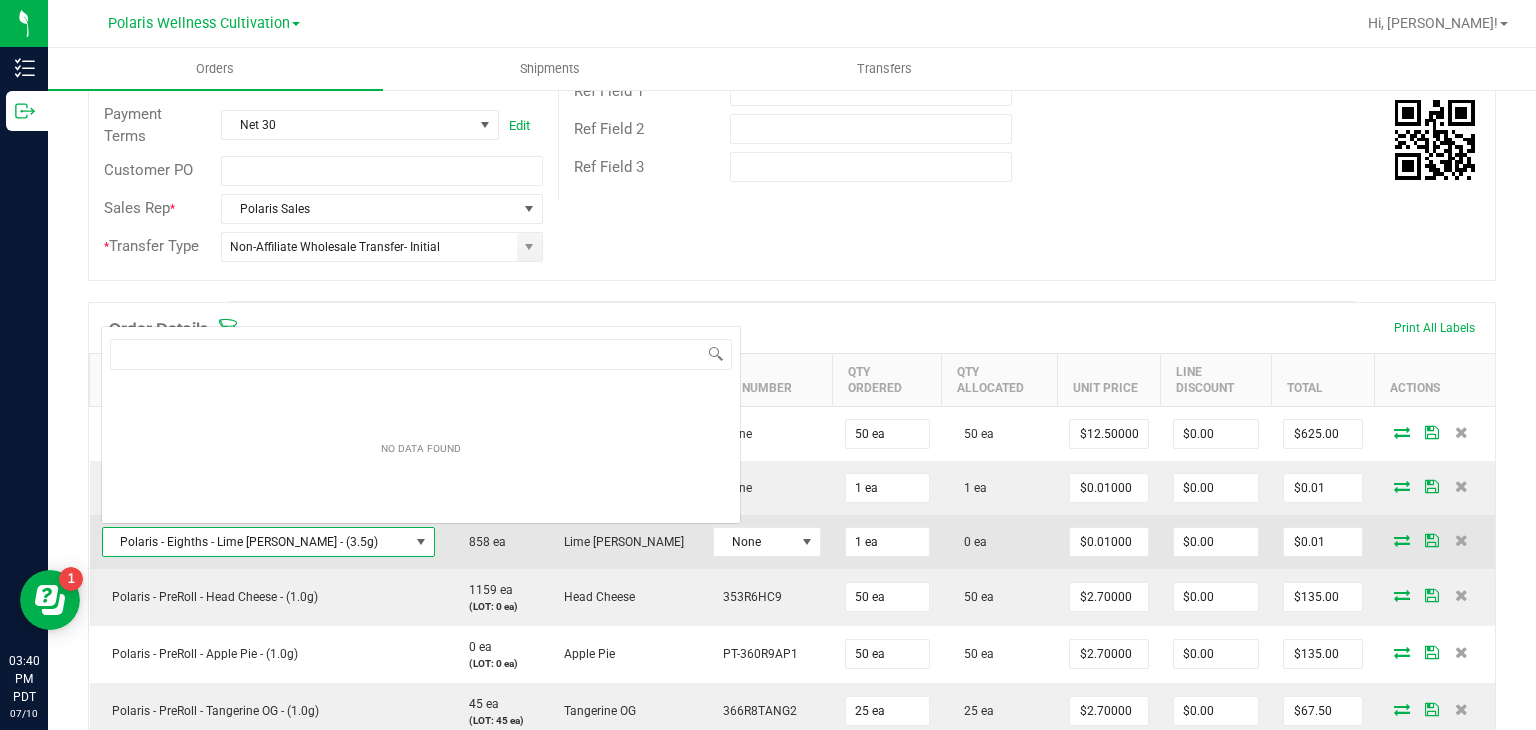scroll, scrollTop: 0, scrollLeft: 0, axis: both 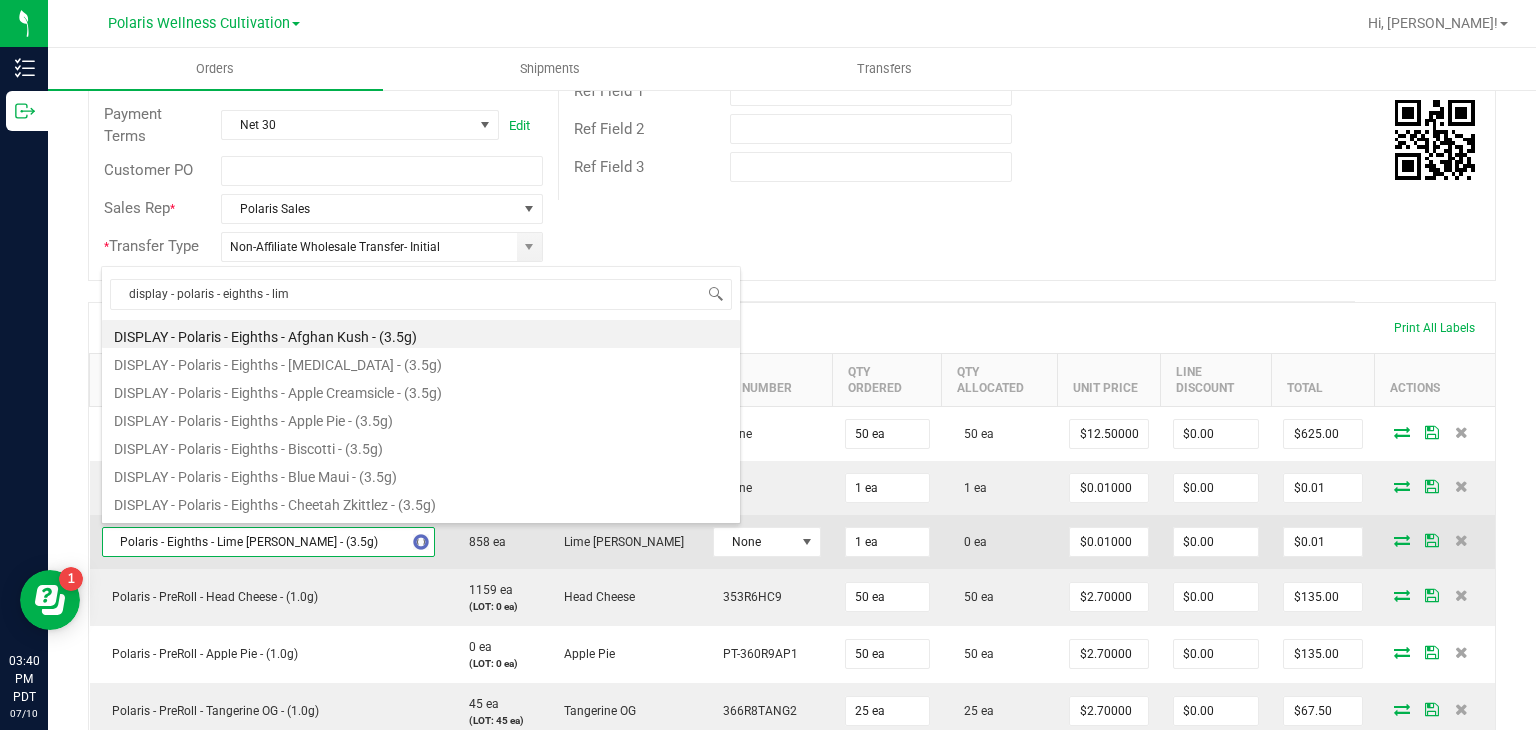 type on "display - polaris - eighths - lime" 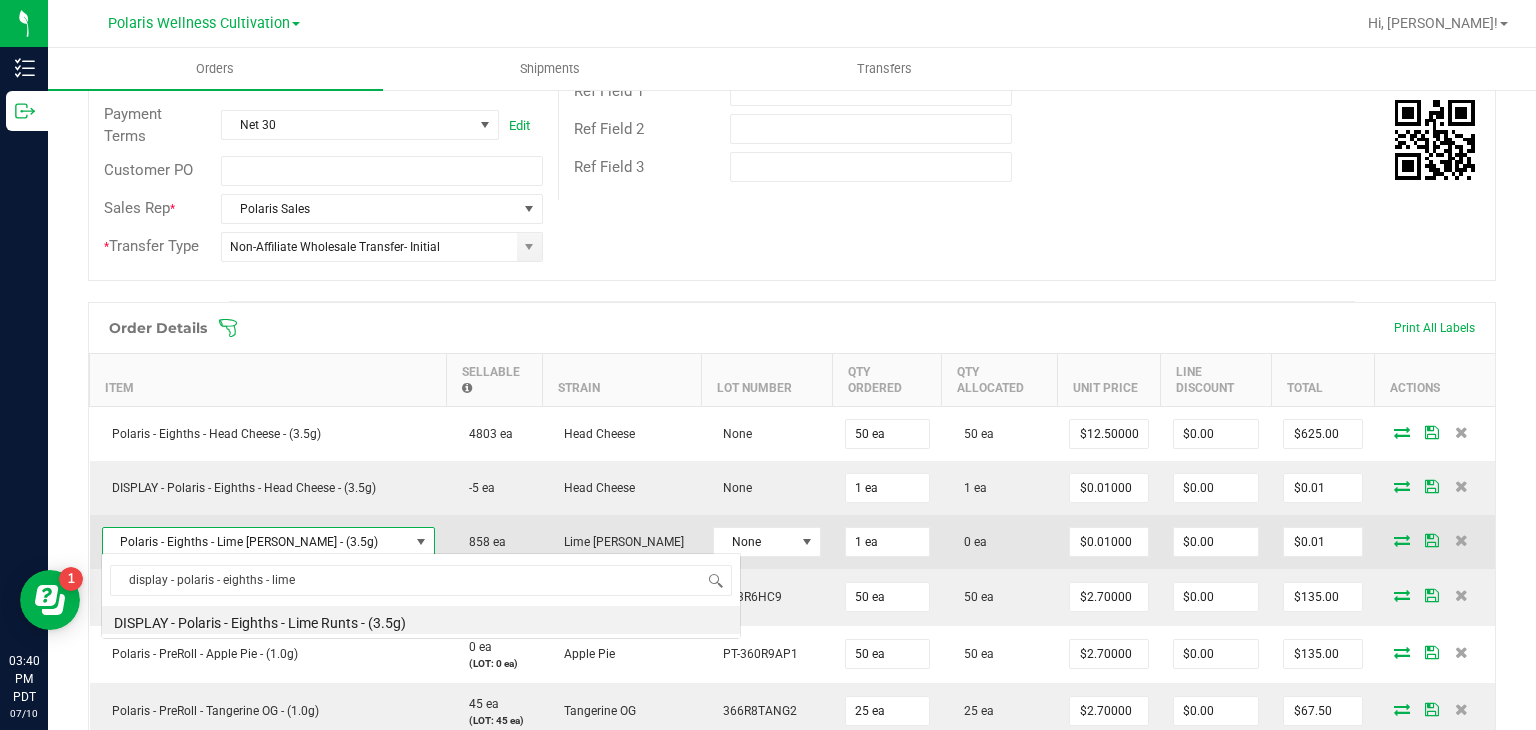 scroll, scrollTop: 0, scrollLeft: 0, axis: both 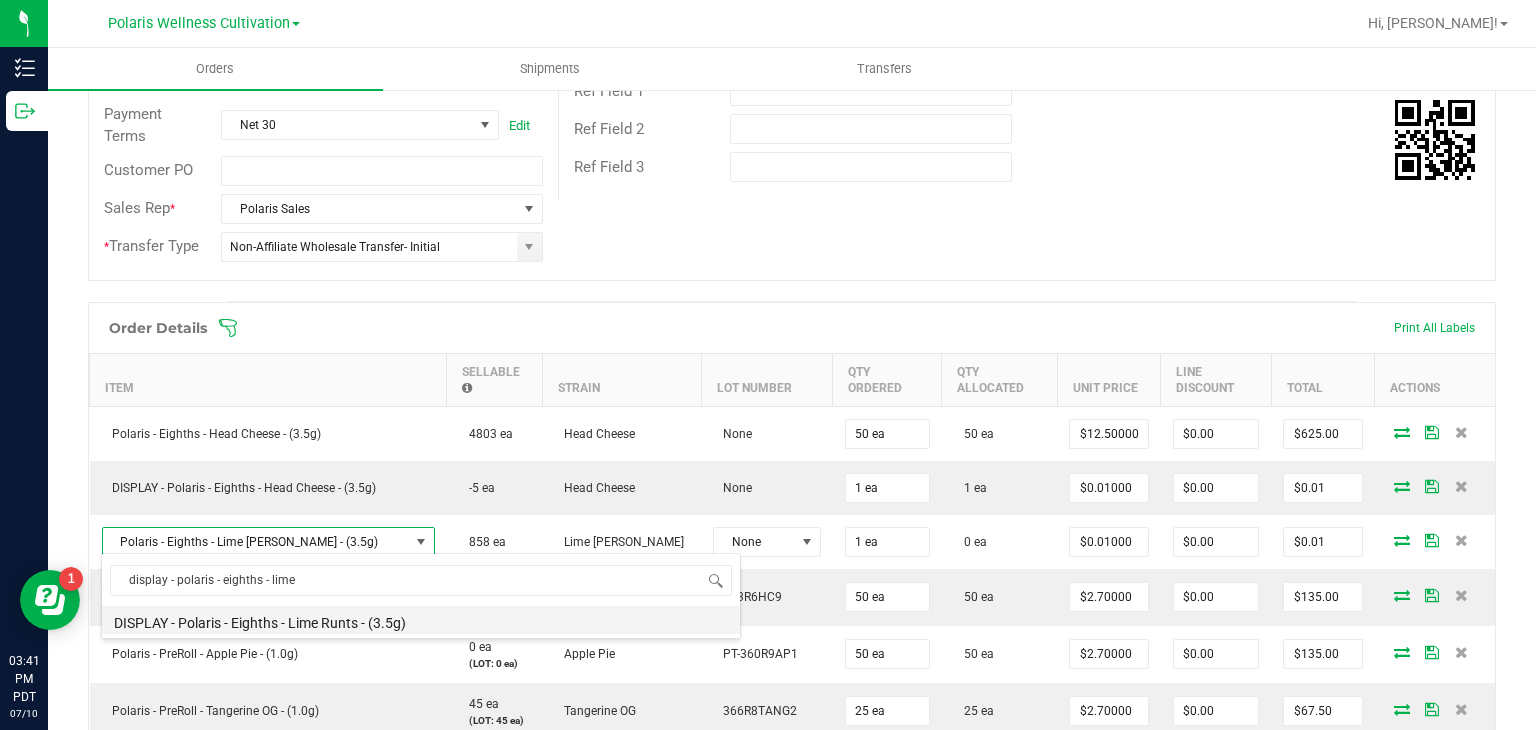 click on "DISPLAY - Polaris - Eighths - Lime Runts - (3.5g)" at bounding box center [421, 620] 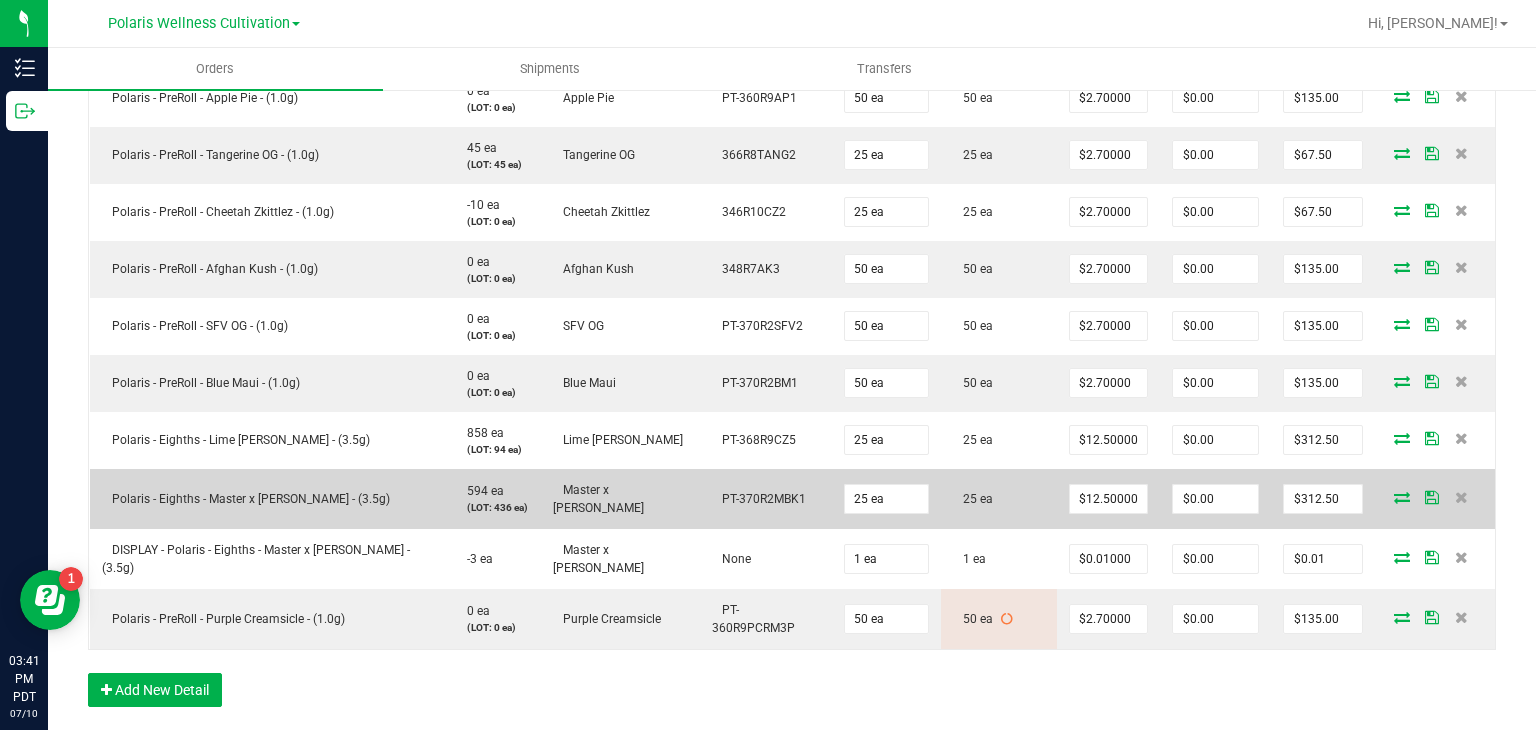 scroll, scrollTop: 908, scrollLeft: 0, axis: vertical 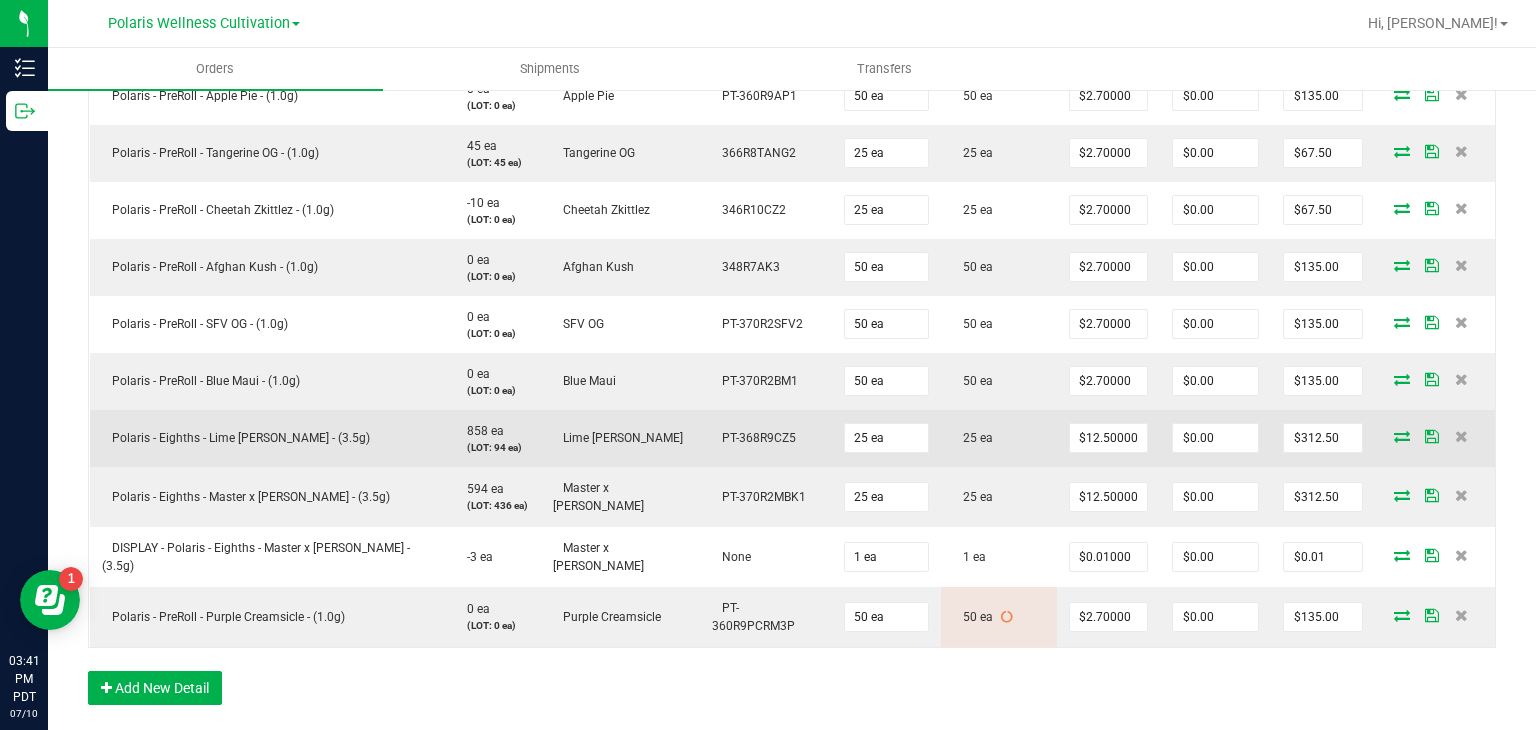 click at bounding box center [1402, 436] 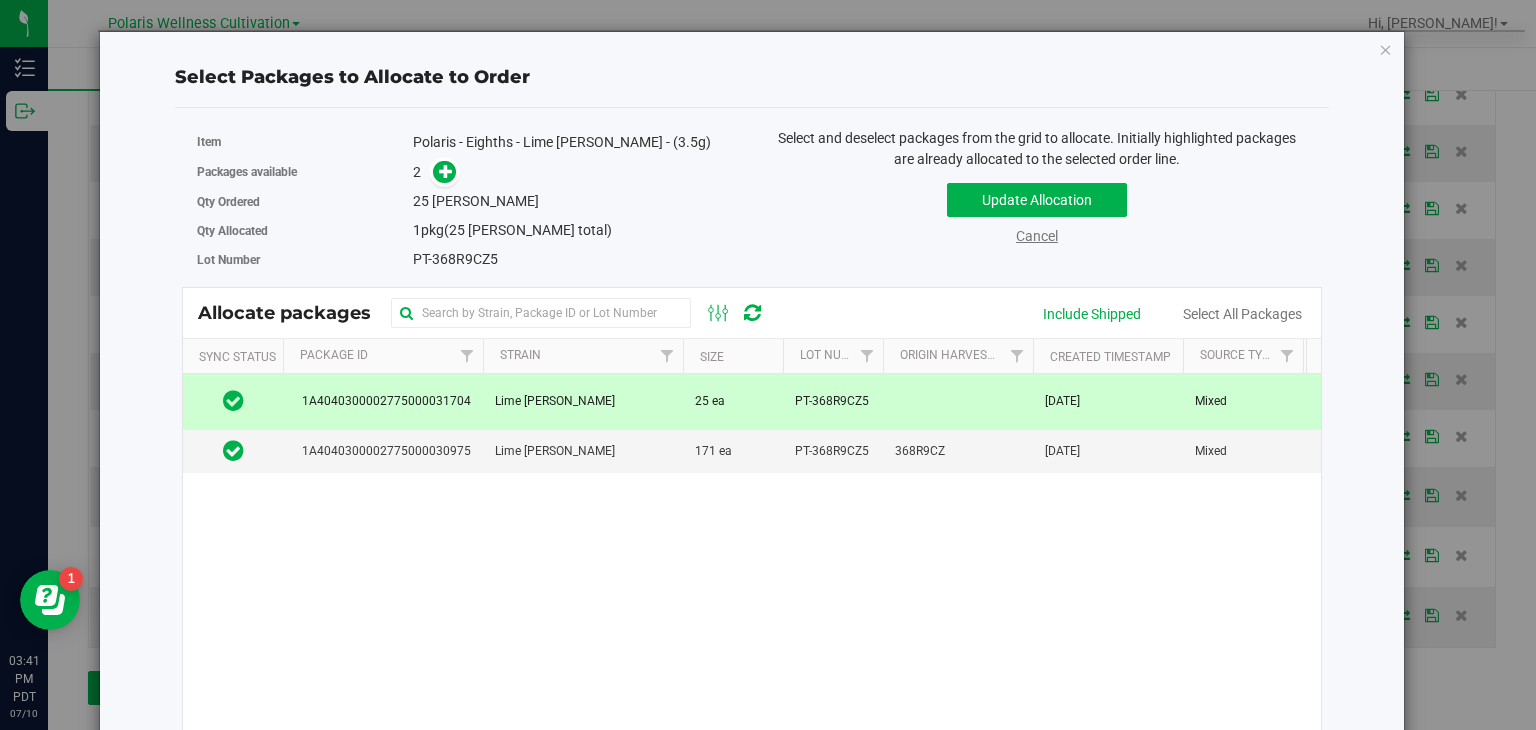 click on "Cancel" at bounding box center (1037, 236) 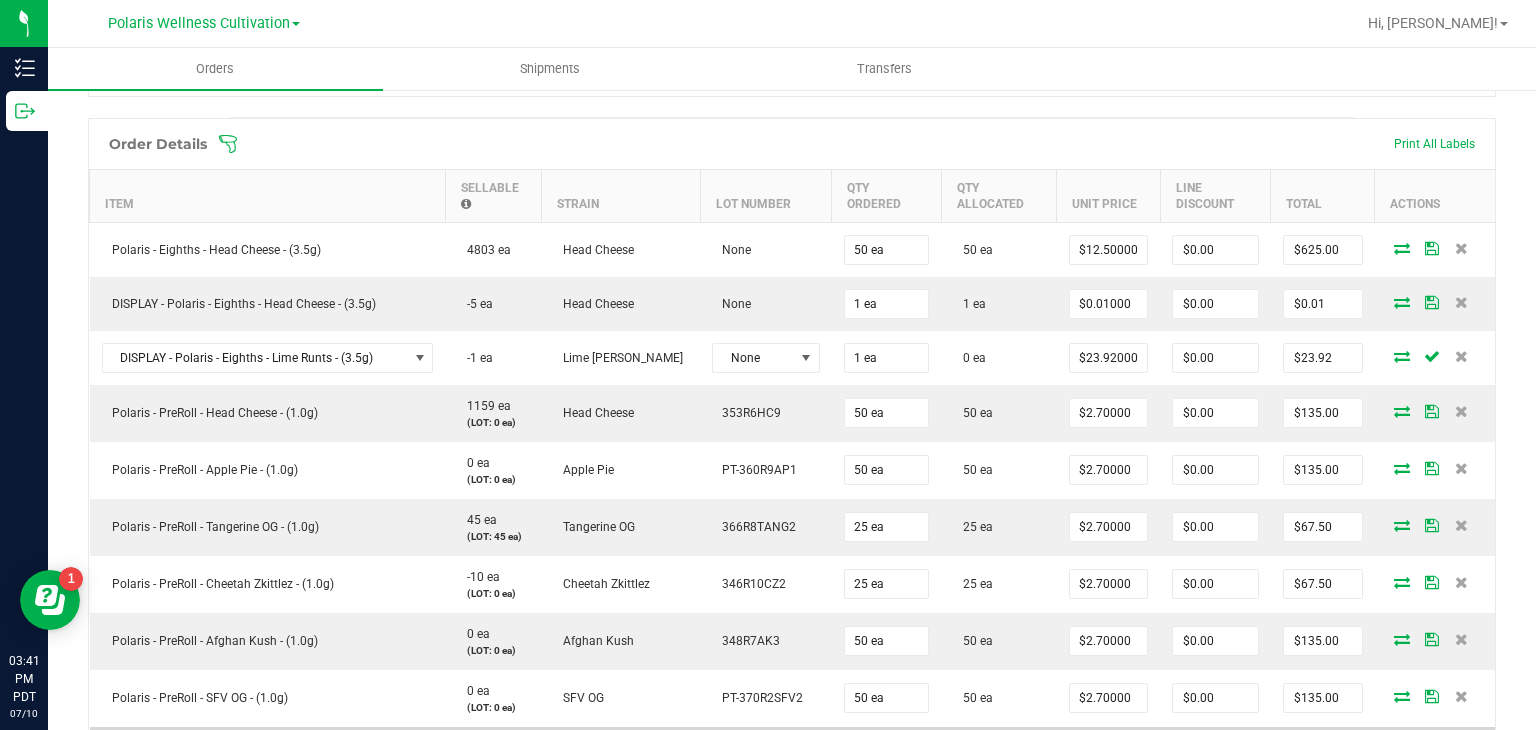 scroll, scrollTop: 532, scrollLeft: 0, axis: vertical 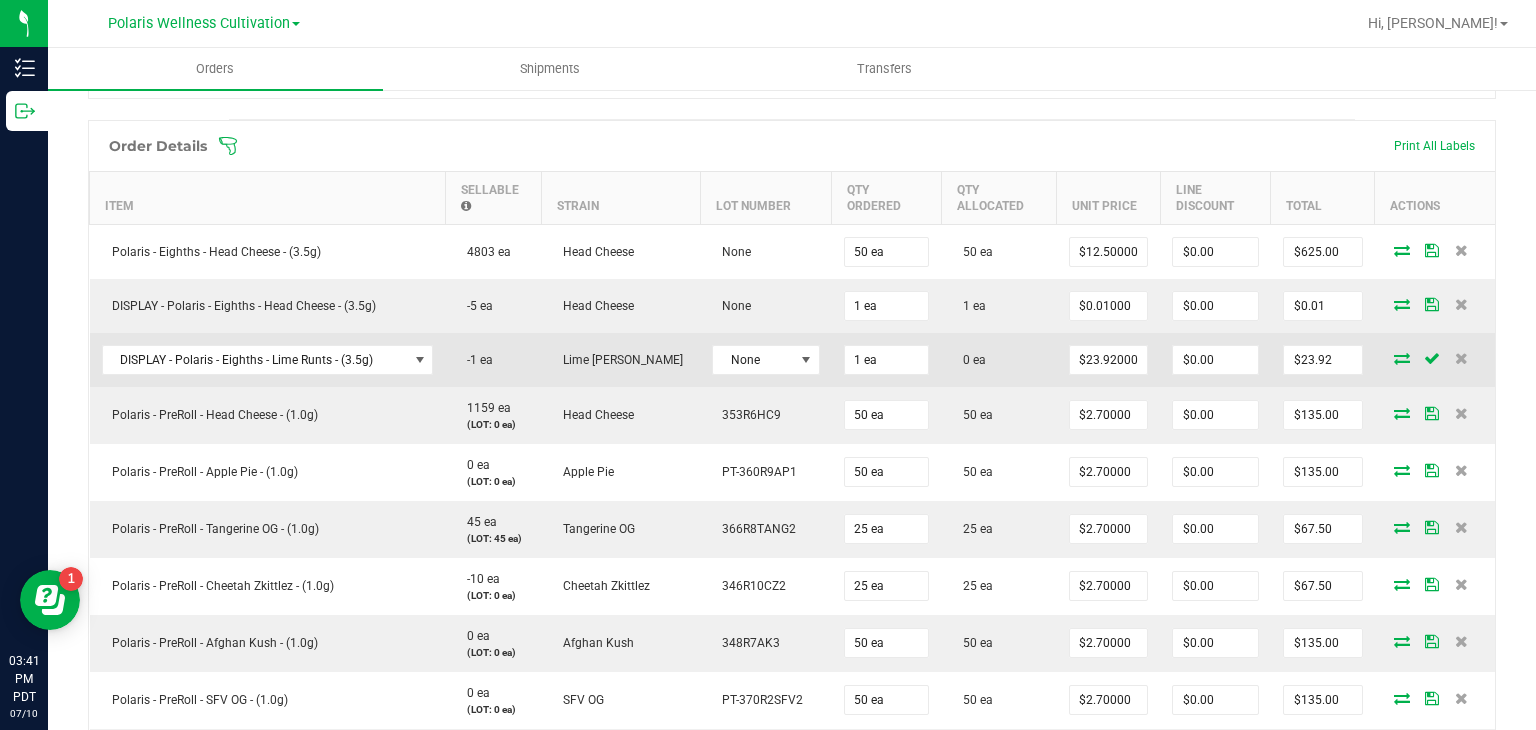 click at bounding box center [1402, 358] 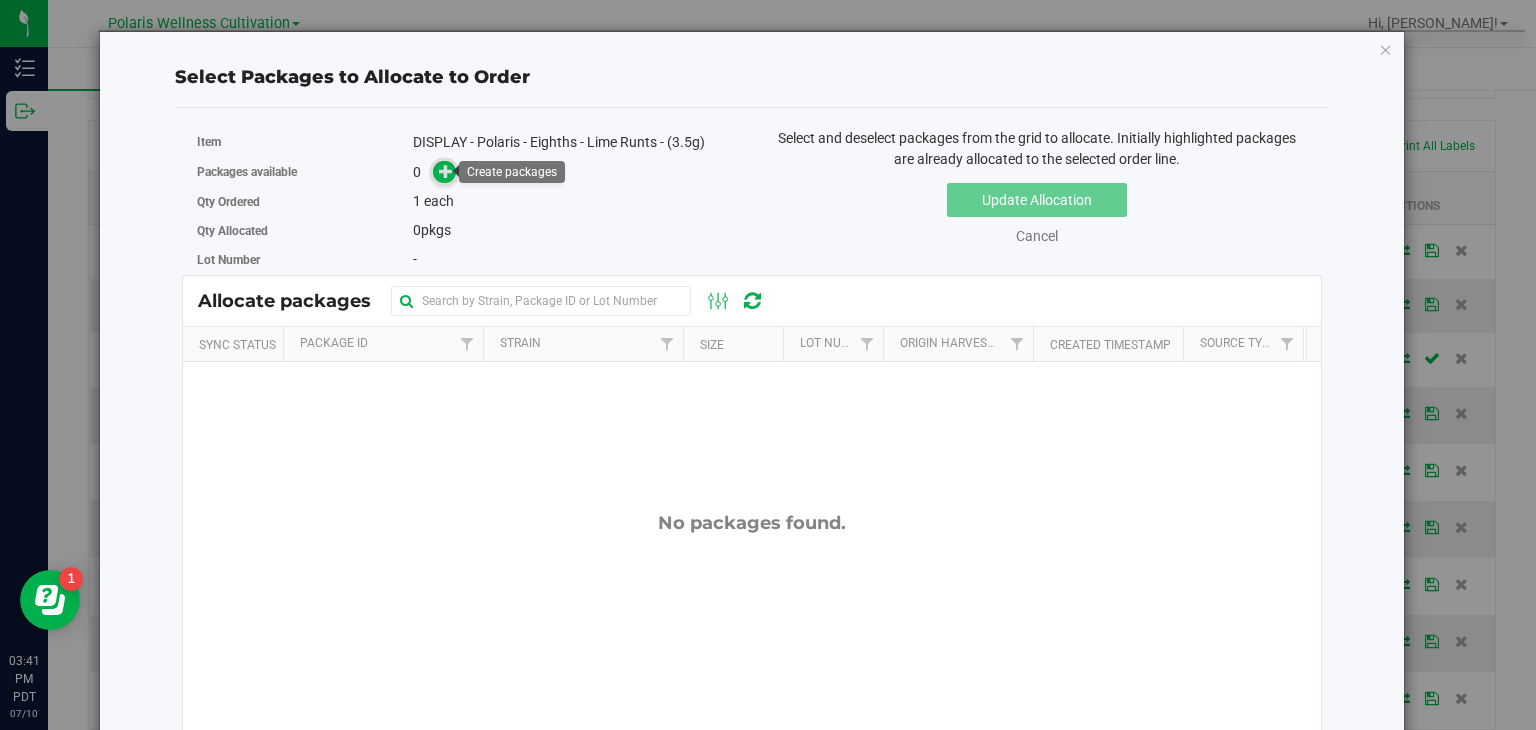 click at bounding box center (446, 171) 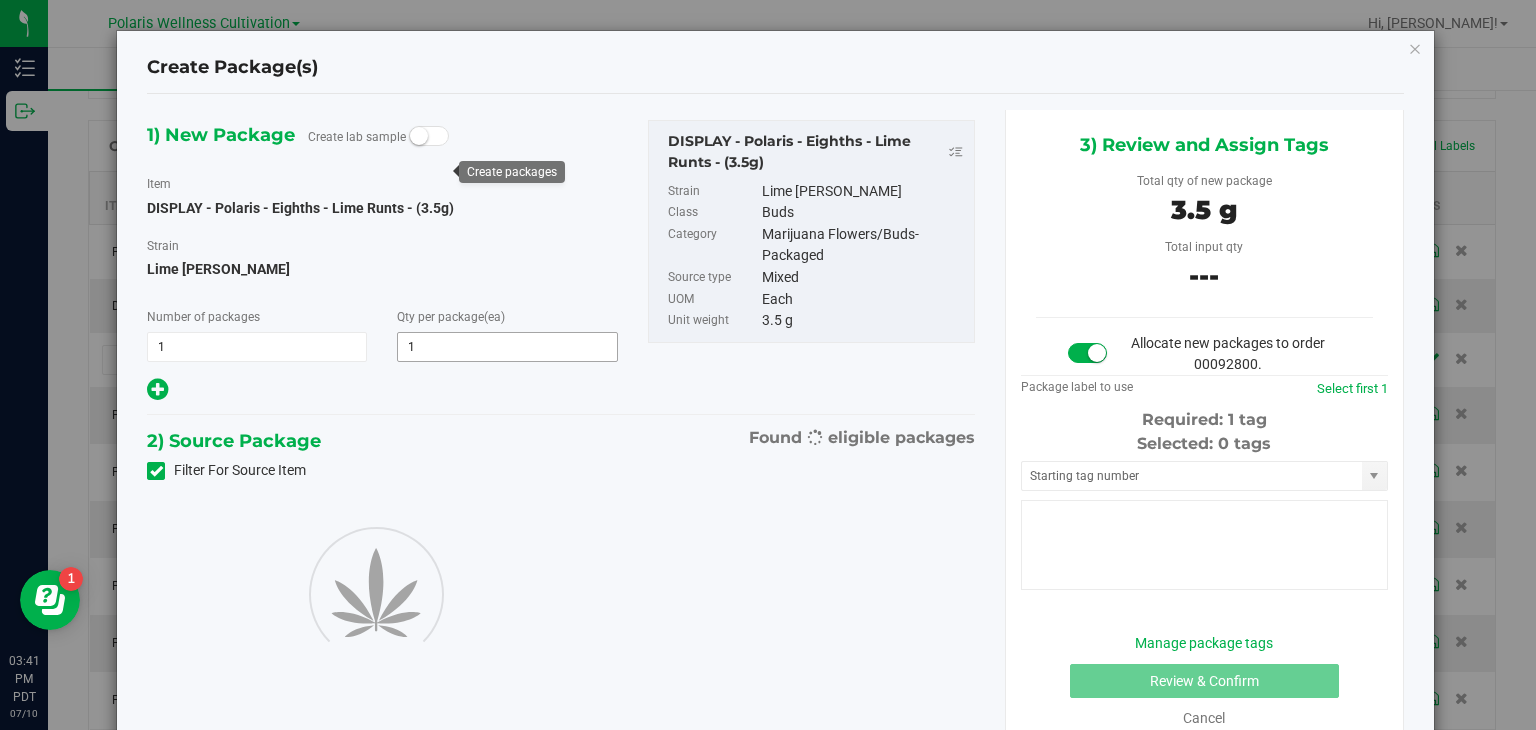 type on "1" 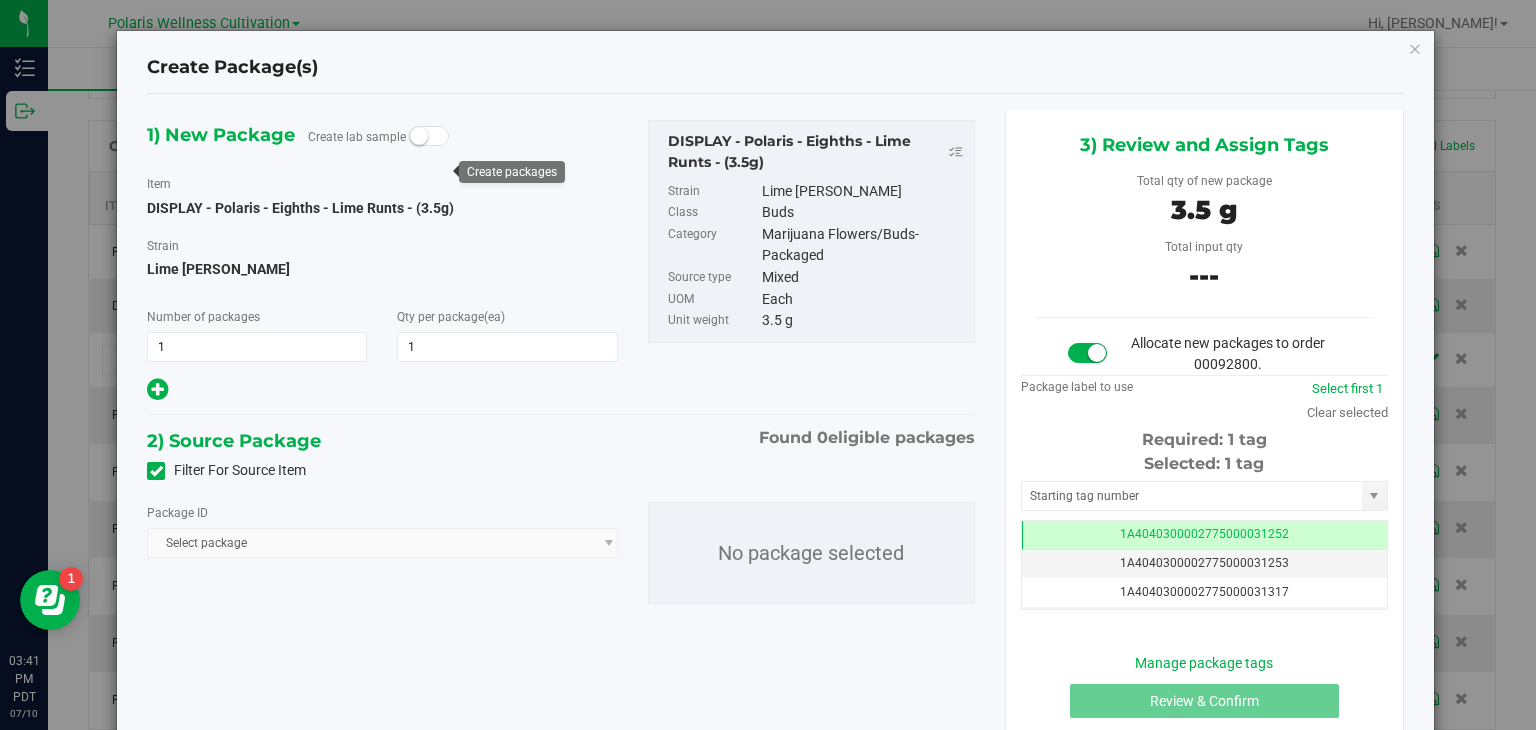 scroll, scrollTop: 0, scrollLeft: 0, axis: both 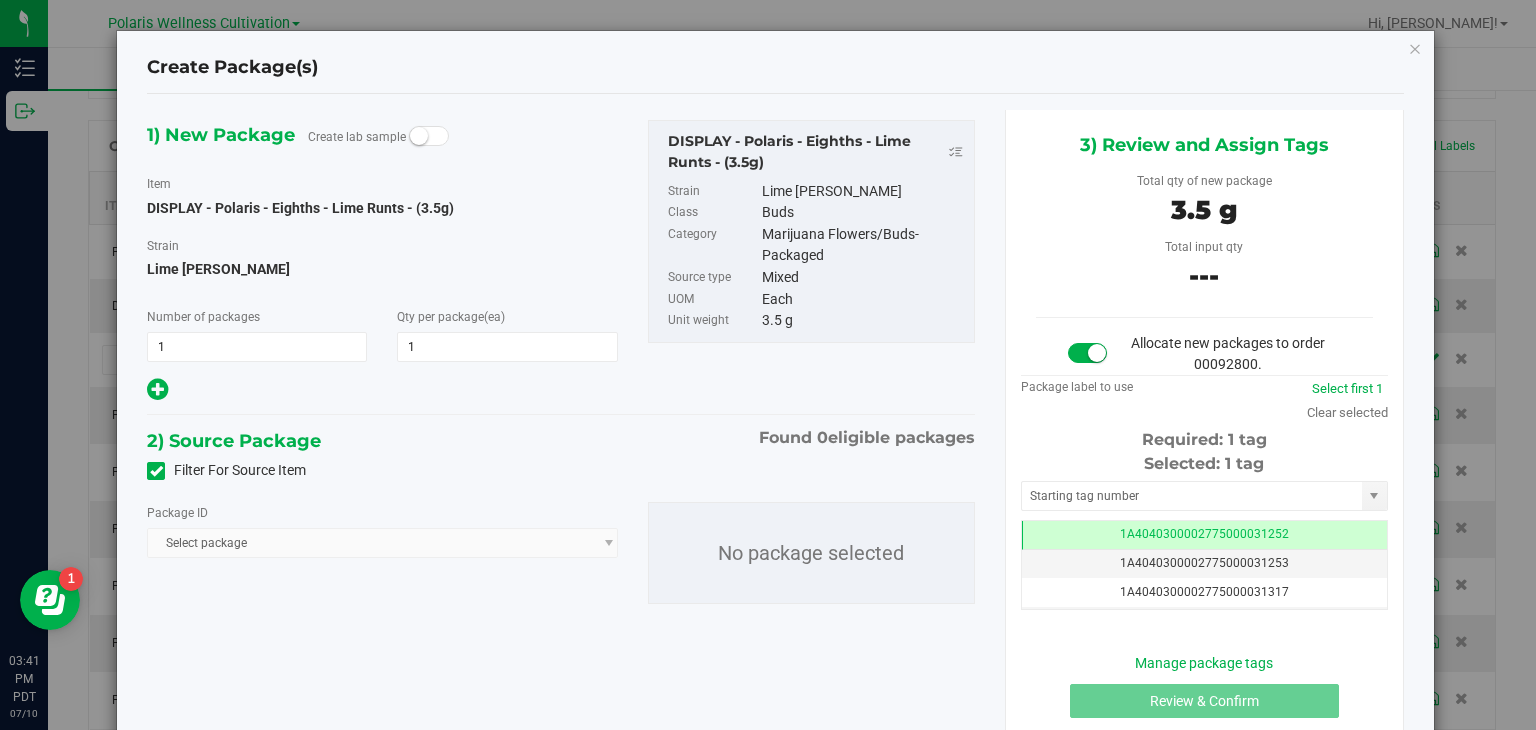 click at bounding box center [156, 471] 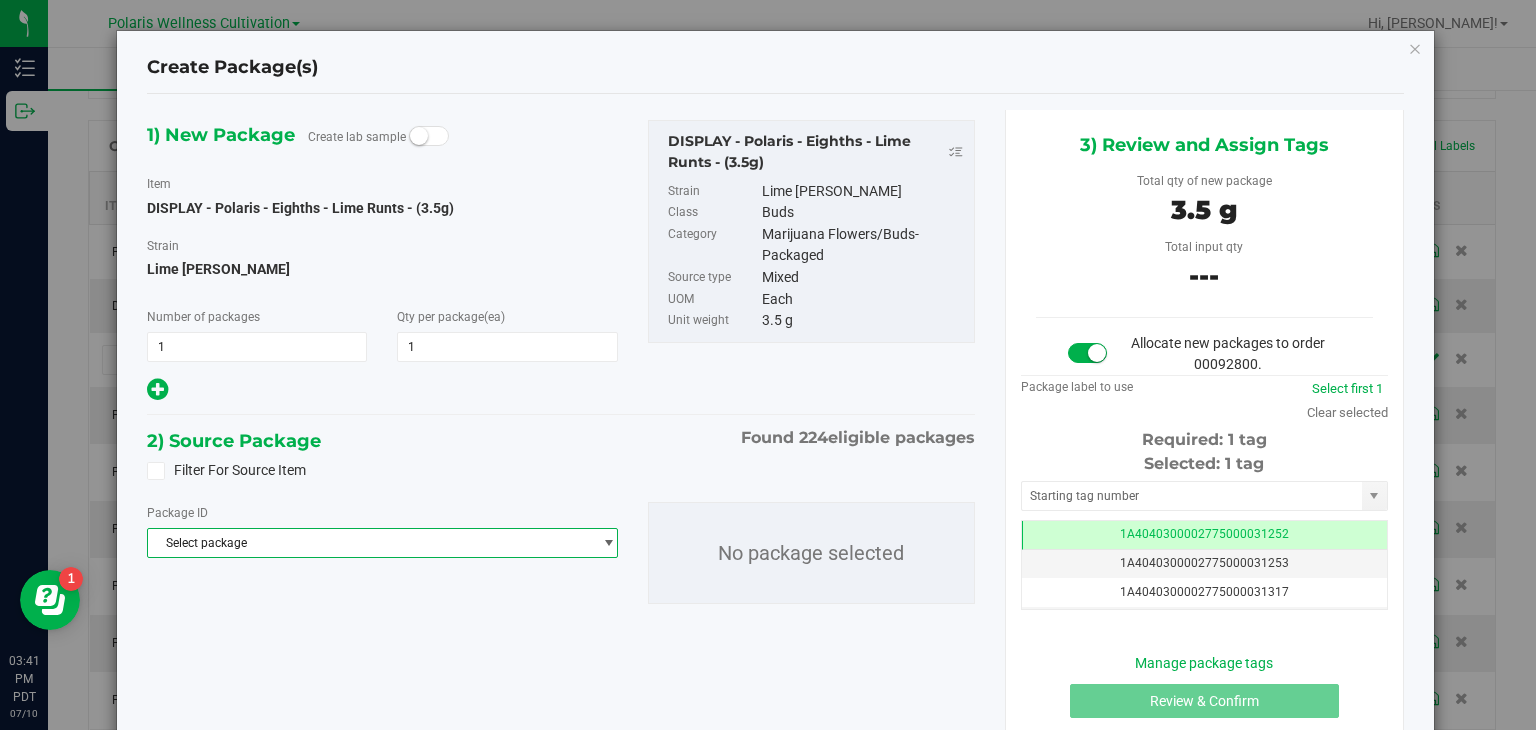 click on "Select package" at bounding box center [369, 543] 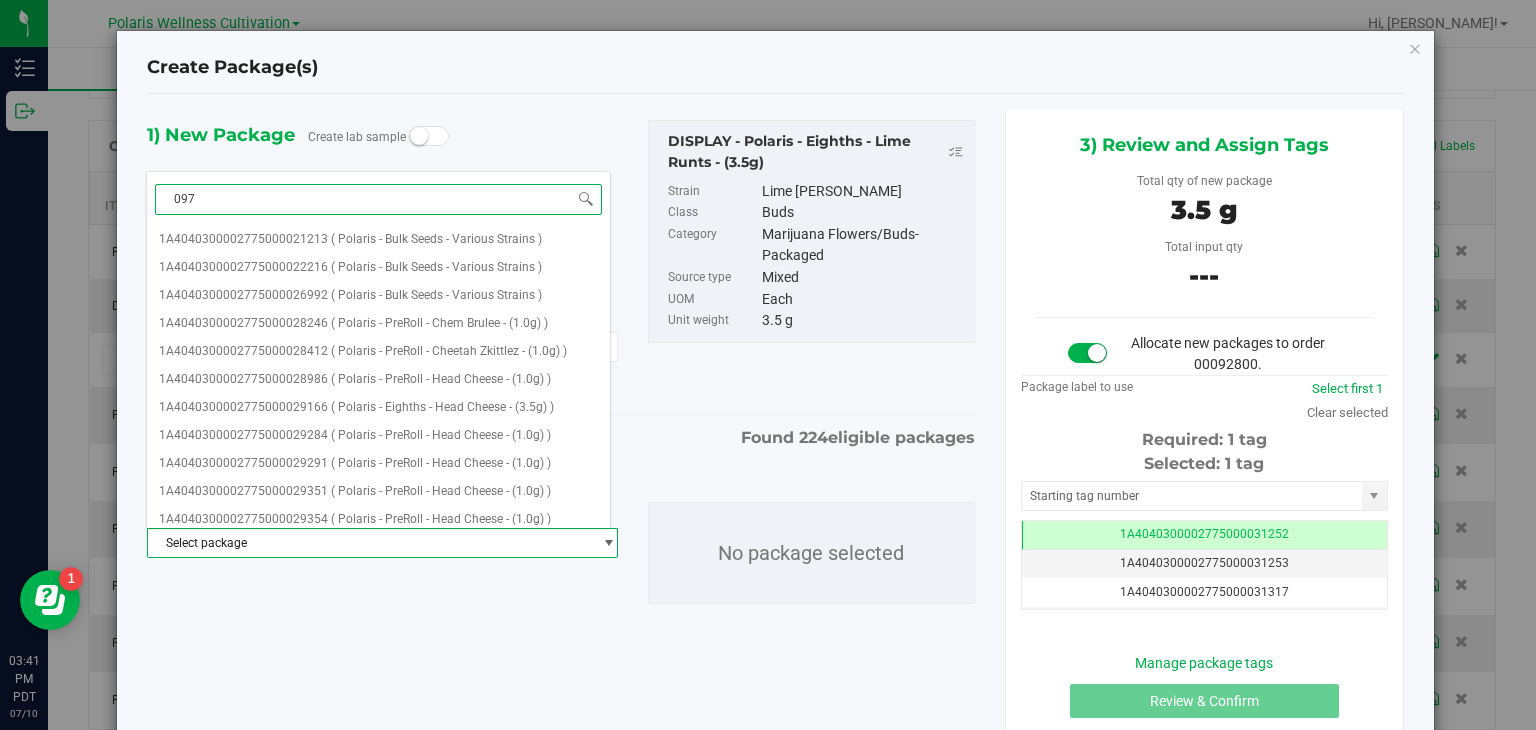 type on "0975" 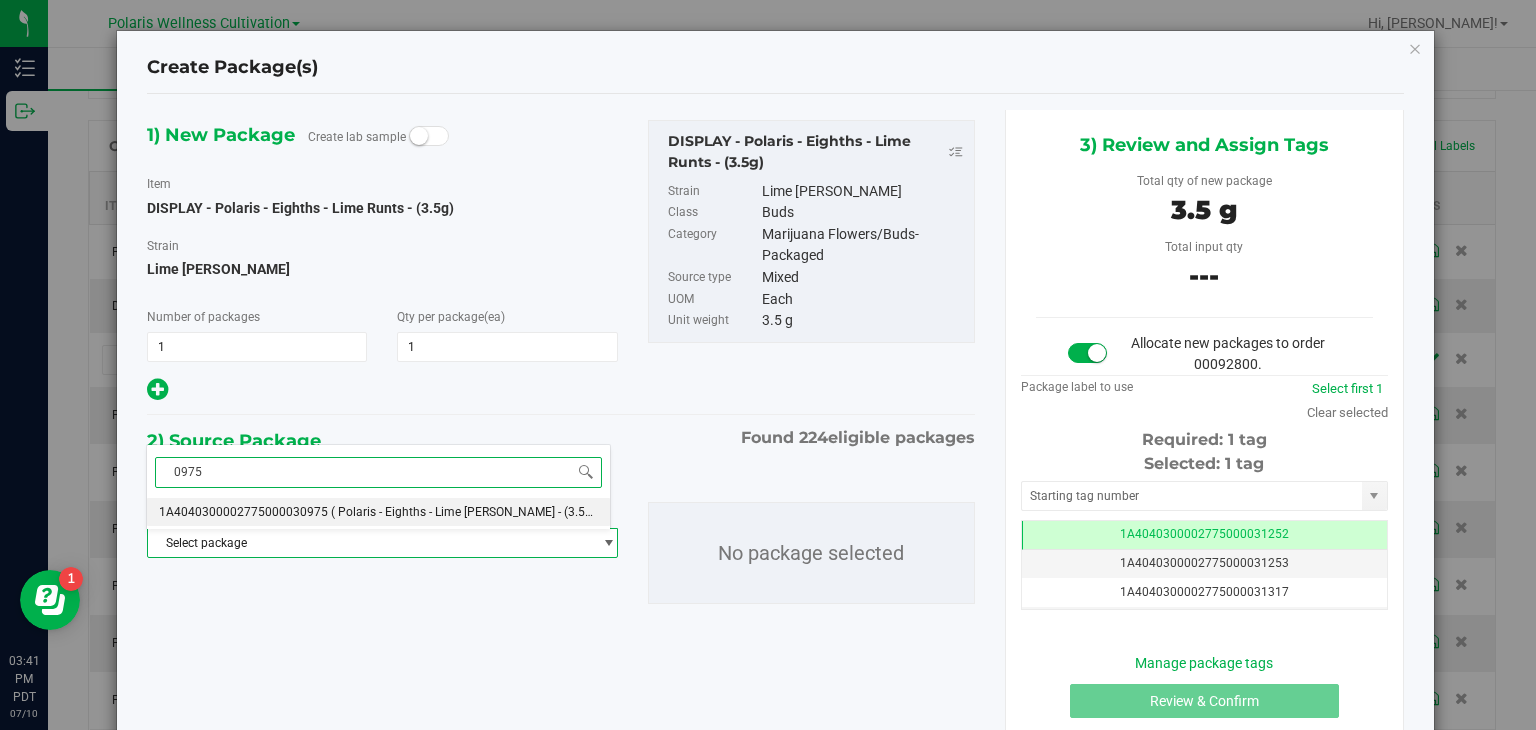 click on "(
Polaris - Eighths - Lime [PERSON_NAME] - (3.5g)
)" at bounding box center [467, 512] 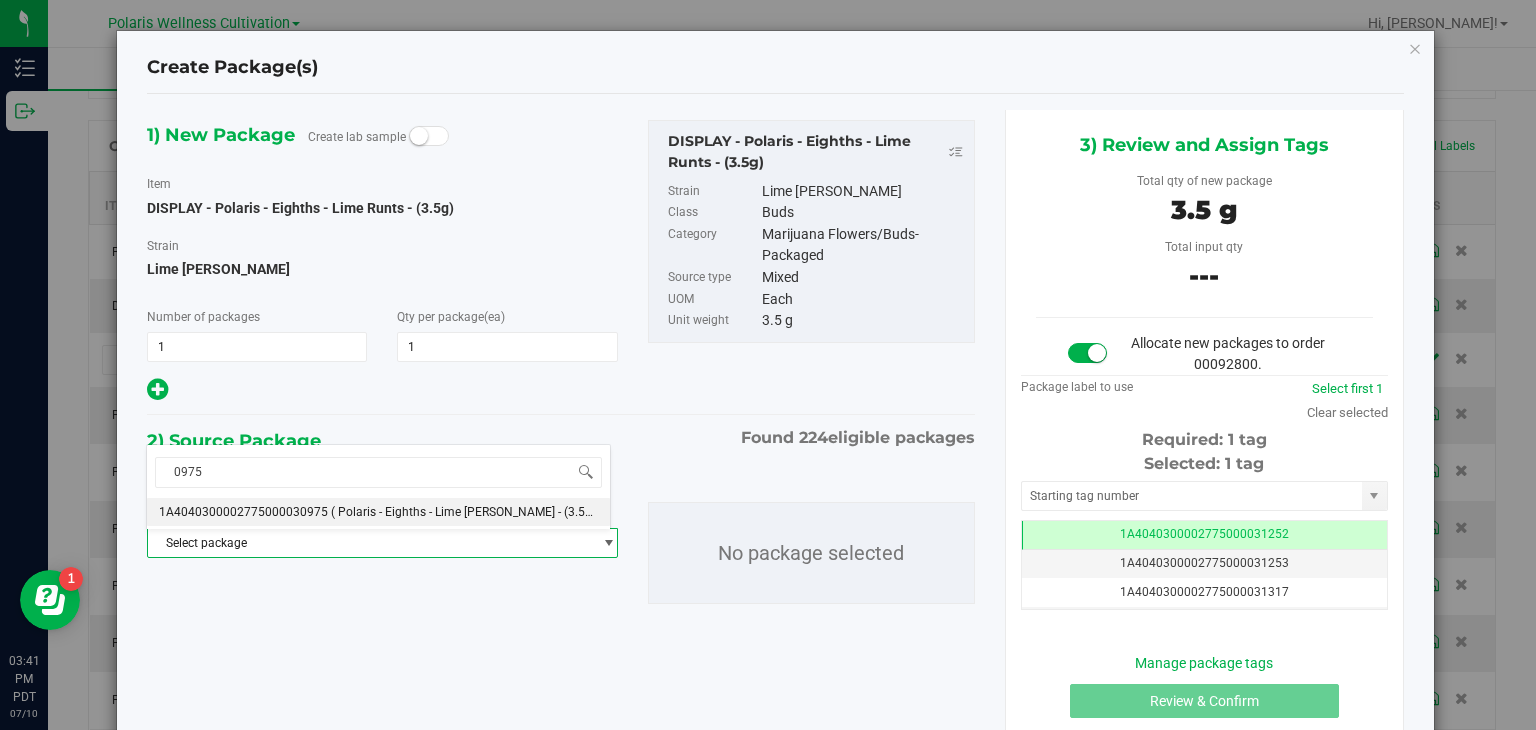 type 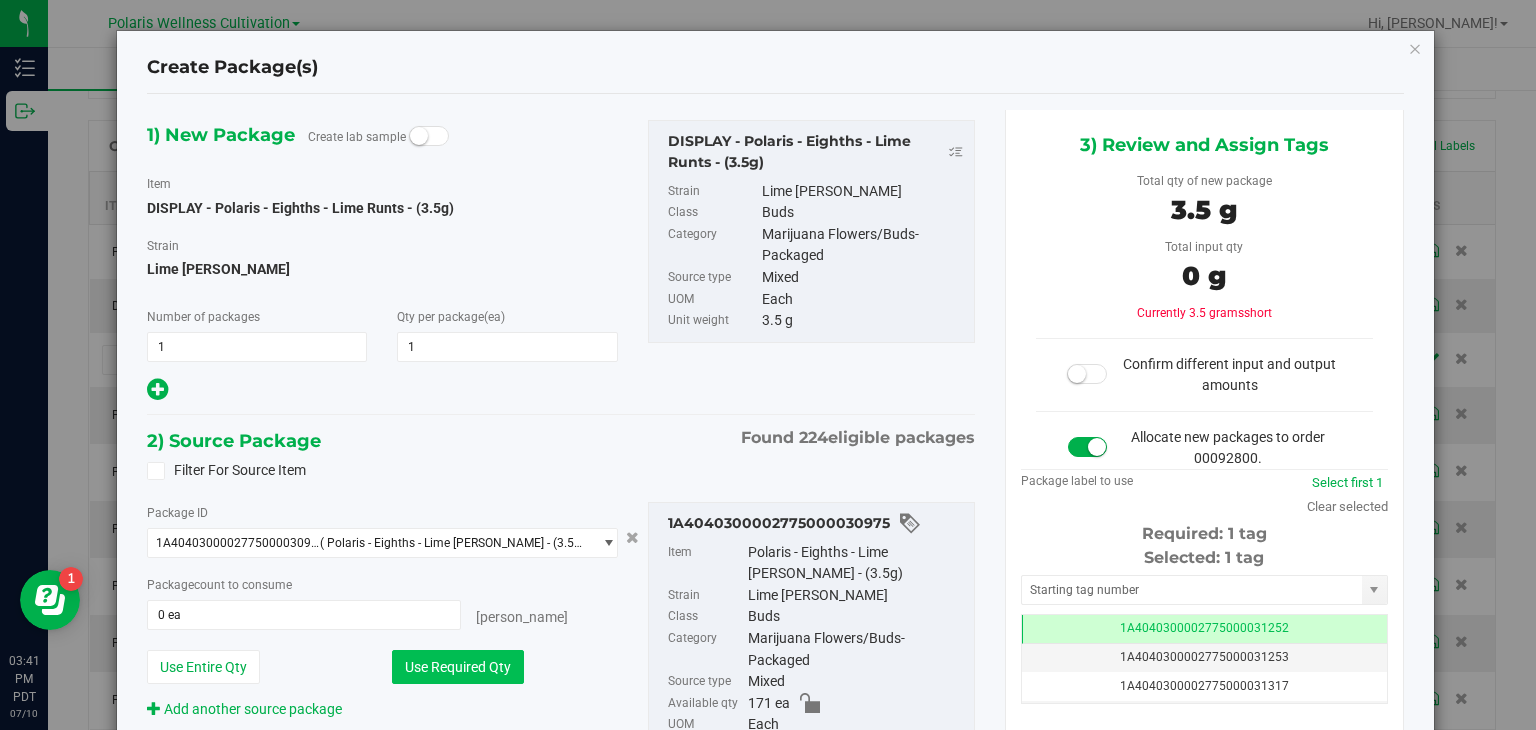 click on "Use Required Qty" at bounding box center [458, 667] 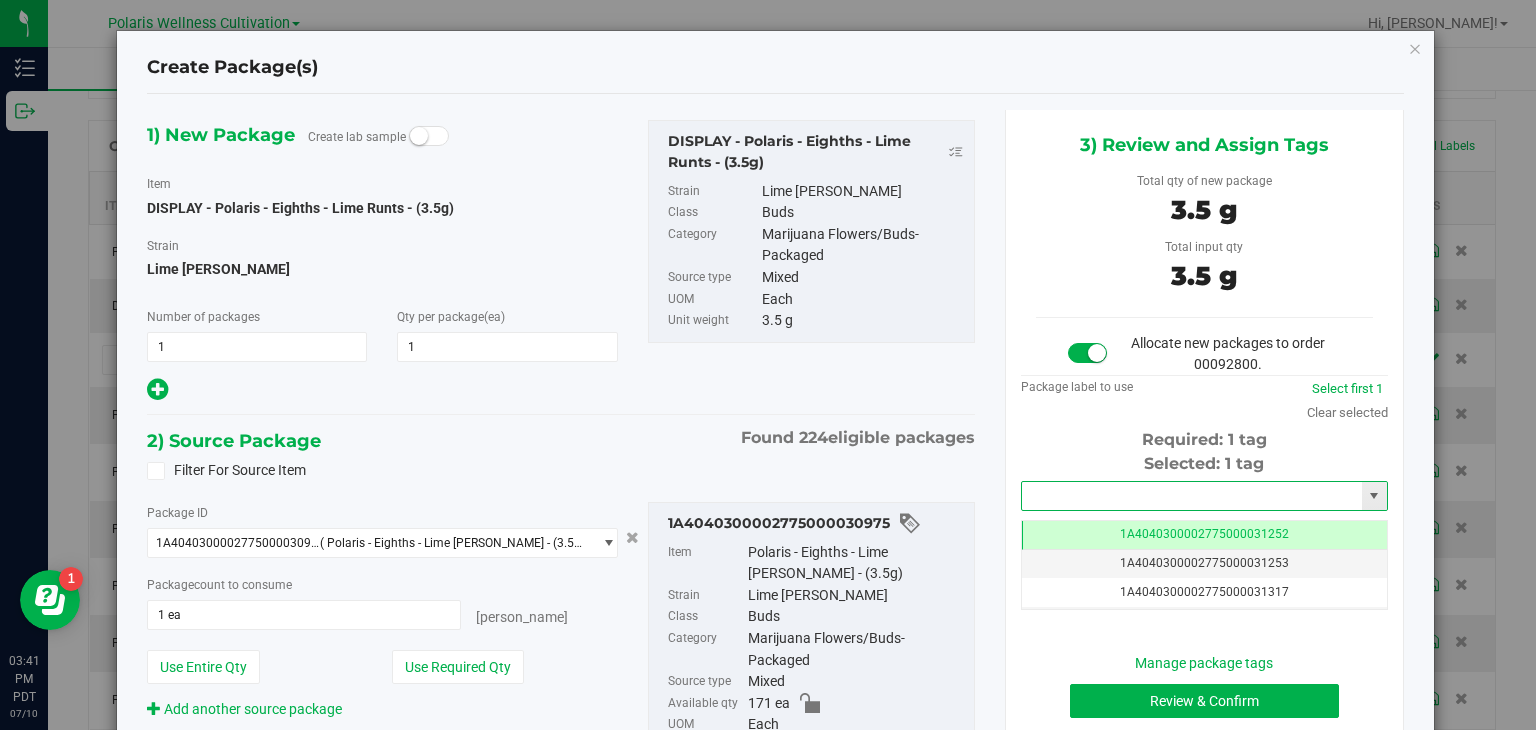 click at bounding box center (1192, 496) 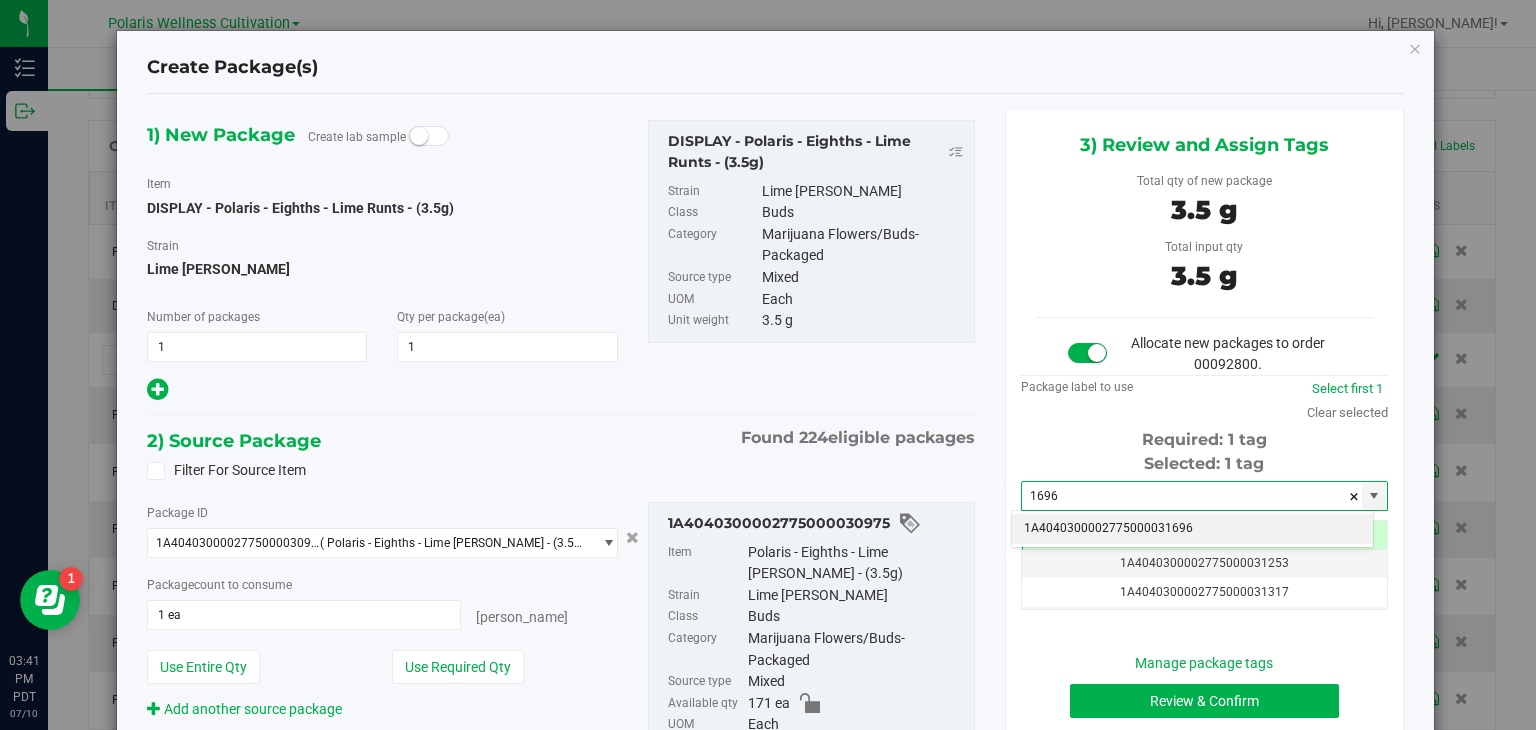 click on "1A4040300002775000031696" at bounding box center [1192, 529] 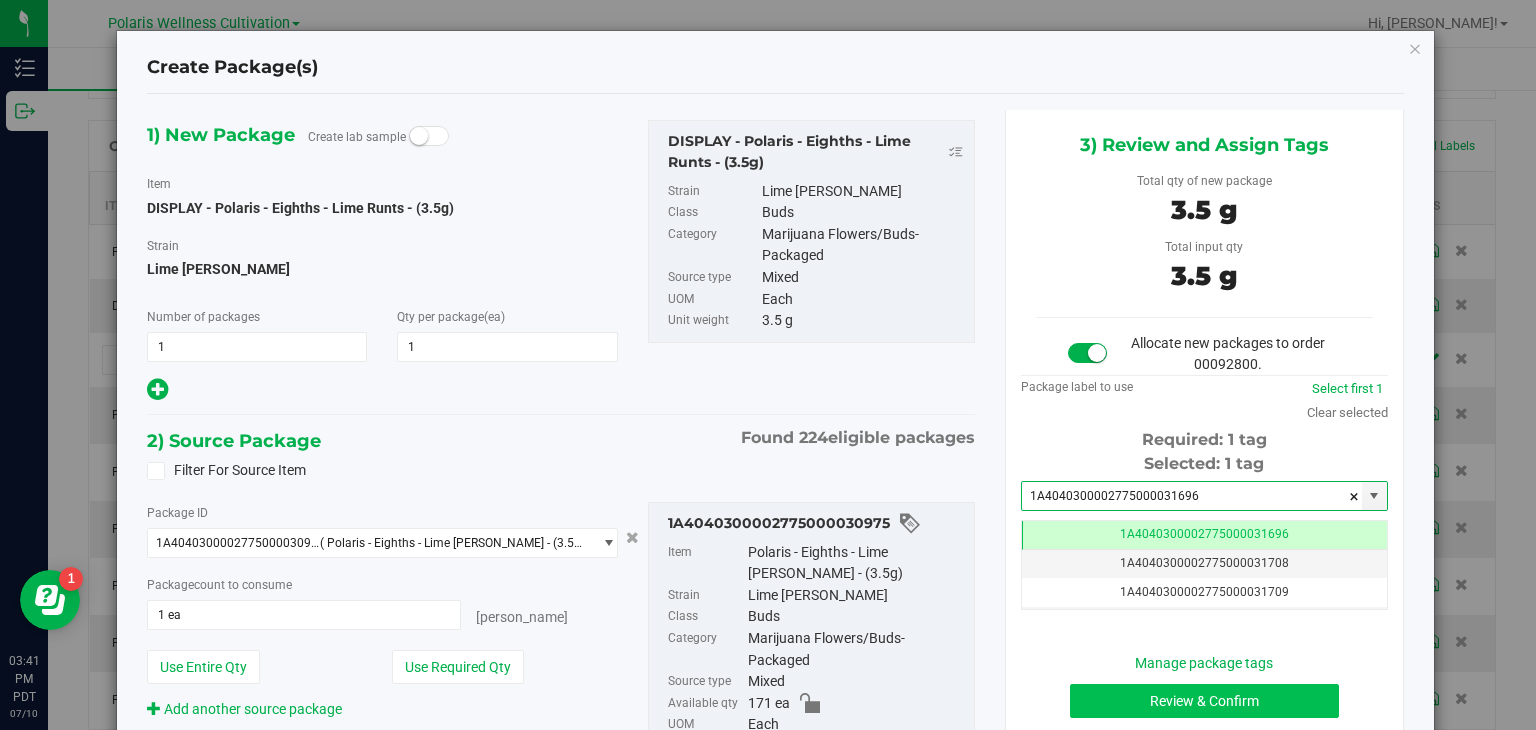 type on "1A4040300002775000031696" 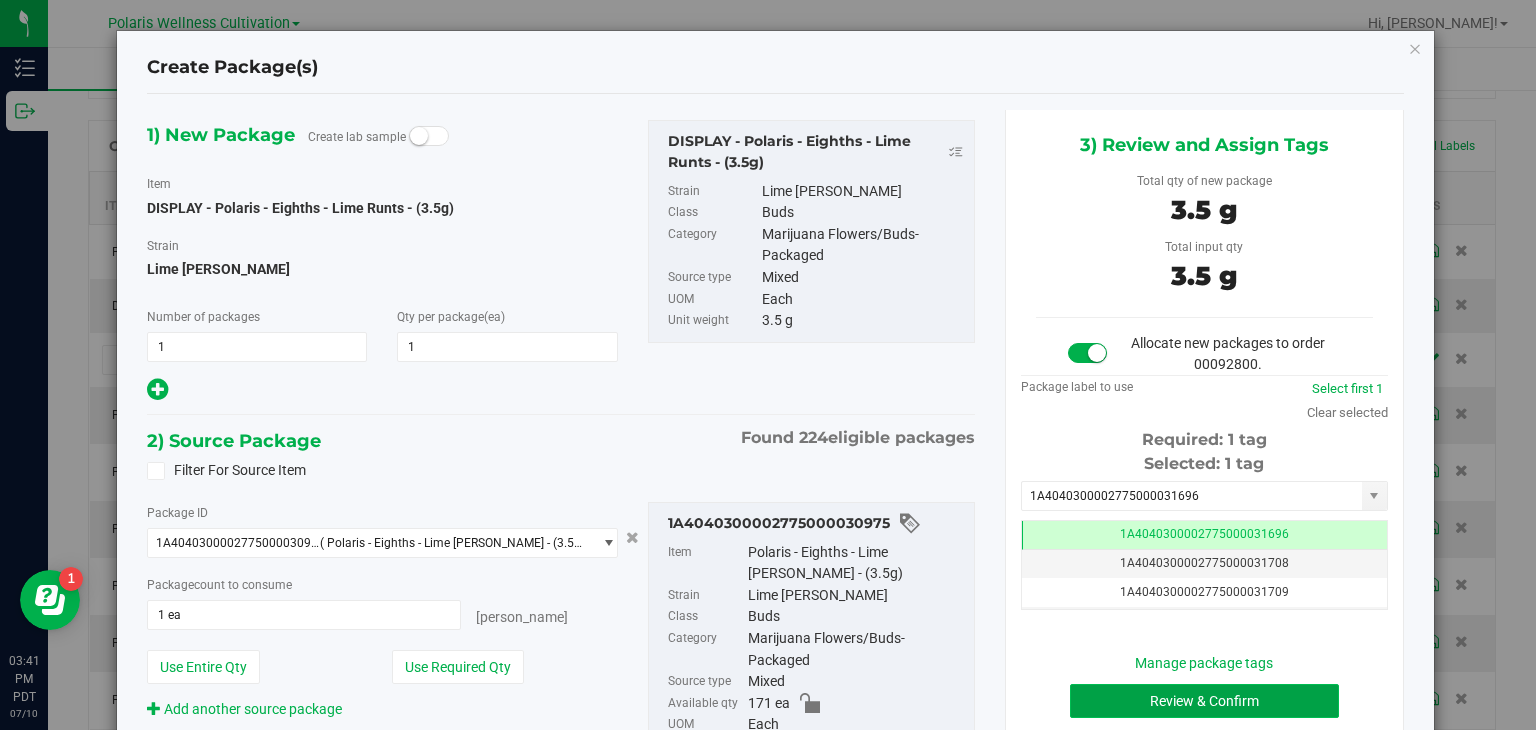 click on "Review & Confirm" at bounding box center (1204, 701) 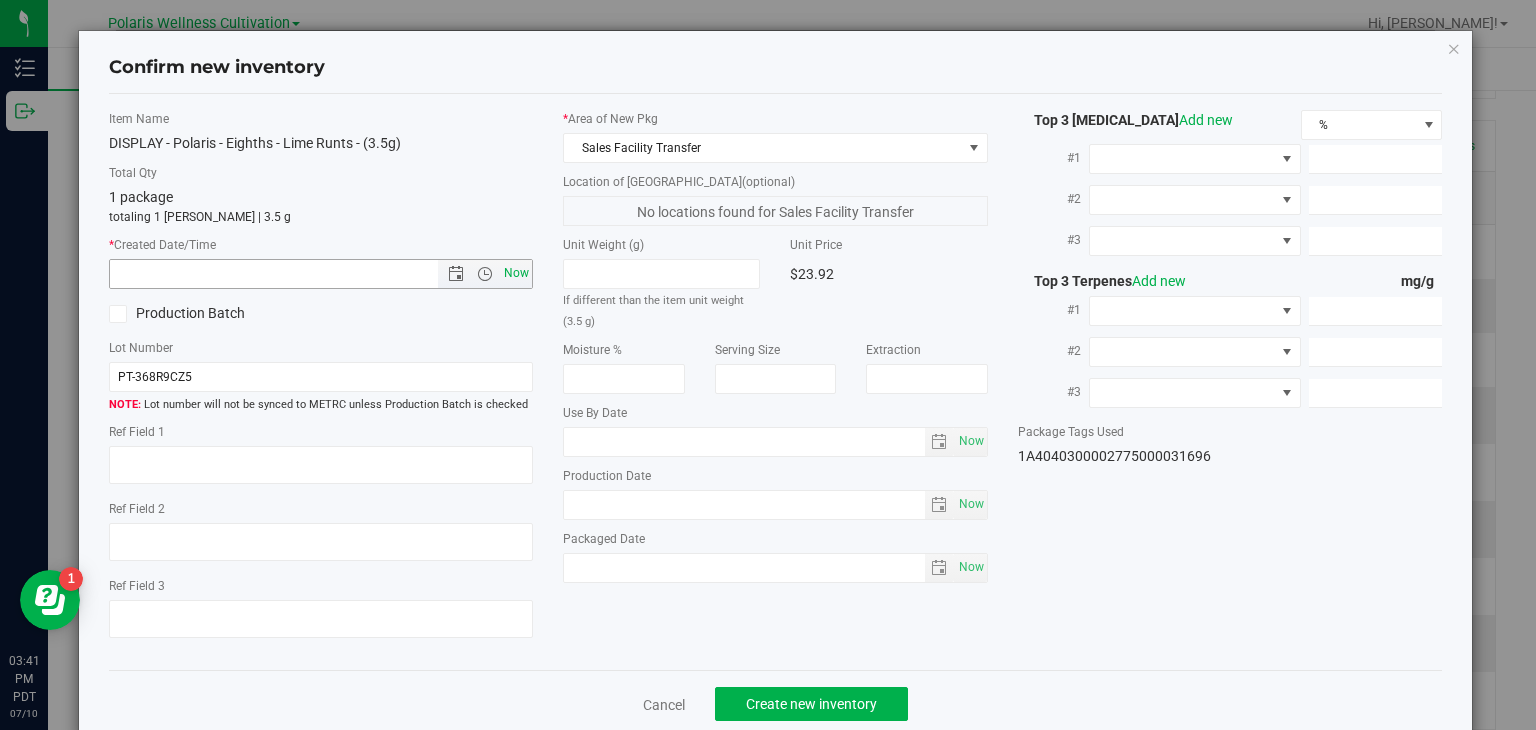 click on "Now" at bounding box center (517, 273) 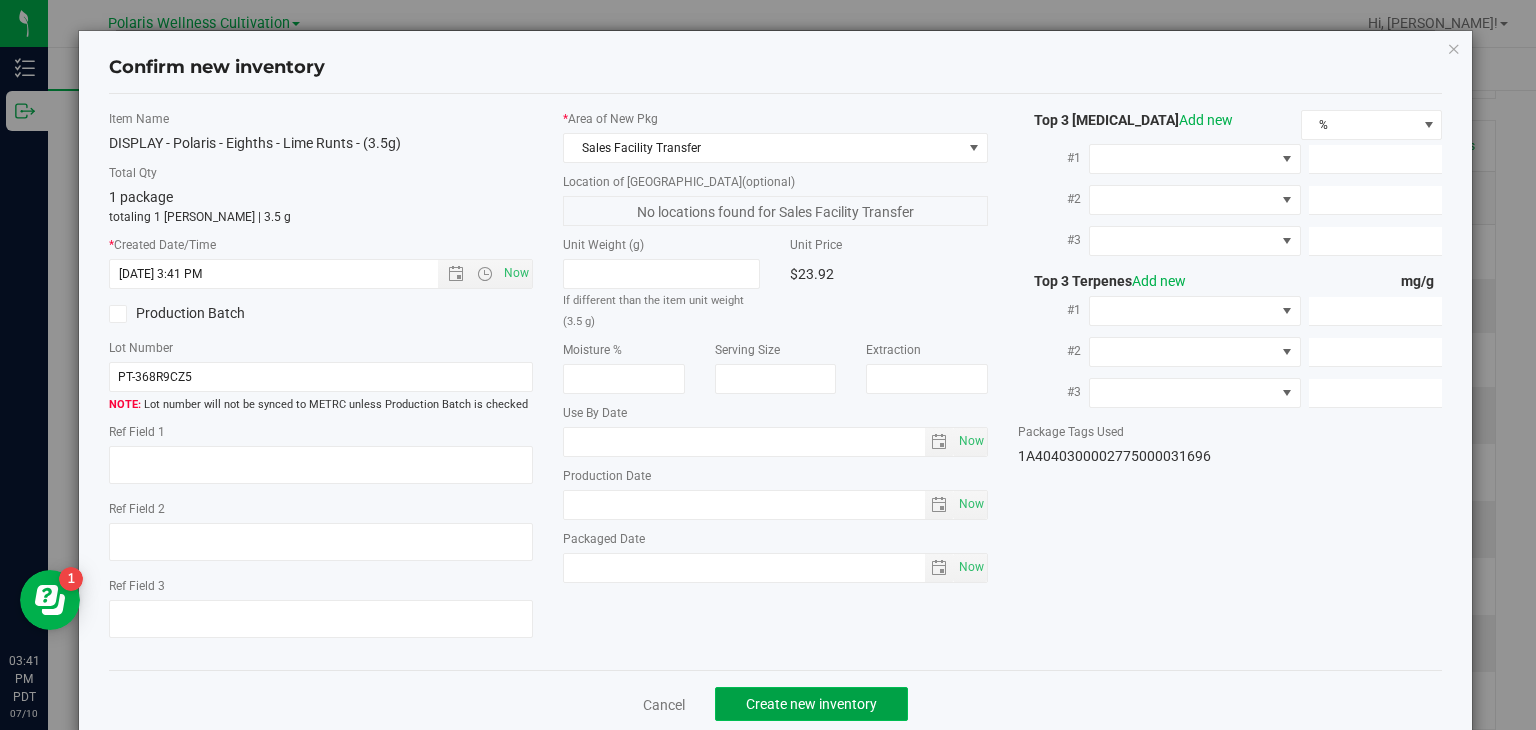 click on "Create new inventory" 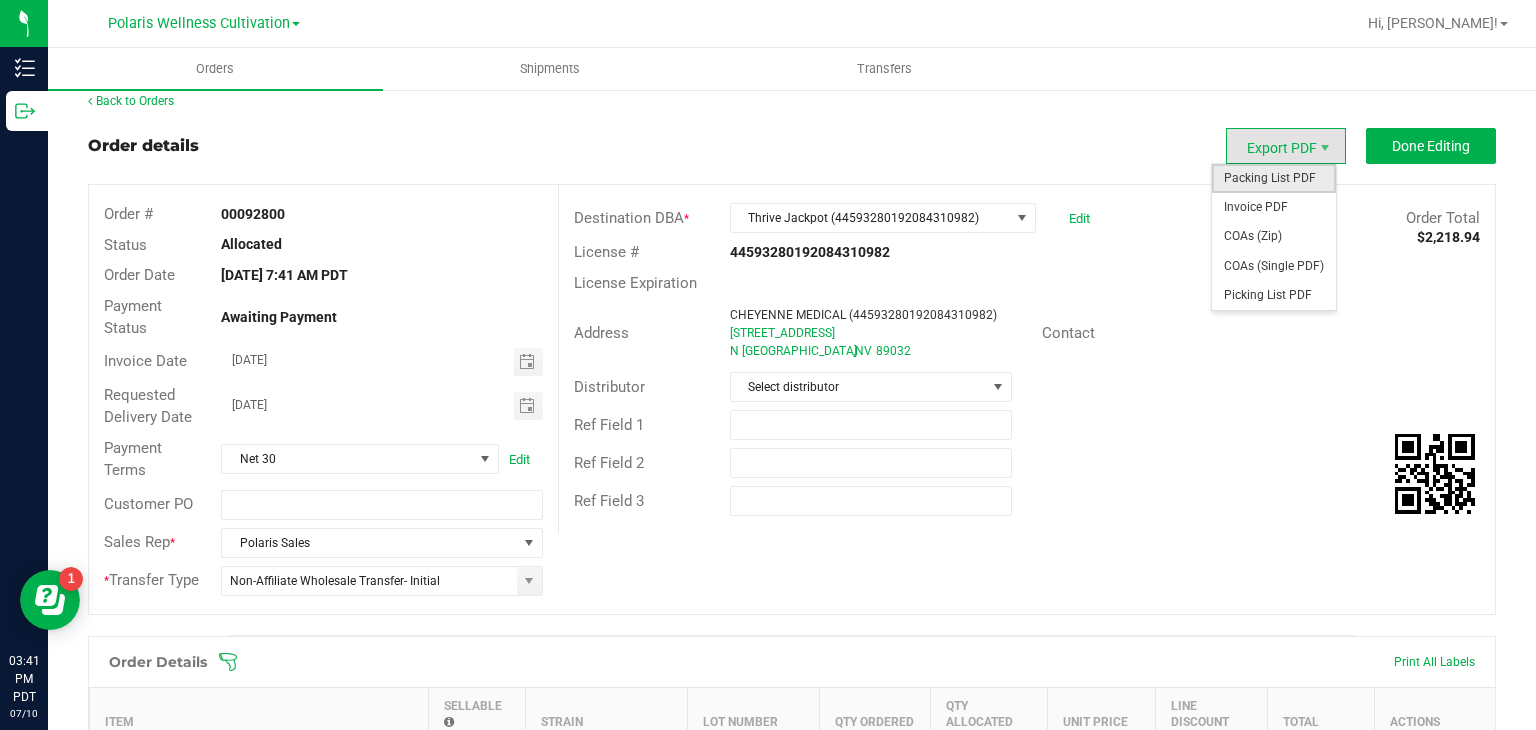 click on "Packing List PDF" at bounding box center [1274, 178] 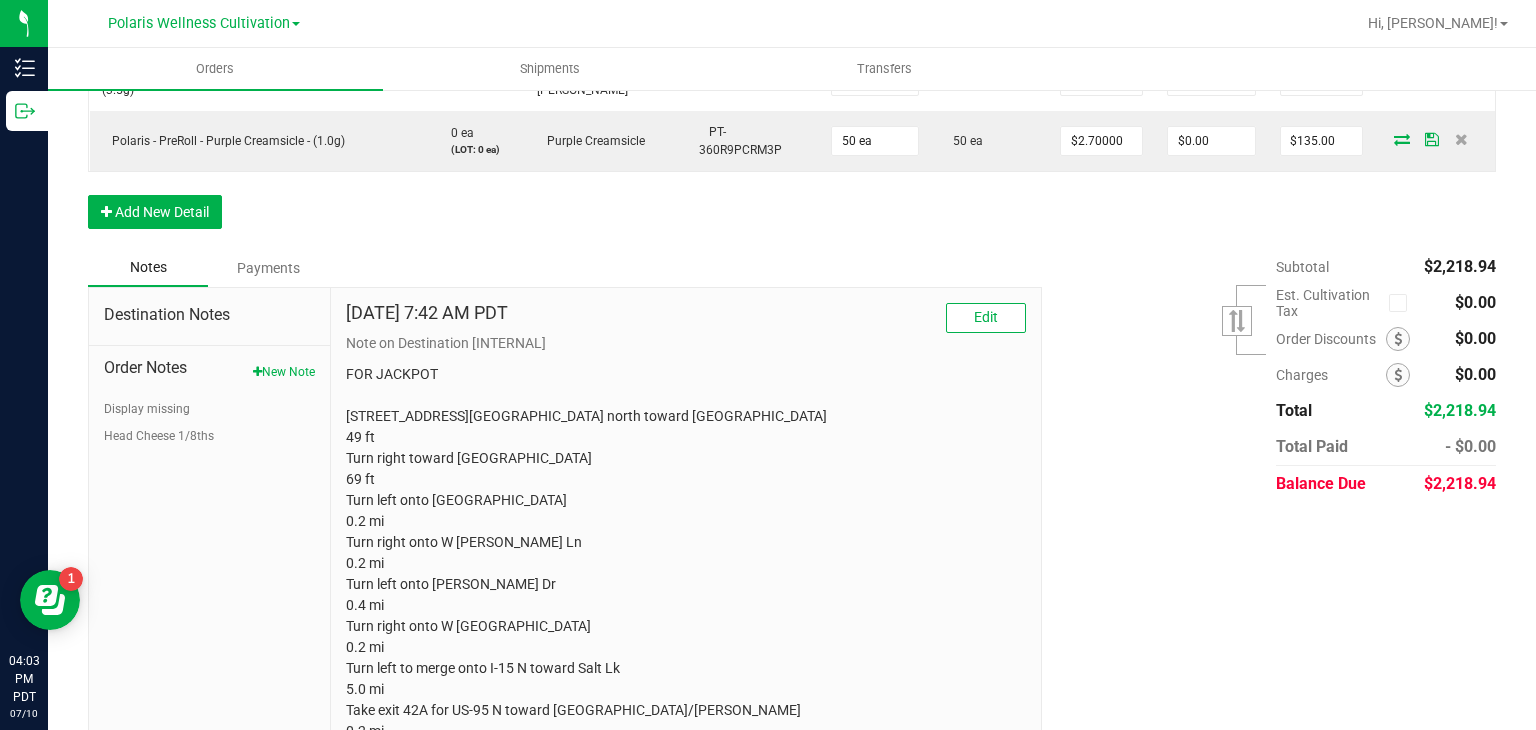 scroll, scrollTop: 1416, scrollLeft: 0, axis: vertical 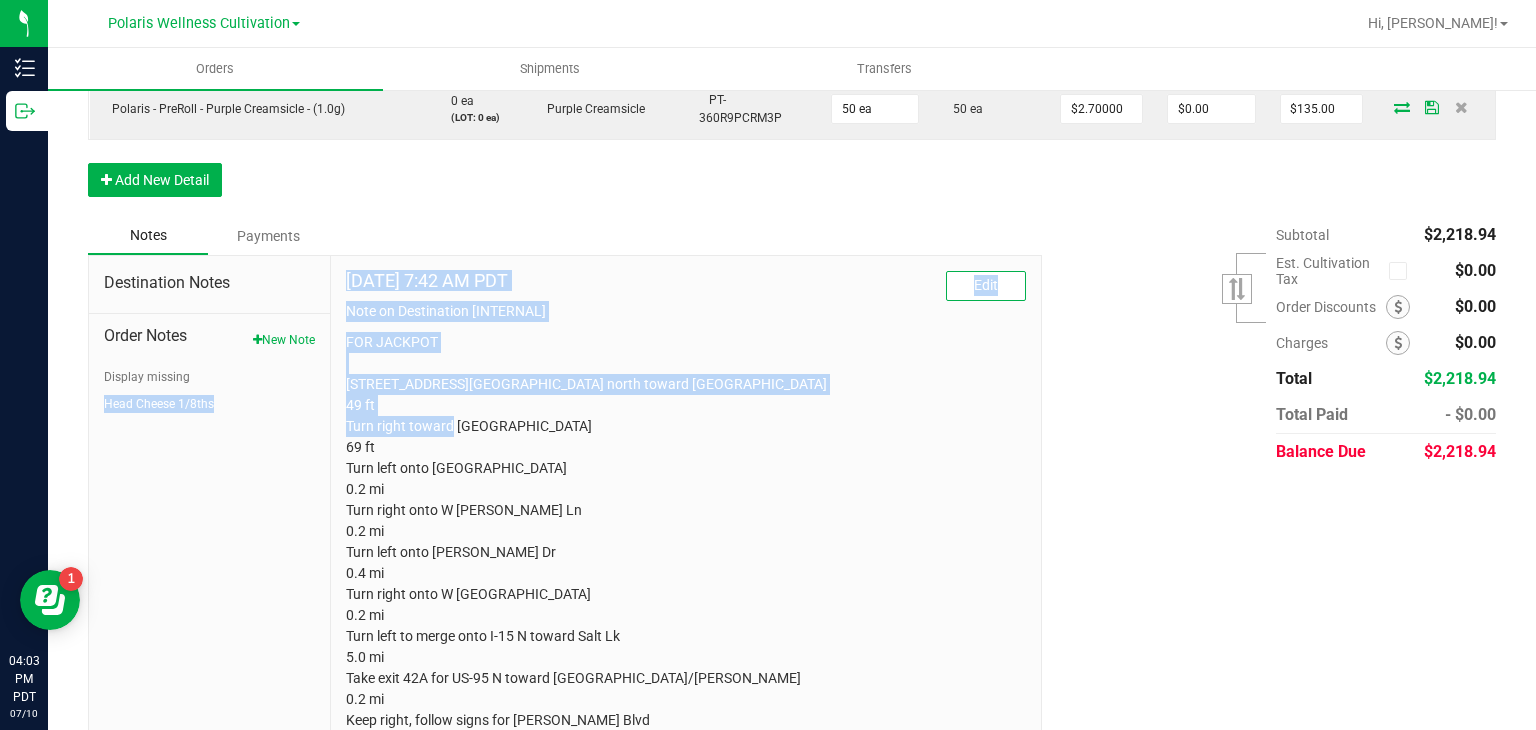 drag, startPoint x: 326, startPoint y: 378, endPoint x: 478, endPoint y: 456, distance: 170.84496 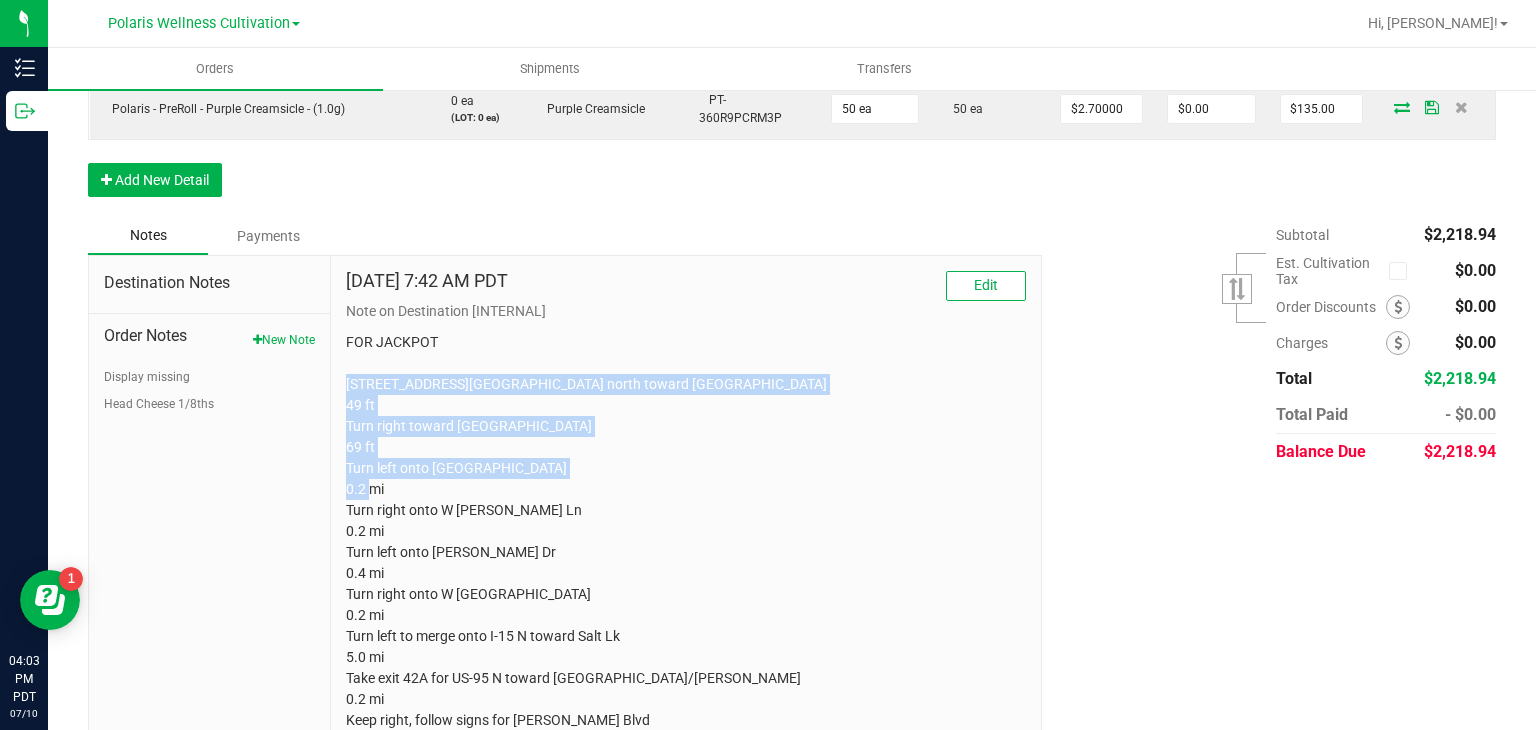 drag, startPoint x: 344, startPoint y: 379, endPoint x: 675, endPoint y: 512, distance: 356.7212 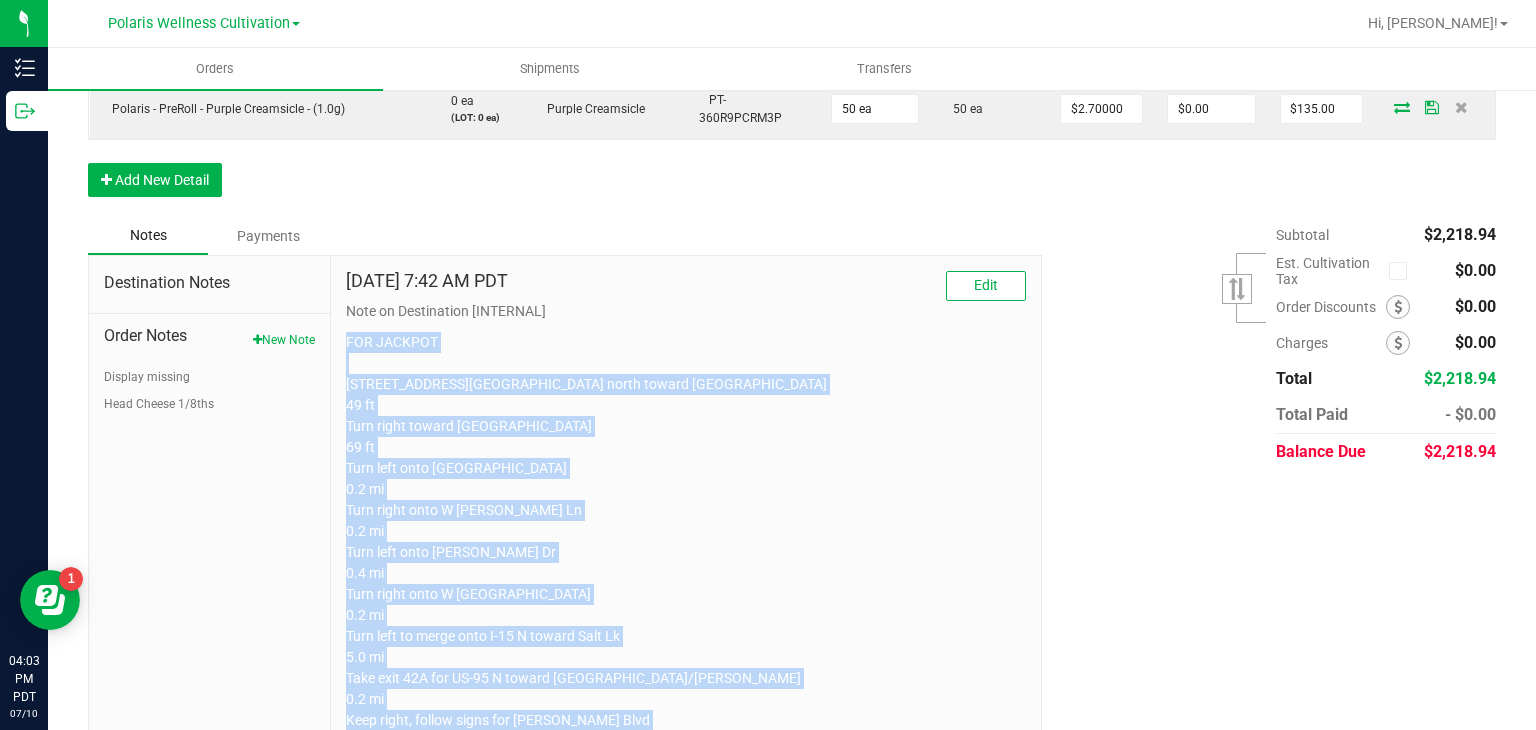scroll, scrollTop: 1721, scrollLeft: 0, axis: vertical 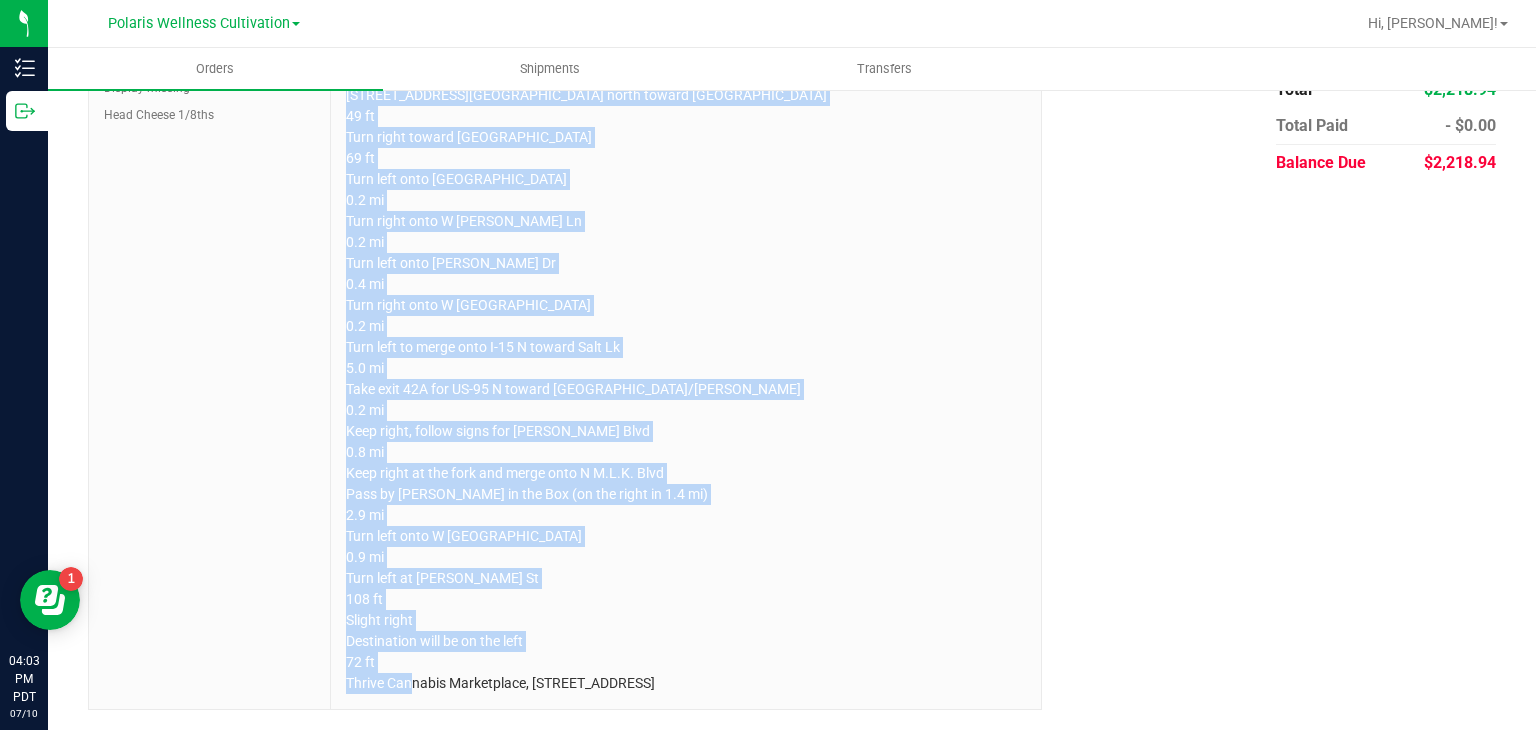 drag, startPoint x: 338, startPoint y: 330, endPoint x: 988, endPoint y: 776, distance: 788.29944 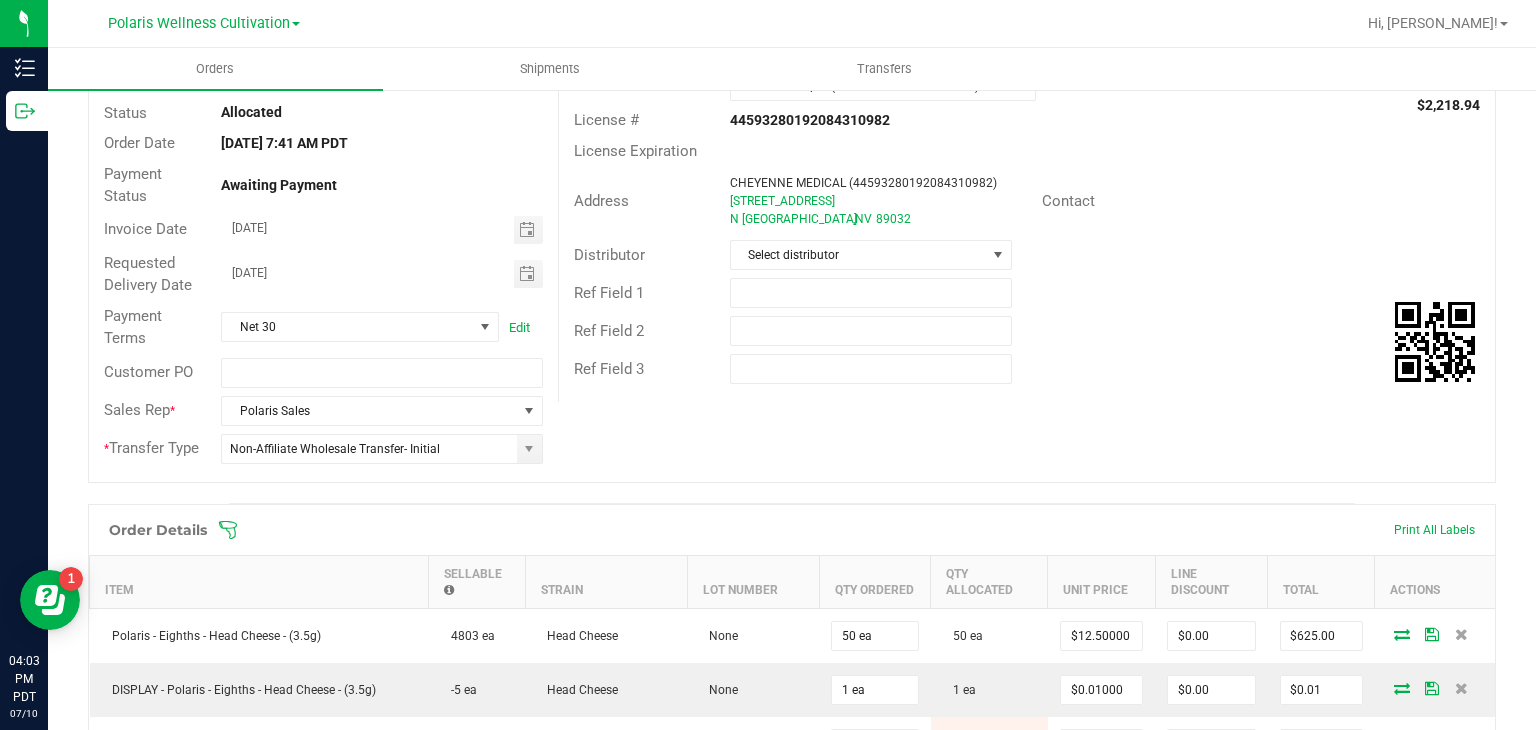scroll, scrollTop: 0, scrollLeft: 0, axis: both 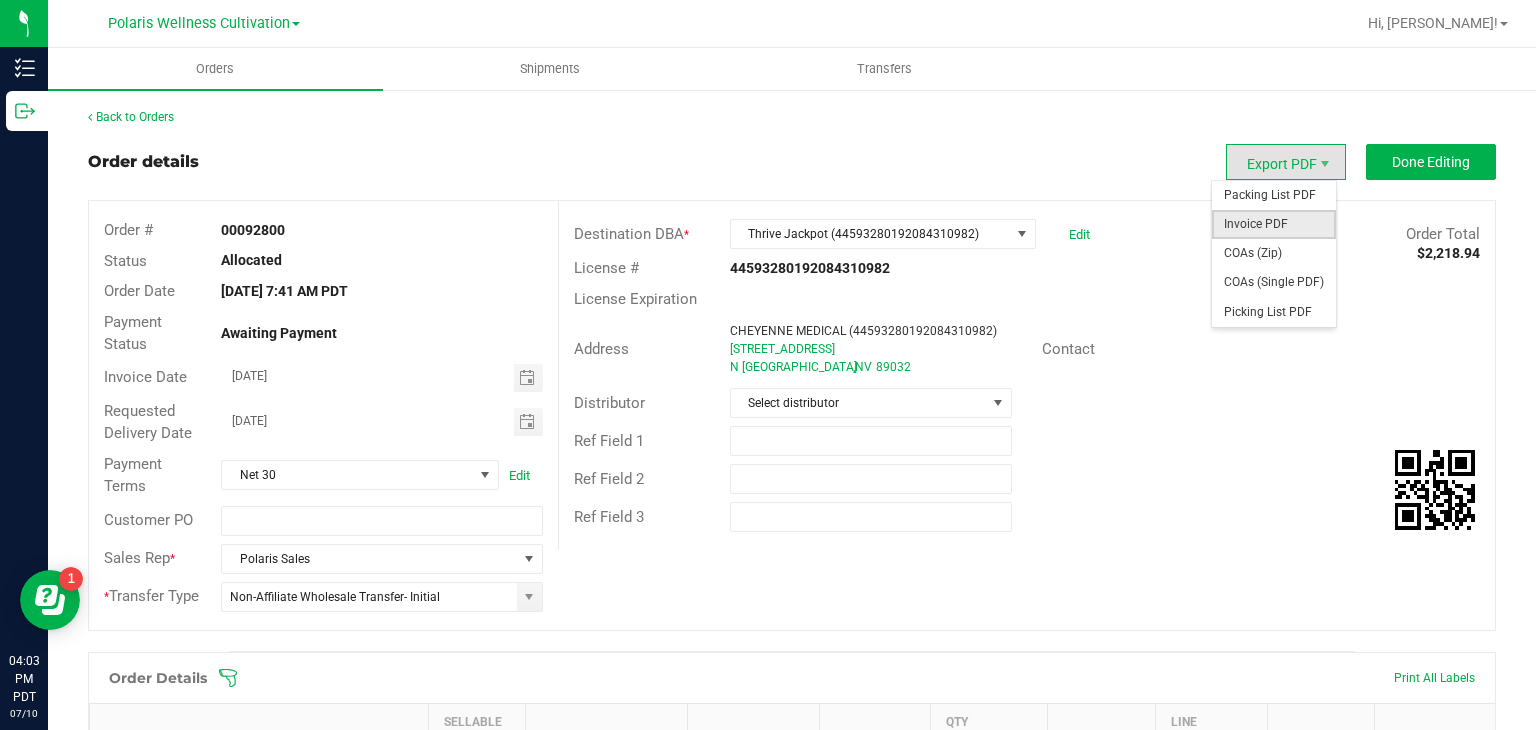 click on "Invoice PDF" at bounding box center [1274, 224] 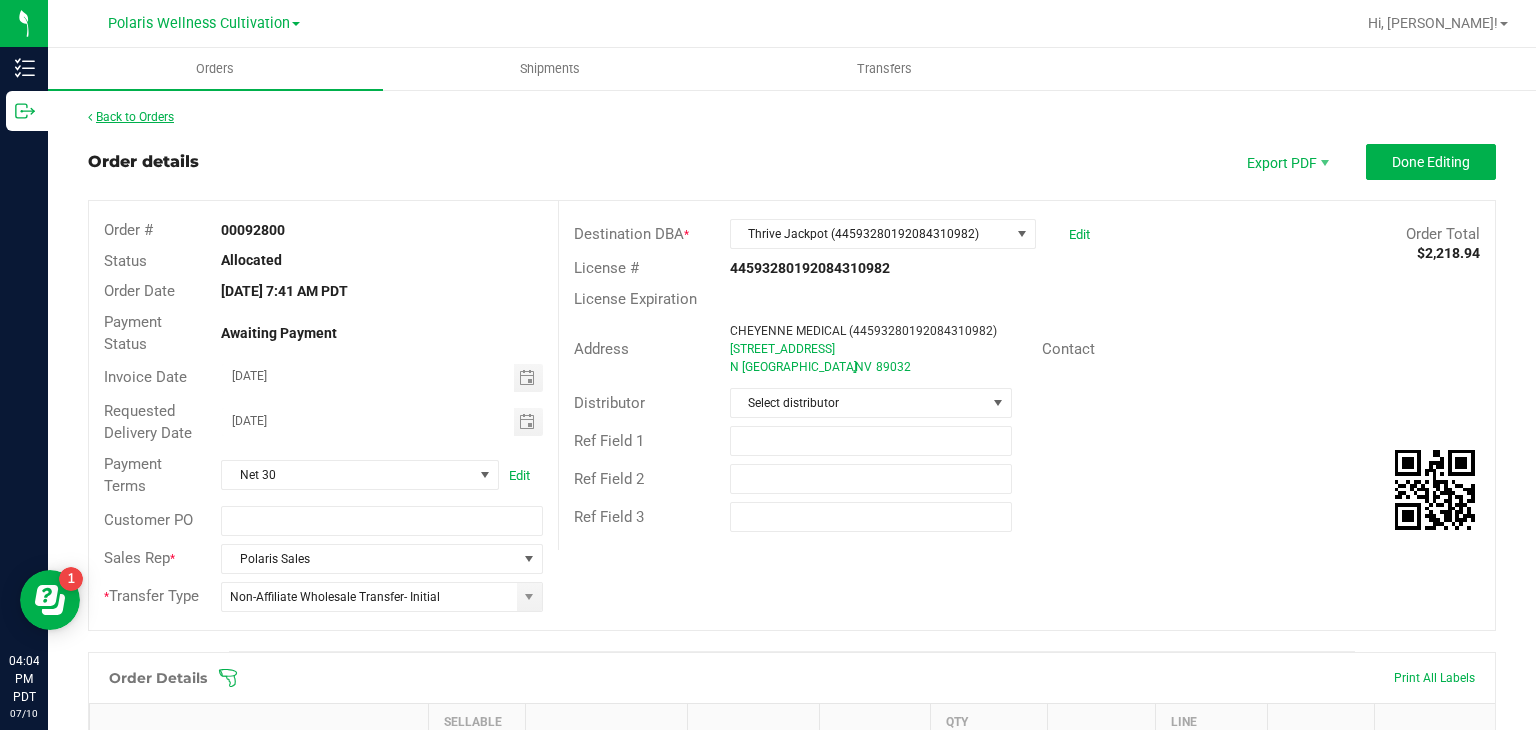 click on "Back to Orders" at bounding box center [131, 117] 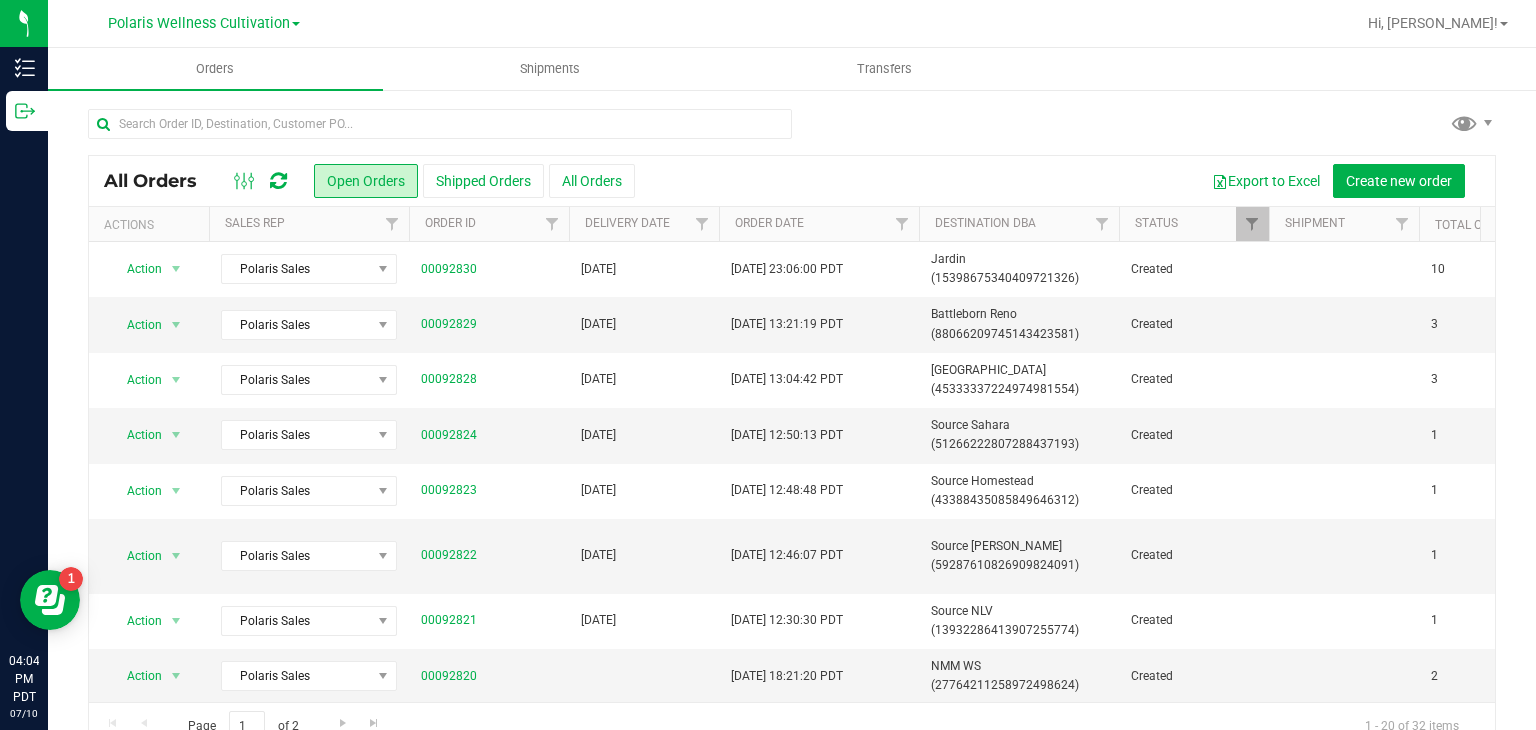 scroll, scrollTop: 696, scrollLeft: 0, axis: vertical 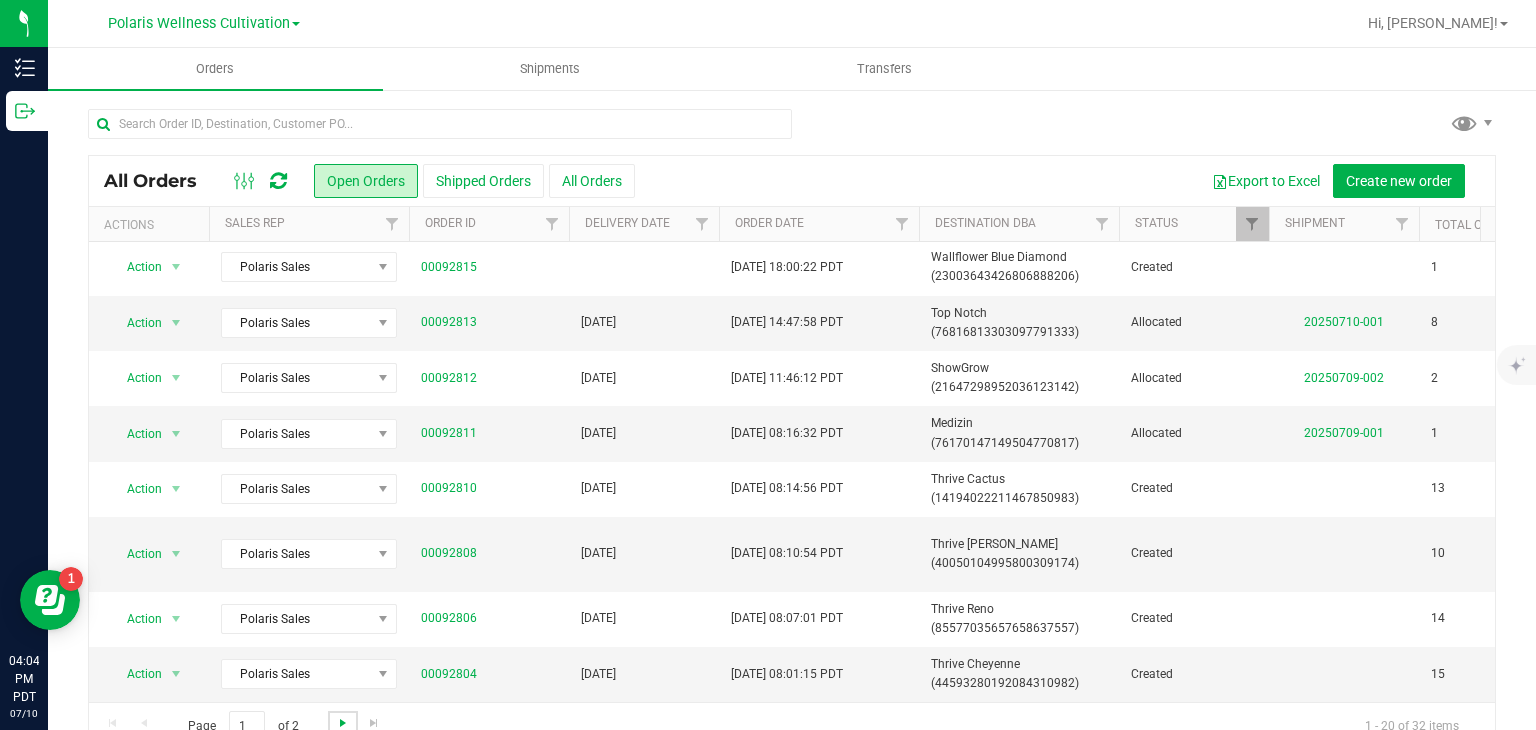 click at bounding box center (343, 723) 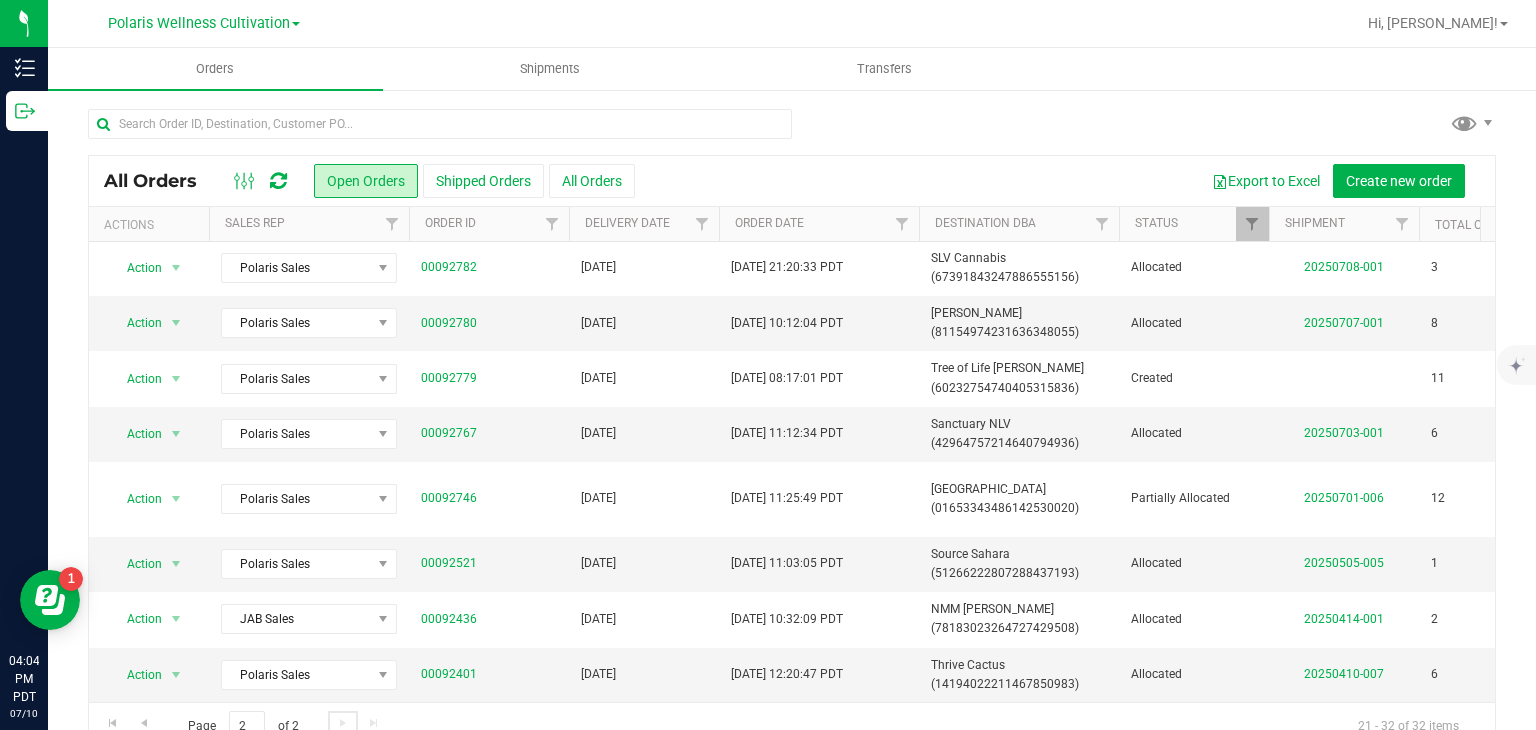 scroll, scrollTop: 0, scrollLeft: 0, axis: both 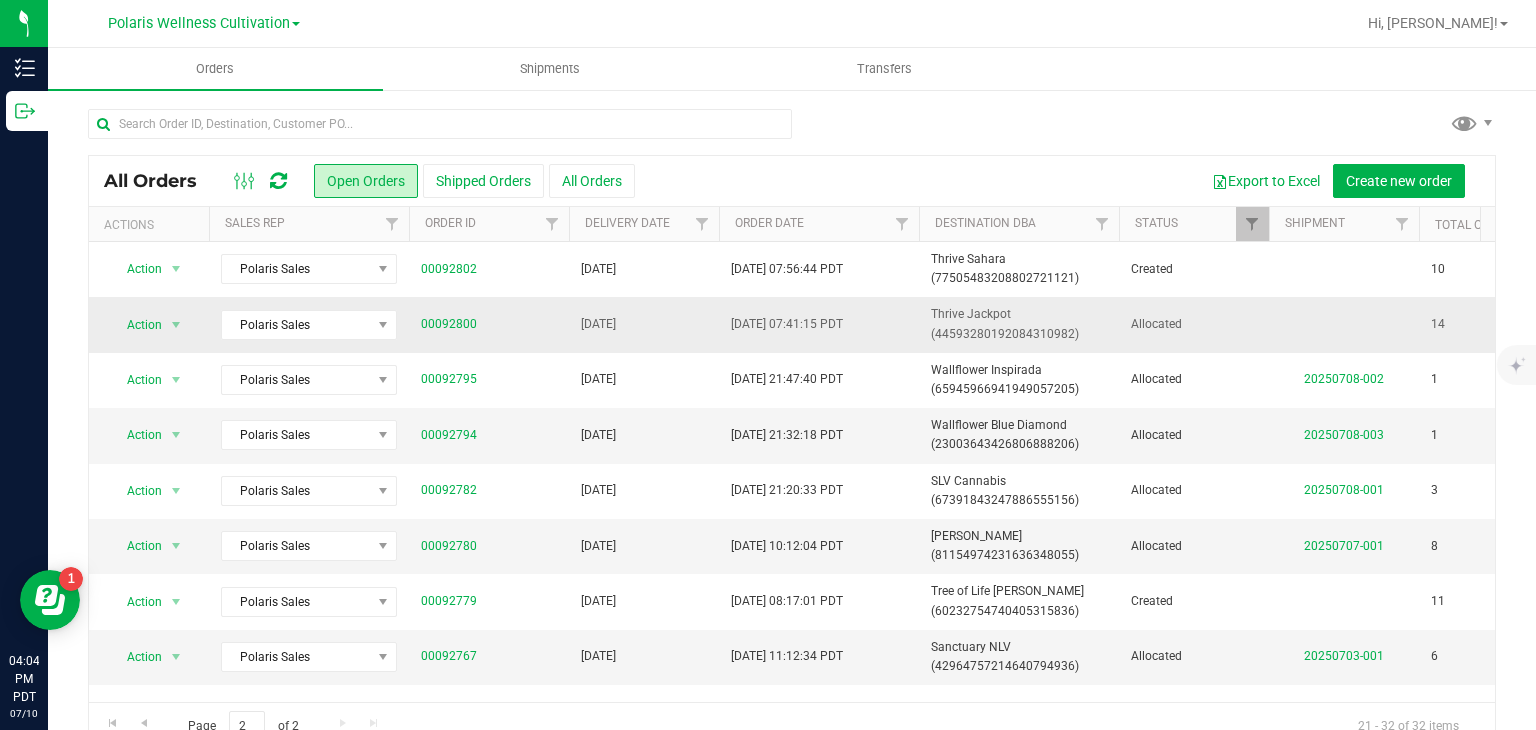 click on "Allocated" at bounding box center (1194, 324) 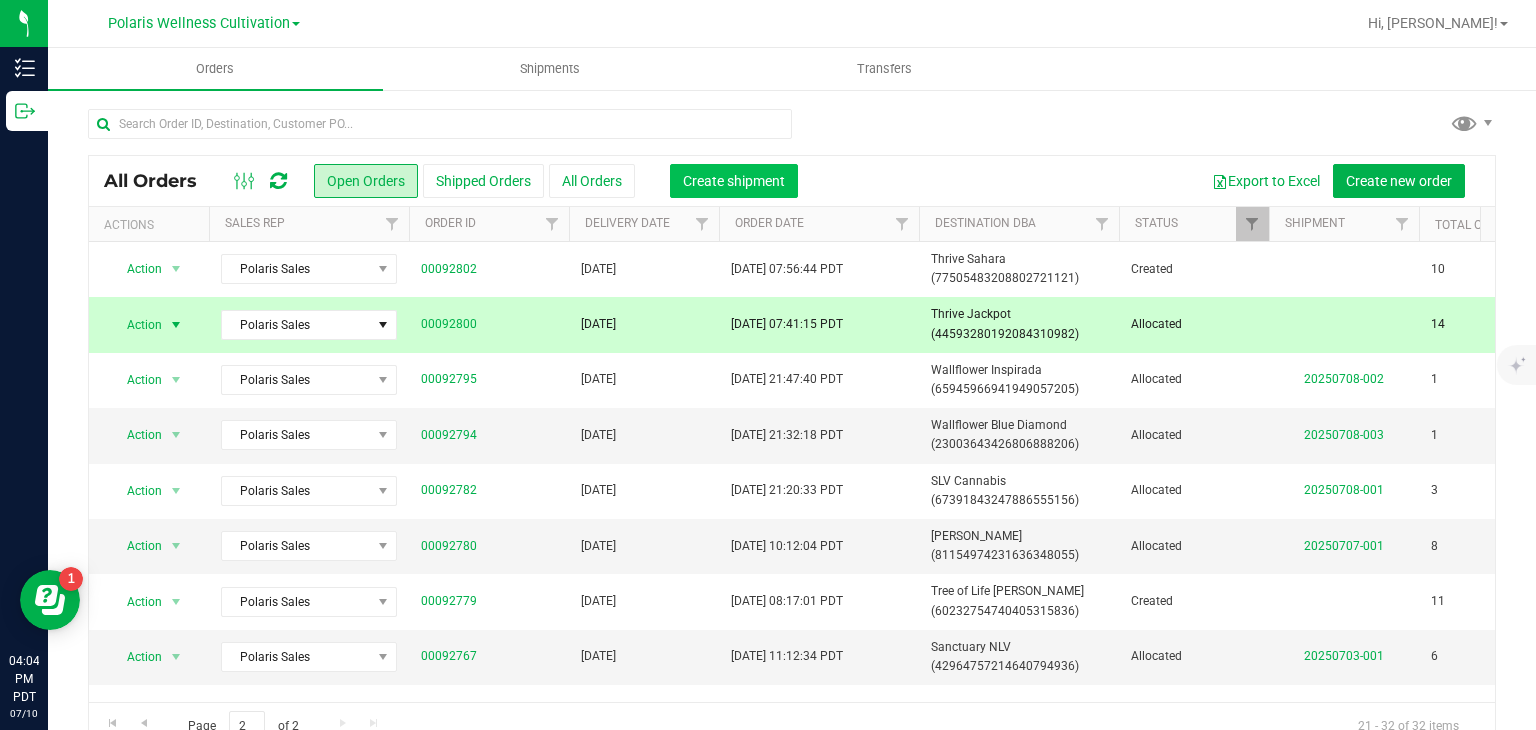 click on "Create shipment" at bounding box center (734, 181) 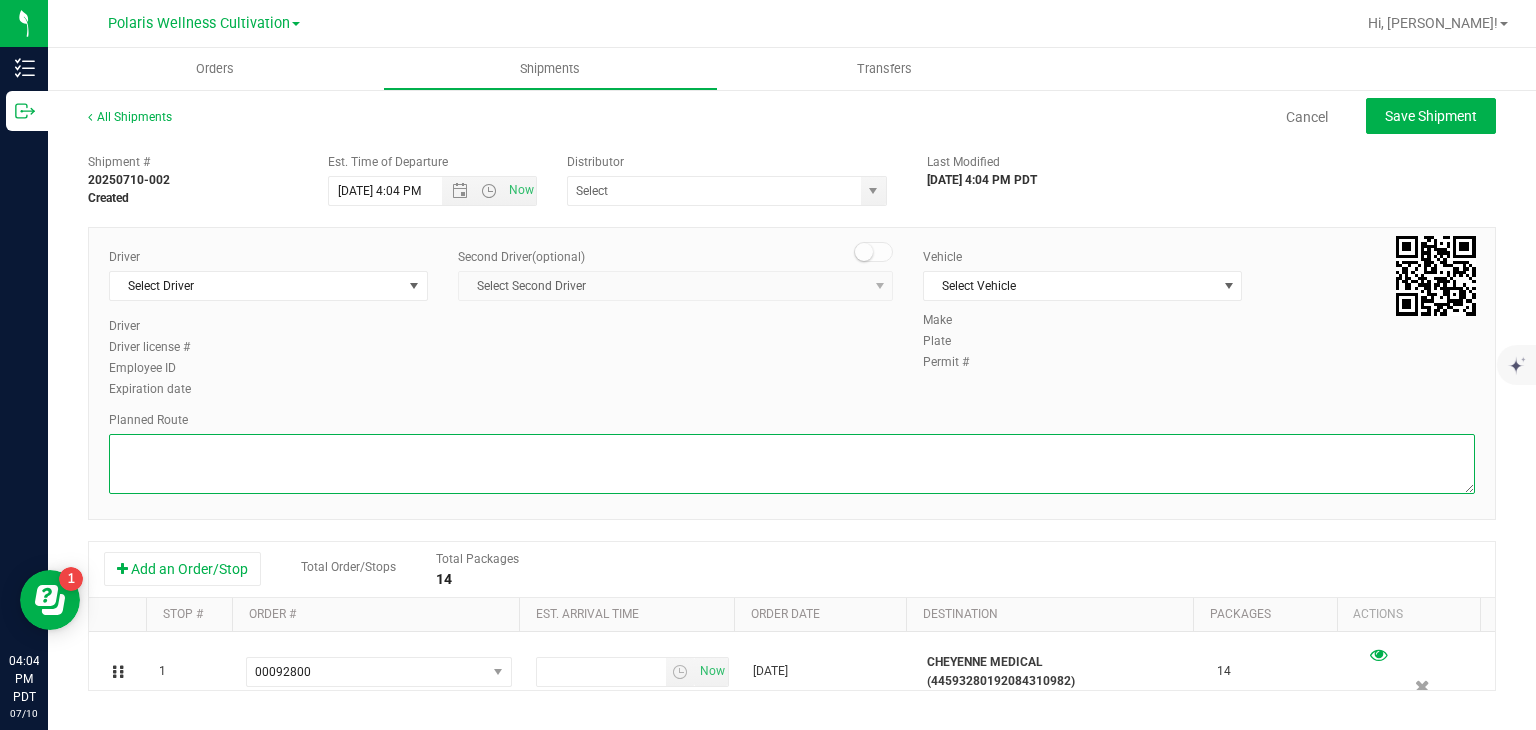 click at bounding box center [792, 464] 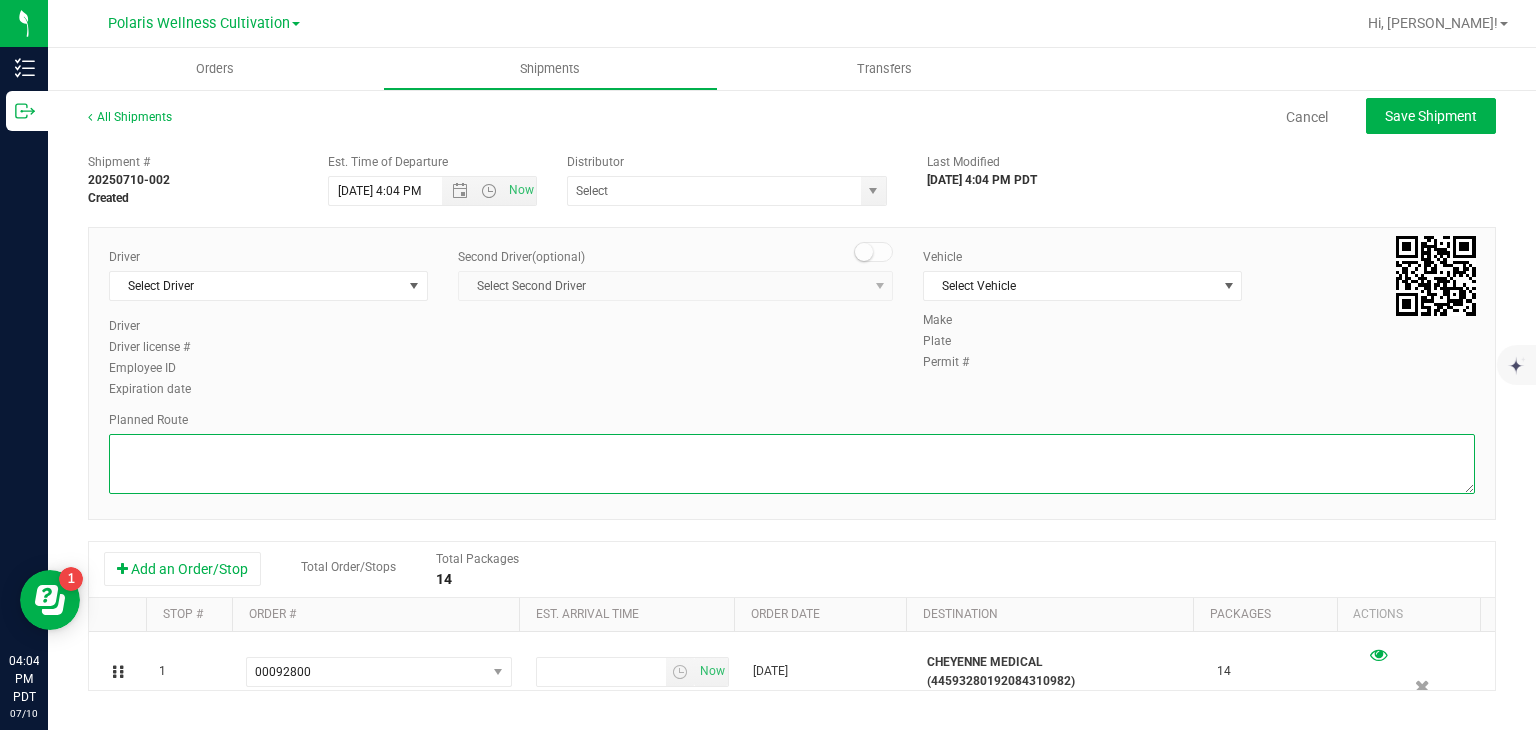 click at bounding box center [792, 464] 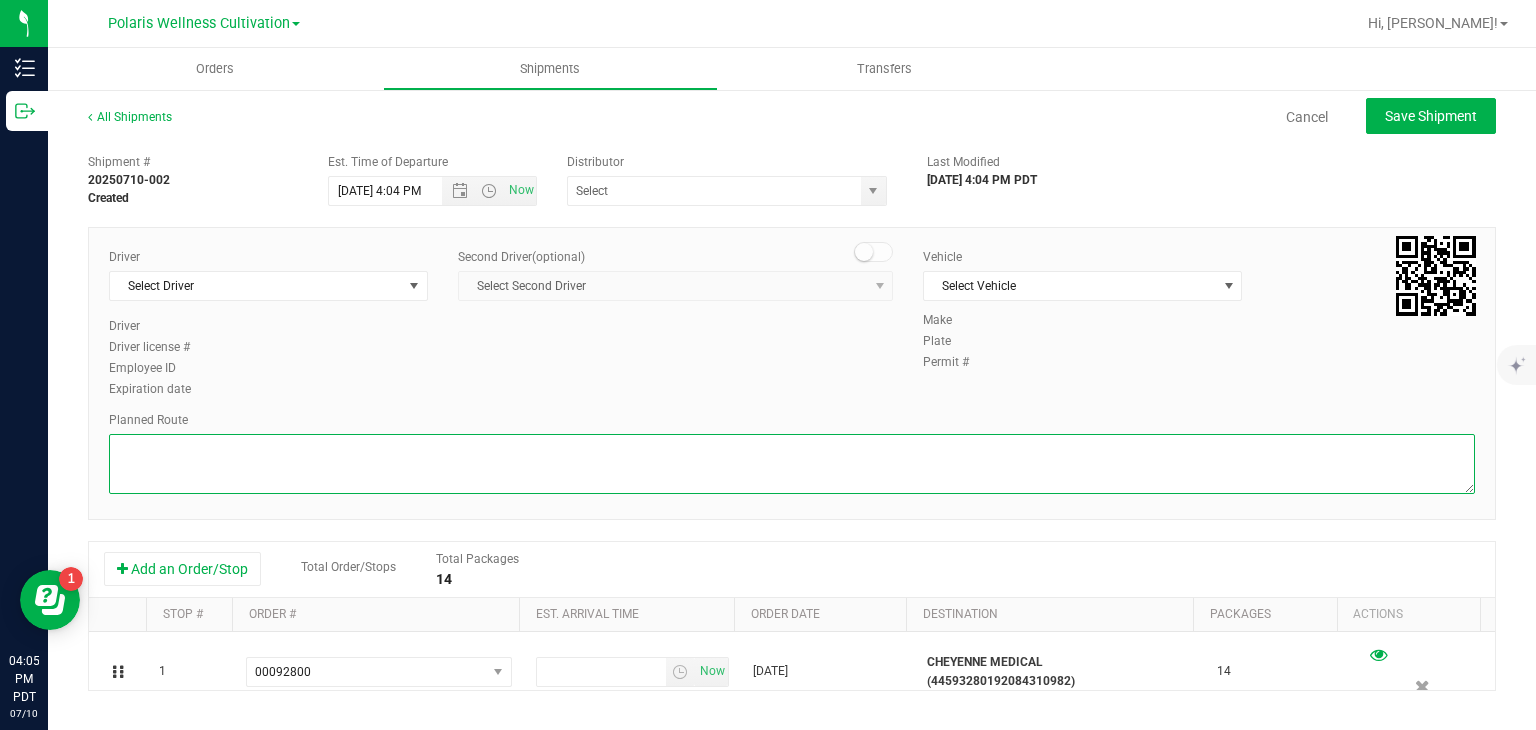 click at bounding box center (792, 464) 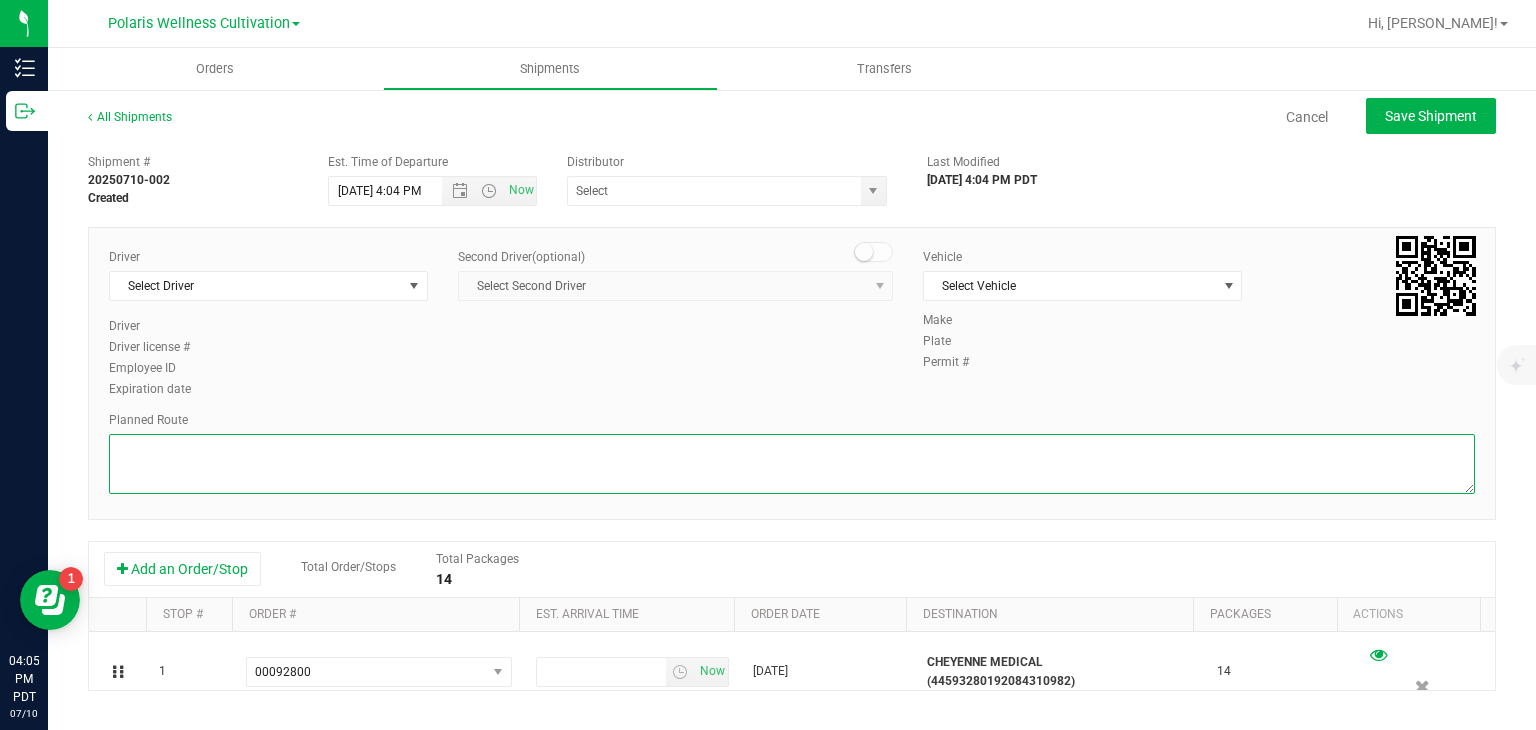 paste on "FOR JACKPOT
[STREET_ADDRESS][GEOGRAPHIC_DATA] north toward [GEOGRAPHIC_DATA]
49 ft
Turn right toward [GEOGRAPHIC_DATA]
69 ft
Turn left onto [GEOGRAPHIC_DATA]
0.2 mi
Turn right onto W [PERSON_NAME] Ln
0.2 mi
Turn left onto [PERSON_NAME] Dr
0.4 mi
Turn right onto W [GEOGRAPHIC_DATA]
0.2 mi
Turn left to merge onto I-15 N toward Salt Lk
5.0 mi
Take exit 42A for US-95 N toward [GEOGRAPHIC_DATA]/[PERSON_NAME]
0.2 mi
Keep right, follow signs for [PERSON_NAME] Blvd
0.8 mi
Keep right at the fork and merge onto N M.L.K. Blvd
Pass by [PERSON_NAME] in the Box (on the right in 1.4 mi)
2.9 mi
Turn left onto W [GEOGRAPHIC_DATA]
0.9 mi
Turn left at [PERSON_NAME] St
108 ft
Slight right
Destination will be on the left
72 ft
Thrive Cannabis Marketplace, [STREET_ADDRESS]" 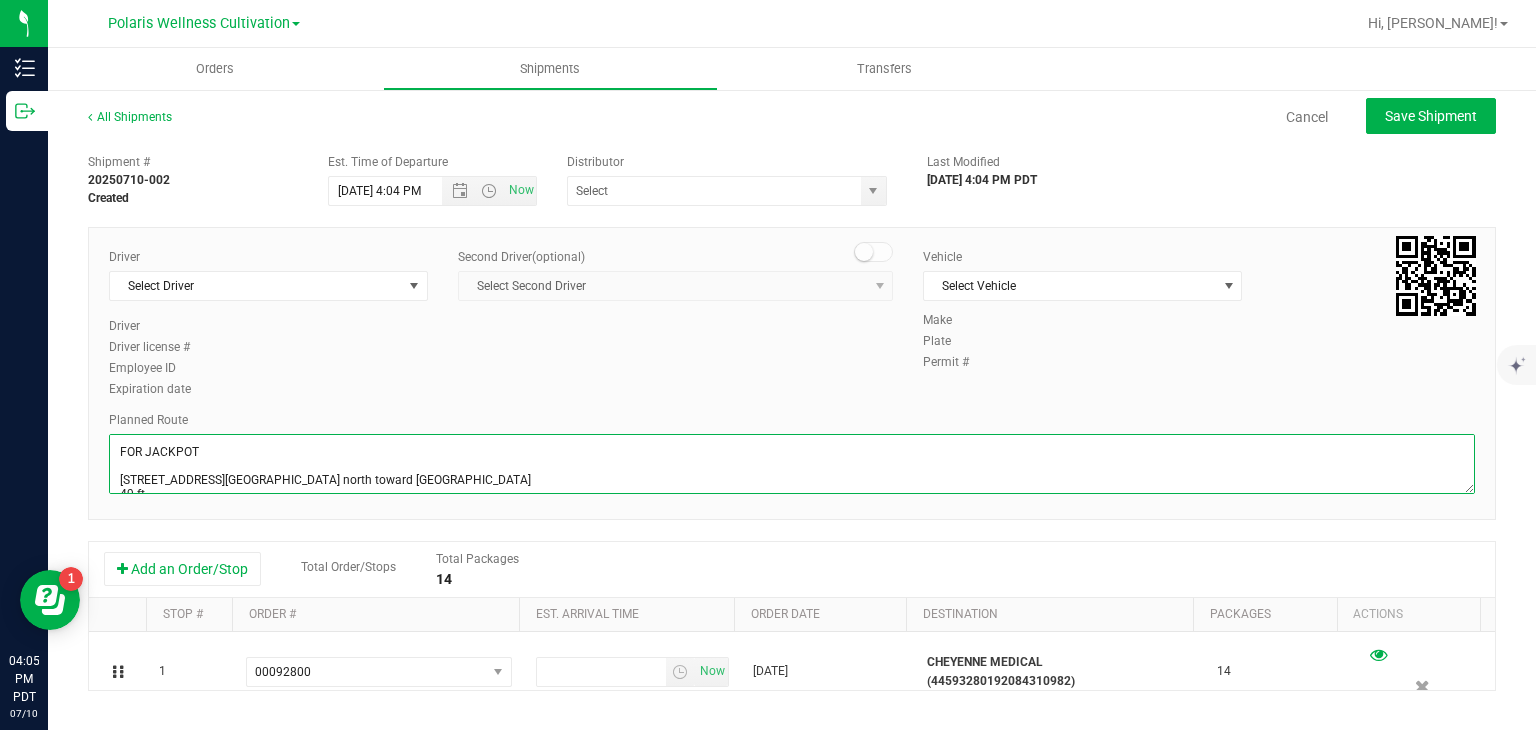scroll, scrollTop: 412, scrollLeft: 0, axis: vertical 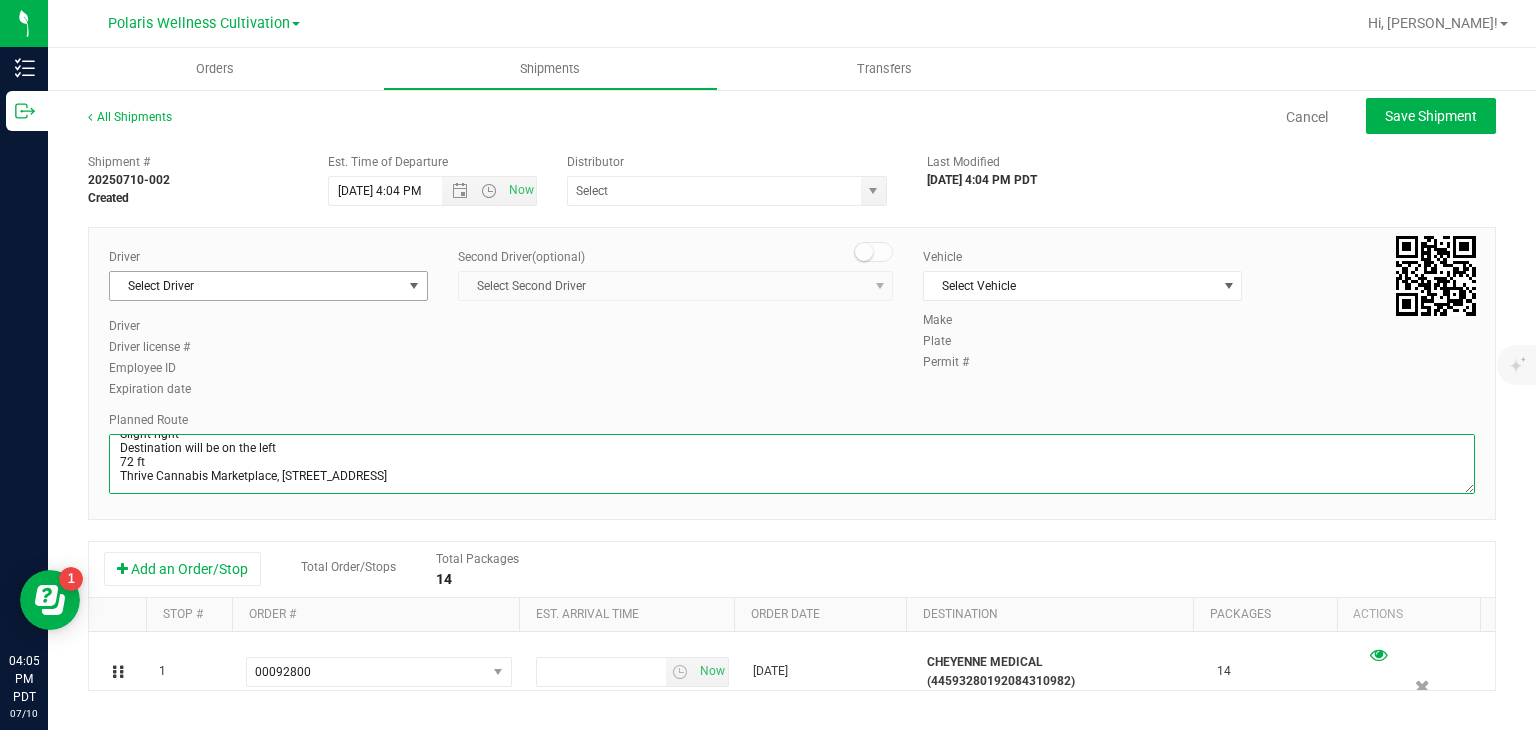 type on "FOR JACKPOT
[STREET_ADDRESS][GEOGRAPHIC_DATA] north toward [GEOGRAPHIC_DATA]
49 ft
Turn right toward [GEOGRAPHIC_DATA]
69 ft
Turn left onto [GEOGRAPHIC_DATA]
0.2 mi
Turn right onto W [PERSON_NAME] Ln
0.2 mi
Turn left onto [PERSON_NAME] Dr
0.4 mi
Turn right onto W [GEOGRAPHIC_DATA]
0.2 mi
Turn left to merge onto I-15 N toward Salt Lk
5.0 mi
Take exit 42A for US-95 N toward [GEOGRAPHIC_DATA]/[PERSON_NAME]
0.2 mi
Keep right, follow signs for [PERSON_NAME] Blvd
0.8 mi
Keep right at the fork and merge onto N M.L.K. Blvd
Pass by [PERSON_NAME] in the Box (on the right in 1.4 mi)
2.9 mi
Turn left onto W [GEOGRAPHIC_DATA]
0.9 mi
Turn left at [PERSON_NAME] St
108 ft
Slight right
Destination will be on the left
72 ft
Thrive Cannabis Marketplace, [STREET_ADDRESS]" 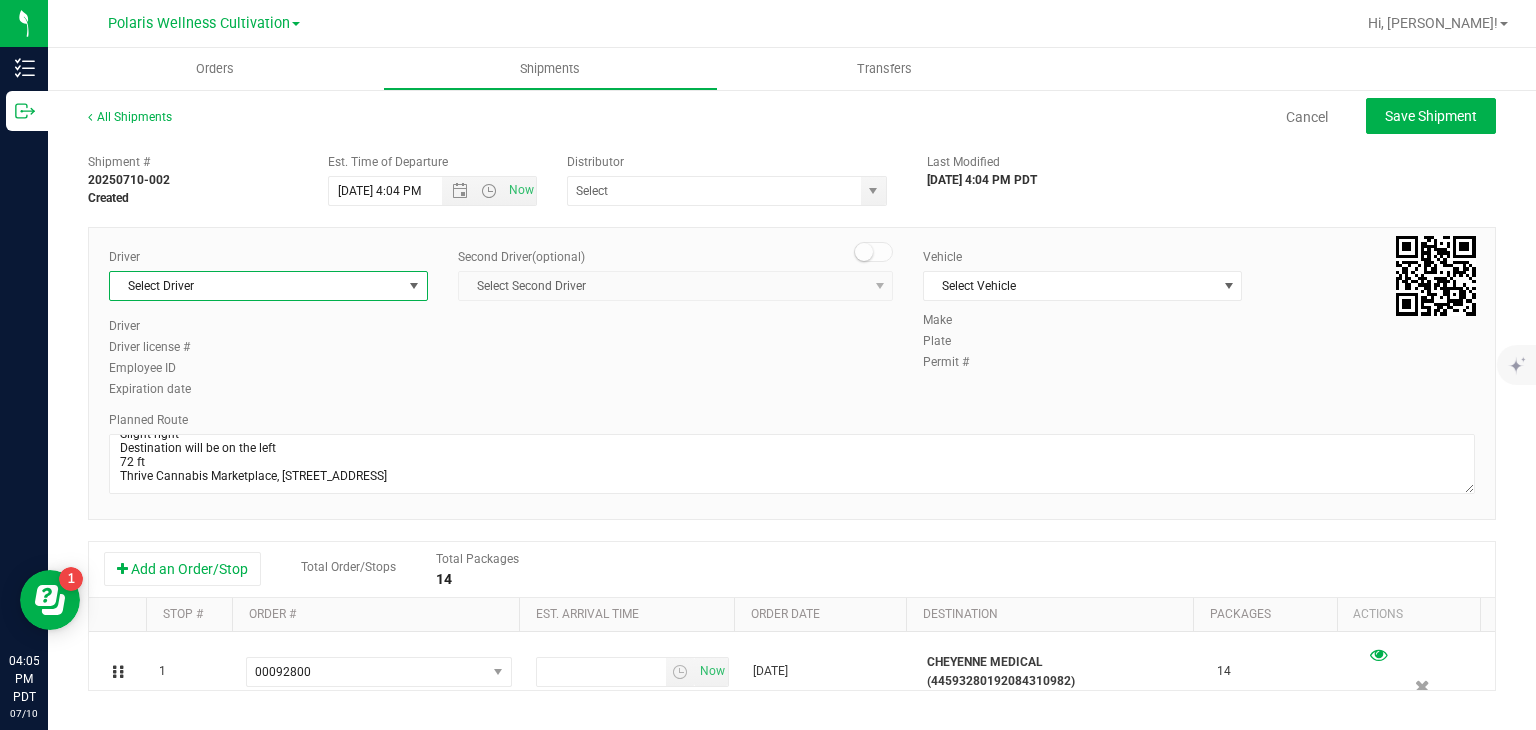 click at bounding box center [414, 286] 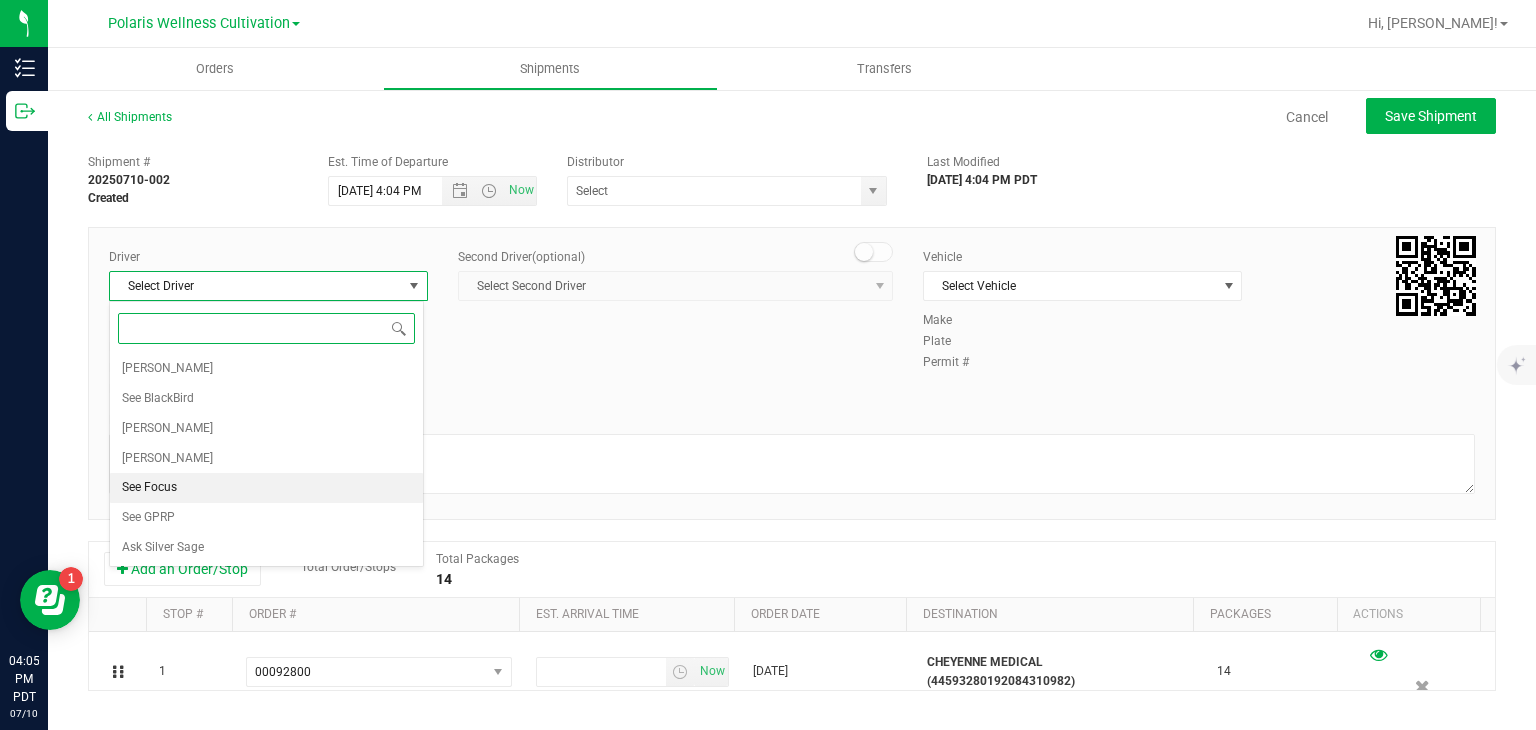 click on "See Focus" at bounding box center [266, 488] 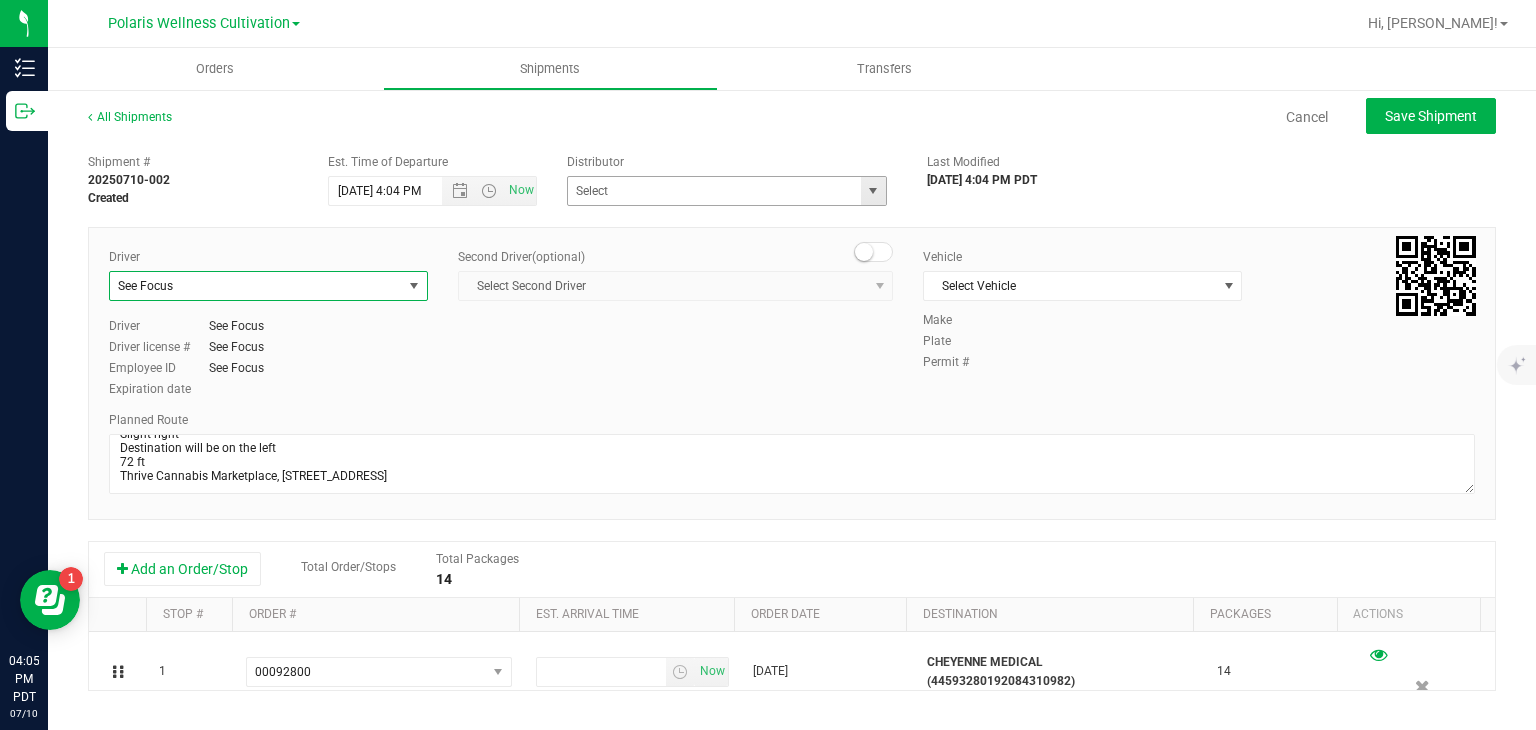 click at bounding box center [873, 191] 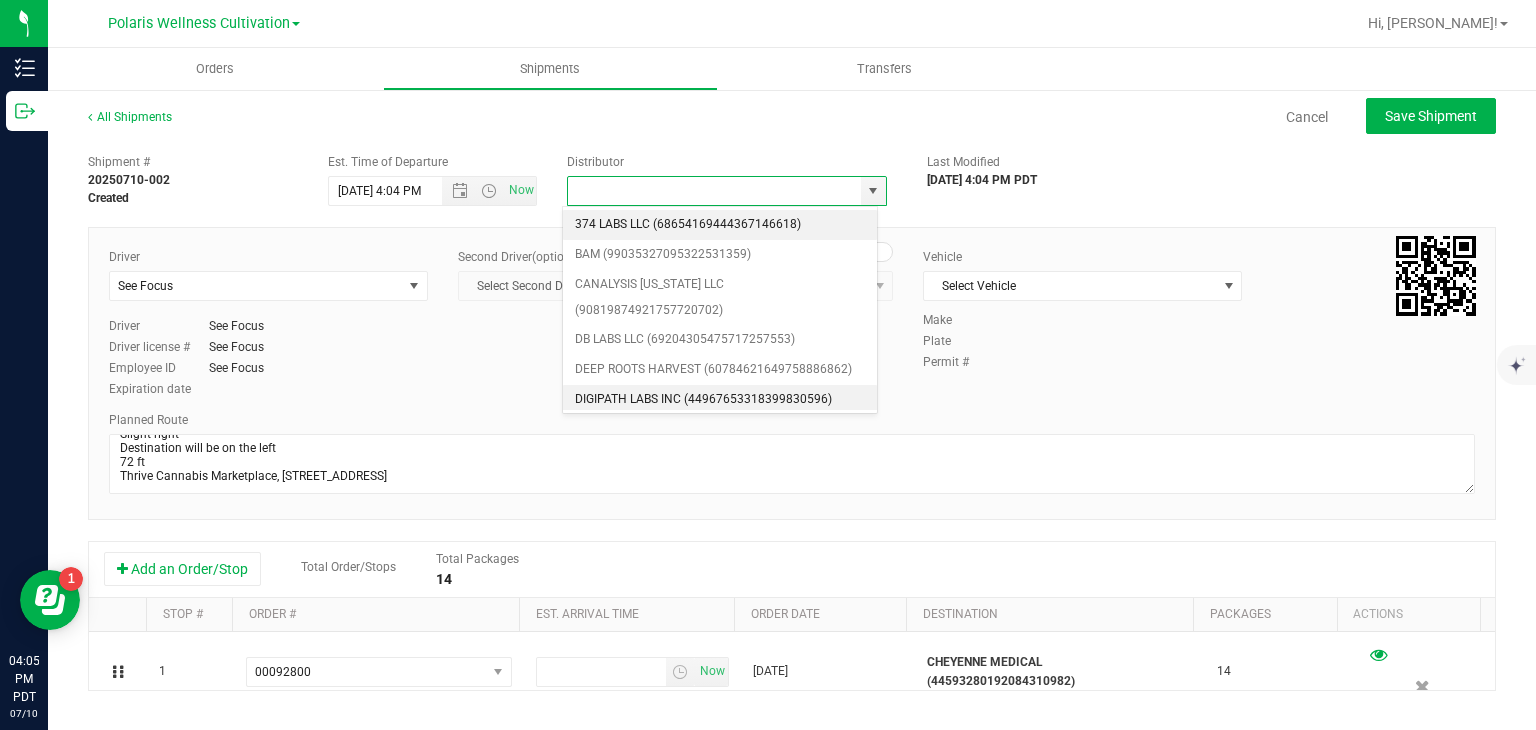 scroll, scrollTop: 148, scrollLeft: 0, axis: vertical 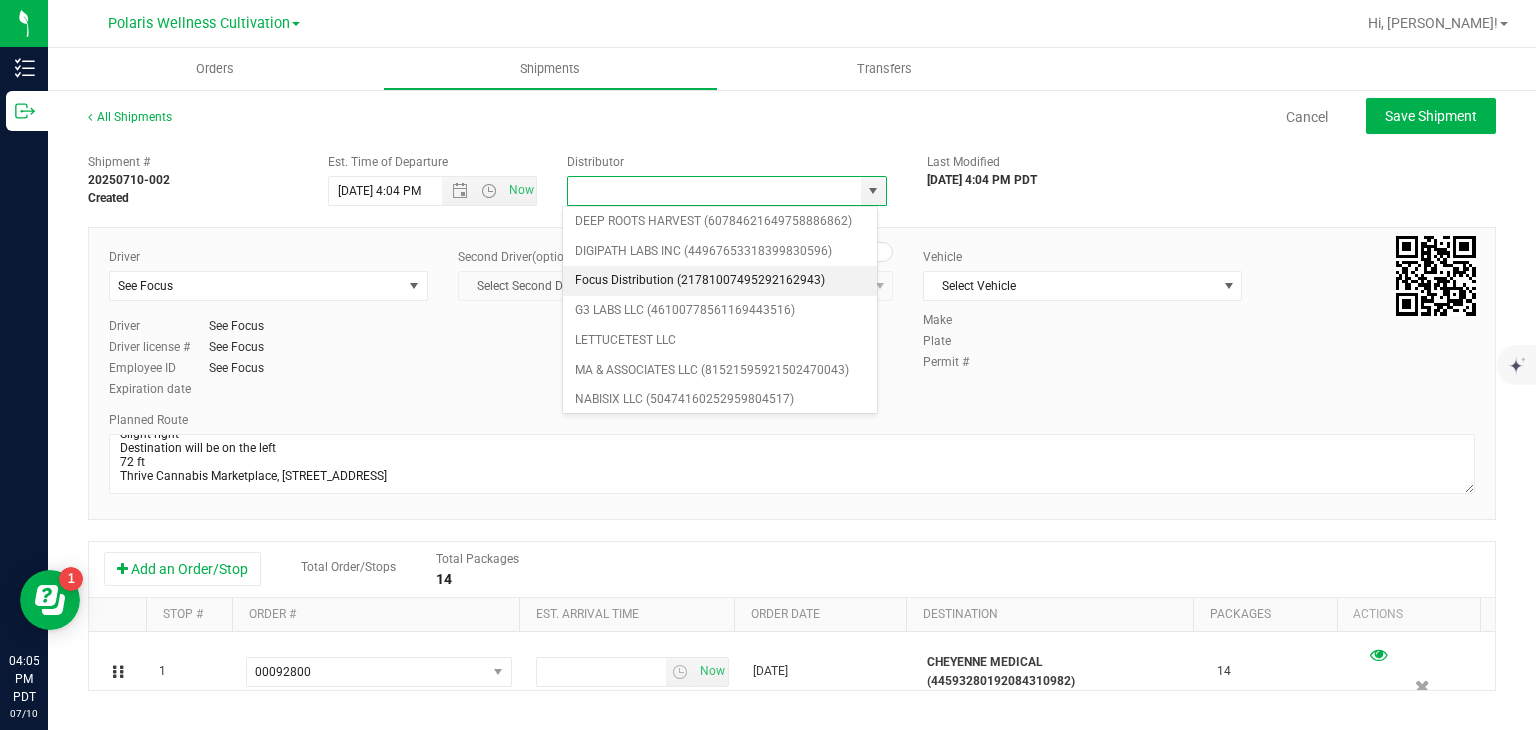 click on "Focus Distribution (21781007495292162943)" at bounding box center [720, 281] 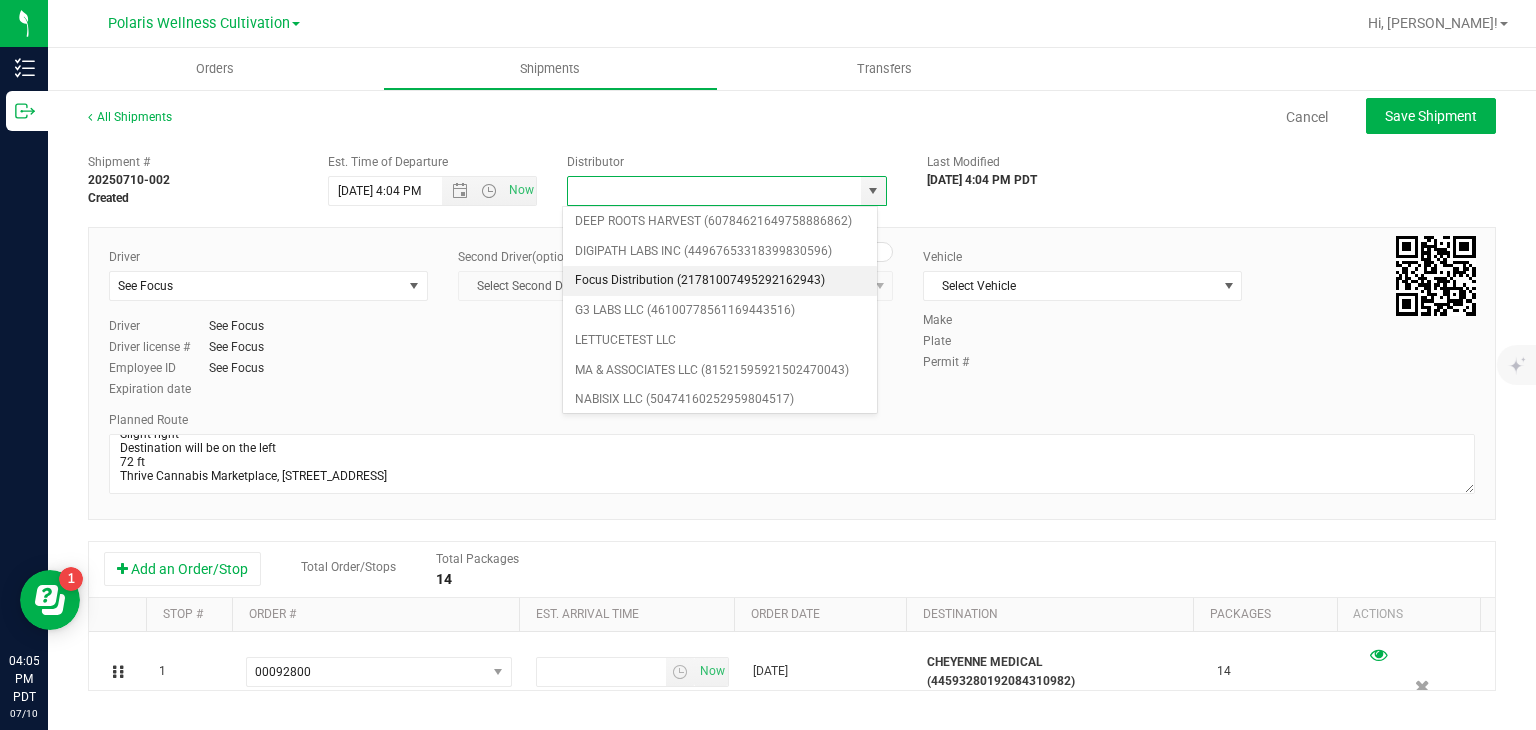 type on "Focus Distribution (21781007495292162943)" 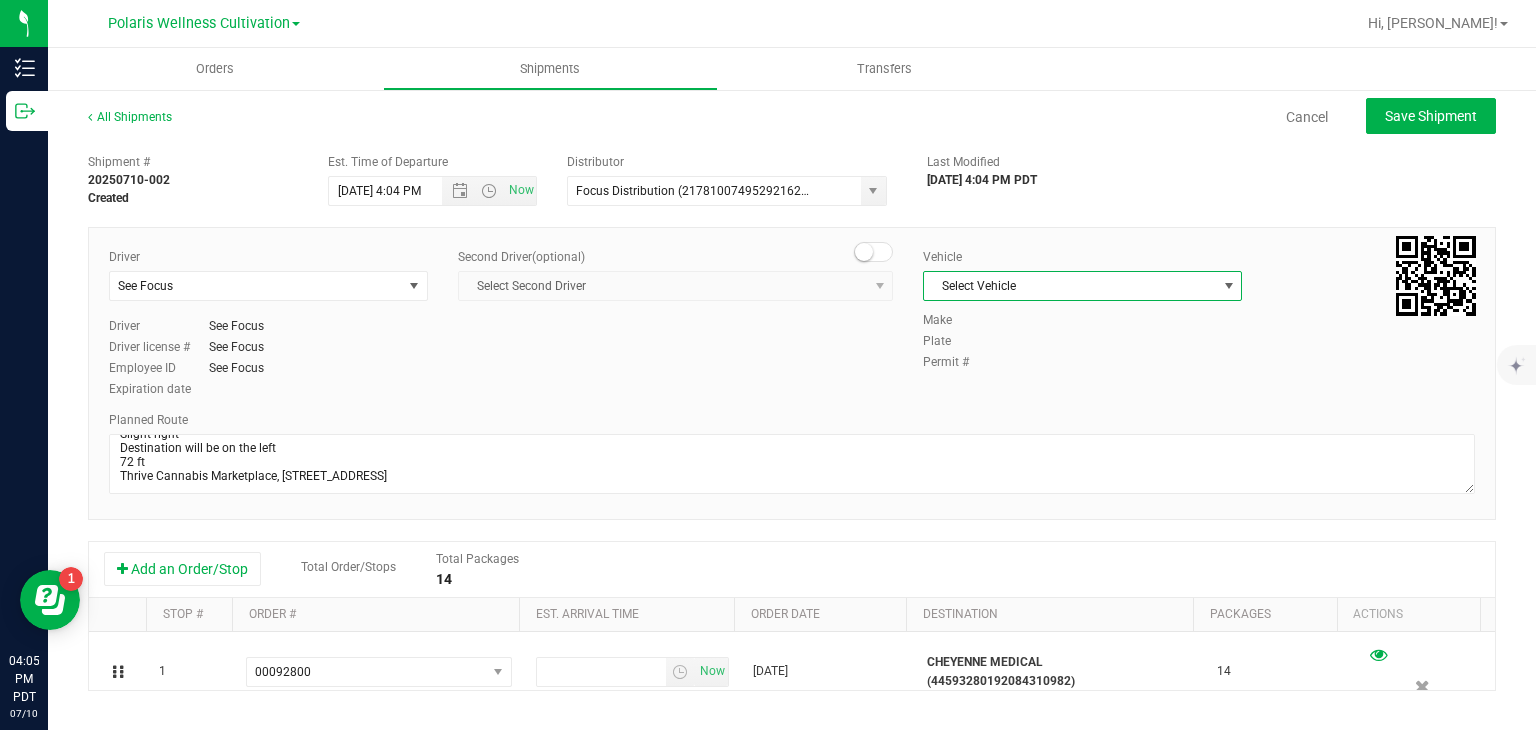 click on "Select Vehicle" at bounding box center (1070, 286) 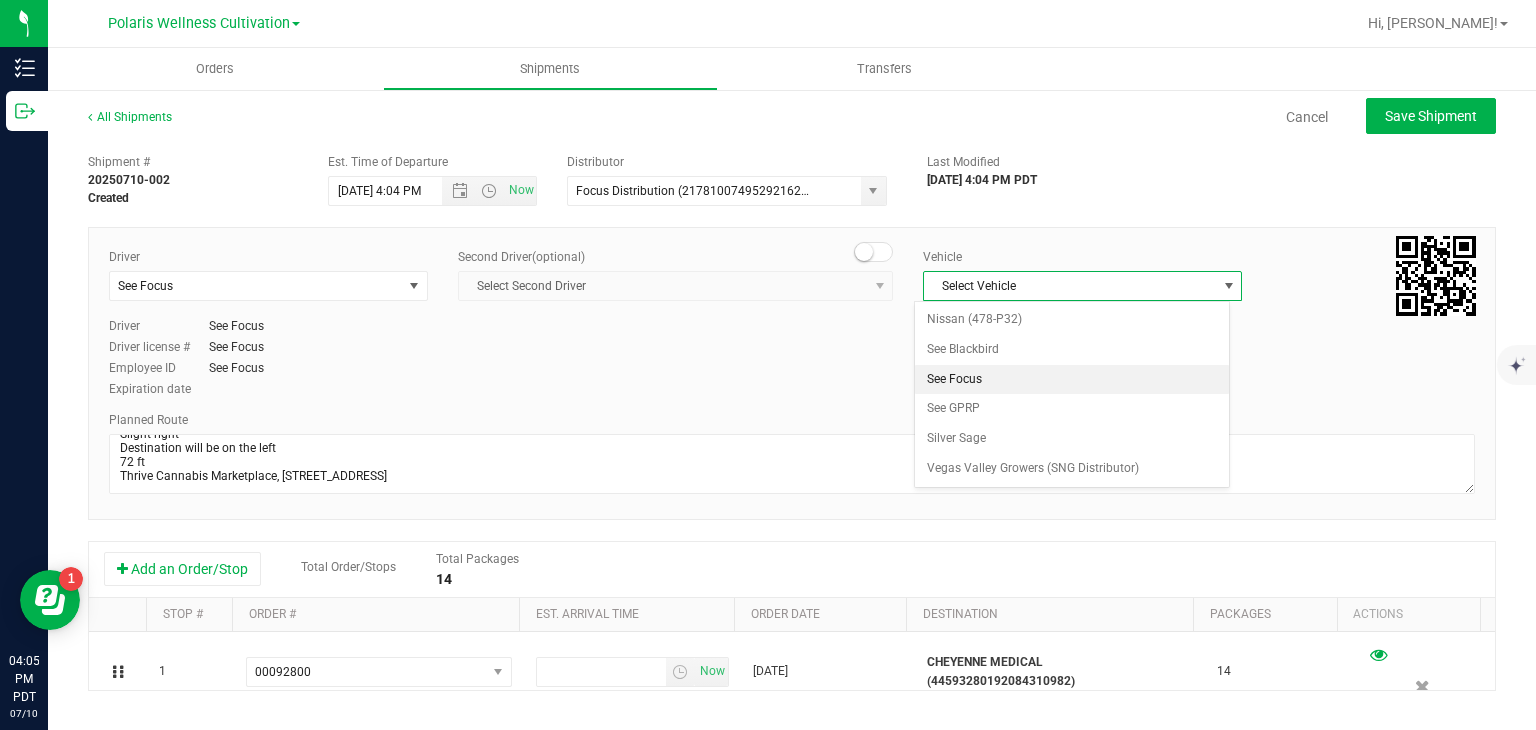 click on "See Focus" at bounding box center [1071, 380] 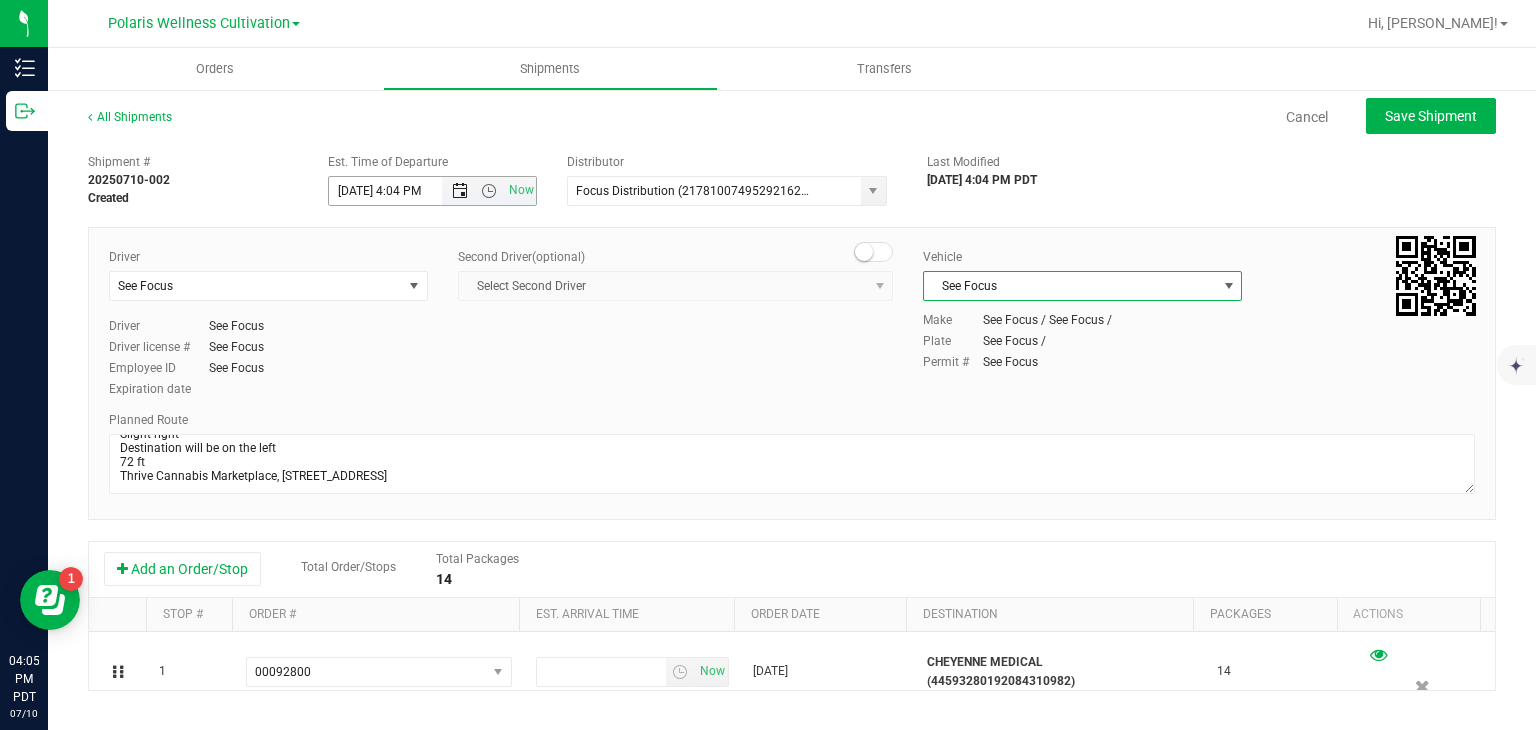 click at bounding box center [460, 191] 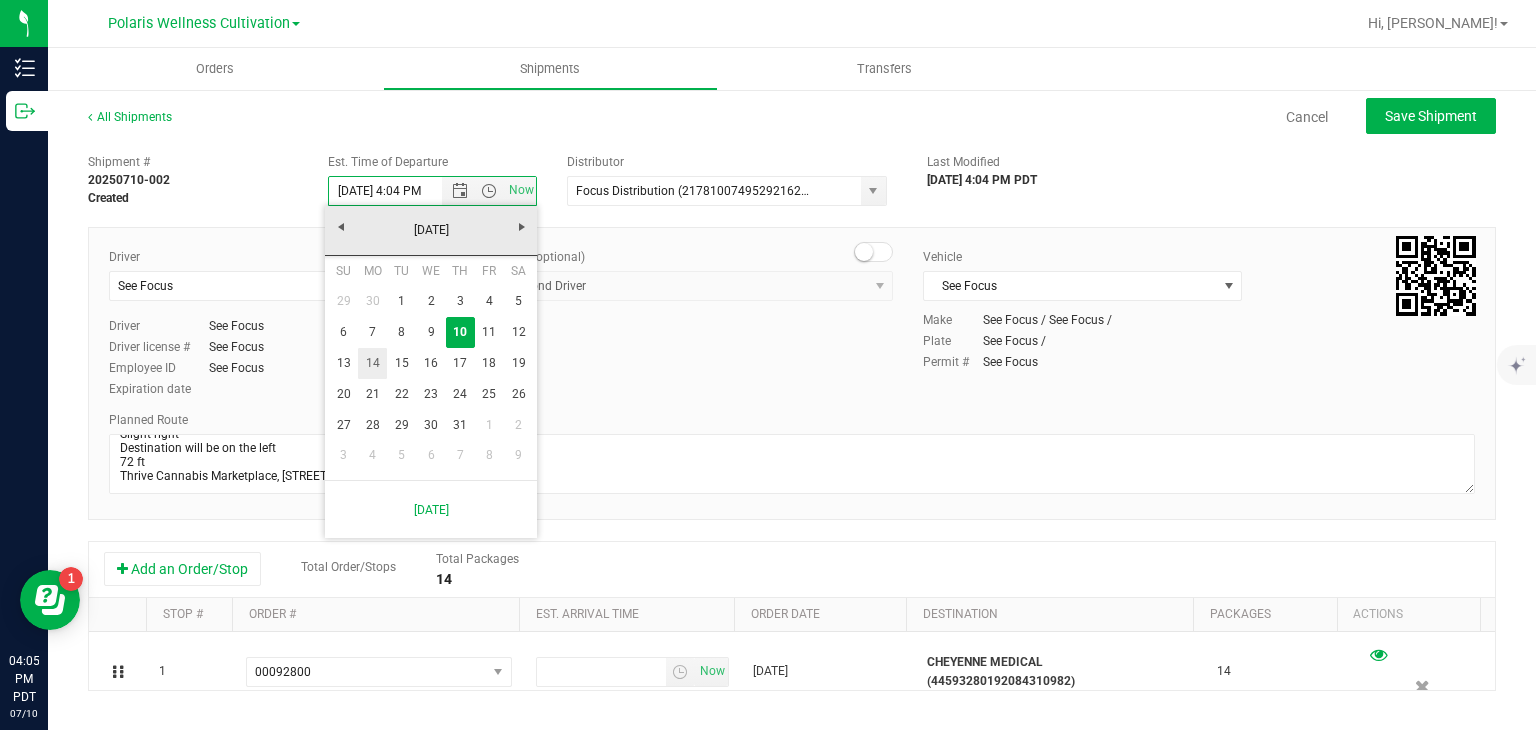 click on "14" at bounding box center [372, 363] 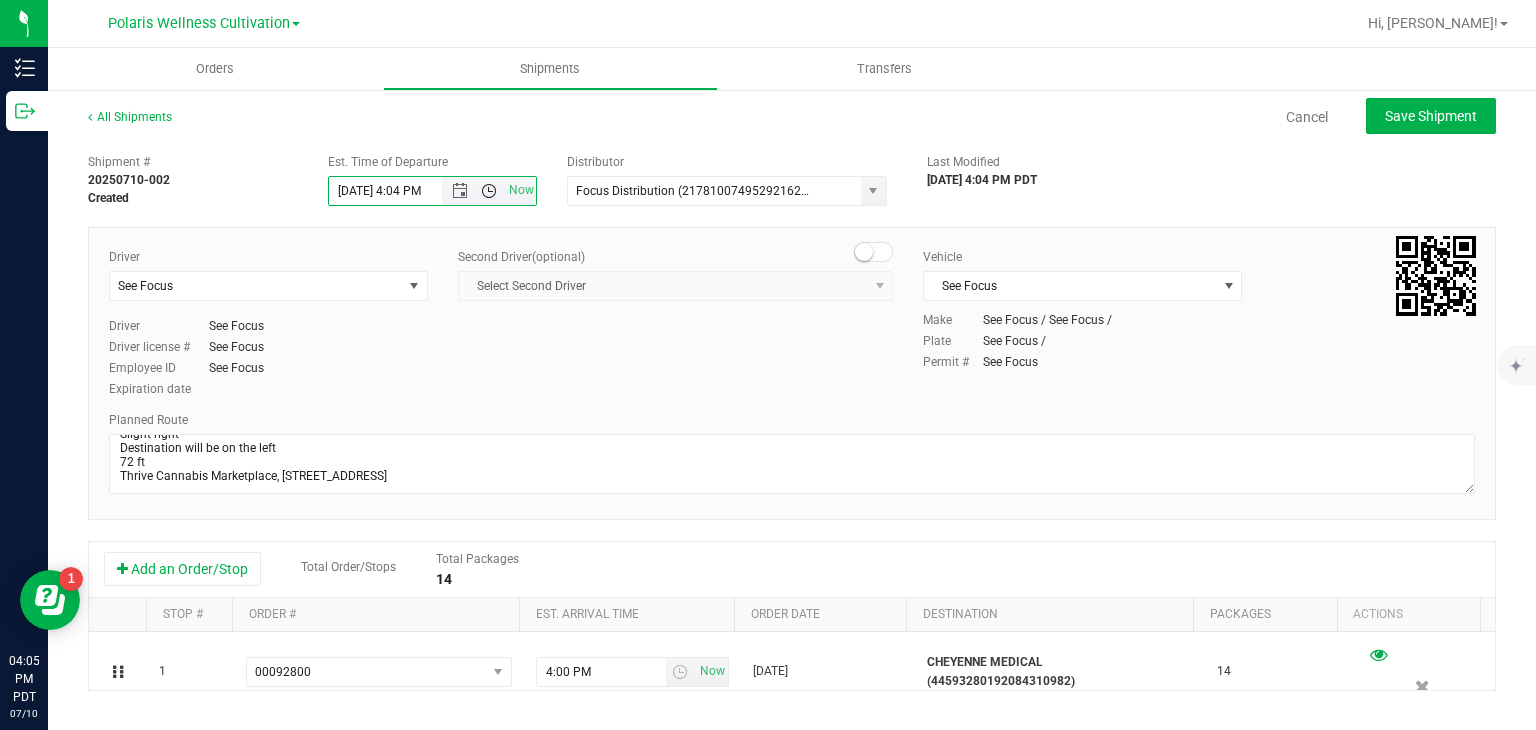 click at bounding box center (489, 191) 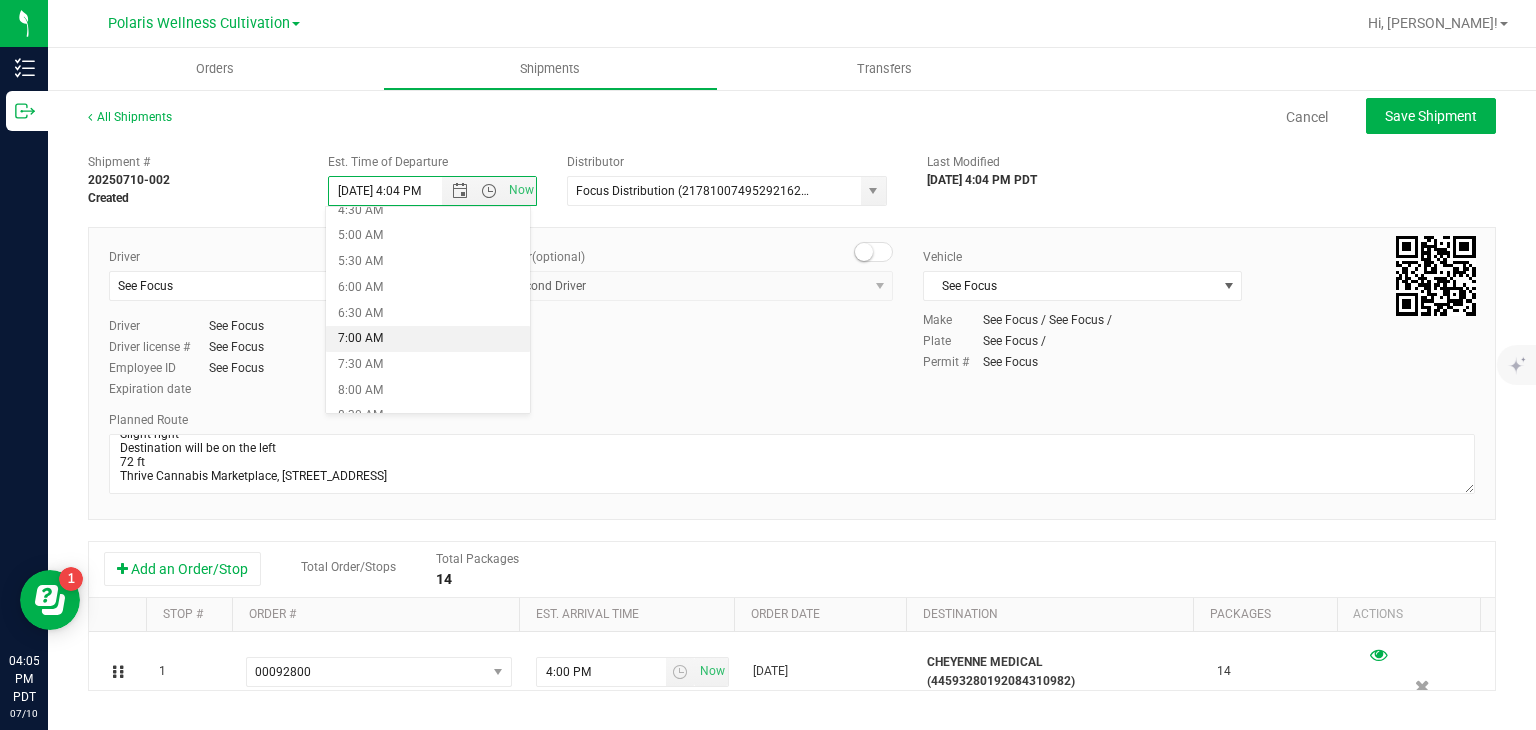 scroll, scrollTop: 342, scrollLeft: 0, axis: vertical 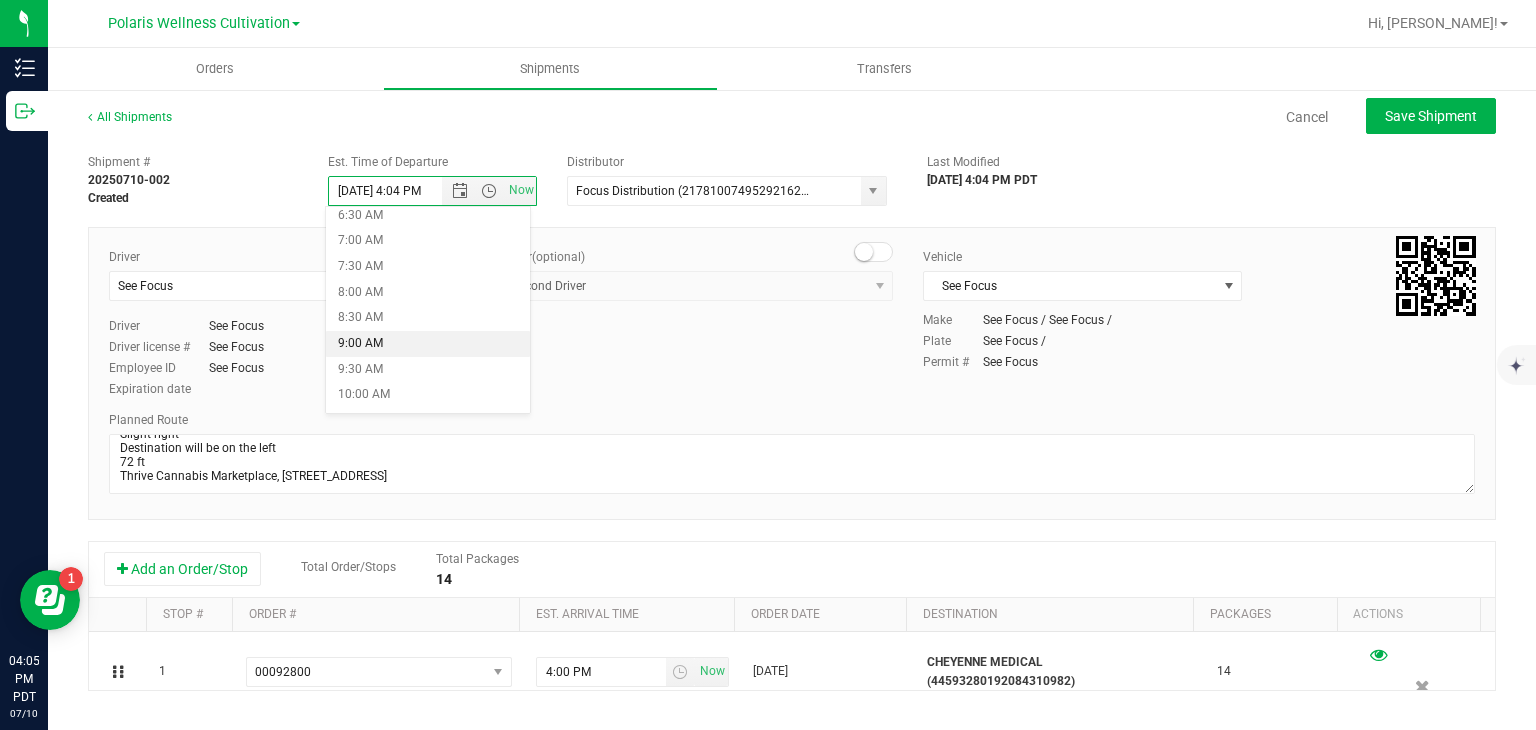 click on "9:00 AM" at bounding box center (428, 344) 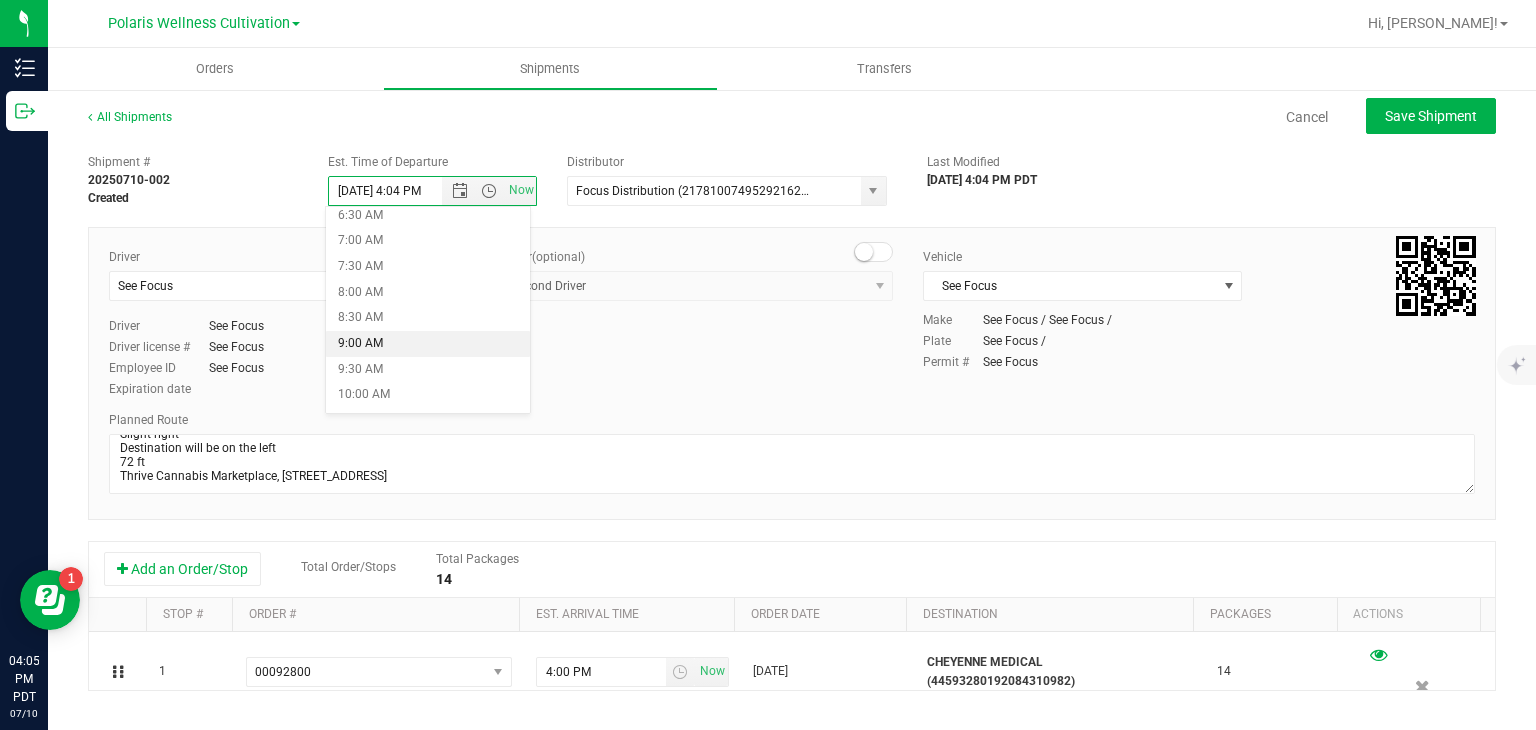 type on "[DATE] 9:00 AM" 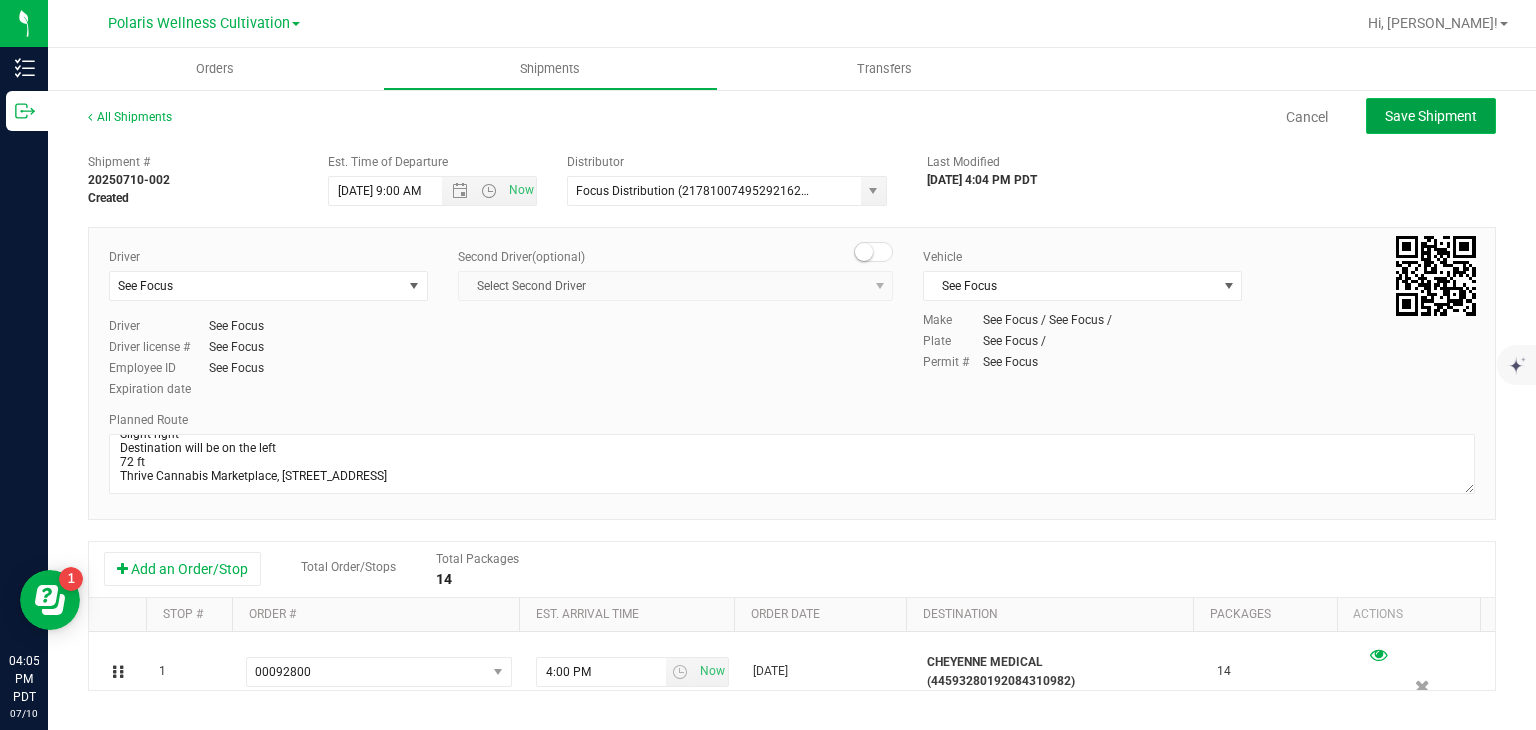 click on "Save Shipment" 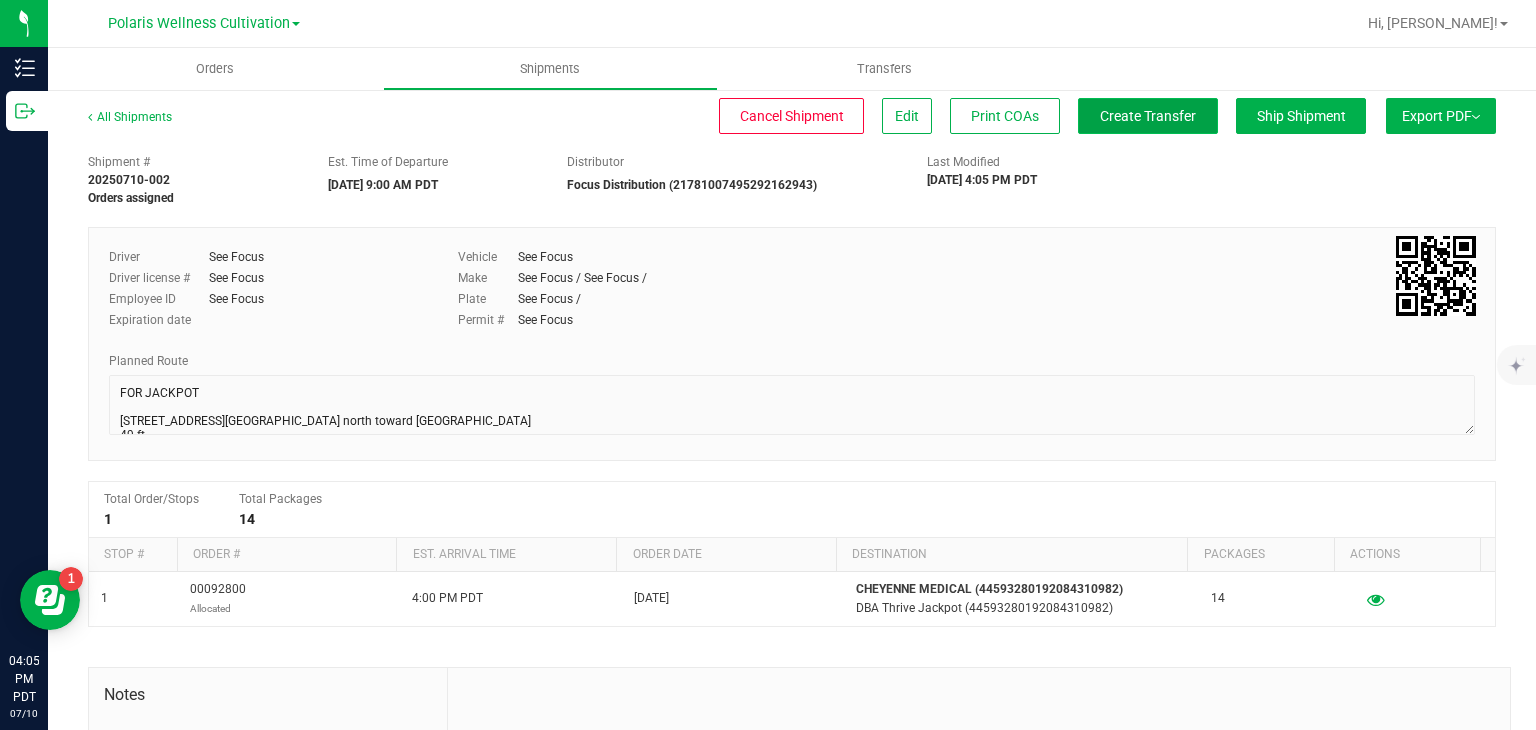 click on "Create Transfer" at bounding box center (1148, 116) 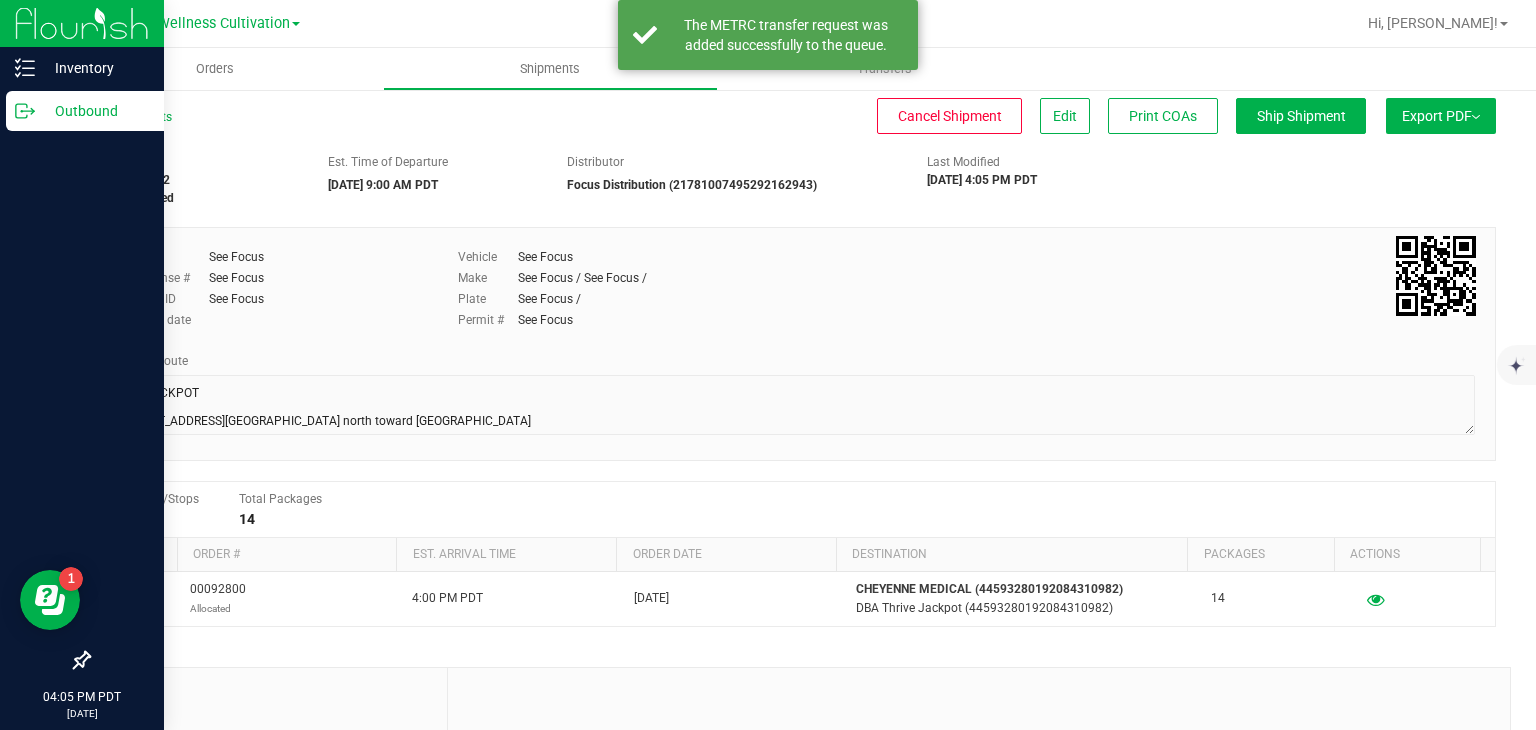 click on "Outbound" at bounding box center (85, 111) 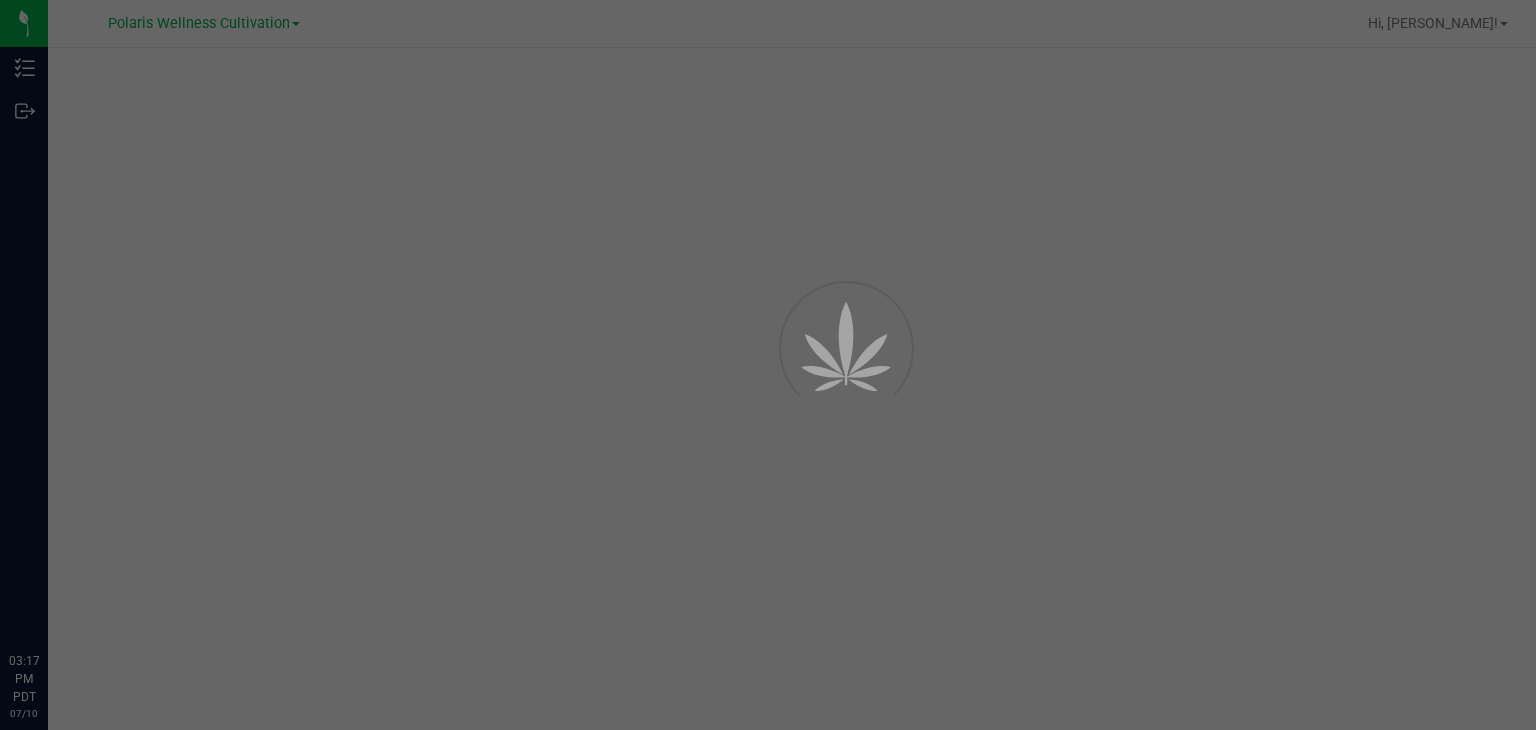 scroll, scrollTop: 0, scrollLeft: 0, axis: both 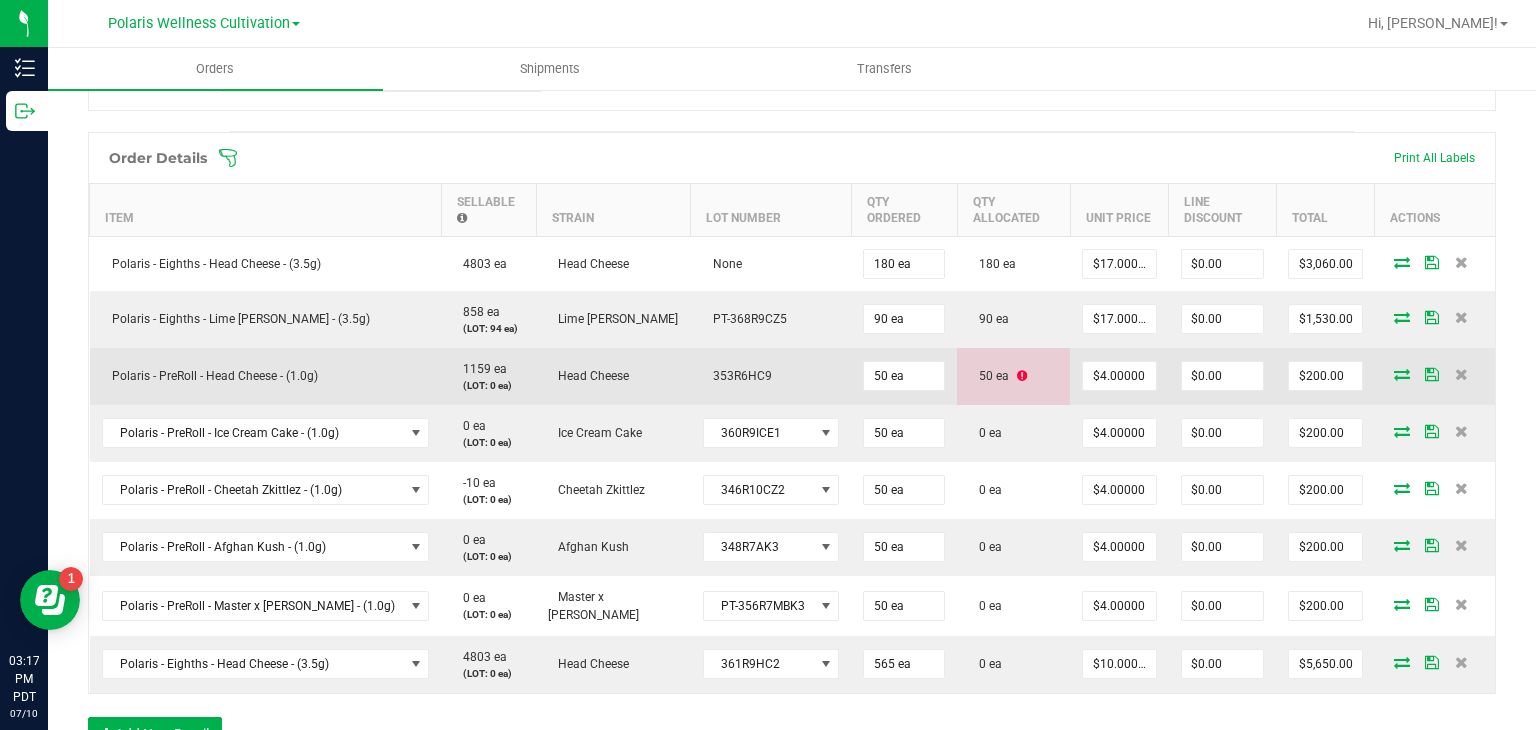 click at bounding box center (1022, 376) 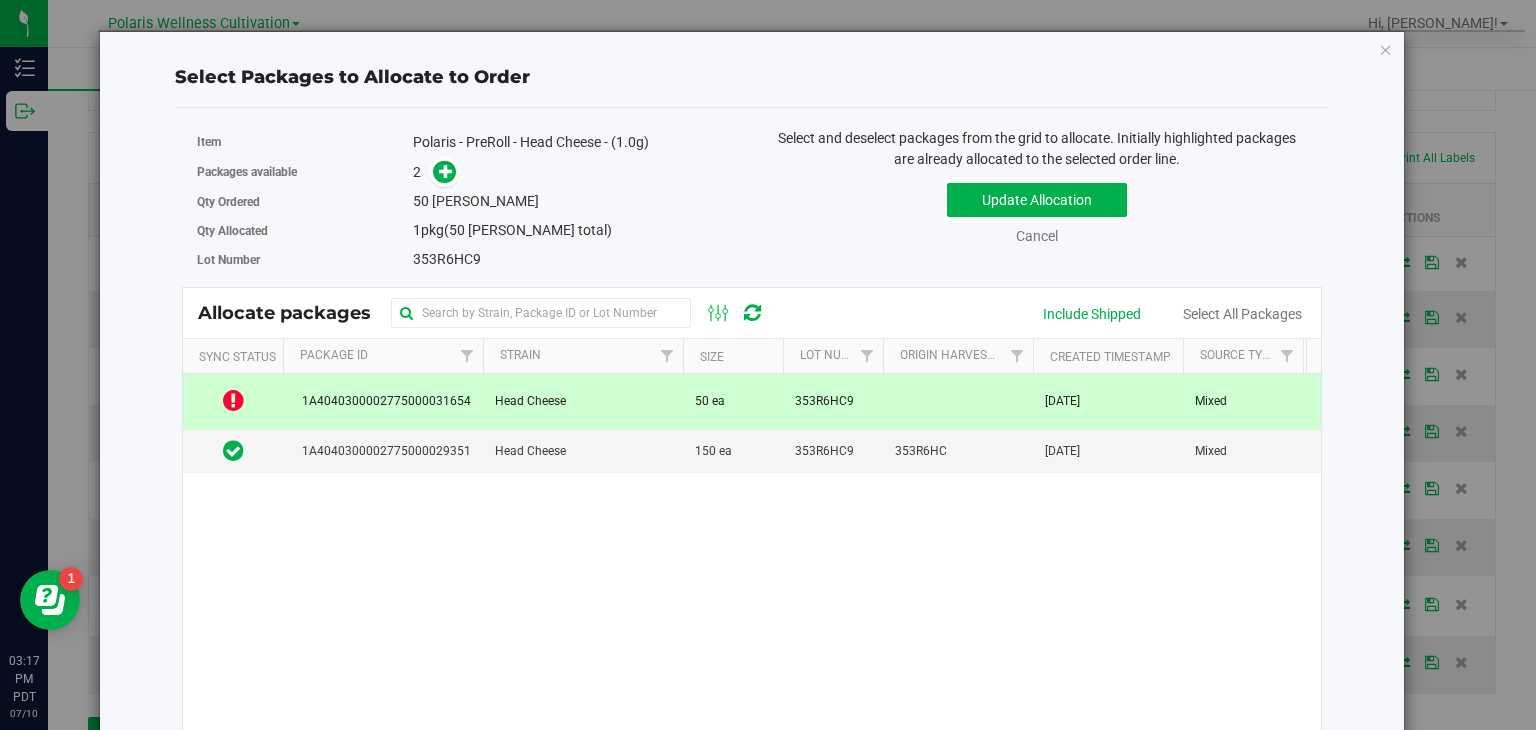 click at bounding box center (233, 400) 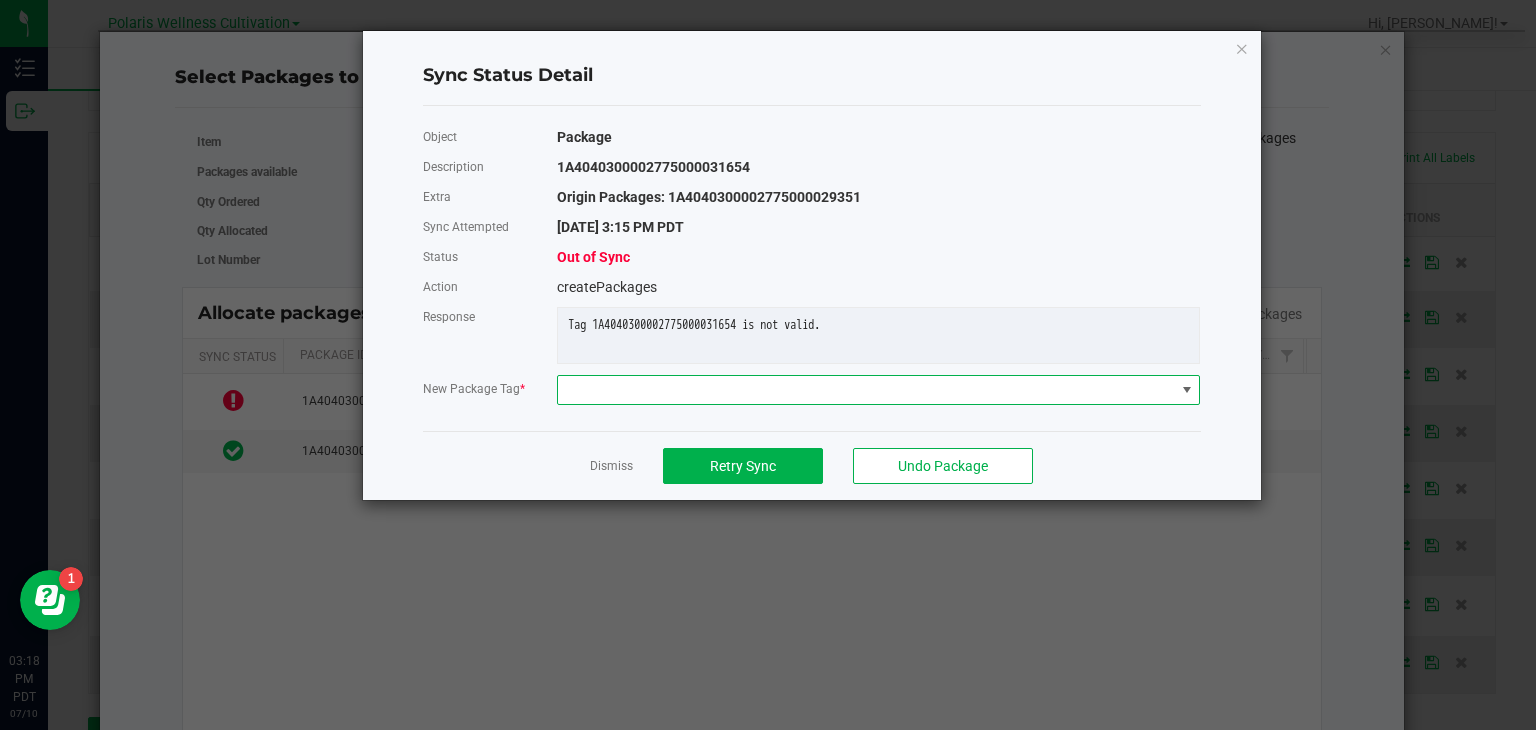 click at bounding box center (866, 390) 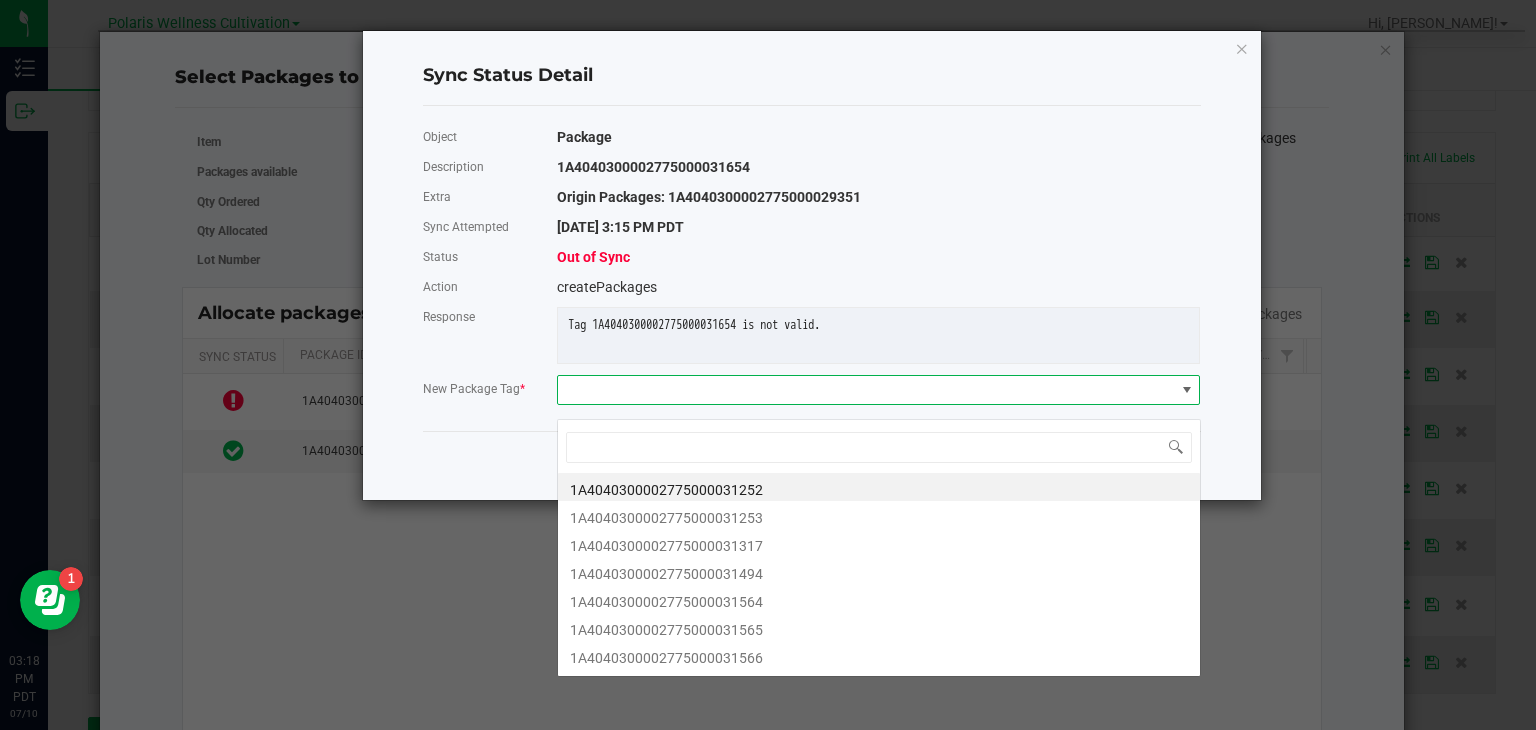 scroll, scrollTop: 99970, scrollLeft: 99356, axis: both 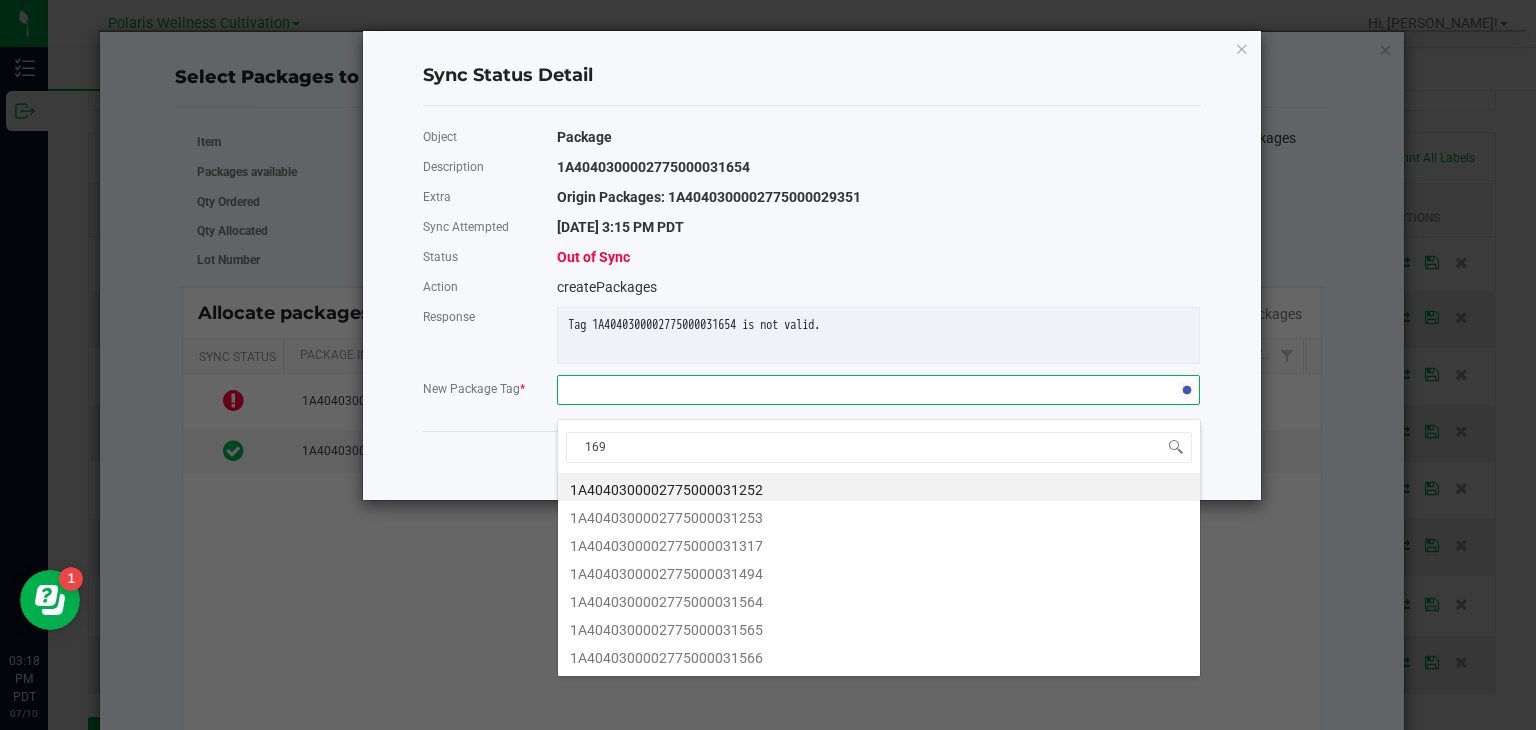 type on "1693" 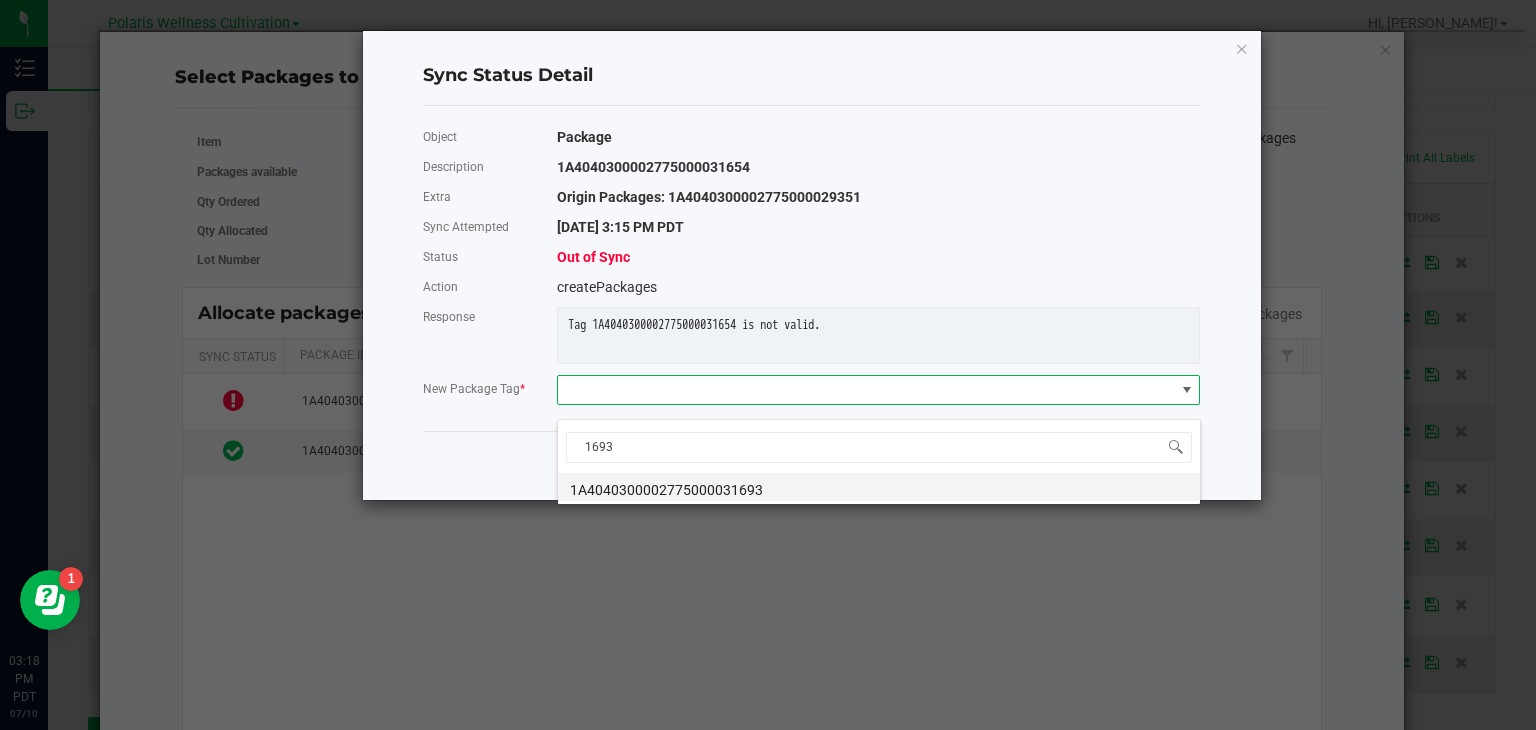click on "1A4040300002775000031693" at bounding box center (879, 487) 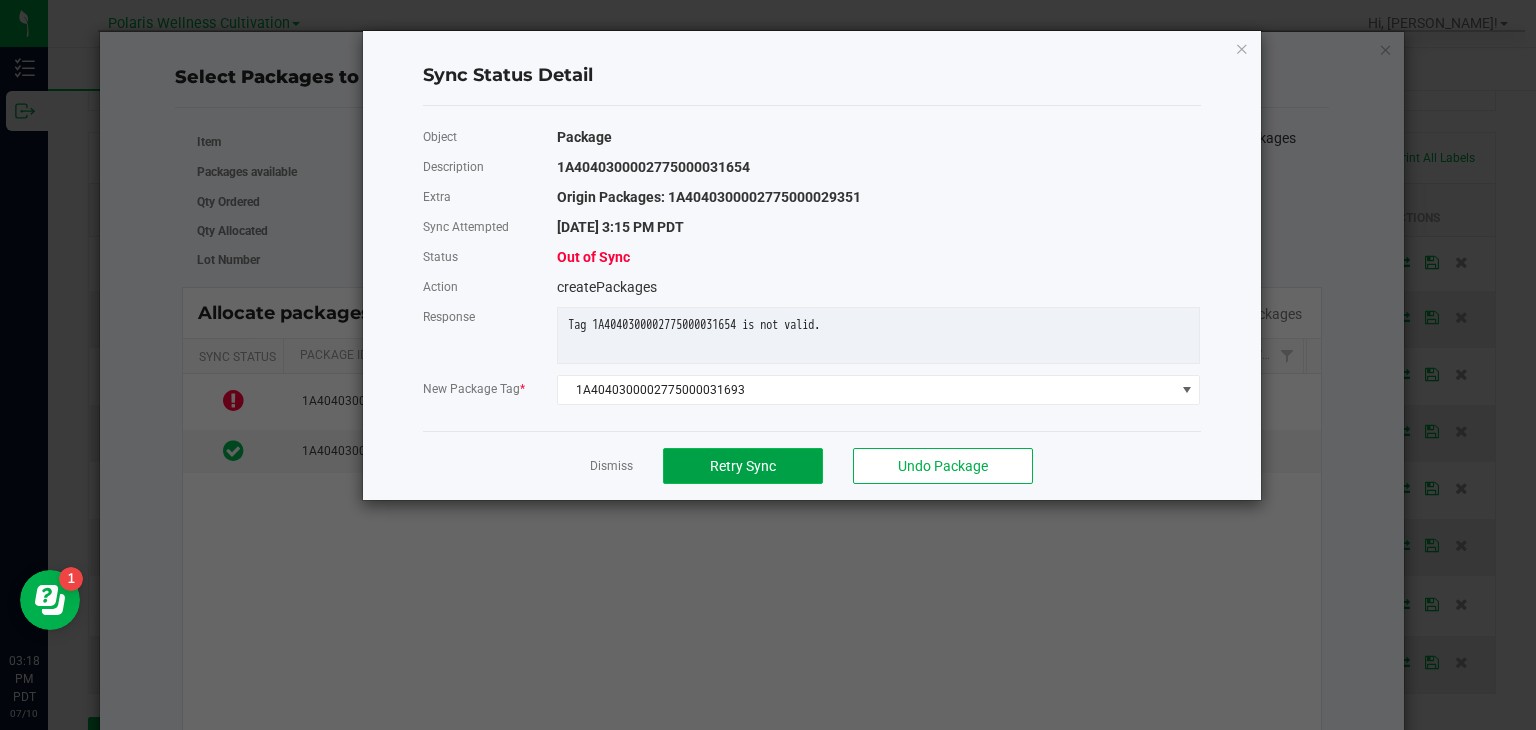 click on "Retry Sync" 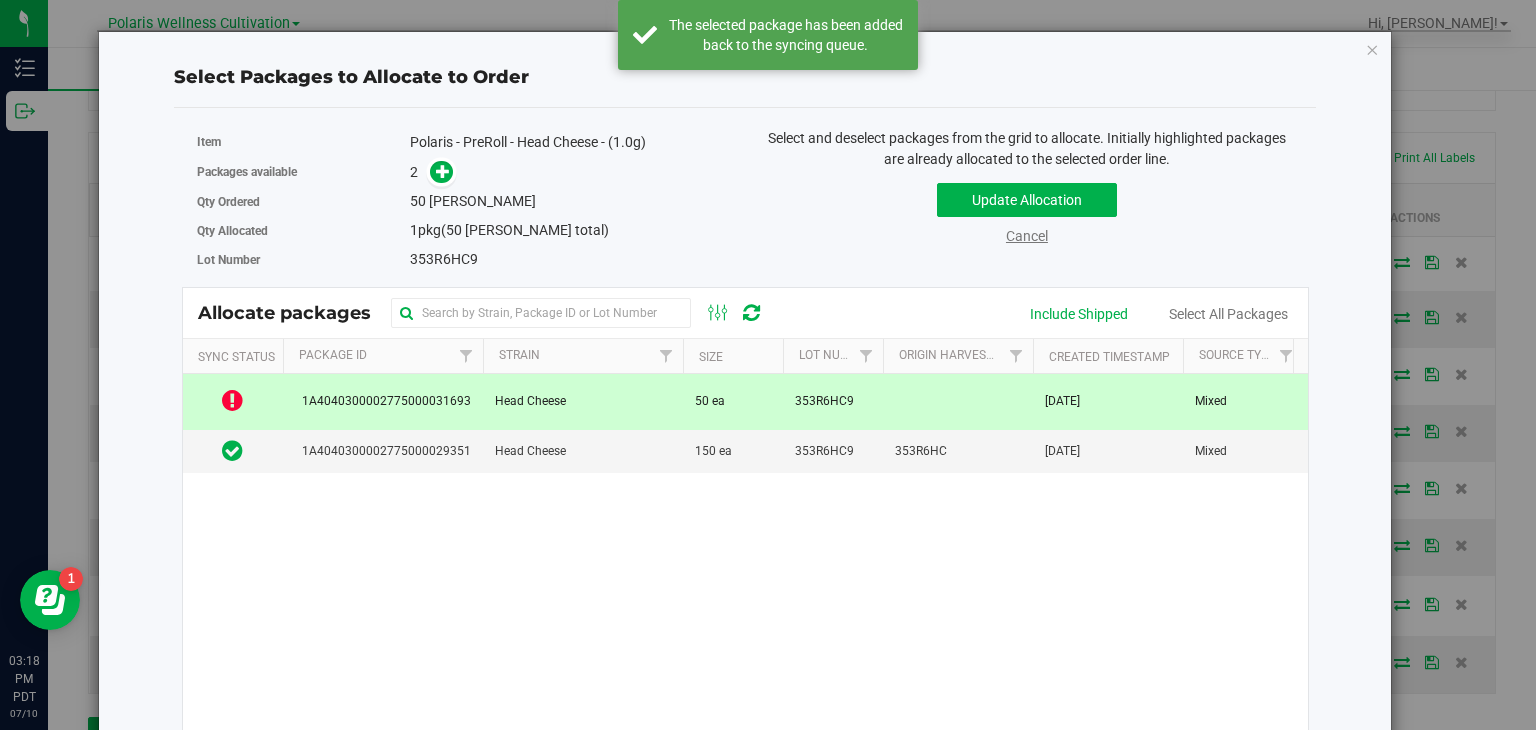 click on "Cancel" at bounding box center (1027, 236) 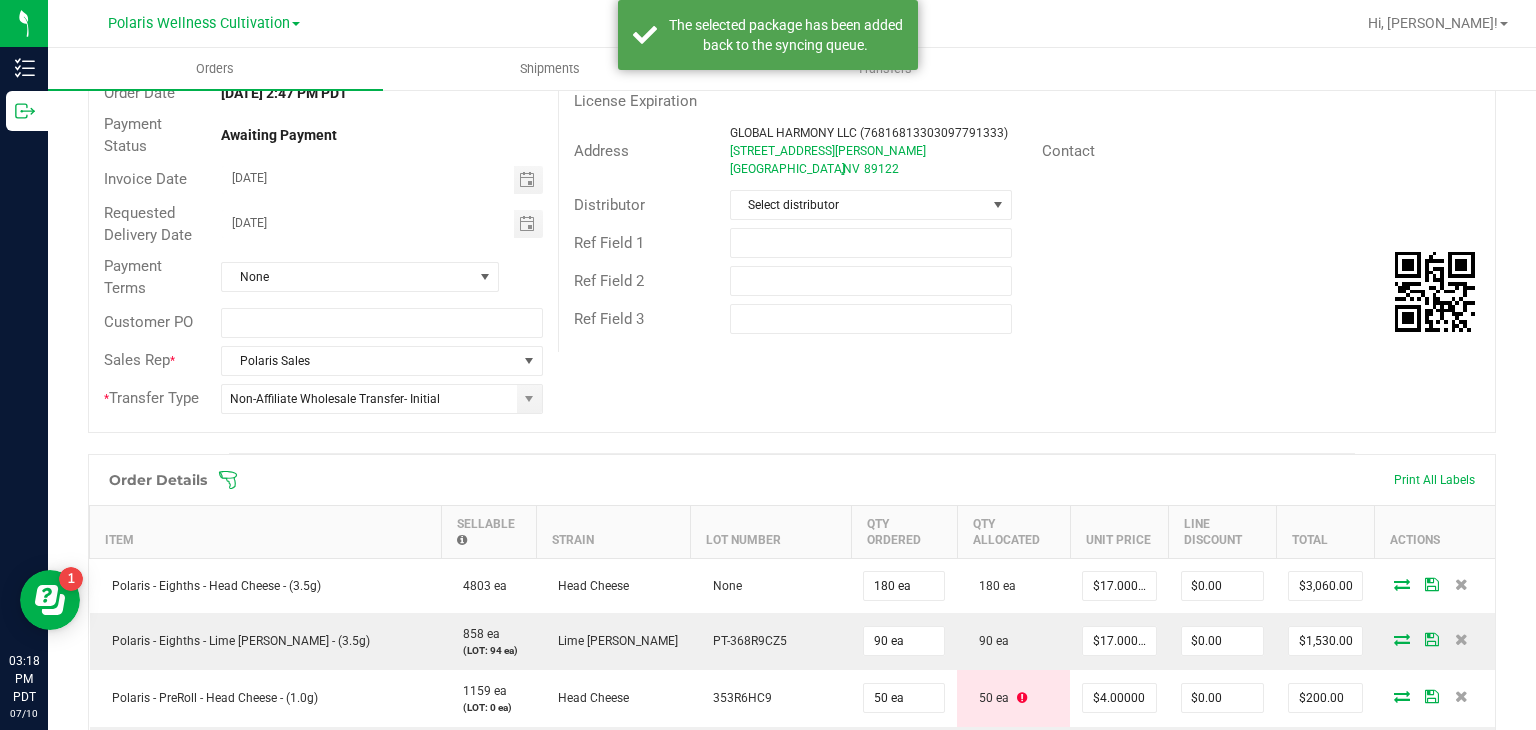 scroll, scrollTop: 194, scrollLeft: 0, axis: vertical 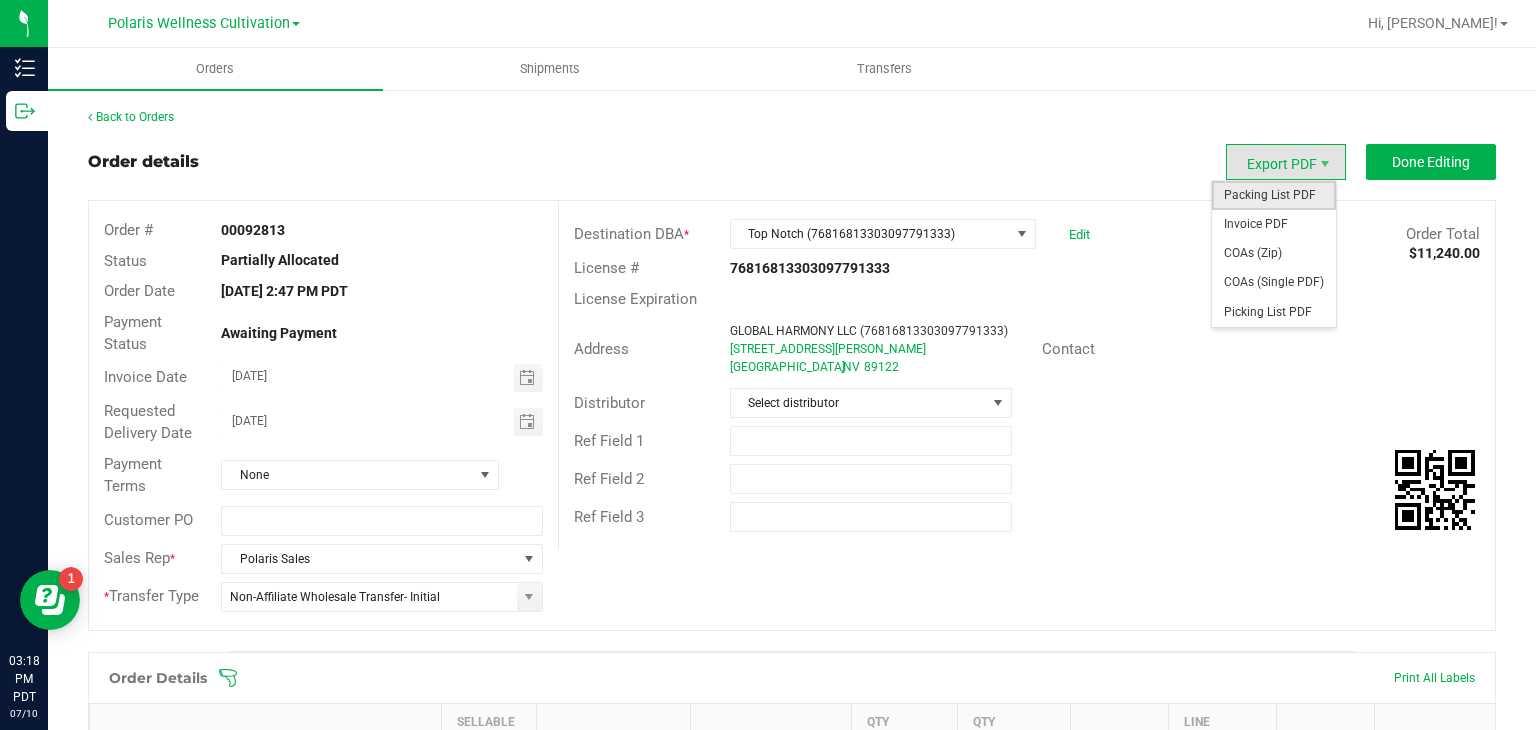 click on "Packing List PDF" at bounding box center [1274, 195] 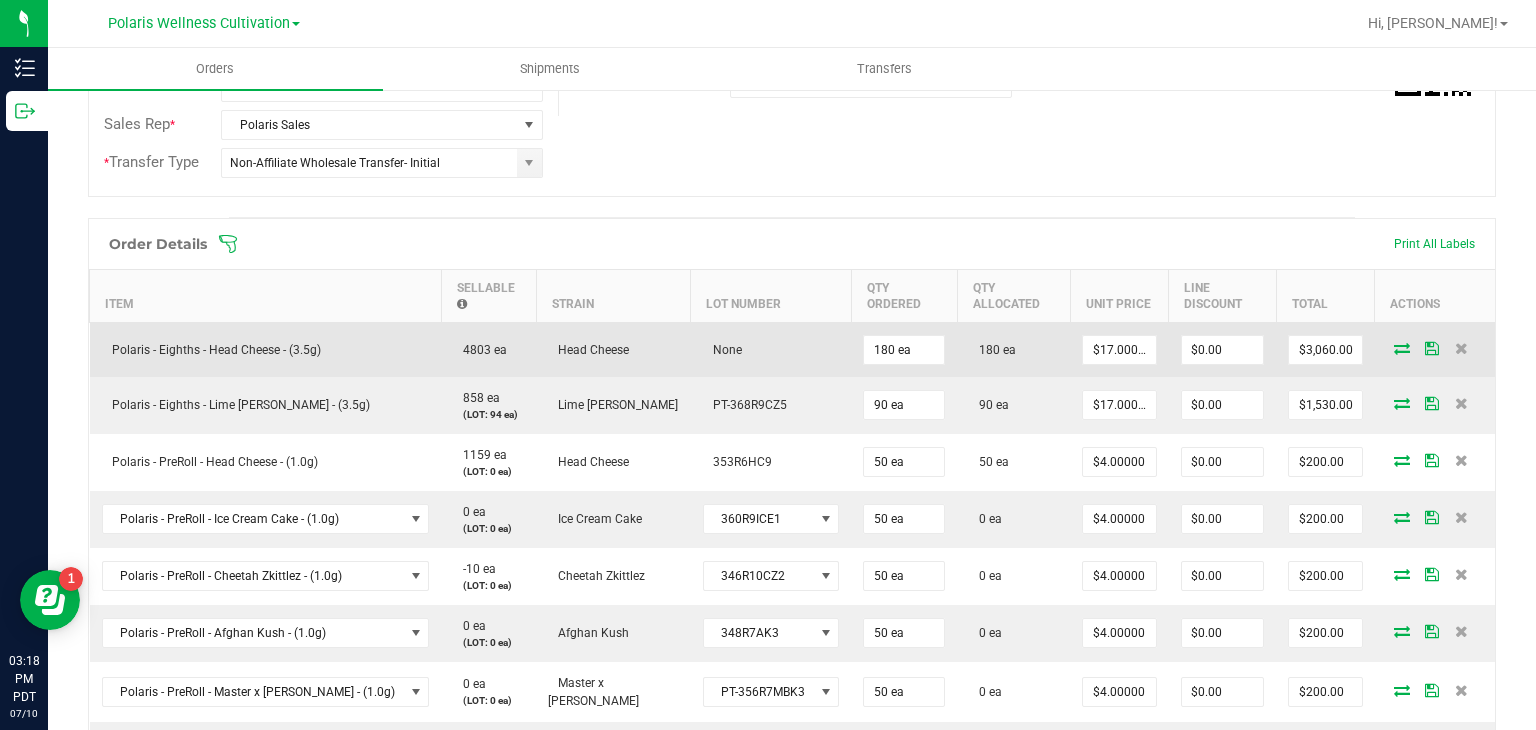 scroll, scrollTop: 436, scrollLeft: 0, axis: vertical 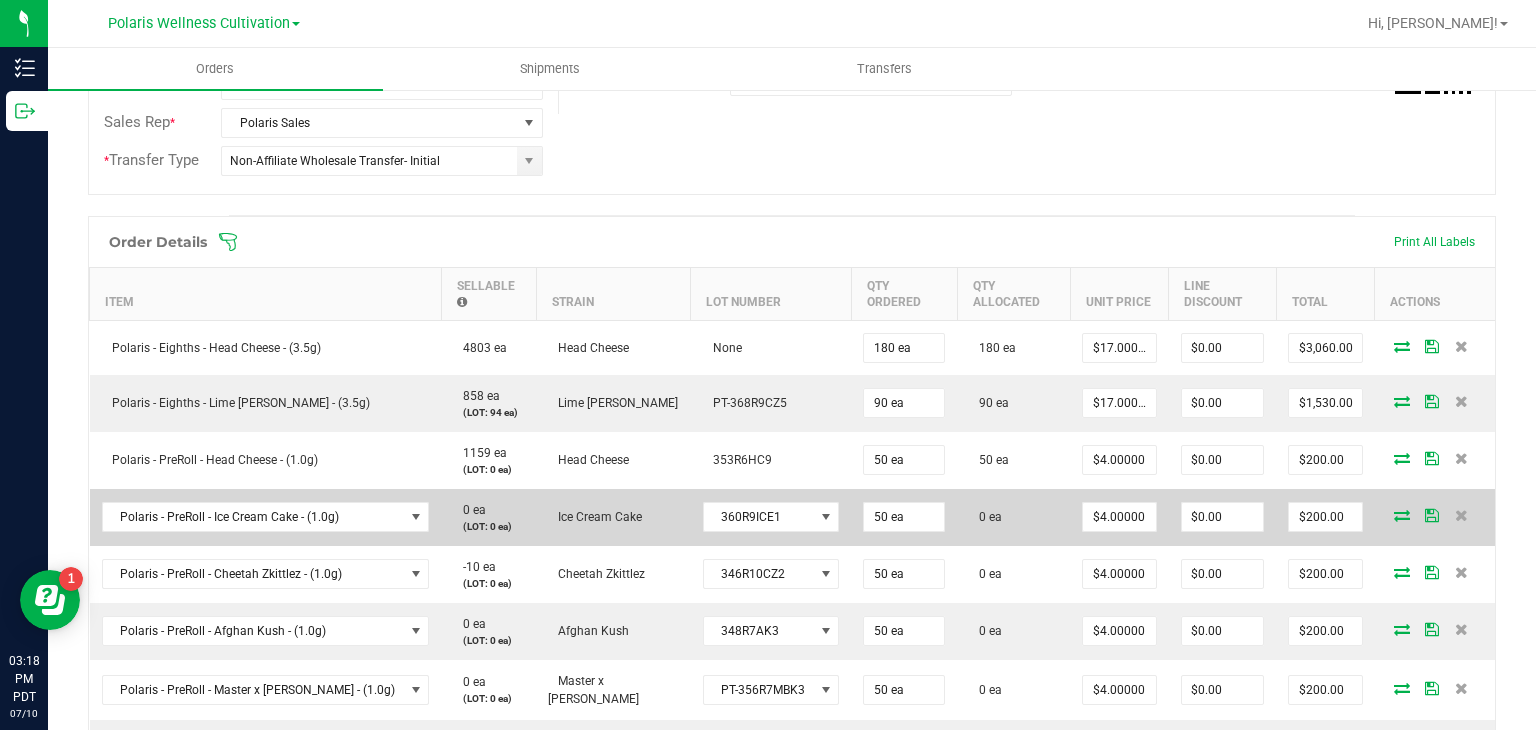 click at bounding box center [1402, 515] 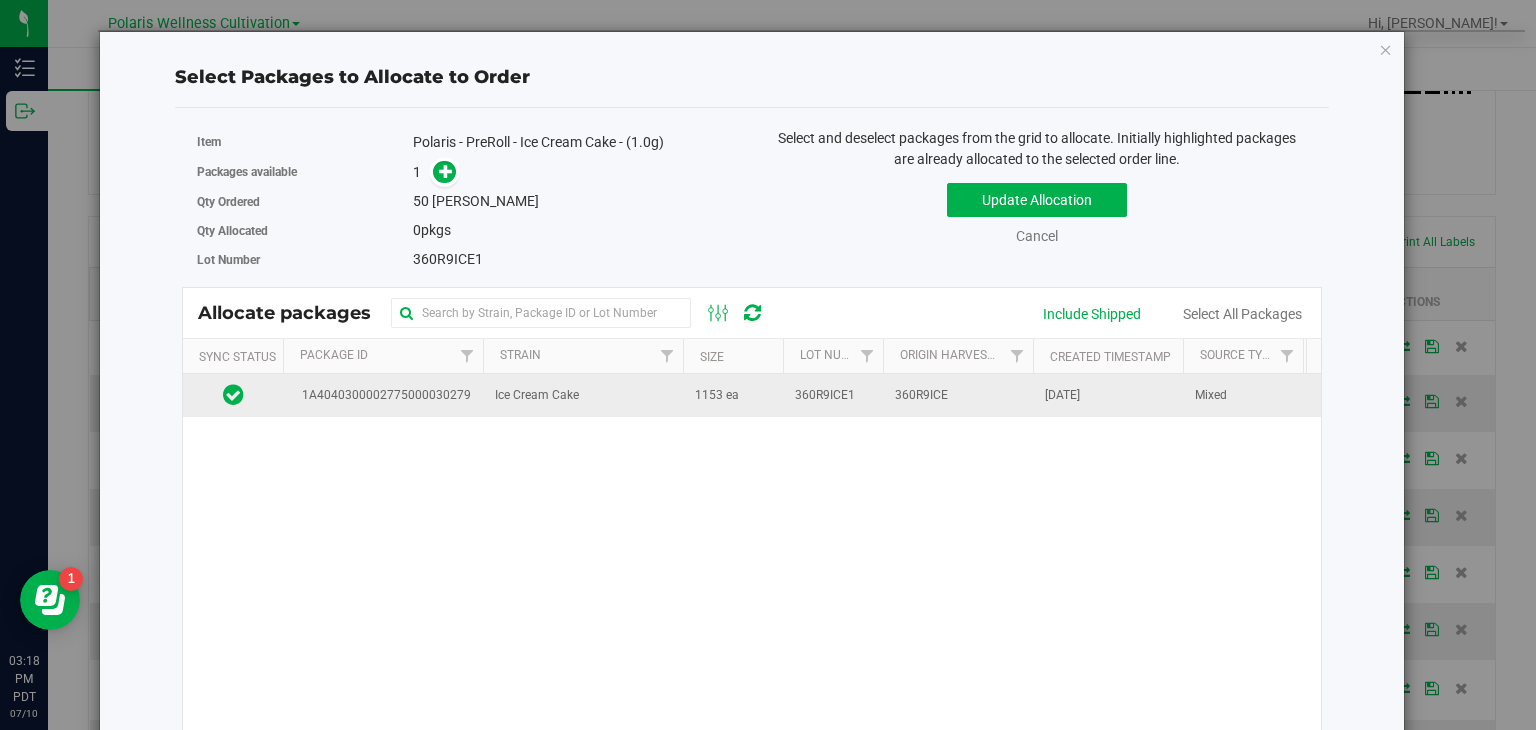 click on "360R9ICE" at bounding box center [958, 395] 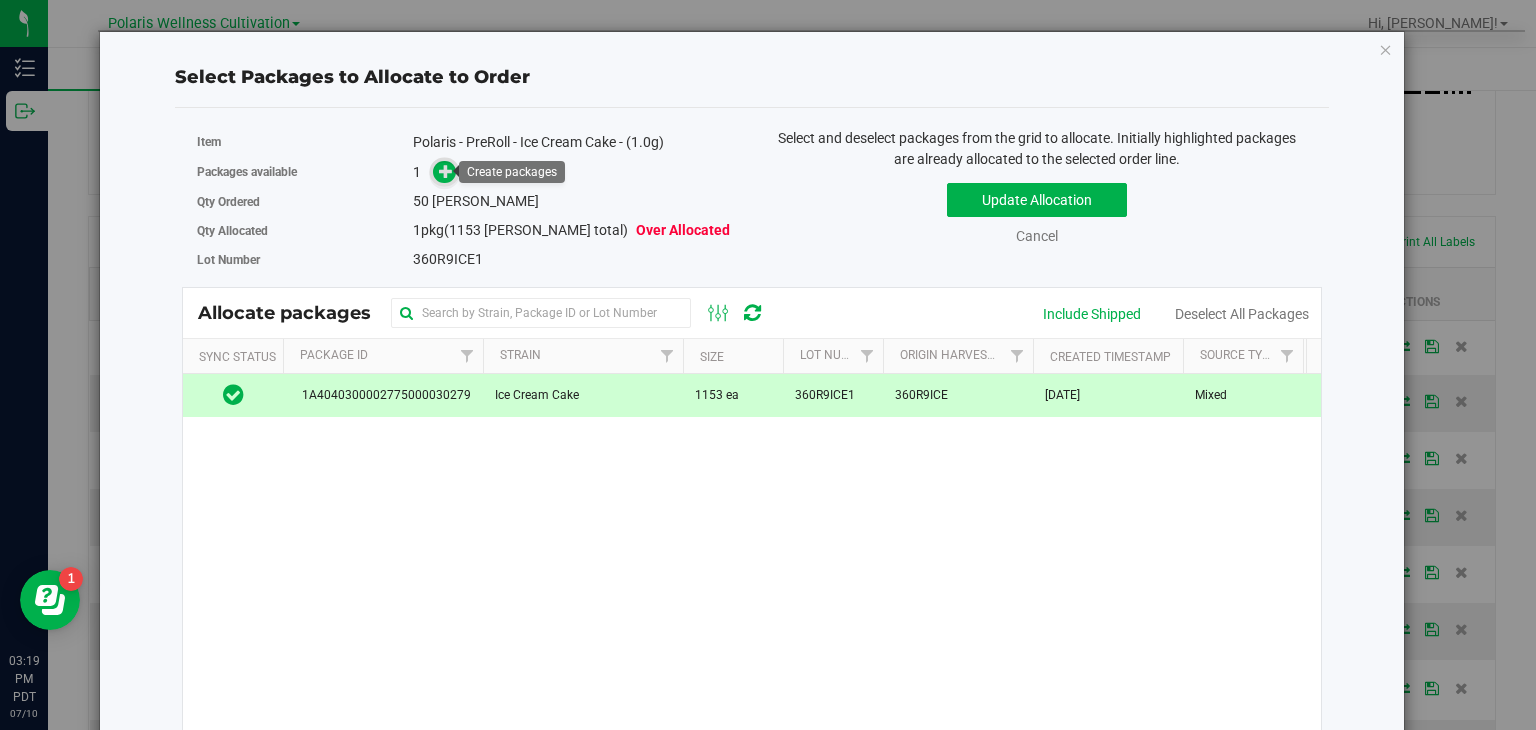 click at bounding box center (446, 171) 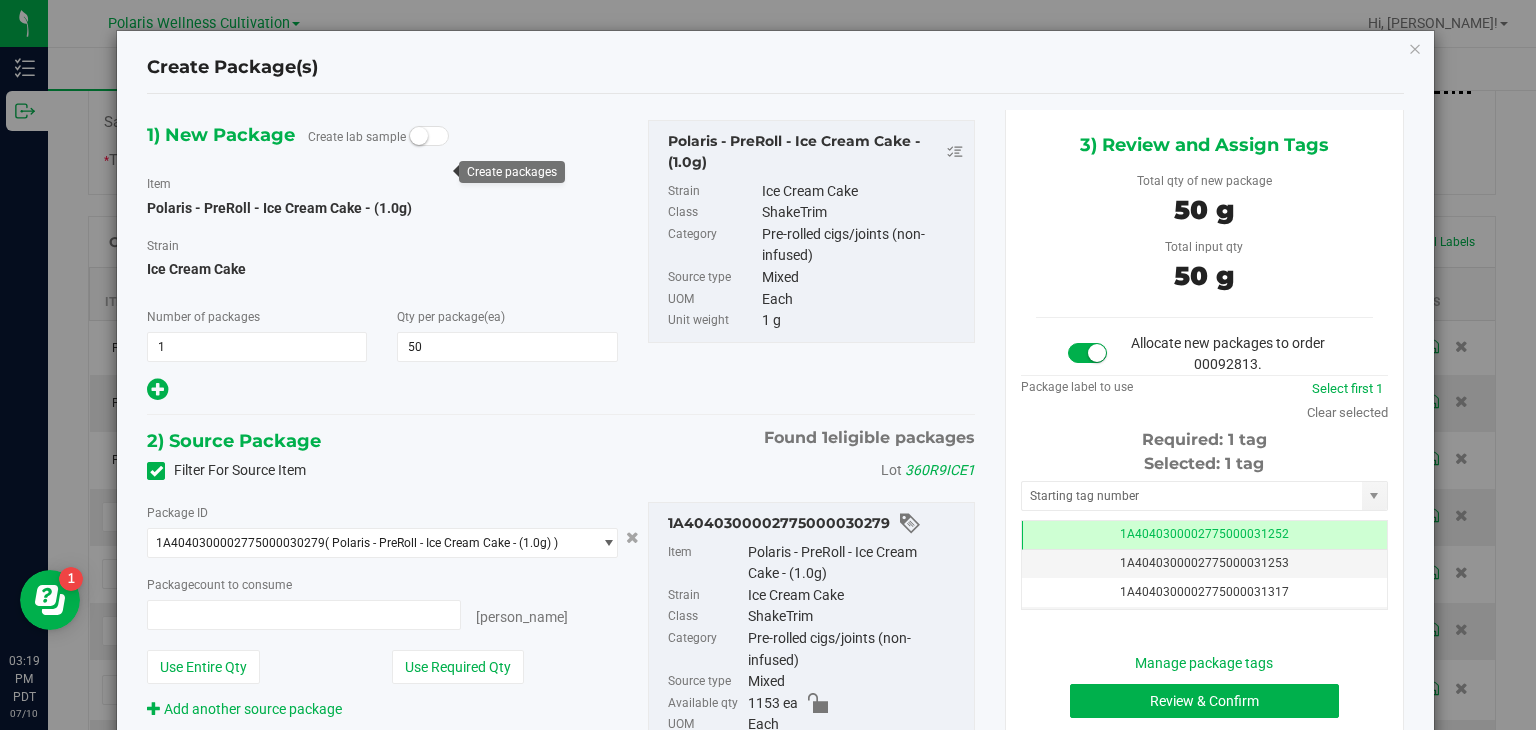 type on "50 ea" 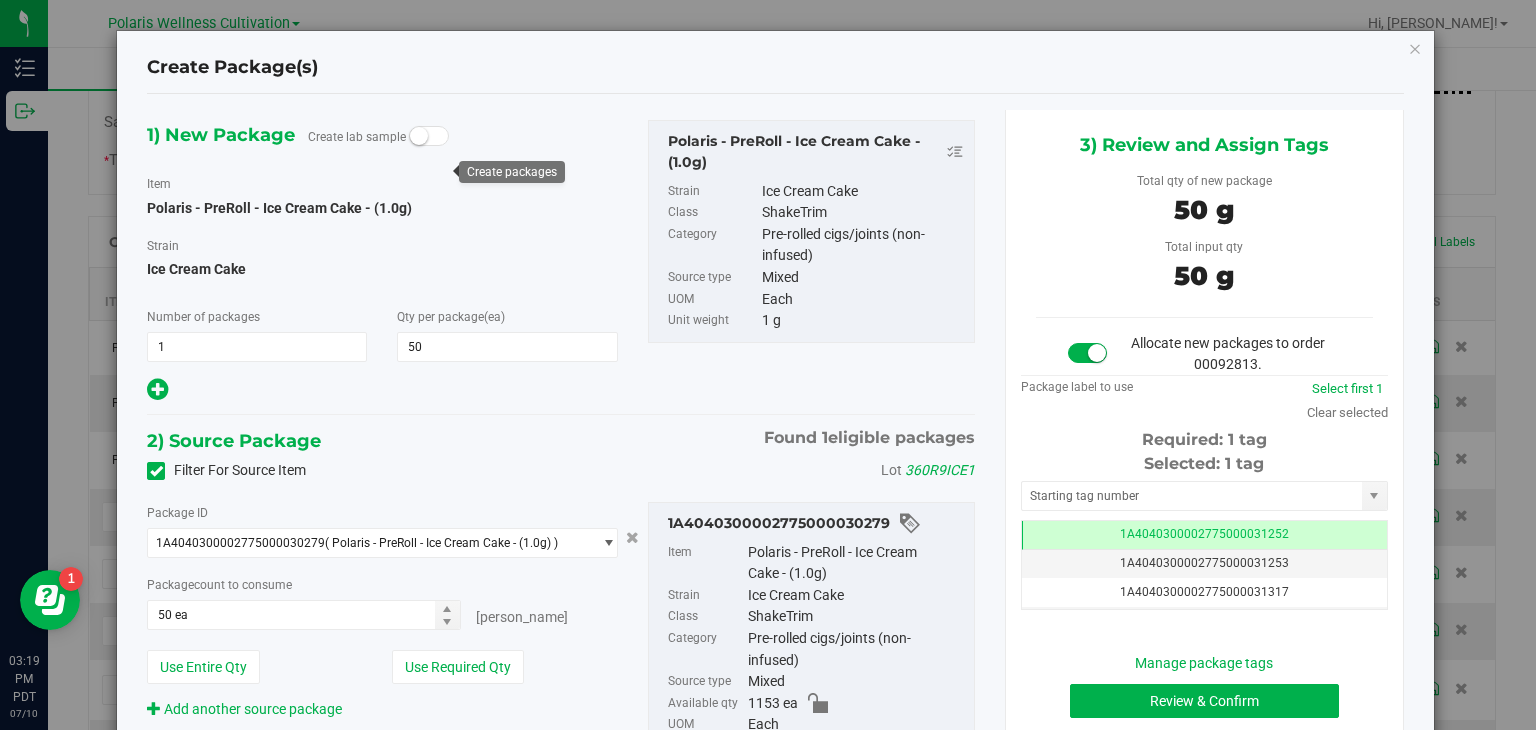 scroll, scrollTop: 0, scrollLeft: 0, axis: both 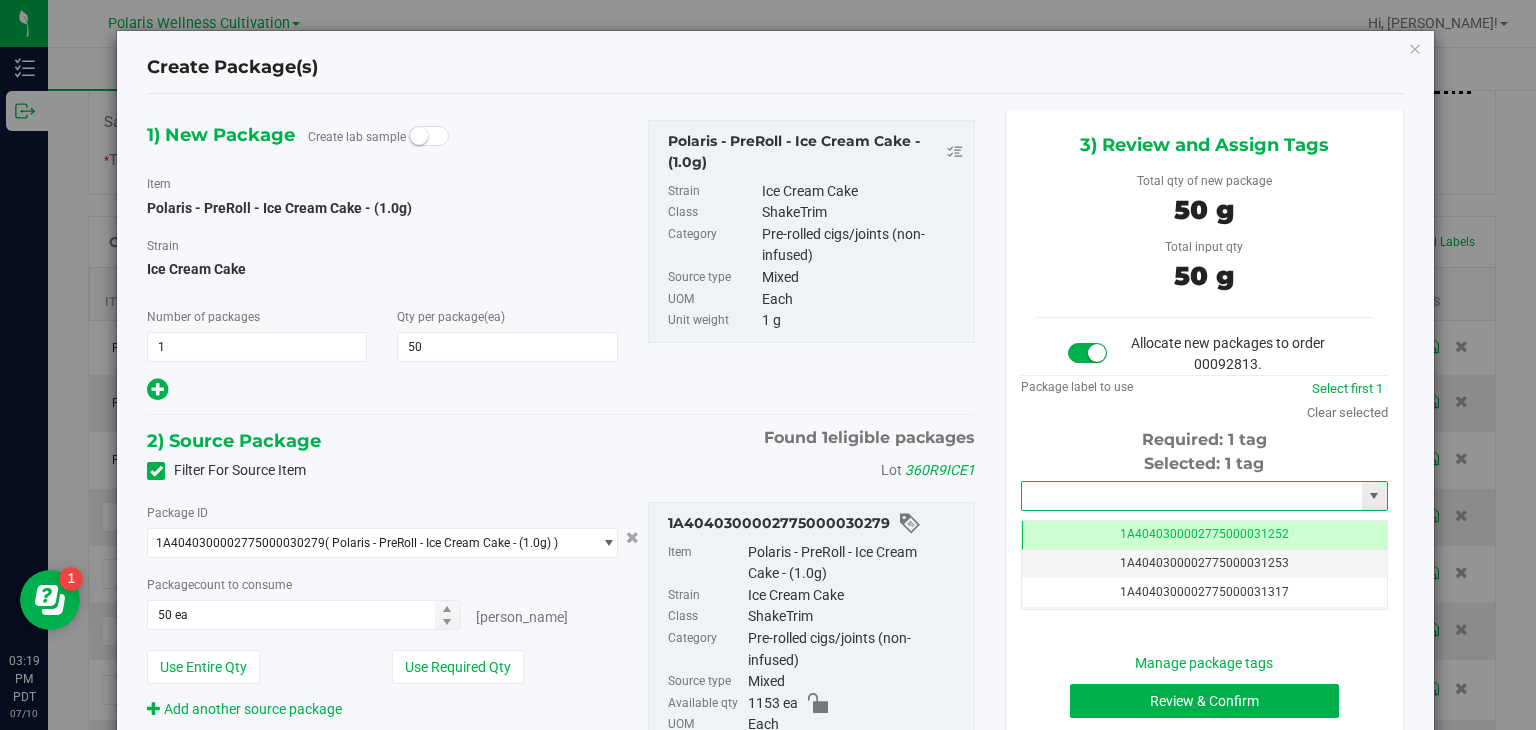 click at bounding box center [1192, 496] 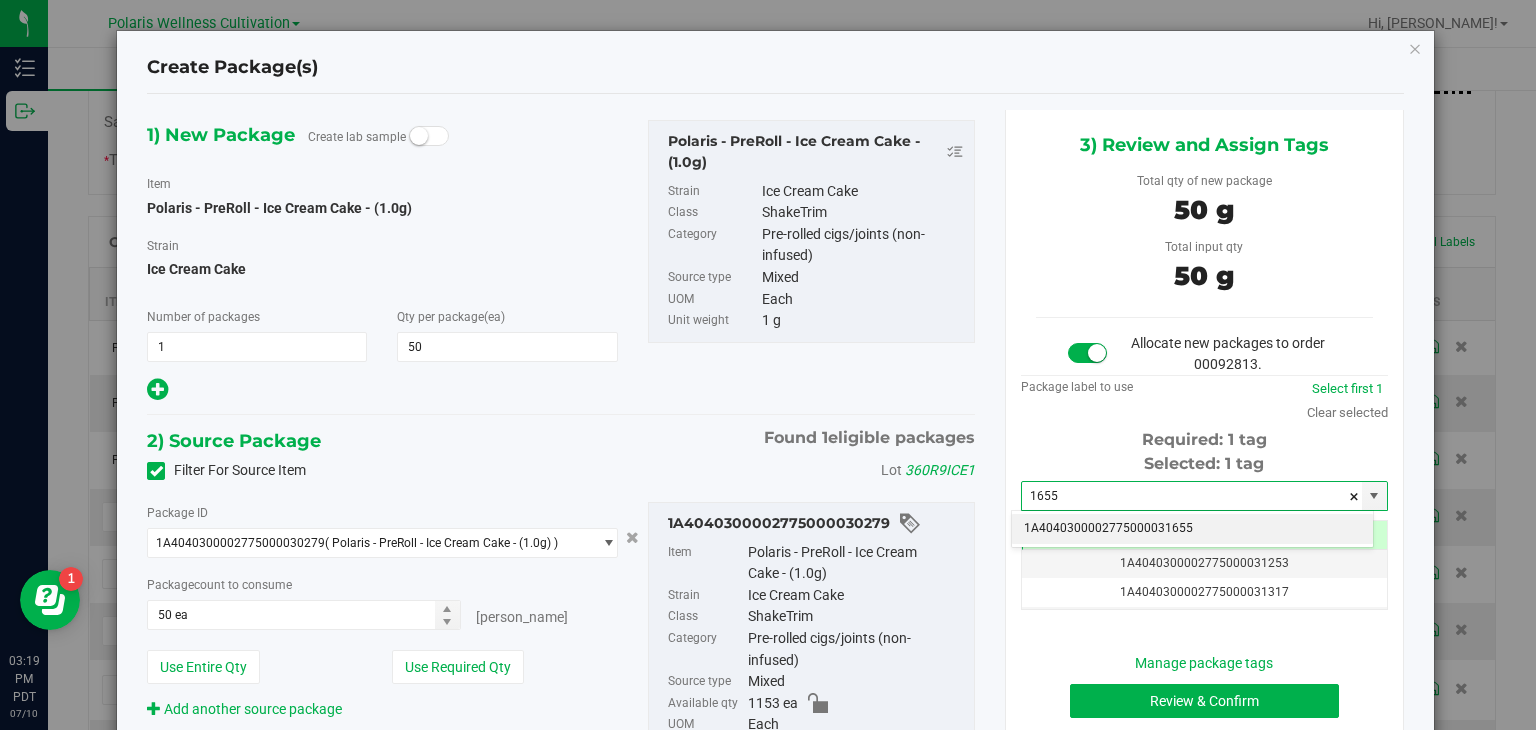 click on "1A4040300002775000031655" at bounding box center [1192, 529] 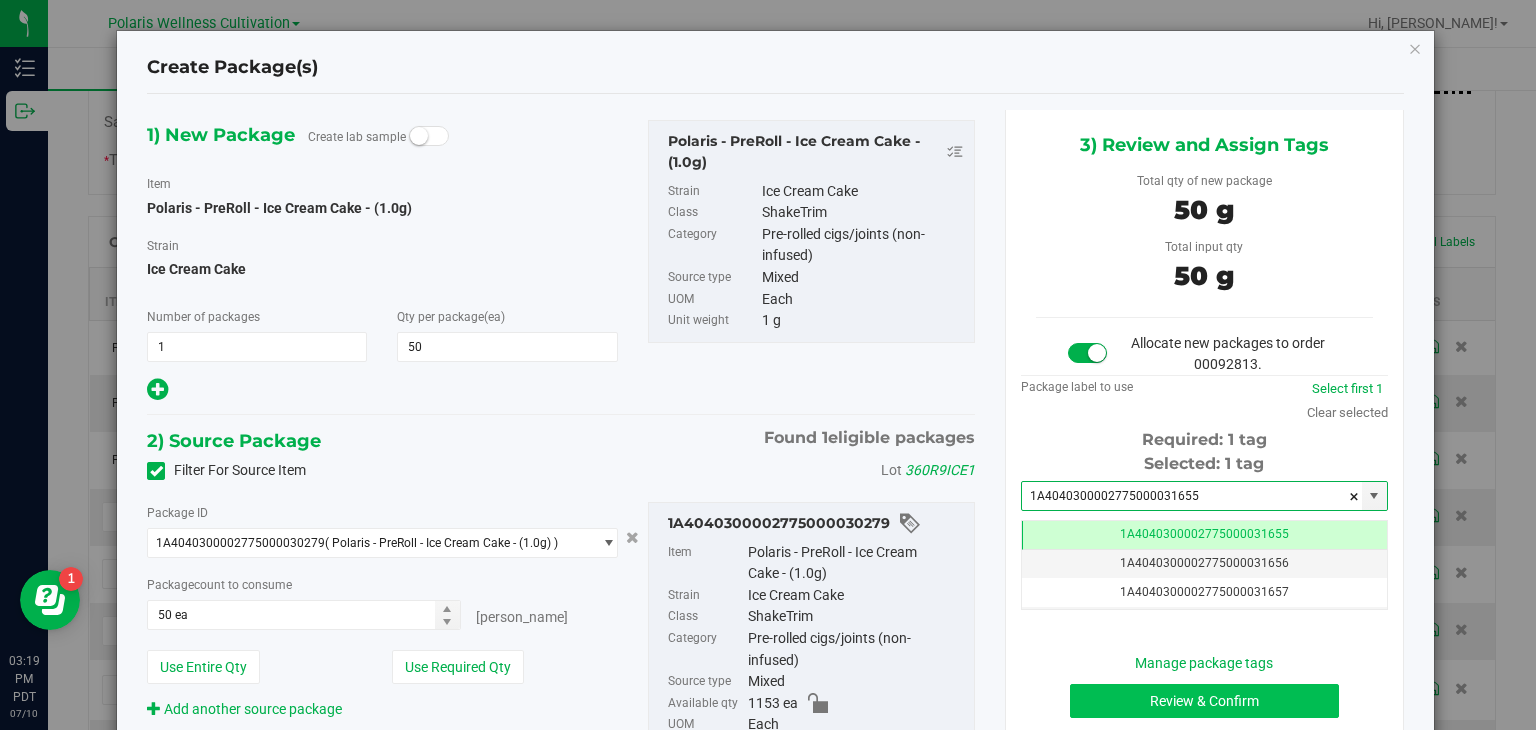 type on "1A4040300002775000031655" 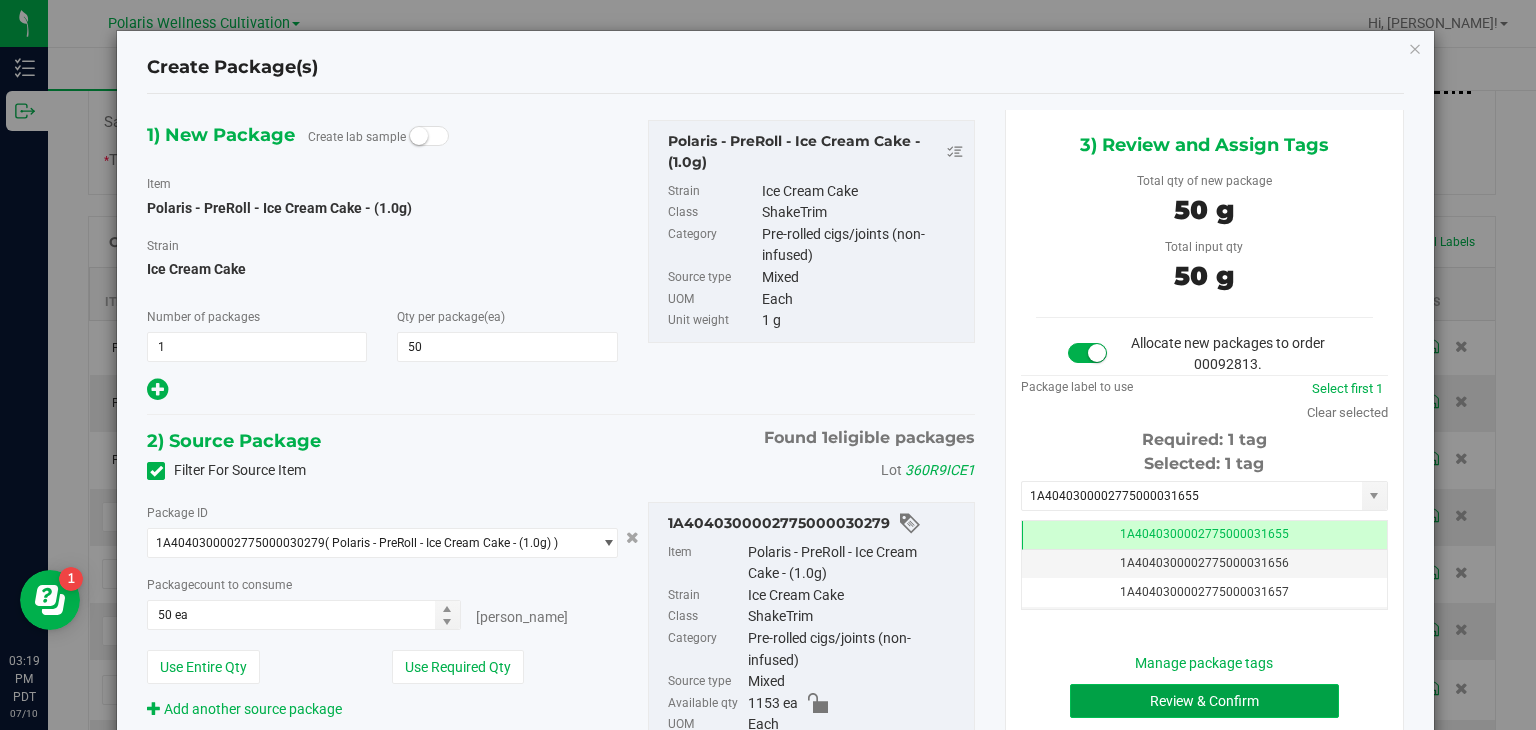 click on "Review & Confirm" at bounding box center (1204, 701) 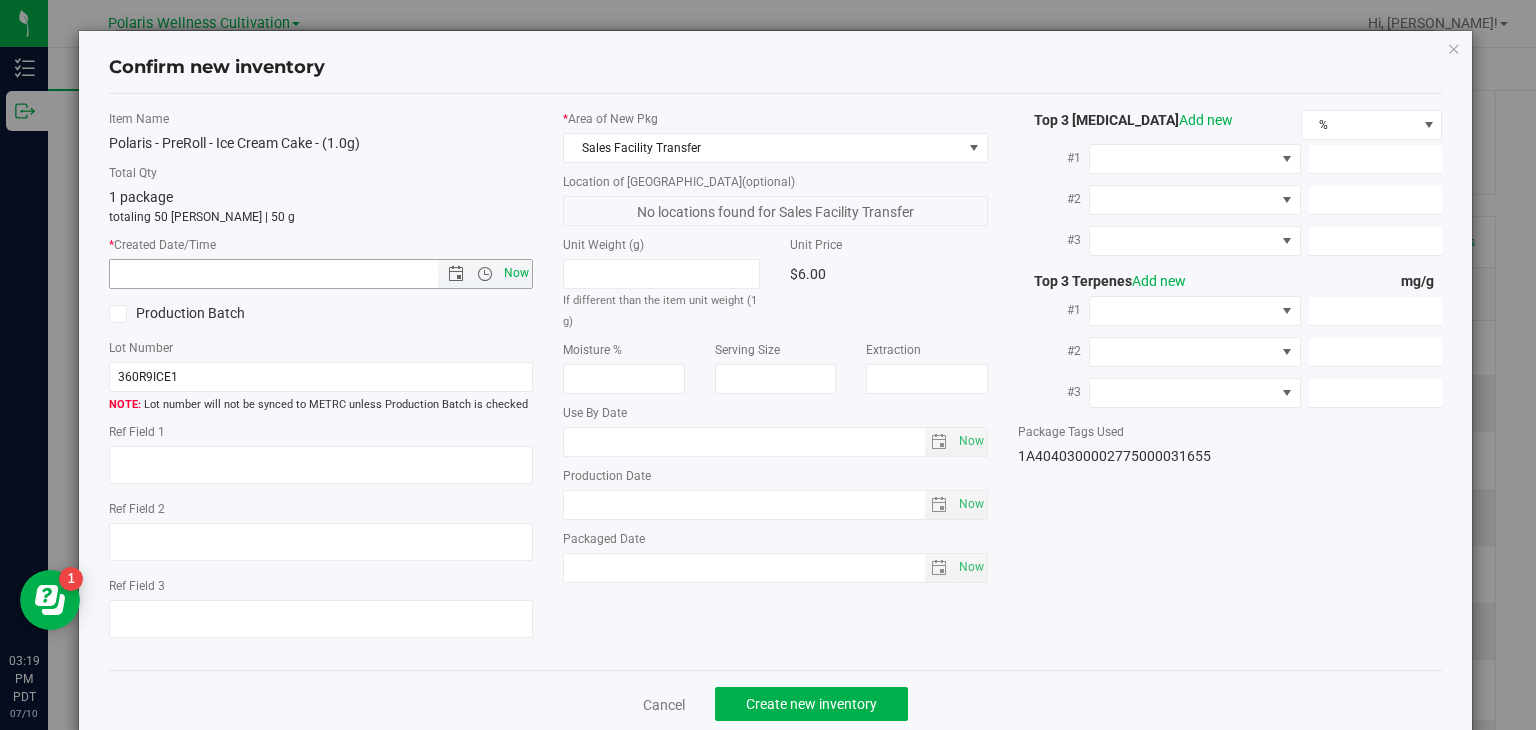 click on "Now" at bounding box center (517, 273) 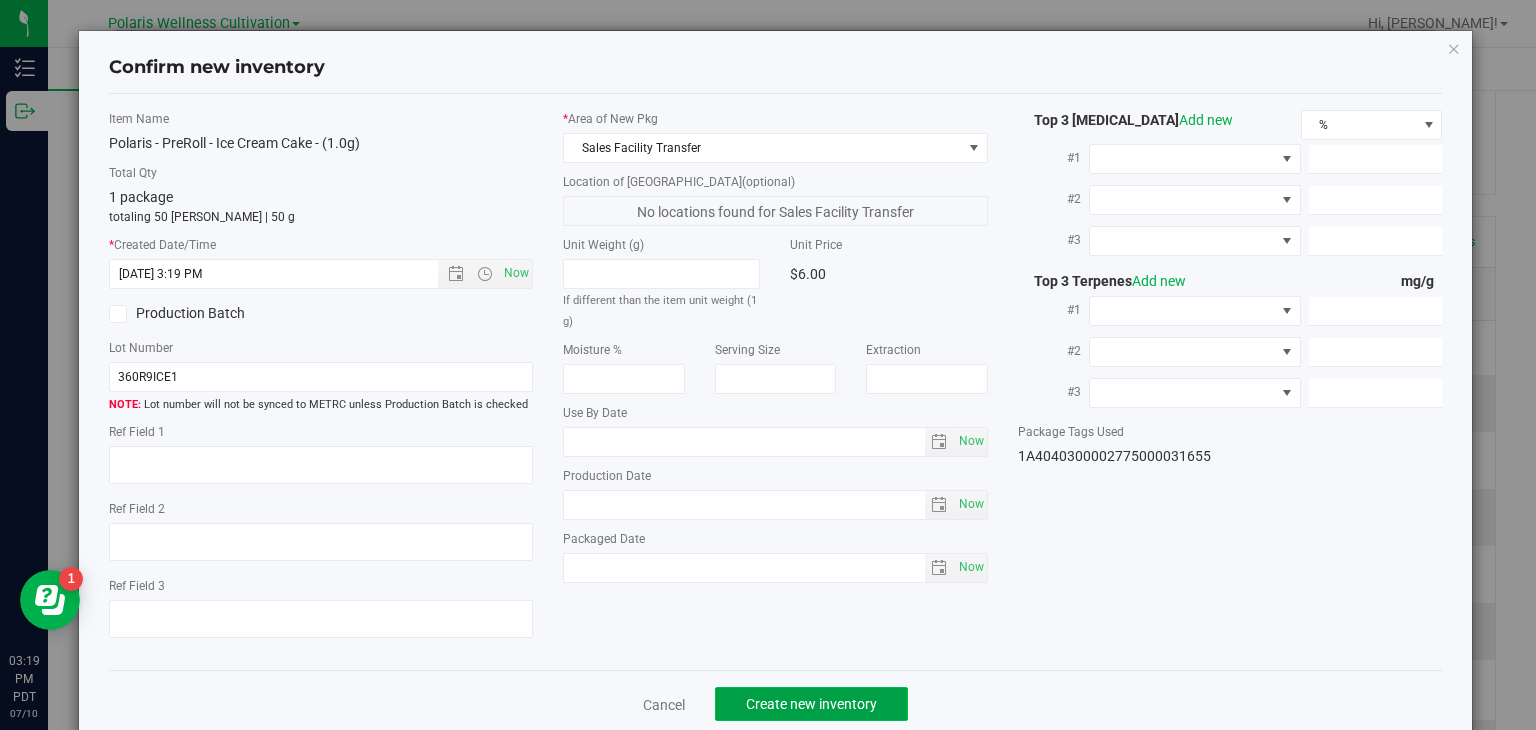 click on "Create new inventory" 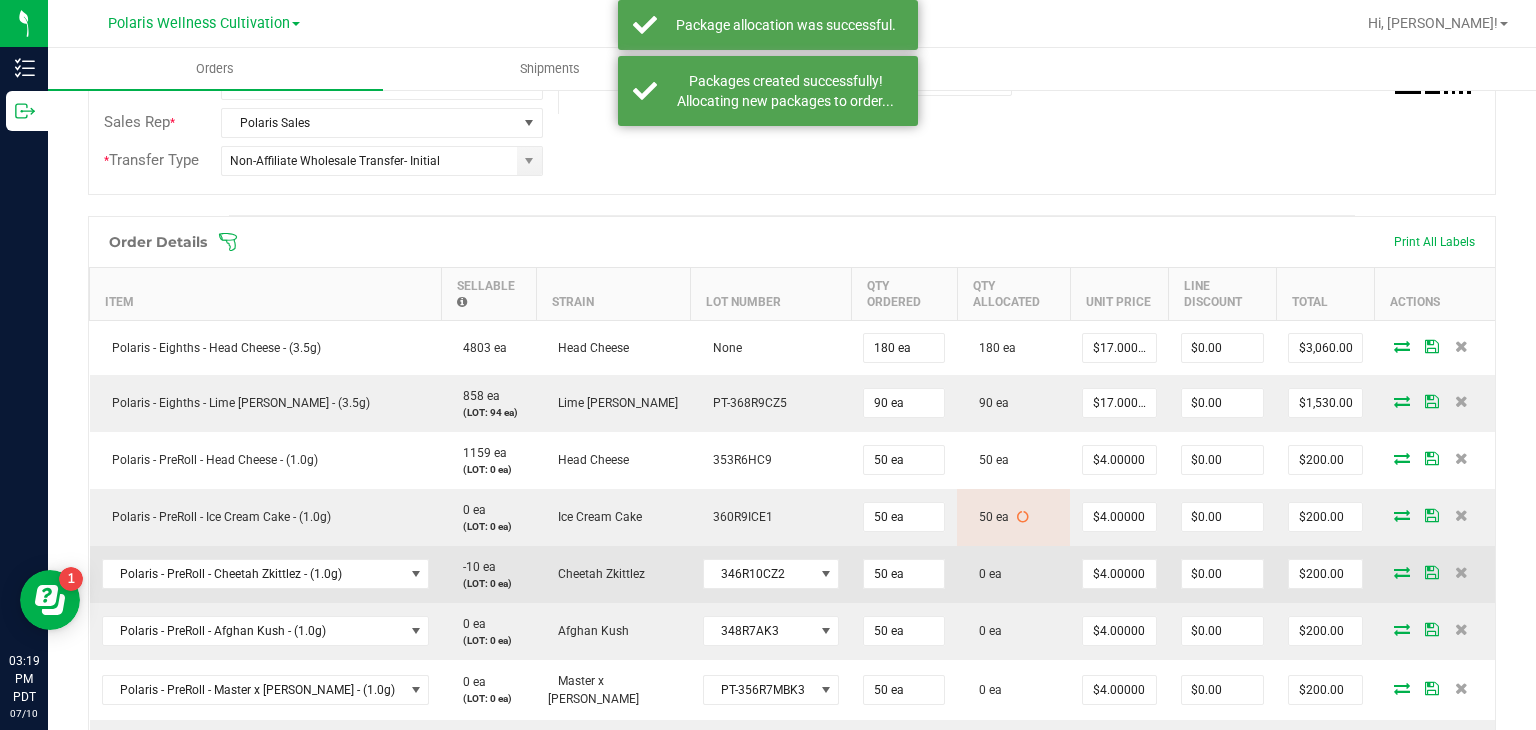 click at bounding box center (1435, 574) 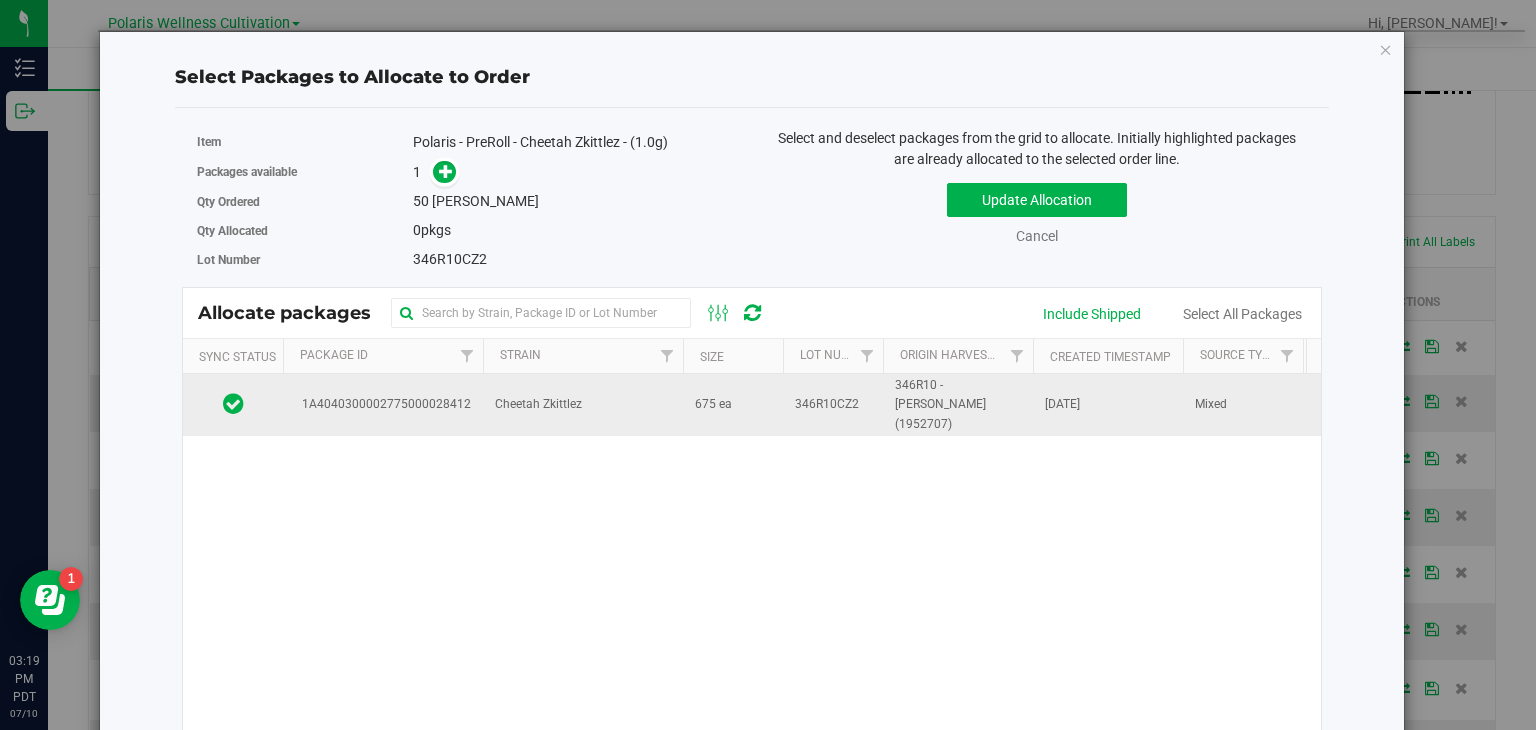 click on "346R10 - [PERSON_NAME] (1952707)" at bounding box center [958, 405] 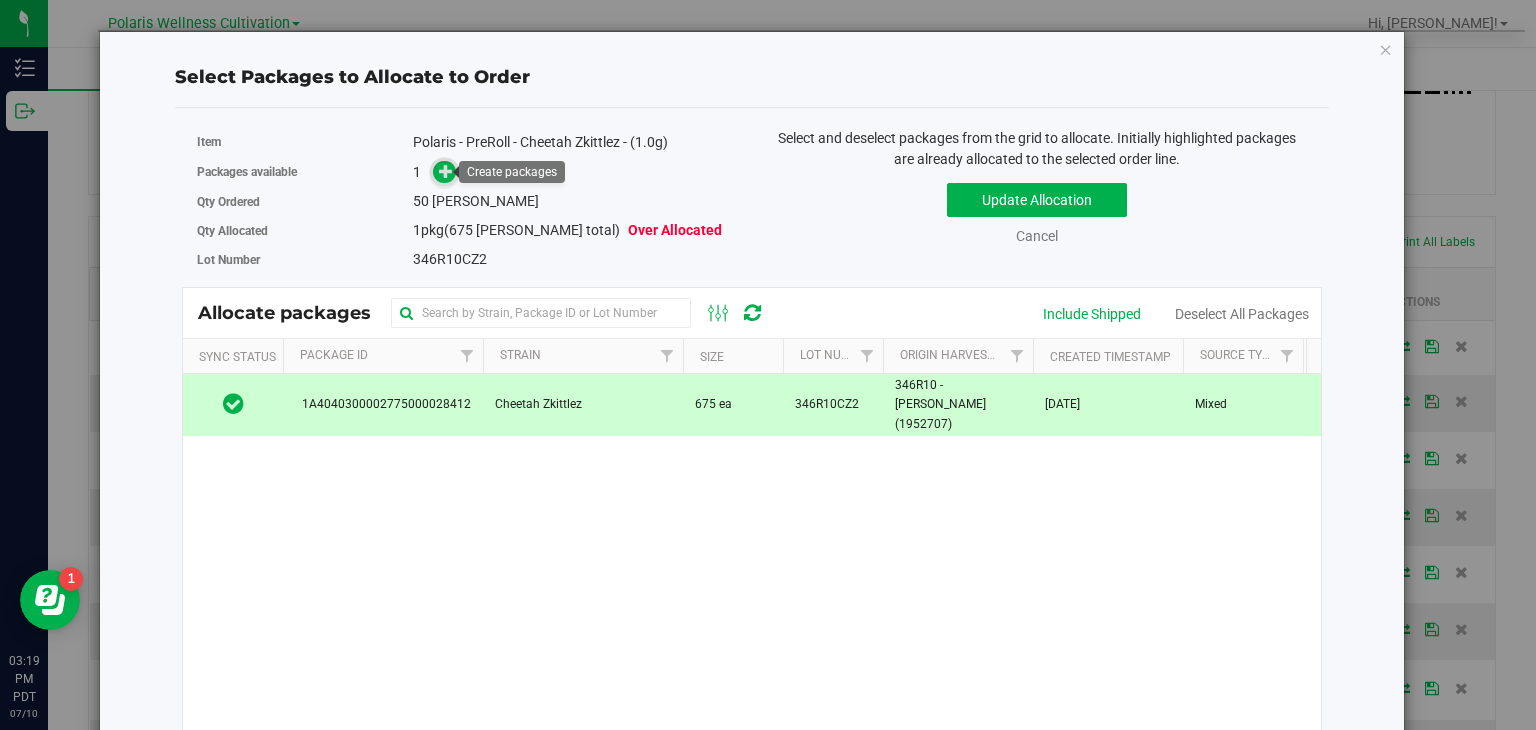 click at bounding box center (446, 171) 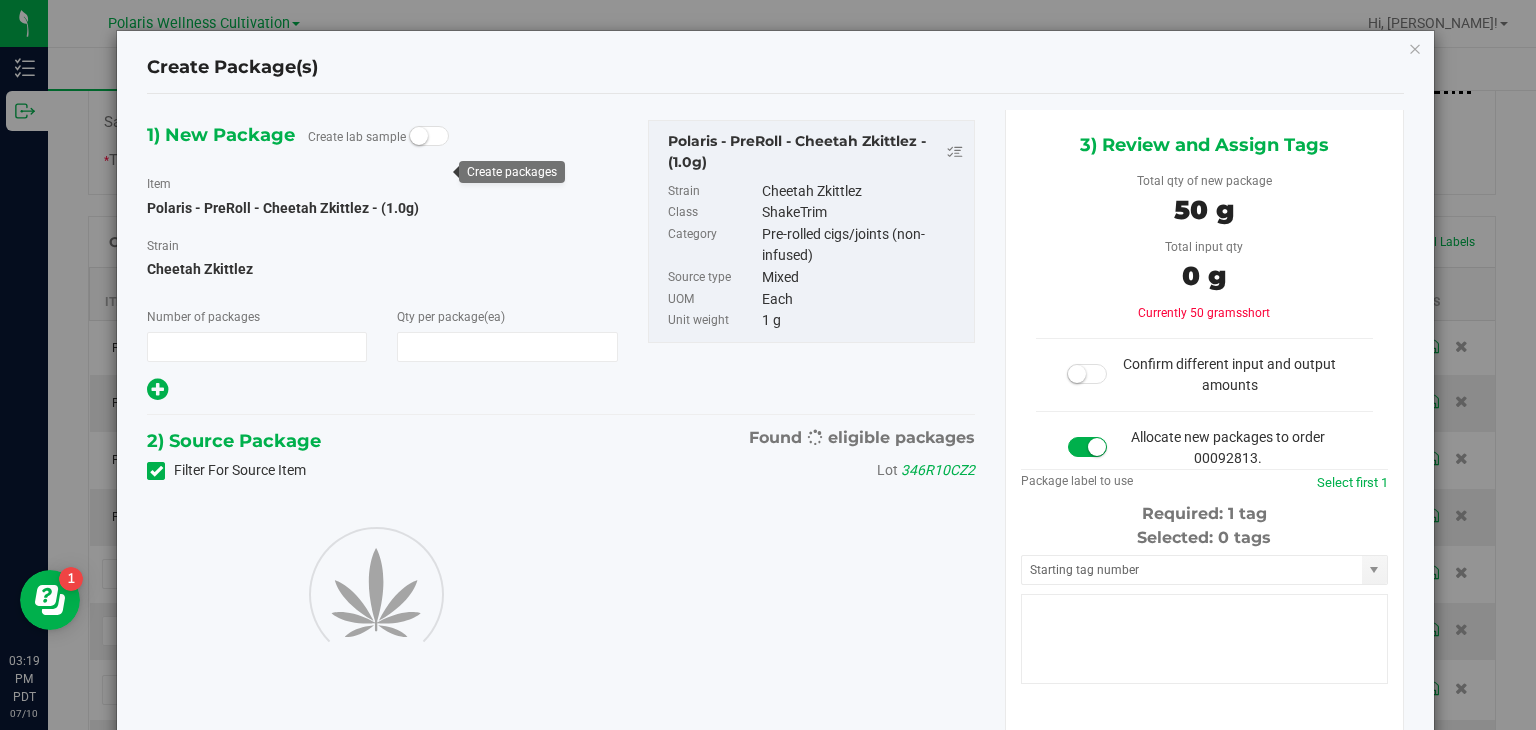 type on "1" 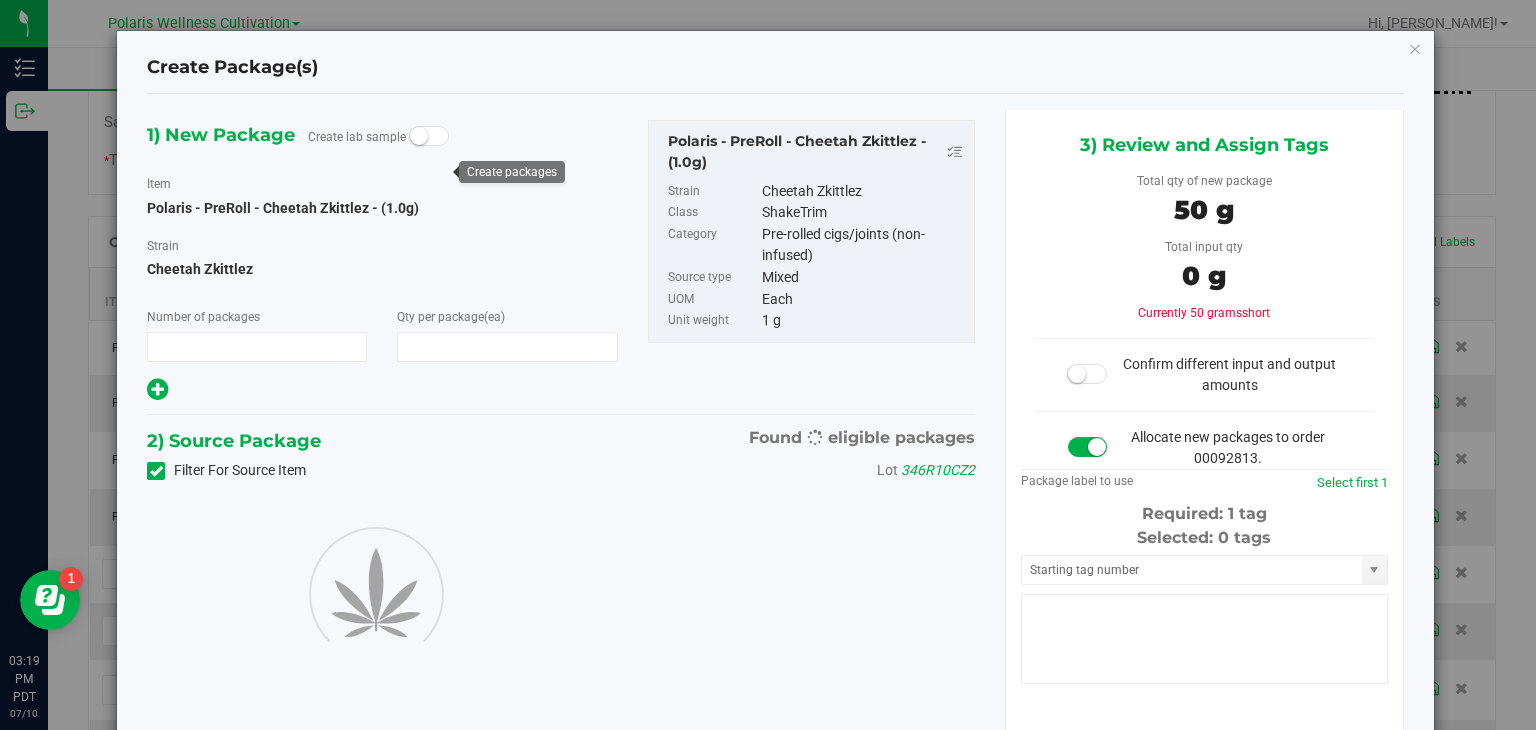 type on "50" 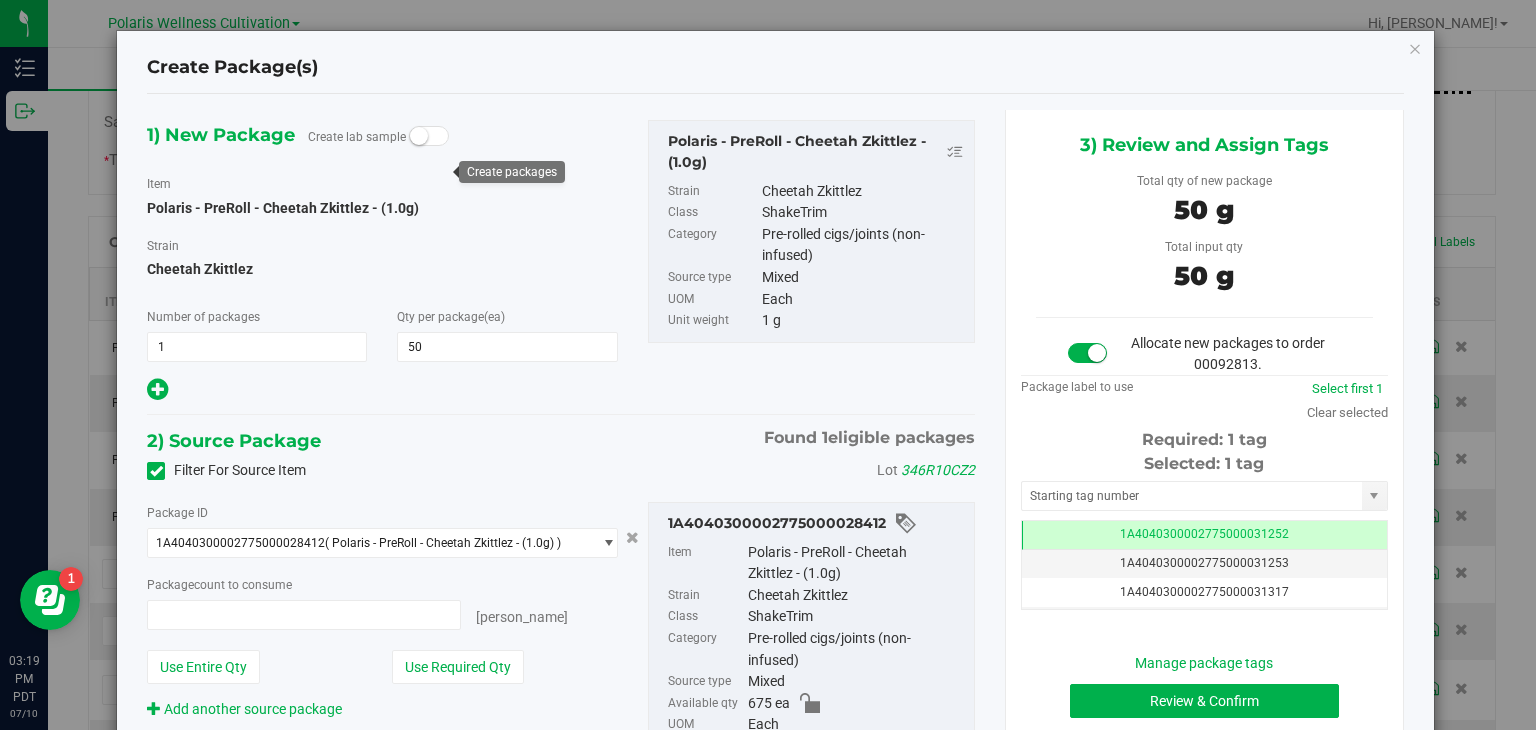 type on "50 ea" 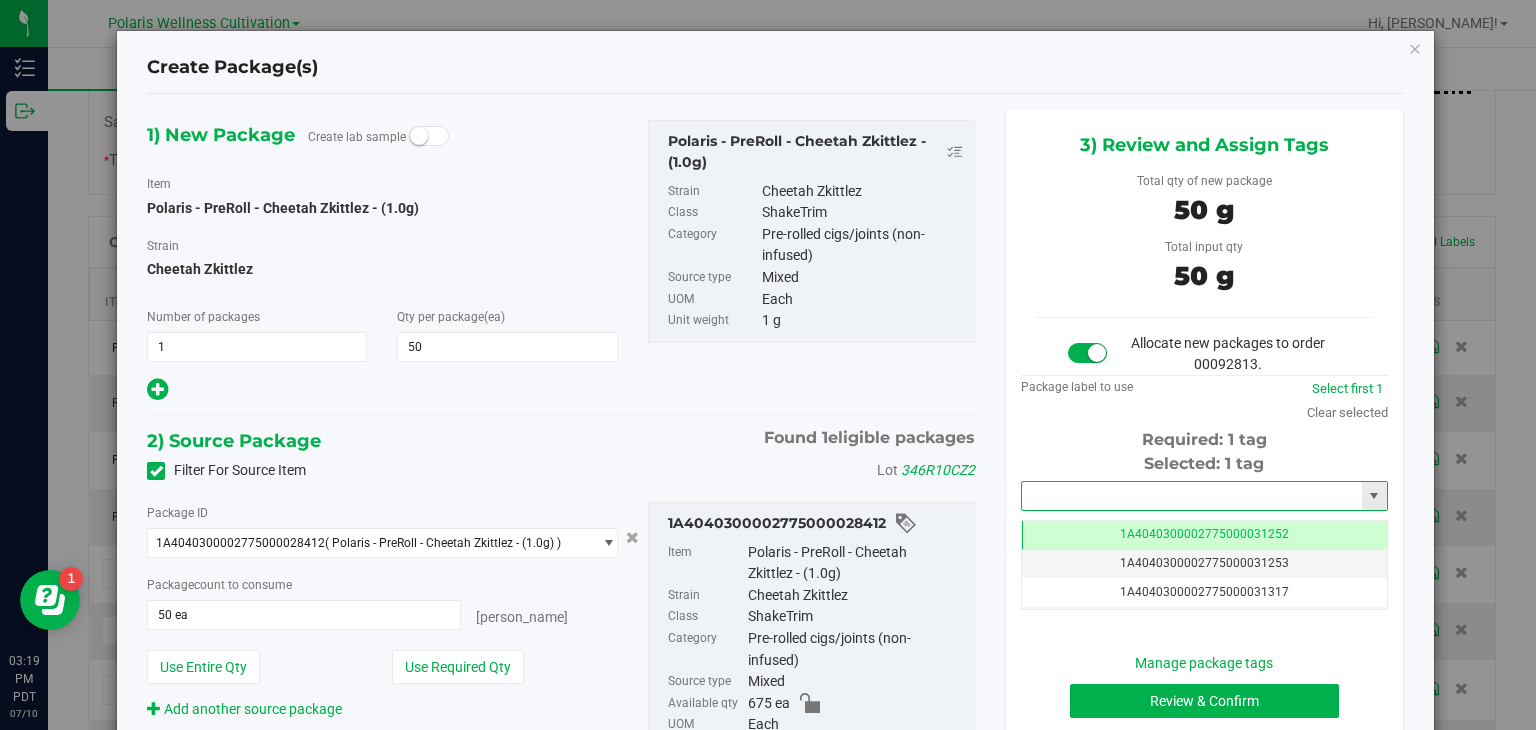 click at bounding box center [1192, 496] 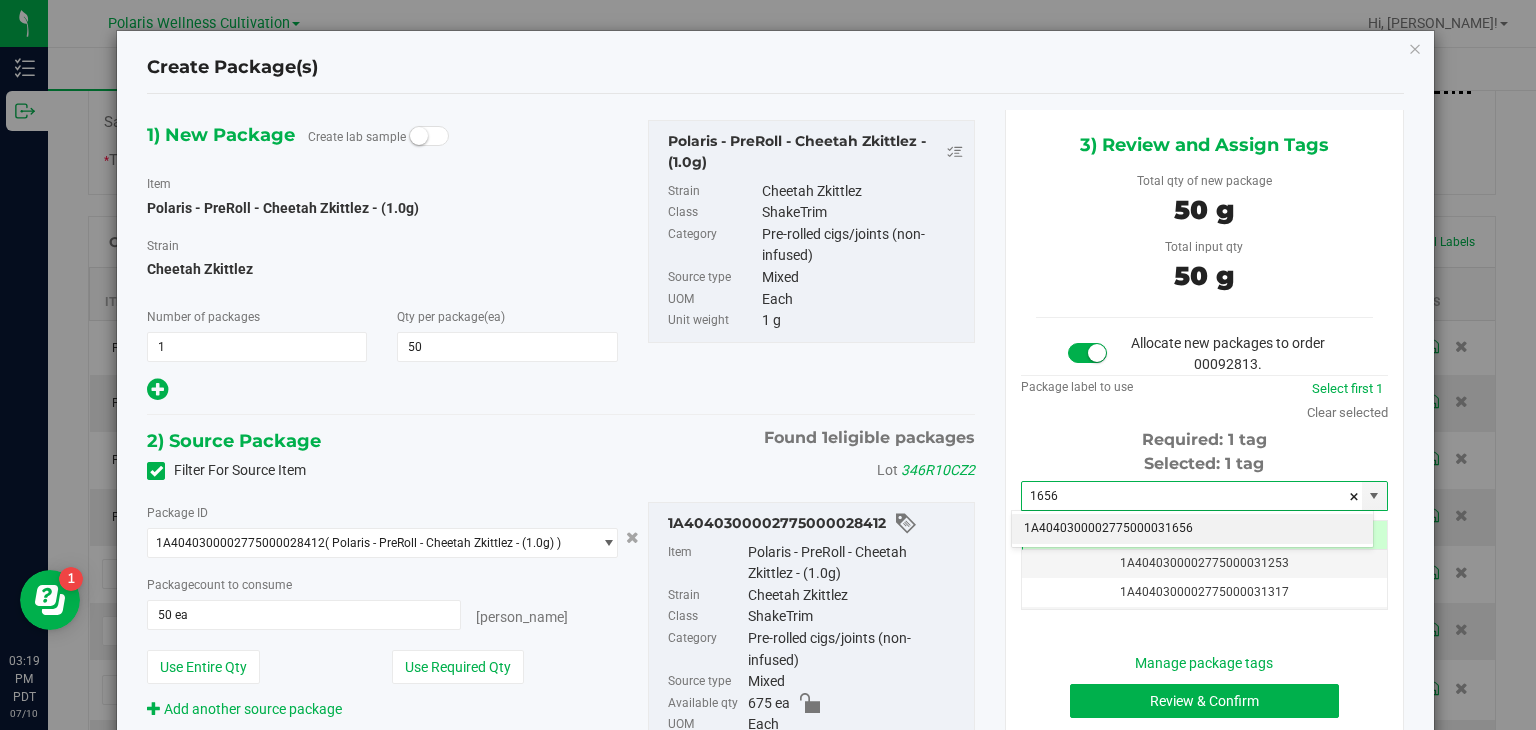 click on "1A4040300002775000031656" at bounding box center (1192, 529) 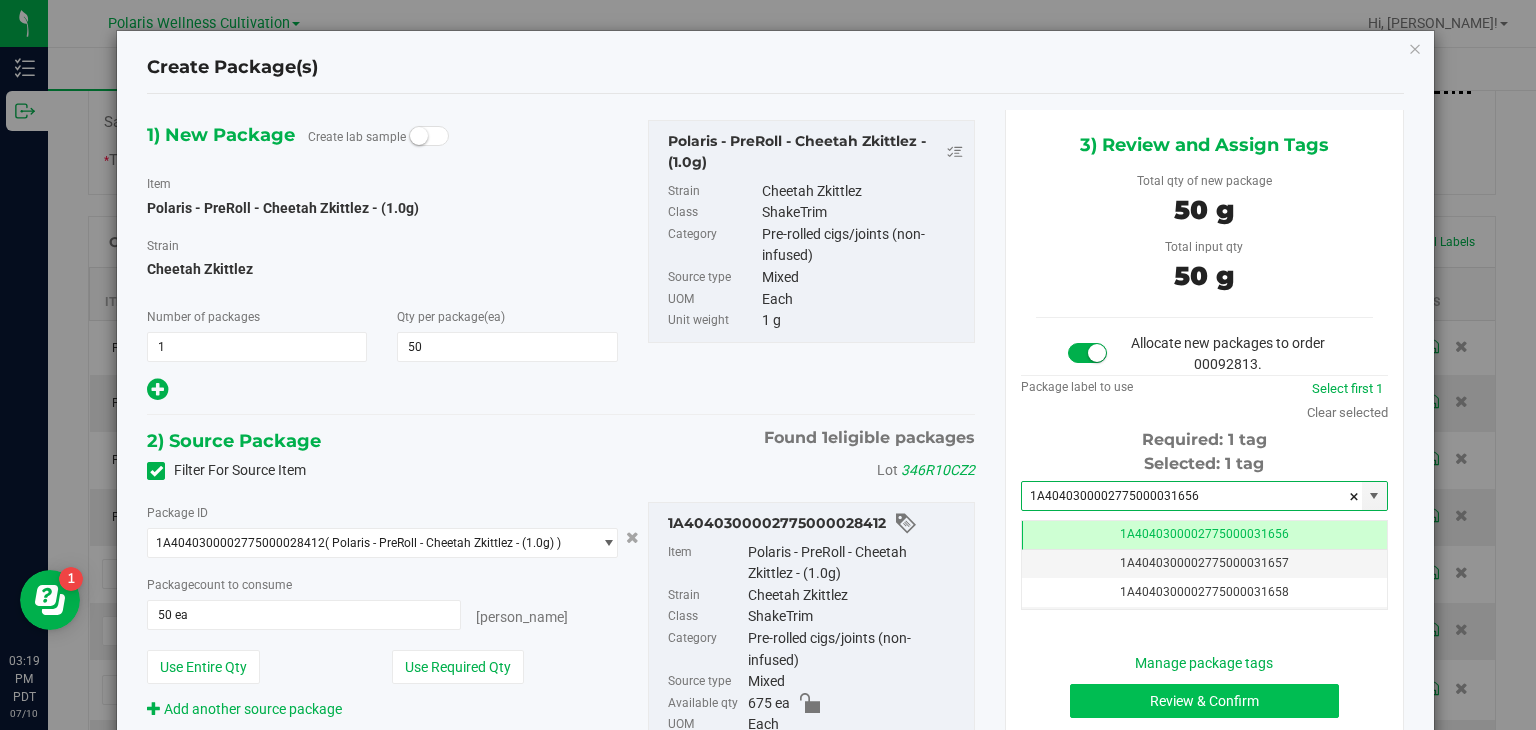 type on "1A4040300002775000031656" 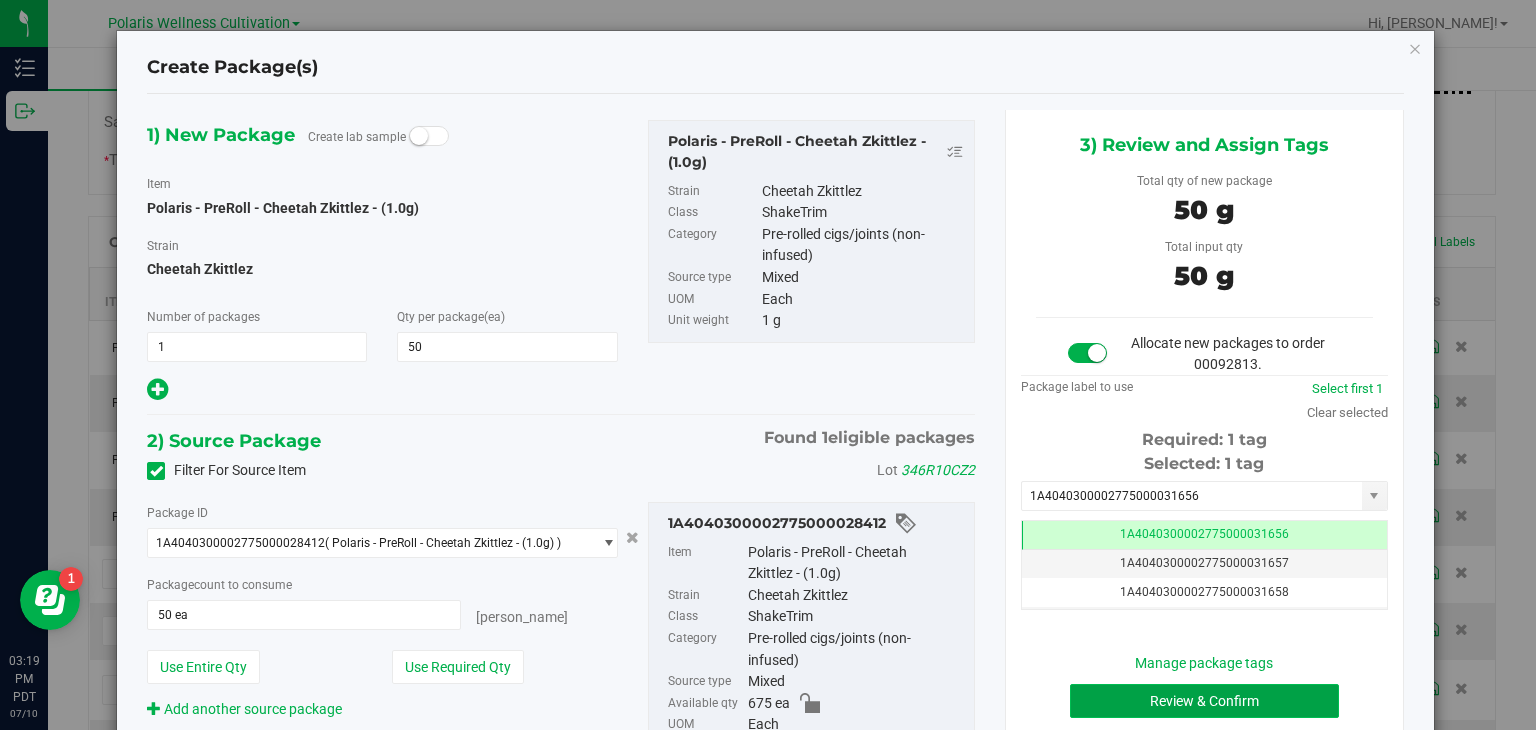 click on "Review & Confirm" at bounding box center [1204, 701] 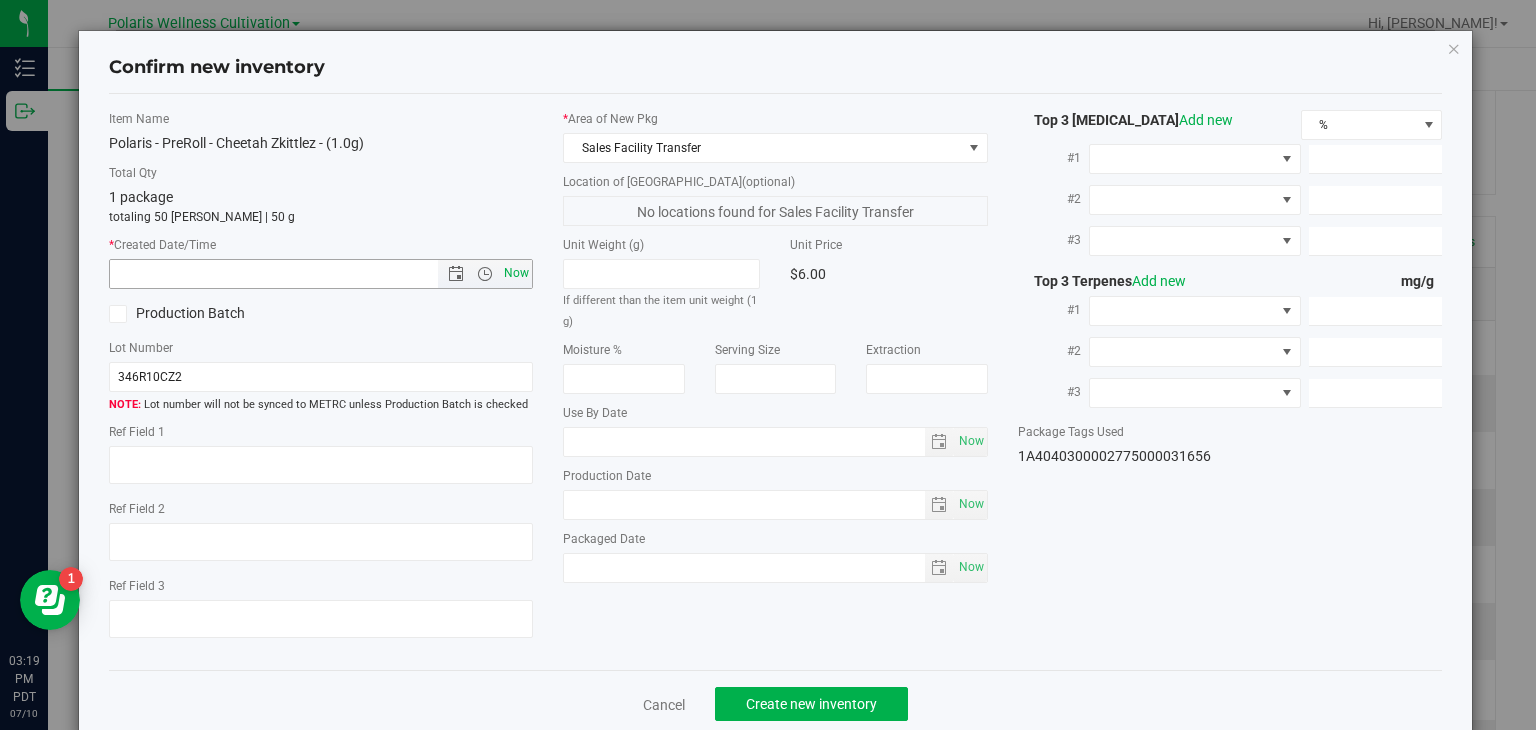 click on "Now" at bounding box center (517, 273) 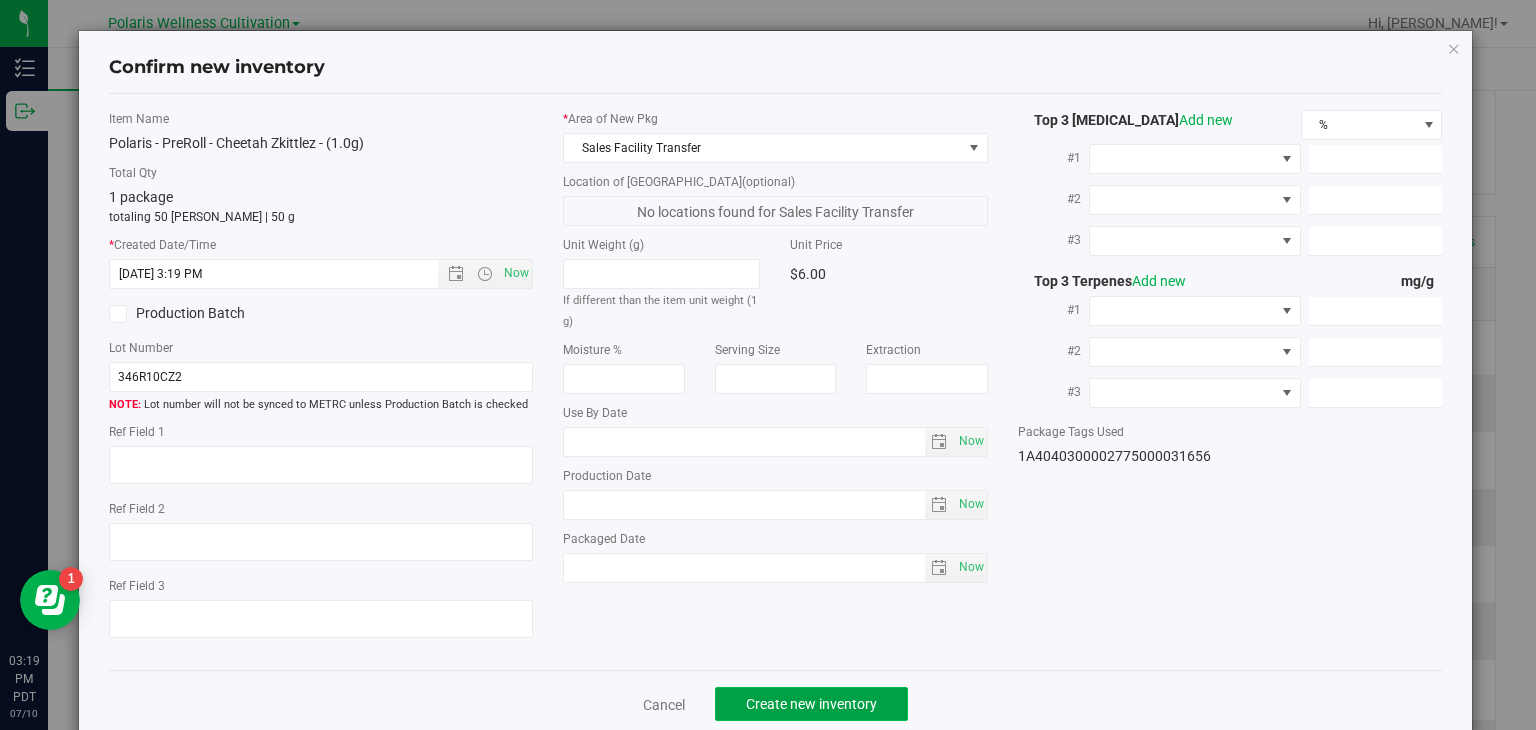 click on "Create new inventory" 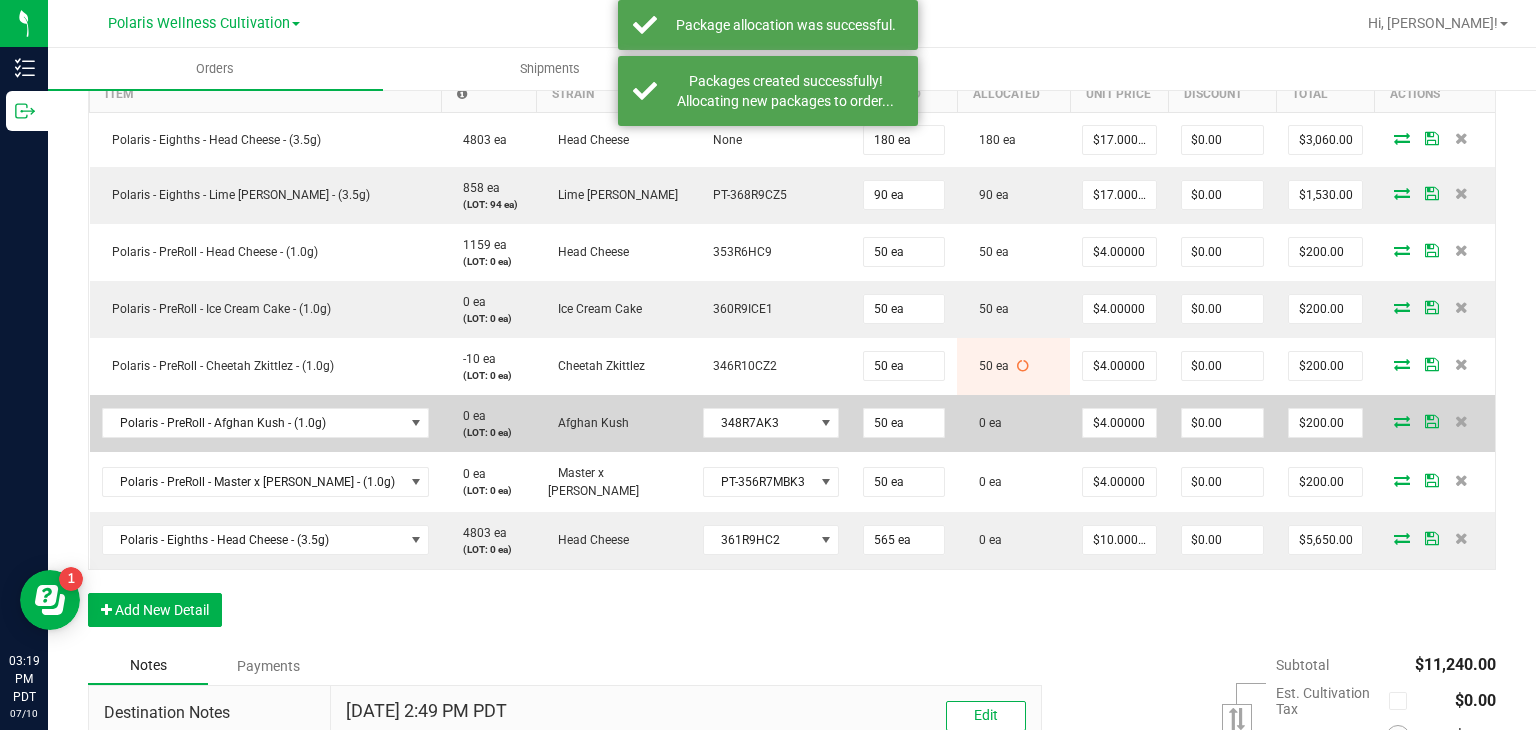 click at bounding box center [1402, 421] 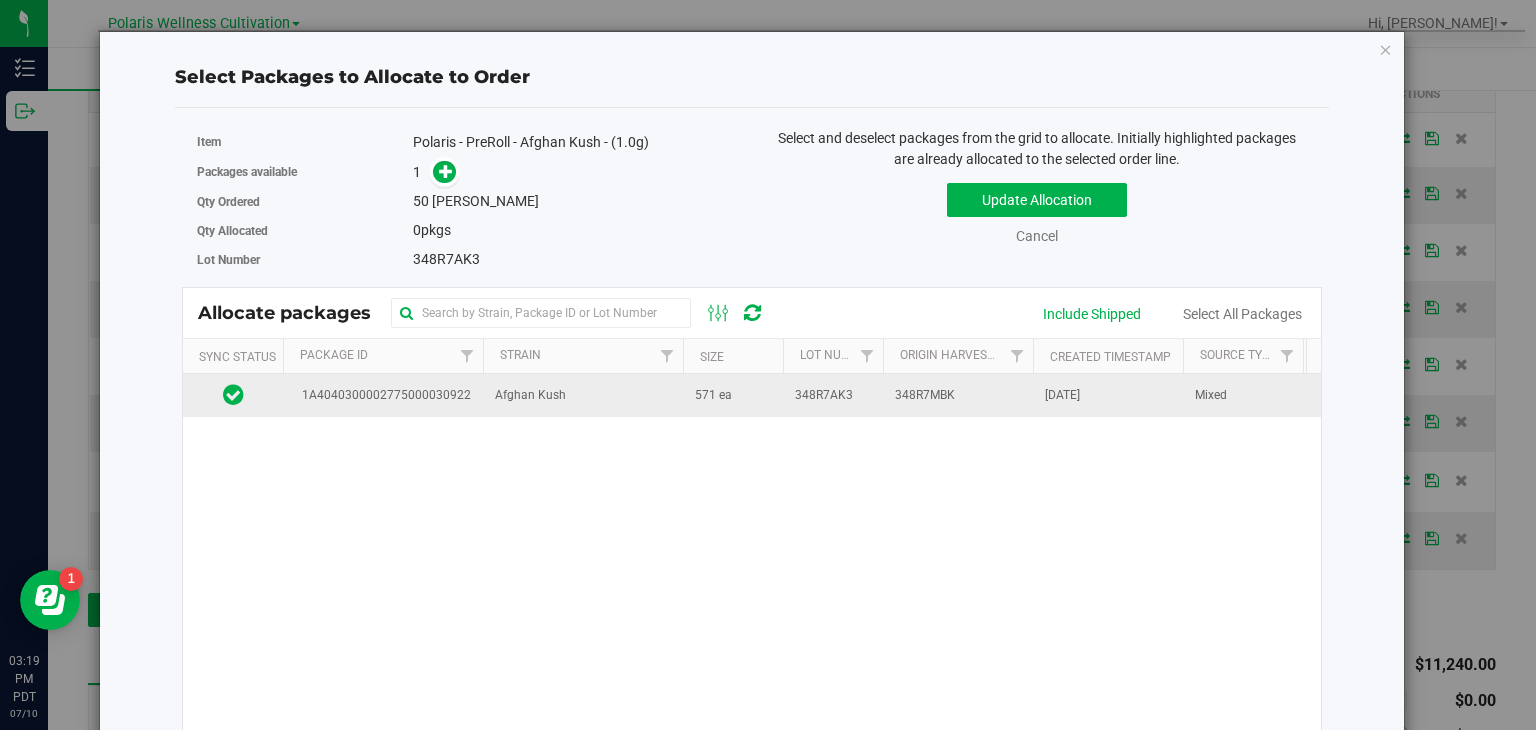 click on "571 ea" at bounding box center (733, 395) 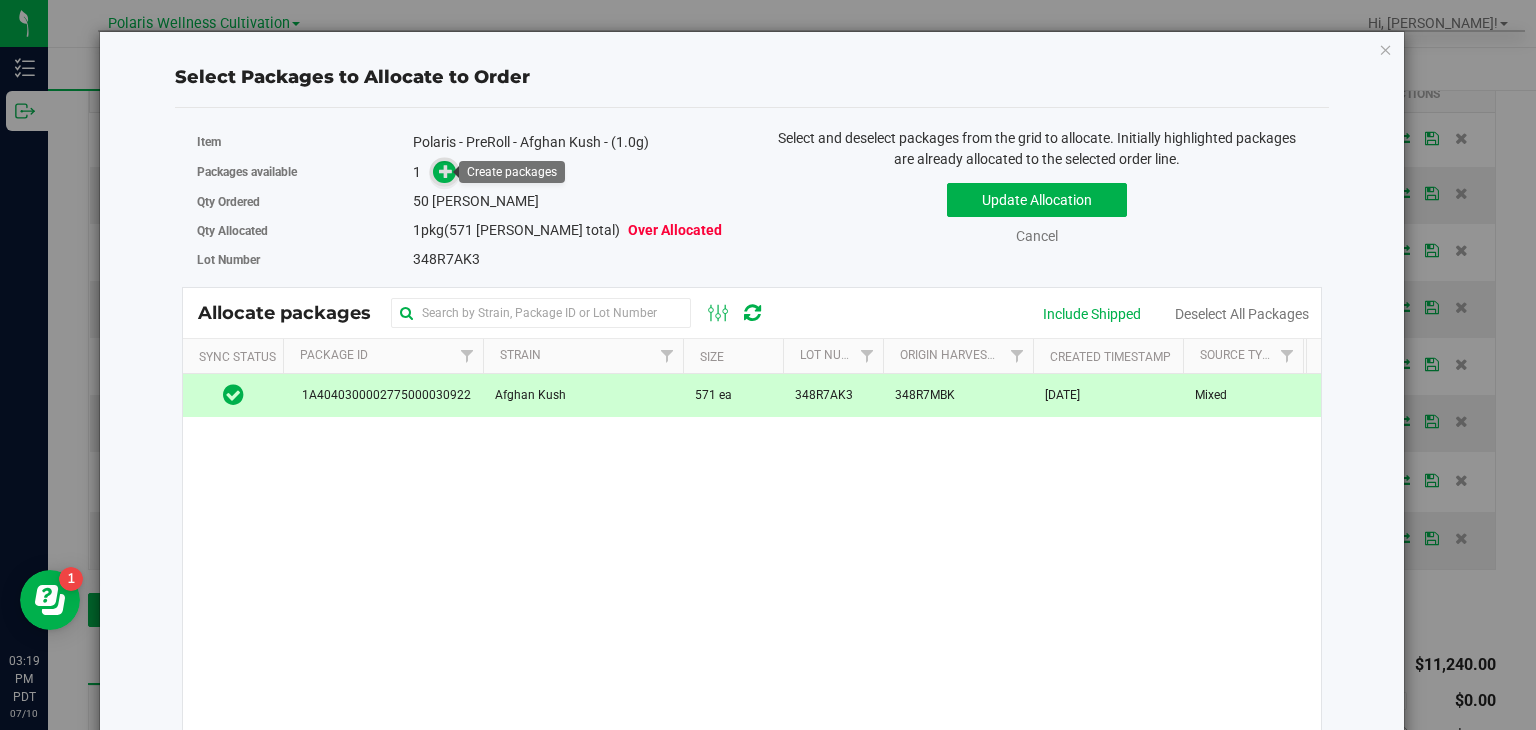 click at bounding box center (446, 171) 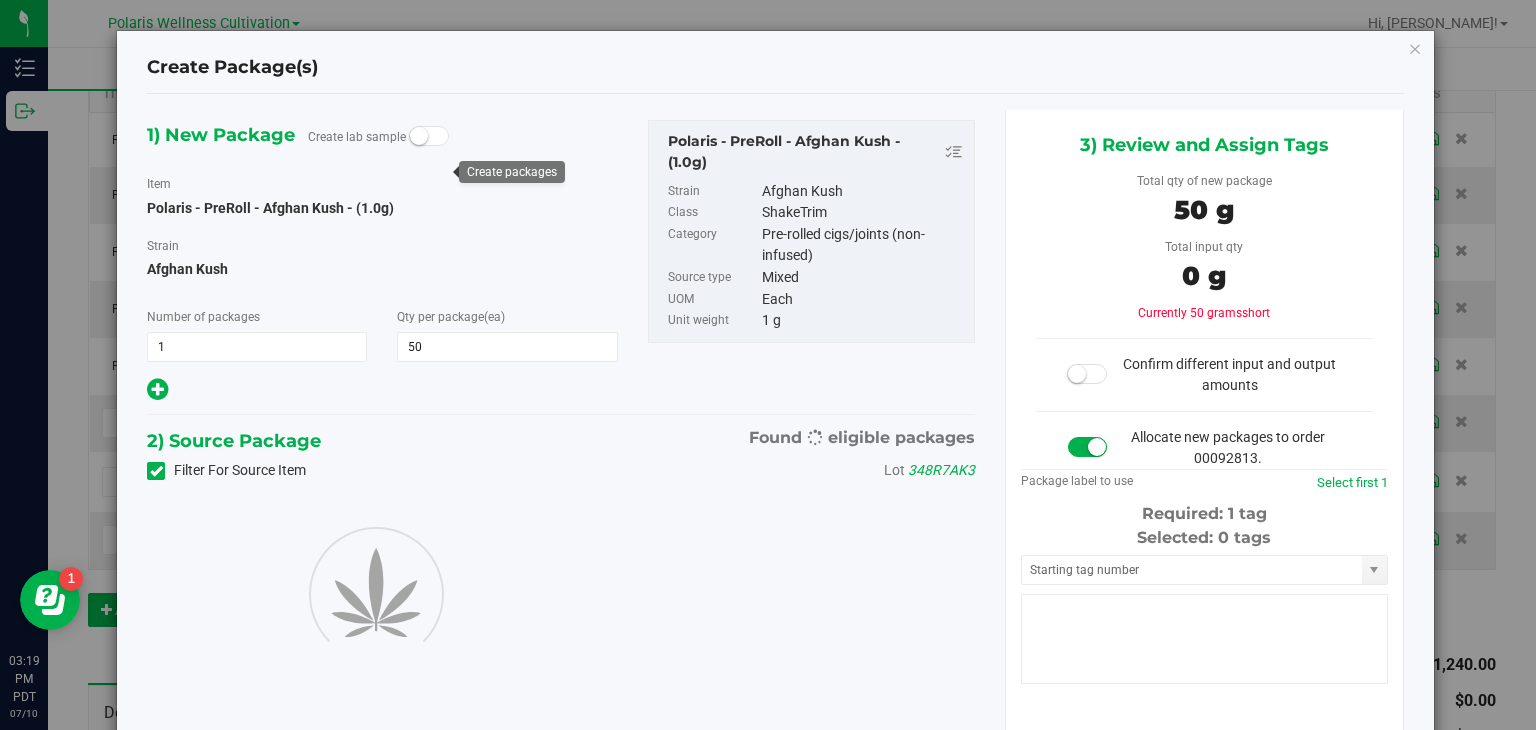 type on "50" 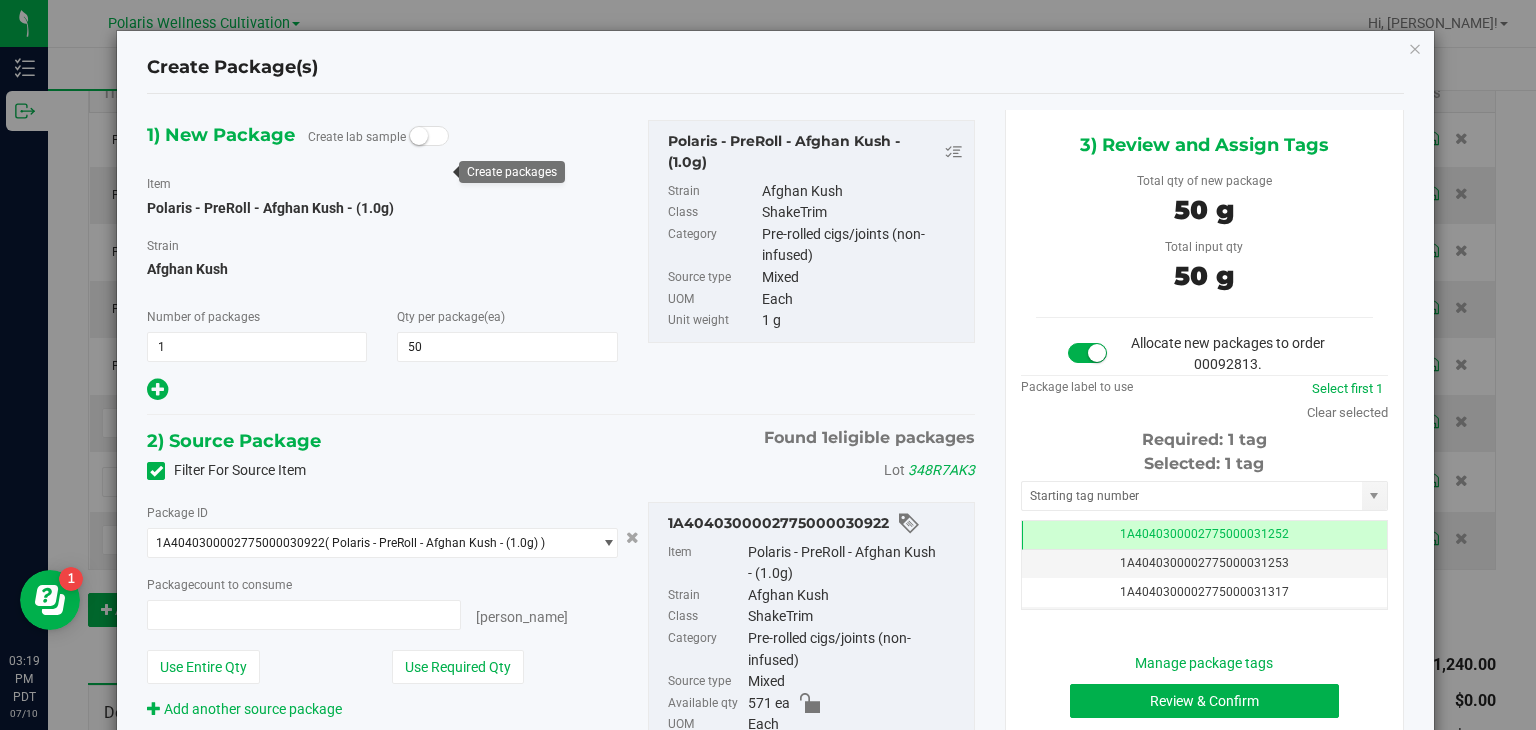 type on "50 ea" 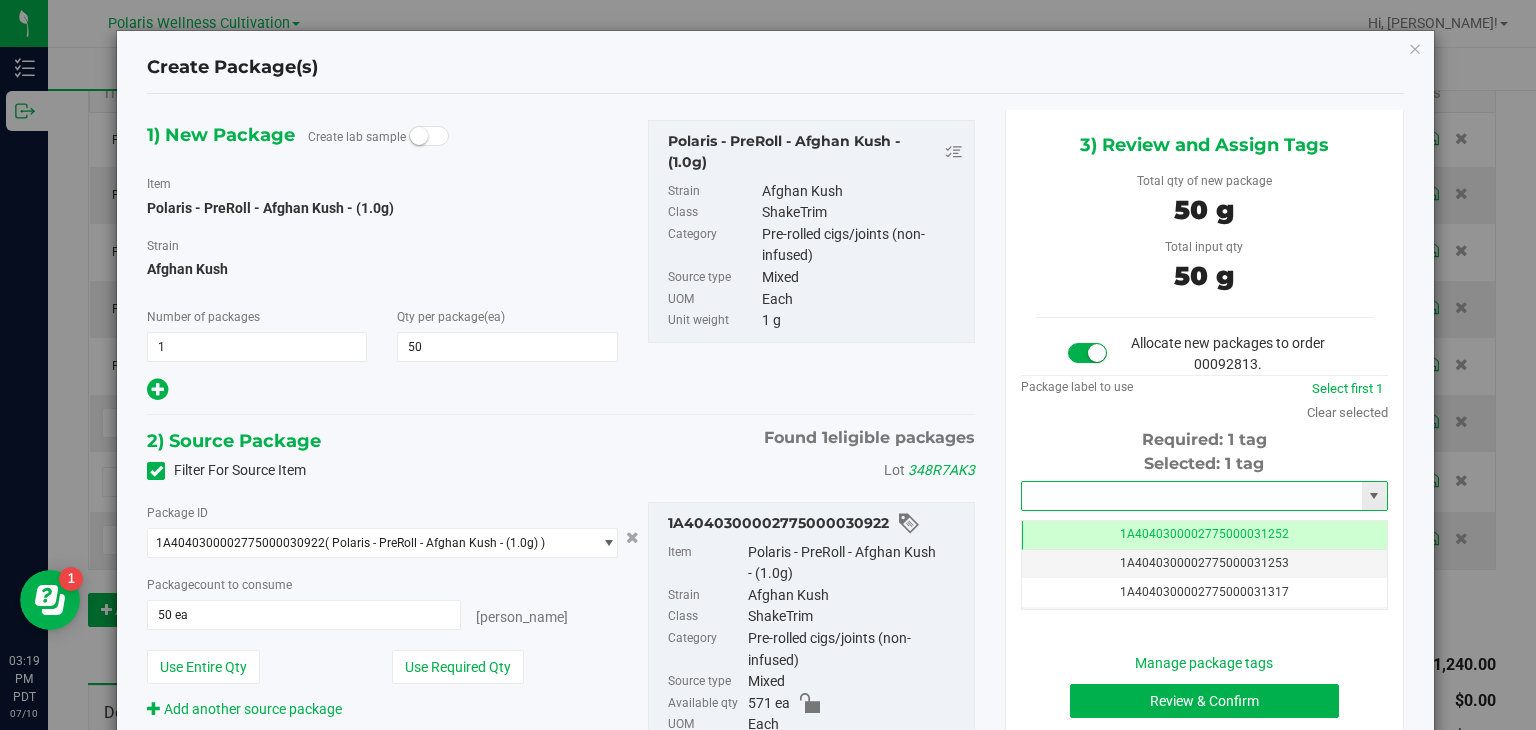 click at bounding box center (1192, 496) 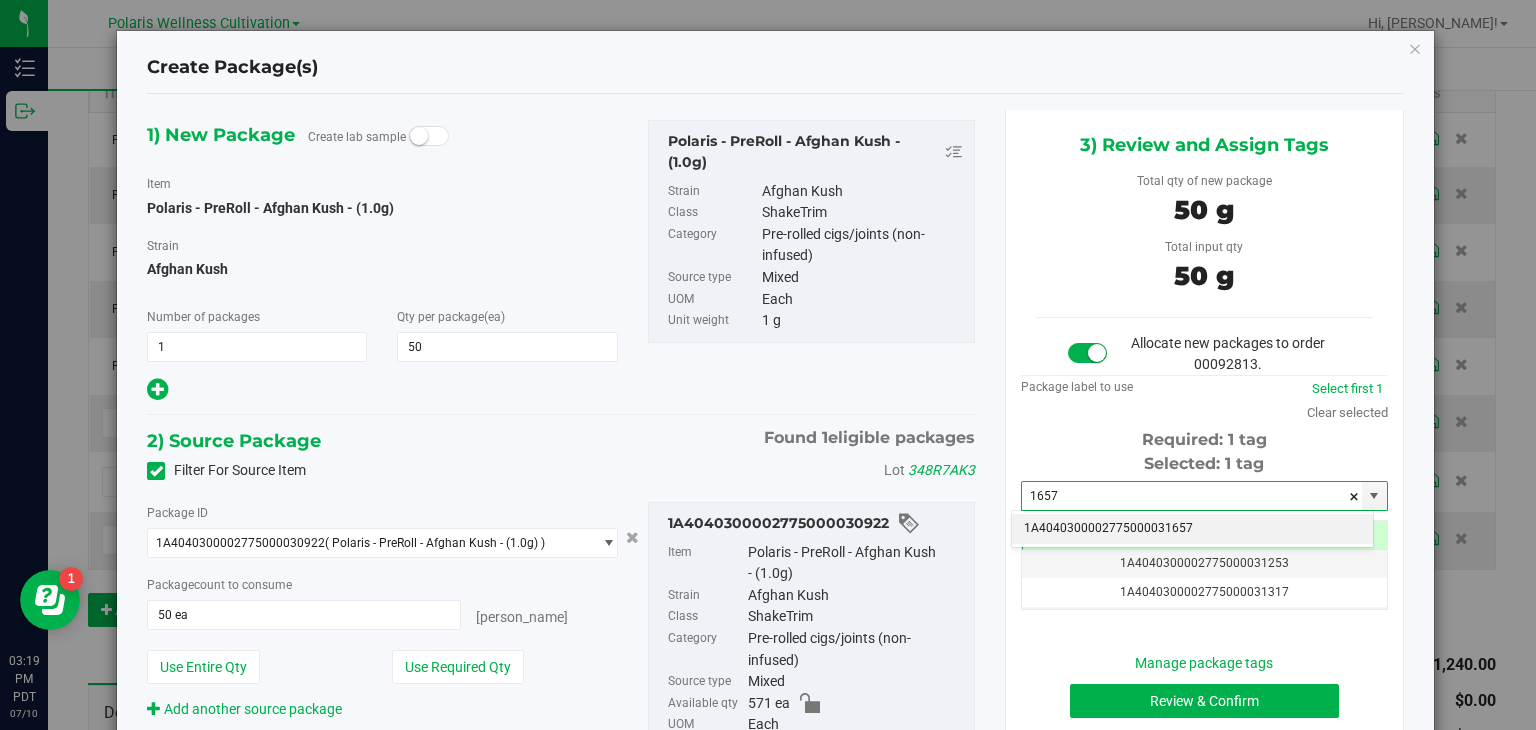 click on "1A4040300002775000031657" at bounding box center (1192, 529) 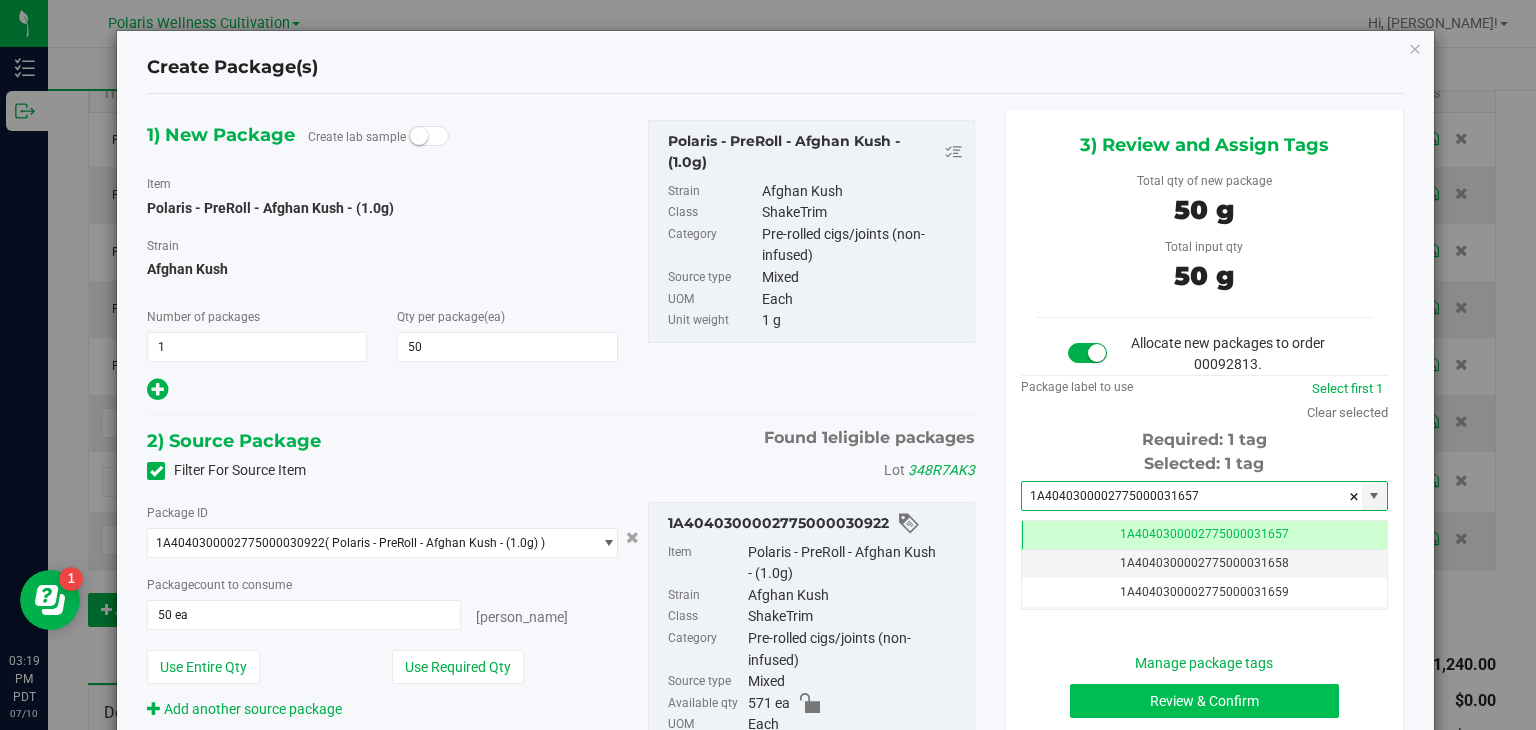 type on "1A4040300002775000031657" 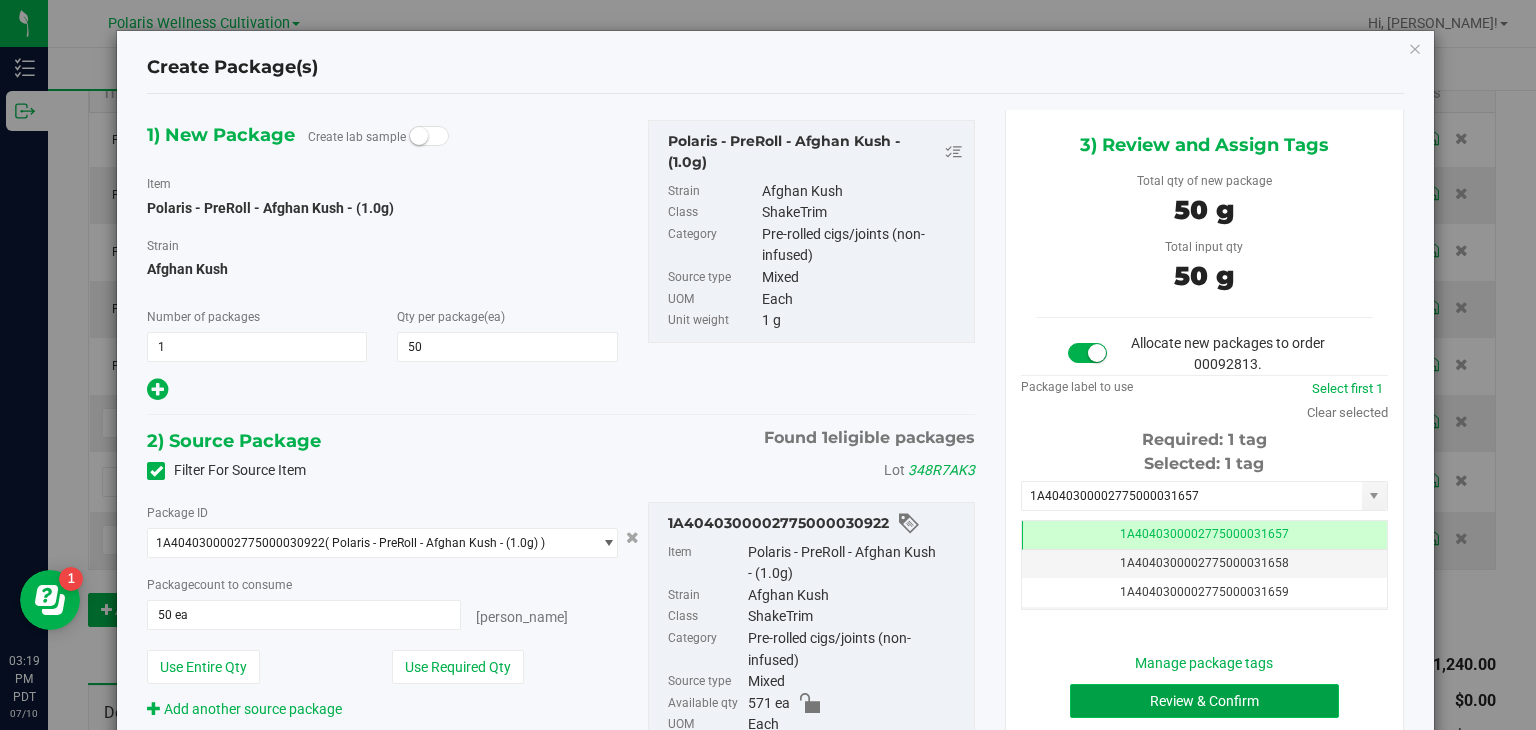 click on "Review & Confirm" at bounding box center (1204, 701) 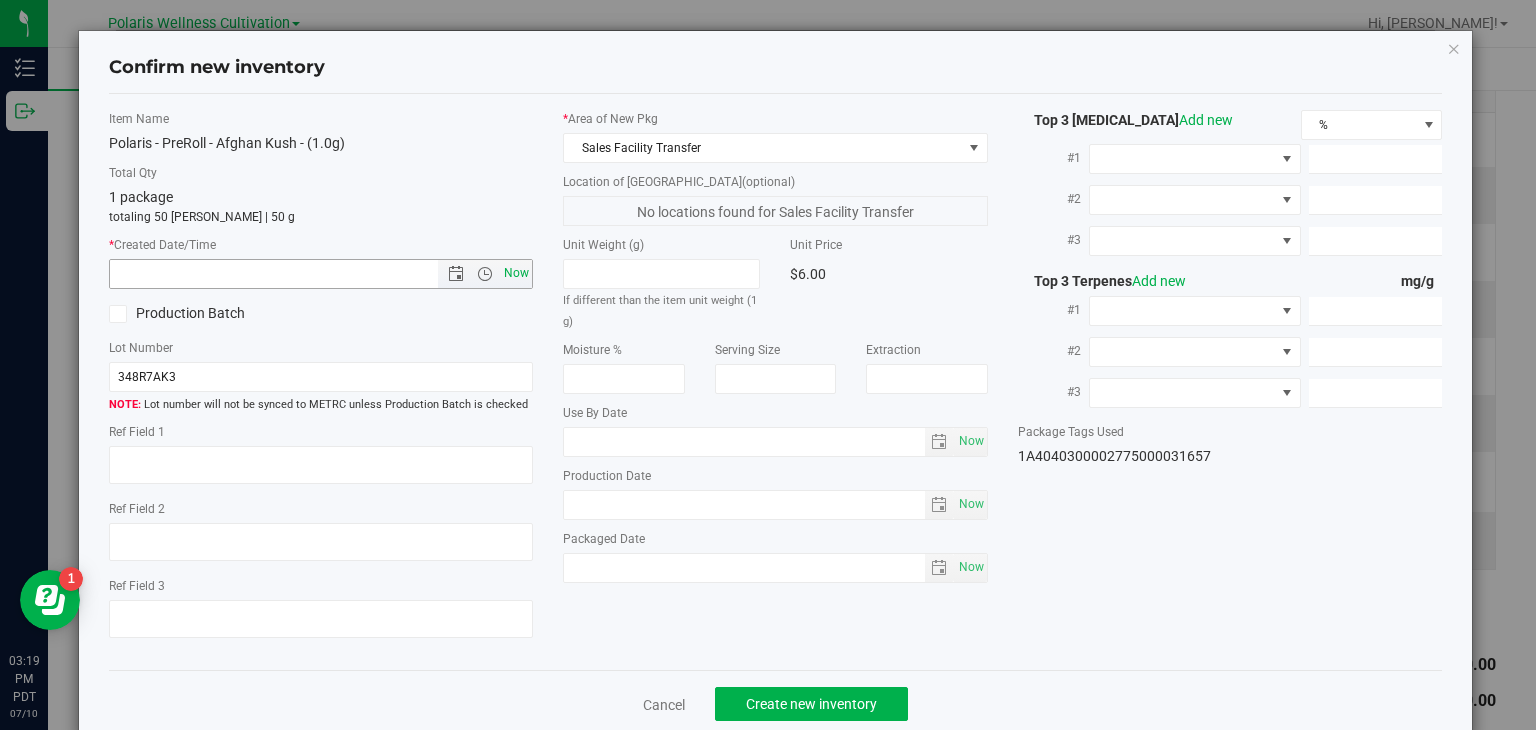 click on "Now" at bounding box center [517, 273] 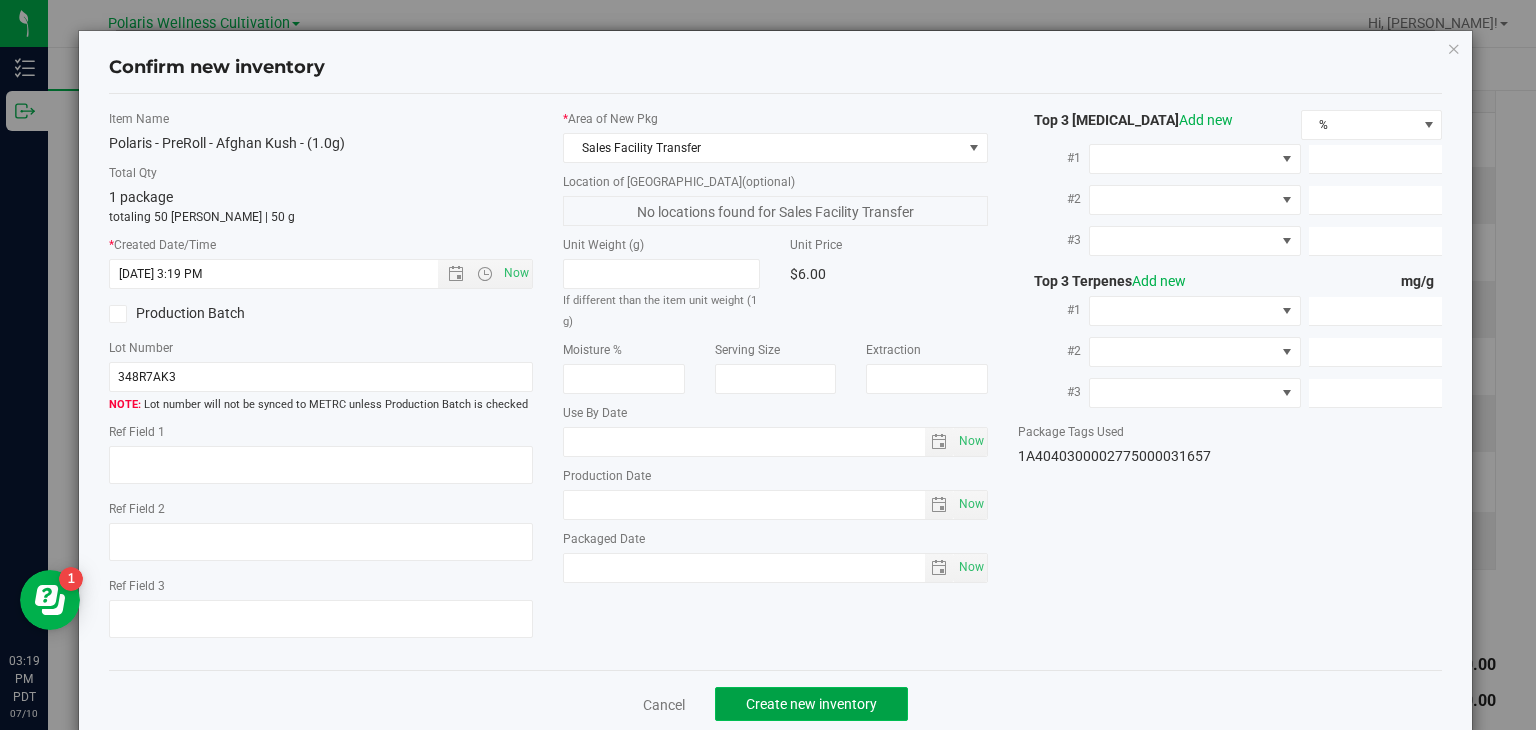 click on "Create new inventory" 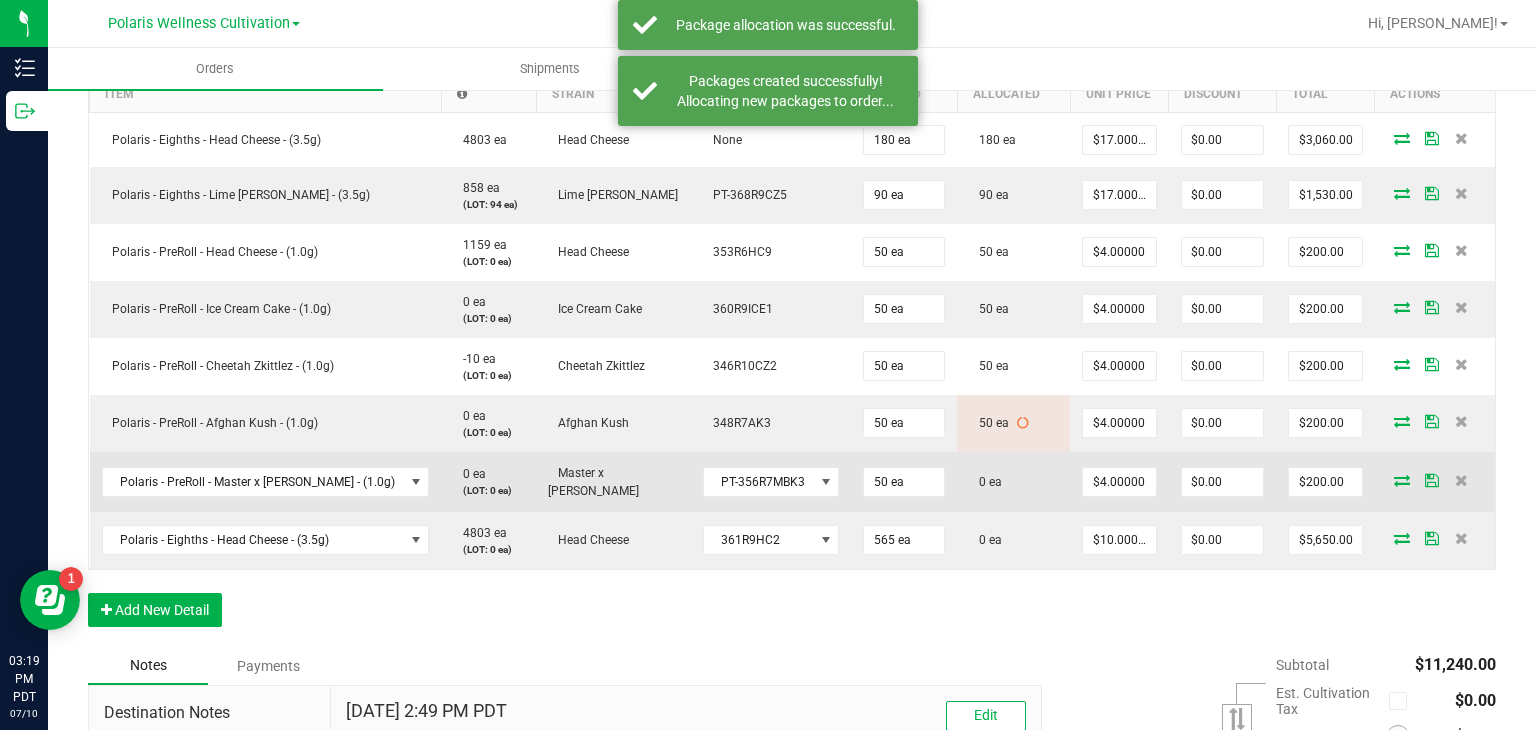 click at bounding box center (1402, 480) 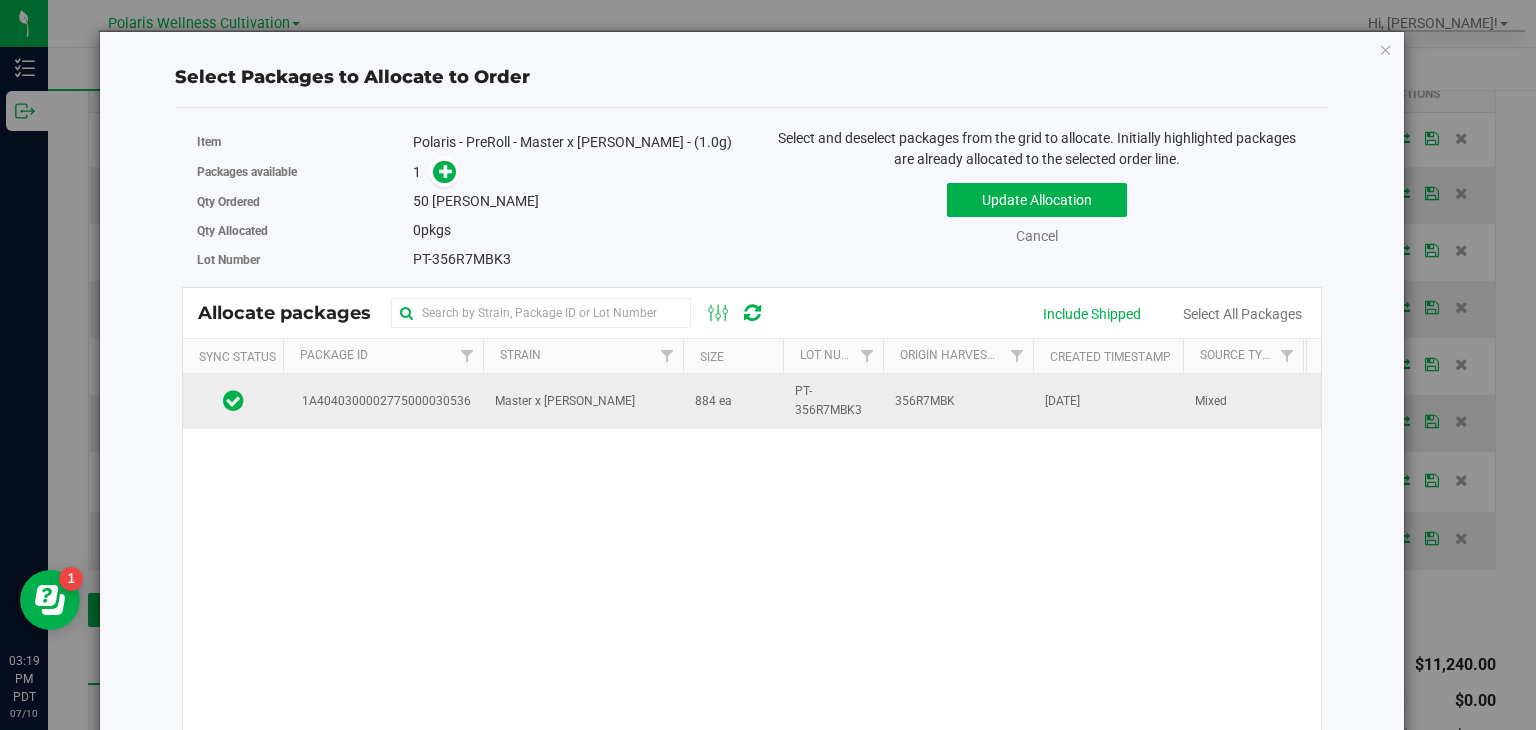 click on "884 ea" at bounding box center [733, 401] 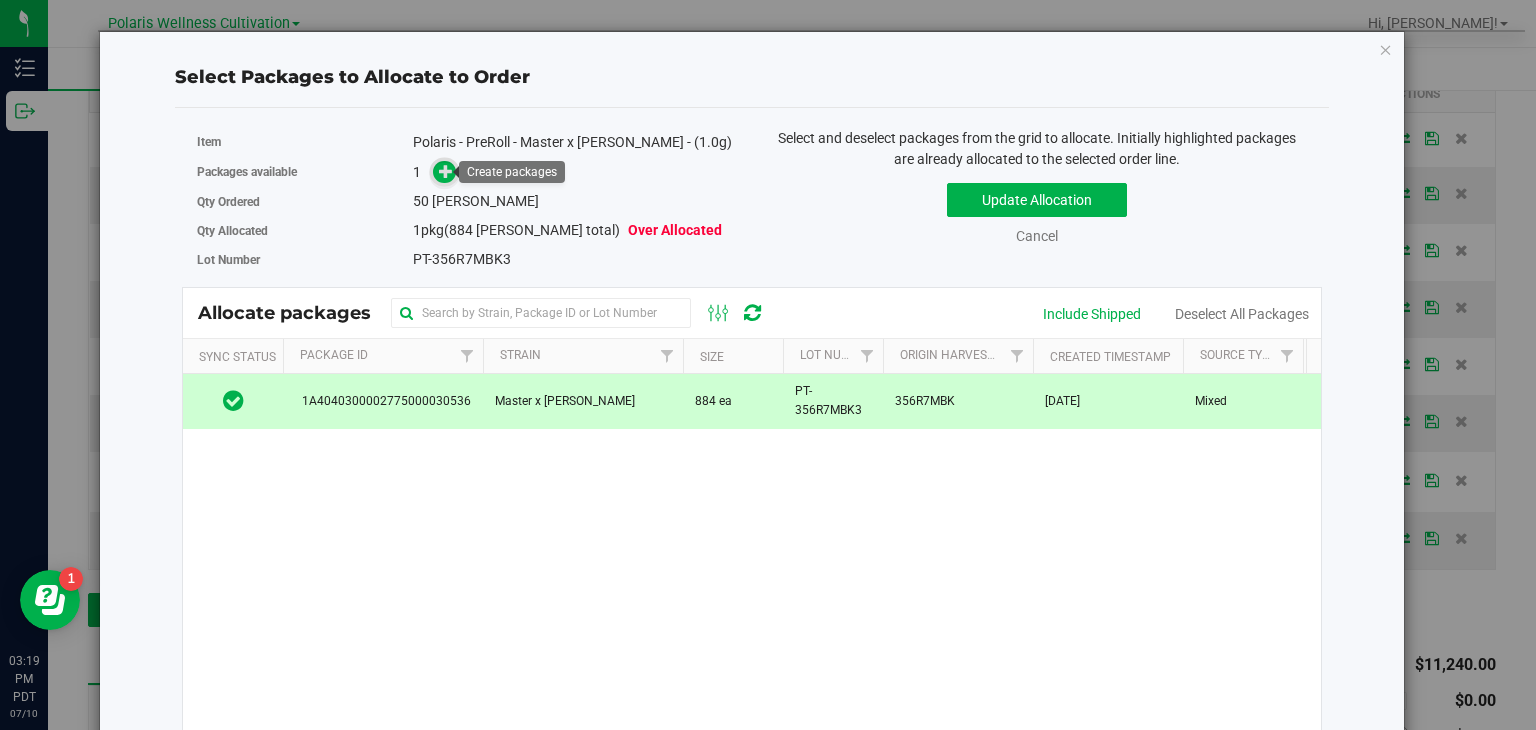click at bounding box center [444, 171] 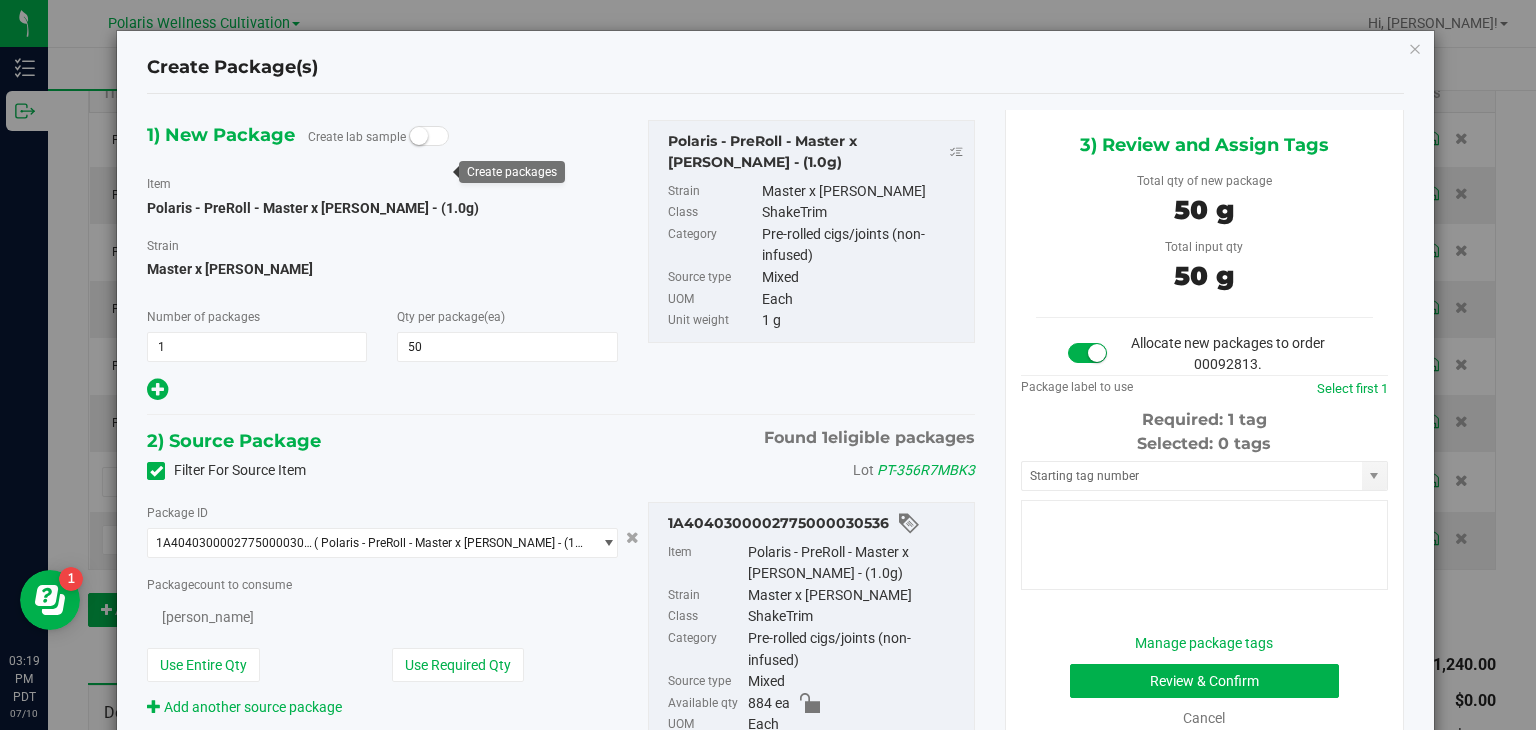 type on "50" 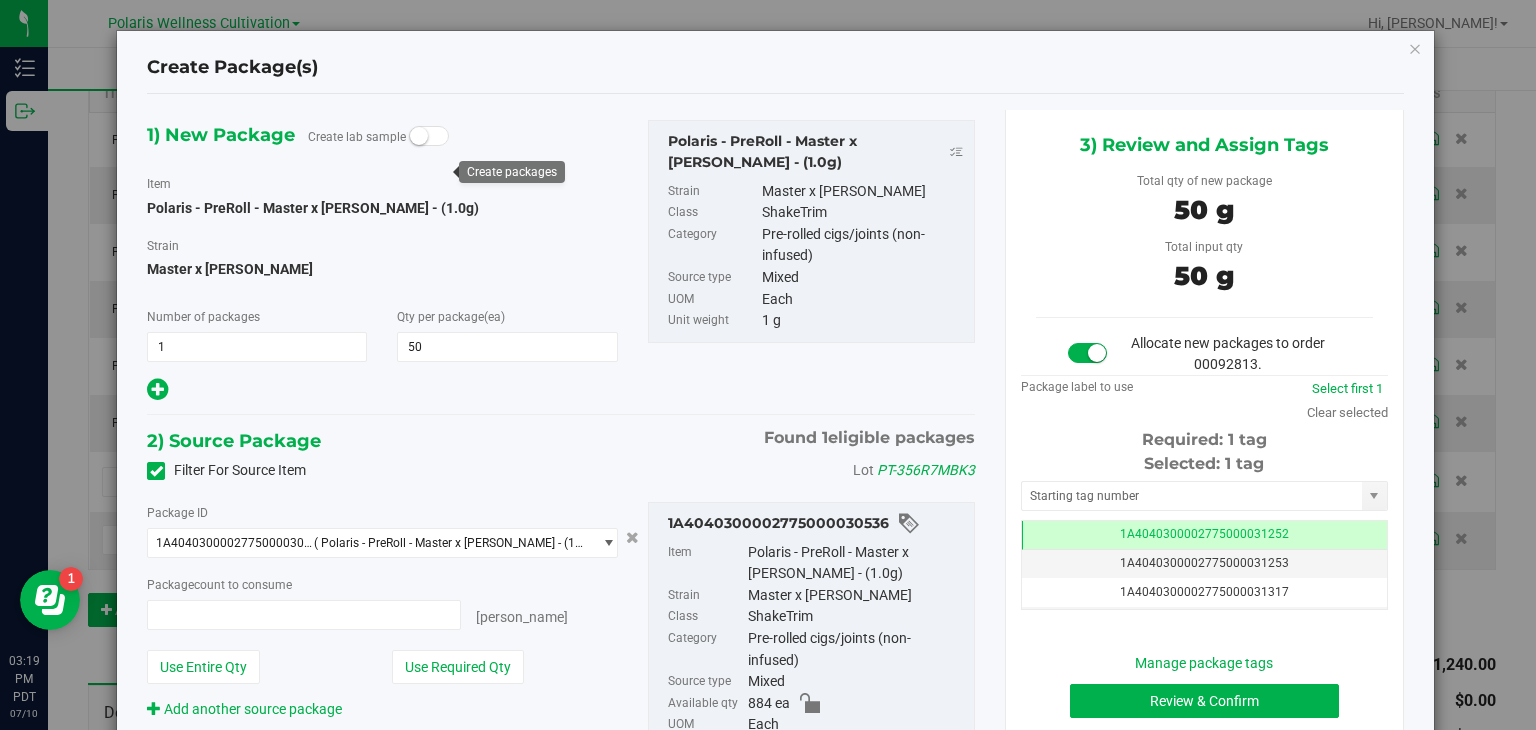 type on "50 ea" 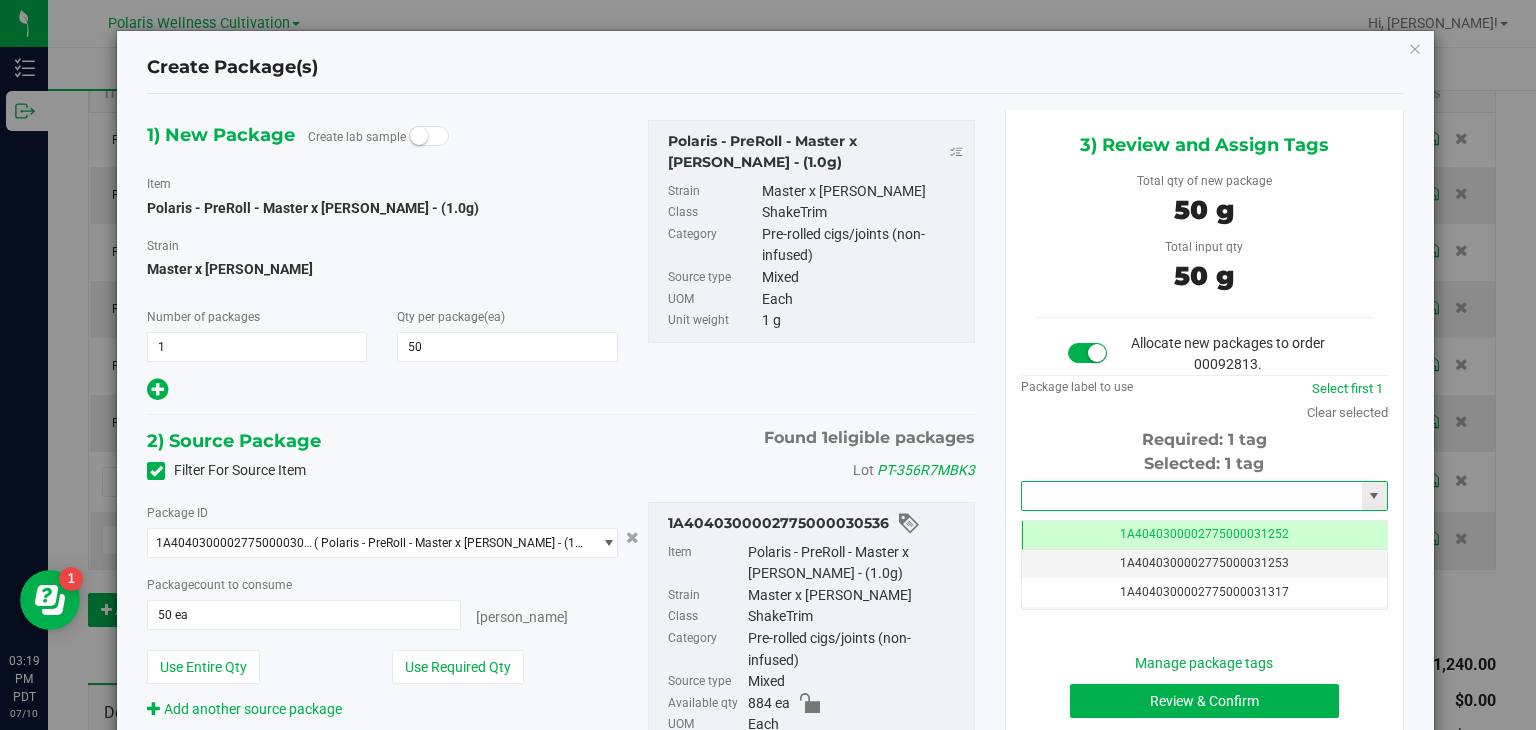 click at bounding box center (1192, 496) 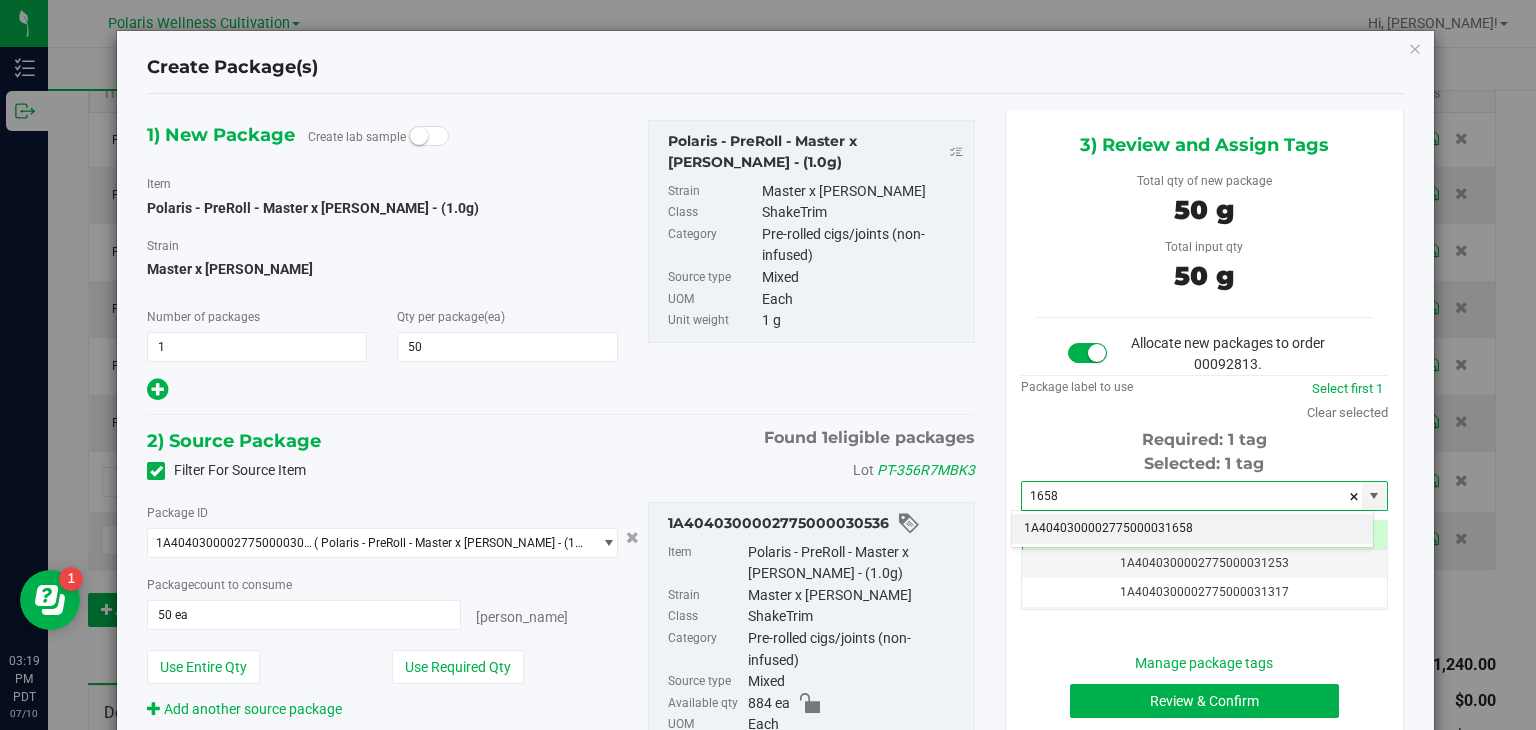 click on "1A4040300002775000031658" at bounding box center [1192, 529] 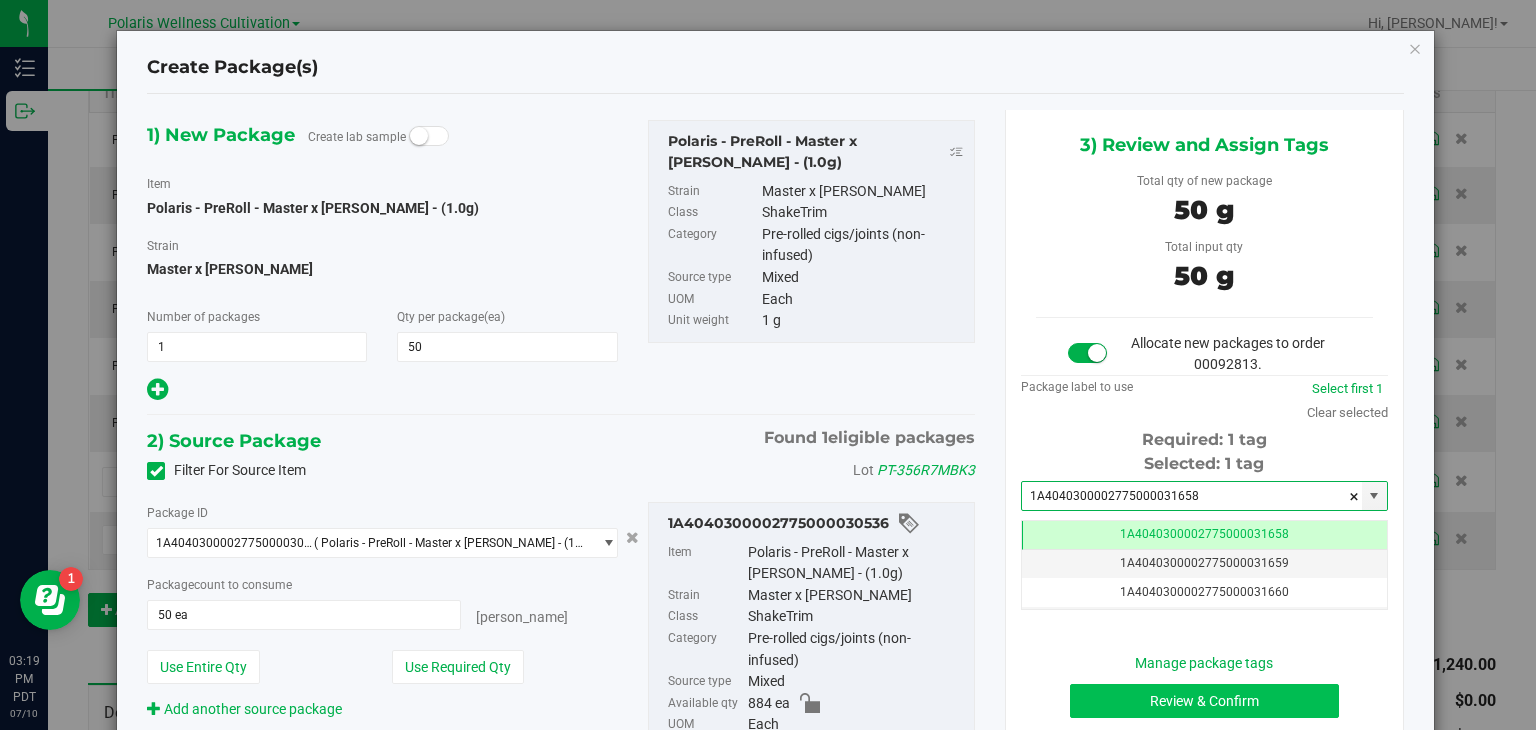 type on "1A4040300002775000031658" 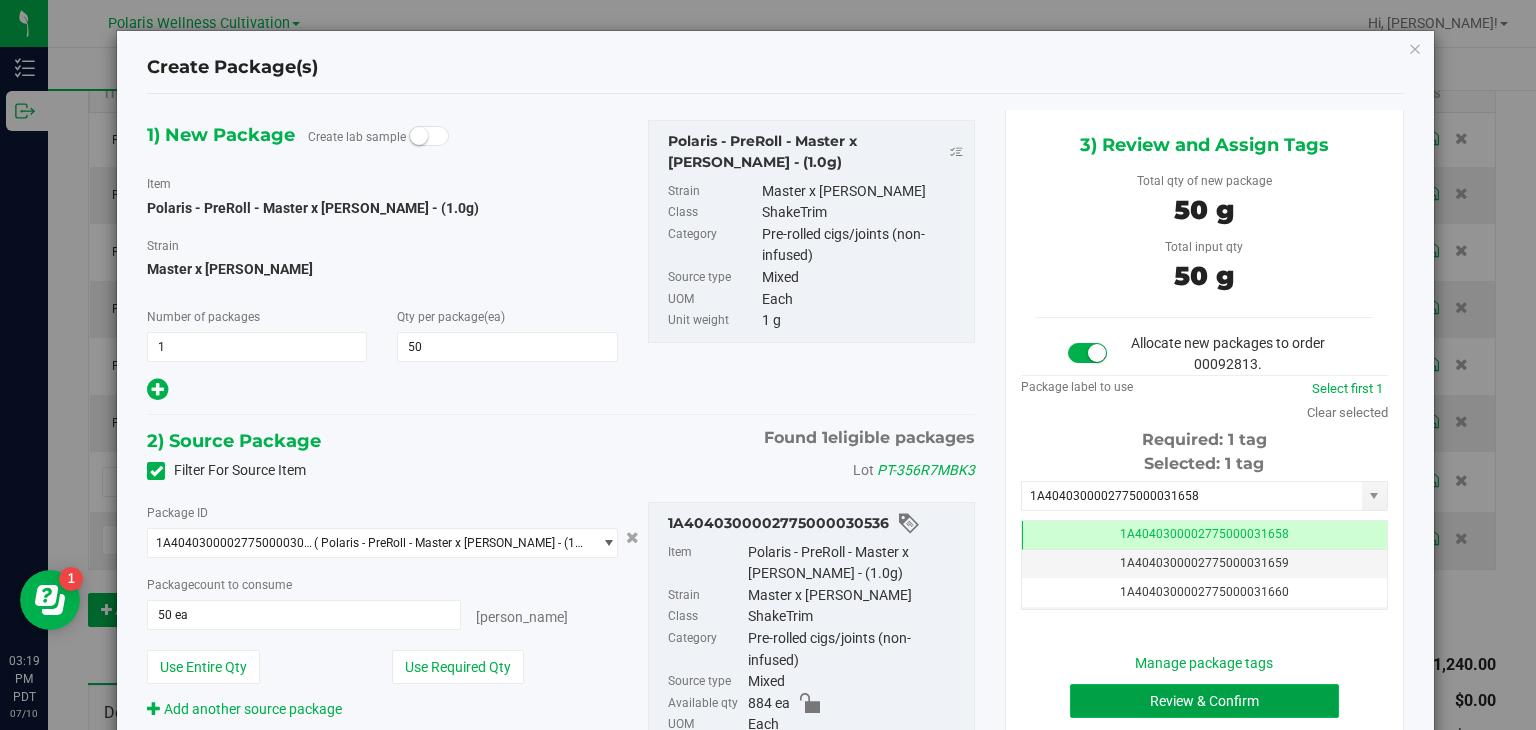 click on "Review & Confirm" at bounding box center [1204, 701] 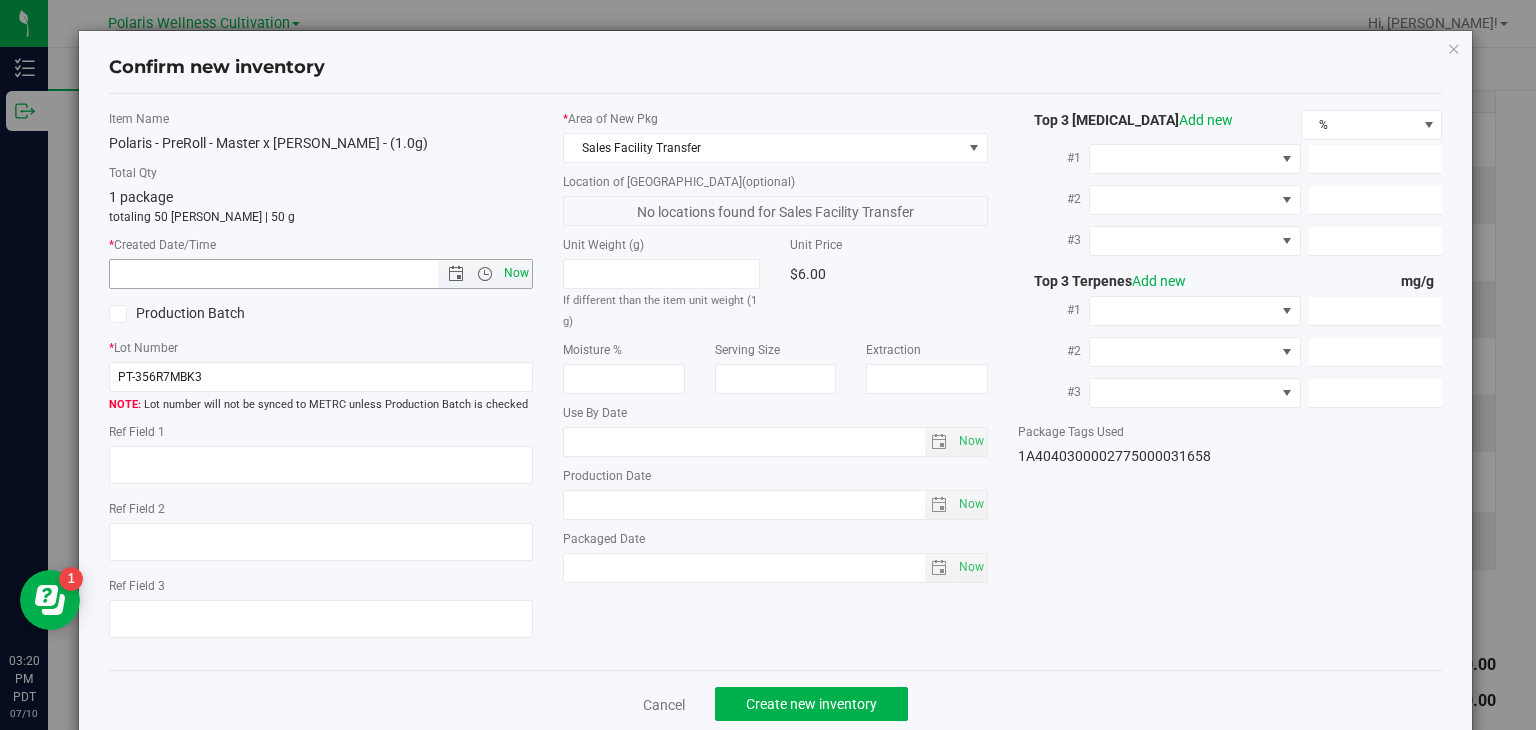 click on "Now" at bounding box center [517, 273] 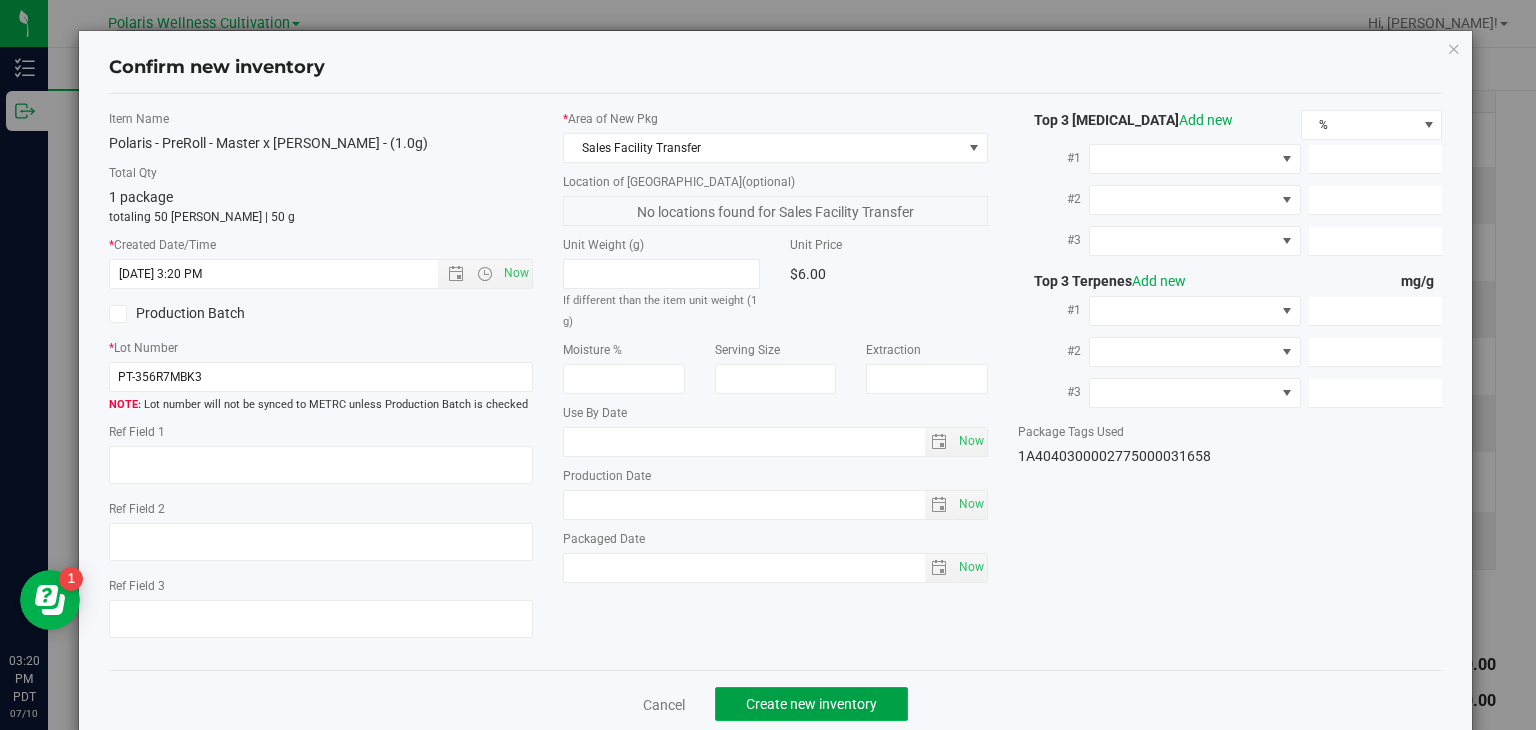 click on "Create new inventory" 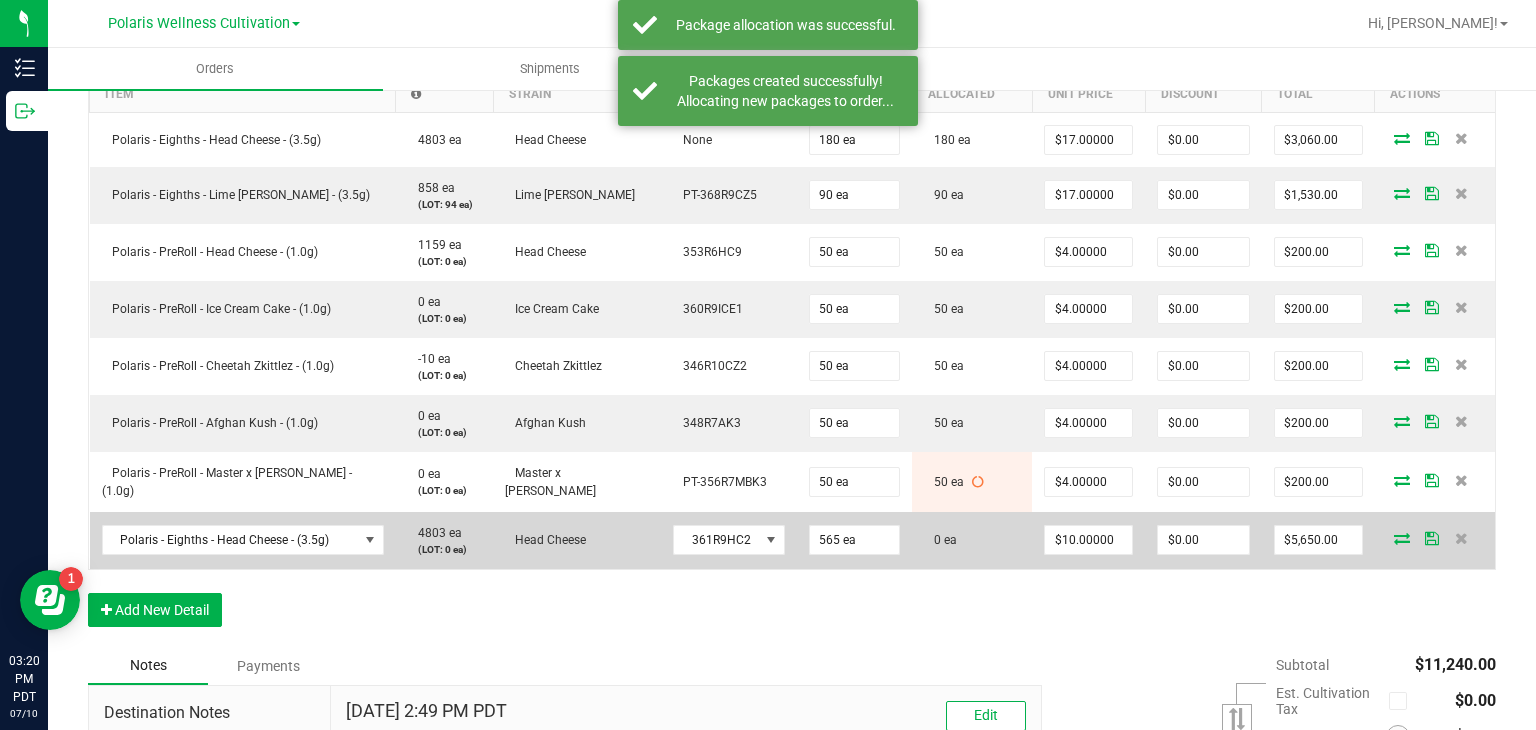 click at bounding box center (1402, 538) 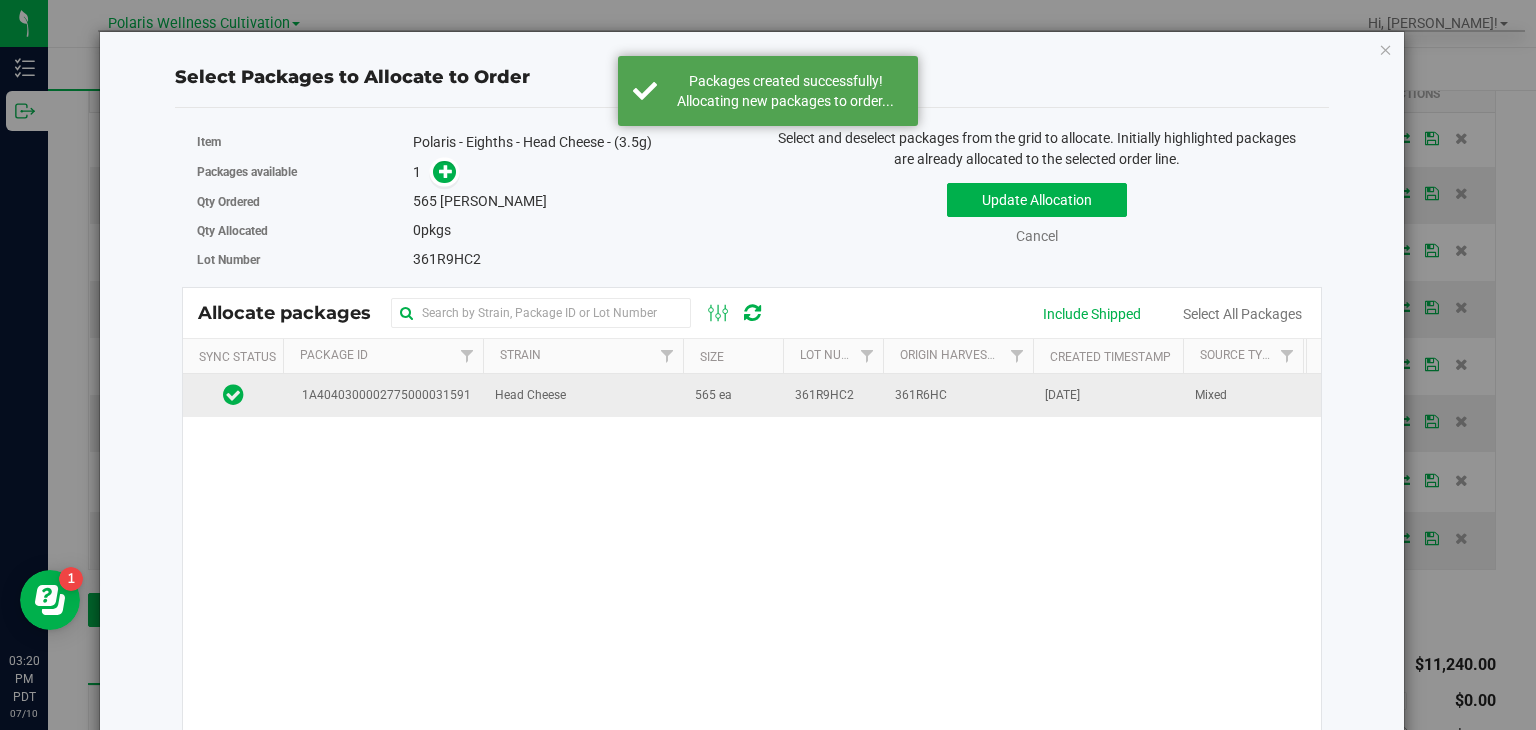 click on "361R6HC" at bounding box center (921, 395) 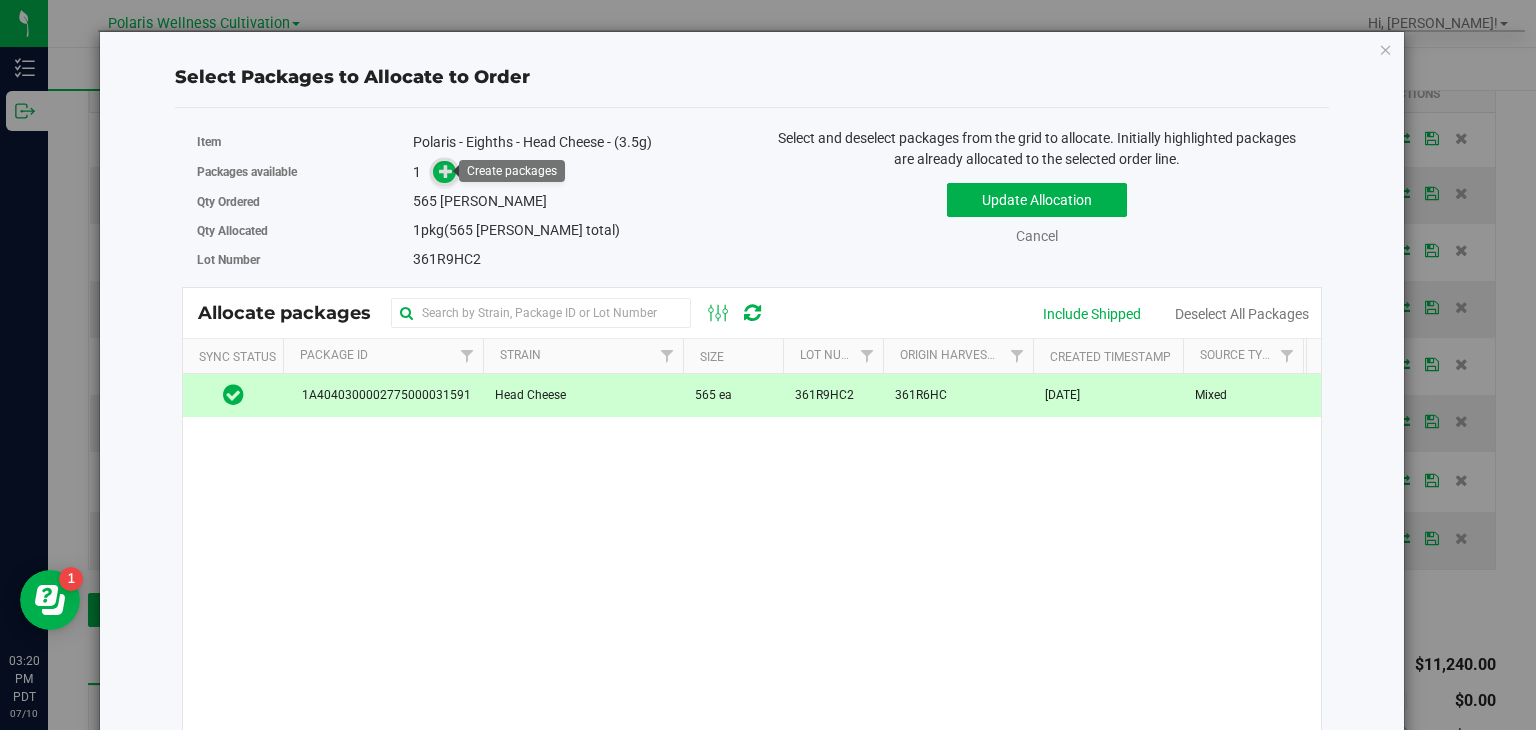 click at bounding box center [446, 171] 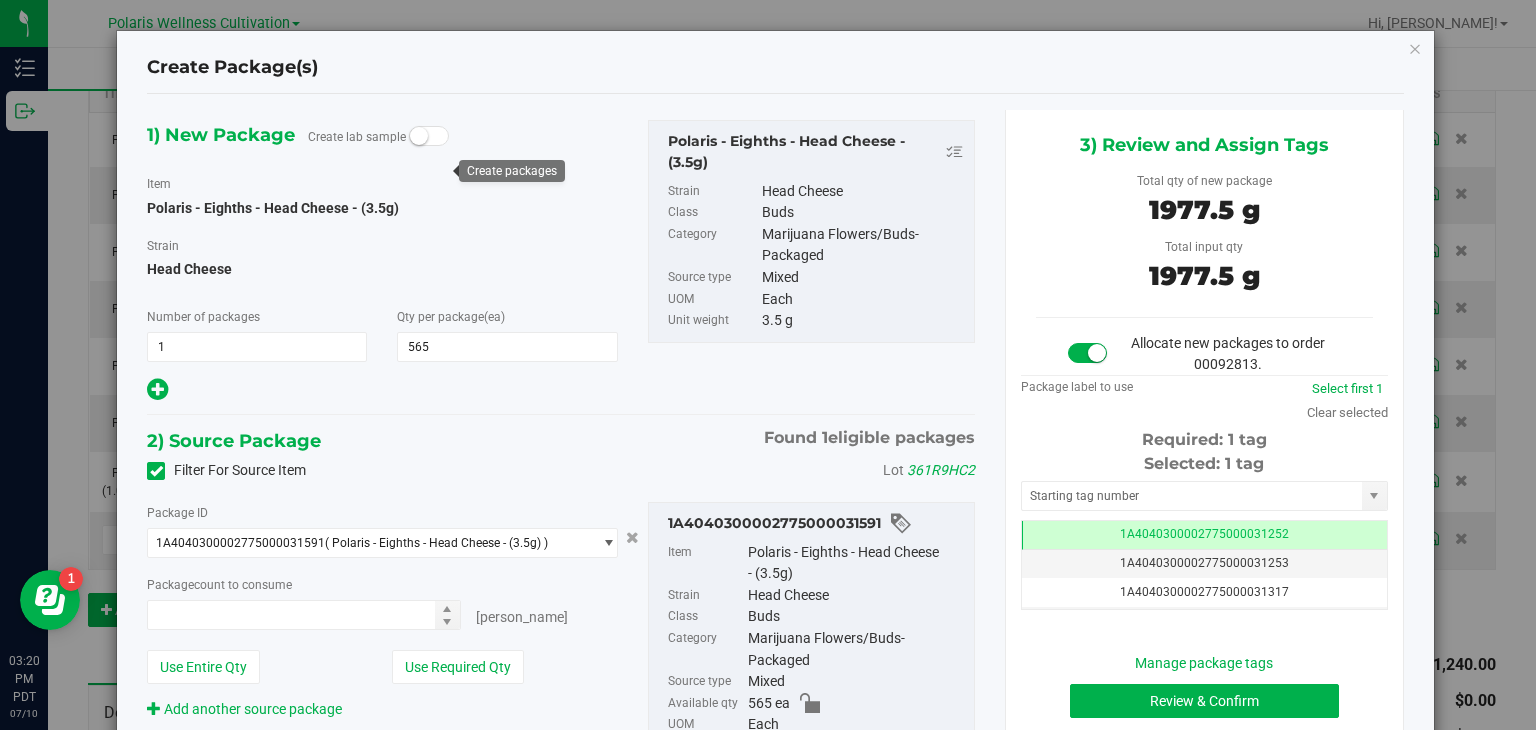 type on "565 ea" 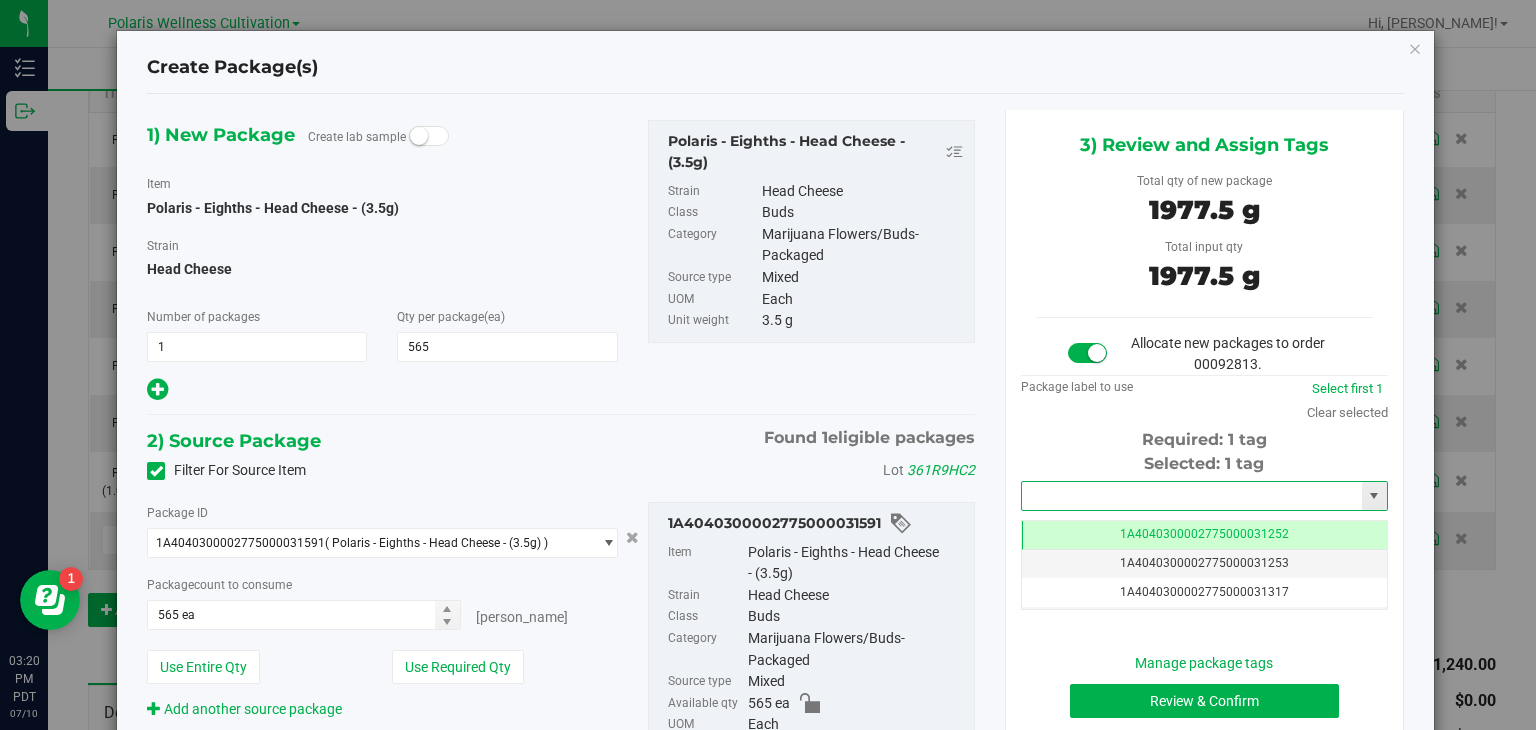 click at bounding box center [1192, 496] 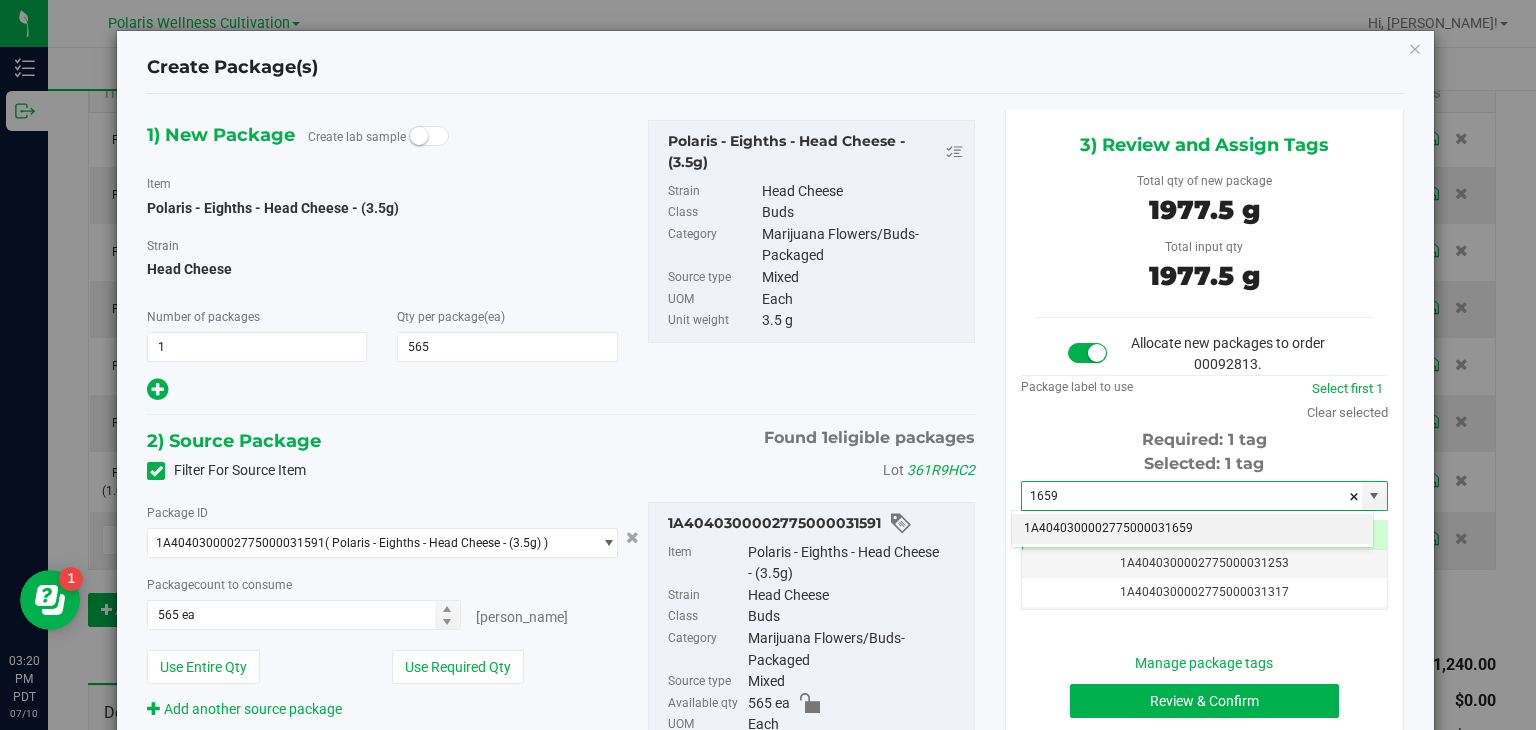 drag, startPoint x: 1114, startPoint y: 512, endPoint x: 1113, endPoint y: 523, distance: 11.045361 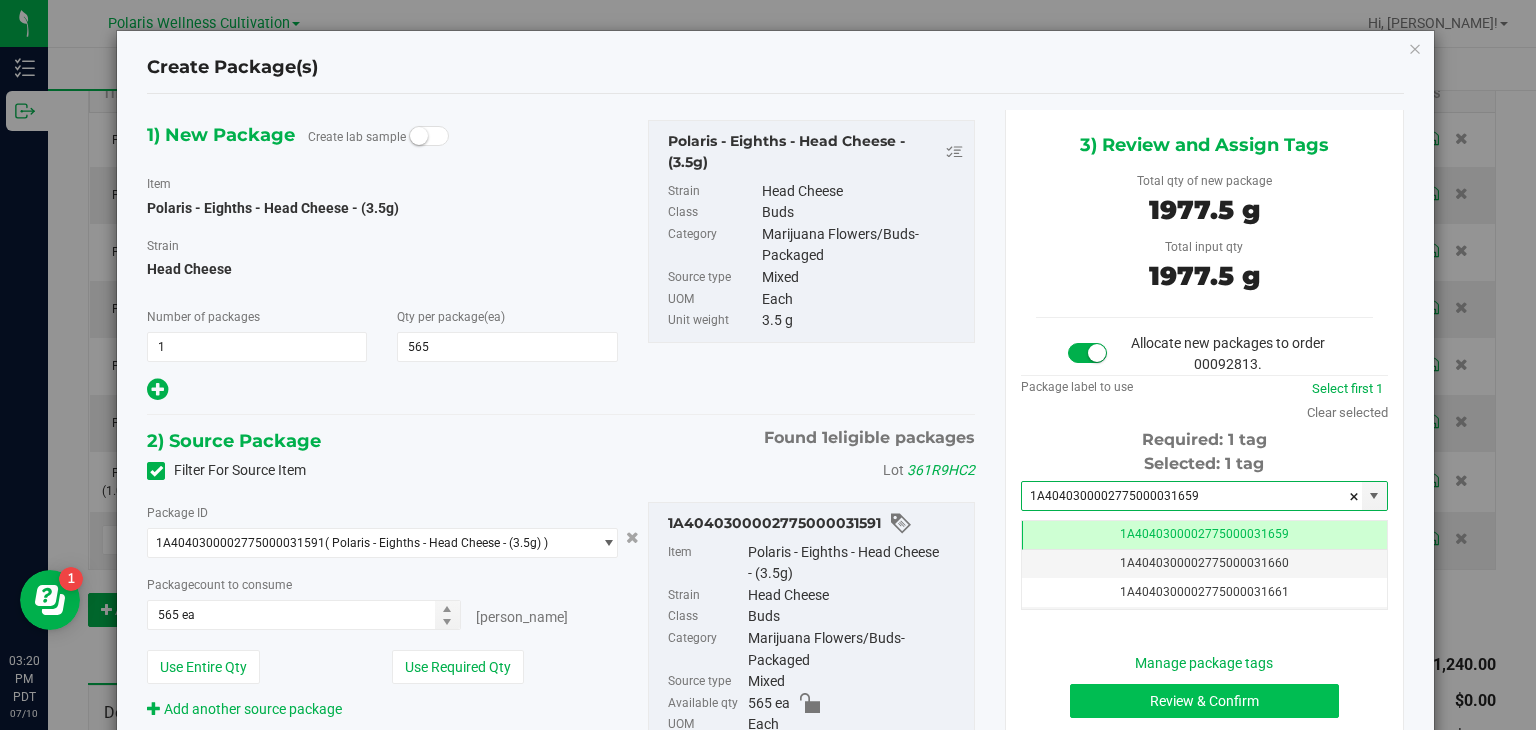 type on "1A4040300002775000031659" 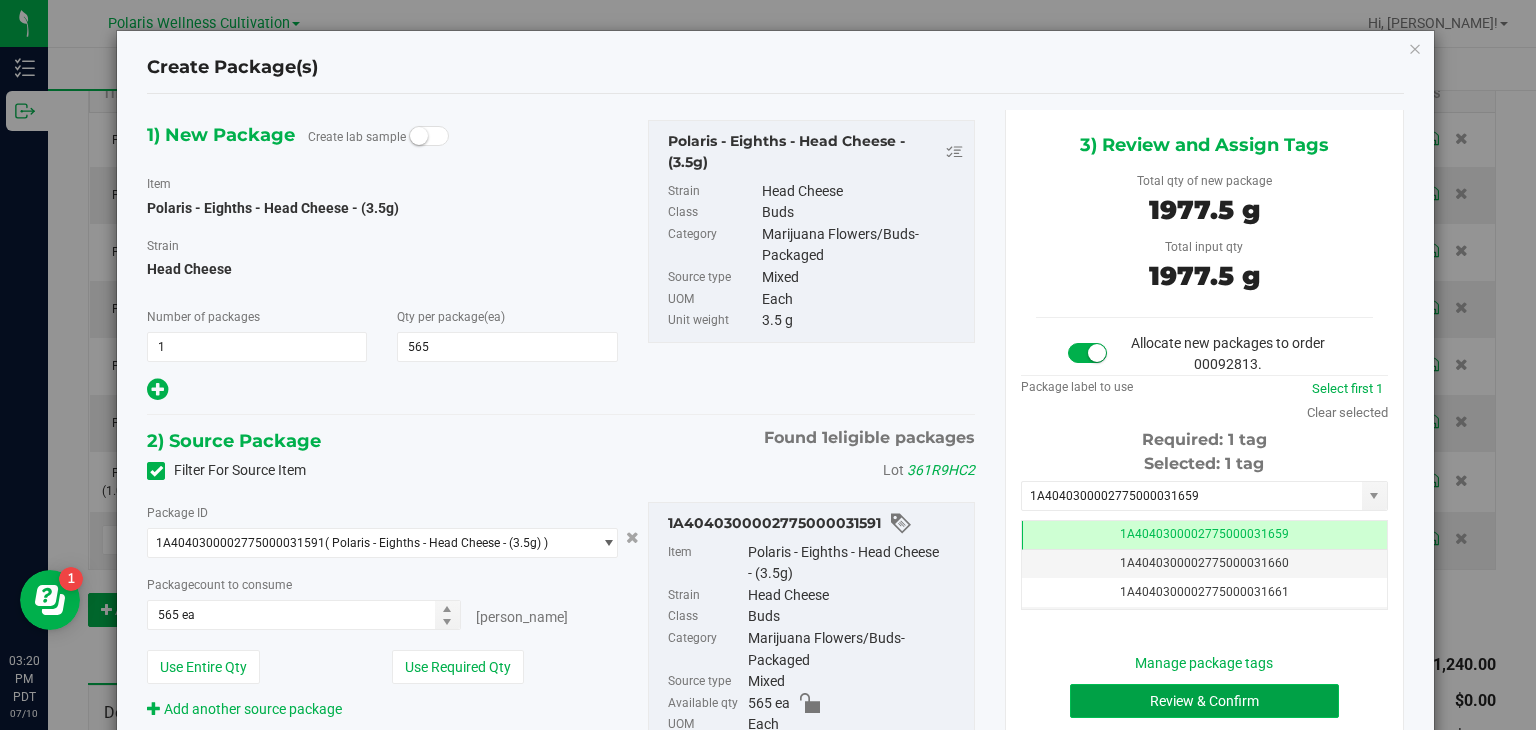 click on "Review & Confirm" at bounding box center [1204, 701] 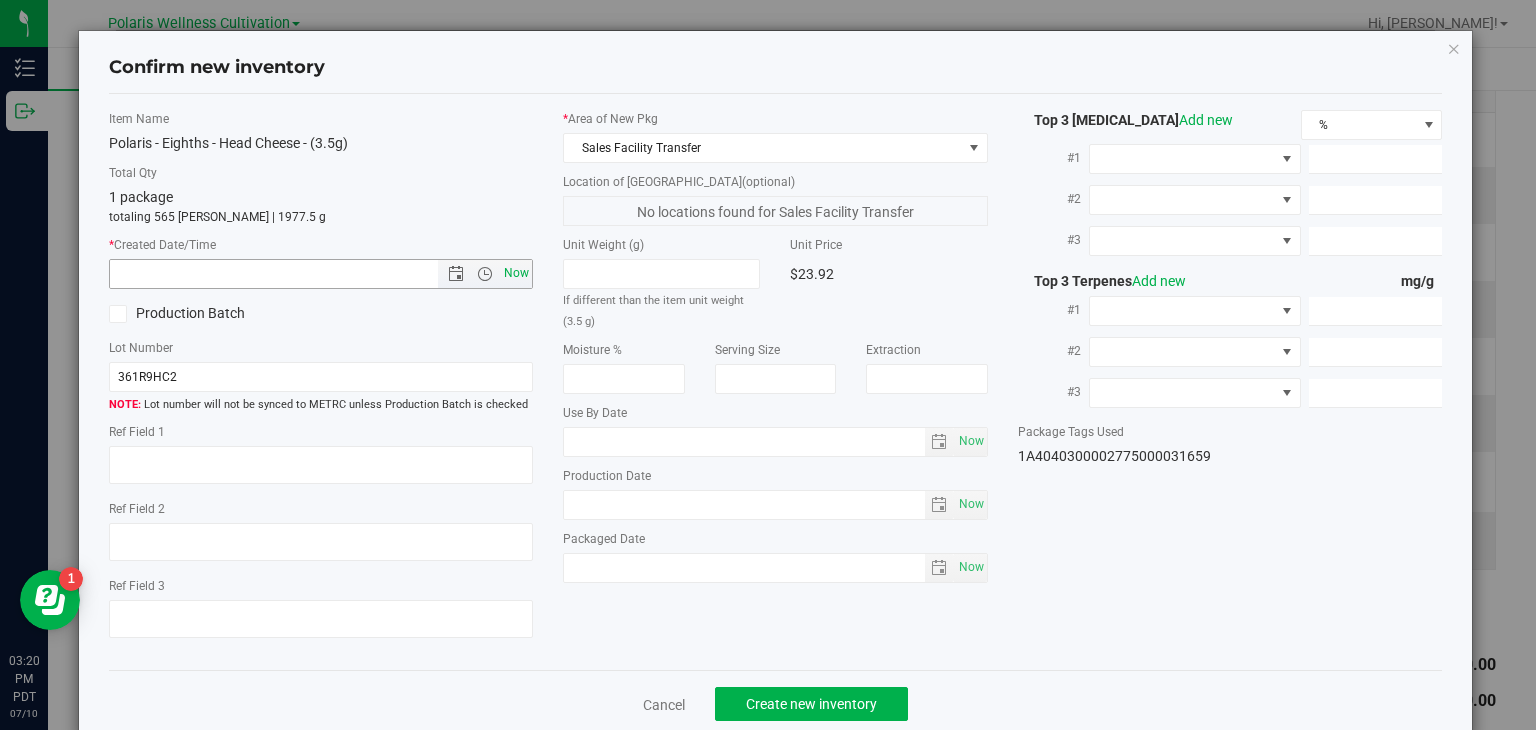 click on "Now" at bounding box center (517, 273) 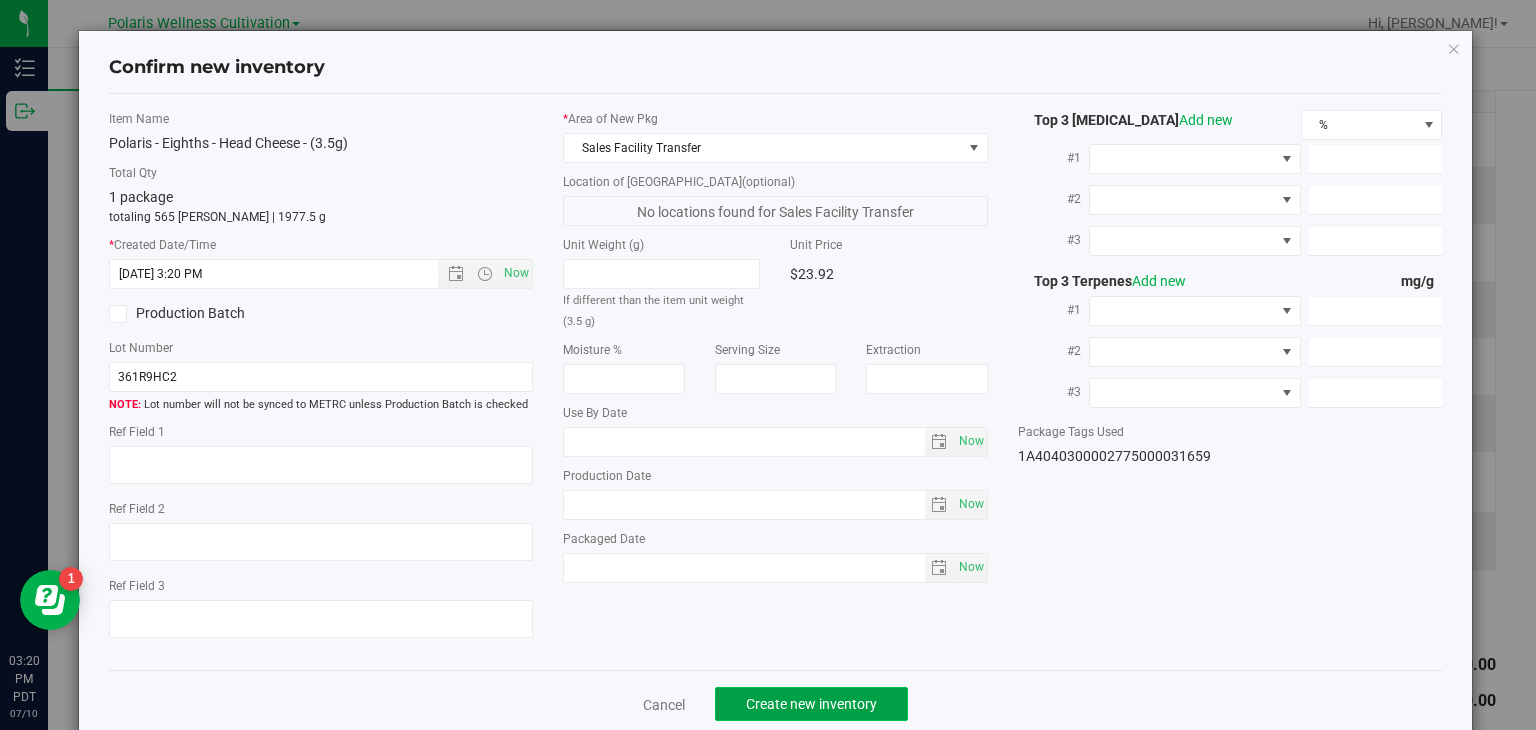 click on "Create new inventory" 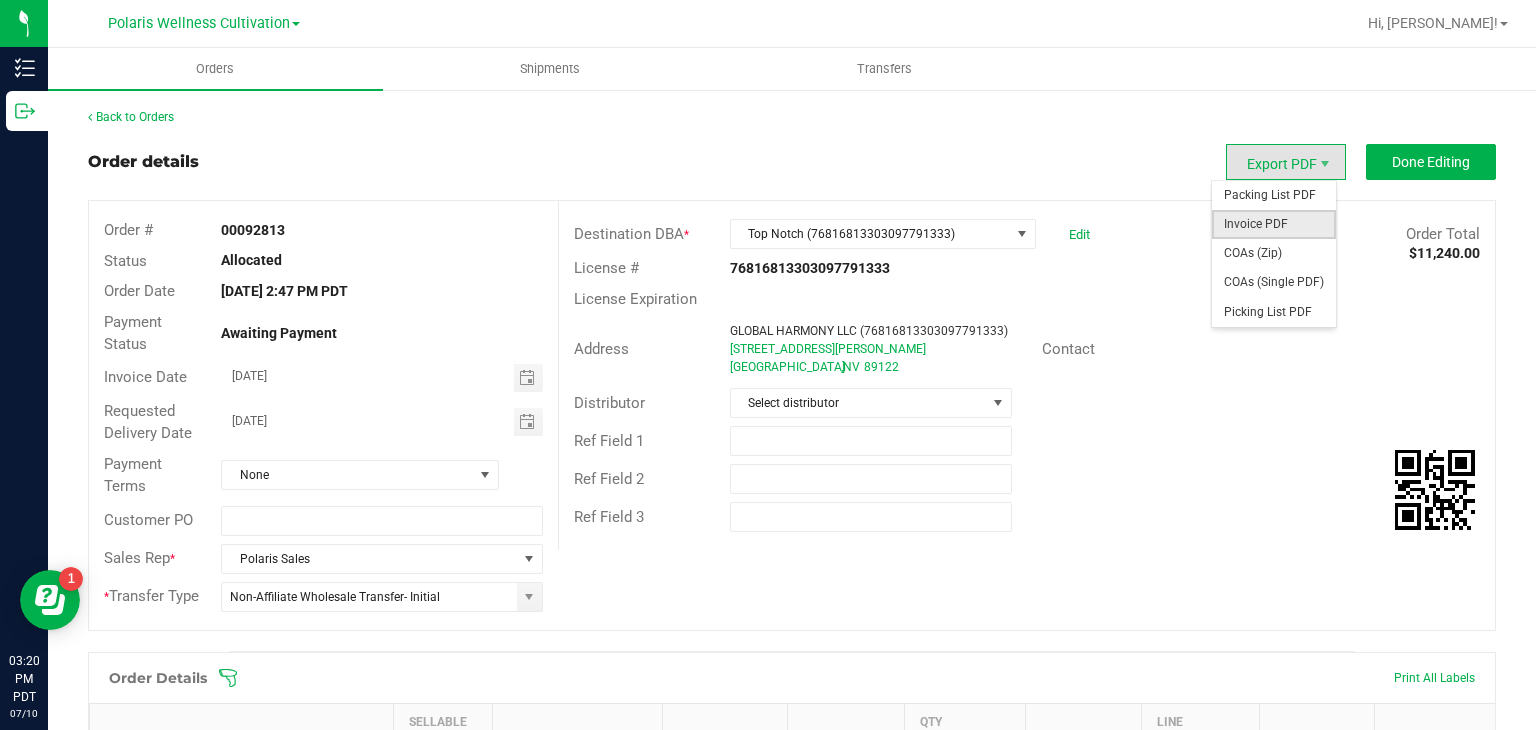 click on "Invoice PDF" at bounding box center [1274, 224] 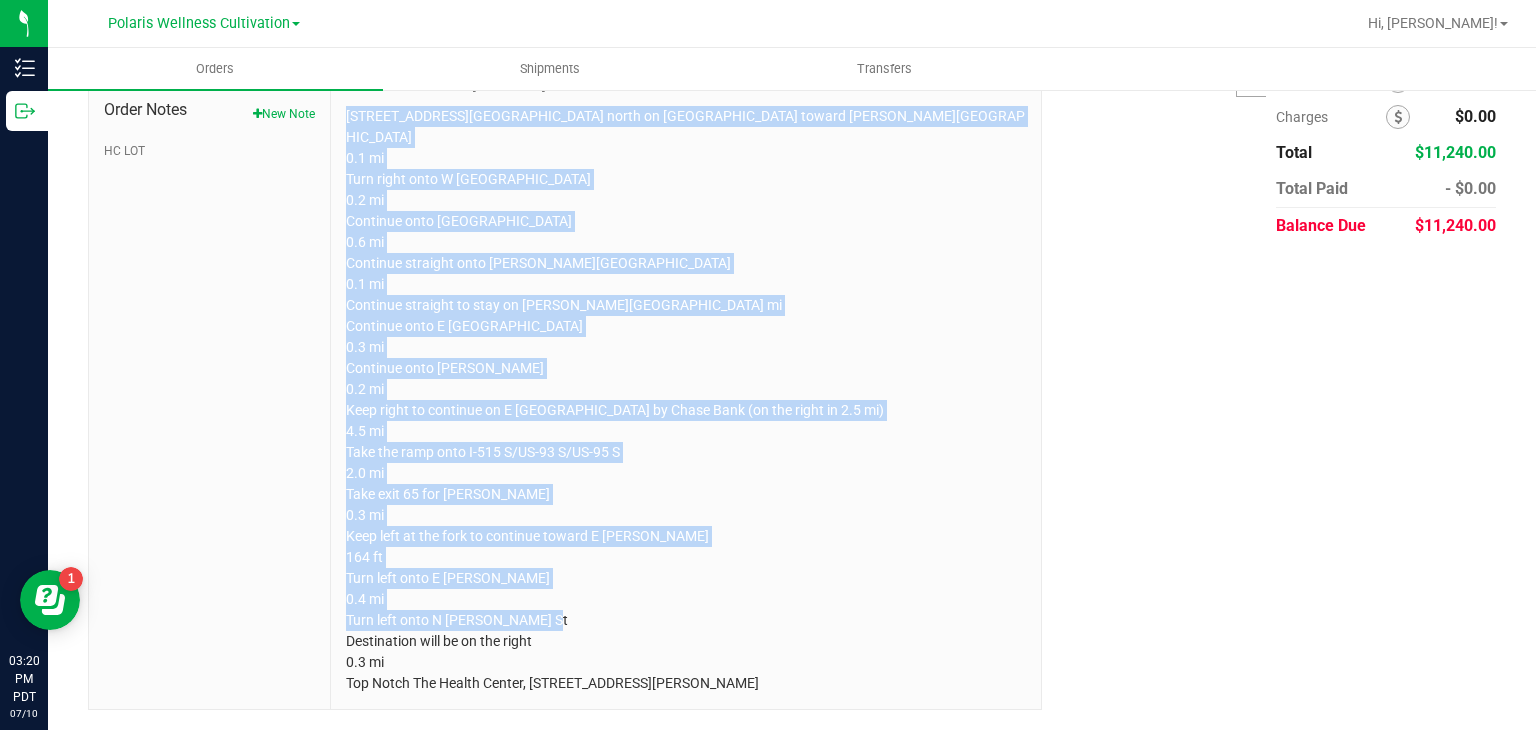 drag, startPoint x: 340, startPoint y: 303, endPoint x: 1028, endPoint y: 776, distance: 834.909 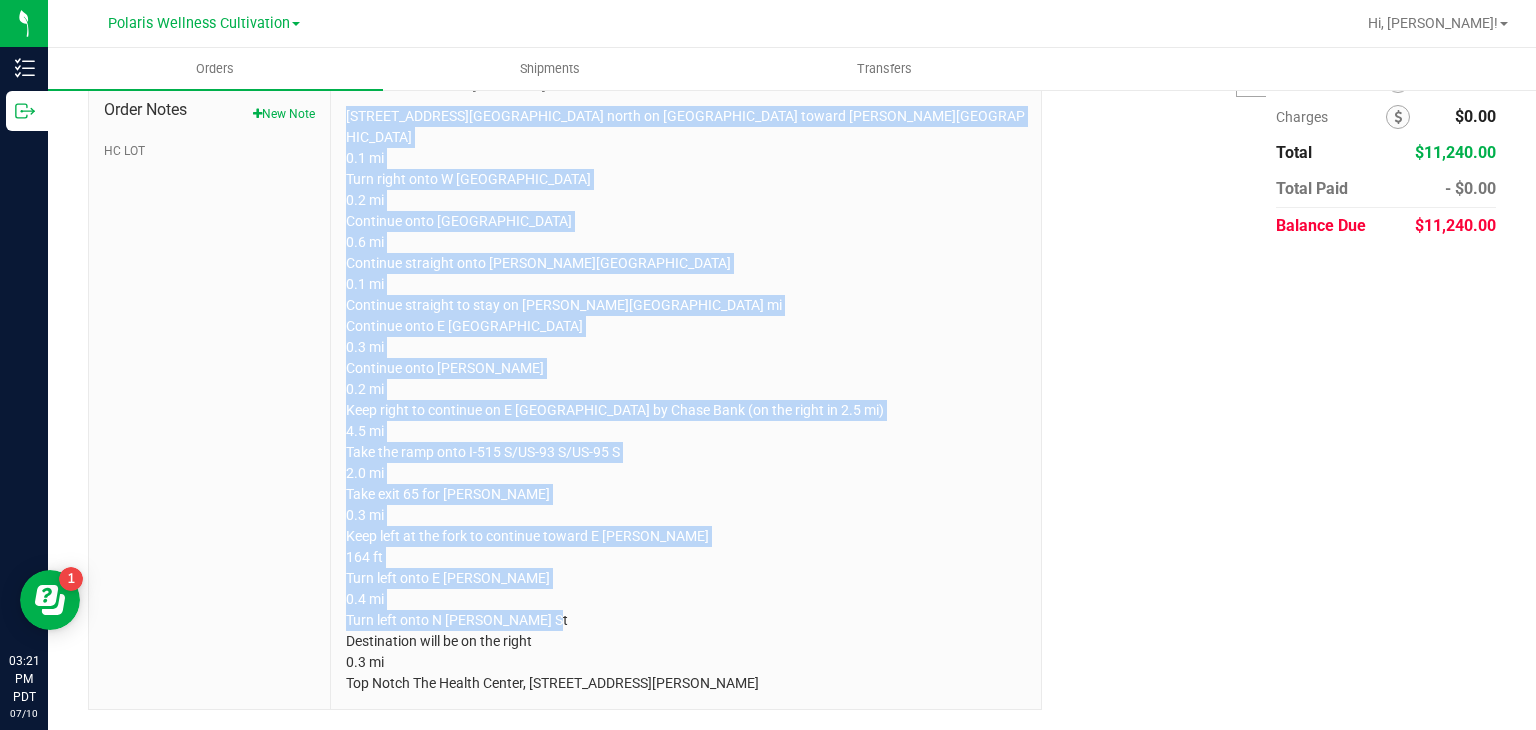 copy on "5385 Polaris Ave
Head north on Polaris Ave toward Al Davis Way
0.1 mi
Turn right onto W Hacienda Ave
0.2 mi
Continue onto Mandalay Bay Rd
0.6 mi
Continue straight onto Giles St
0.1 mi
Continue straight to stay on Giles St
0.1 mi
Continue onto E Reno Ave
0.3 mi
Continue onto Koval Ln
0.2 mi
Keep right to continue on E Tropicana Ave
Pass by Chase Bank (on the right in 2.5 mi)
4.5 mi
Take the ramp onto I-515 S/US-93 S/US-95 S
2.0 mi
Take exit 65 for Russell Rd
0.3 mi
Keep left at the fork to continue toward E Russell Rd
164 ft
Turn left onto E Russell Rd
0.4 mi
Turn left onto N Stephanie St
Destination will be on the right
0.3 mi
Top Notch The Health Center, 5630 Stephanie St, Las Vegas, NV 89122" 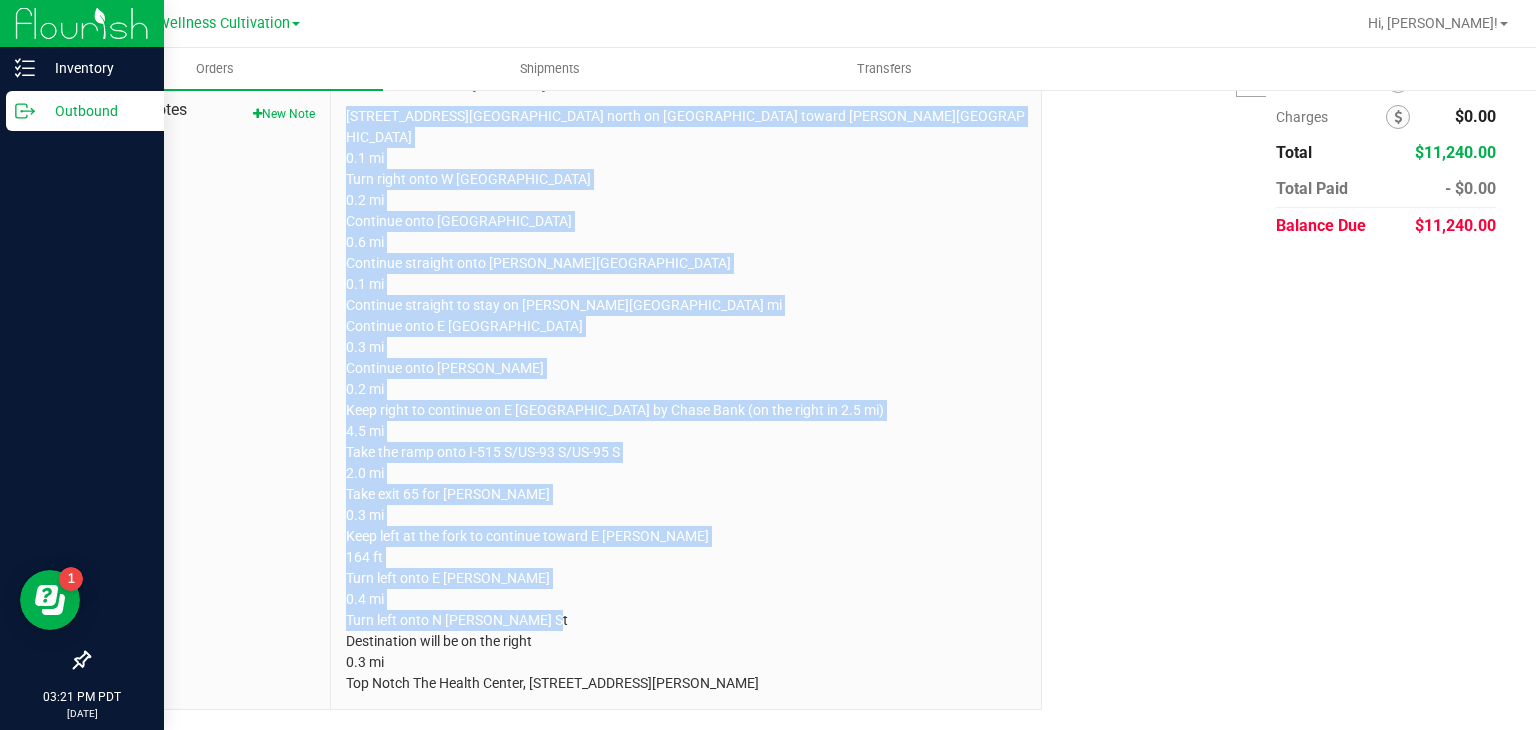 click on "Outbound" at bounding box center [95, 111] 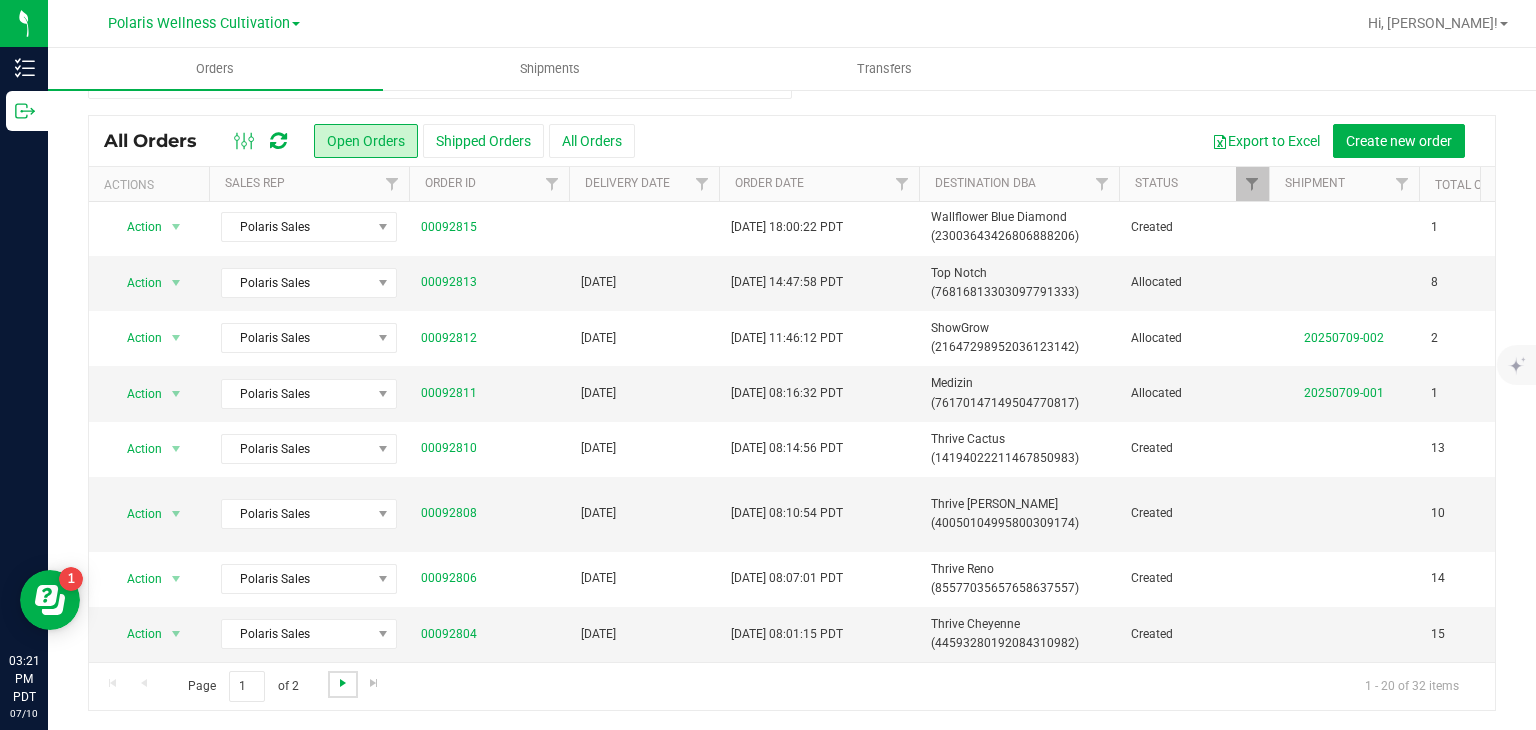 click at bounding box center (343, 683) 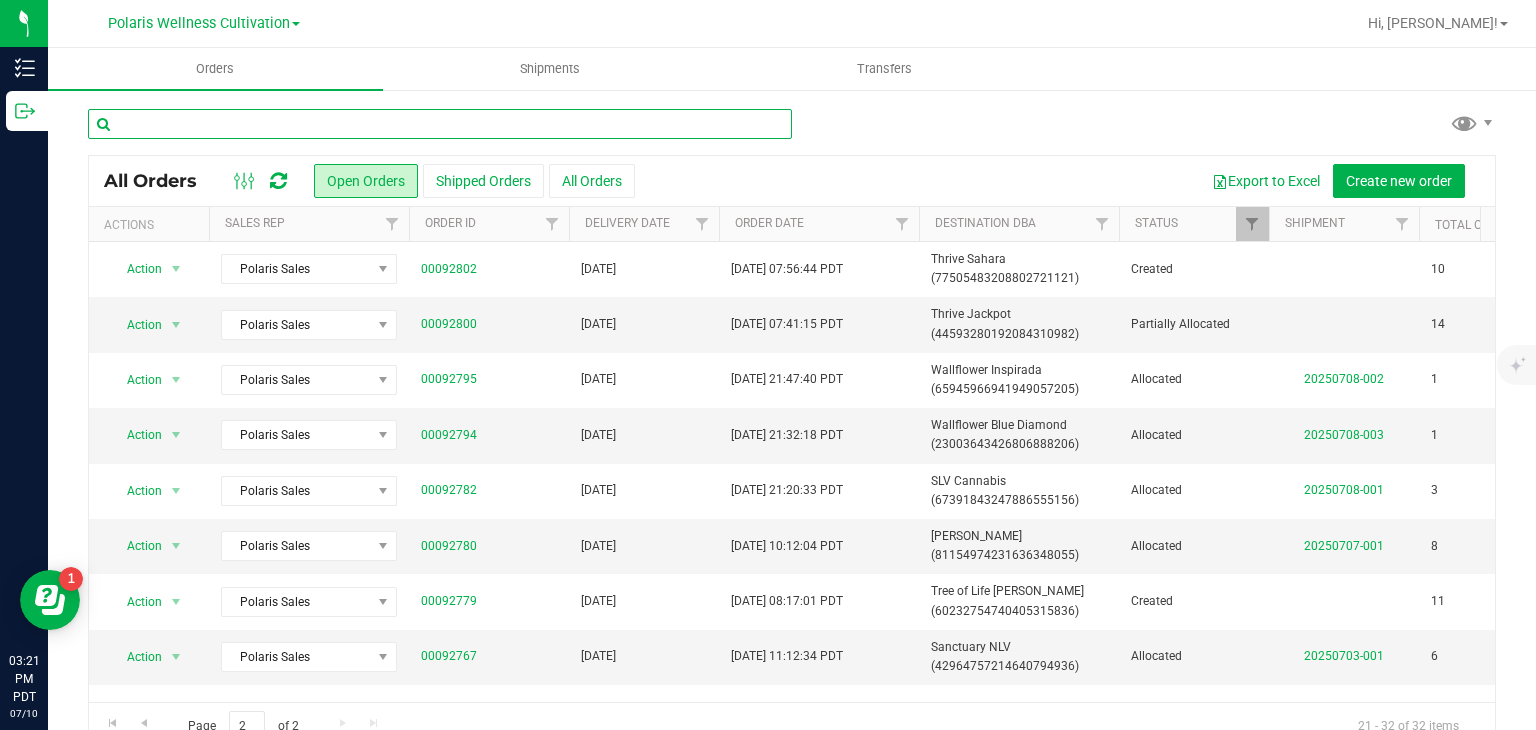 click at bounding box center (440, 124) 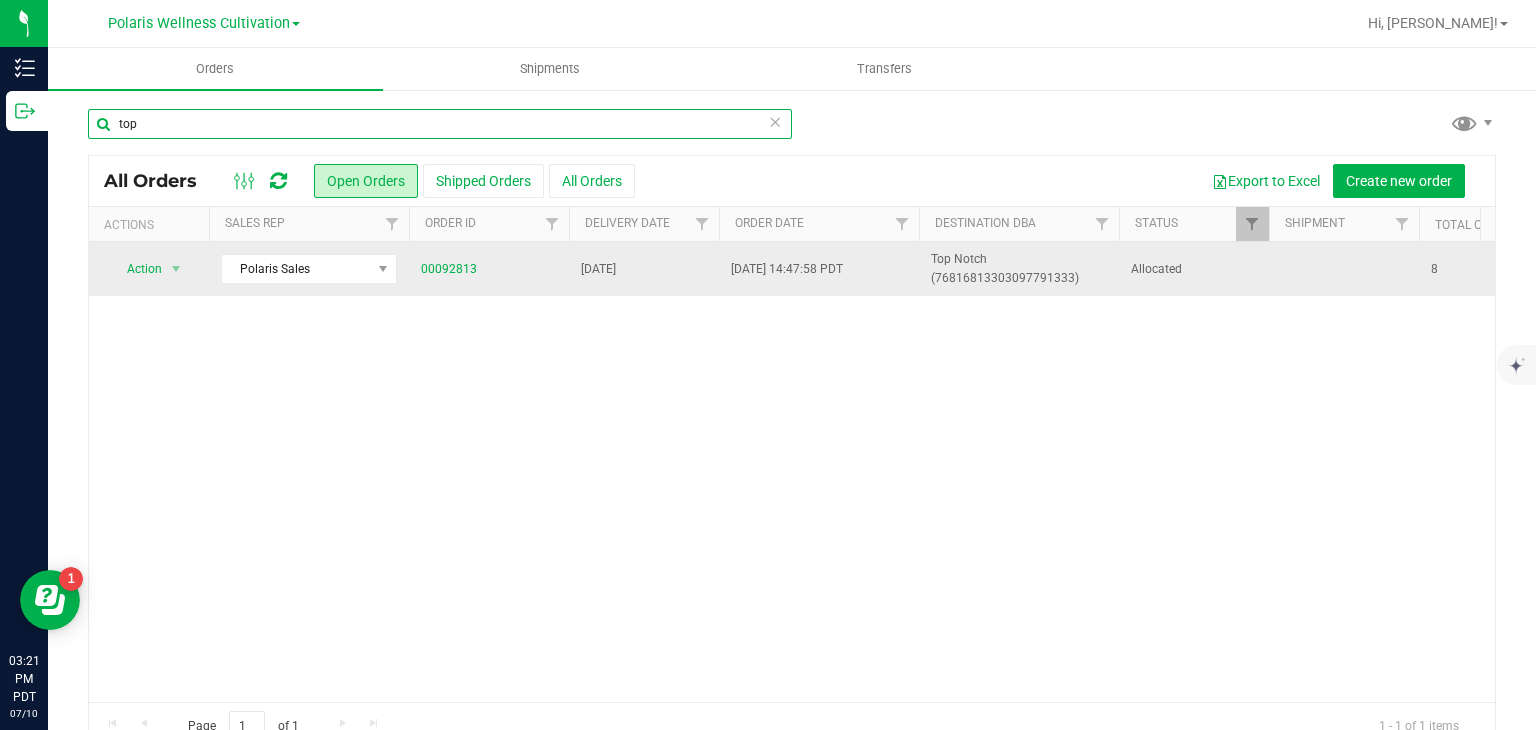 type on "top" 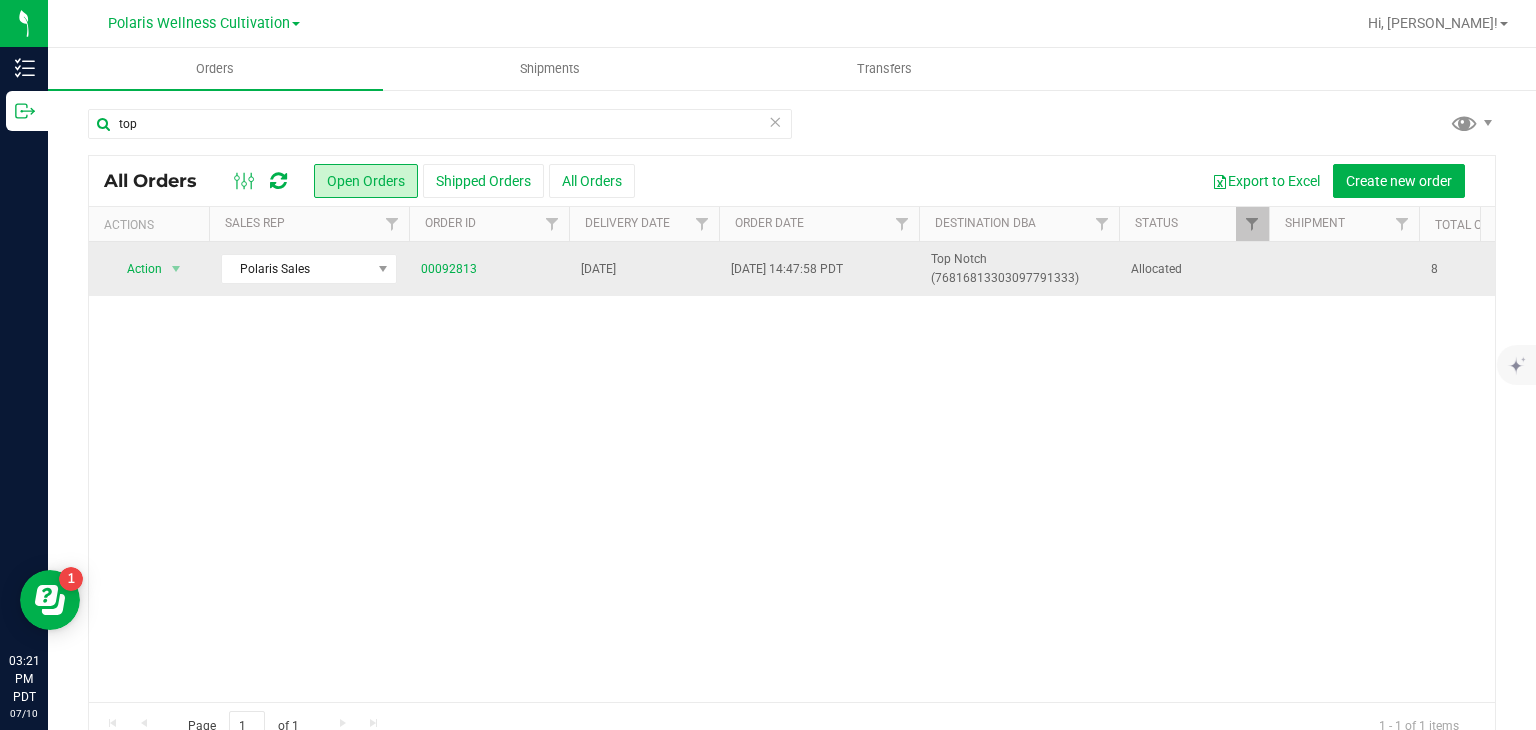 click on "[DATE] 14:47:58 PDT" at bounding box center [819, 269] 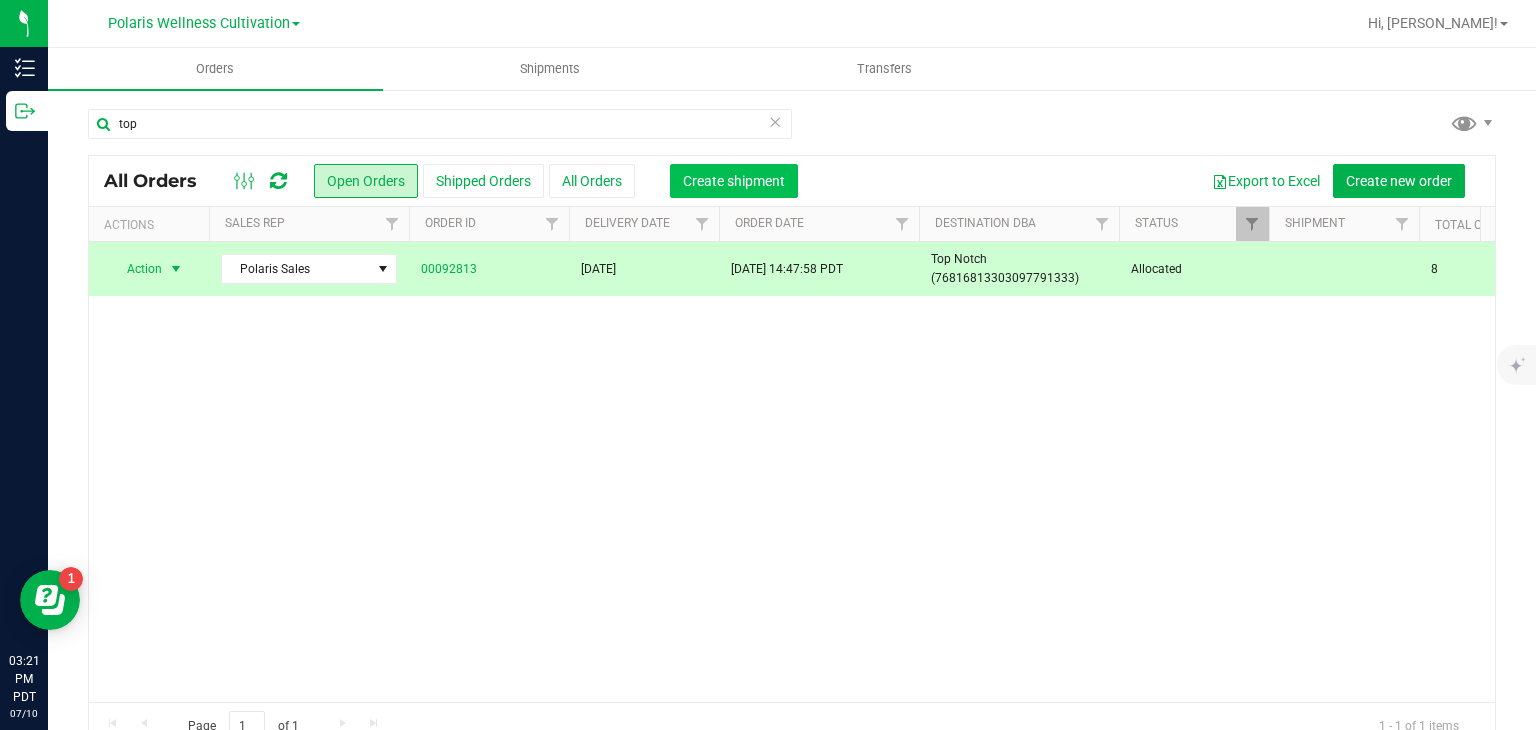 click on "Create shipment" at bounding box center [734, 181] 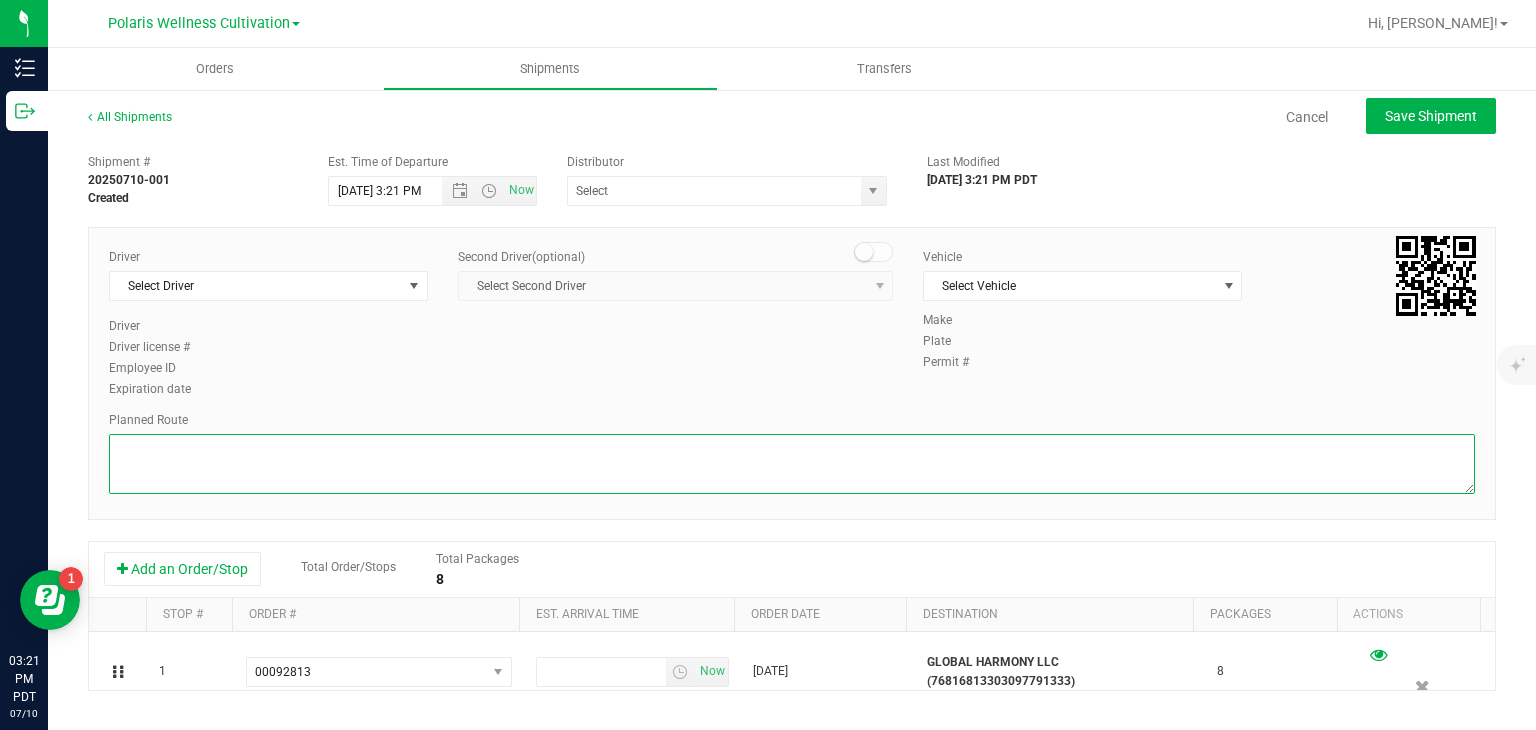 click at bounding box center (792, 464) 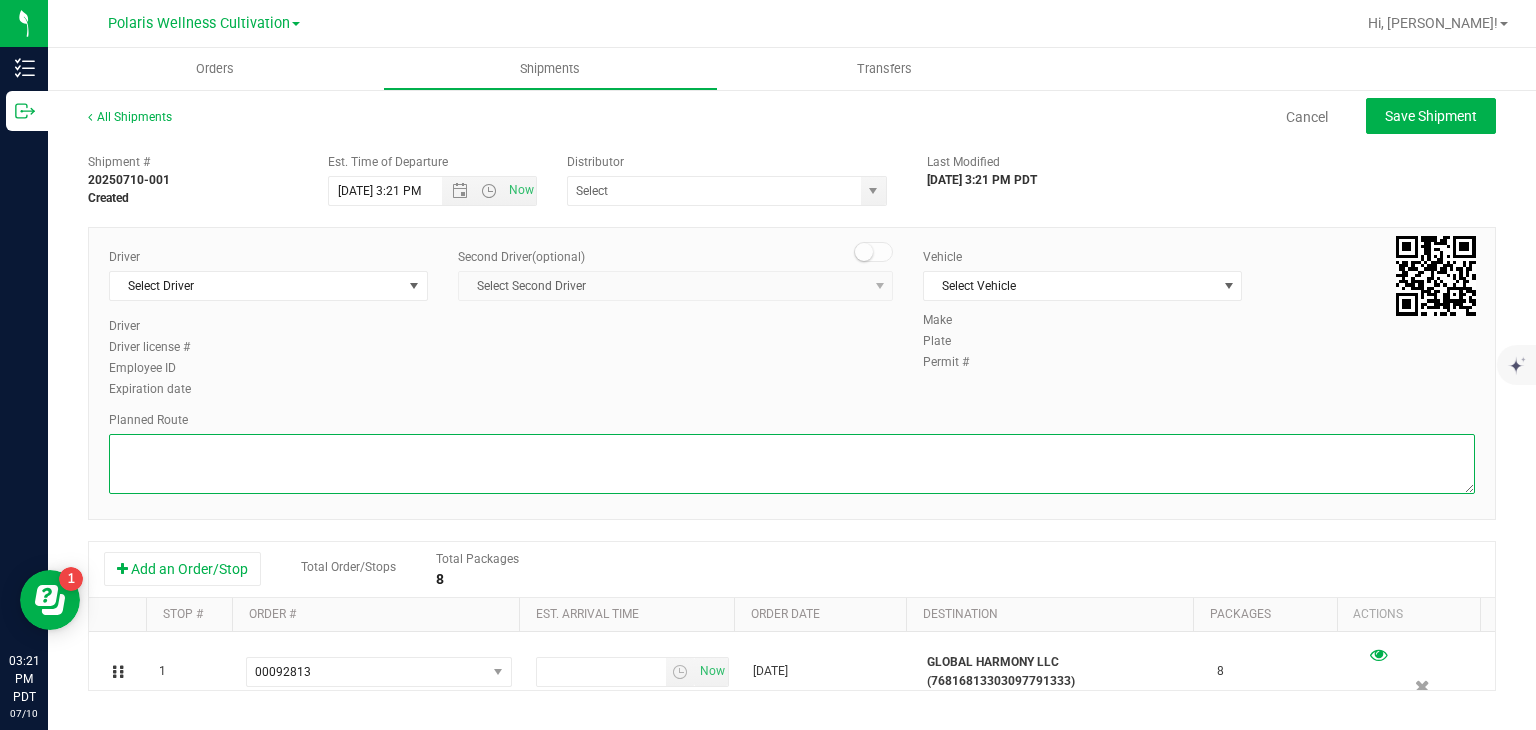 paste on "5385 Polaris Ave
Head north on Polaris Ave toward Al Davis Way
0.1 mi
Turn right onto W Hacienda Ave
0.2 mi
Continue onto Mandalay Bay Rd
0.6 mi
Continue straight onto Giles St
0.1 mi
Continue straight to stay on Giles St
0.1 mi
Continue onto E Reno Ave
0.3 mi
Continue onto Koval Ln
0.2 mi
Keep right to continue on E Tropicana Ave
Pass by Chase Bank (on the right in 2.5 mi)
4.5 mi
Take the ramp onto I-515 S/US-93 S/US-95 S
2.0 mi
Take exit 65 for Russell Rd
0.3 mi
Keep left at the fork to continue toward E Russell Rd
164 ft
Turn left onto E Russell Rd
0.4 mi
Turn left onto N Stephanie St
Destination will be on the right
0.3 mi
Top Notch The Health Center, 5630 Stephanie St, Las Vegas, NV 89122" 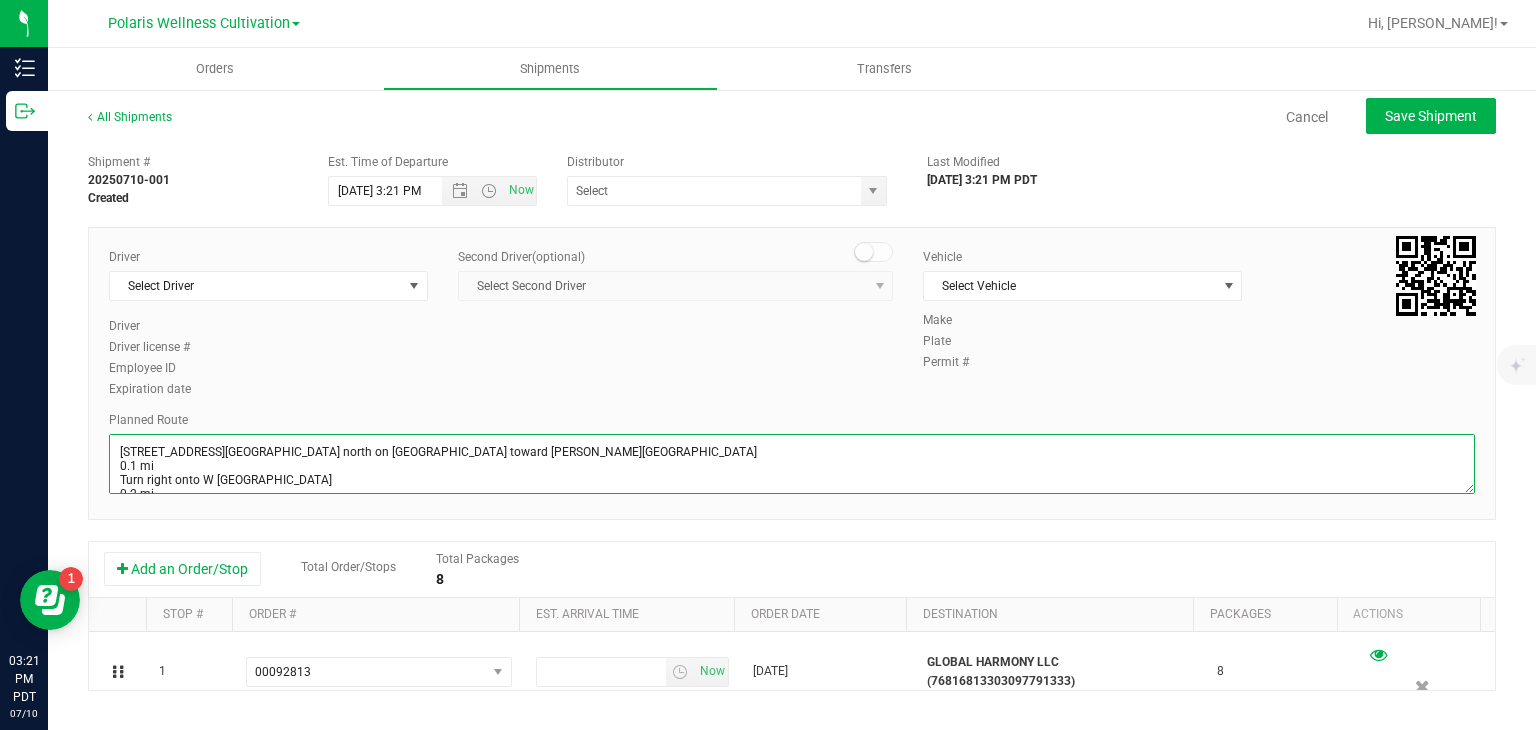 scroll, scrollTop: 384, scrollLeft: 0, axis: vertical 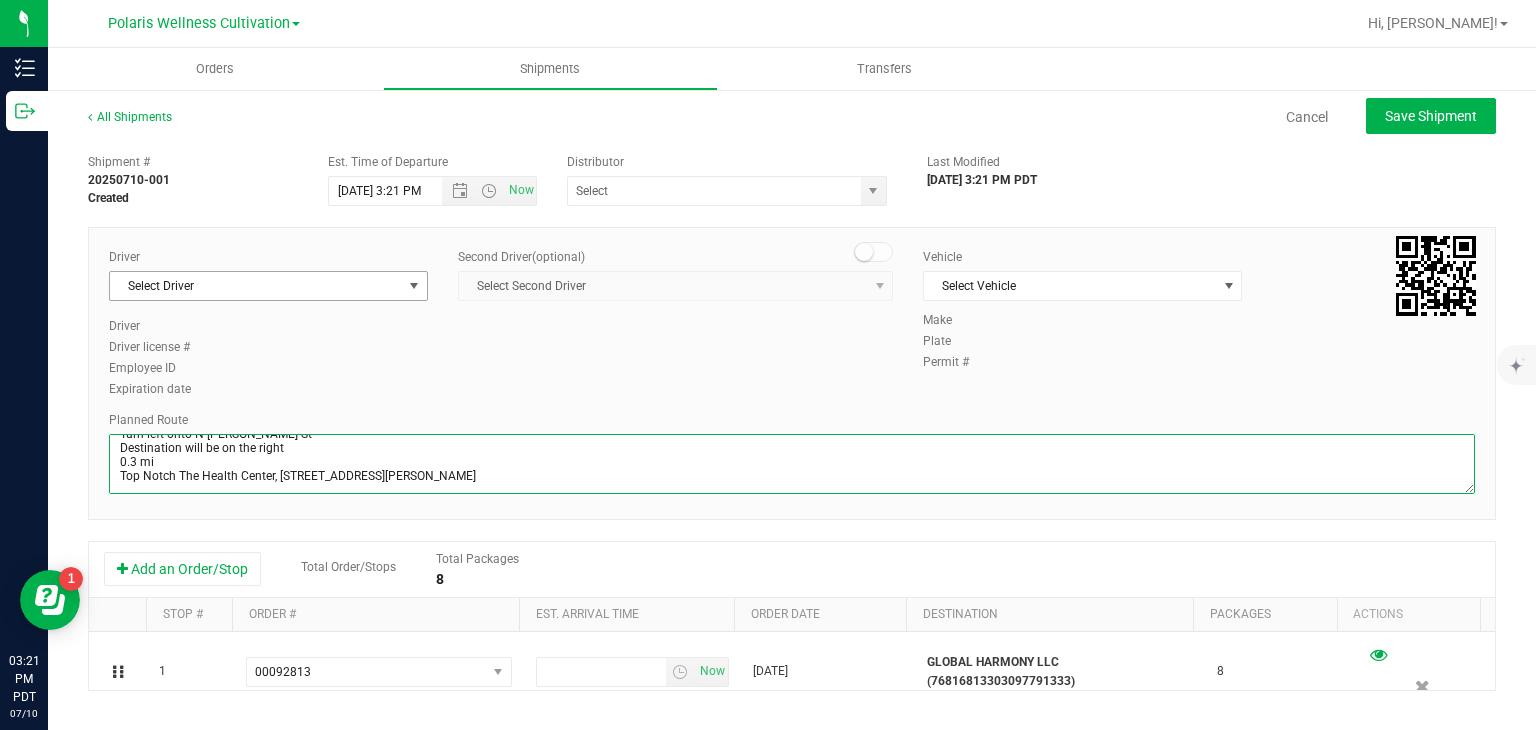 type on "5385 Polaris Ave
Head north on Polaris Ave toward Al Davis Way
0.1 mi
Turn right onto W Hacienda Ave
0.2 mi
Continue onto Mandalay Bay Rd
0.6 mi
Continue straight onto Giles St
0.1 mi
Continue straight to stay on Giles St
0.1 mi
Continue onto E Reno Ave
0.3 mi
Continue onto Koval Ln
0.2 mi
Keep right to continue on E Tropicana Ave
Pass by Chase Bank (on the right in 2.5 mi)
4.5 mi
Take the ramp onto I-515 S/US-93 S/US-95 S
2.0 mi
Take exit 65 for Russell Rd
0.3 mi
Keep left at the fork to continue toward E Russell Rd
164 ft
Turn left onto E Russell Rd
0.4 mi
Turn left onto N Stephanie St
Destination will be on the right
0.3 mi
Top Notch The Health Center, 5630 Stephanie St, Las Vegas, NV 89122" 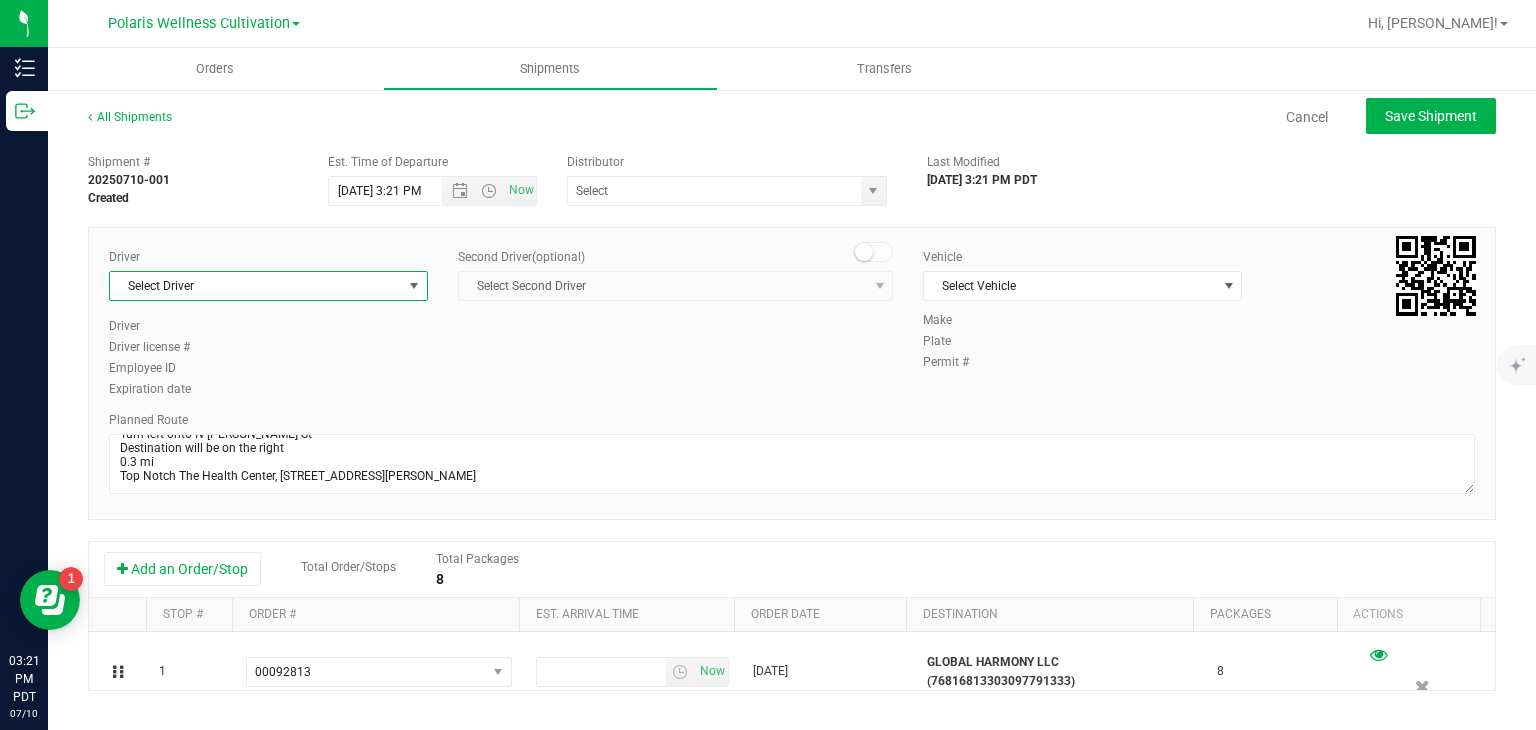 click at bounding box center (414, 286) 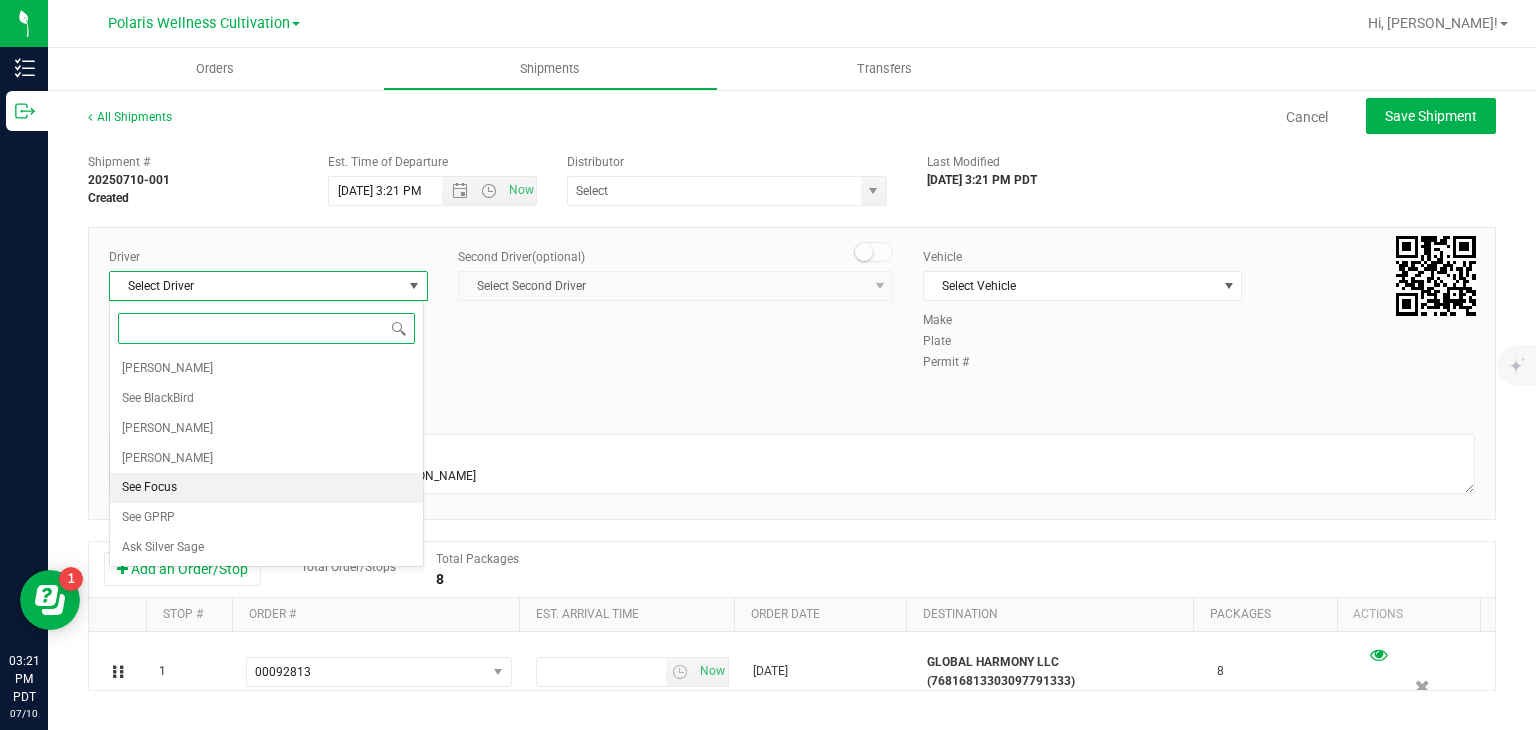 click on "See Focus" at bounding box center [266, 488] 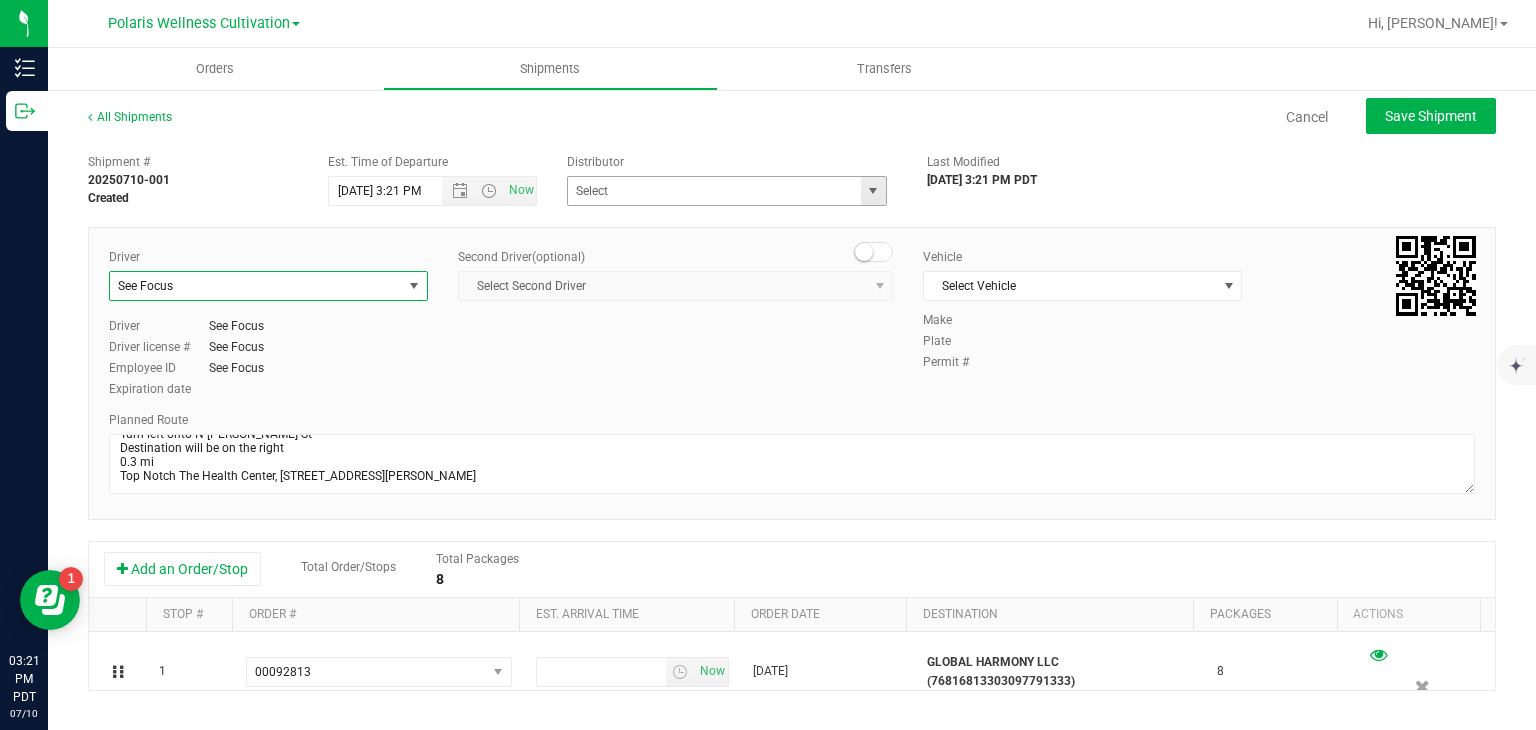 click at bounding box center [873, 191] 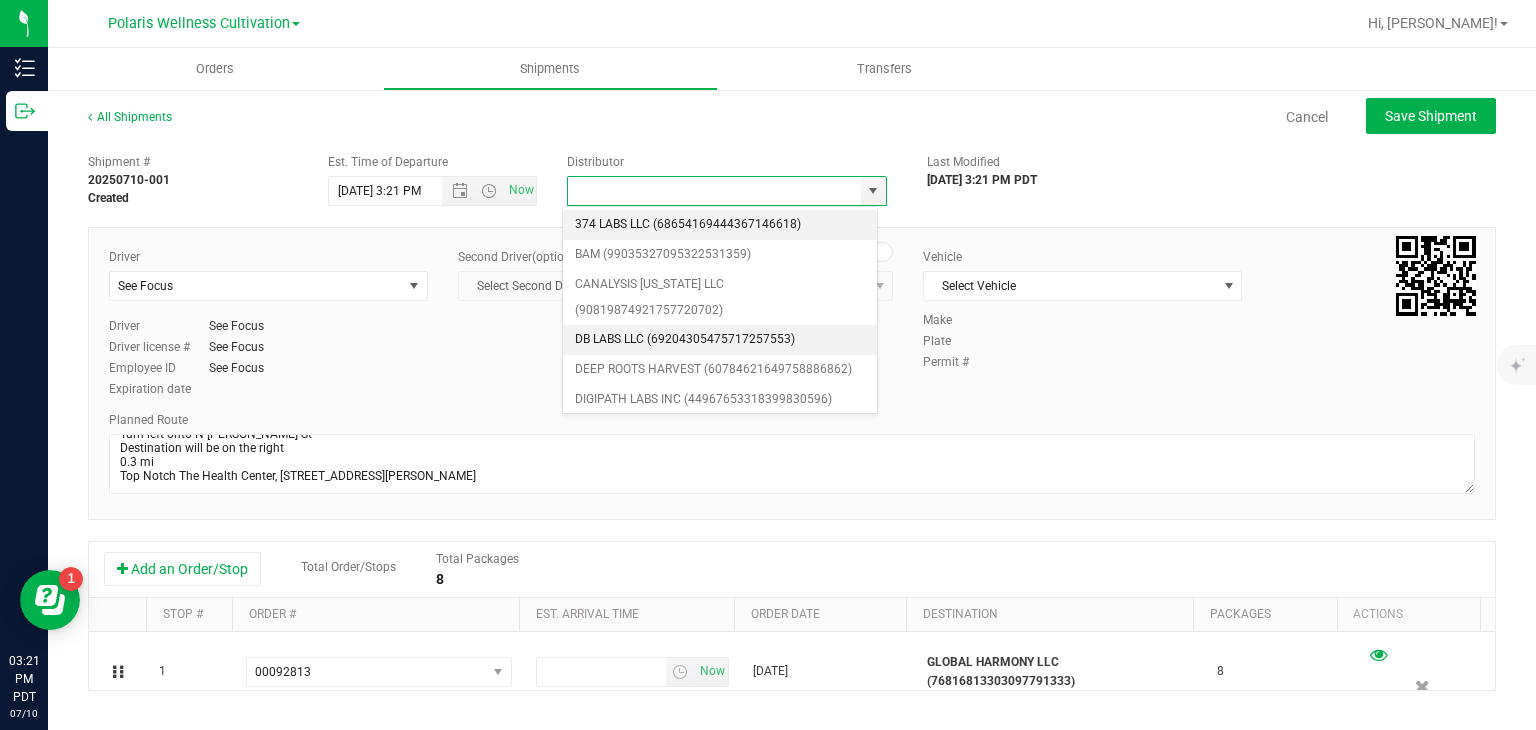 scroll, scrollTop: 56, scrollLeft: 0, axis: vertical 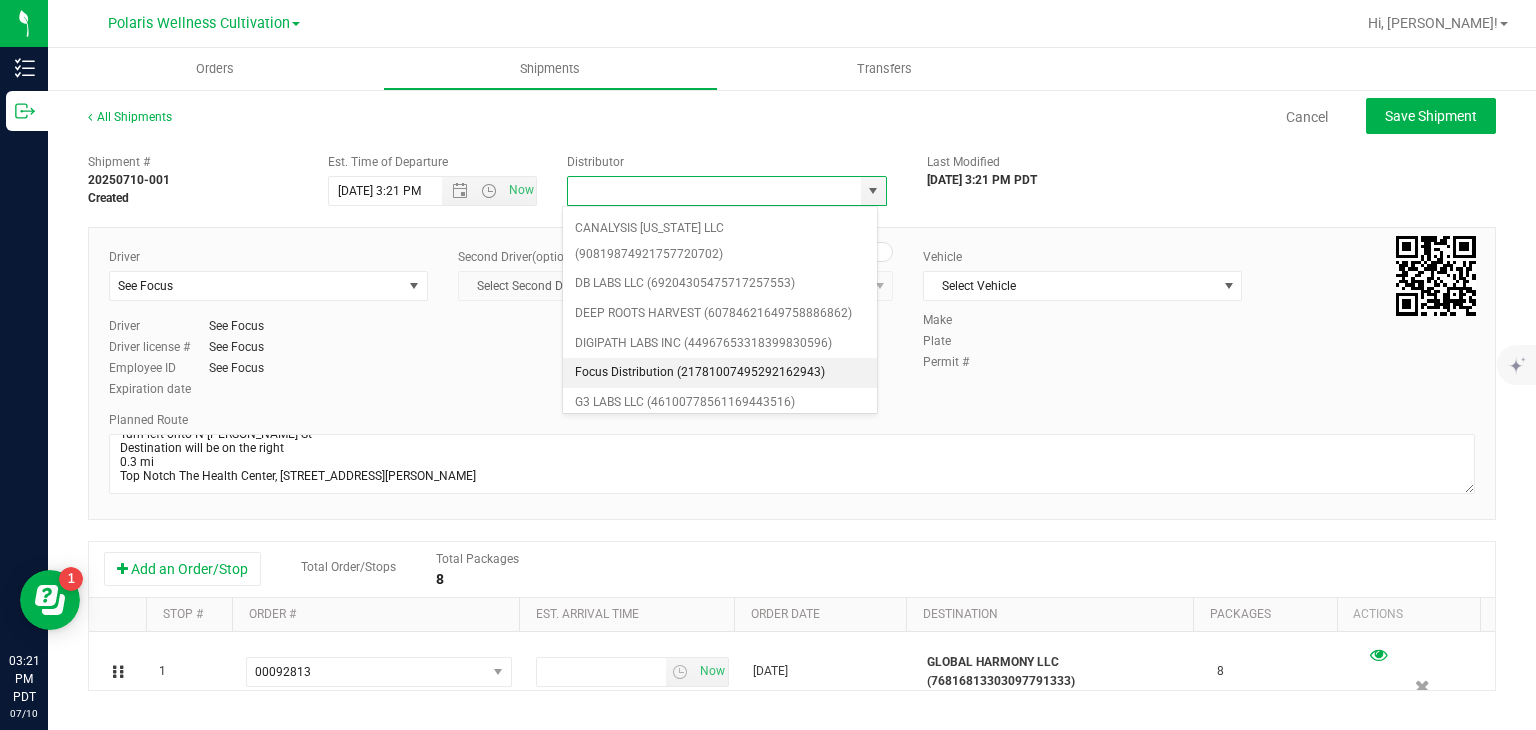 click on "Focus Distribution (21781007495292162943)" at bounding box center [720, 373] 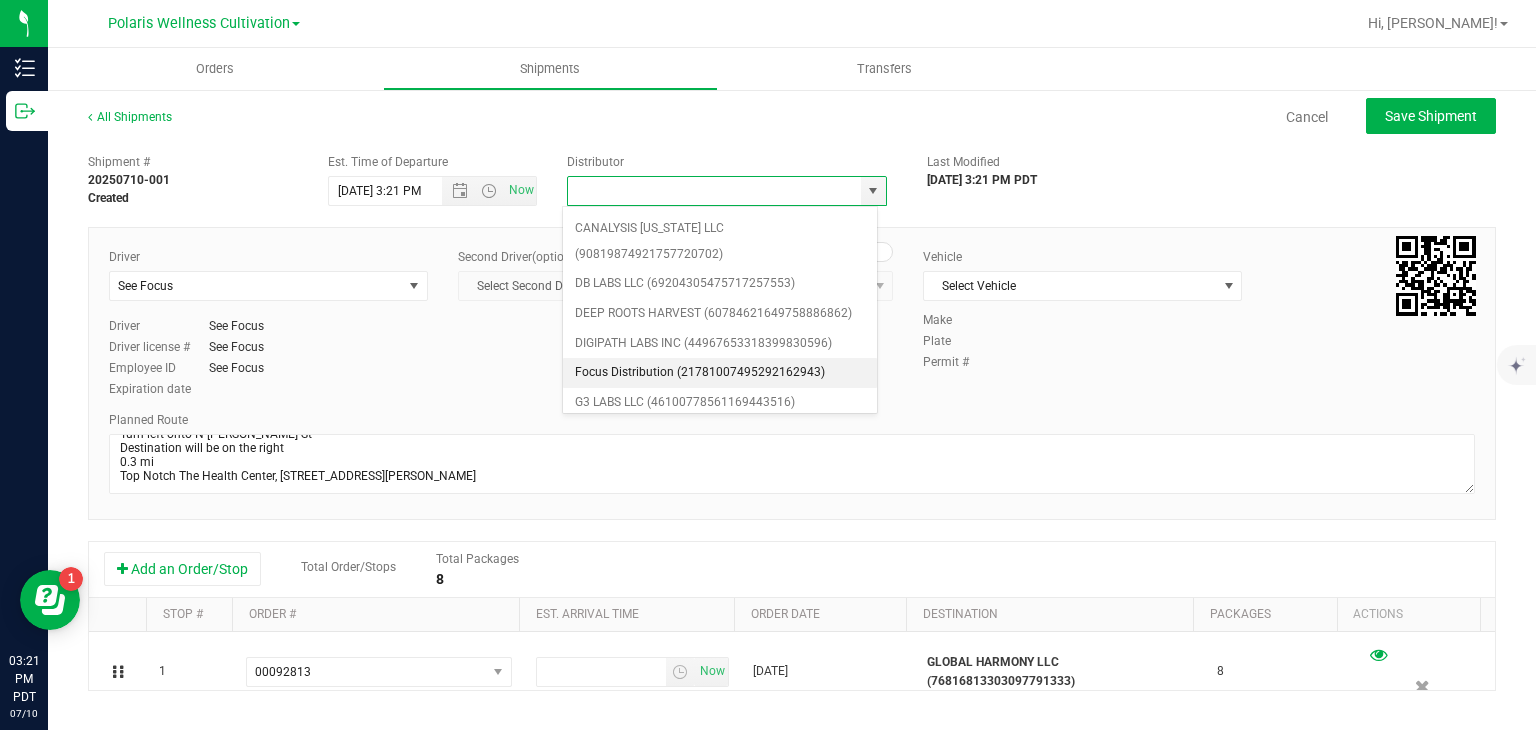type on "Focus Distribution (21781007495292162943)" 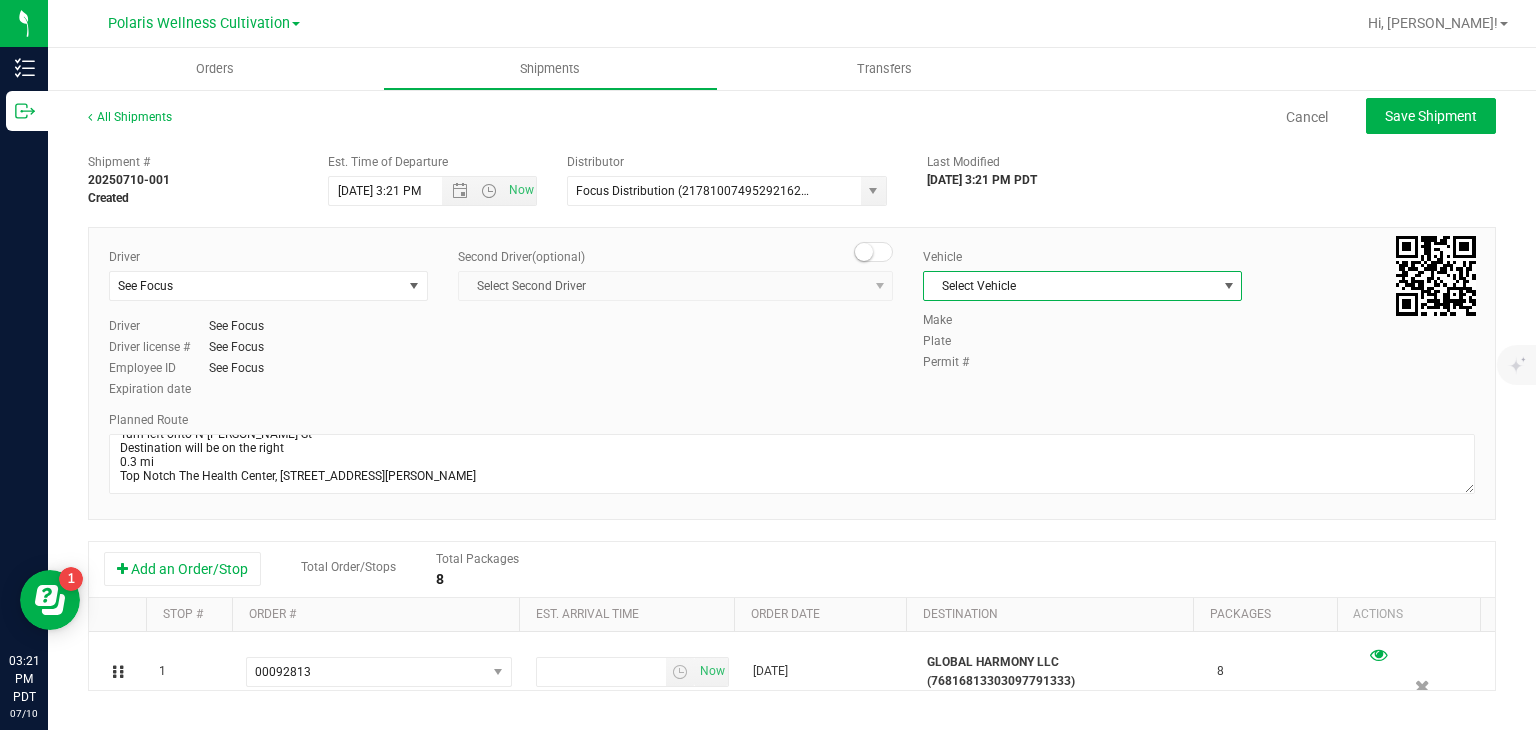 click on "Select Vehicle" at bounding box center [1070, 286] 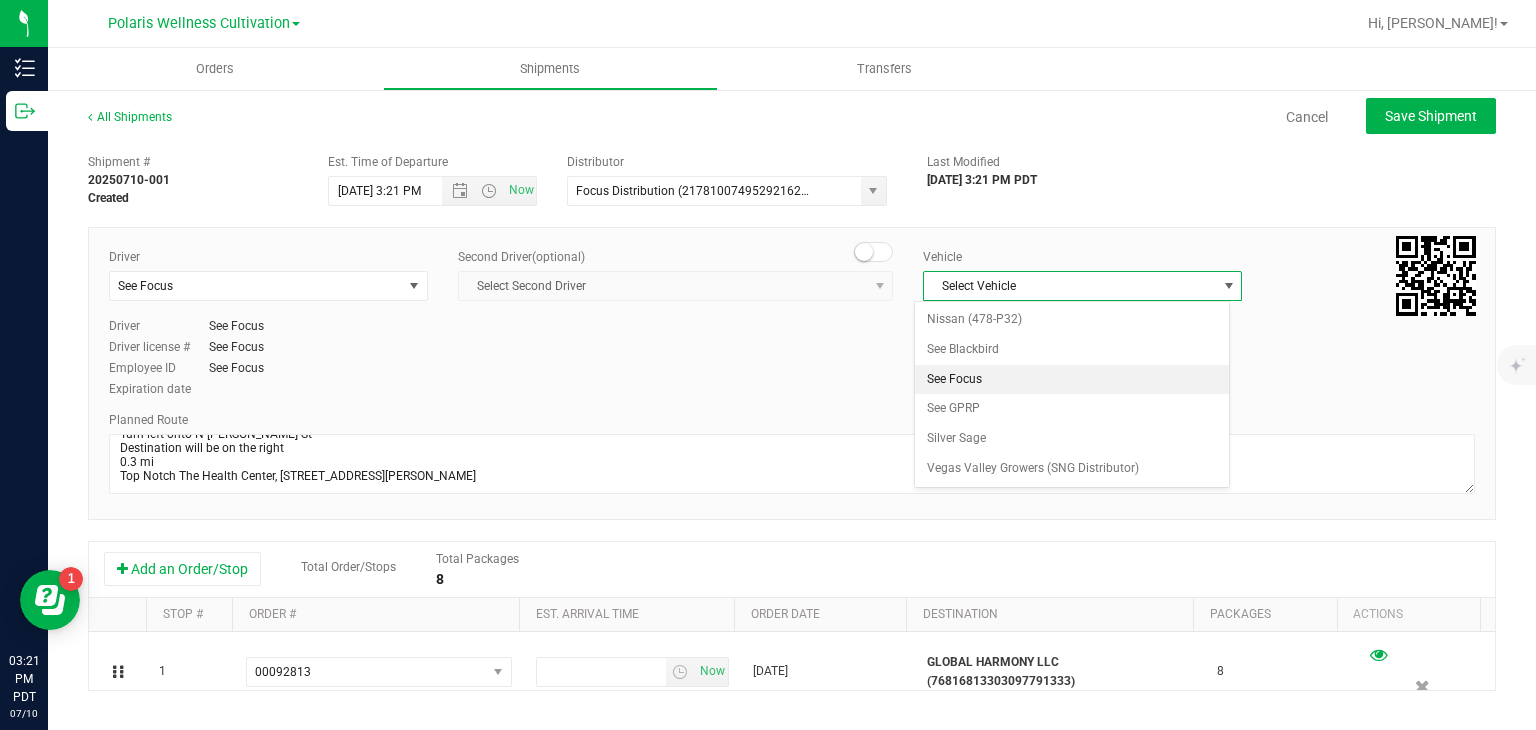 click on "See Focus" at bounding box center [1071, 380] 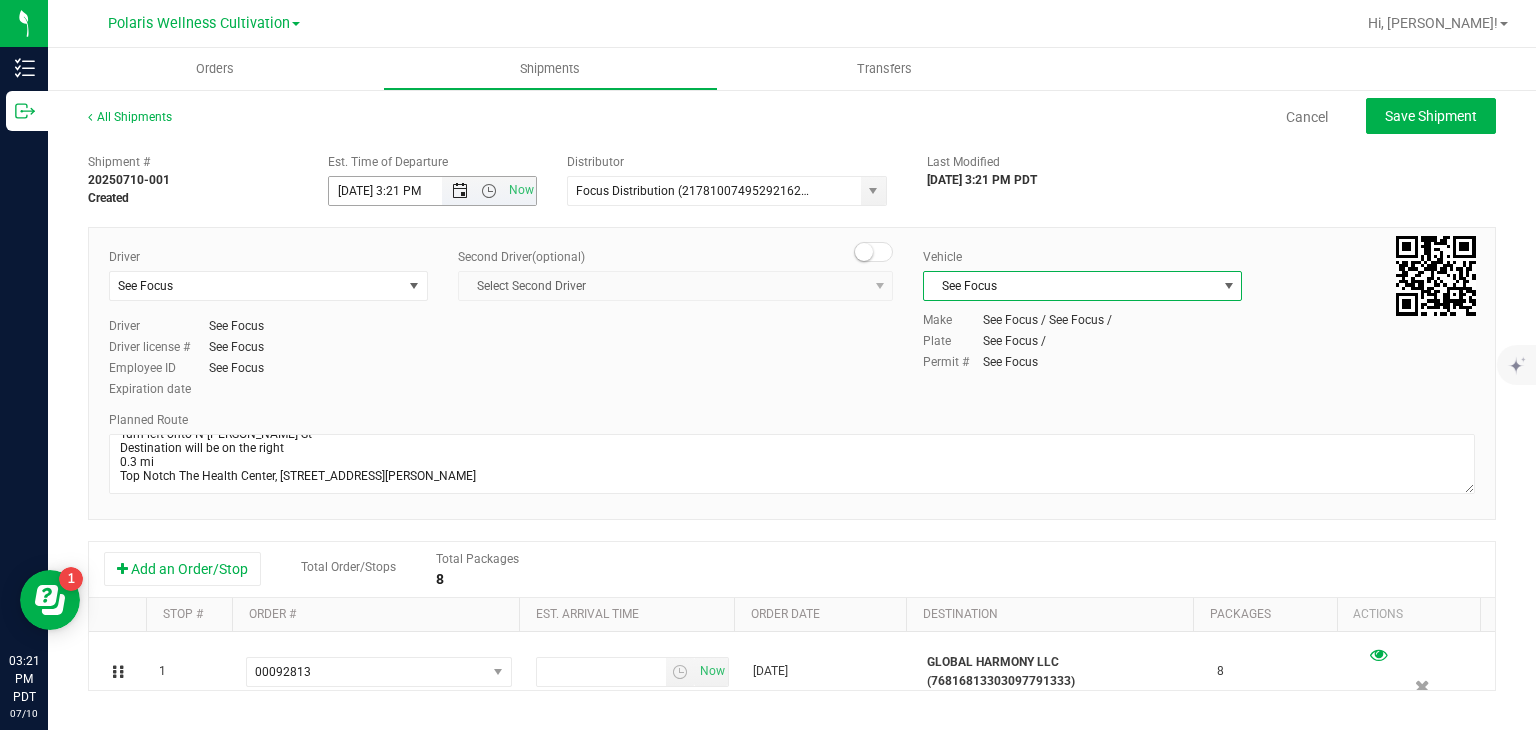 click at bounding box center (460, 191) 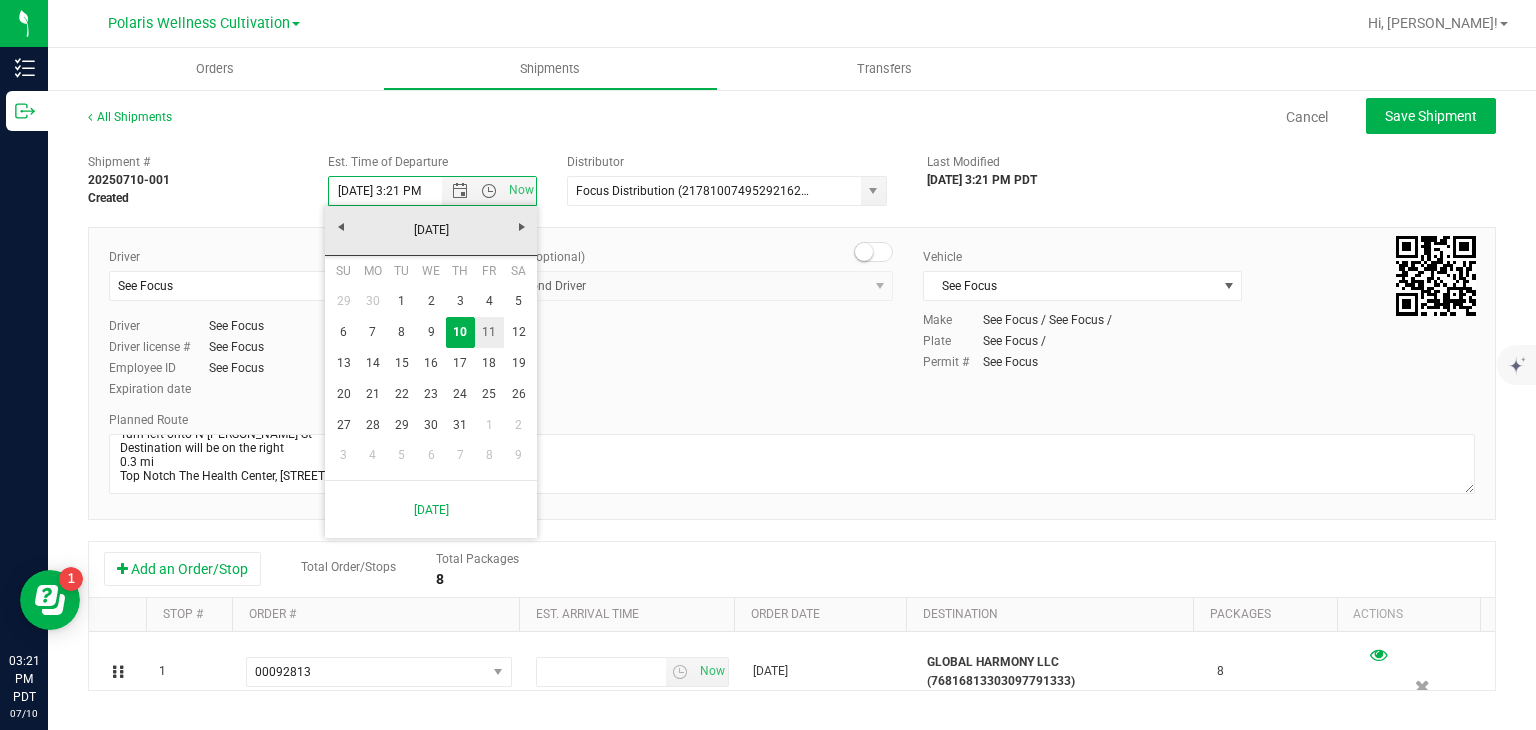 click on "11" at bounding box center [489, 332] 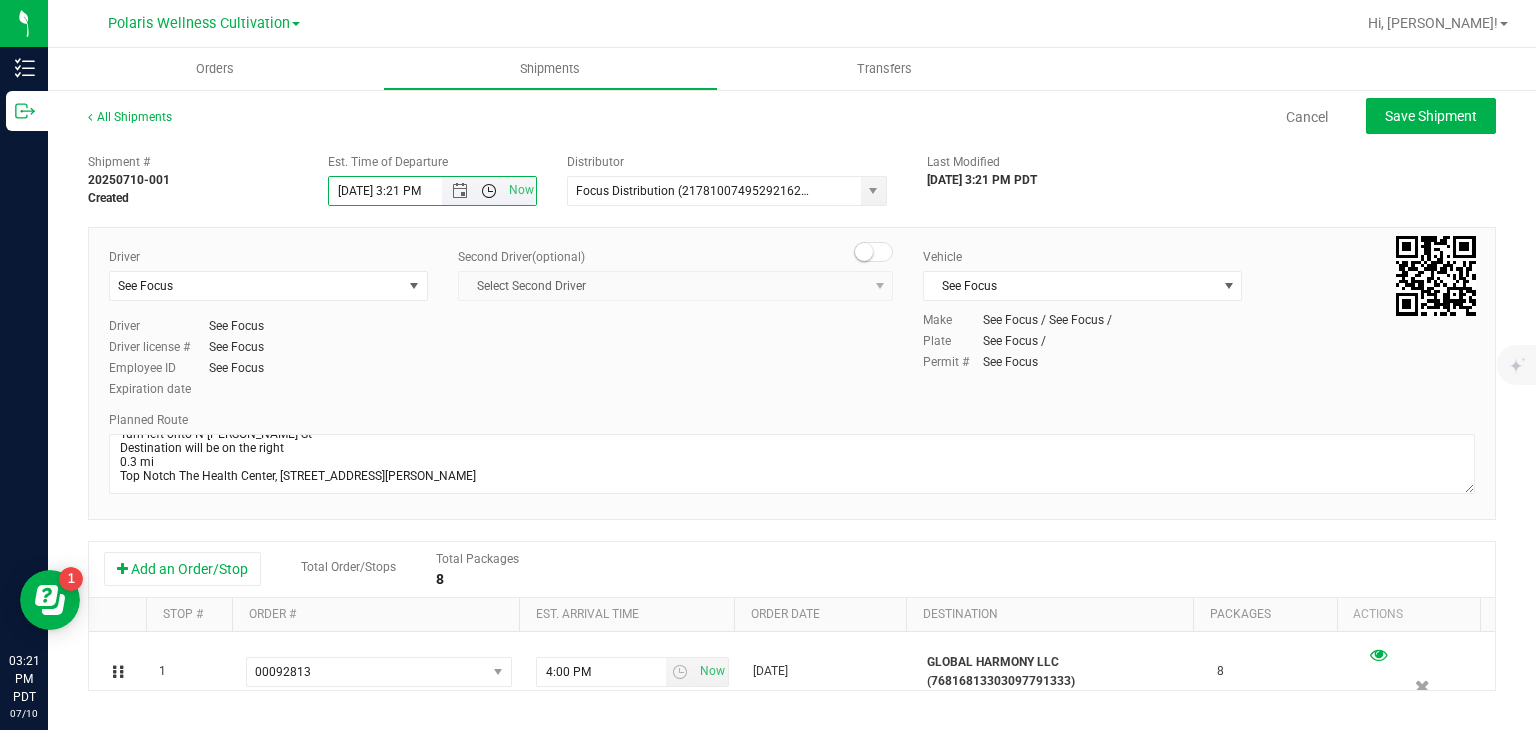 click at bounding box center [489, 191] 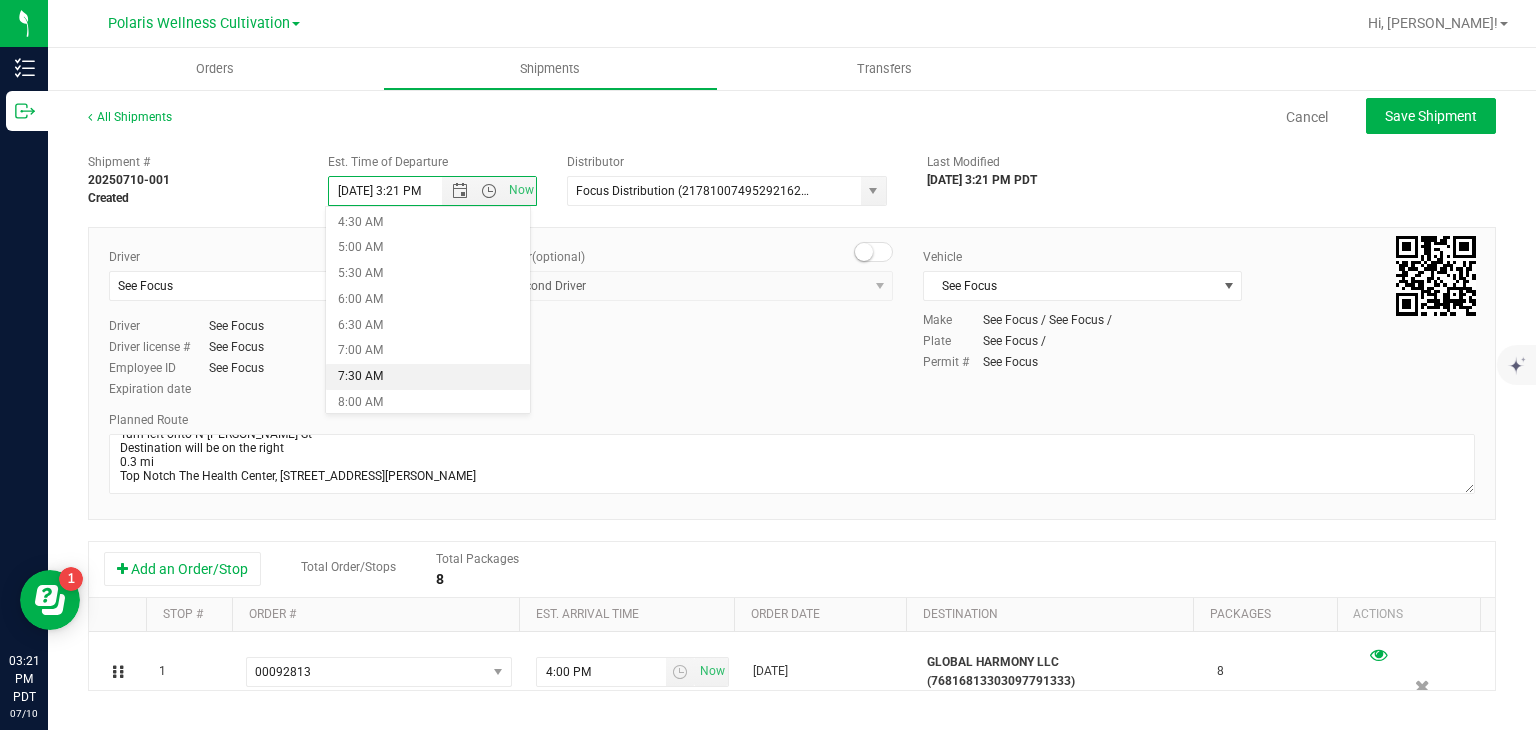 scroll, scrollTop: 312, scrollLeft: 0, axis: vertical 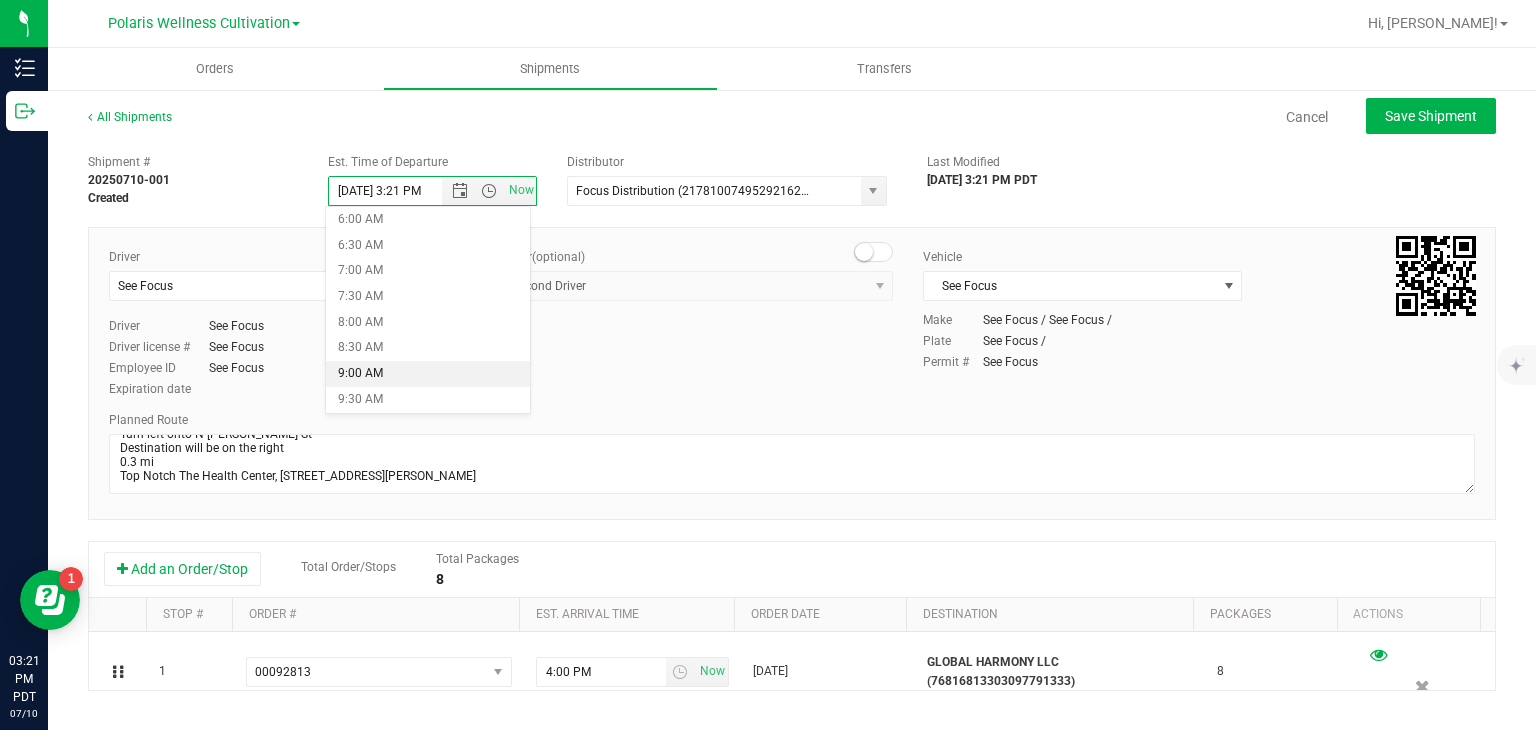 click on "9:00 AM" at bounding box center [428, 374] 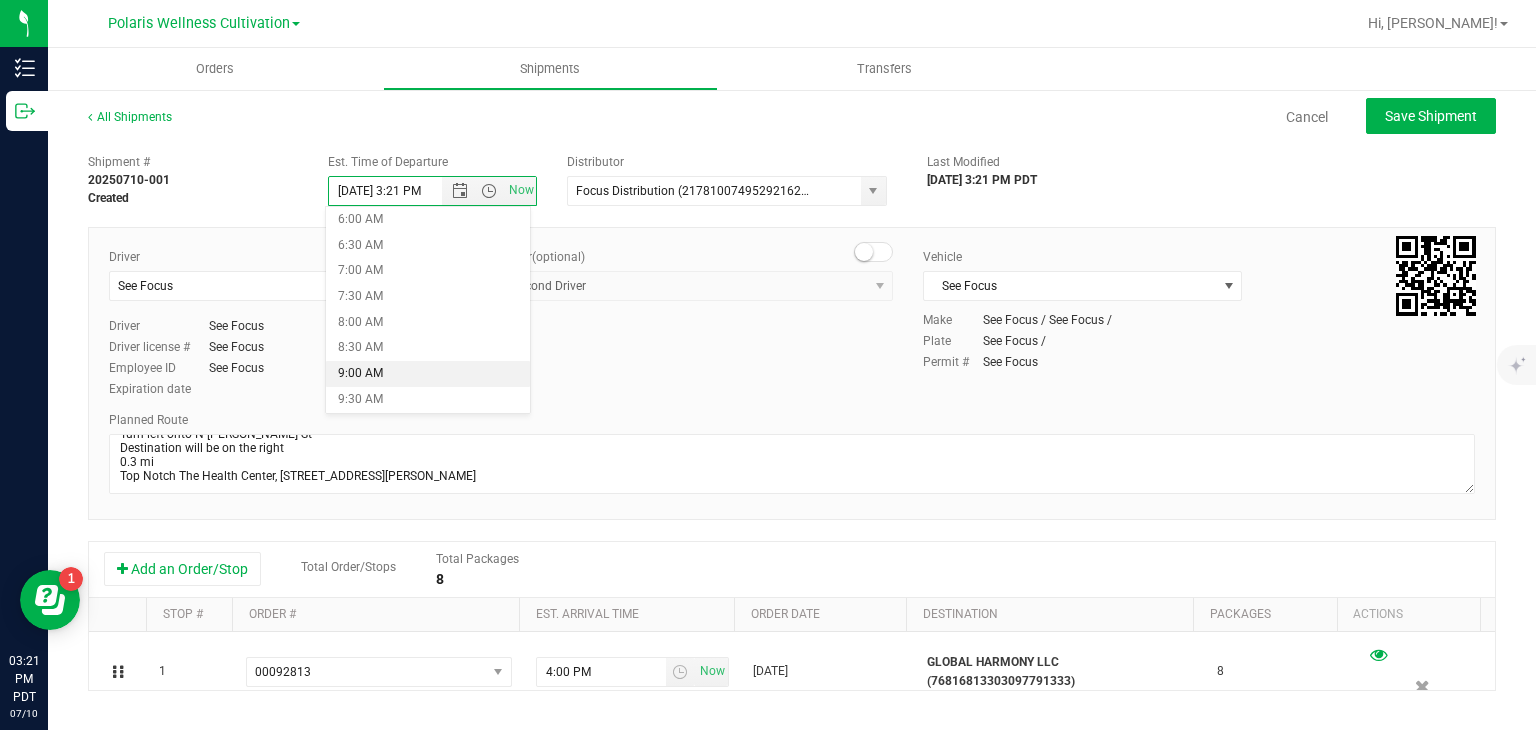 type on "7/11/2025 9:00 AM" 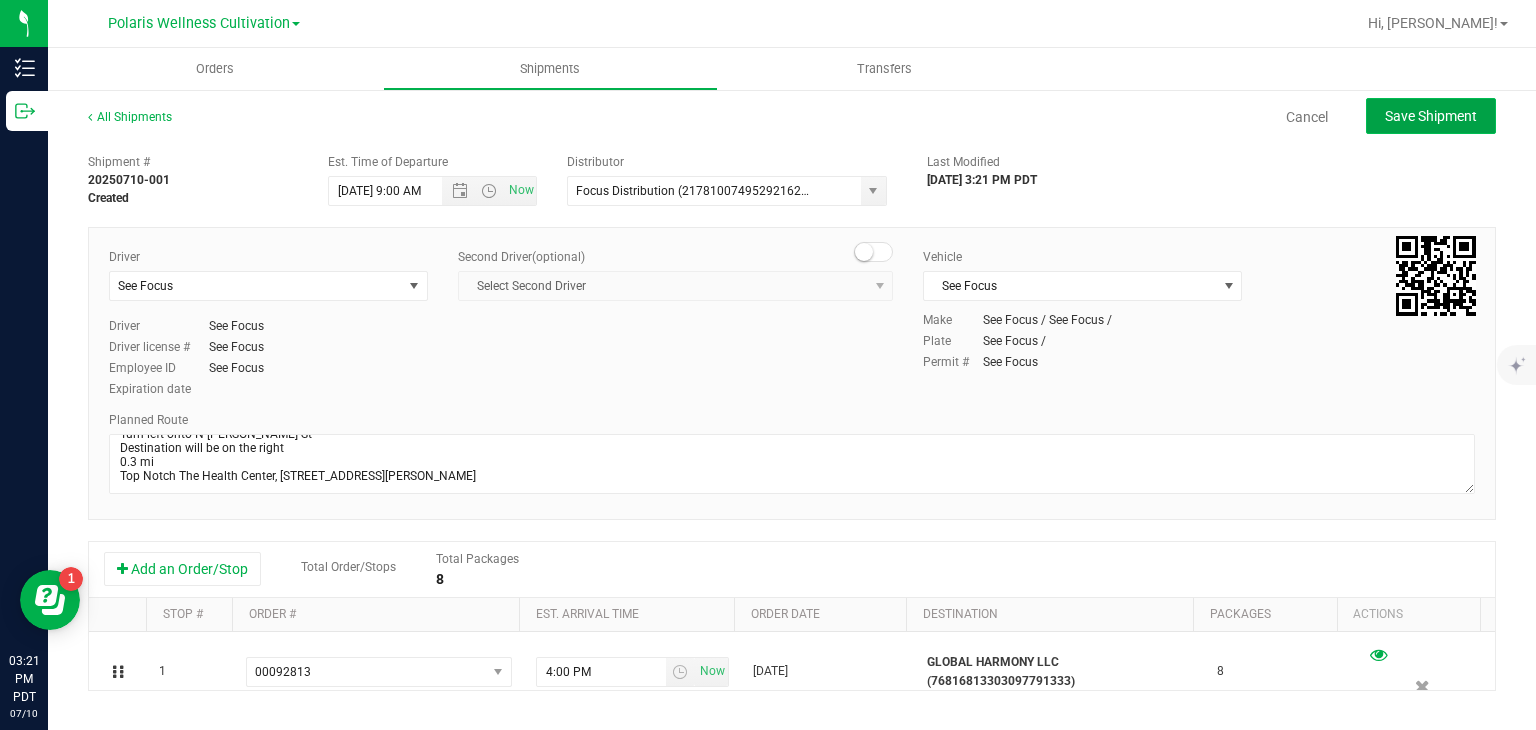 click on "Save Shipment" 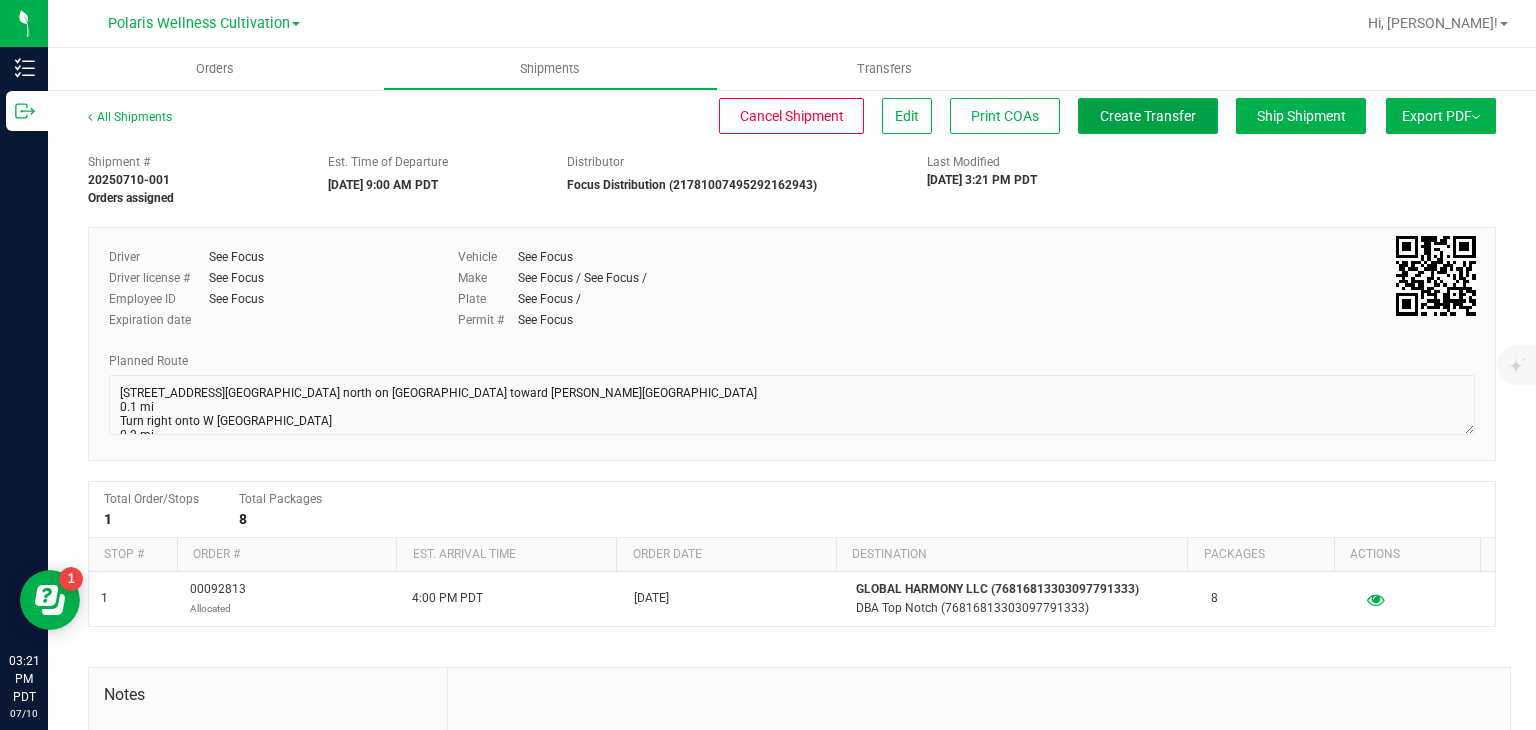 click on "Create Transfer" at bounding box center [1148, 116] 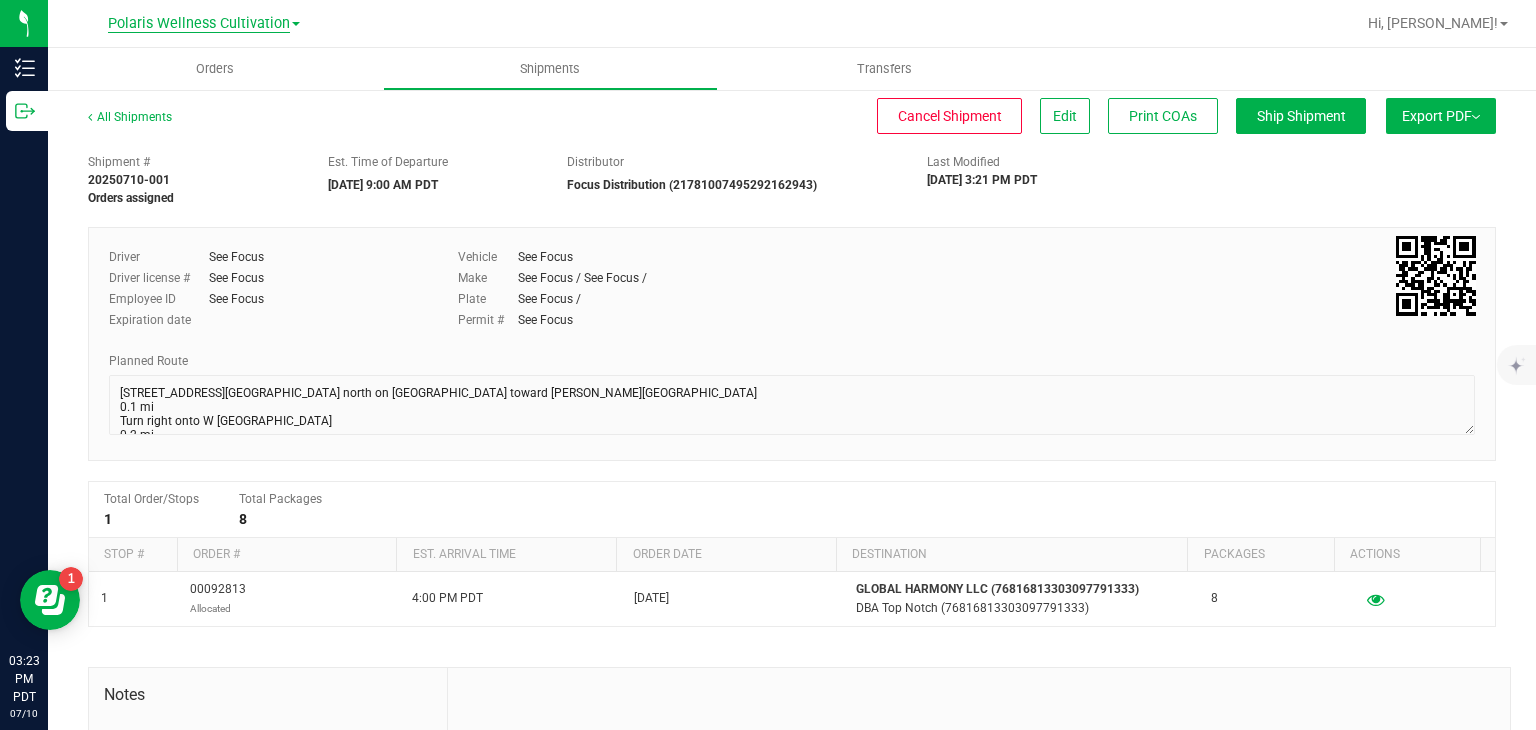 click on "Polaris Wellness Cultivation" at bounding box center [199, 24] 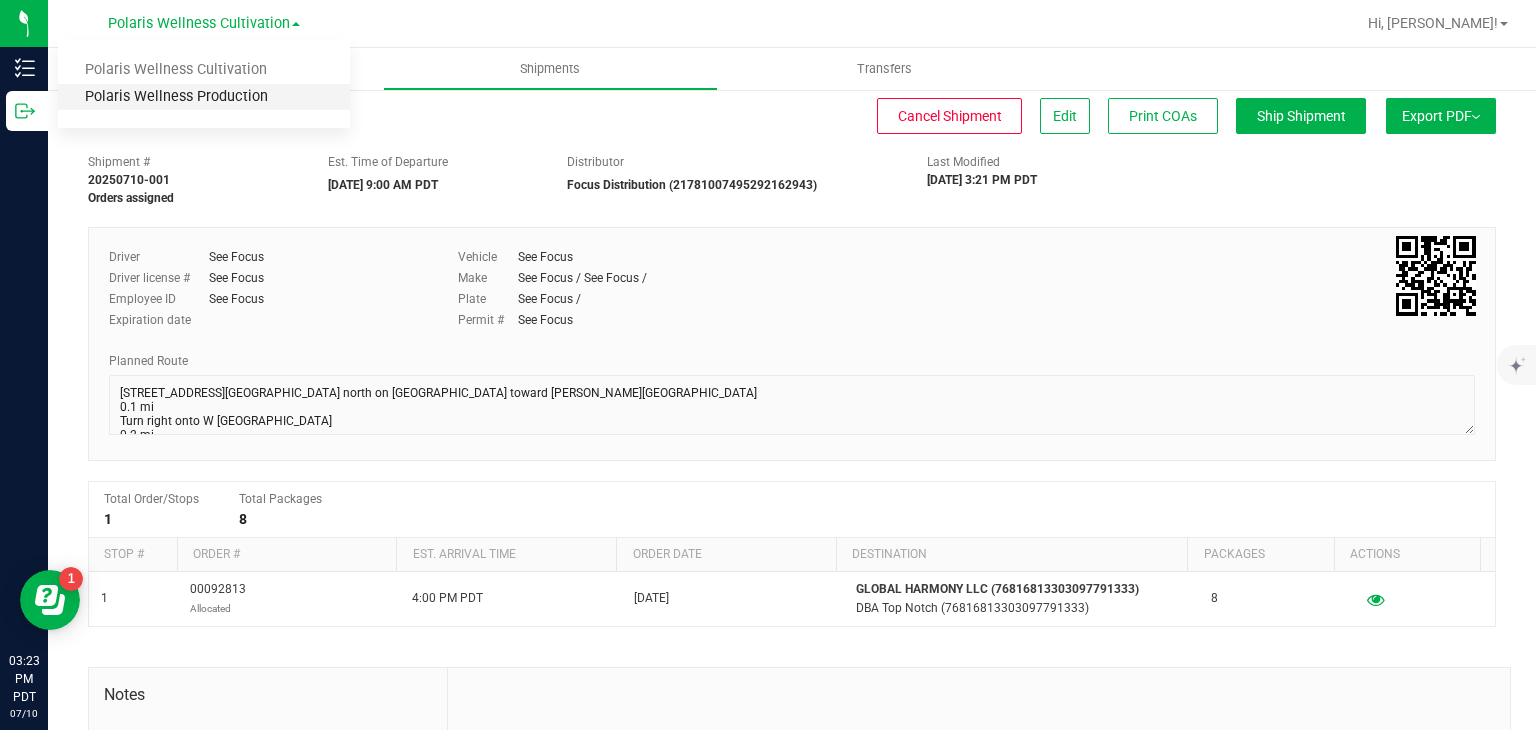 click on "Polaris Wellness Production" at bounding box center (204, 97) 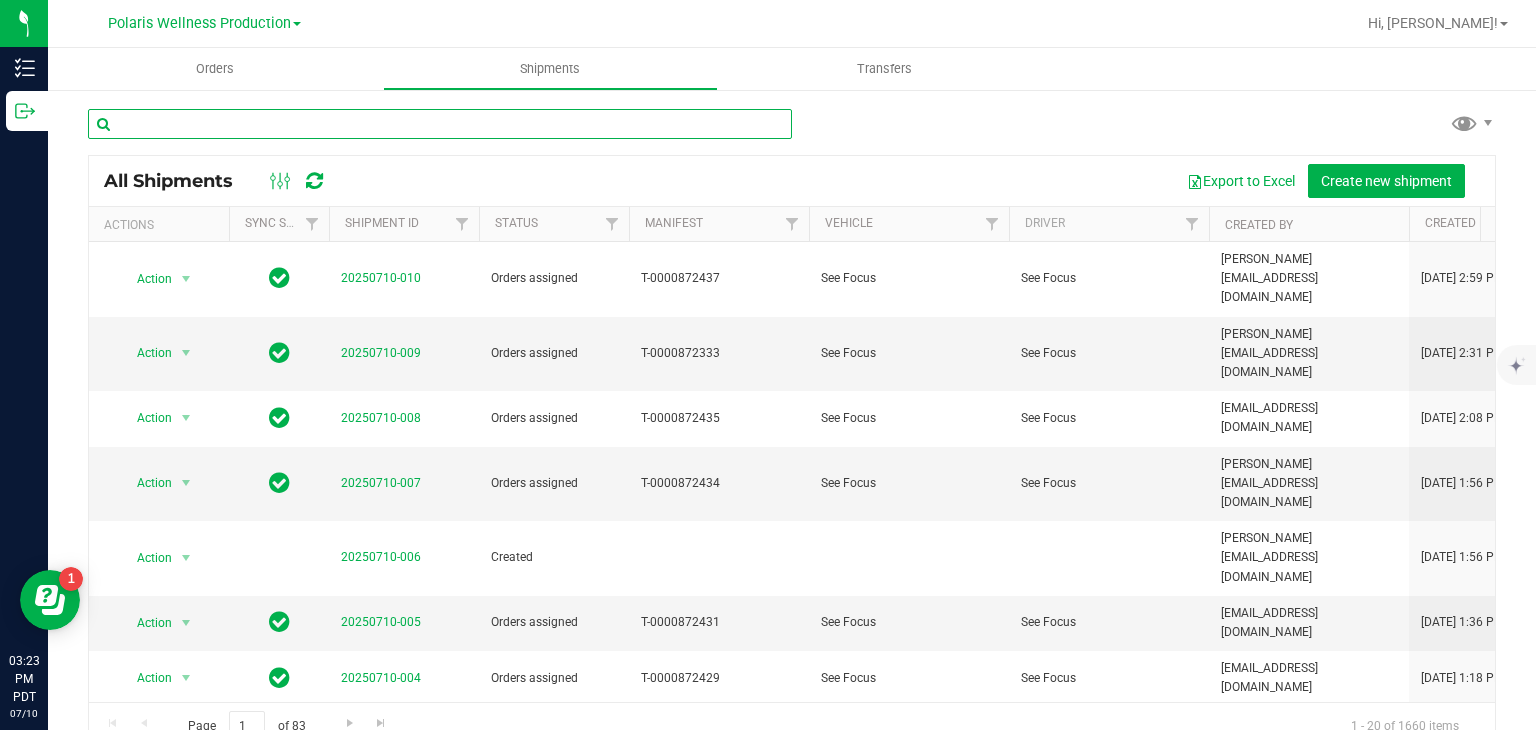 click at bounding box center [440, 124] 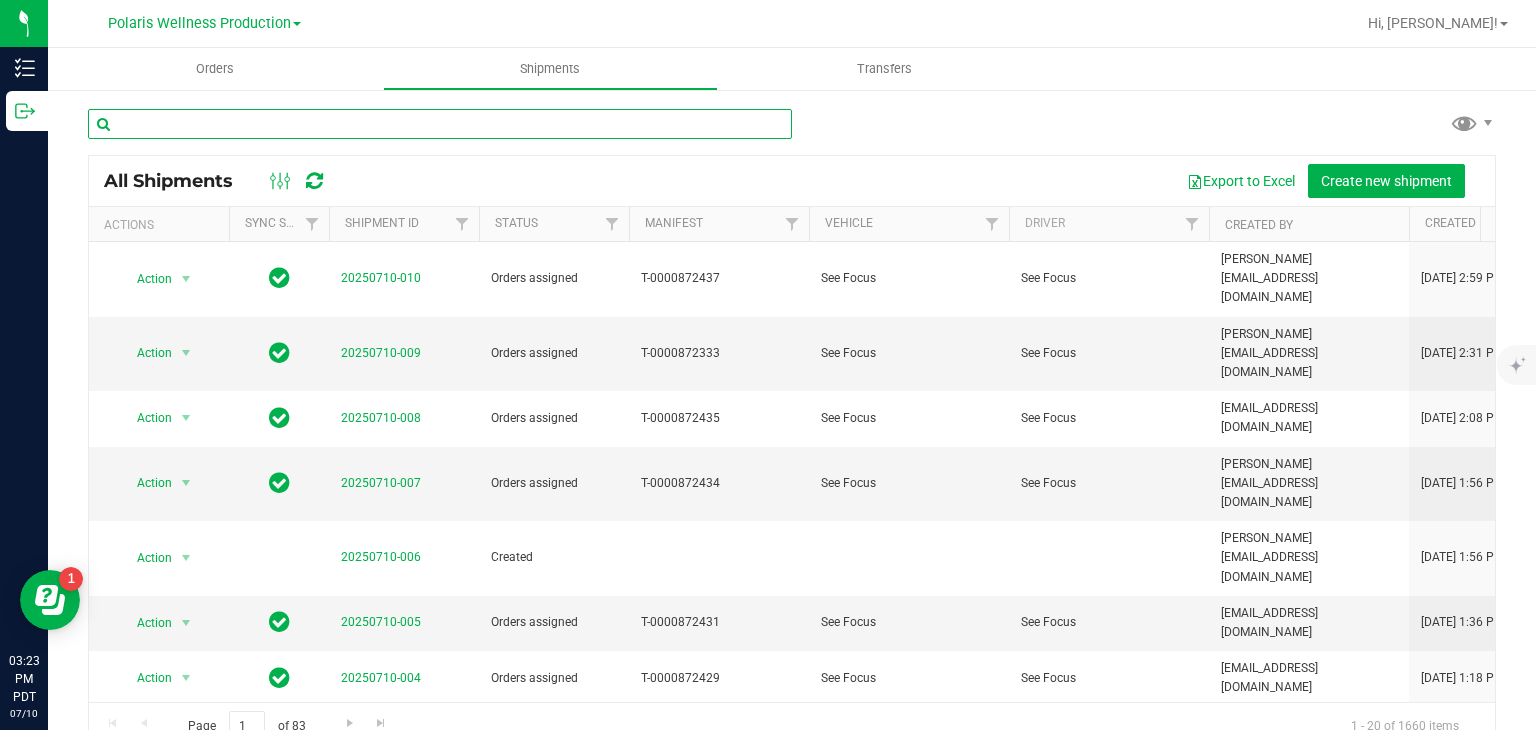 click at bounding box center [440, 124] 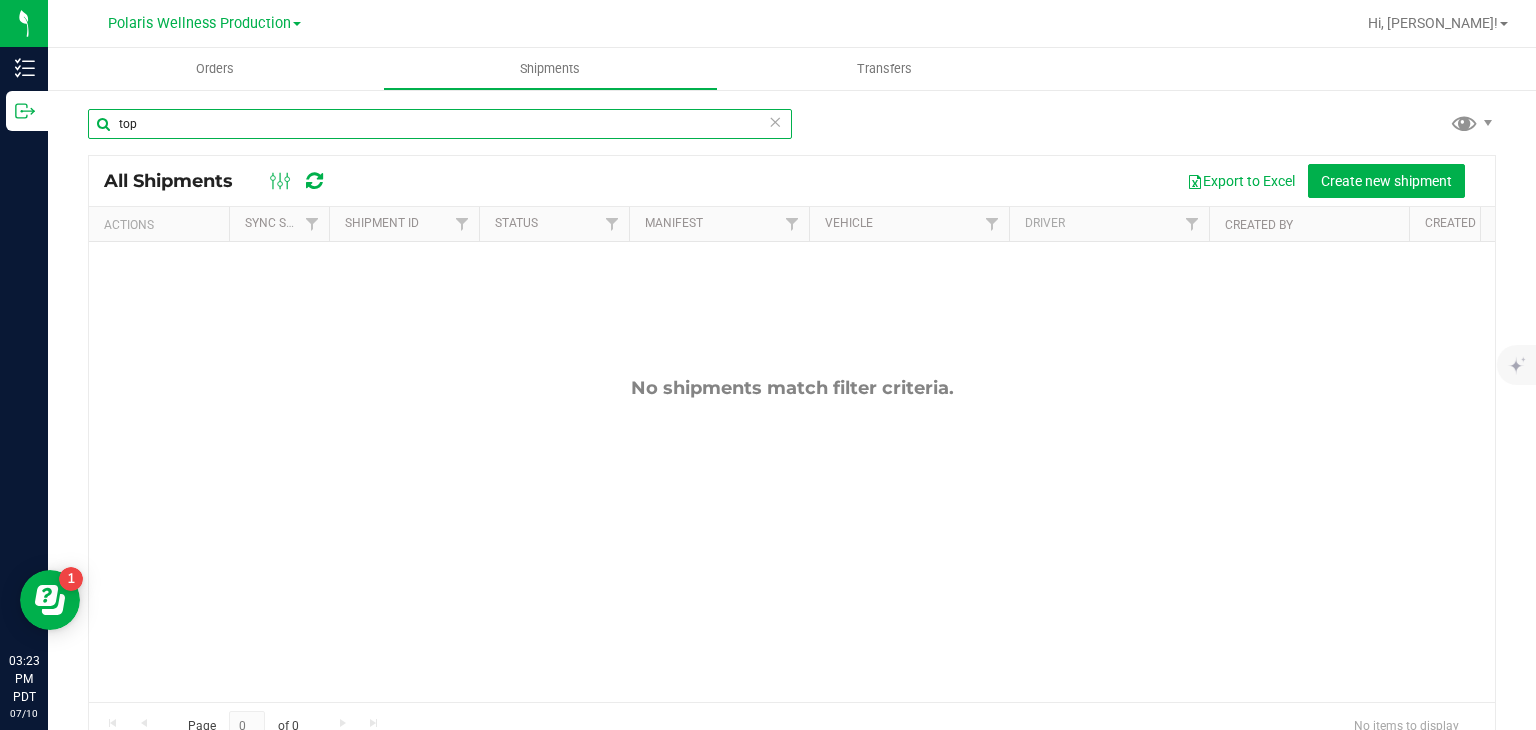 click on "top" at bounding box center (440, 124) 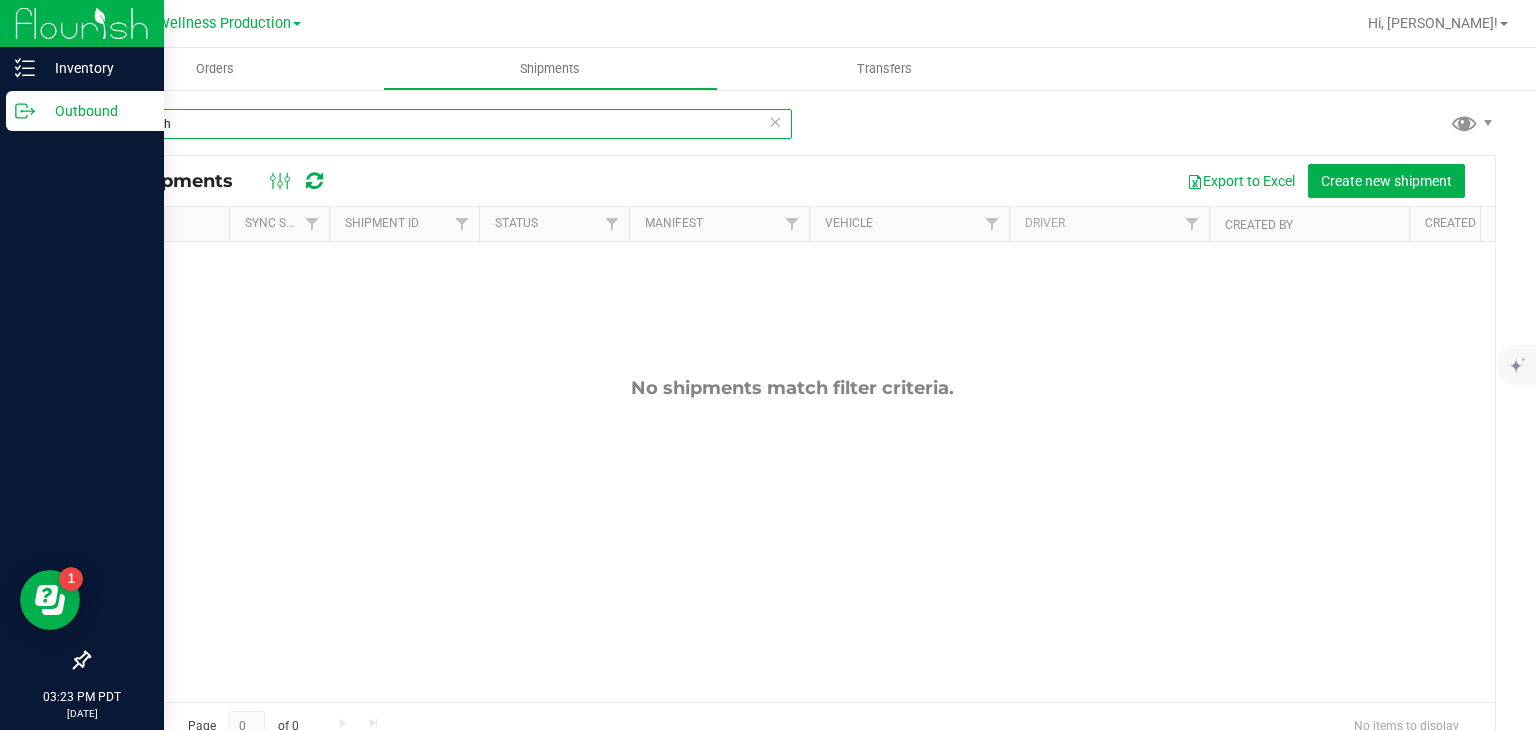 type on "top notch" 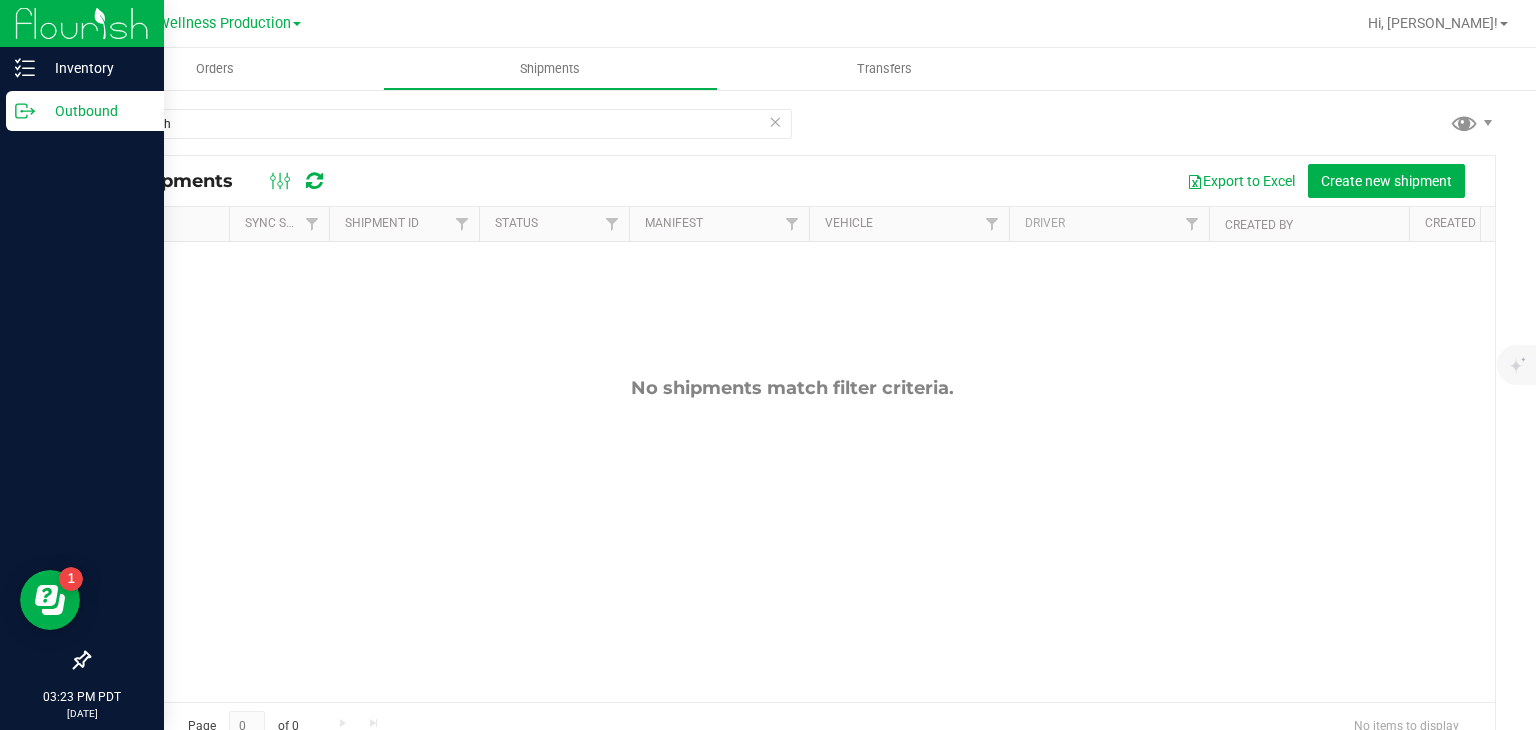click on "Outbound" at bounding box center [95, 111] 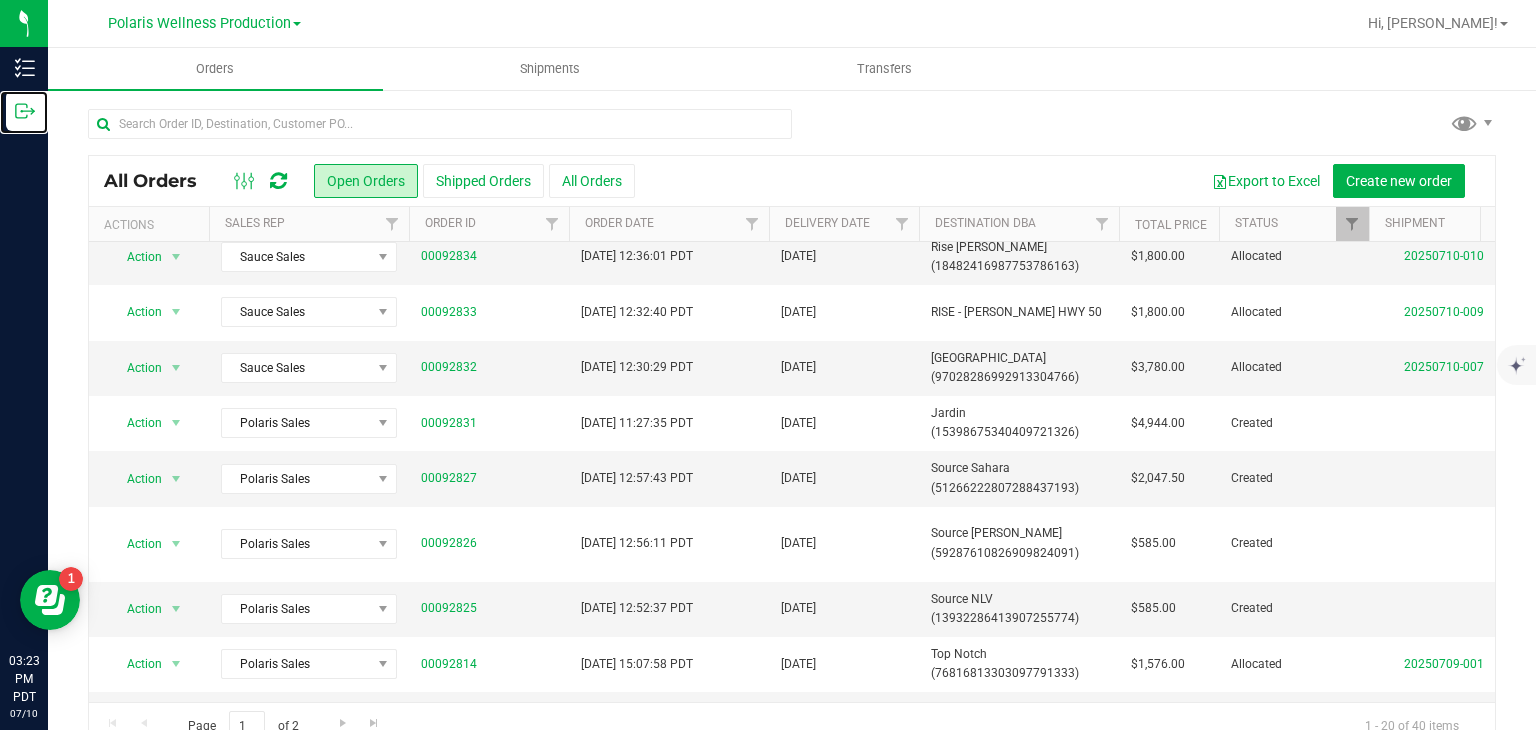 scroll, scrollTop: 696, scrollLeft: 0, axis: vertical 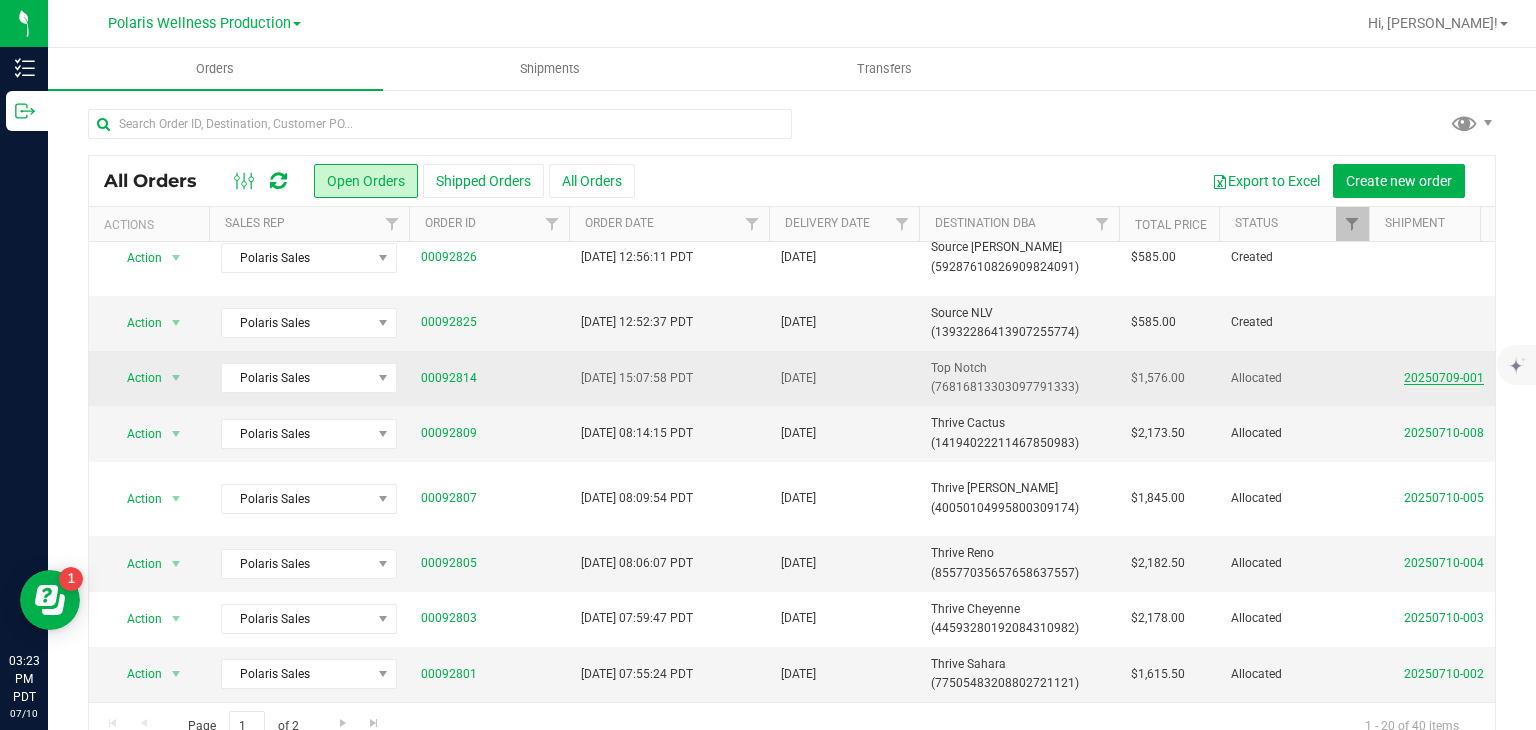 click on "20250709-001" at bounding box center (1444, 378) 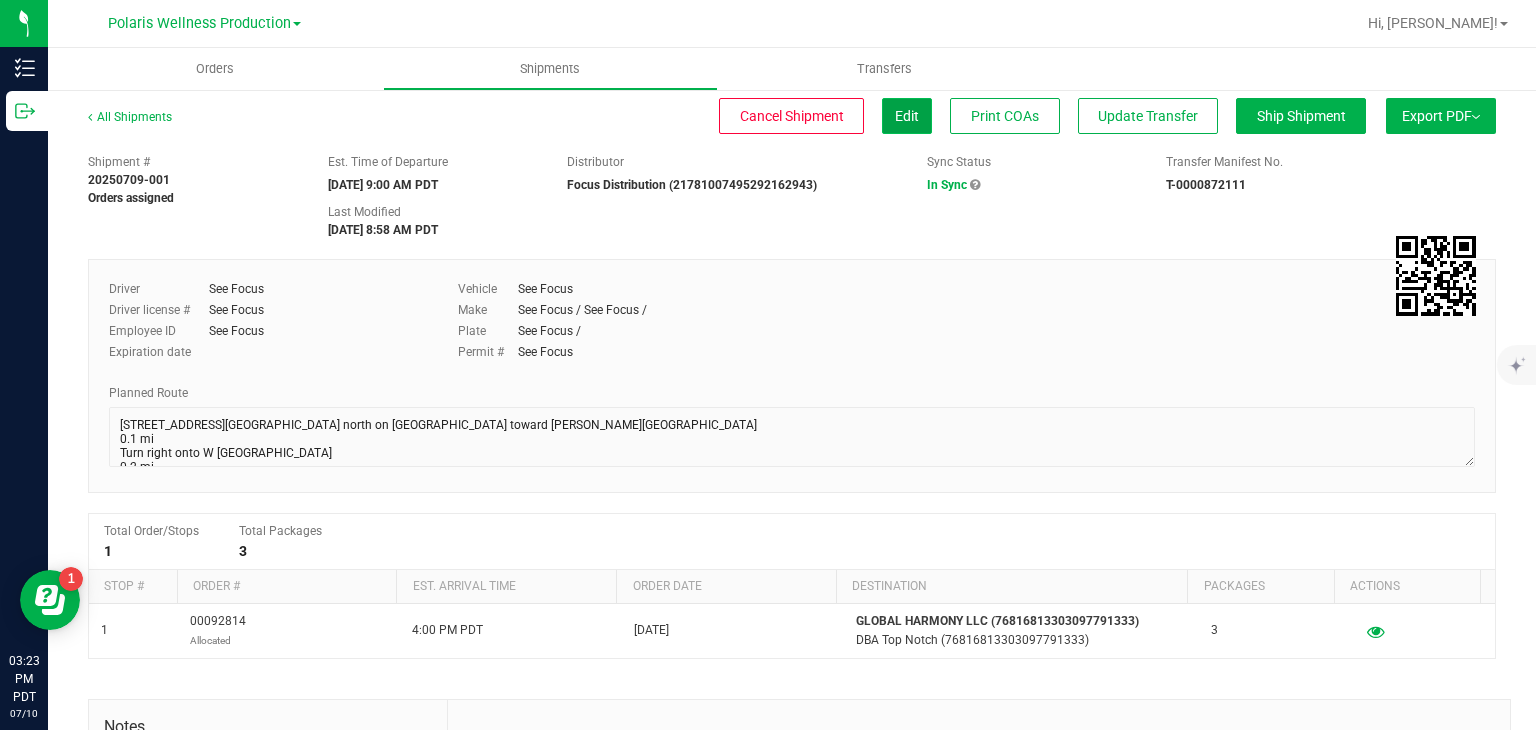 click on "Edit" at bounding box center (907, 116) 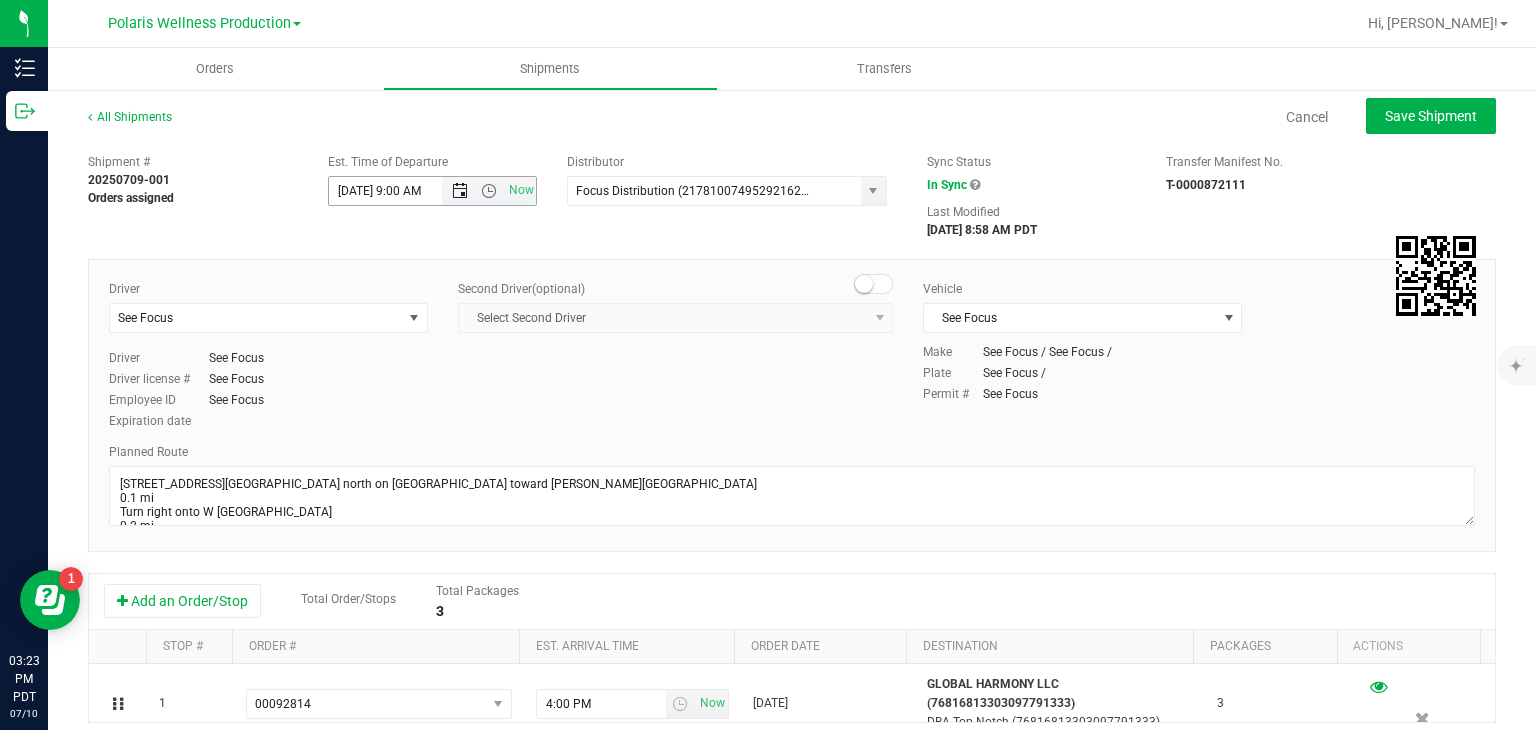 click at bounding box center [460, 191] 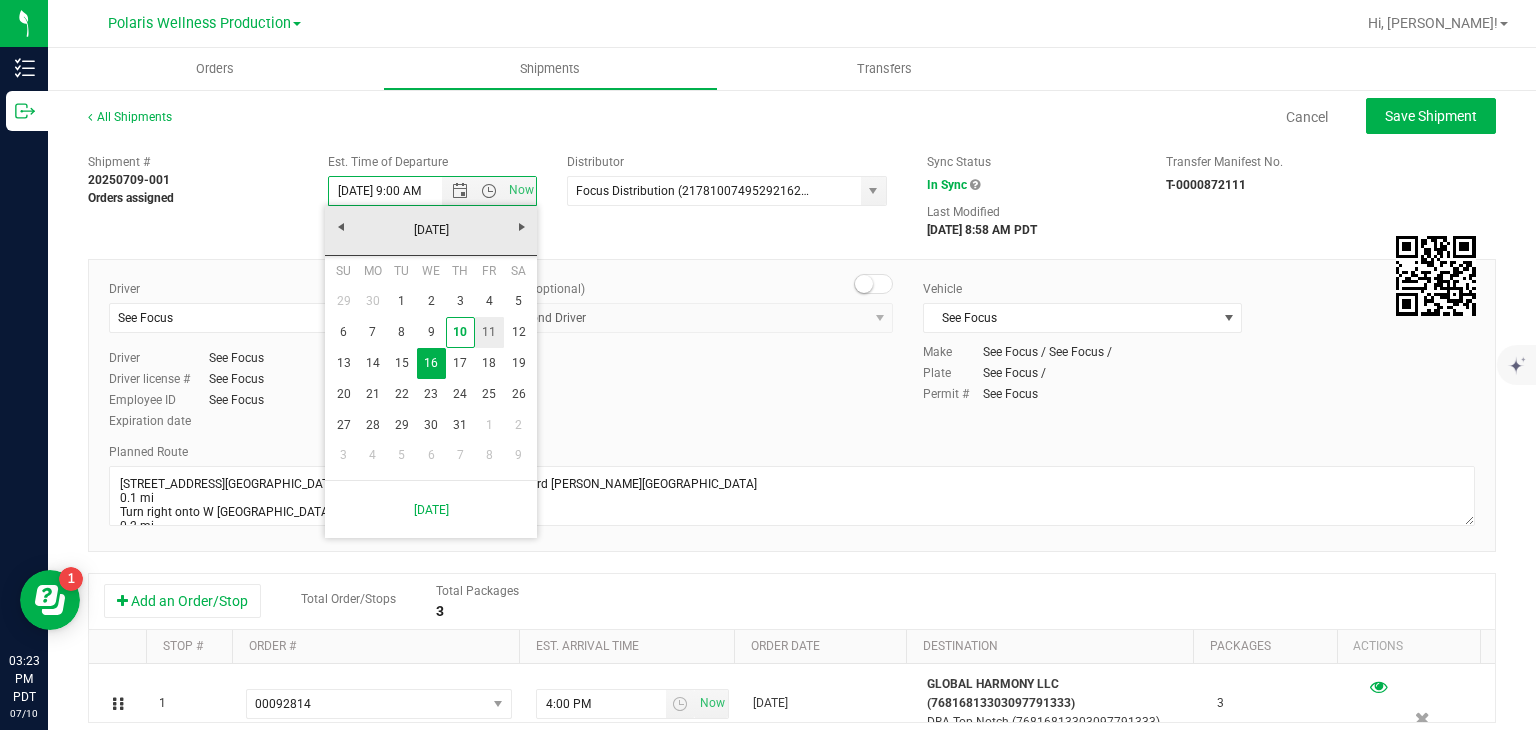 click on "11" at bounding box center (489, 332) 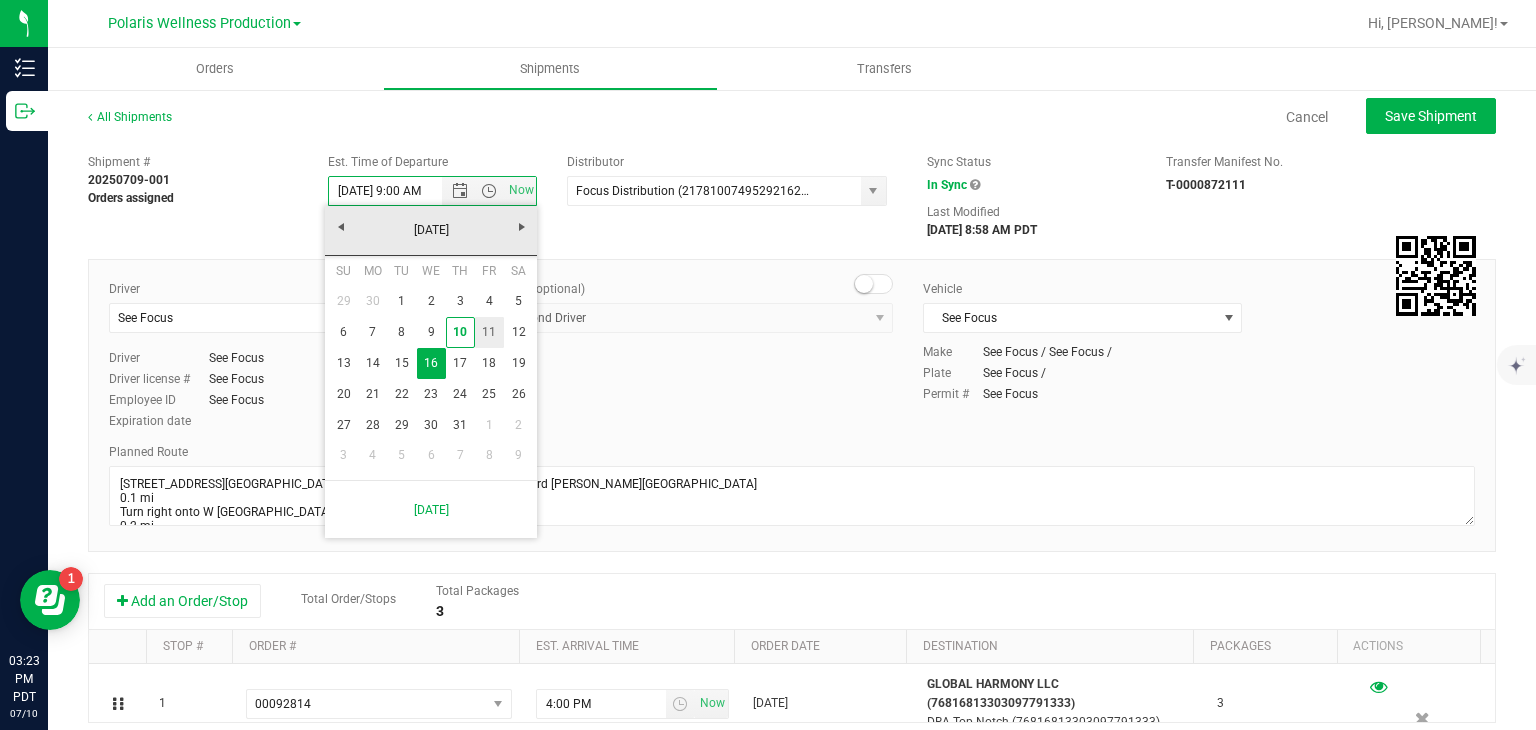 type on "7/11/2025 9:00 AM" 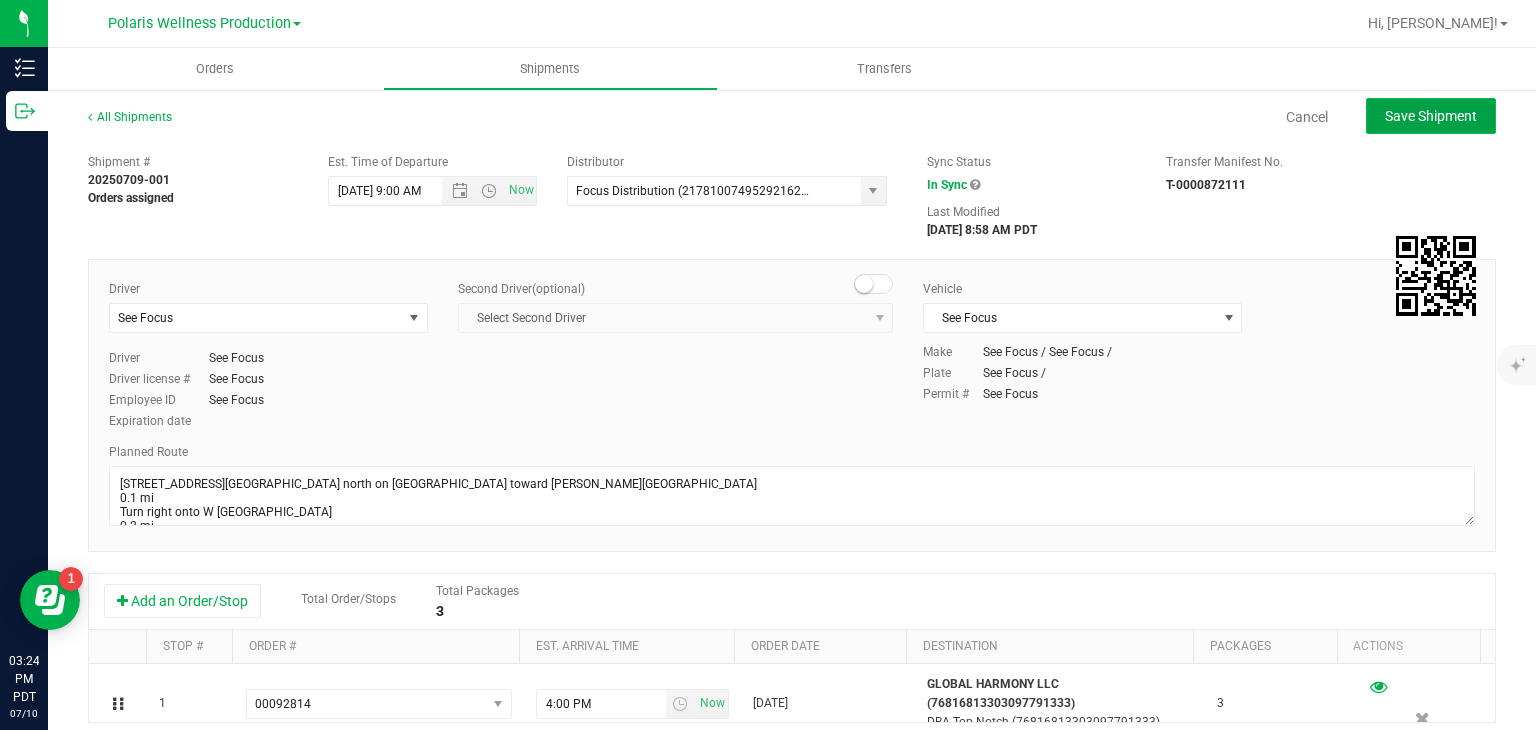 click on "Save Shipment" 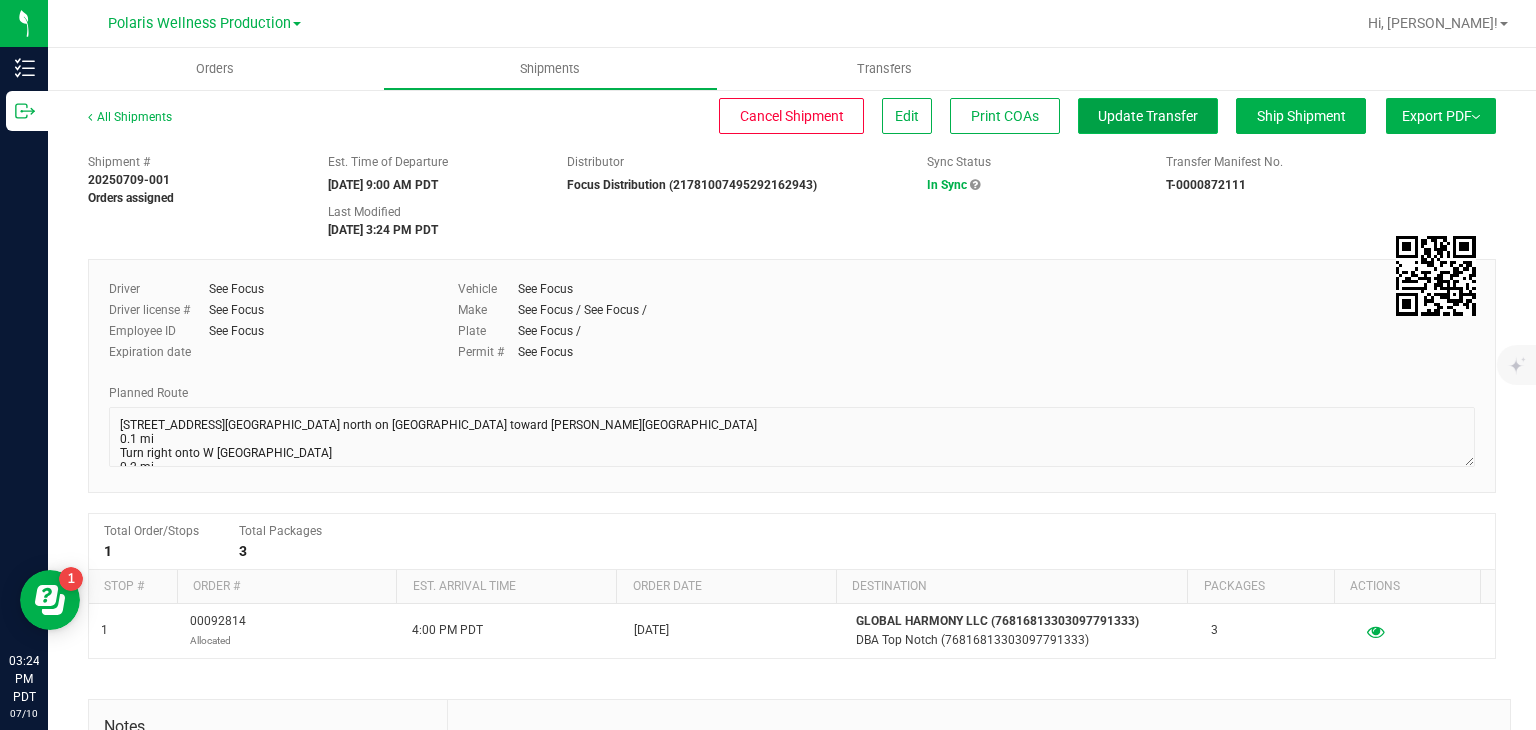 click on "Update Transfer" at bounding box center [1148, 116] 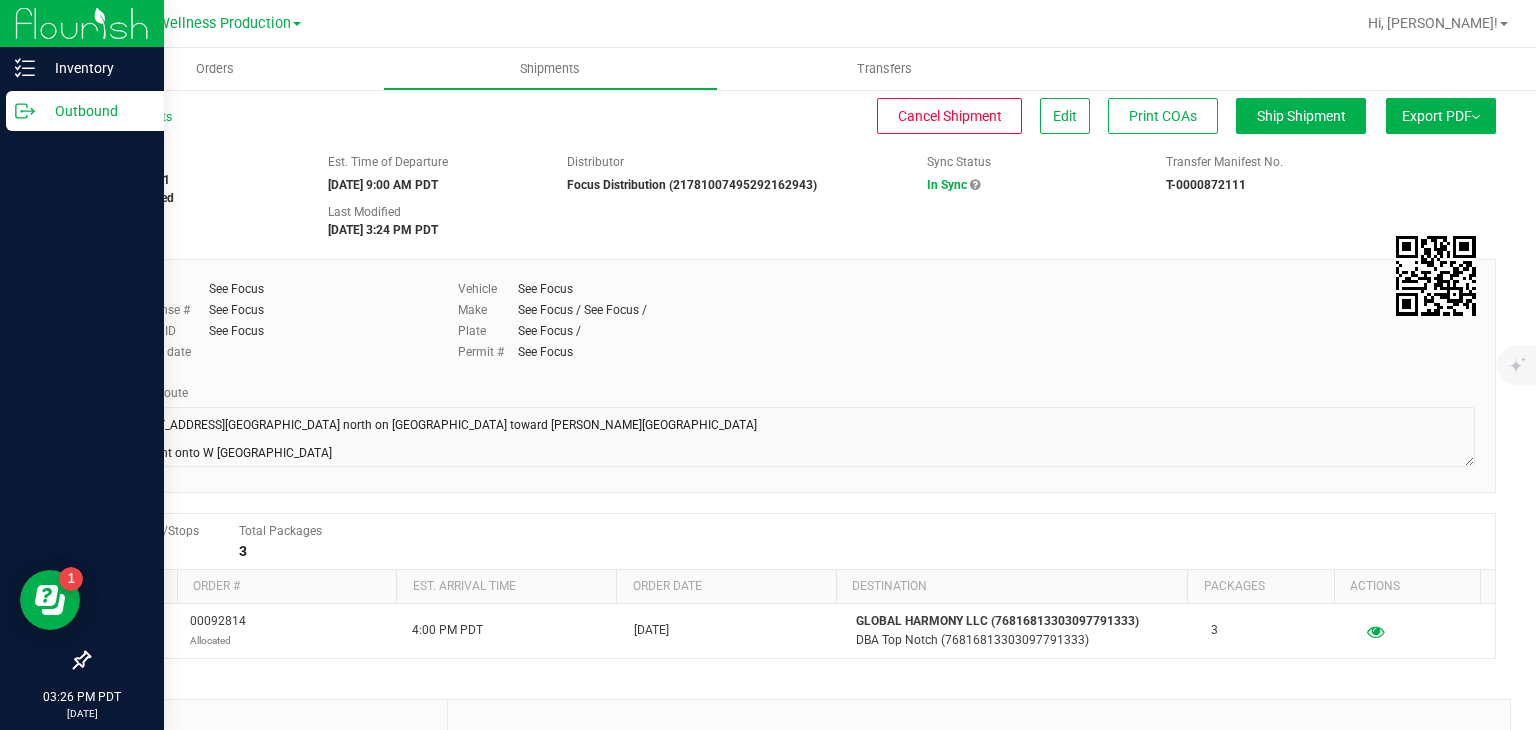click 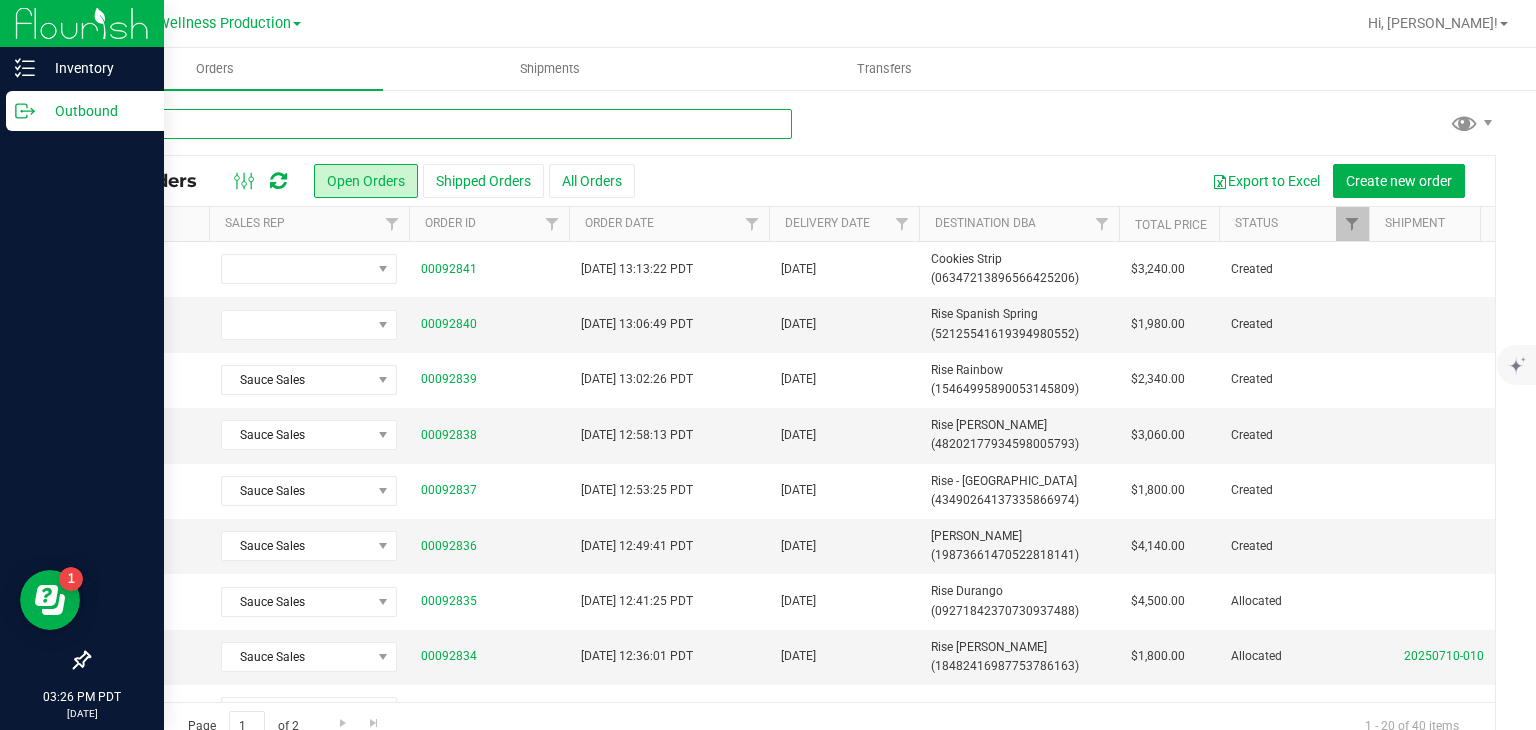 click at bounding box center [440, 124] 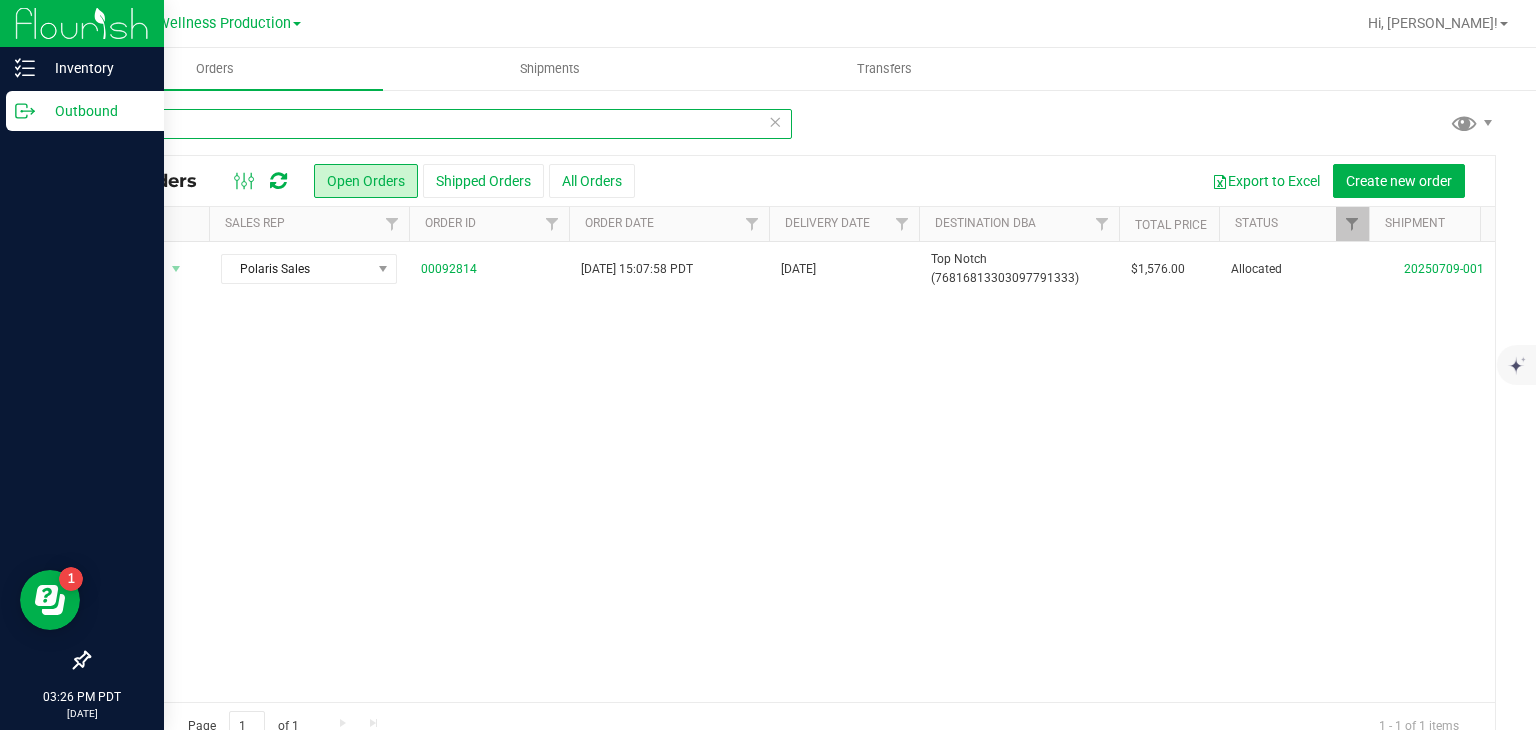 type on "top" 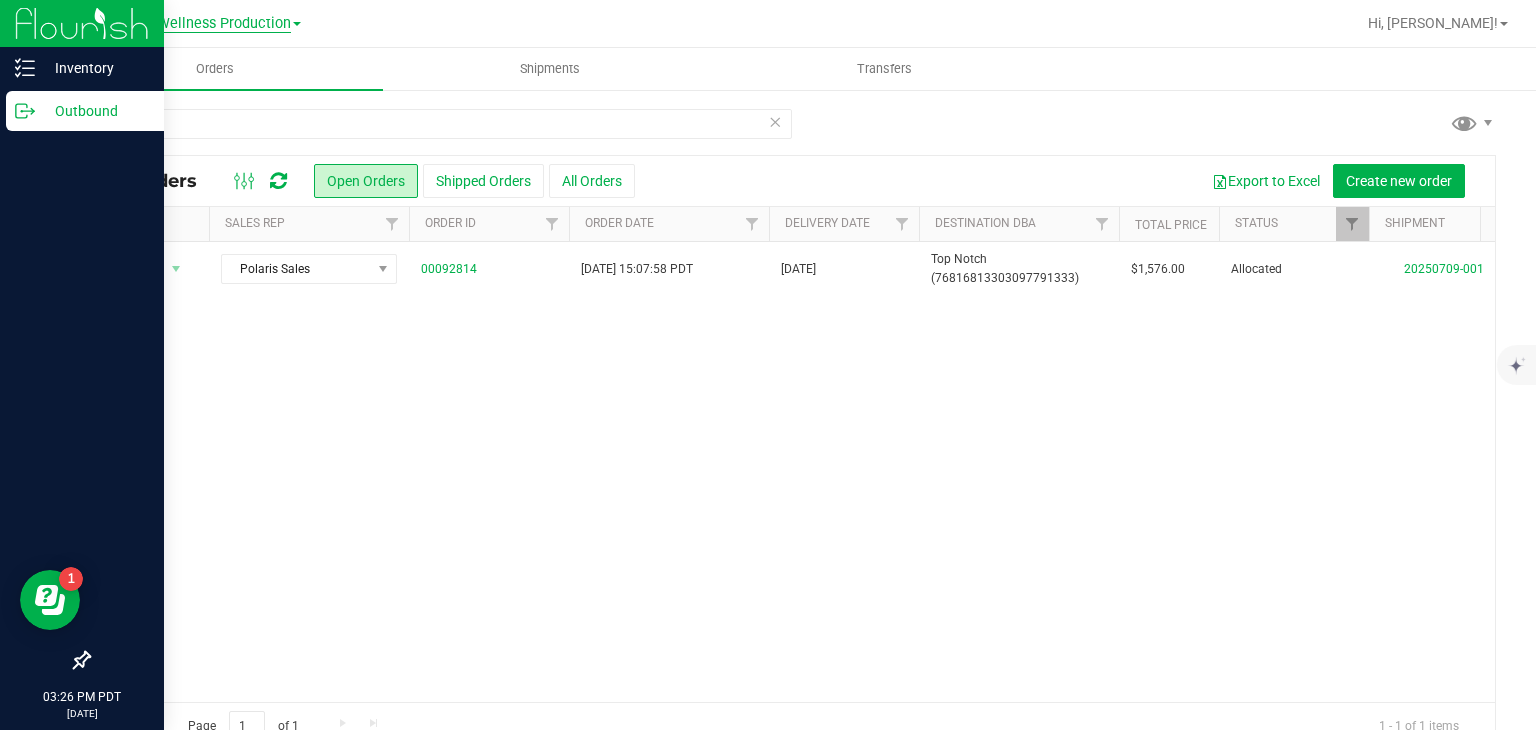 click on "Polaris Wellness Production" at bounding box center [199, 24] 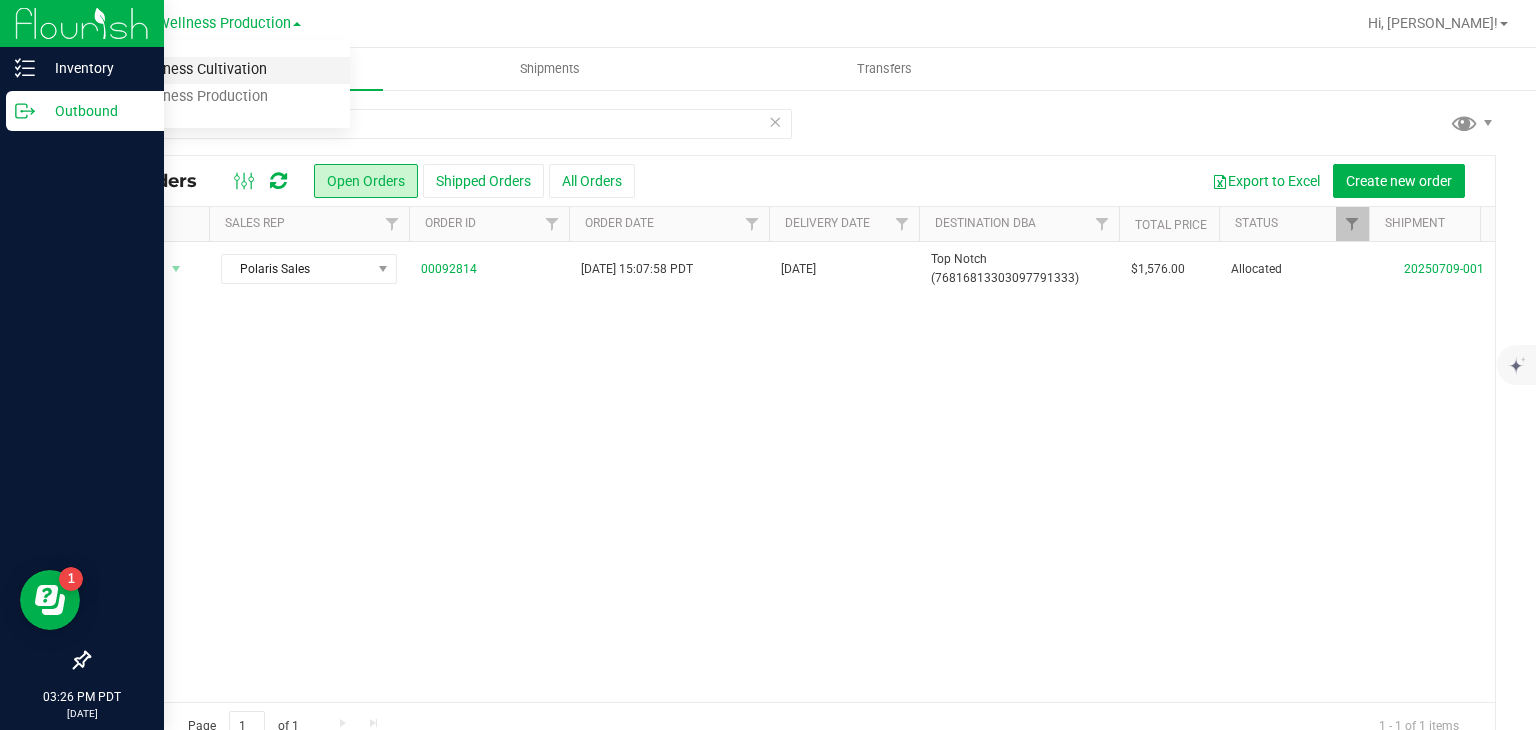 click on "Polaris Wellness Cultivation" at bounding box center [204, 70] 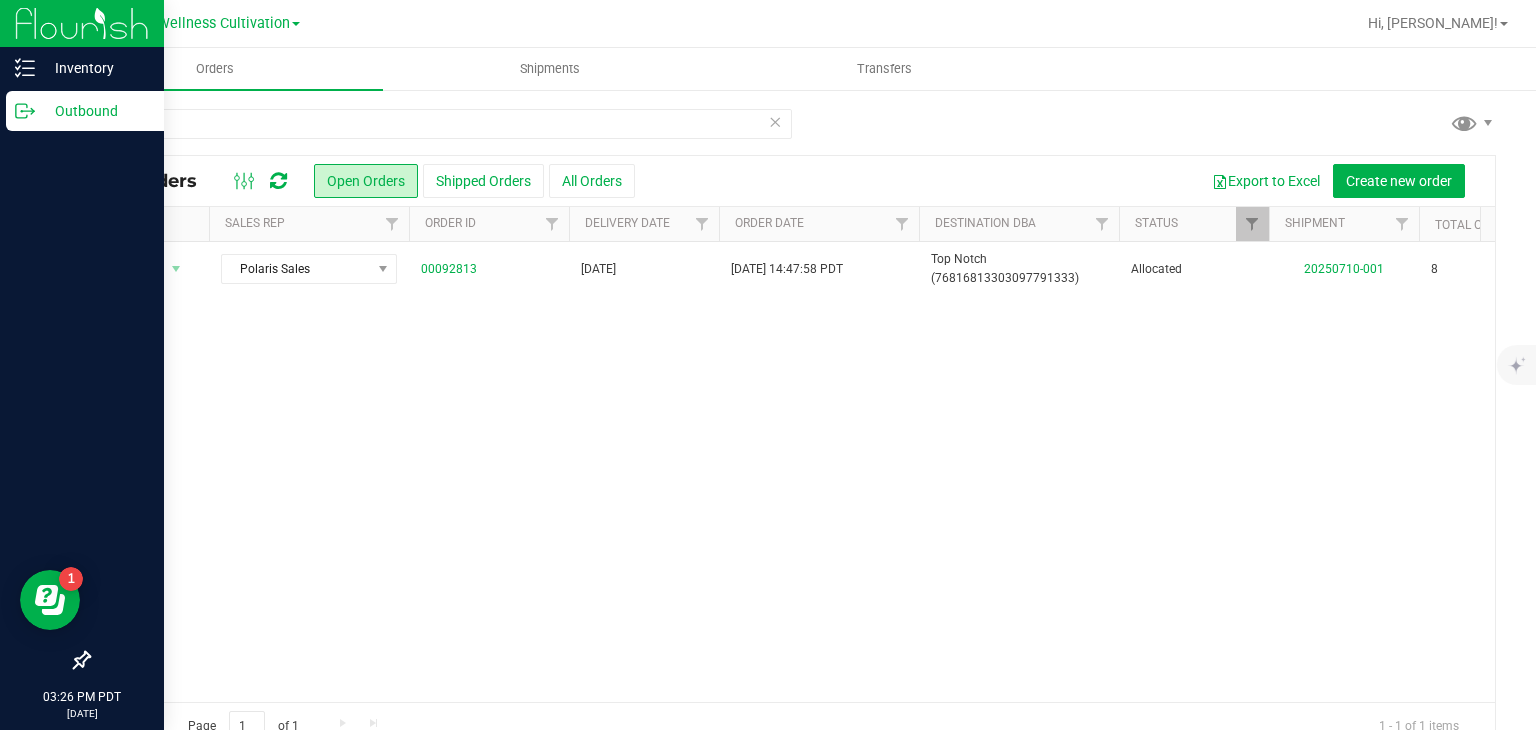 scroll, scrollTop: 0, scrollLeft: 50, axis: horizontal 